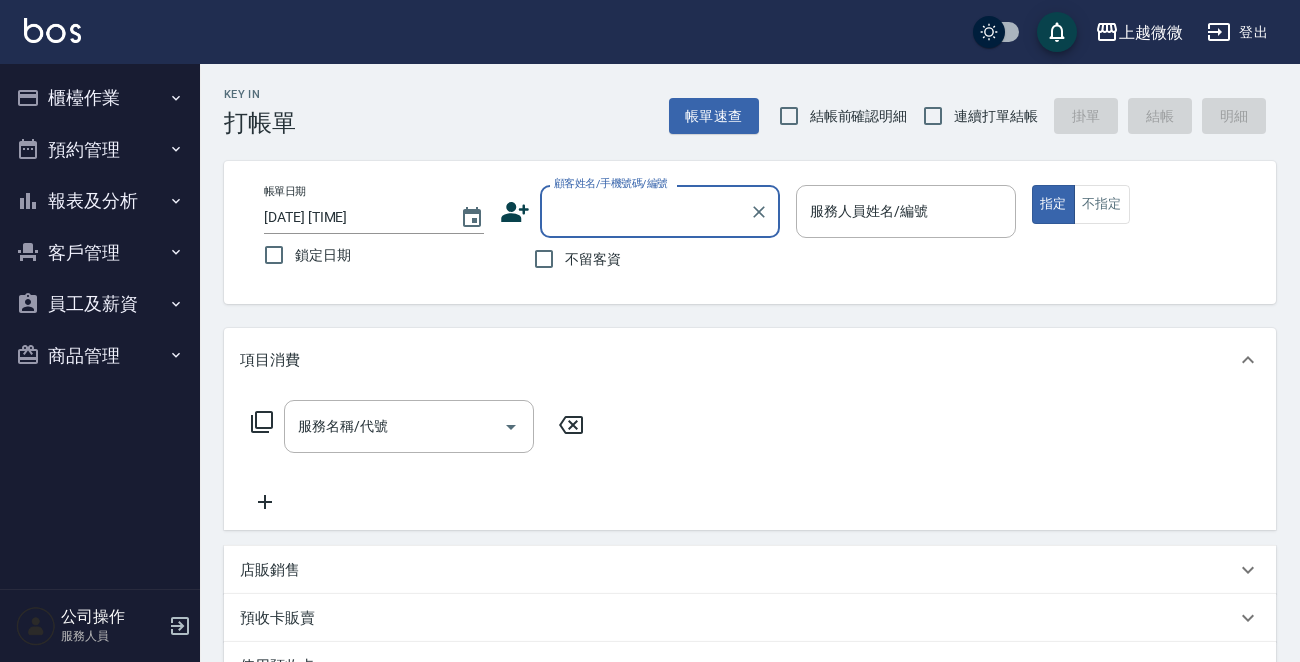 scroll, scrollTop: 0, scrollLeft: 0, axis: both 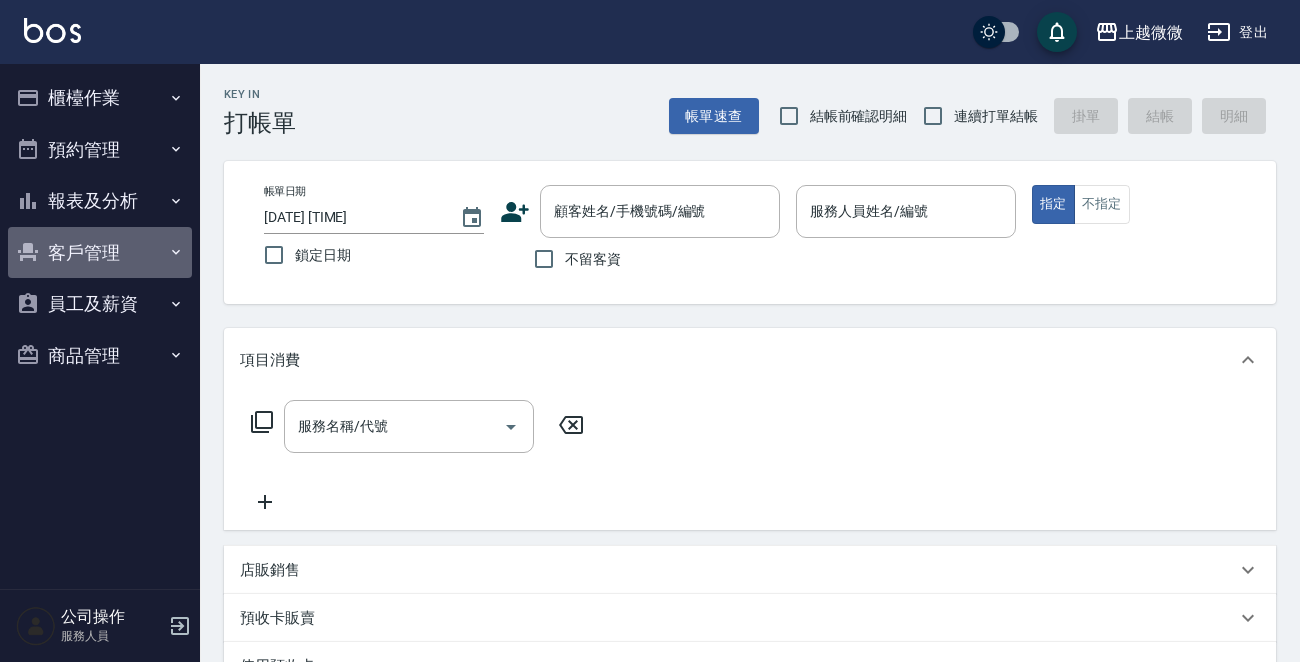 drag, startPoint x: 95, startPoint y: 248, endPoint x: 84, endPoint y: 252, distance: 11.7046995 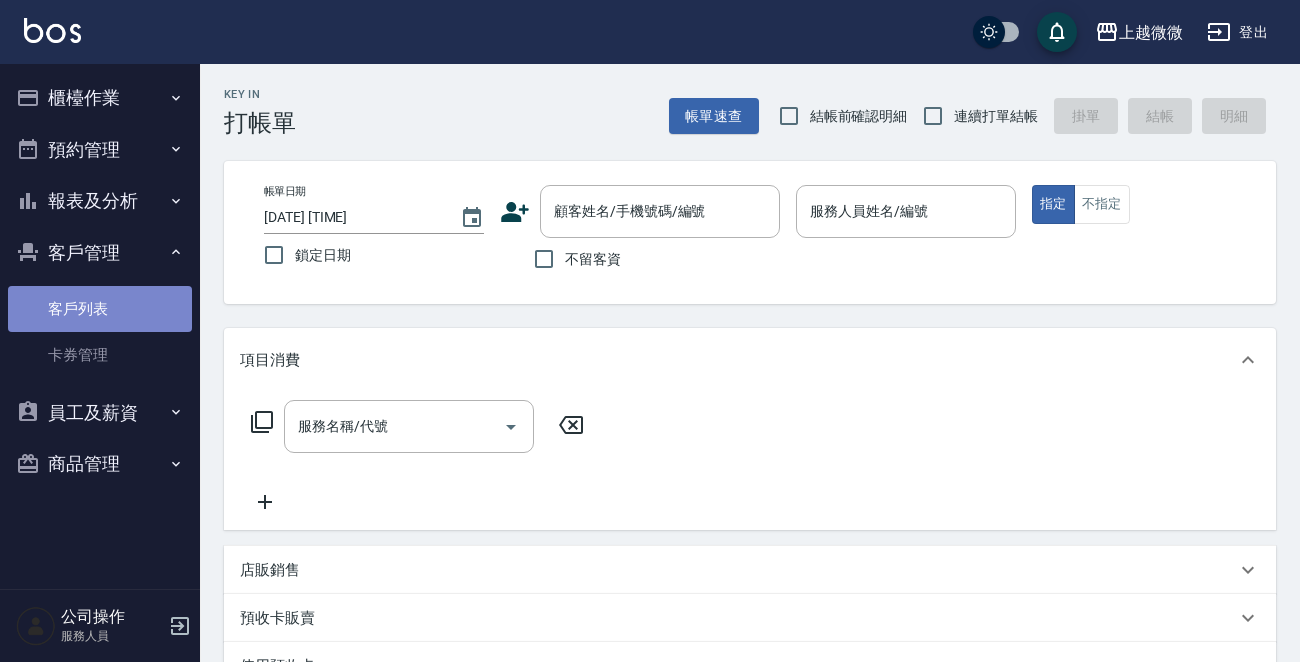 click on "客戶列表" at bounding box center [100, 309] 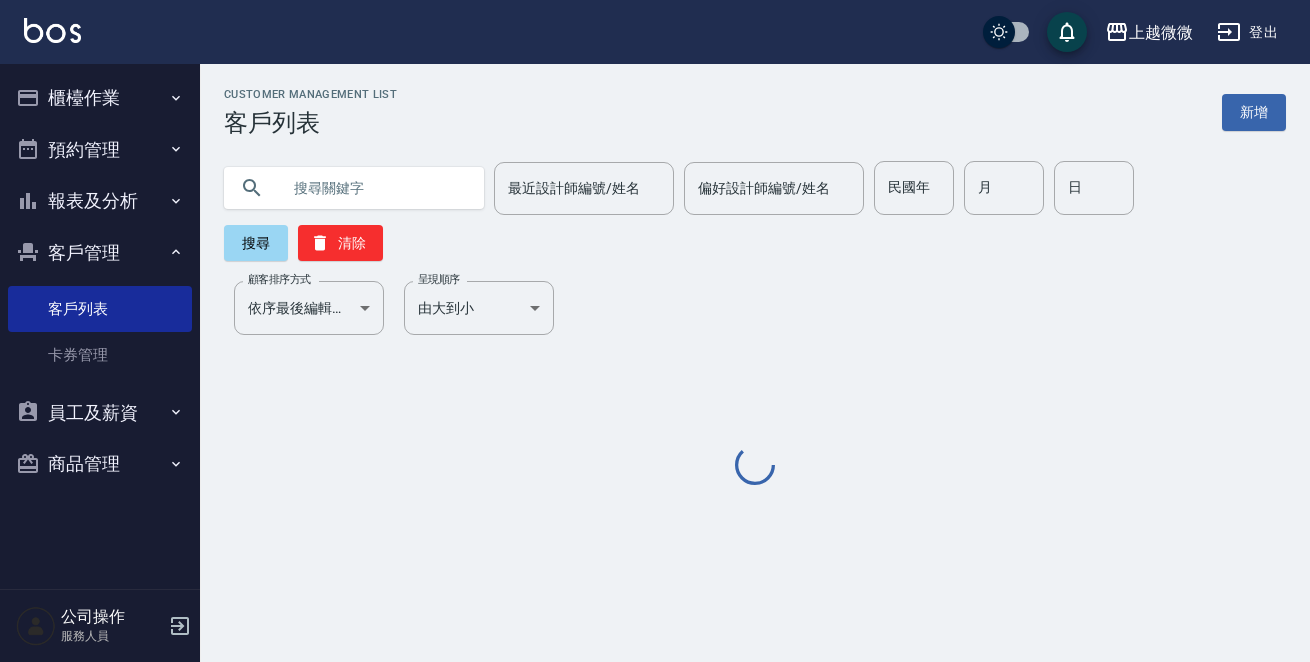 click at bounding box center [374, 188] 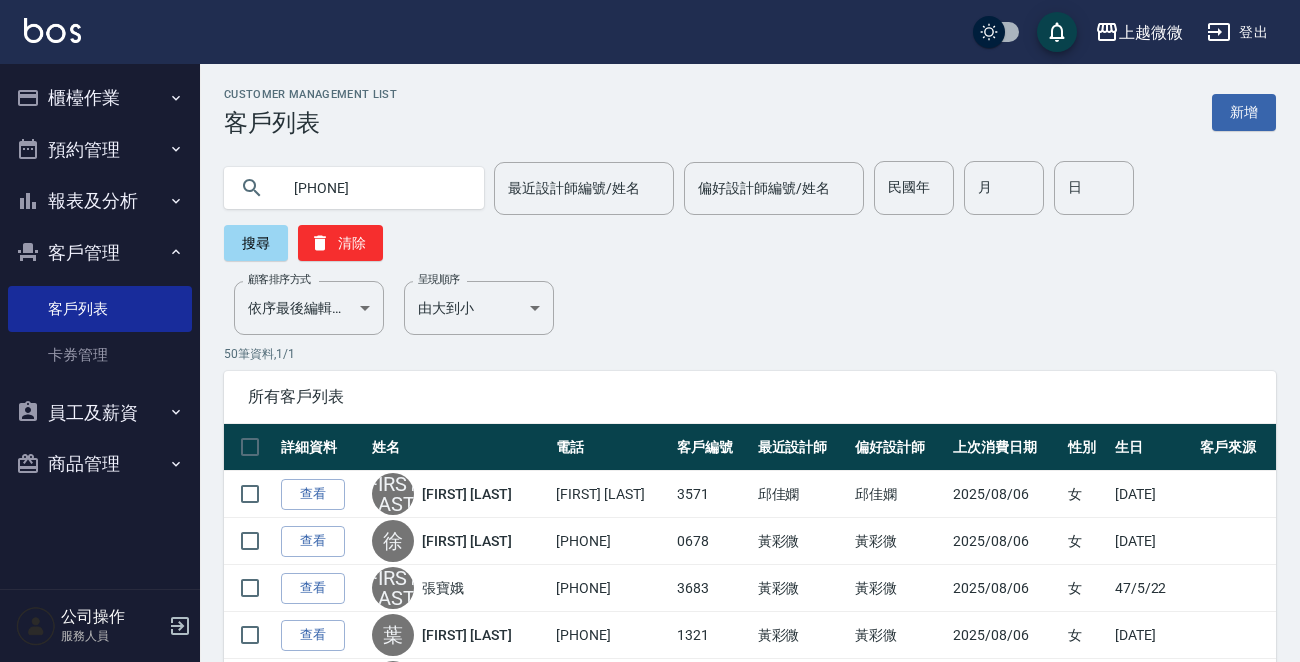 type on "0928883542" 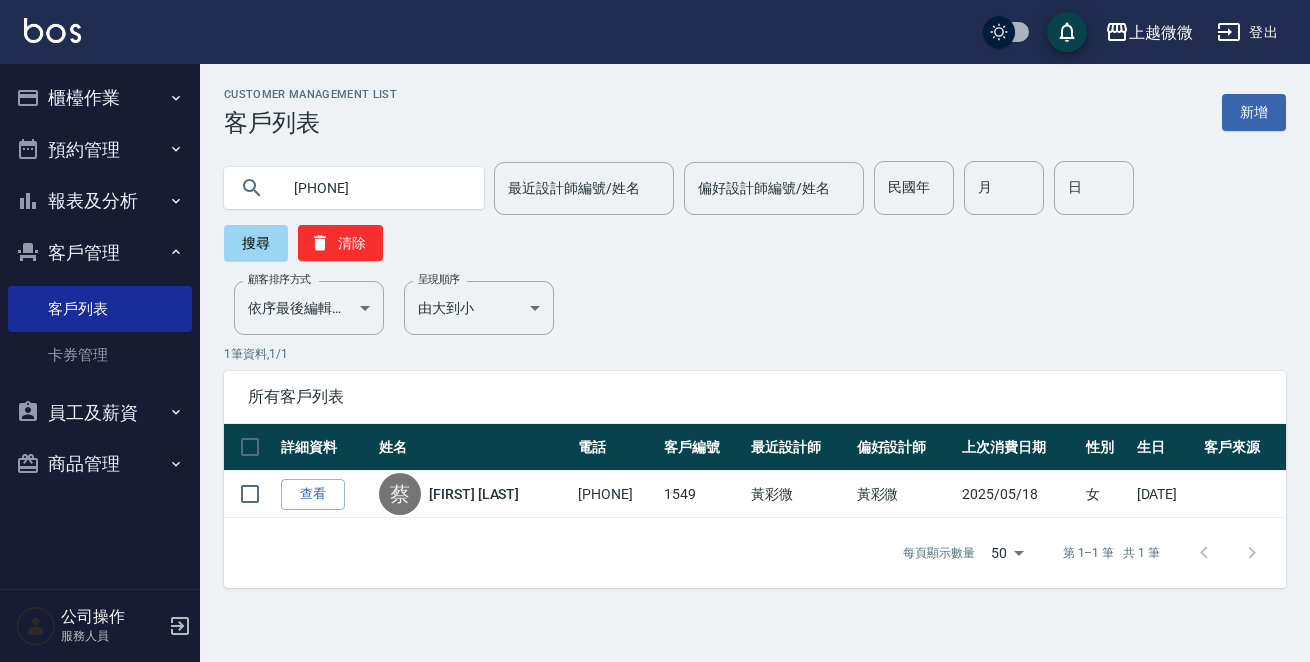 click on "櫃檯作業" at bounding box center (100, 98) 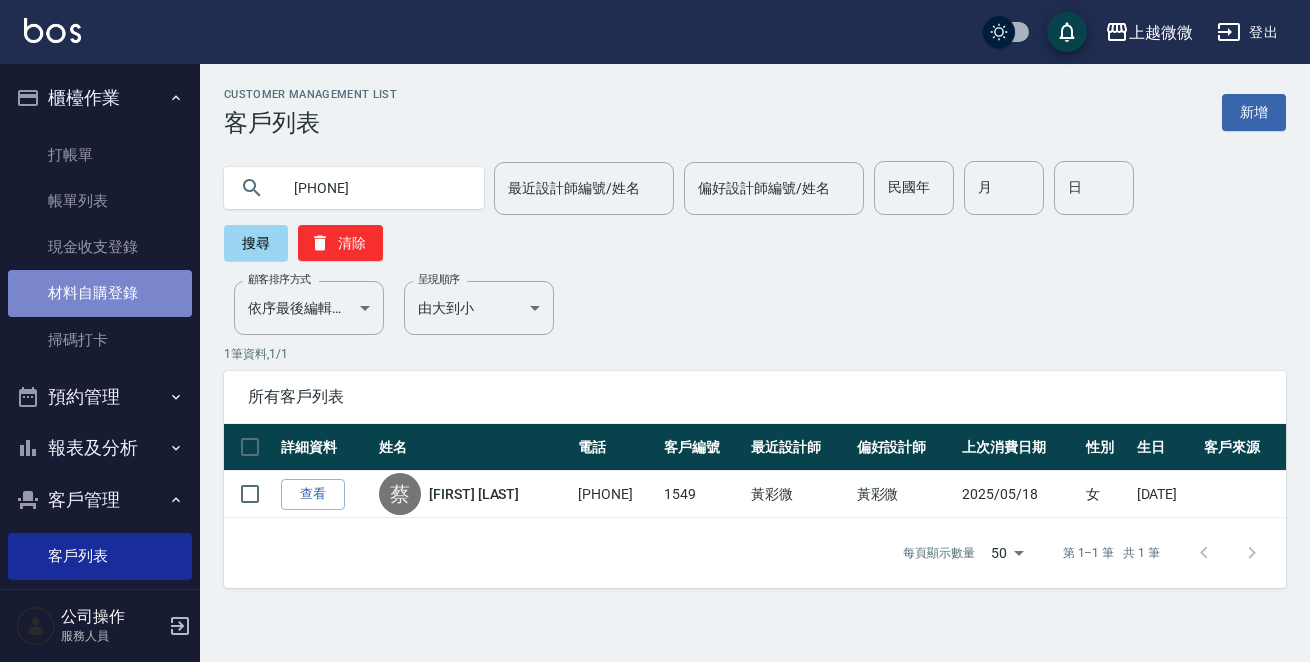 click on "材料自購登錄" at bounding box center [100, 293] 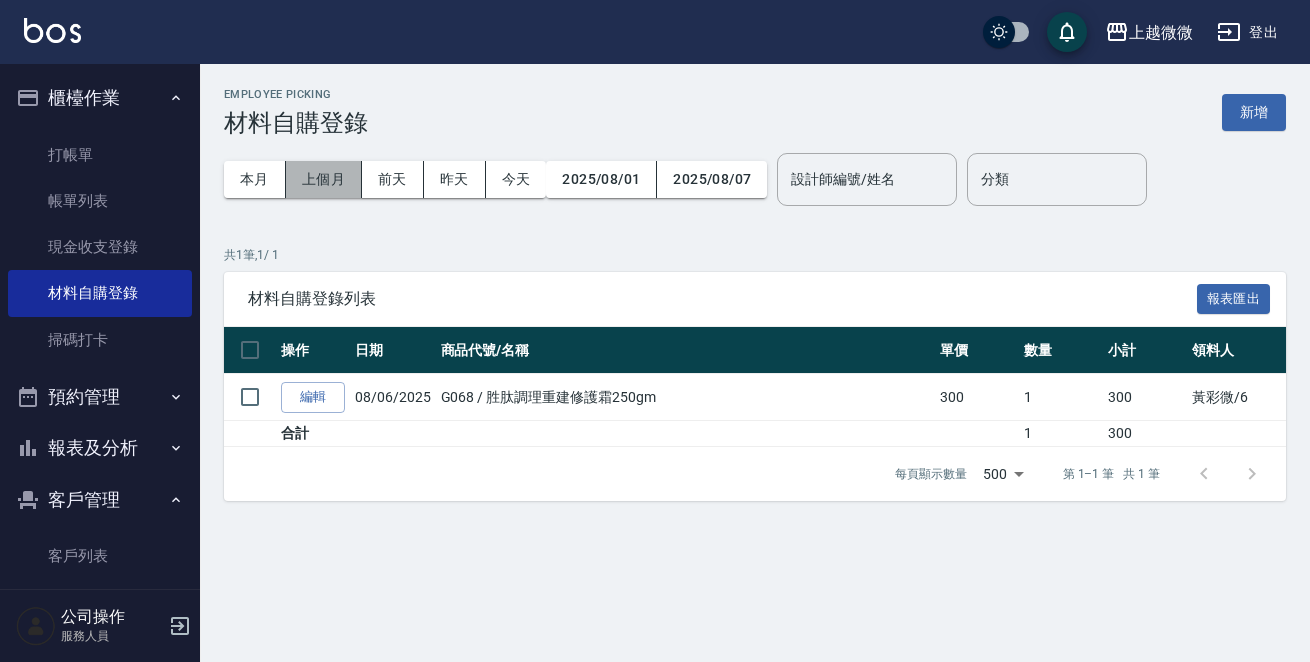 click on "上個月" at bounding box center [324, 179] 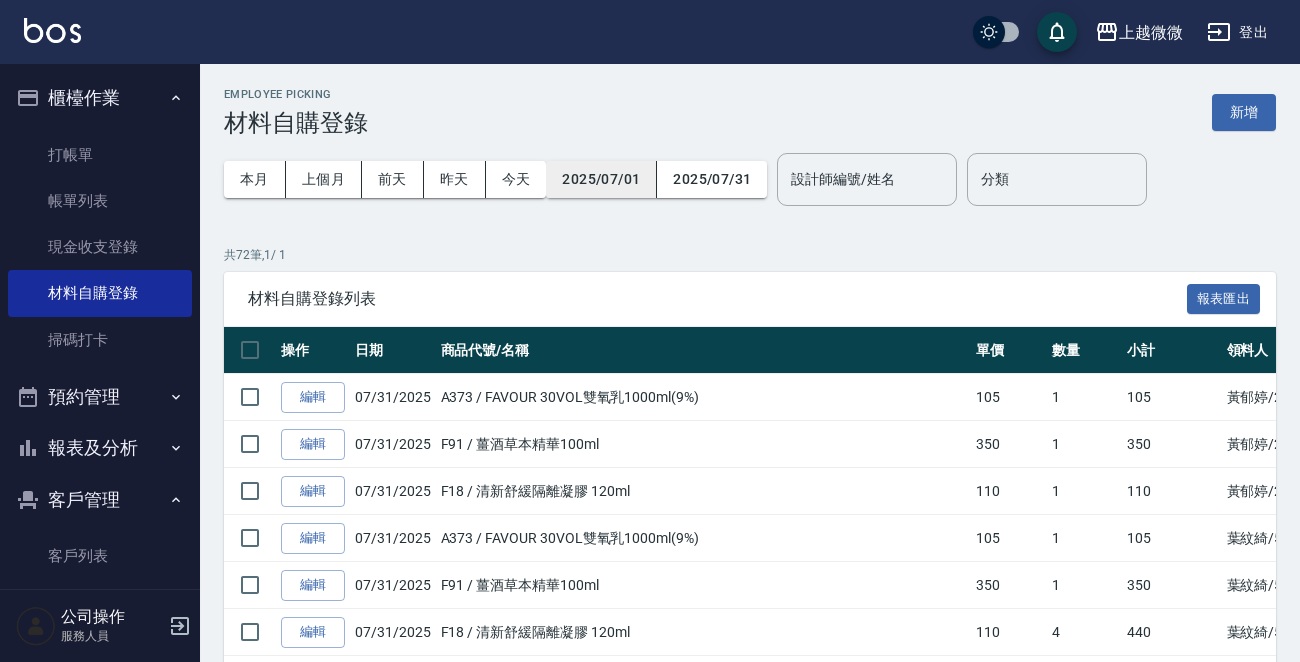 click on "2025/07/01" at bounding box center (601, 179) 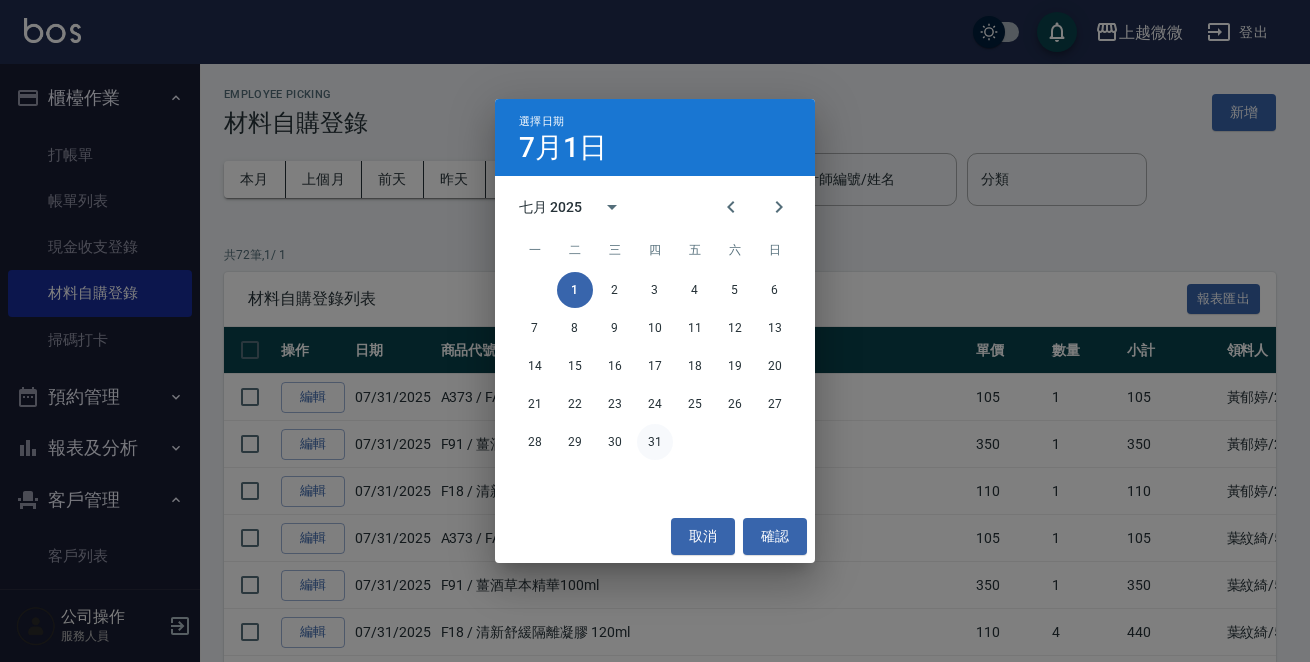 click on "31" at bounding box center (655, 442) 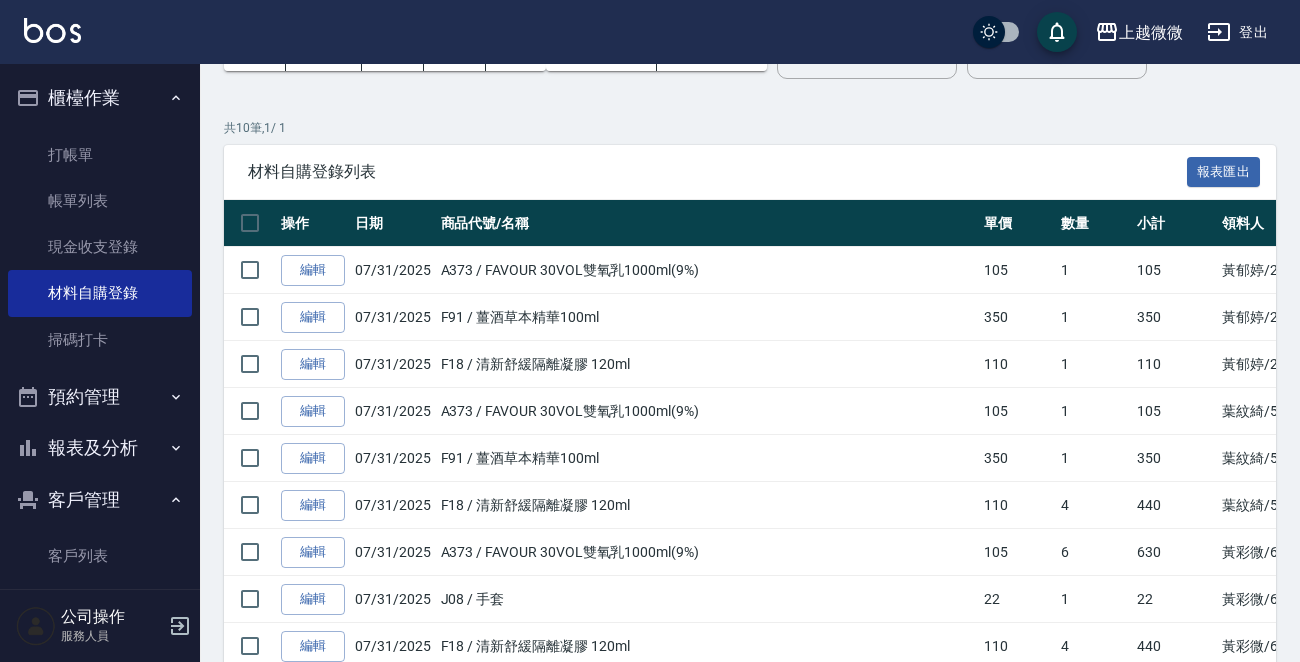 scroll, scrollTop: 0, scrollLeft: 0, axis: both 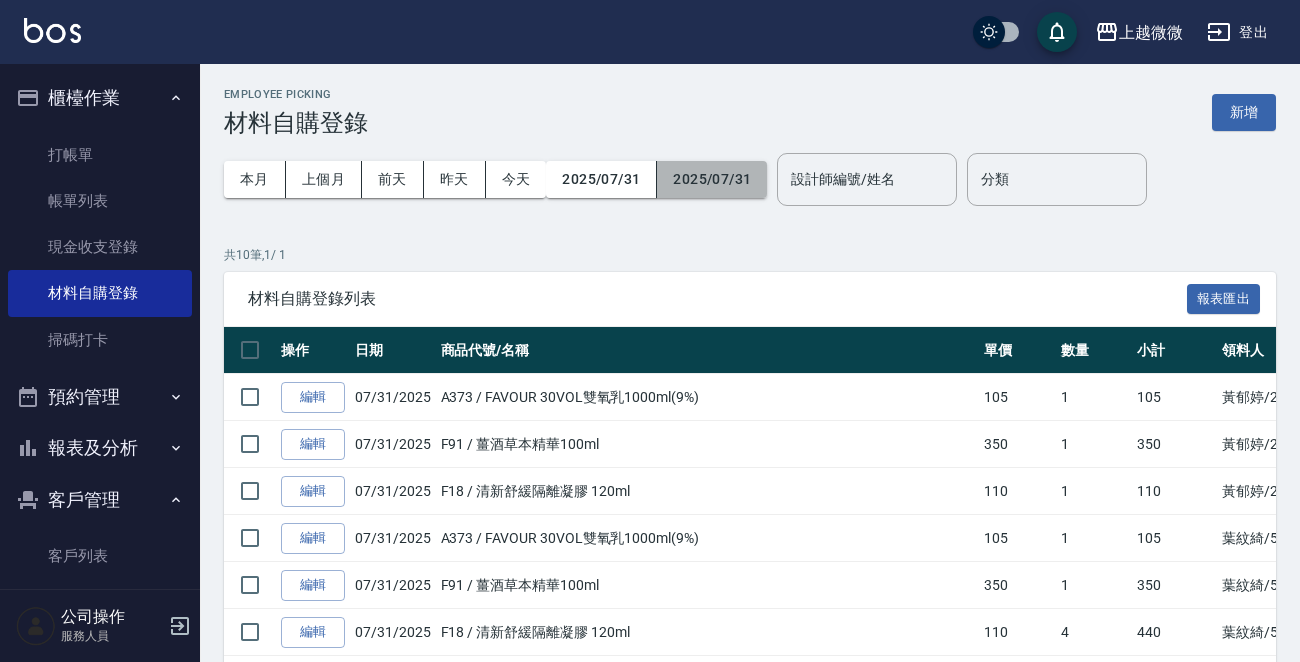 click on "2025/07/31" at bounding box center (712, 179) 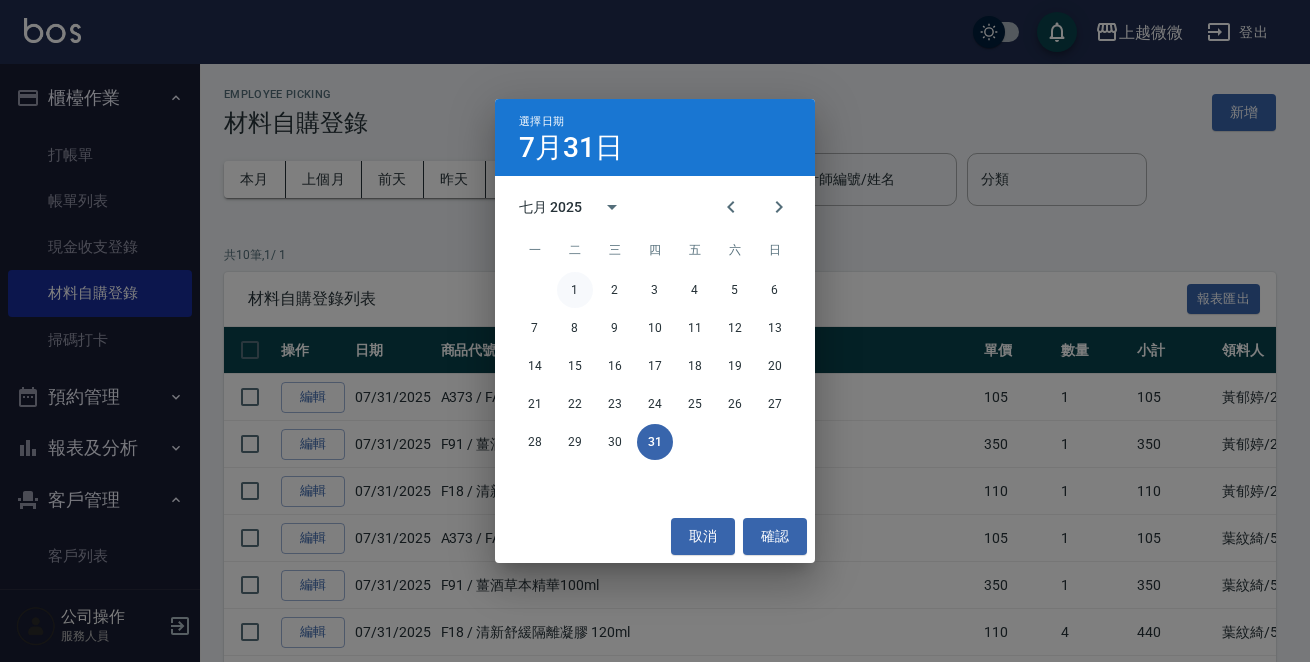 click on "1" at bounding box center (575, 290) 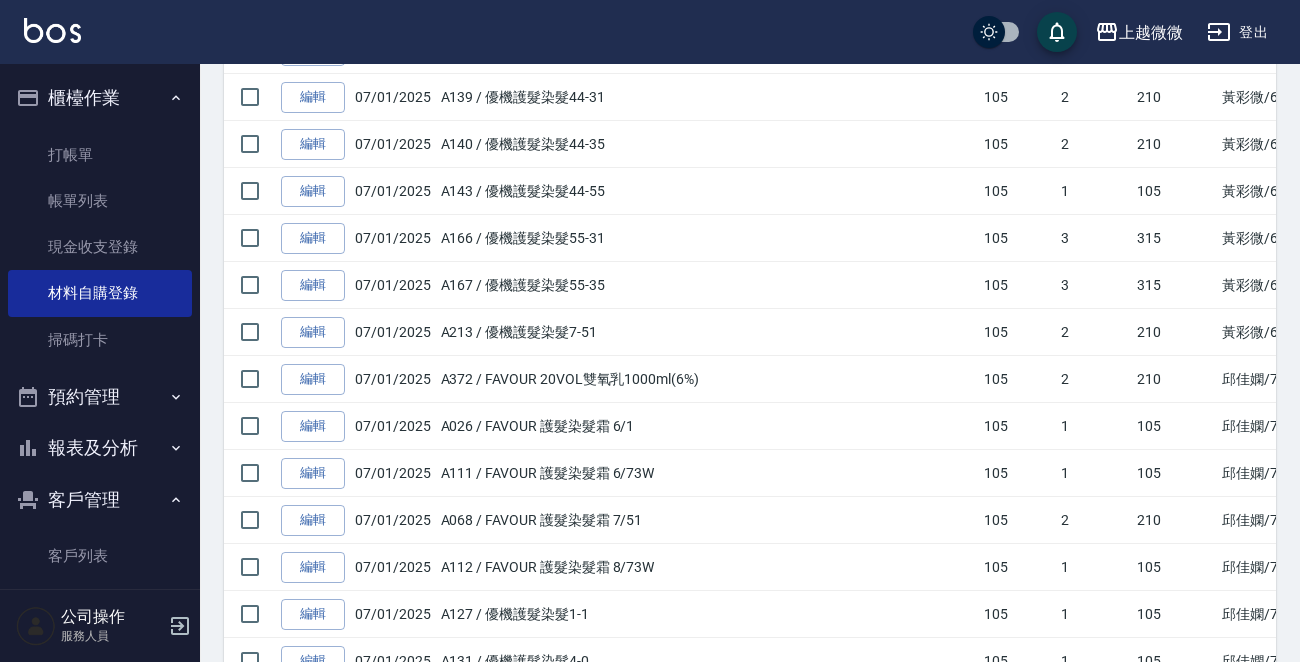 scroll, scrollTop: 2087, scrollLeft: 0, axis: vertical 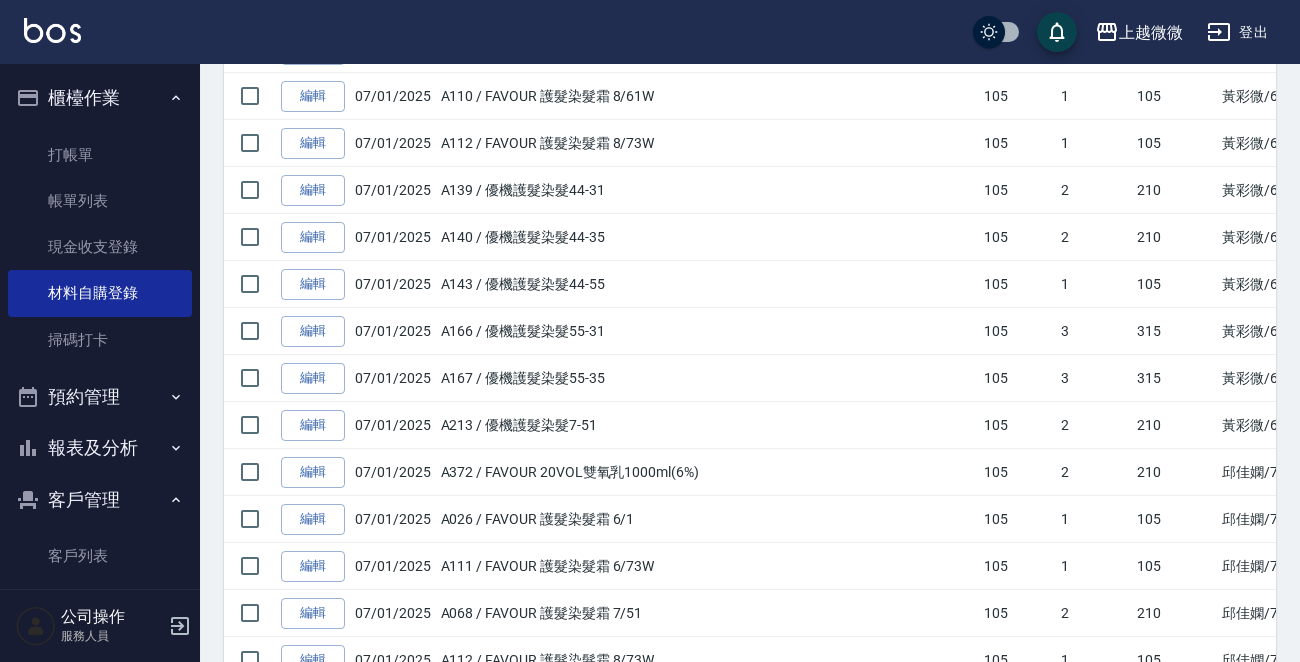click 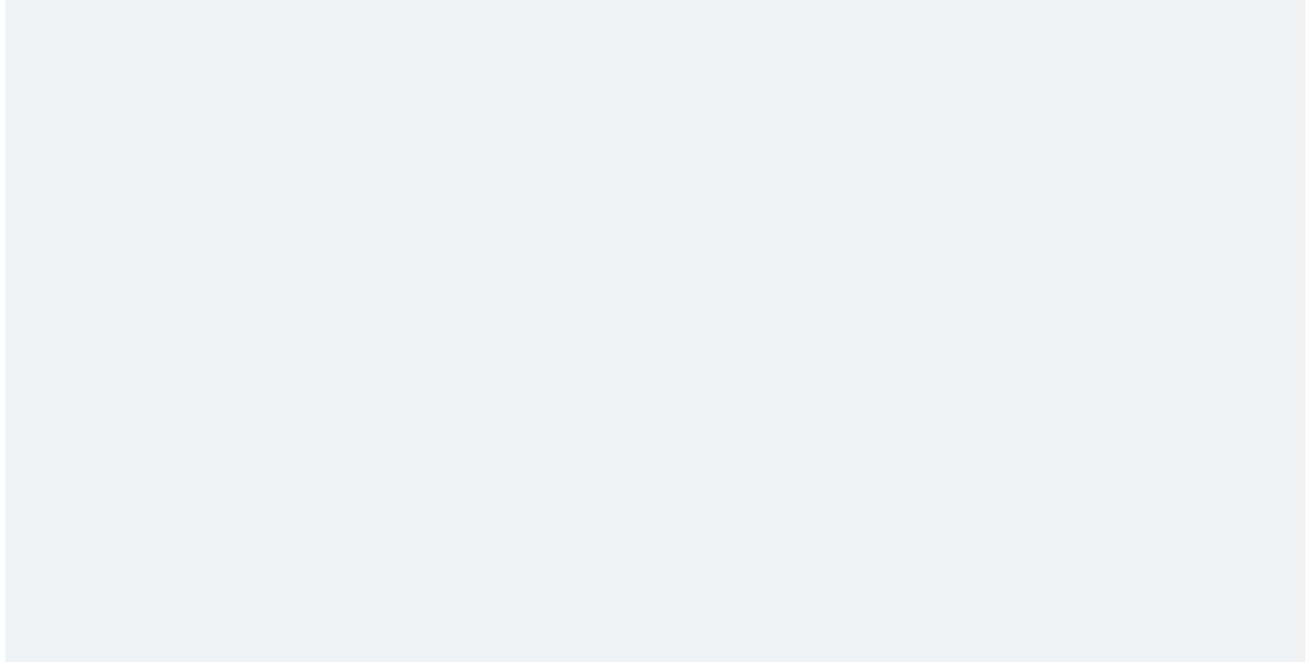 scroll, scrollTop: 0, scrollLeft: 0, axis: both 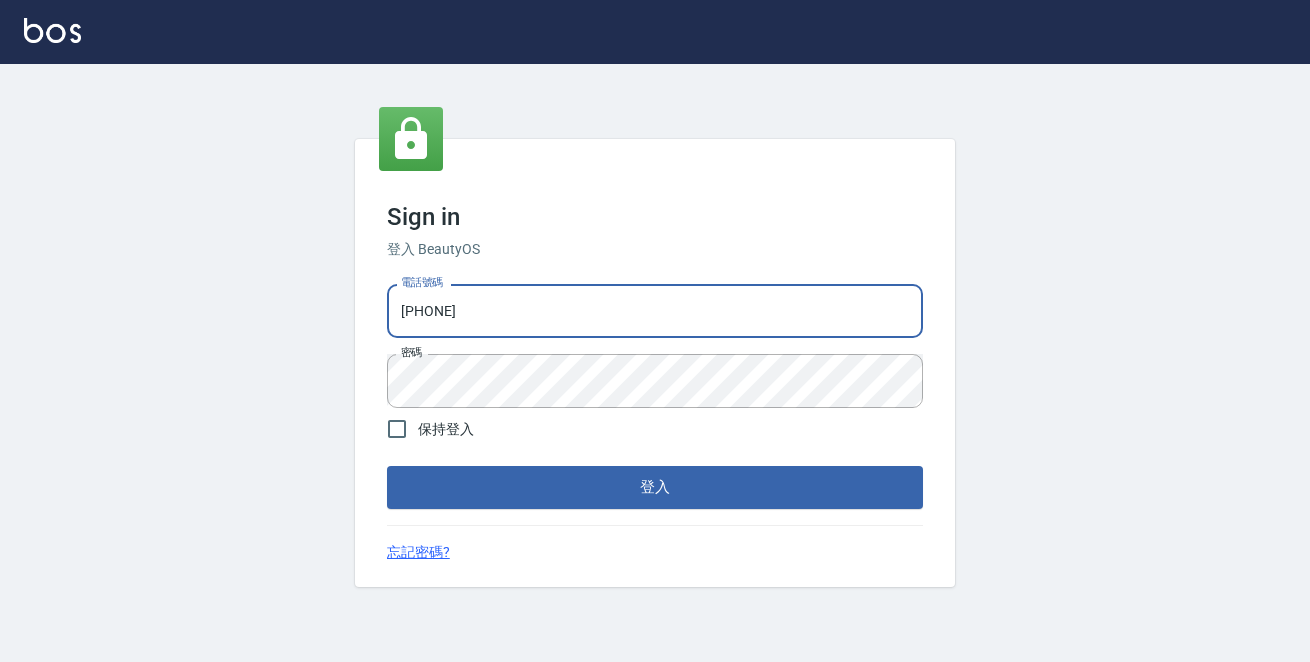 click on "Sign in 登入 BeautyOS 電話號碼 [PHONE] 電話號碼 密碼 密碼 保持登入 登入 忘記密碼?" at bounding box center (655, 363) 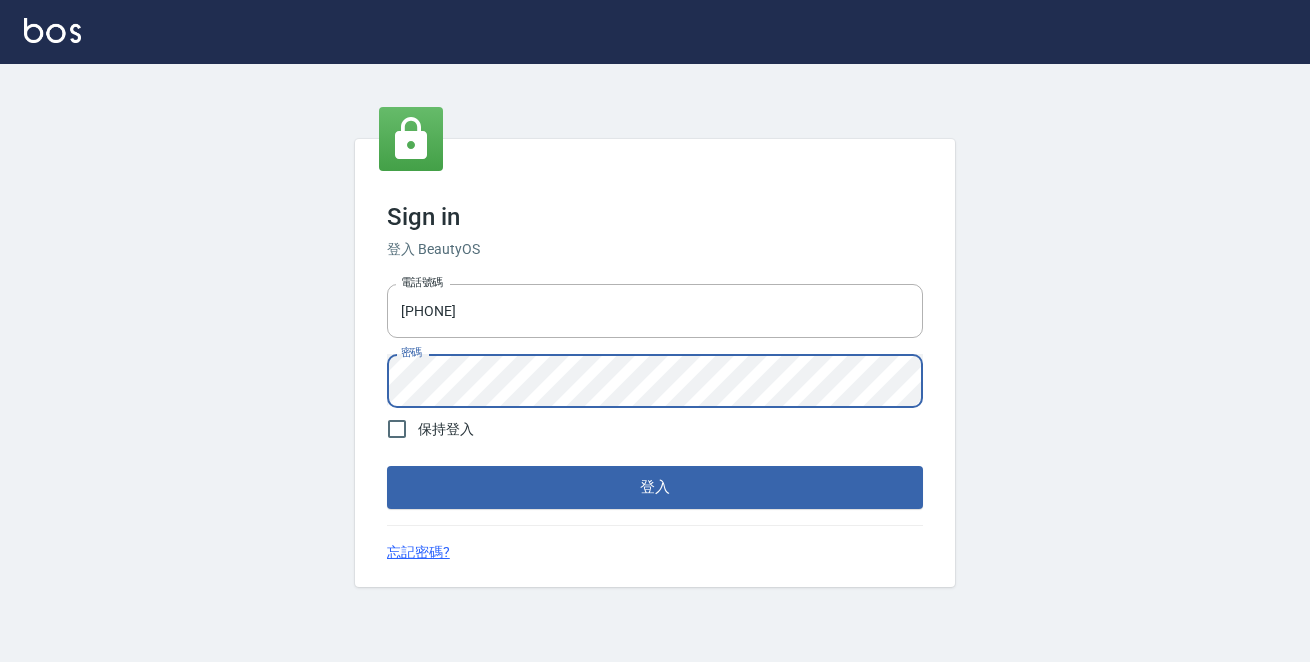 click on "登入" at bounding box center [655, 487] 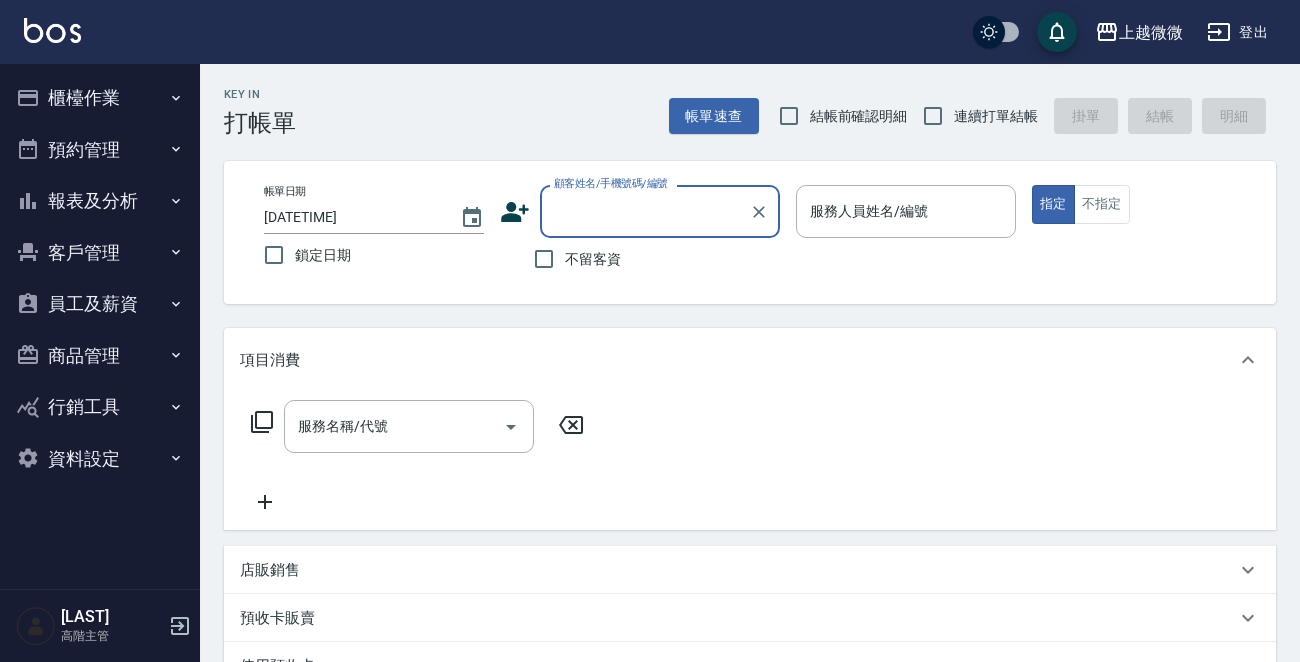 click on "資料設定" at bounding box center [100, 459] 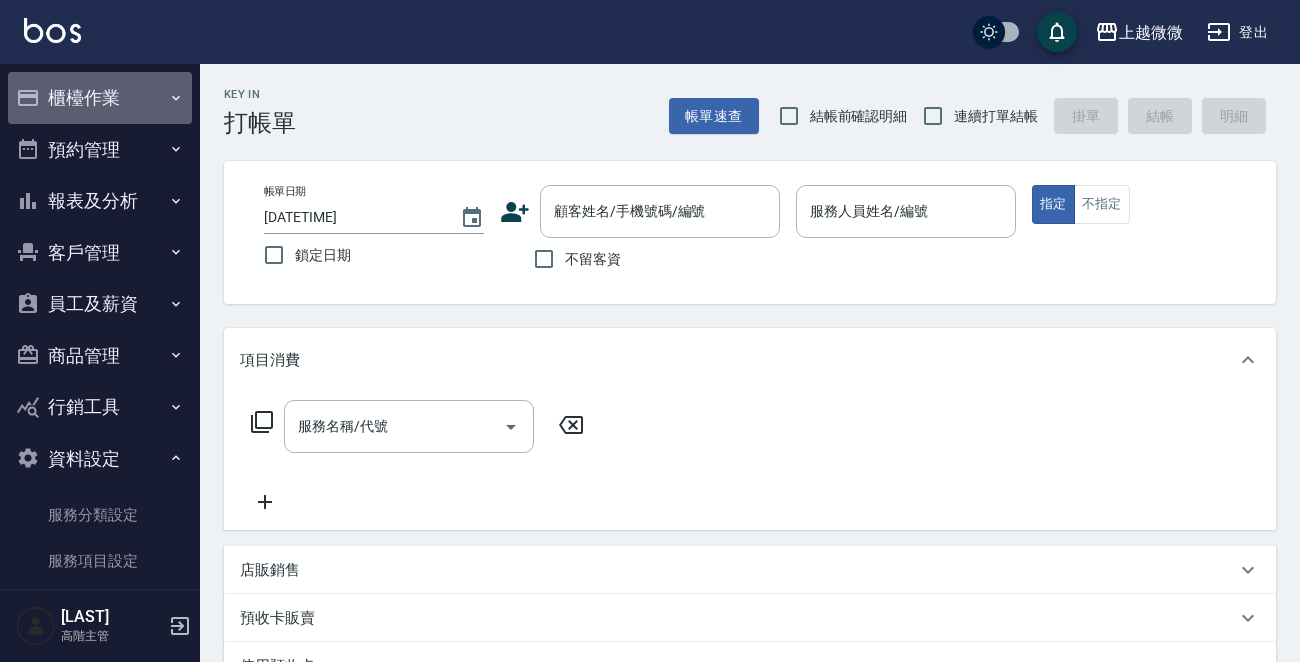 click on "櫃檯作業" at bounding box center (100, 98) 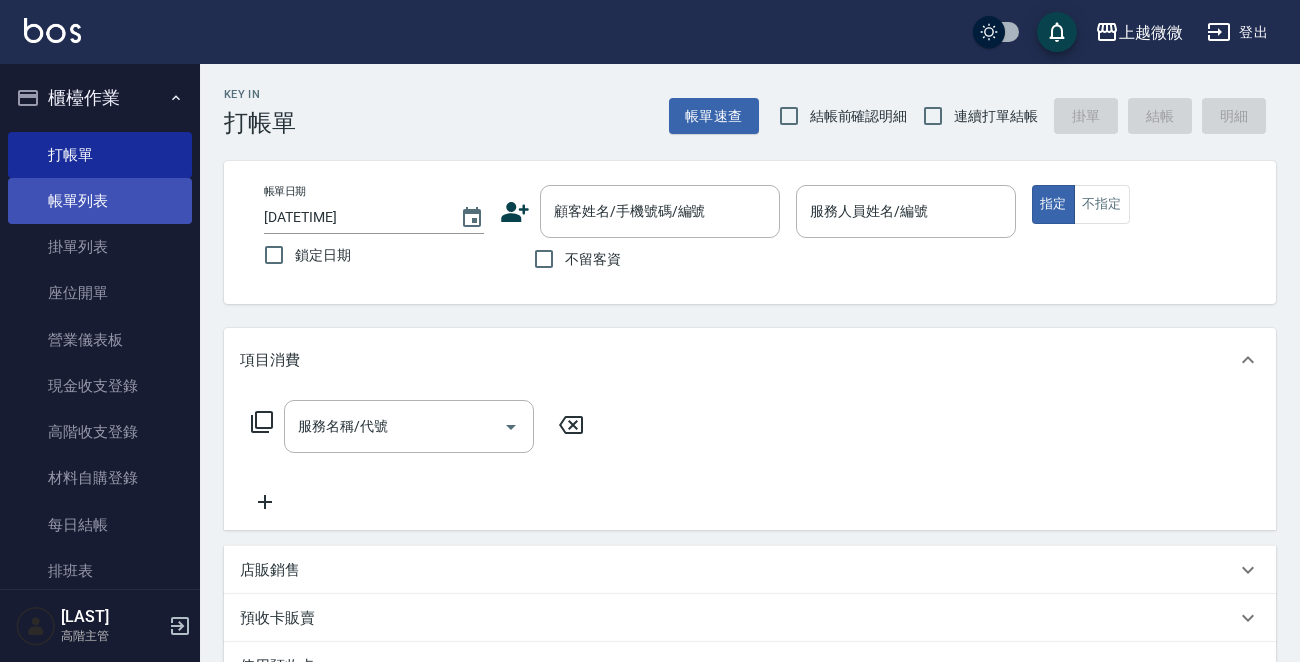 click on "帳單列表" at bounding box center (100, 201) 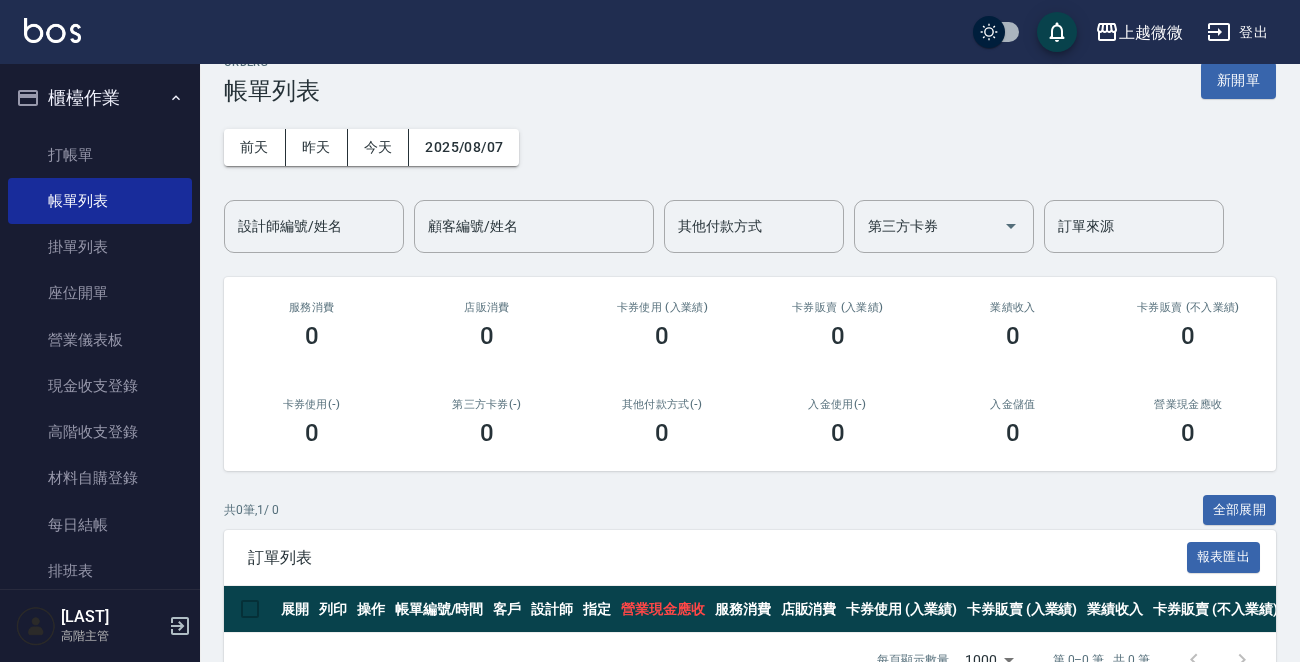 scroll, scrollTop: 0, scrollLeft: 0, axis: both 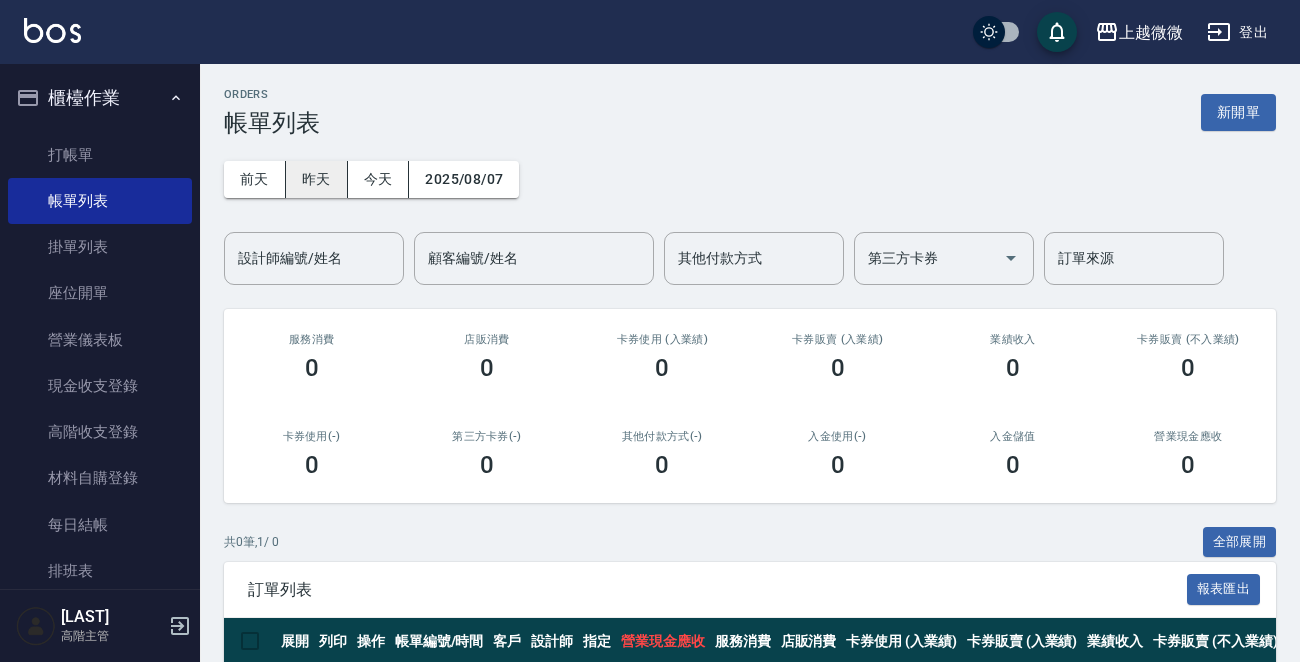 click on "昨天" at bounding box center [317, 179] 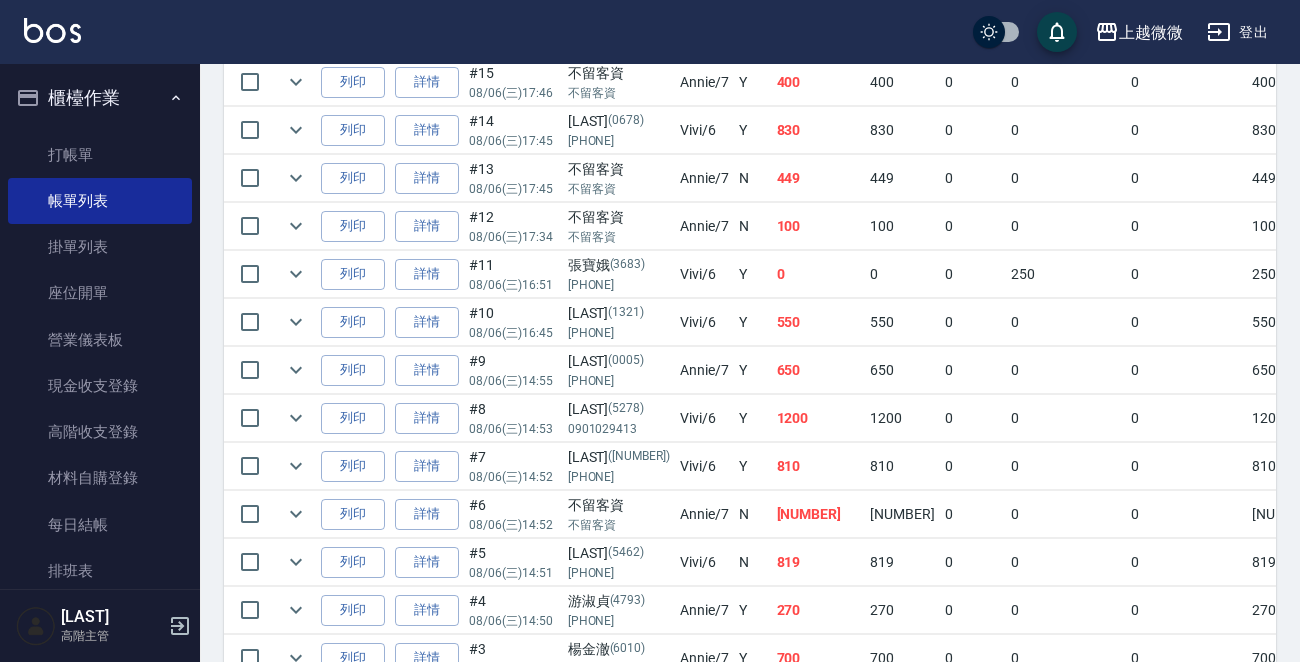 scroll, scrollTop: 908, scrollLeft: 0, axis: vertical 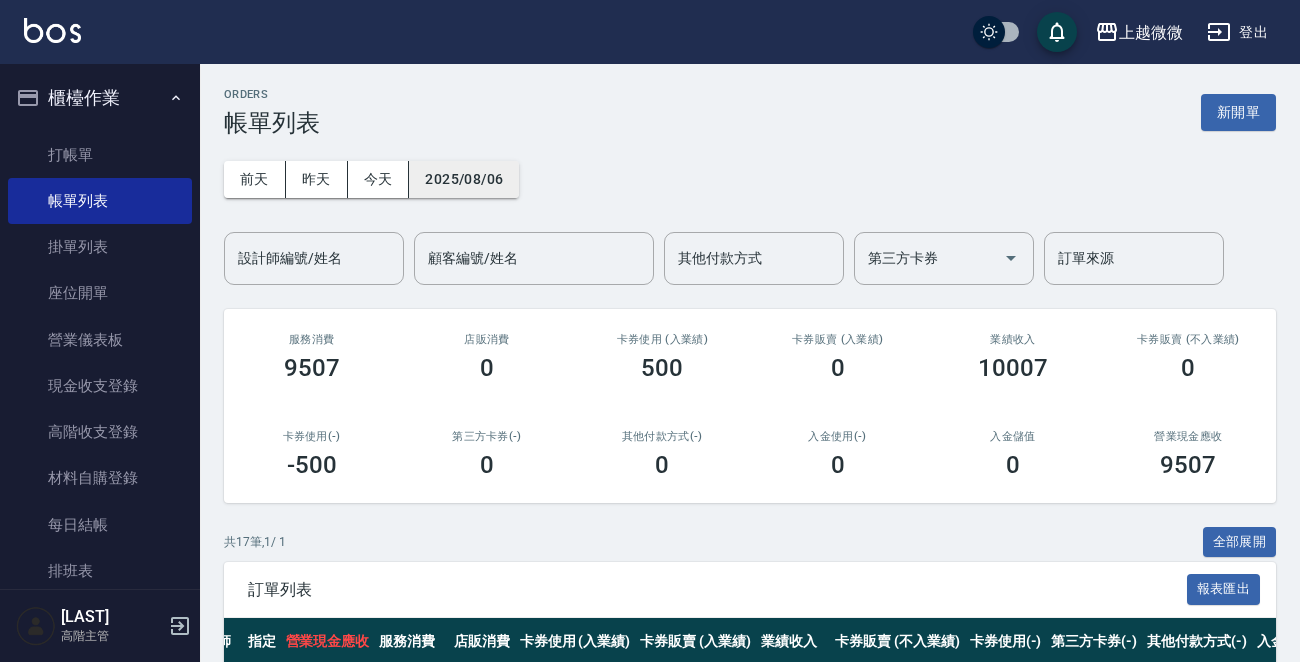 click on "2025/08/06" at bounding box center [464, 179] 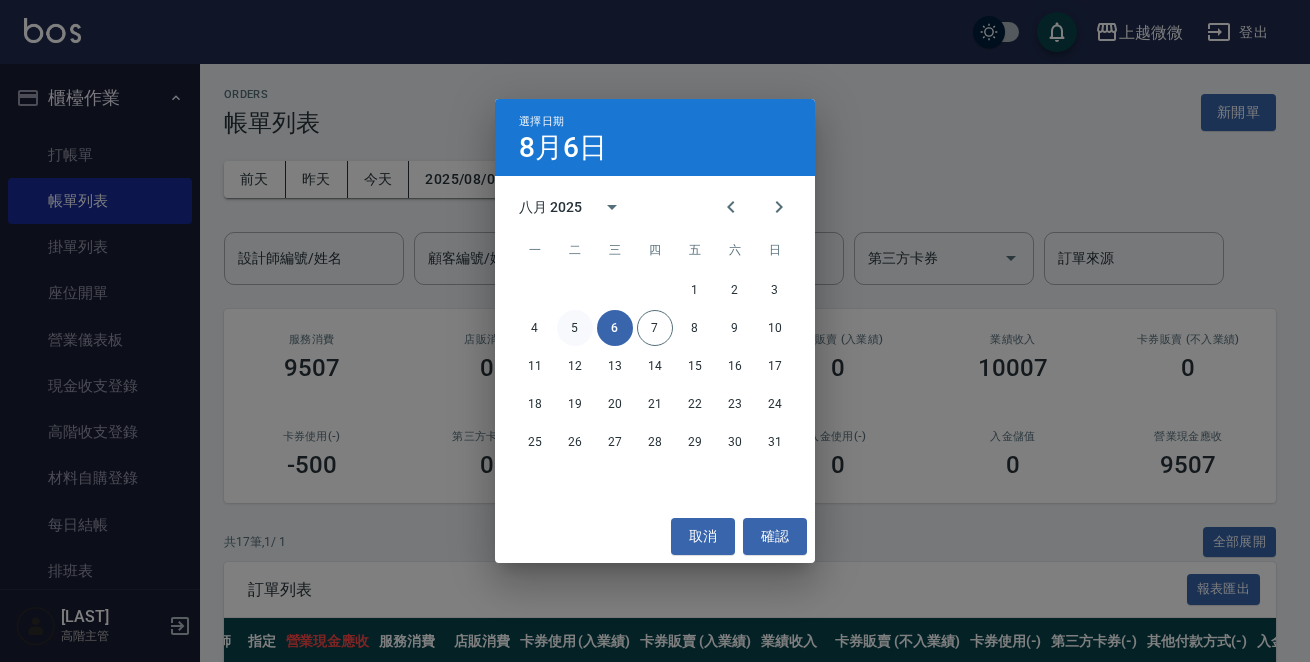 click on "5" at bounding box center (575, 328) 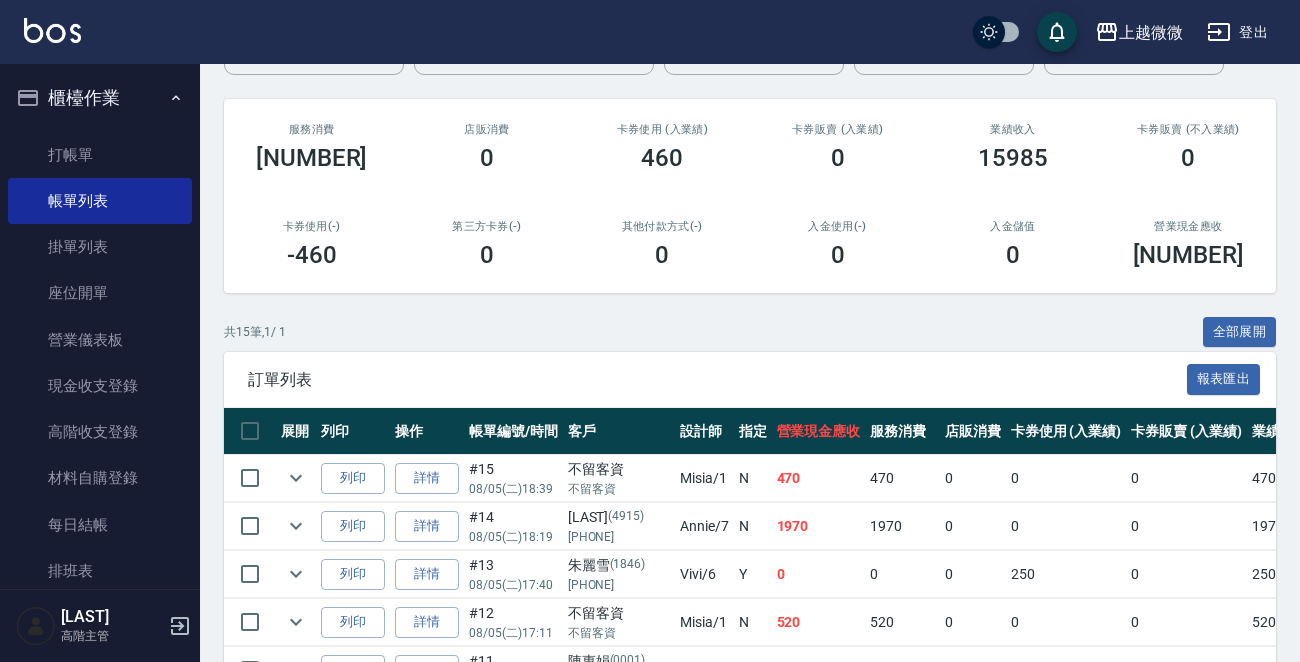 scroll, scrollTop: 400, scrollLeft: 0, axis: vertical 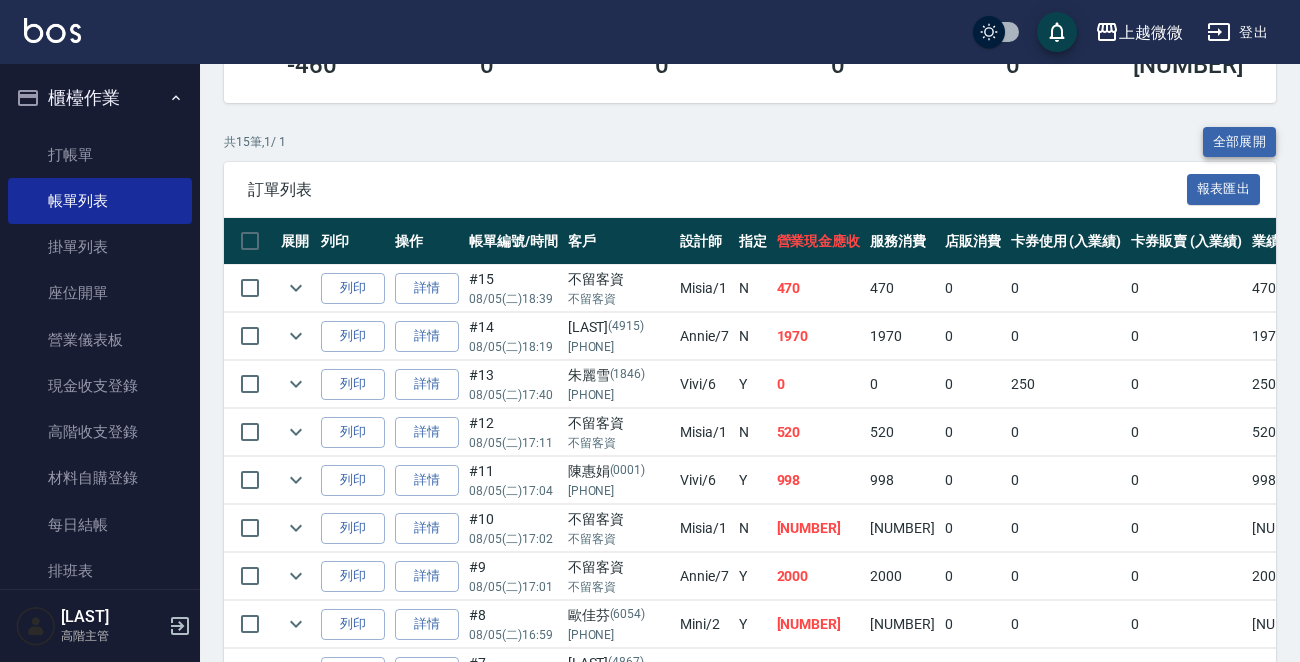 click on "全部展開" at bounding box center (1240, 142) 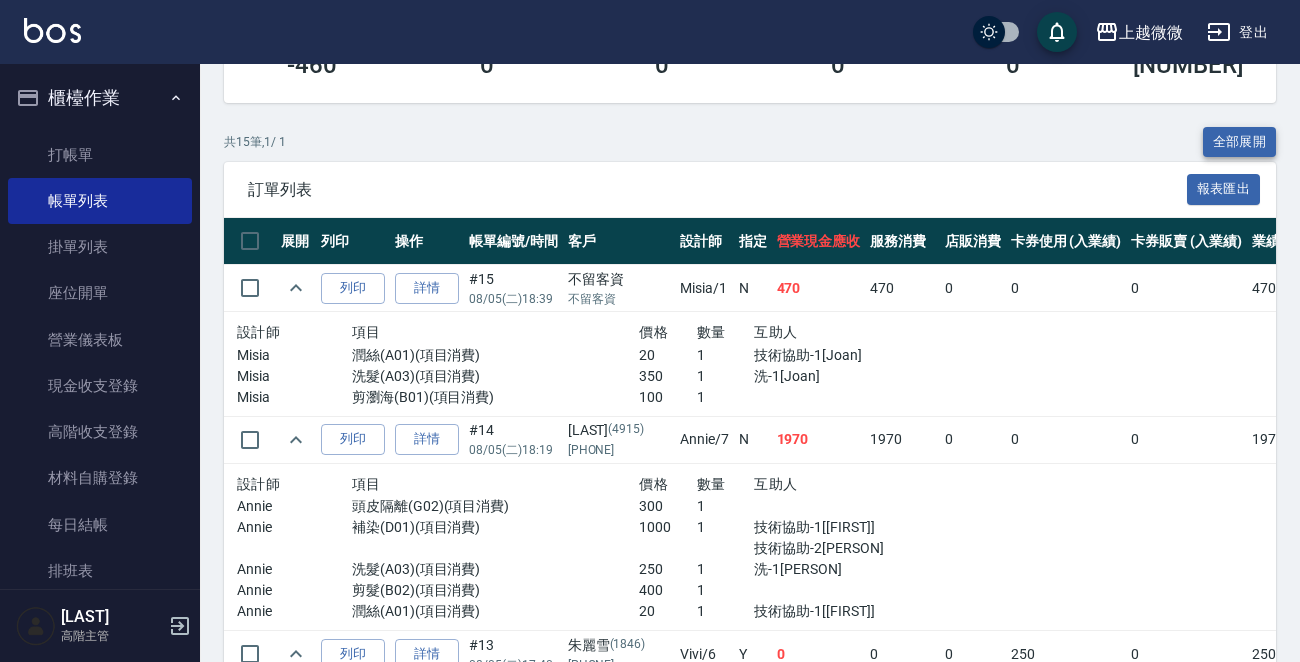 click on "全部展開" at bounding box center [1240, 142] 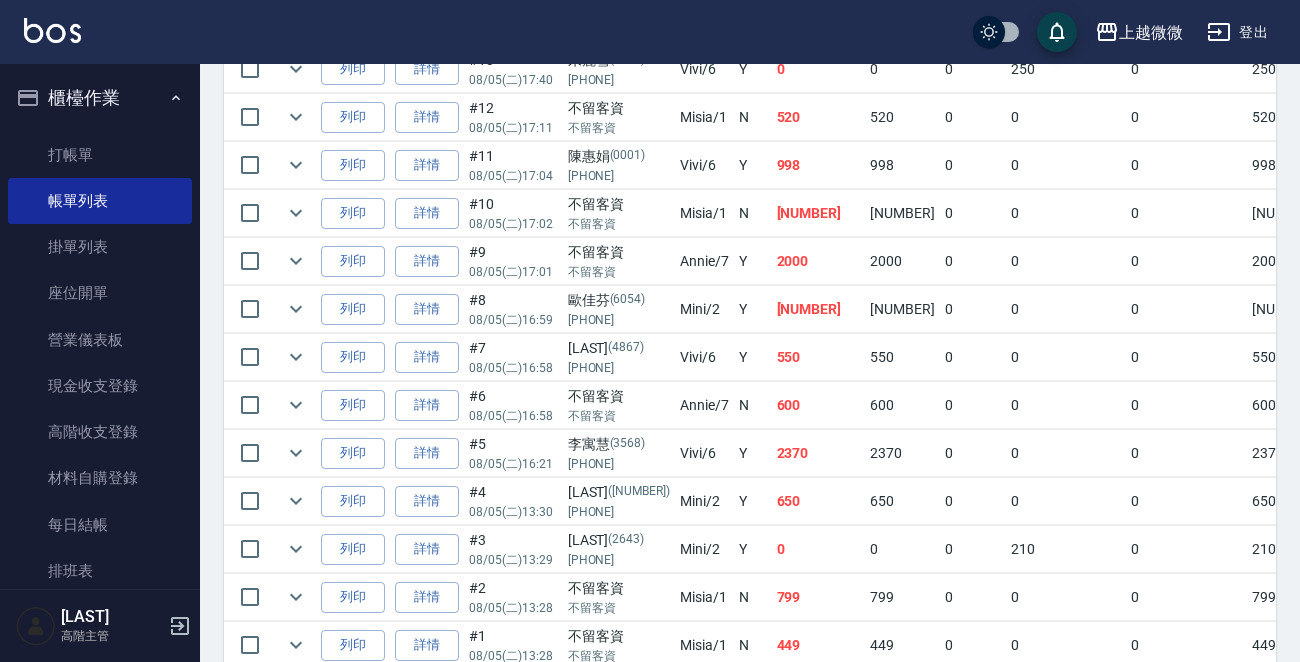 scroll, scrollTop: 812, scrollLeft: 0, axis: vertical 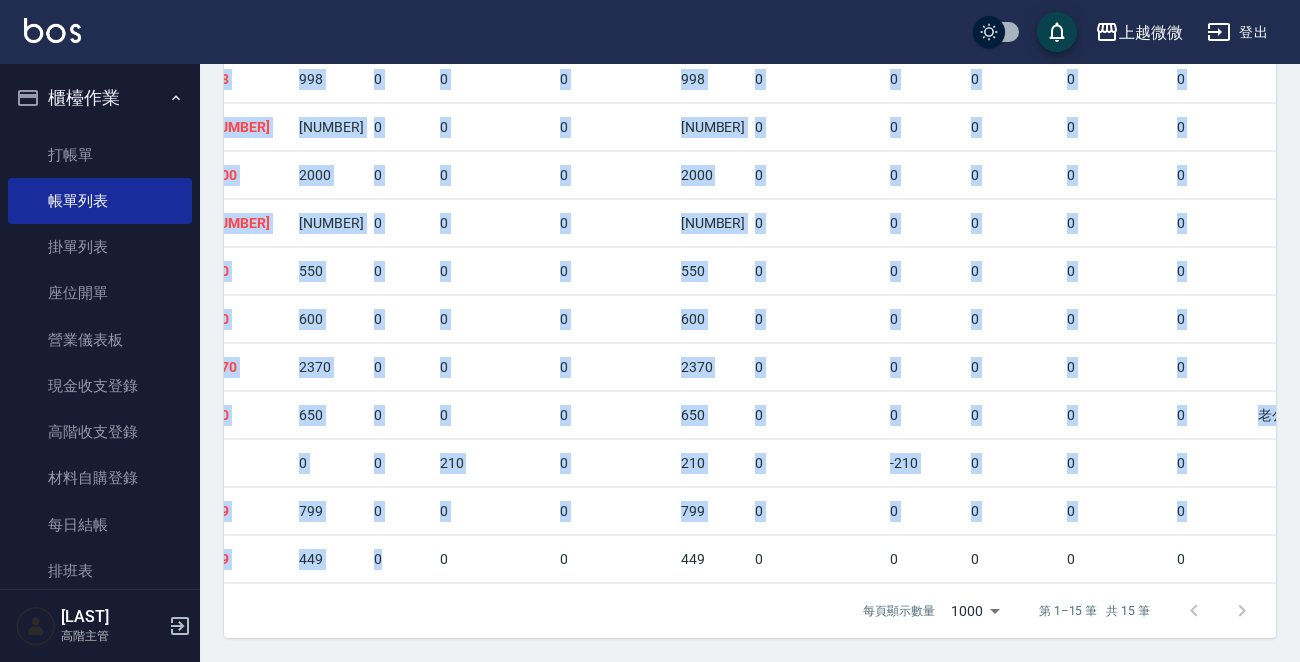 drag, startPoint x: 1159, startPoint y: 526, endPoint x: 1308, endPoint y: 497, distance: 151.79591 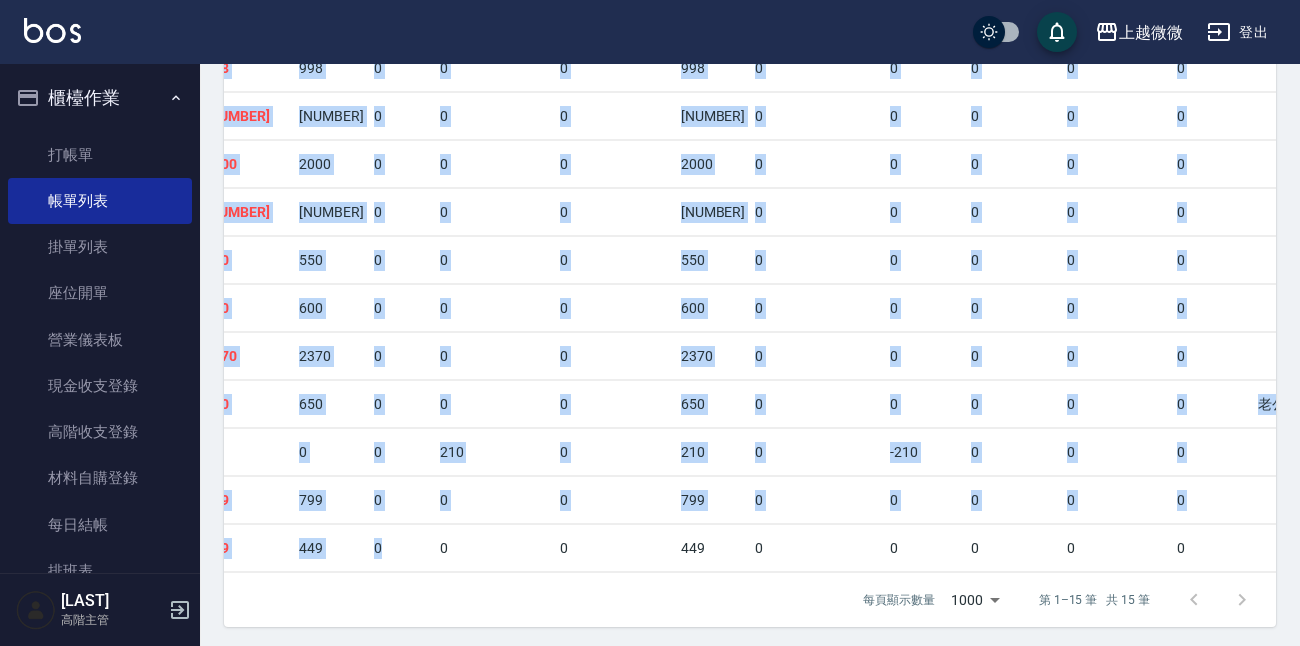 scroll, scrollTop: 0, scrollLeft: 570, axis: horizontal 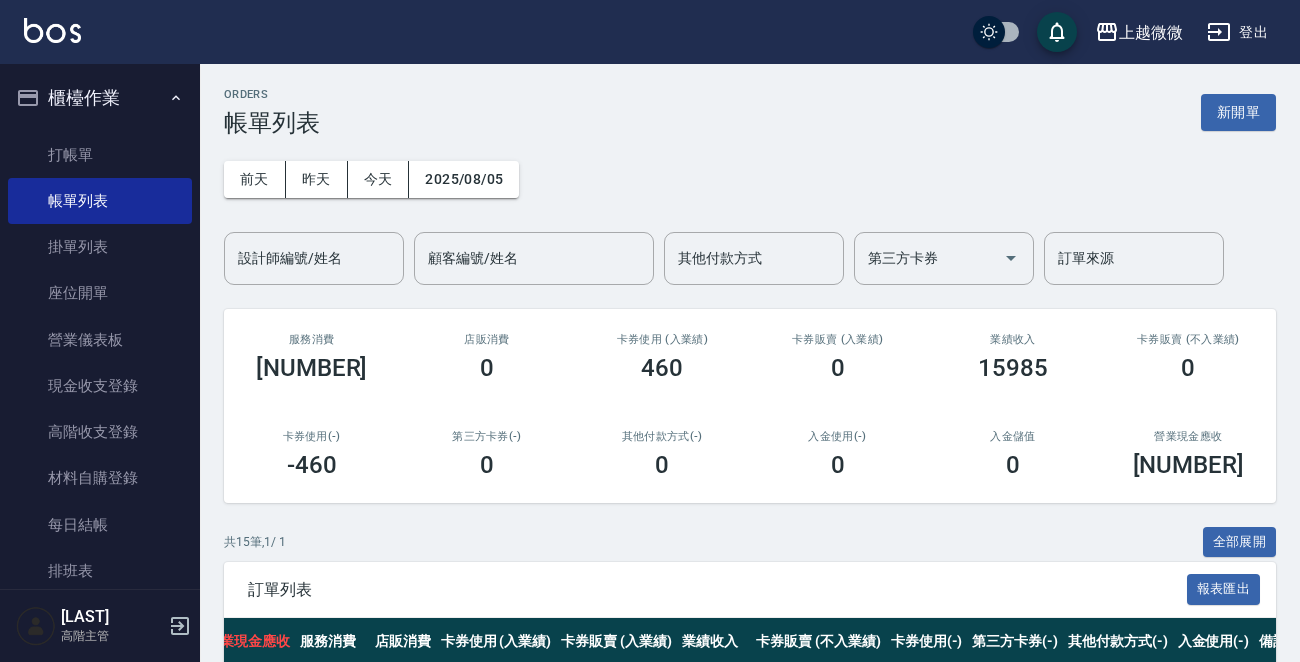 click on "訂單列表" at bounding box center [717, 590] 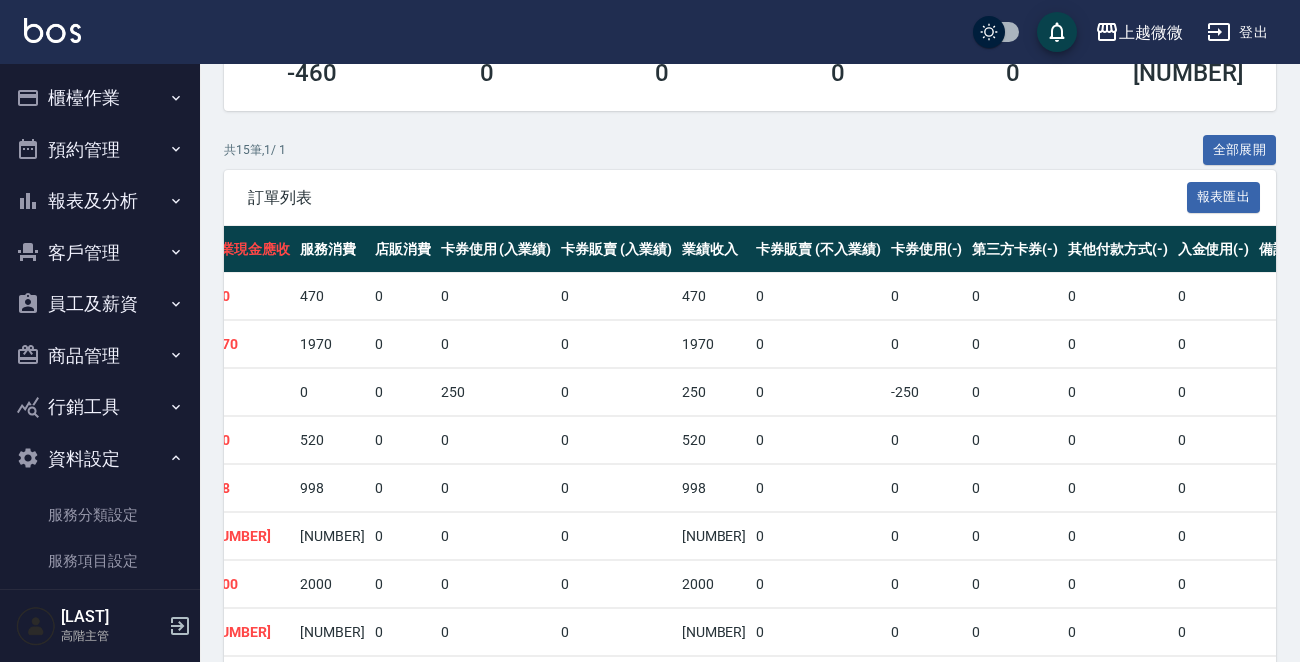 scroll, scrollTop: 400, scrollLeft: 0, axis: vertical 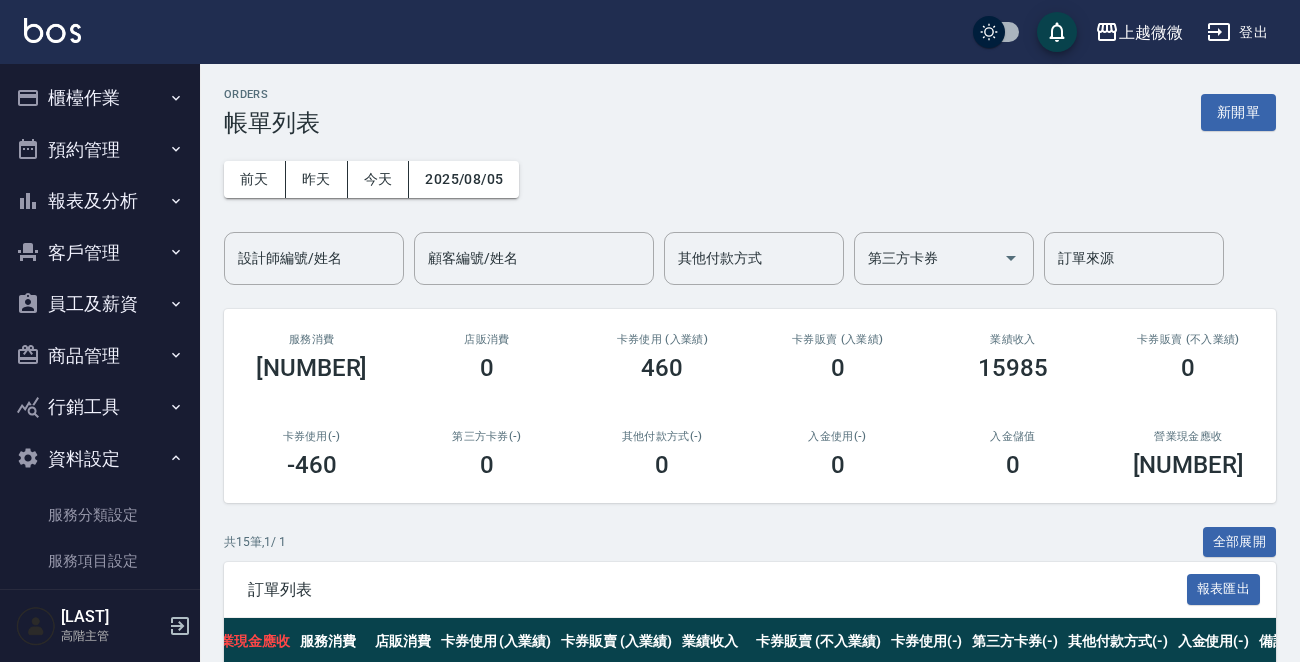 click at bounding box center (52, 30) 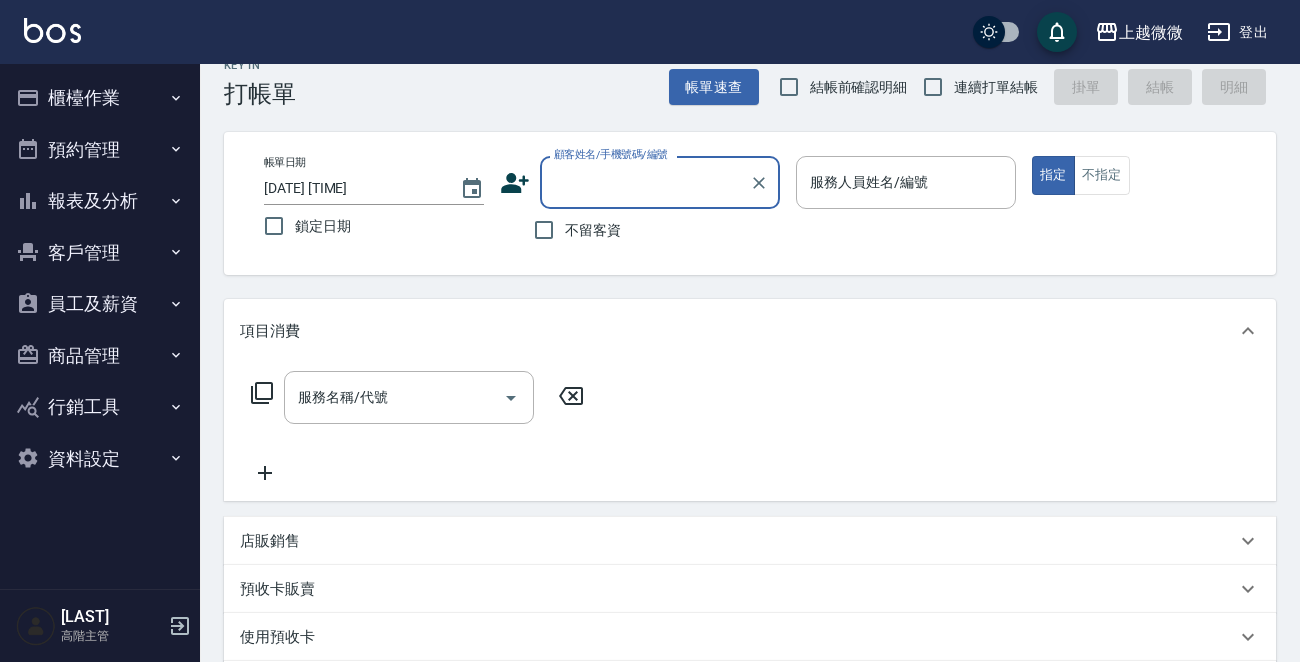 scroll, scrollTop: 346, scrollLeft: 0, axis: vertical 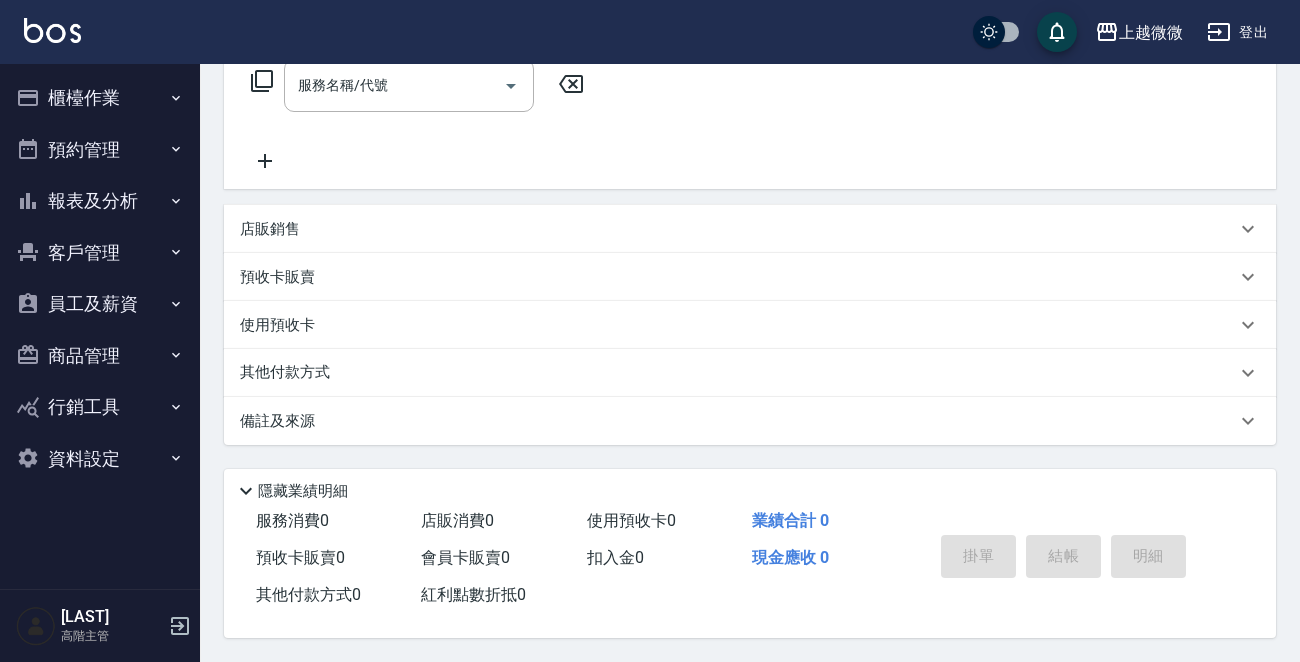 click on "資料設定" at bounding box center (100, 459) 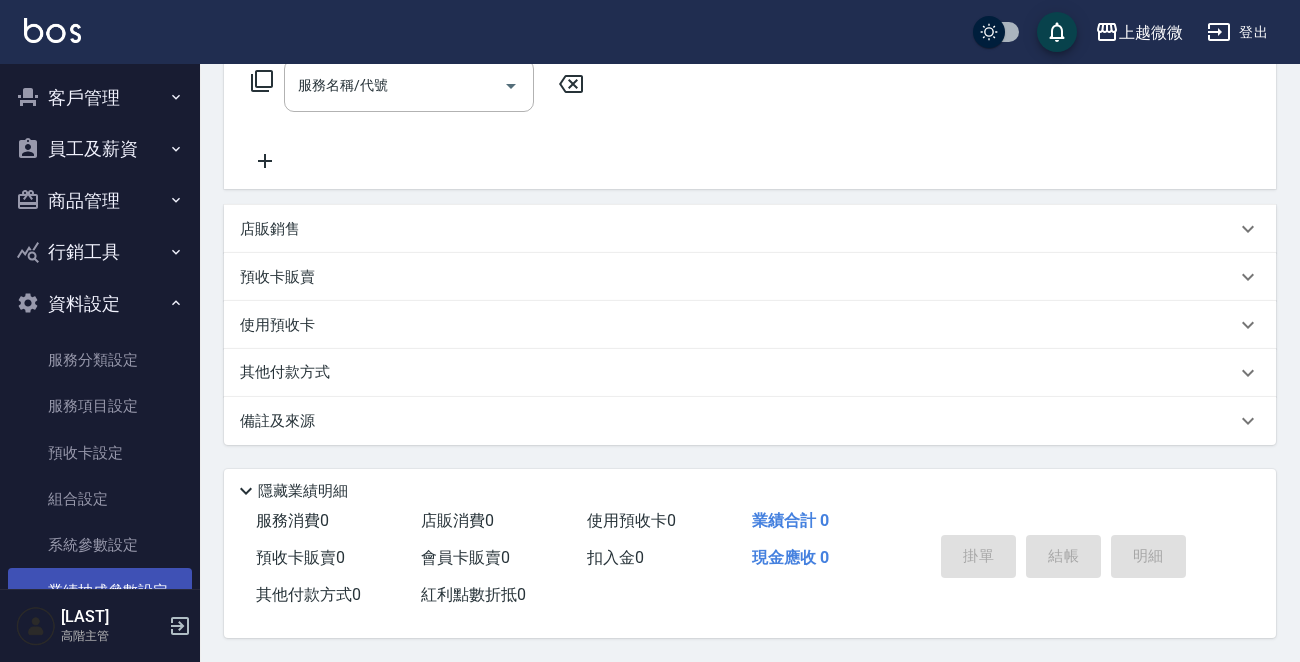 scroll, scrollTop: 300, scrollLeft: 0, axis: vertical 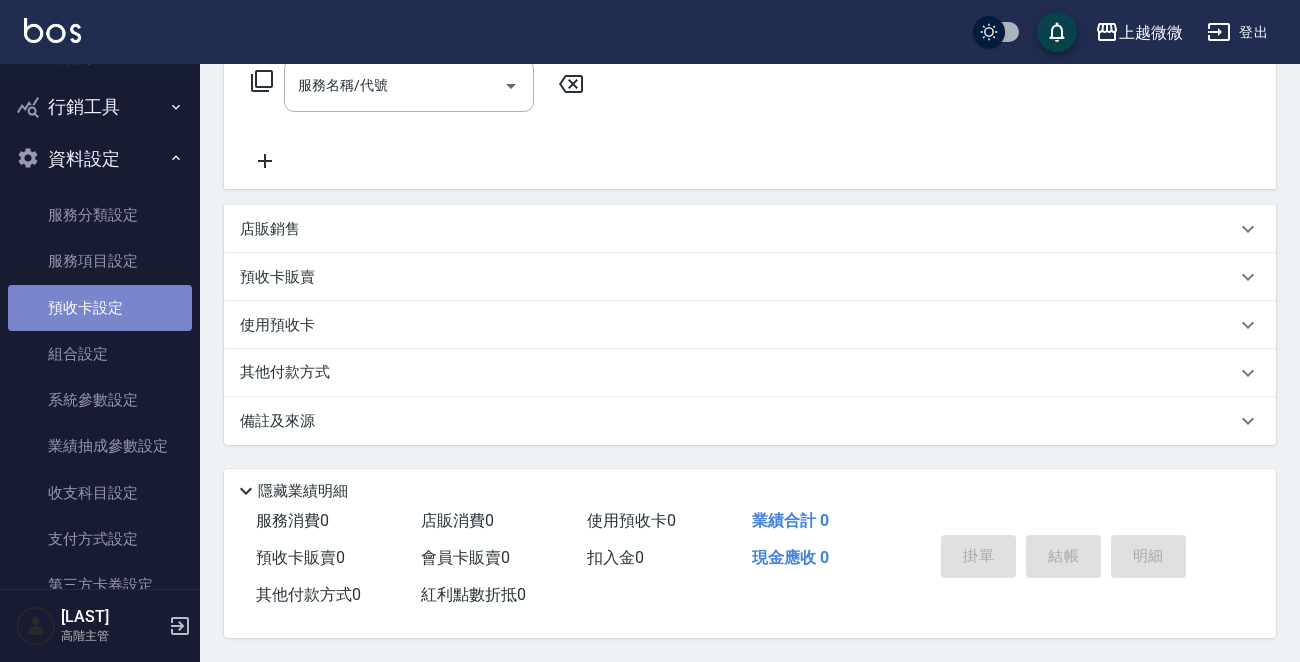 click on "預收卡設定" at bounding box center [100, 308] 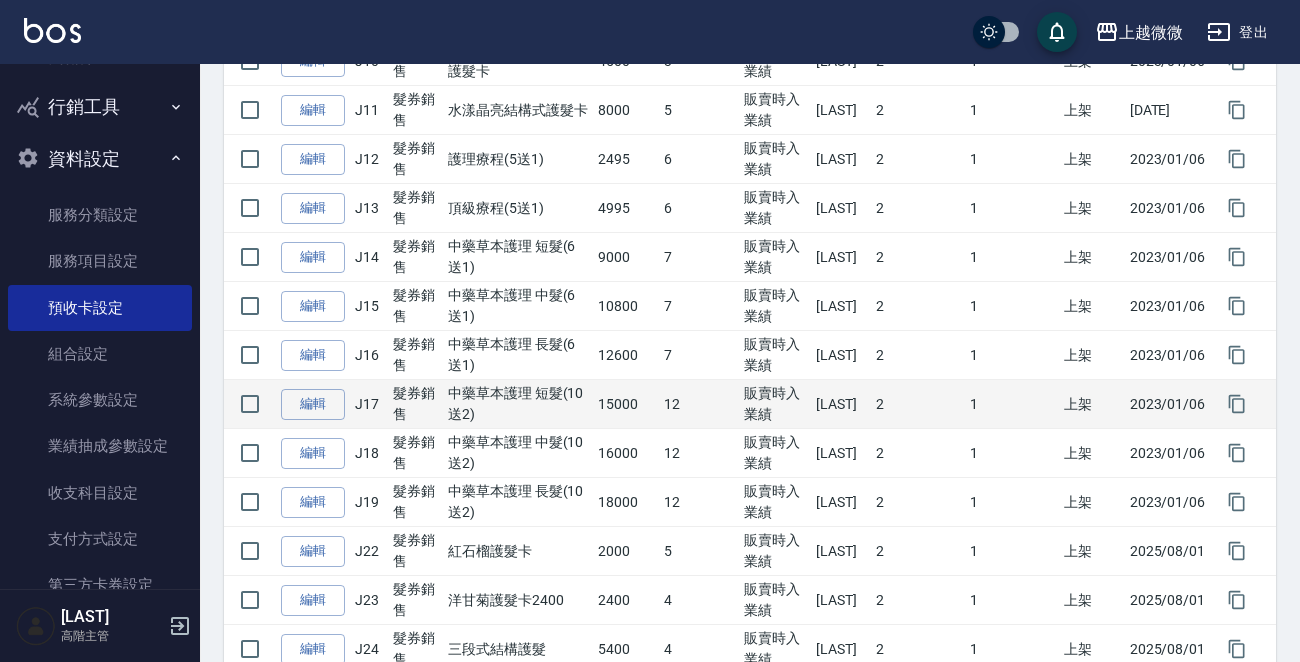 scroll, scrollTop: 800, scrollLeft: 0, axis: vertical 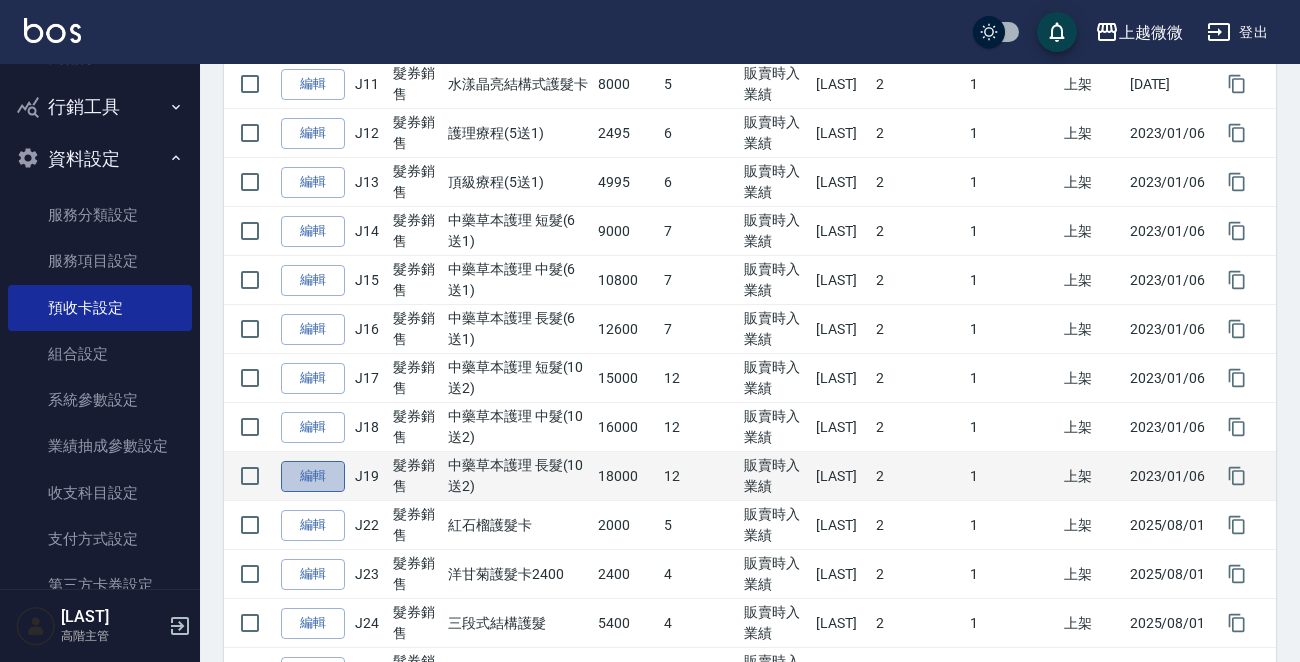 click on "編輯" at bounding box center [313, 476] 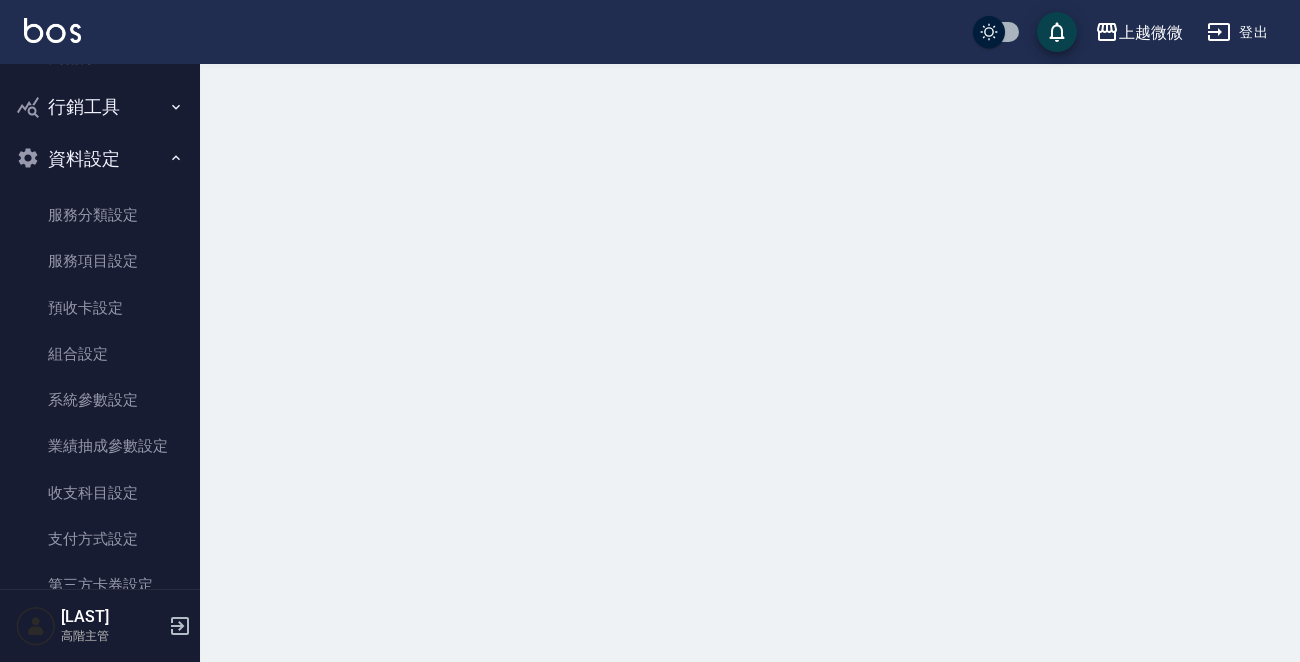 scroll, scrollTop: 0, scrollLeft: 0, axis: both 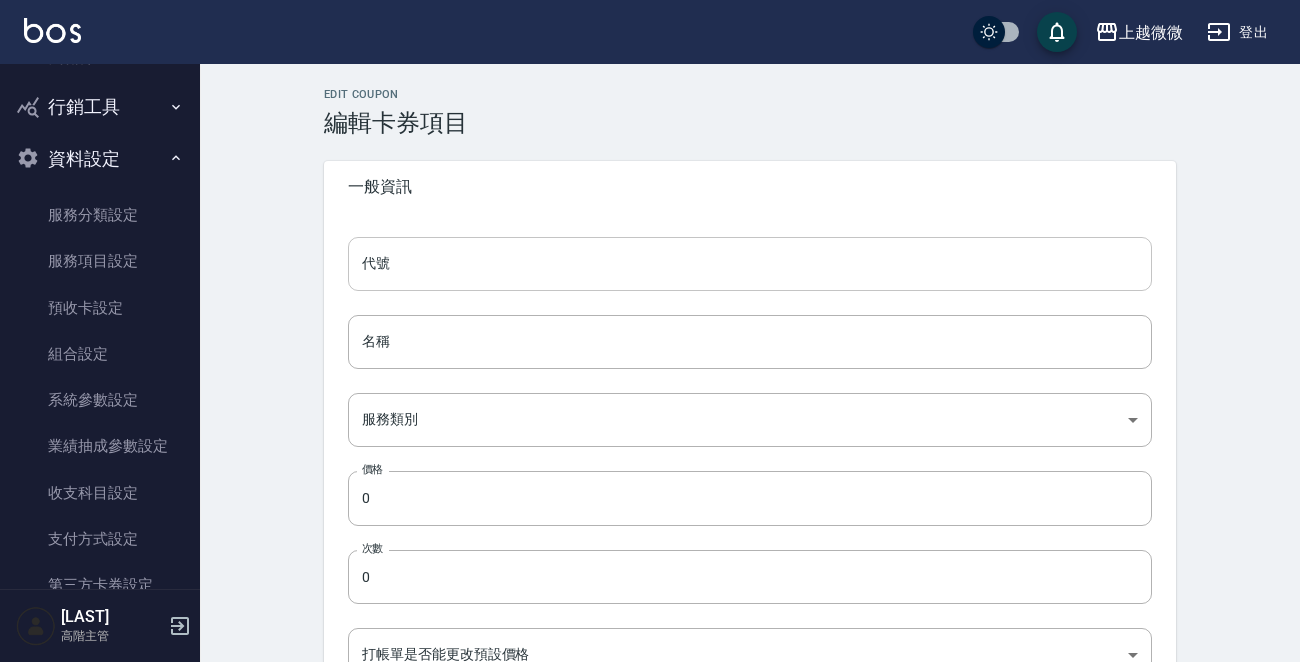 type on "J19" 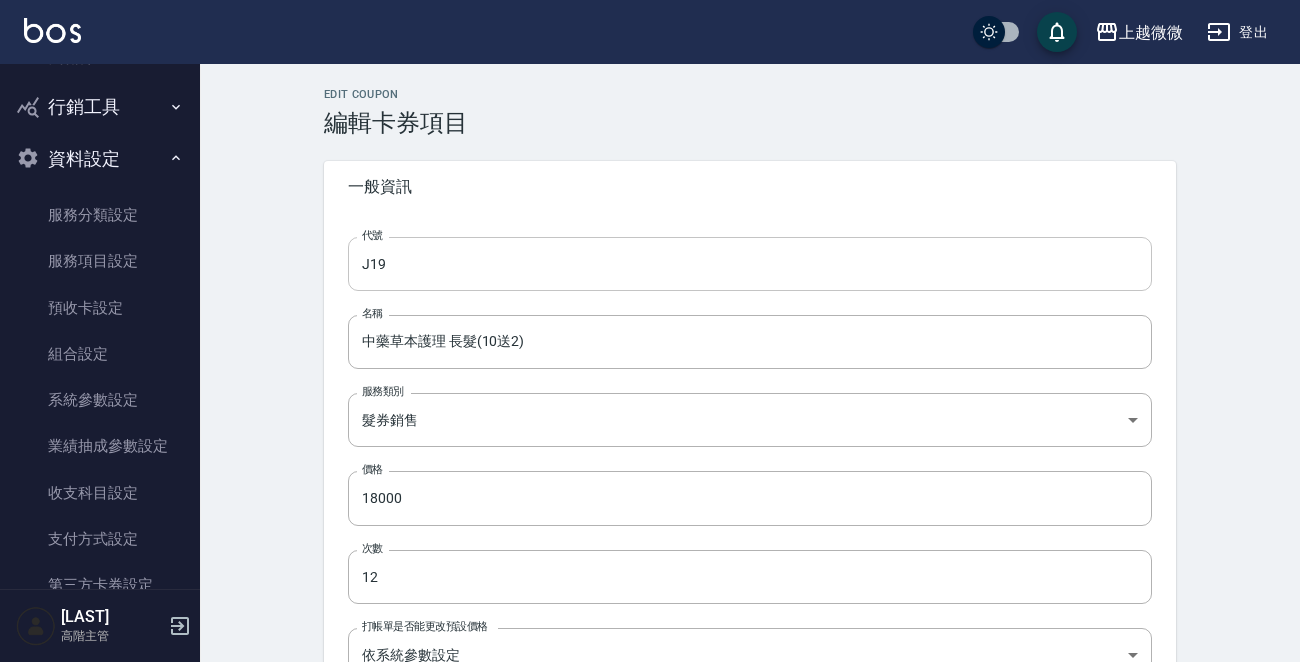 click on "J19" at bounding box center (750, 264) 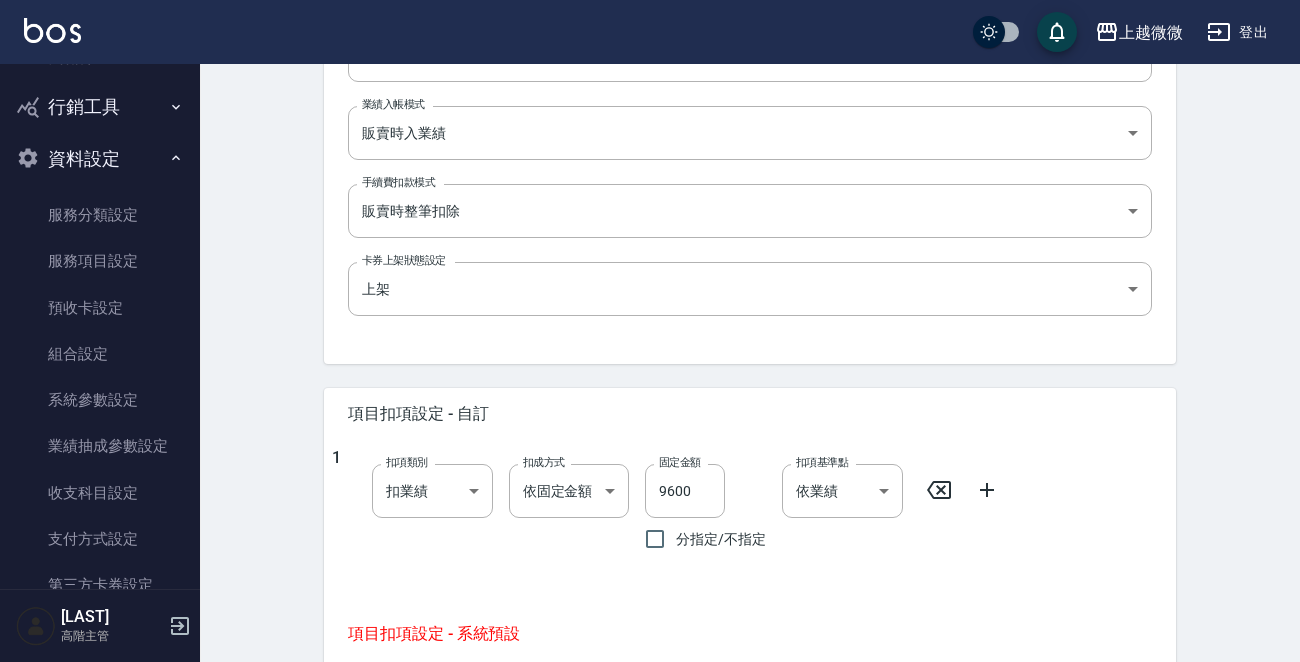 scroll, scrollTop: 1122, scrollLeft: 0, axis: vertical 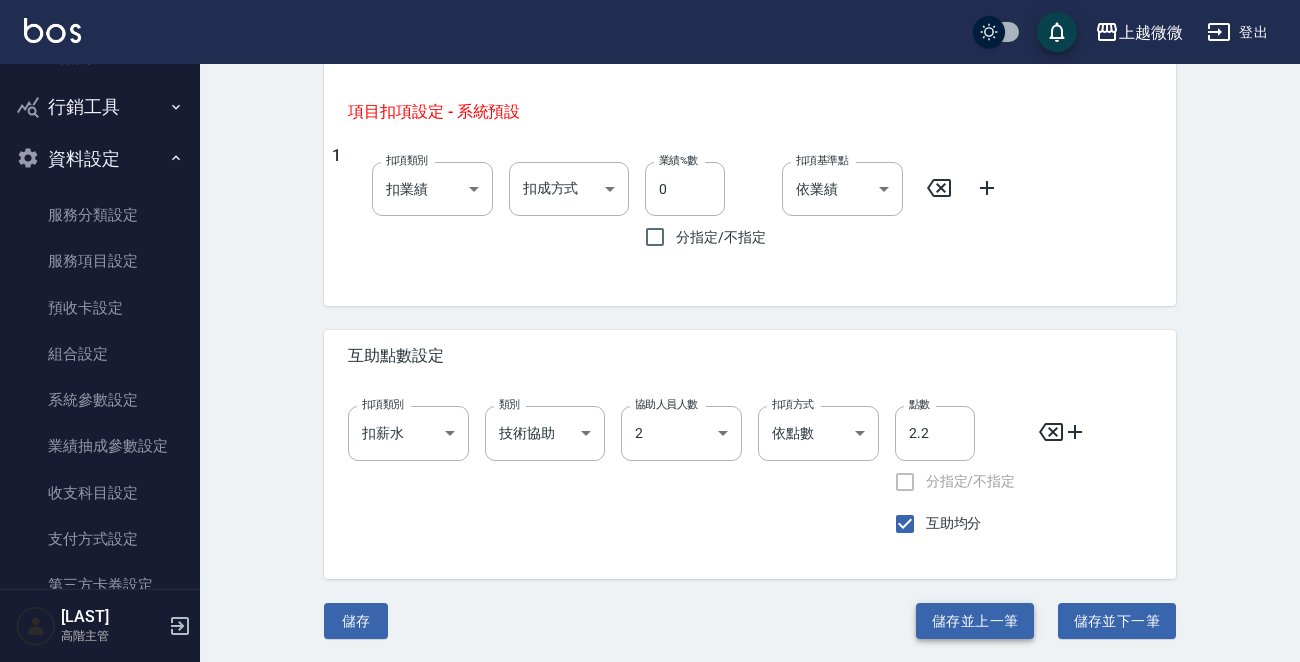 click on "儲存並上一筆" at bounding box center (975, 621) 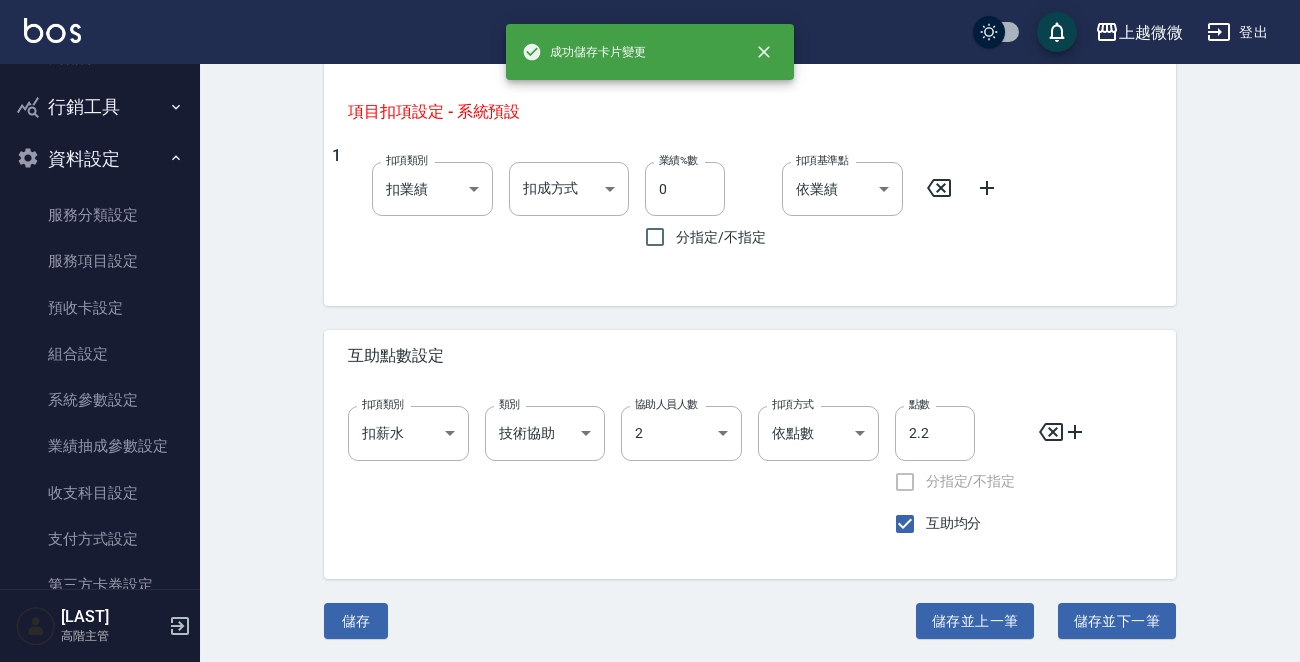 scroll, scrollTop: 0, scrollLeft: 0, axis: both 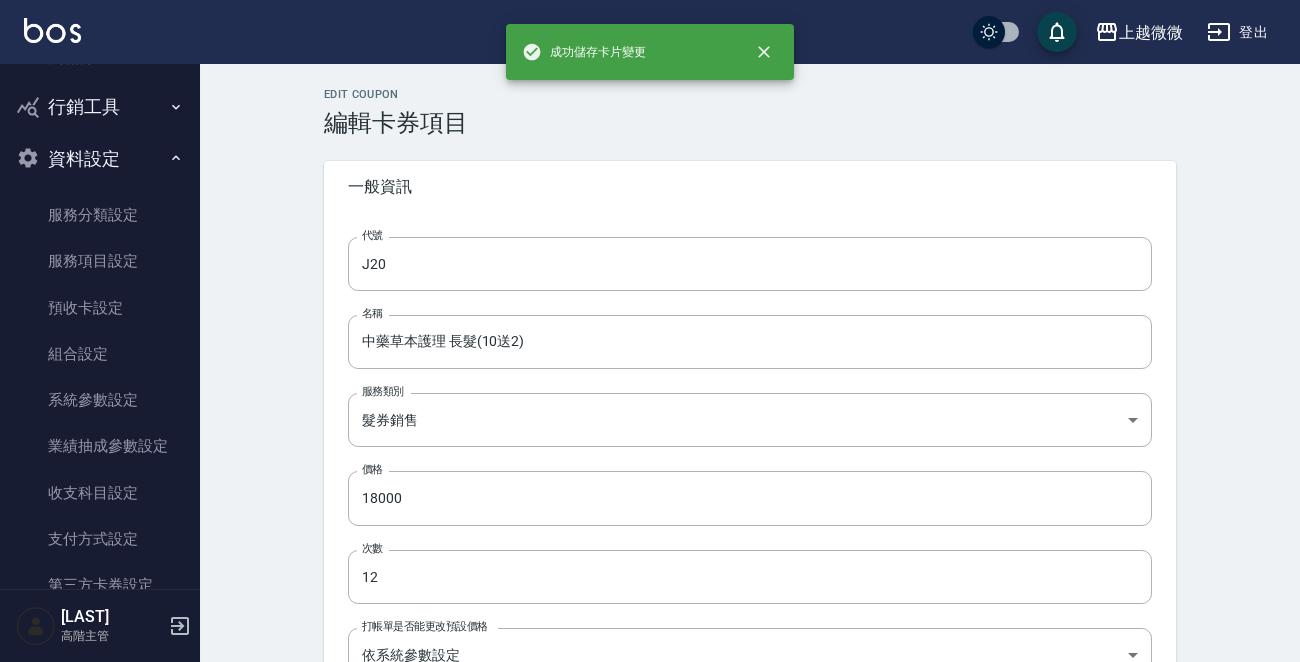 type on "J18" 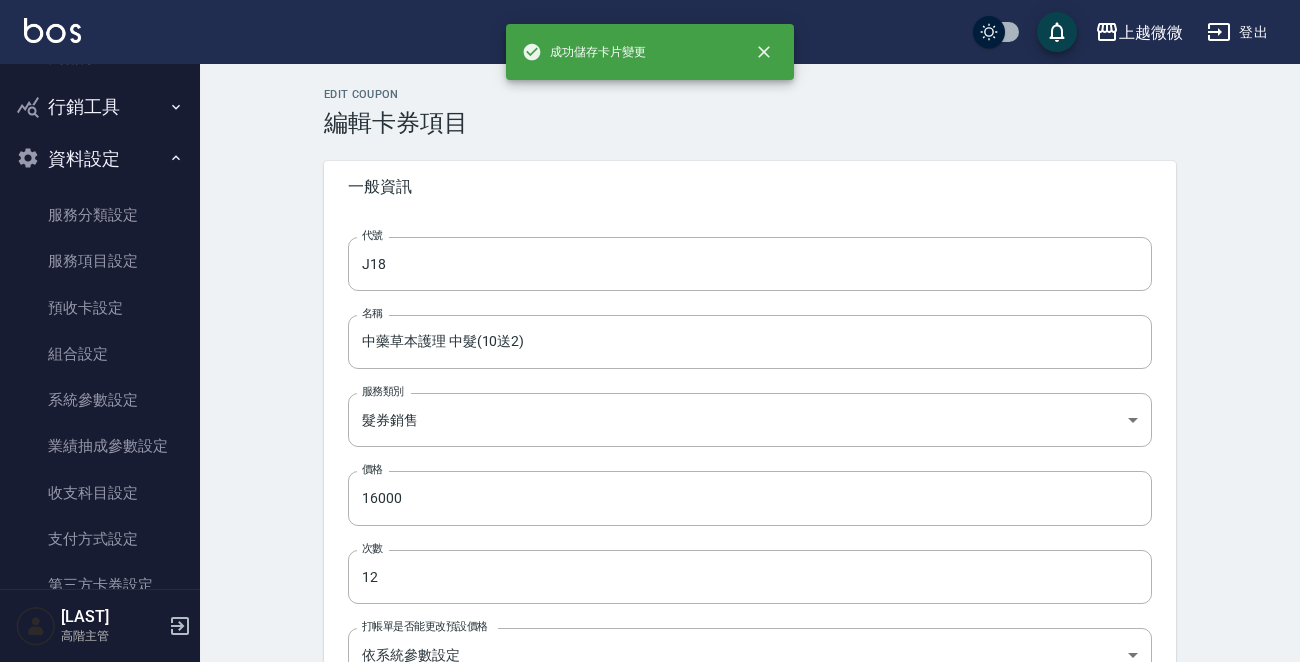 type on "7400" 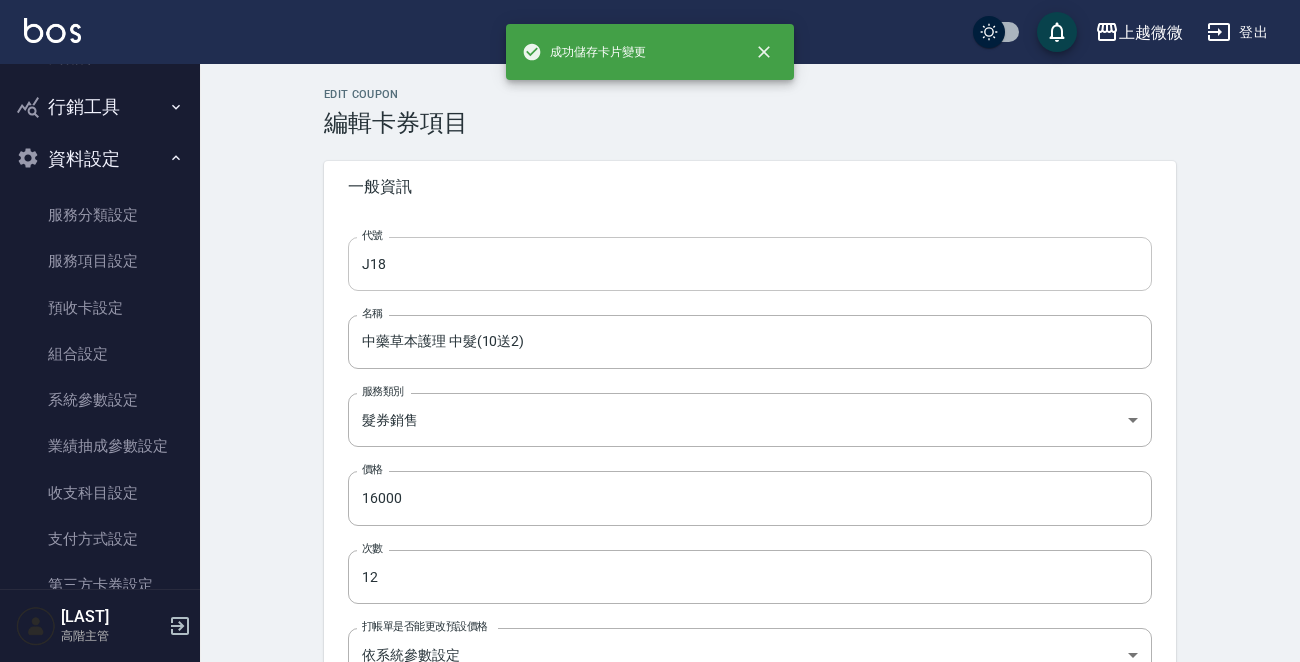 click on "J18" at bounding box center (750, 264) 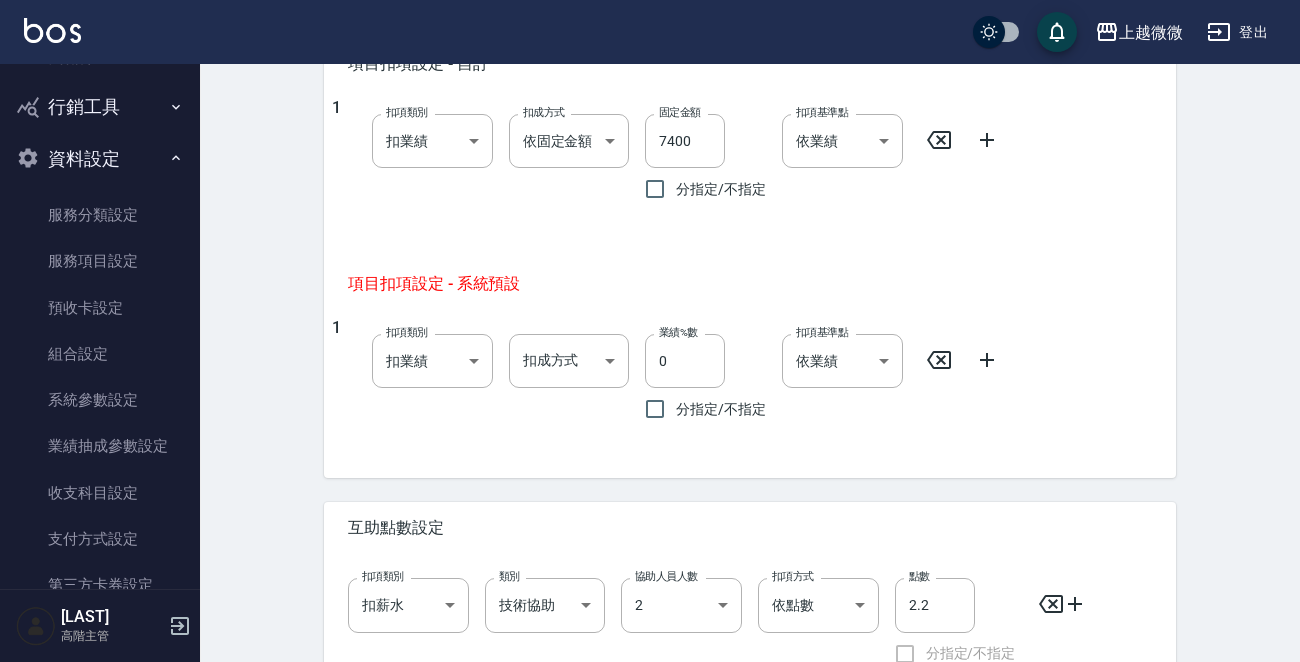 scroll, scrollTop: 1122, scrollLeft: 0, axis: vertical 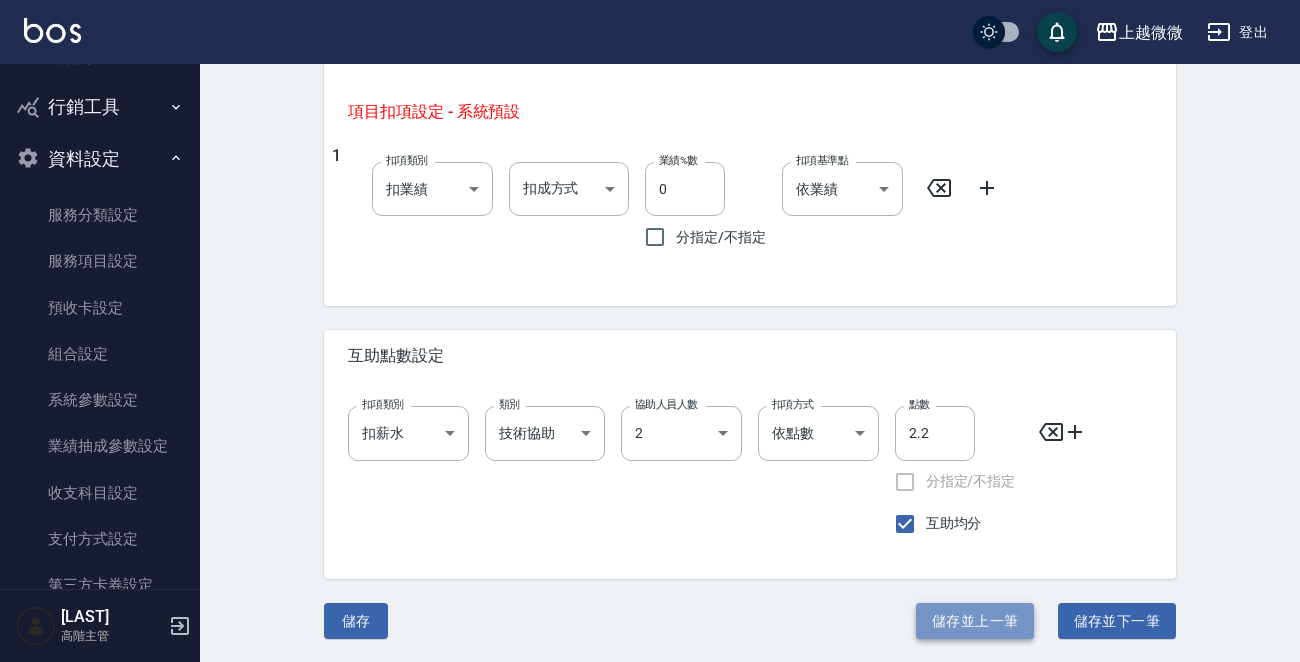 click on "儲存並上一筆" at bounding box center (975, 621) 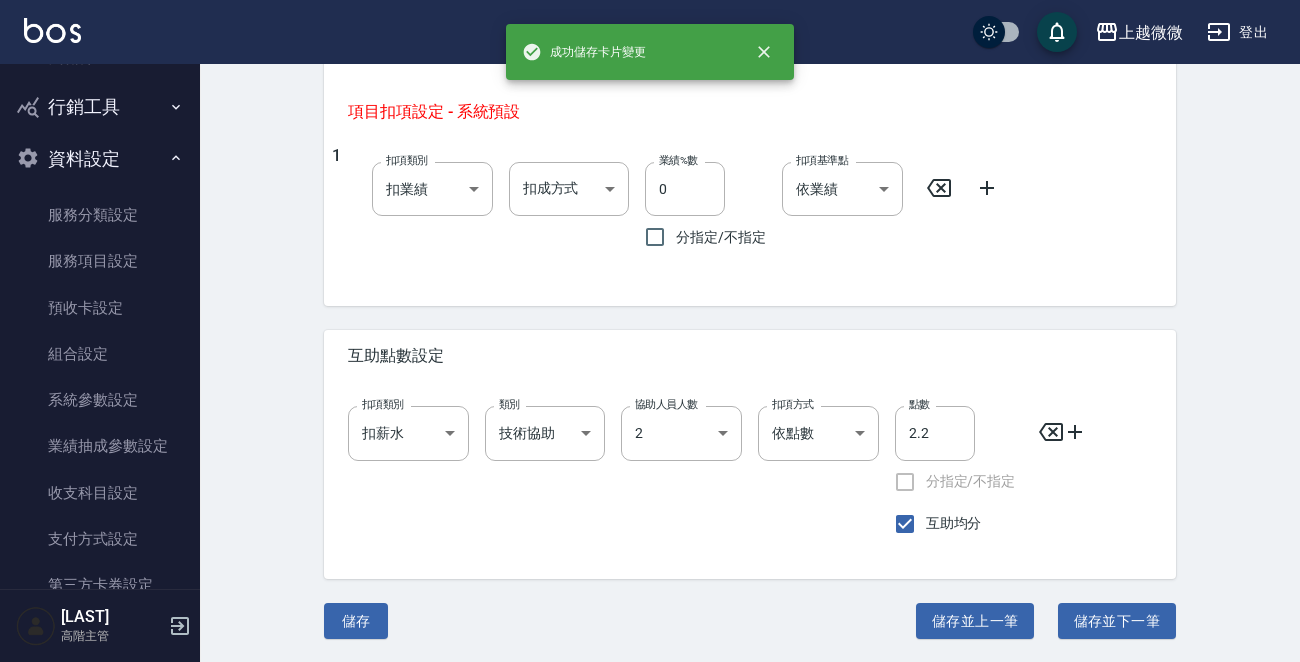 scroll, scrollTop: 0, scrollLeft: 0, axis: both 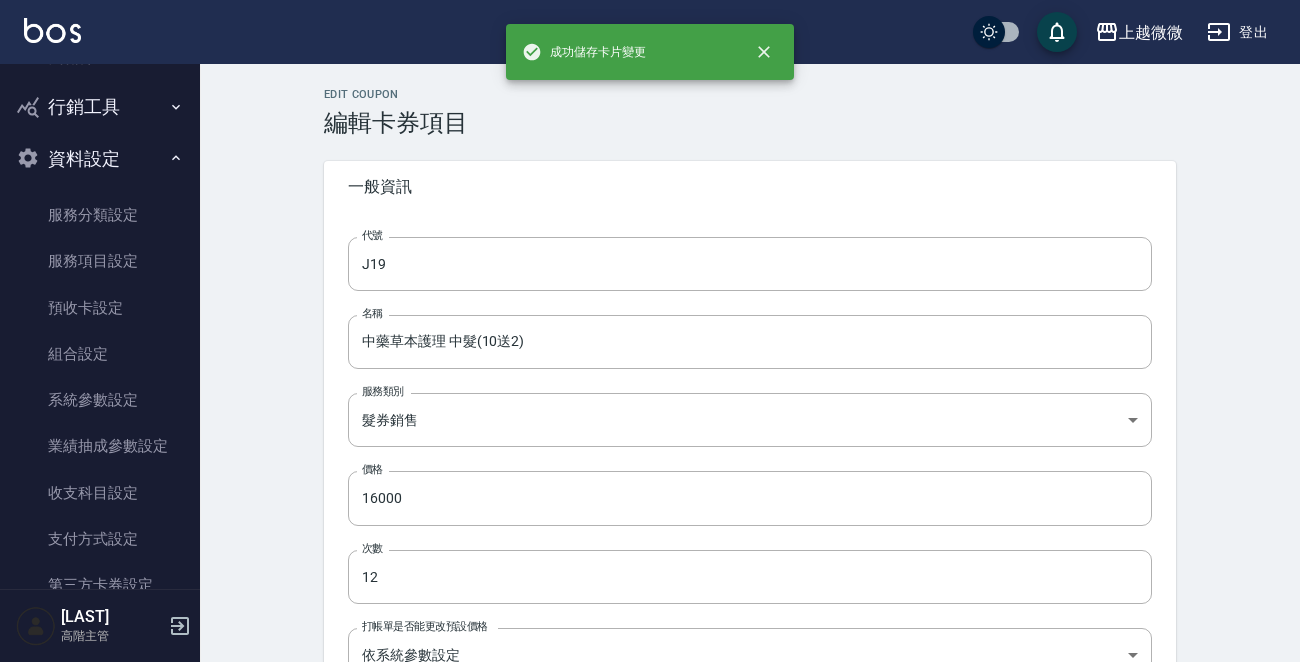 type on "J17" 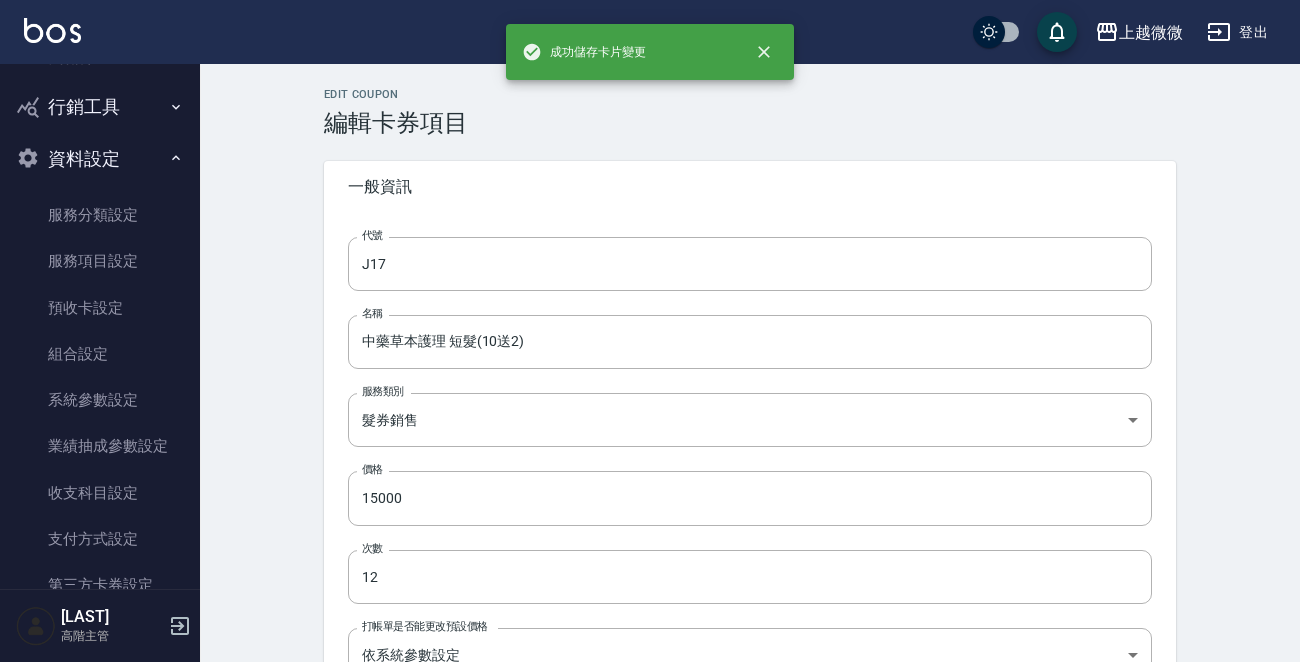 type on "5200" 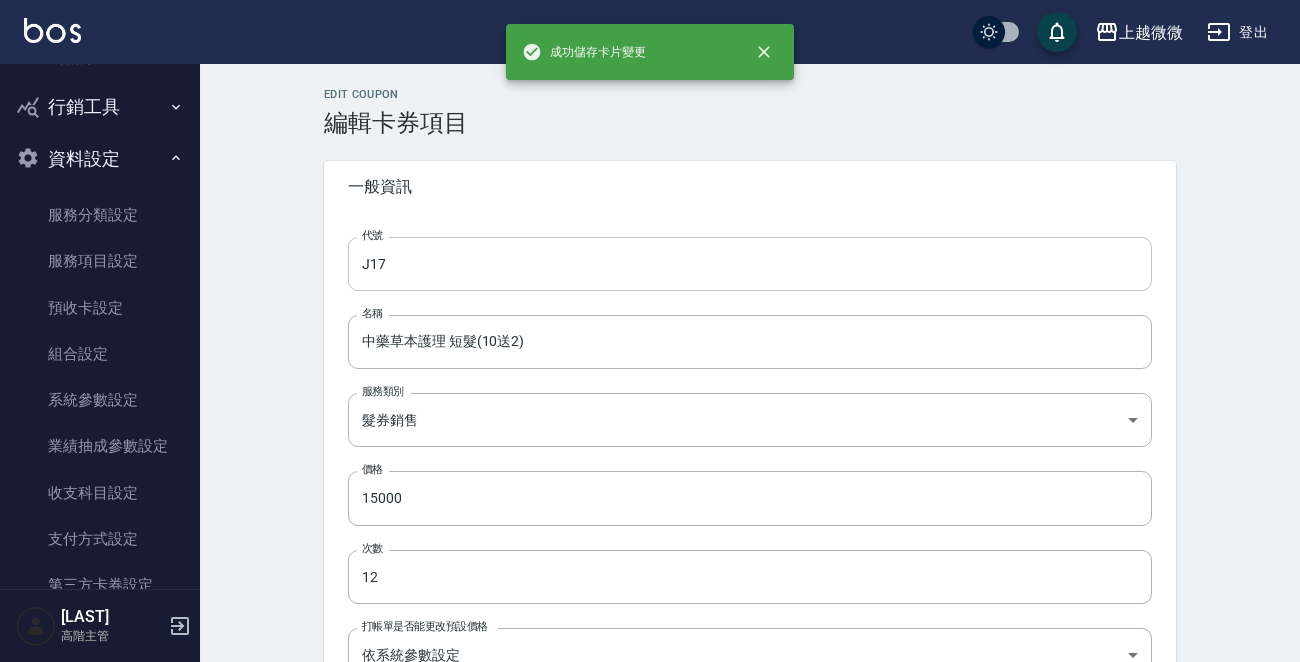 click on "J17" at bounding box center (750, 264) 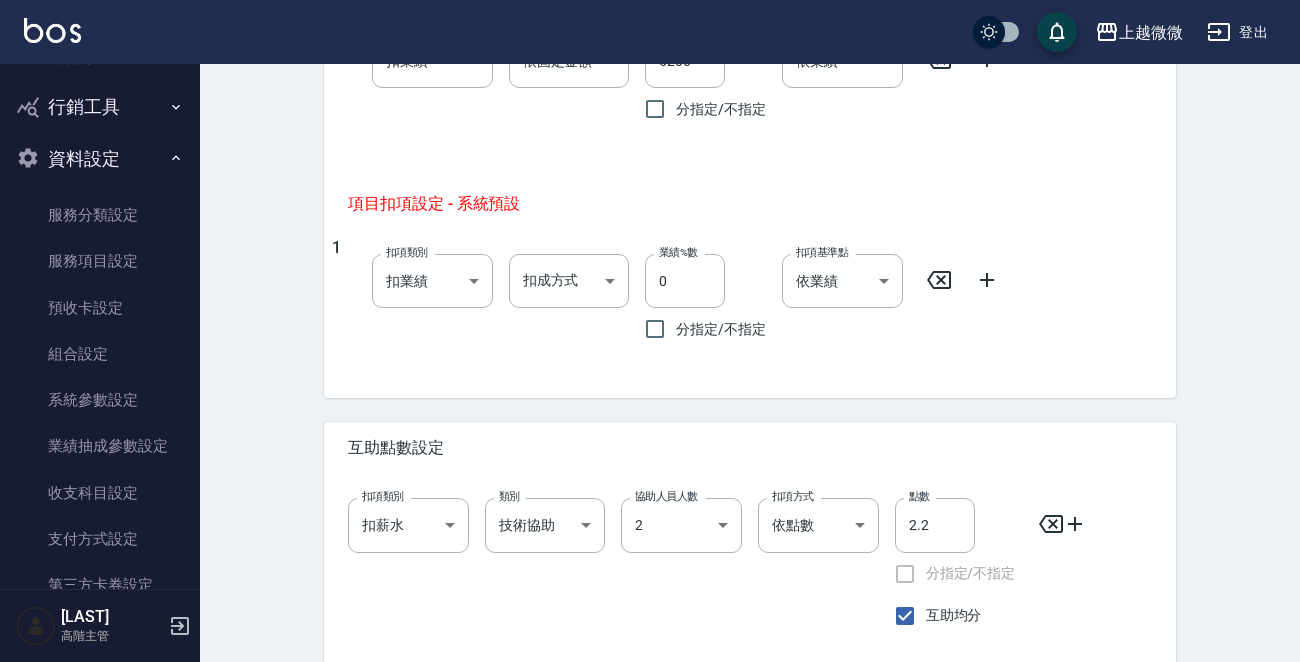 scroll, scrollTop: 1122, scrollLeft: 0, axis: vertical 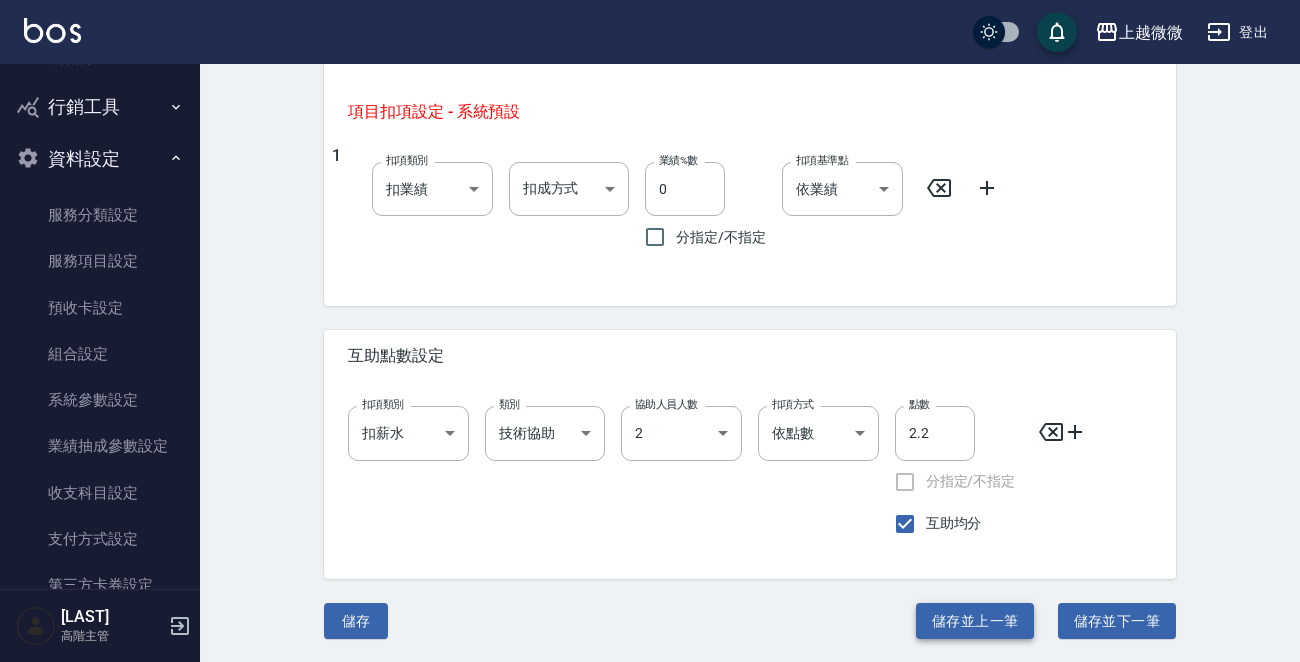 click on "儲存並上一筆" at bounding box center (975, 621) 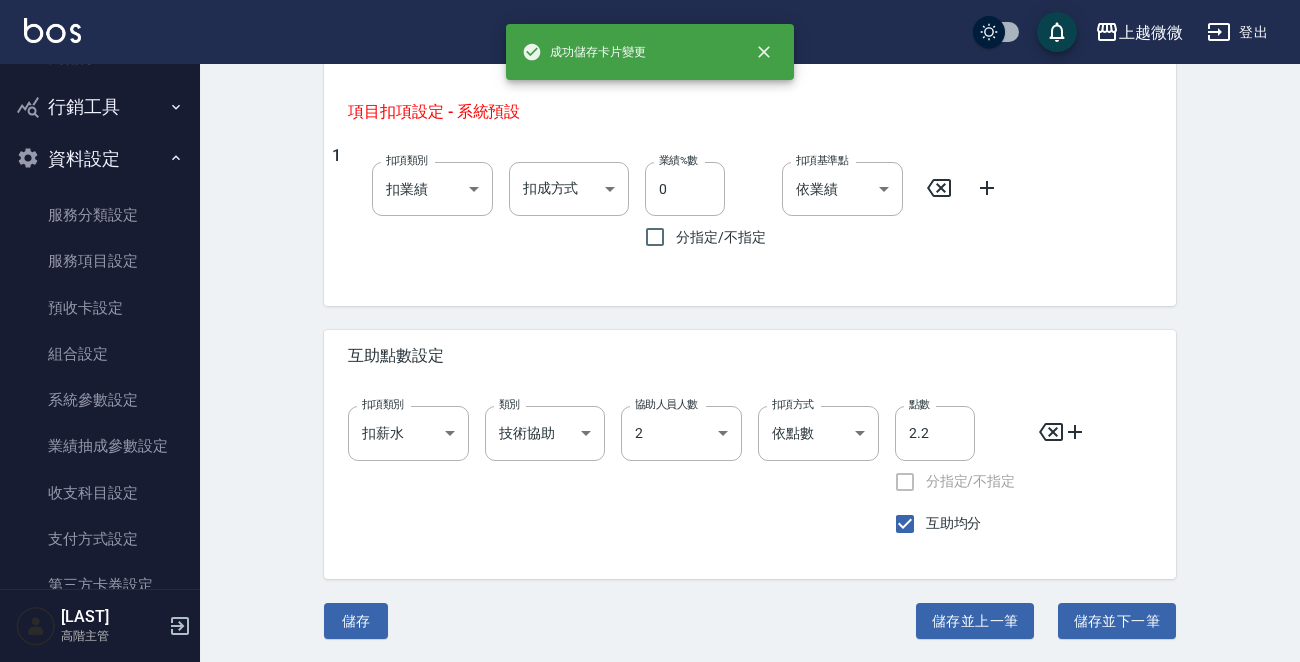scroll, scrollTop: 0, scrollLeft: 0, axis: both 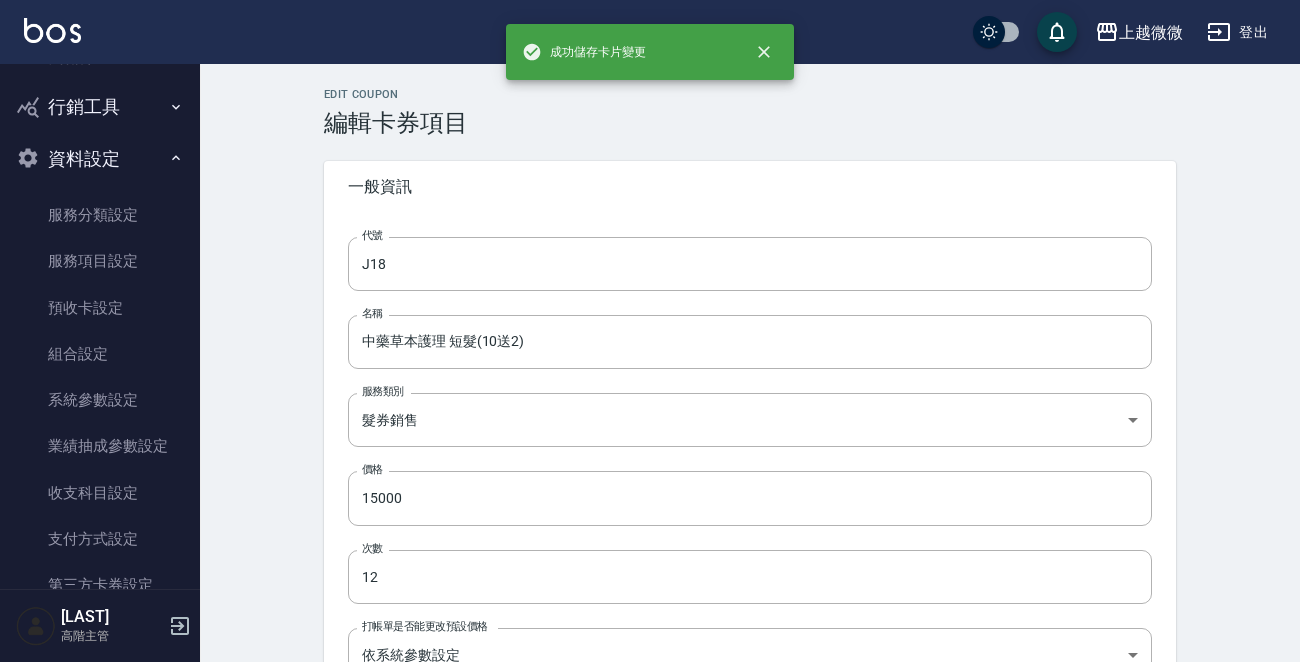 type on "J16" 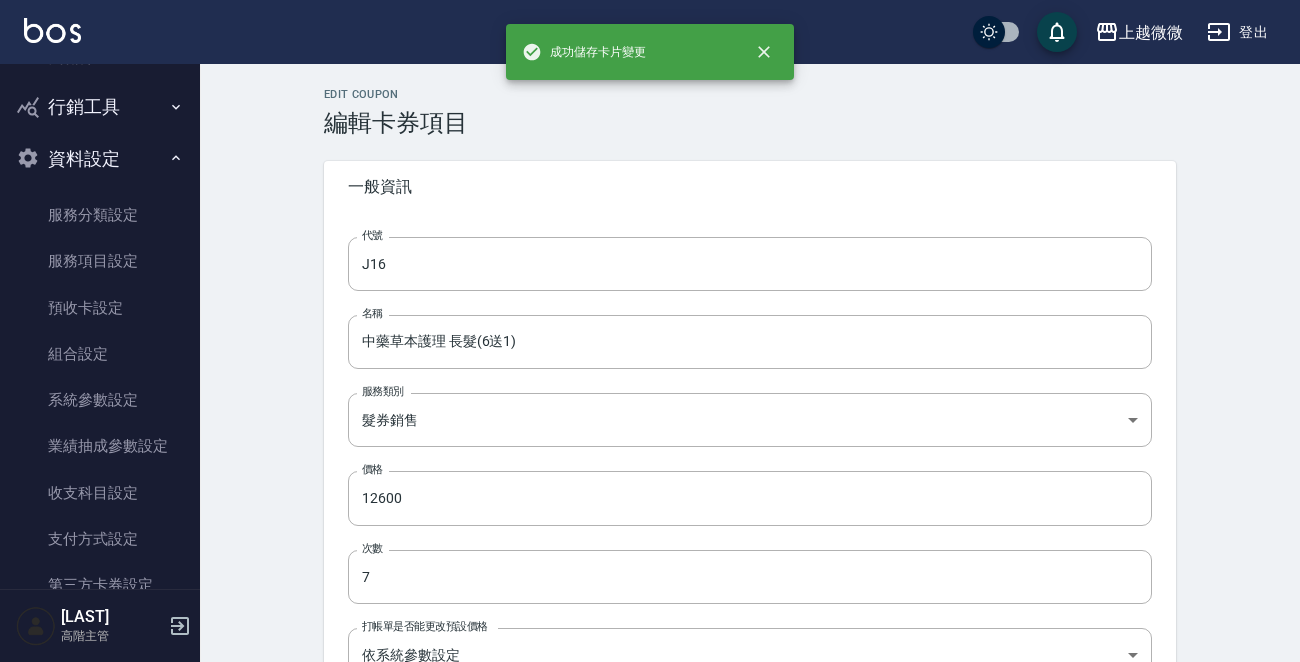 type on "4450" 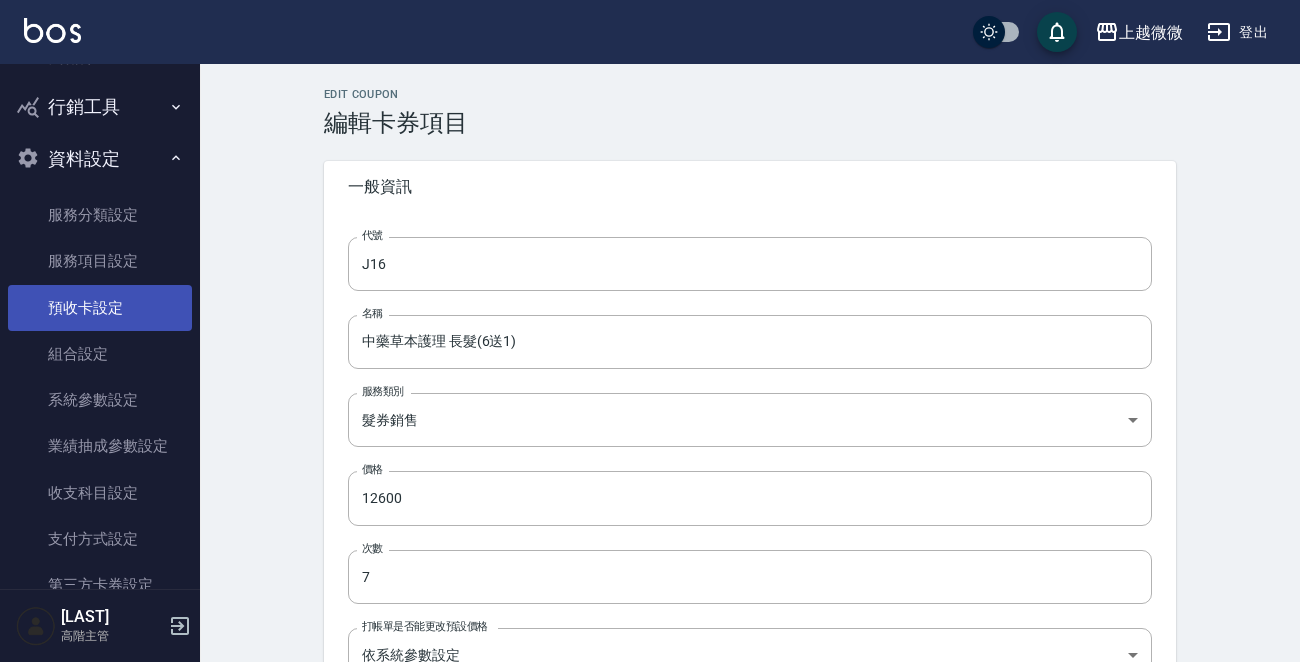 click on "預收卡設定" at bounding box center [100, 308] 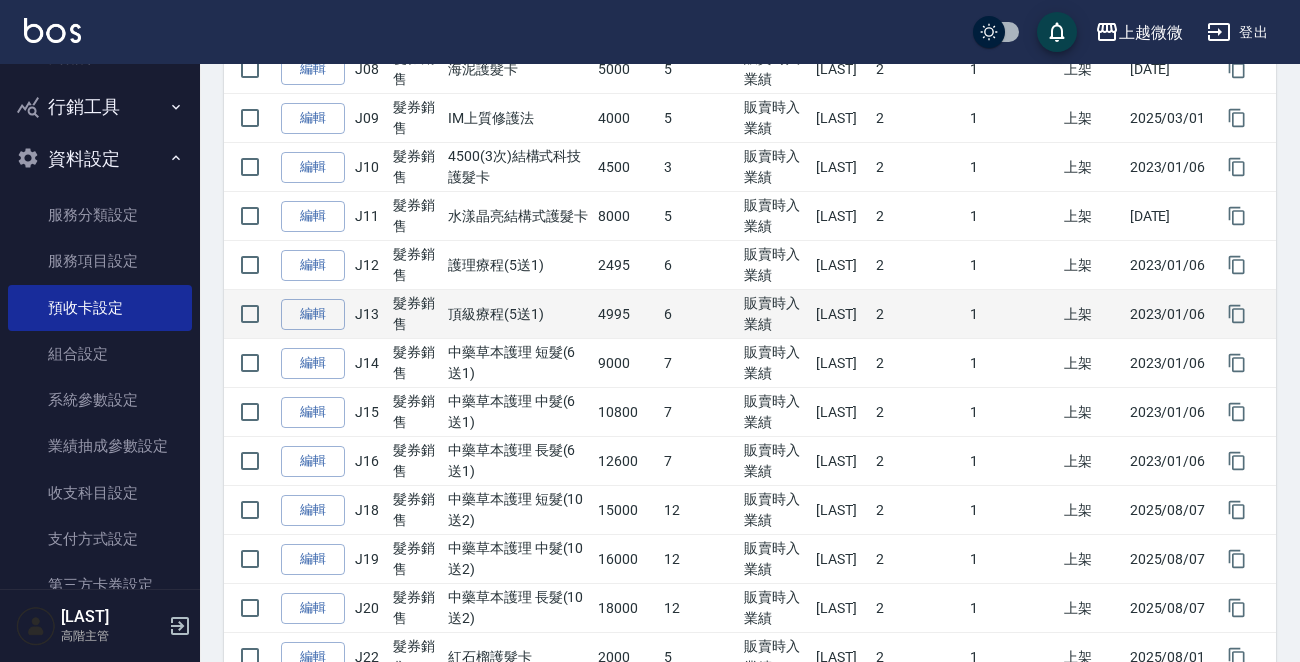 scroll, scrollTop: 700, scrollLeft: 0, axis: vertical 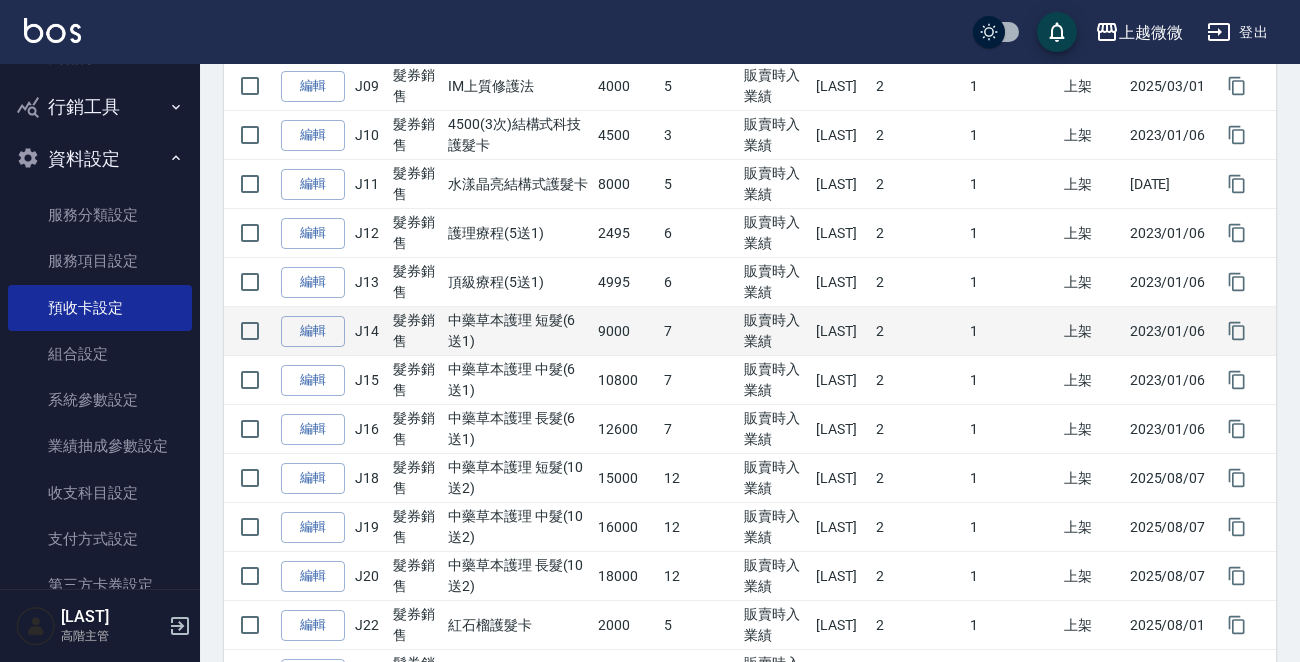 click on "9000" at bounding box center (626, 331) 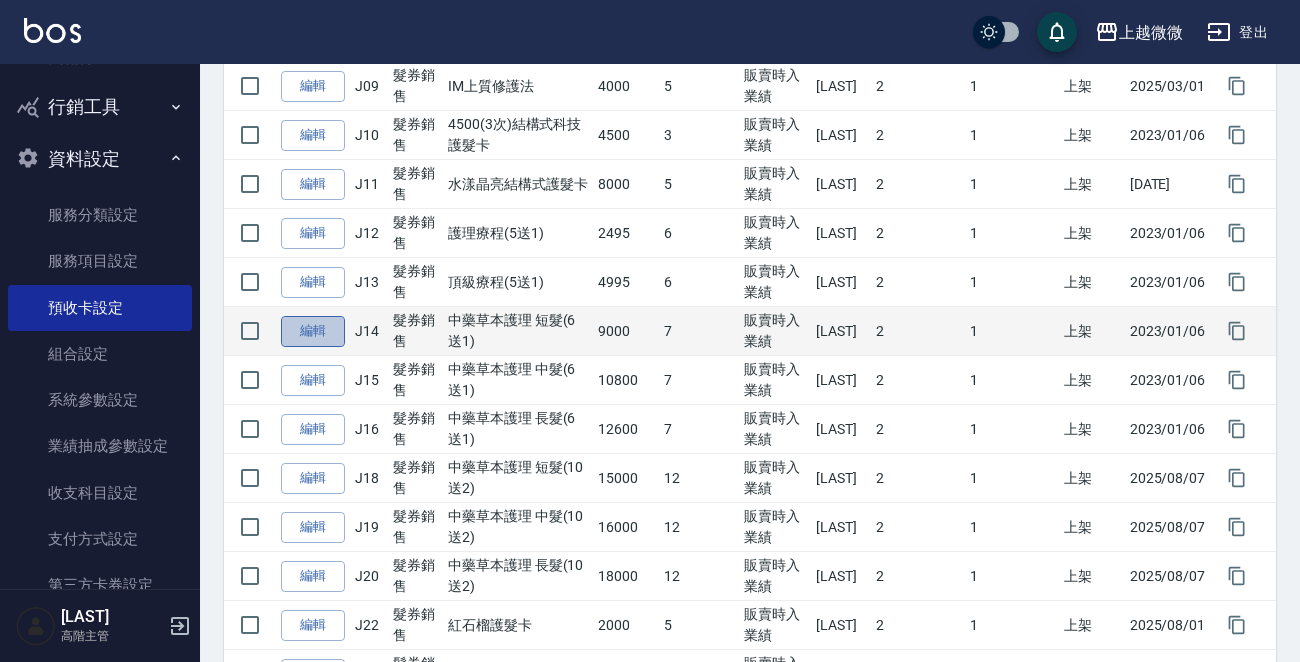 click on "編輯" at bounding box center [313, 331] 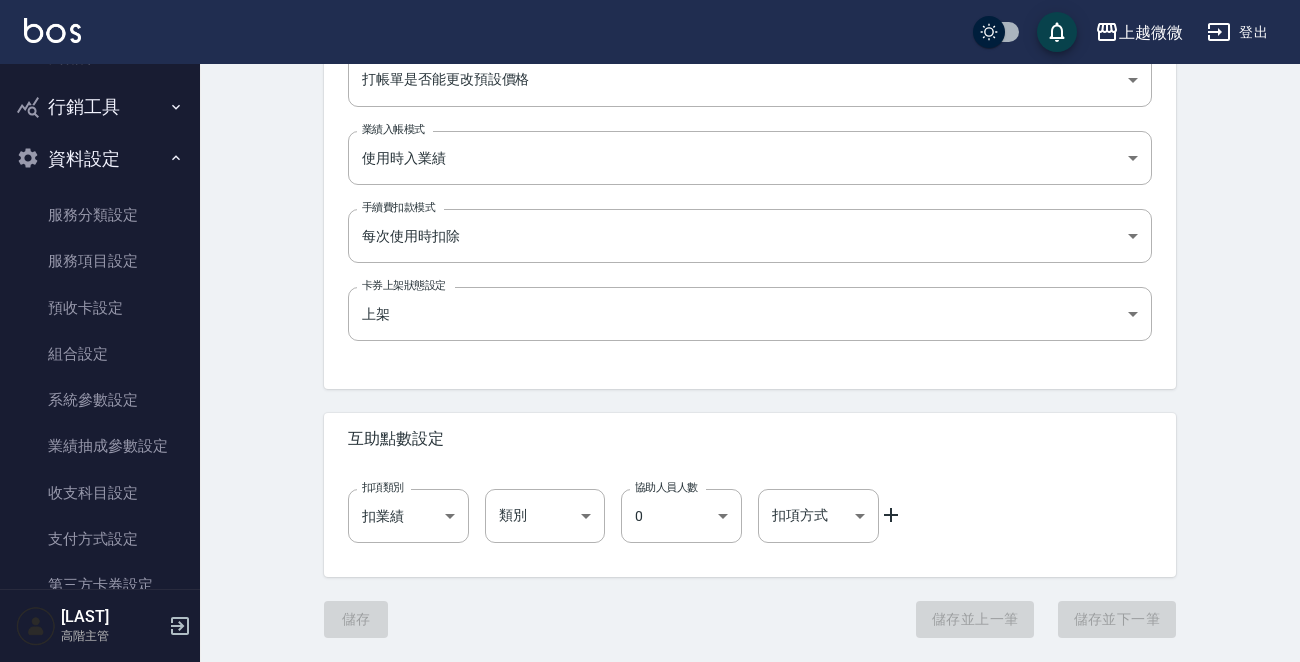 scroll, scrollTop: 0, scrollLeft: 0, axis: both 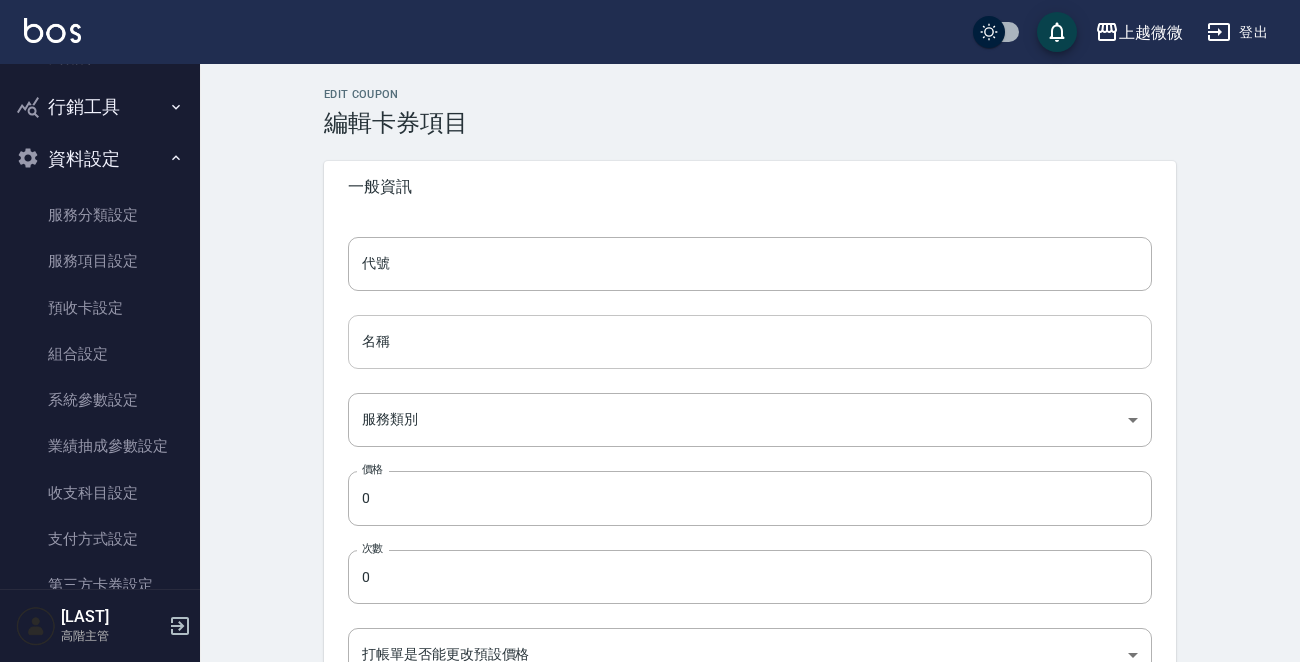 type on "J14" 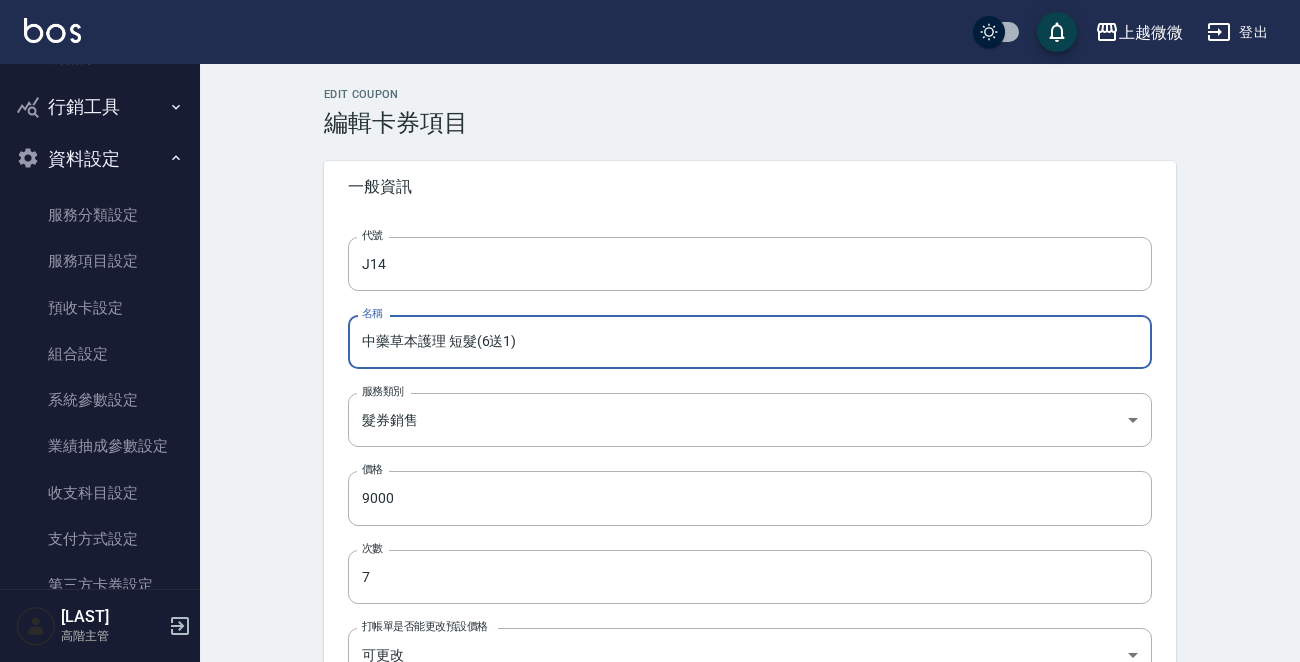 drag, startPoint x: 543, startPoint y: 349, endPoint x: 265, endPoint y: 324, distance: 279.12183 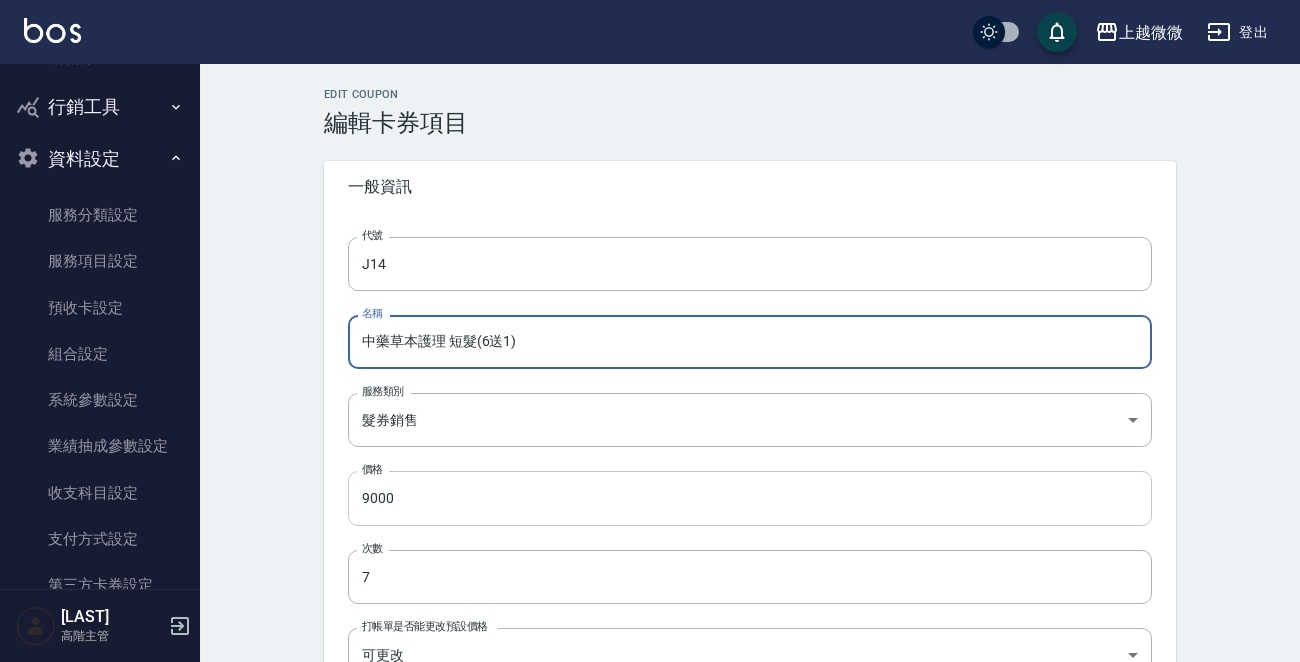 click on "9000" at bounding box center [750, 498] 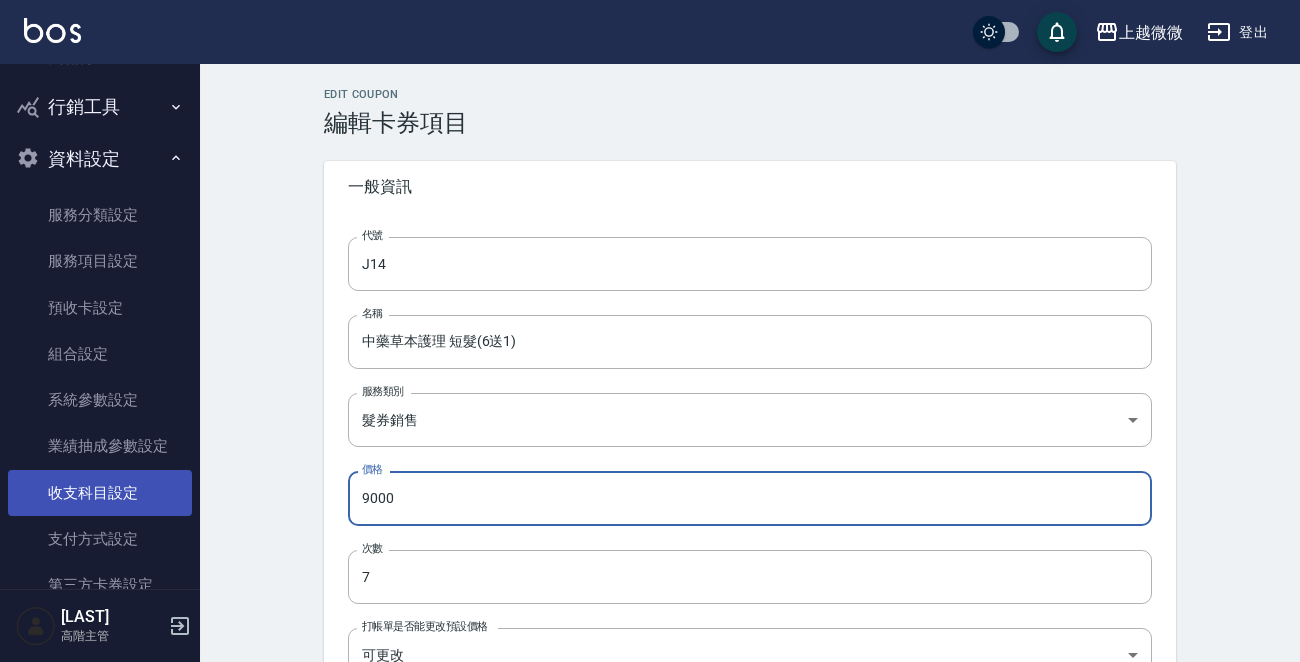 drag, startPoint x: 431, startPoint y: 495, endPoint x: 77, endPoint y: 477, distance: 354.45734 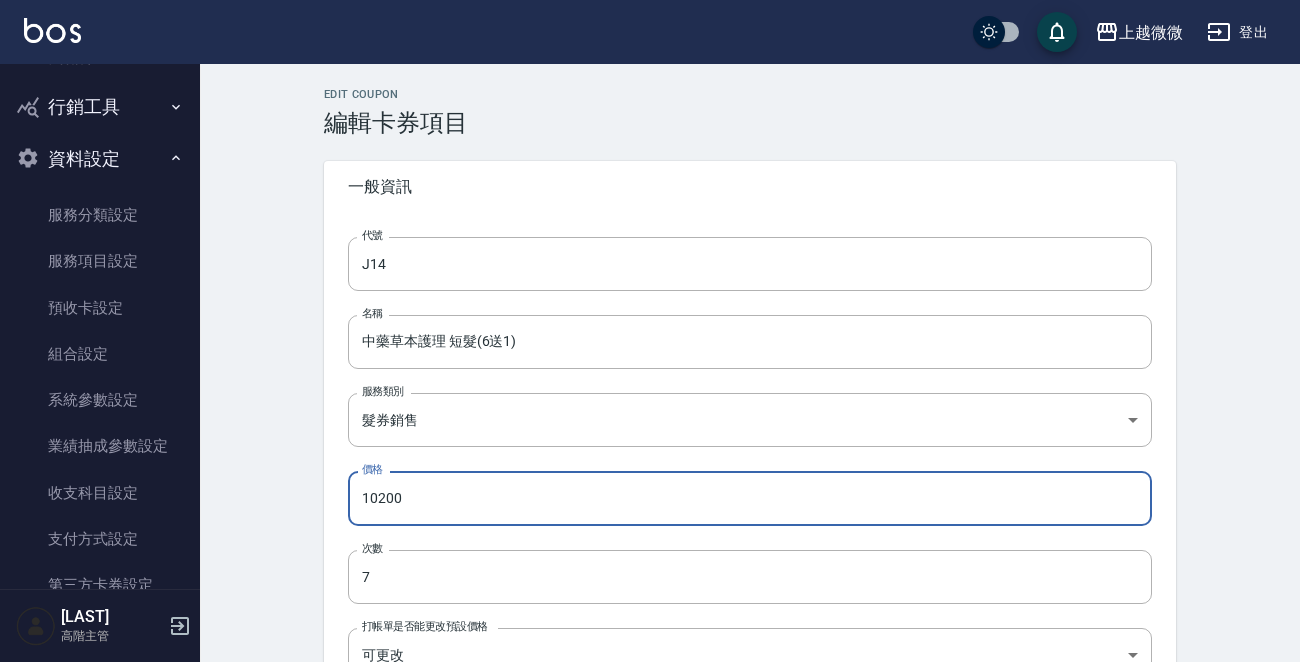 type on "10200" 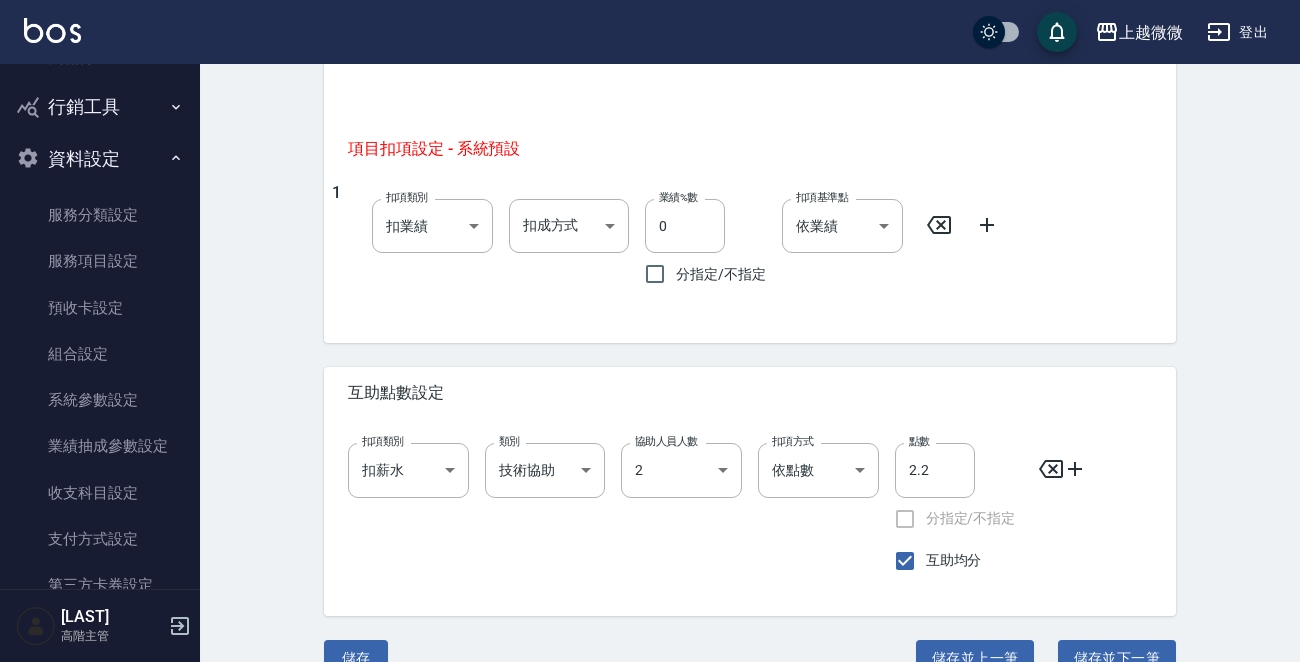 scroll, scrollTop: 1122, scrollLeft: 0, axis: vertical 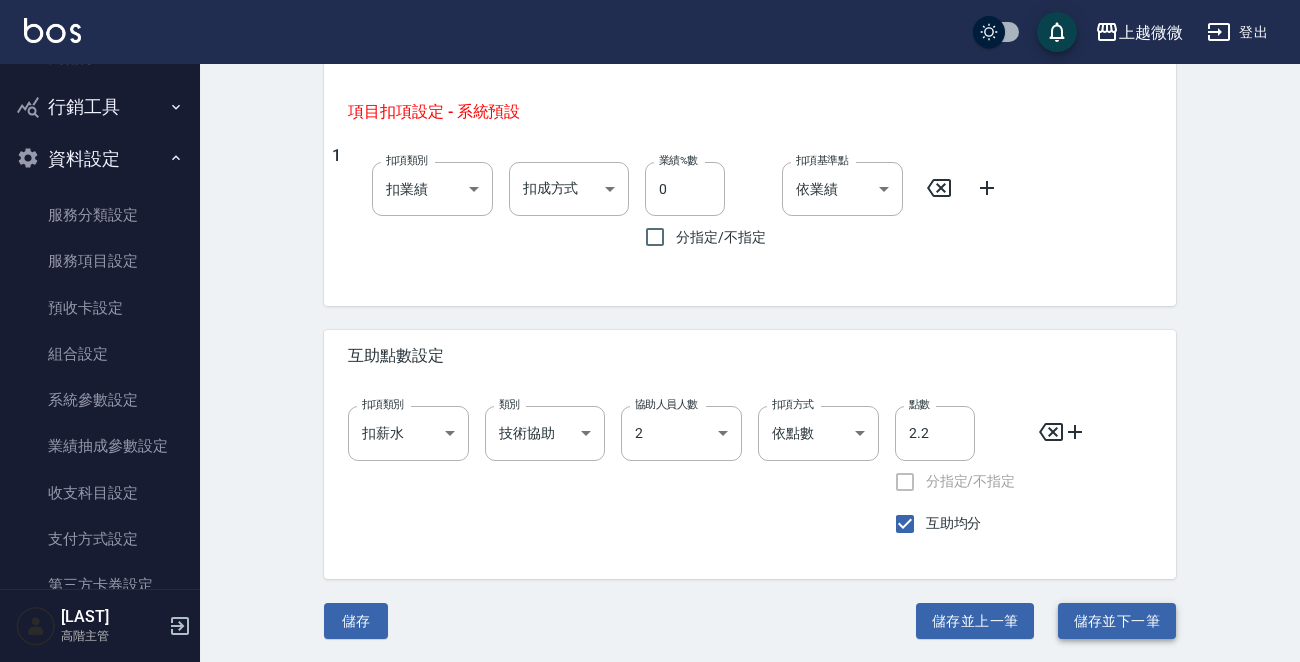 click on "儲存並下一筆" at bounding box center (1117, 621) 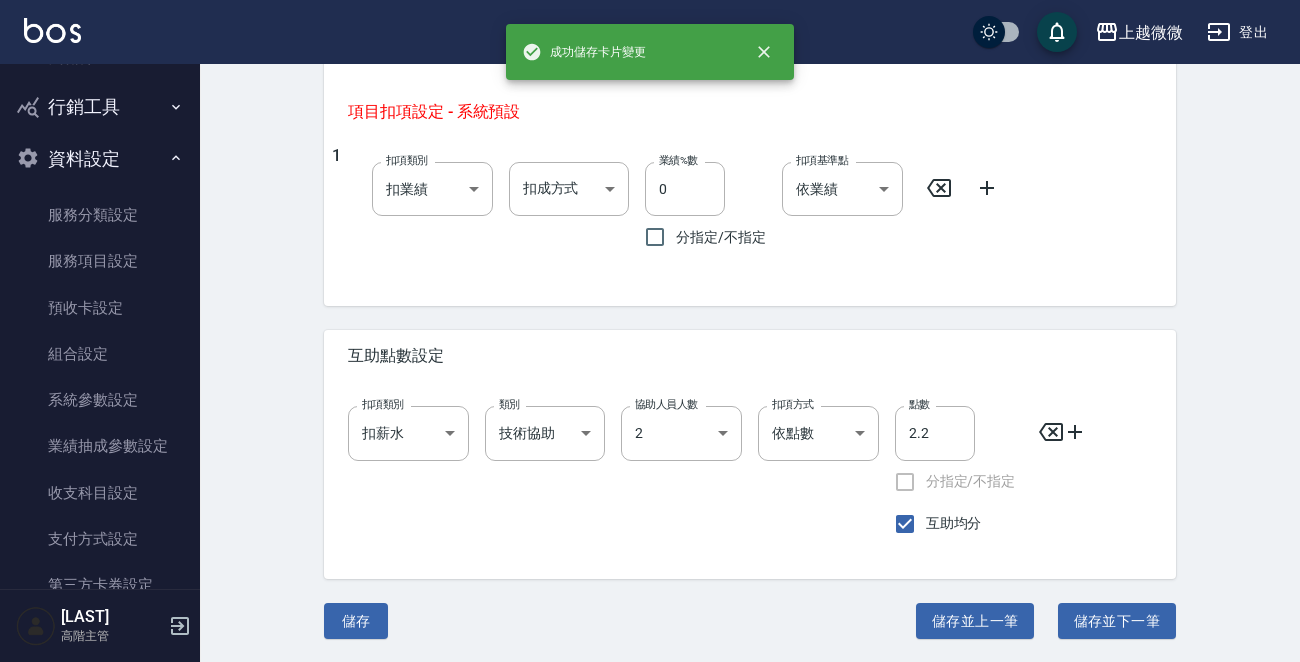 scroll, scrollTop: 0, scrollLeft: 0, axis: both 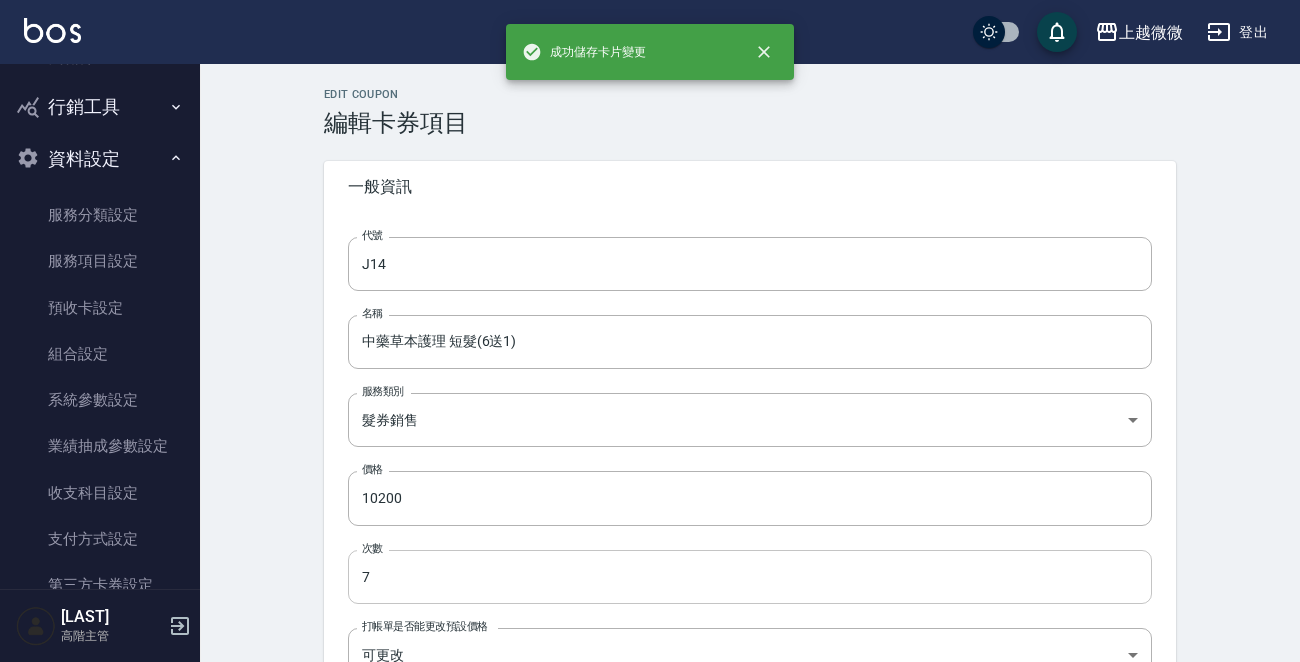 type on "J15" 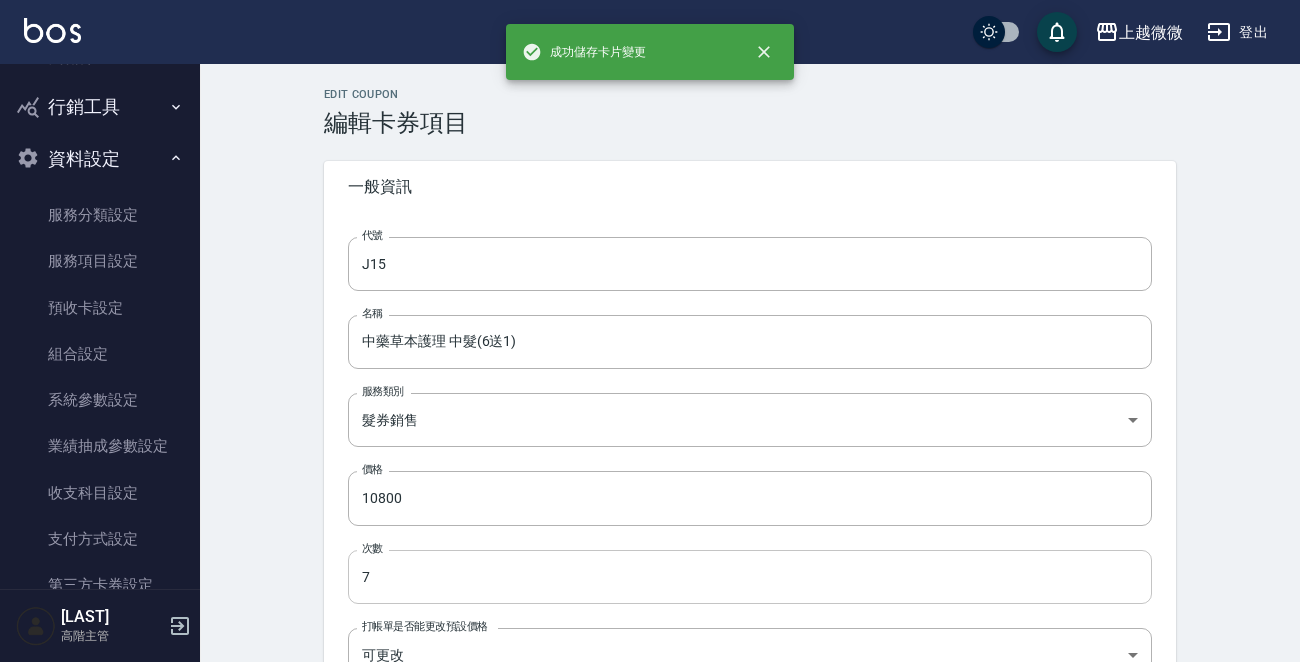type on "3750" 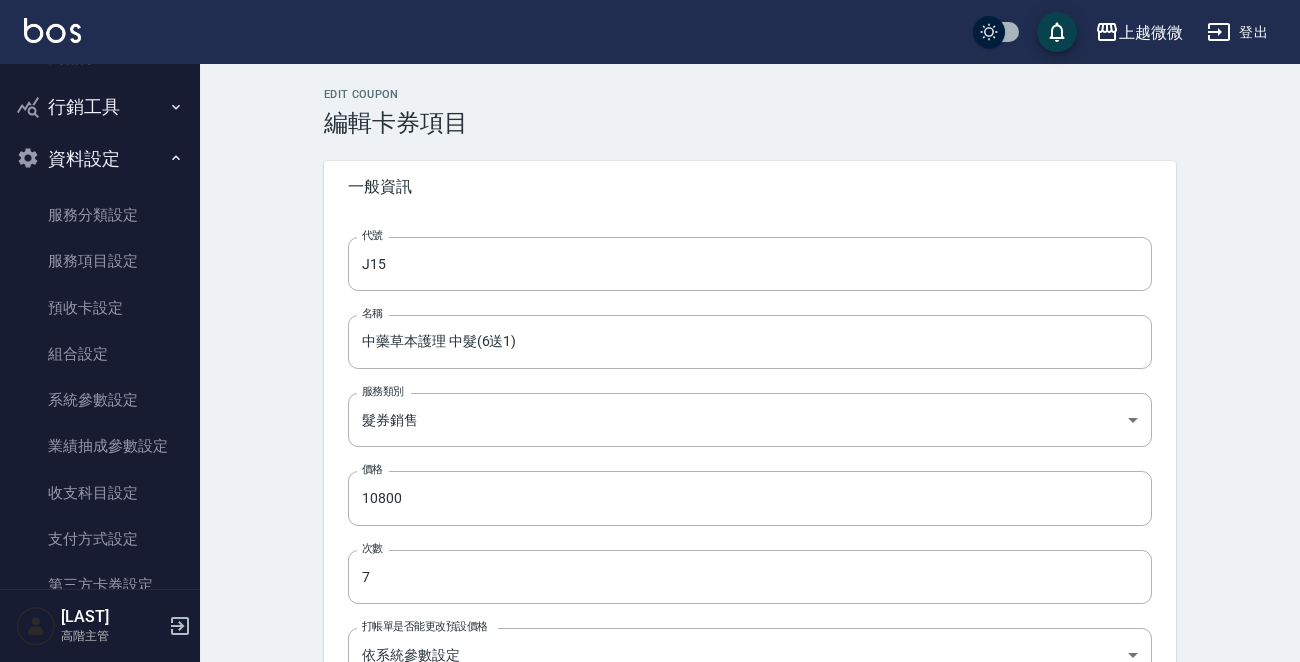 click on "Edit Coupon 編輯卡券項目 一般資訊 代號 J15 代號 名稱 中藥草本護理 中髮(6送1) 名稱 服務類別 髮券銷售 [UUID] 服務類別 價格 10800 價格 次數 7 次數 打帳單是否能更改預設價格 依系統參數設定 UNSET 打帳單是否能更改預設價格 業績入帳模式 販賣時入業績 SELLING 業績入帳模式 手續費扣款模式 販賣時整筆扣除 SELLING 手續費扣款模式 卡券上架狀態設定 上架 true 卡券上架狀態設定 項目扣項設定 - 自訂 1 扣項類別 扣業績 onSales 扣項類別 扣成方式 依固定金額 扣固定金額 扣成方式 固定金額 3750 固定金額 分指定/不指定 扣項基準點 依業績 0 扣項基準點 項目扣項設定 - 系統預設 1 扣項類別 扣業績 onSales 扣項類別 扣成方式 ​ 扣成方式 業績%數 0 業績%數 分指定/不指定 扣項基準點 依業績 0 扣項基準點 互助點數設定 扣項類別 扣薪水 onSalary 扣項類別 類別 2 2" at bounding box center (750, 924) 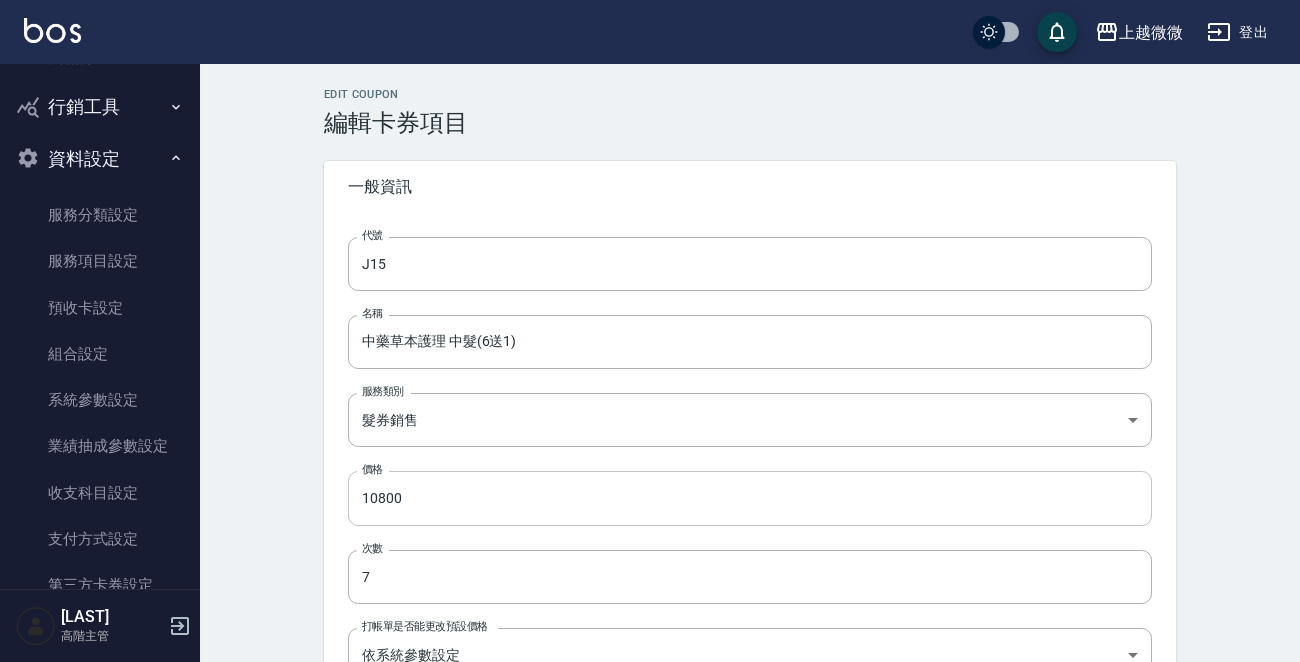 click on "10800" at bounding box center (750, 498) 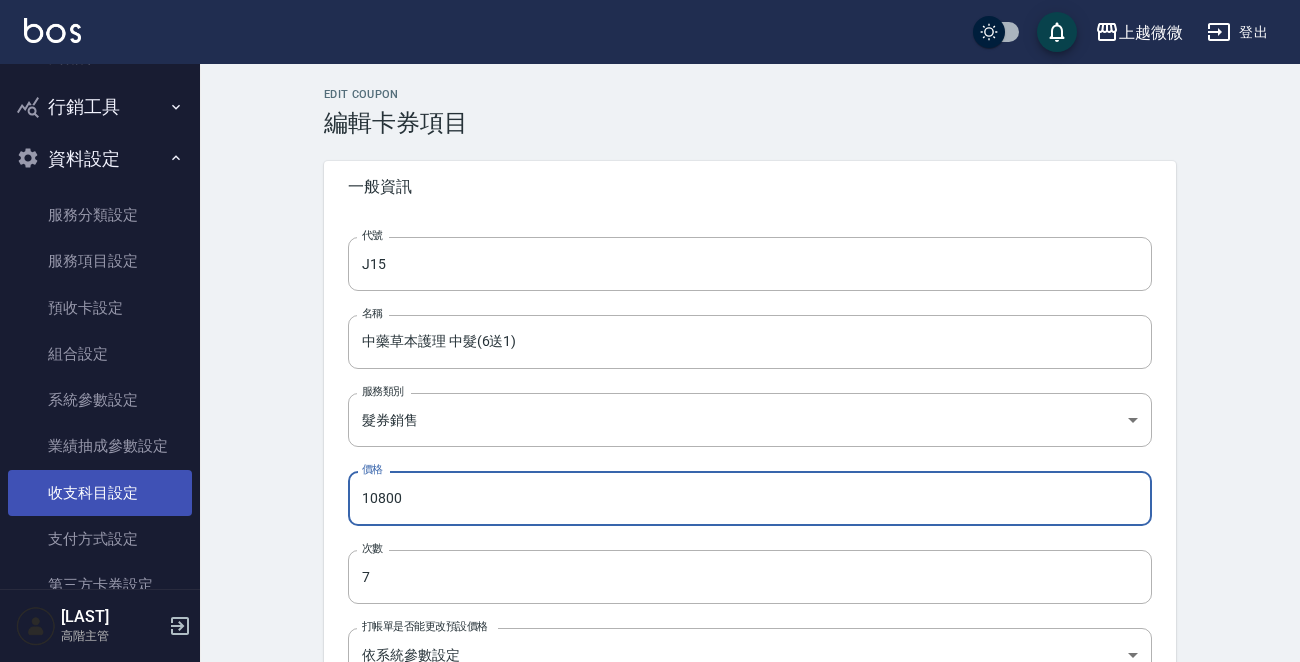 drag, startPoint x: 462, startPoint y: 494, endPoint x: 114, endPoint y: 498, distance: 348.02298 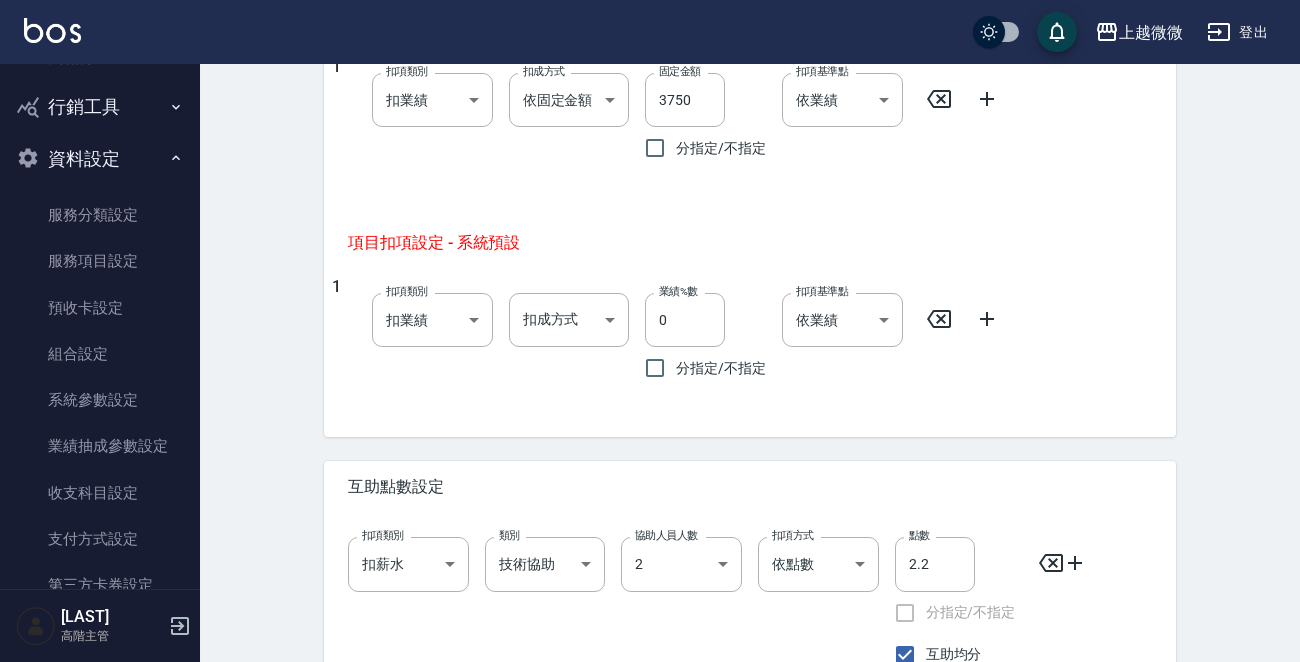 scroll, scrollTop: 1122, scrollLeft: 0, axis: vertical 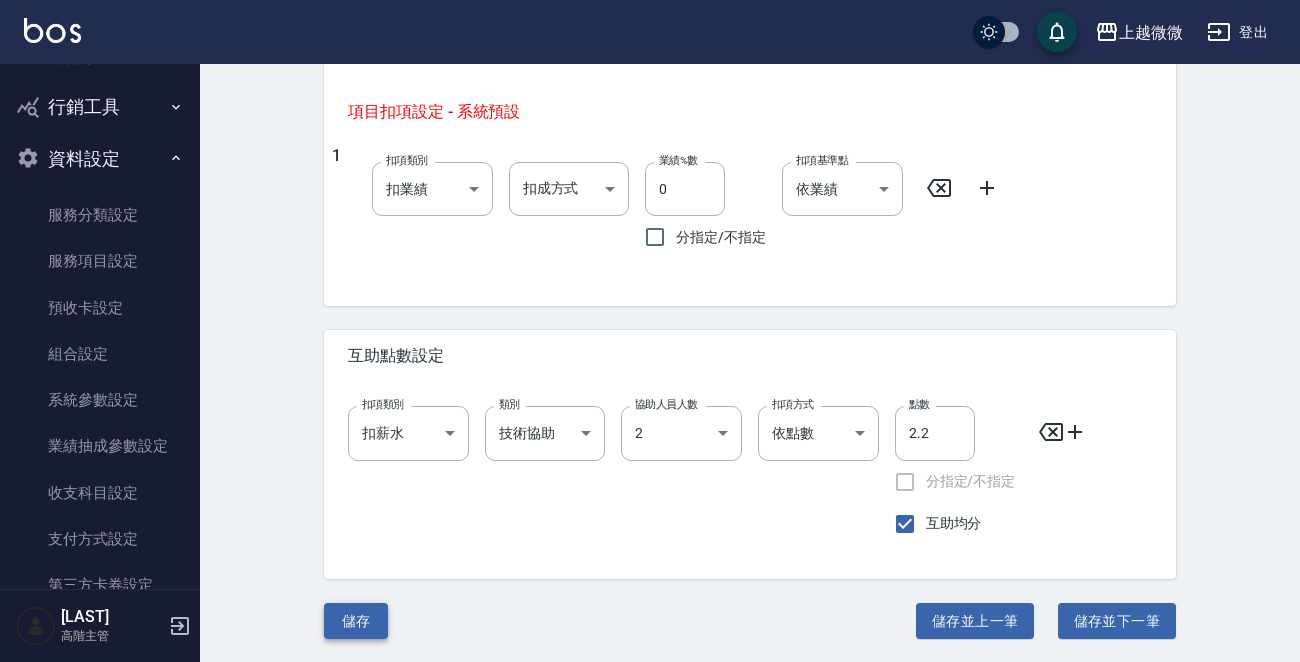 type on "11400" 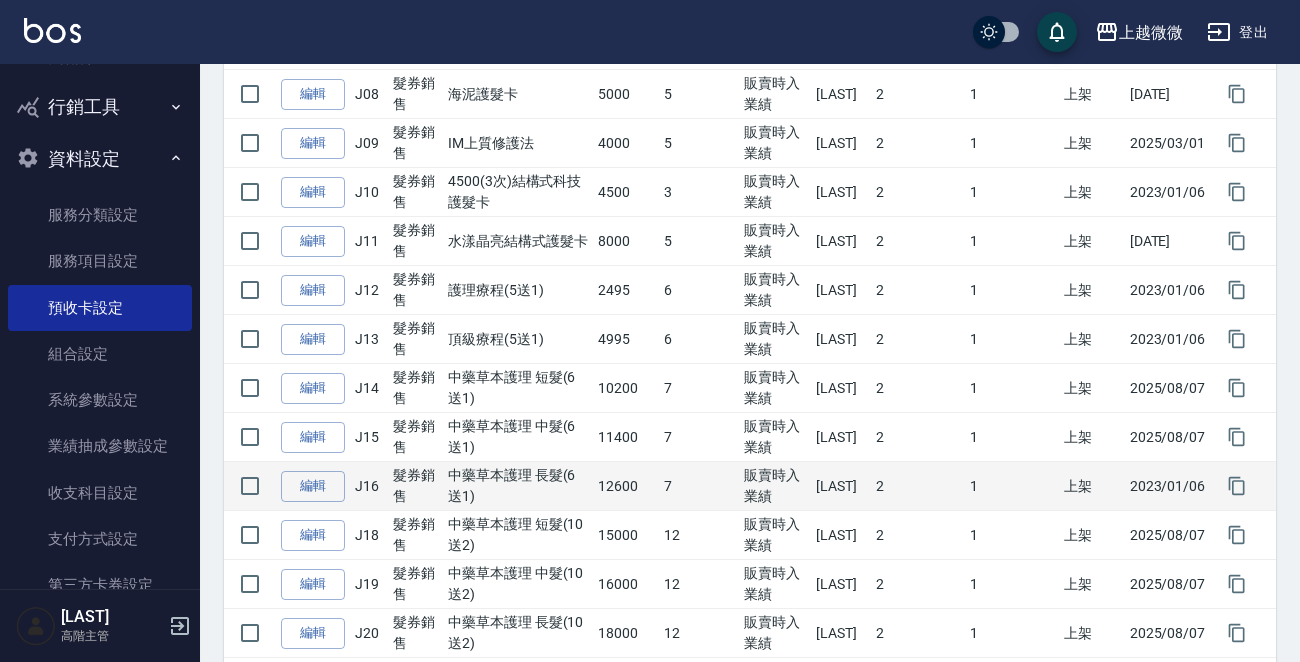 scroll, scrollTop: 800, scrollLeft: 0, axis: vertical 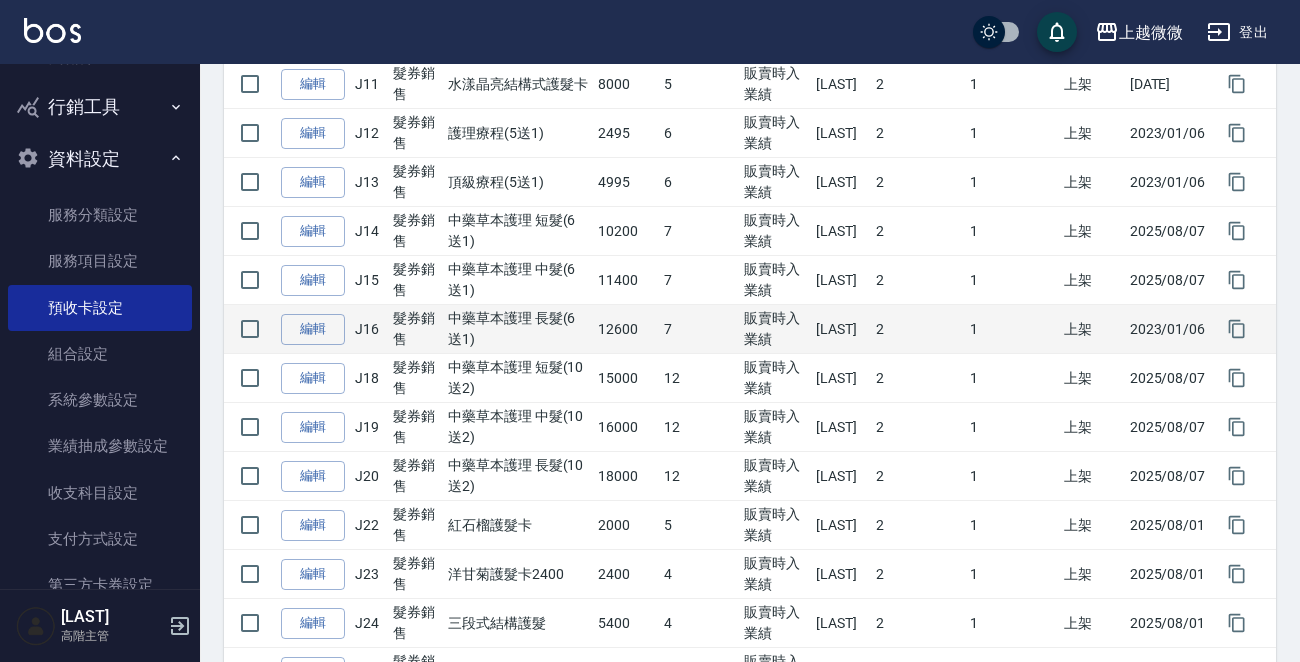 drag, startPoint x: 622, startPoint y: 312, endPoint x: 589, endPoint y: 327, distance: 36.249138 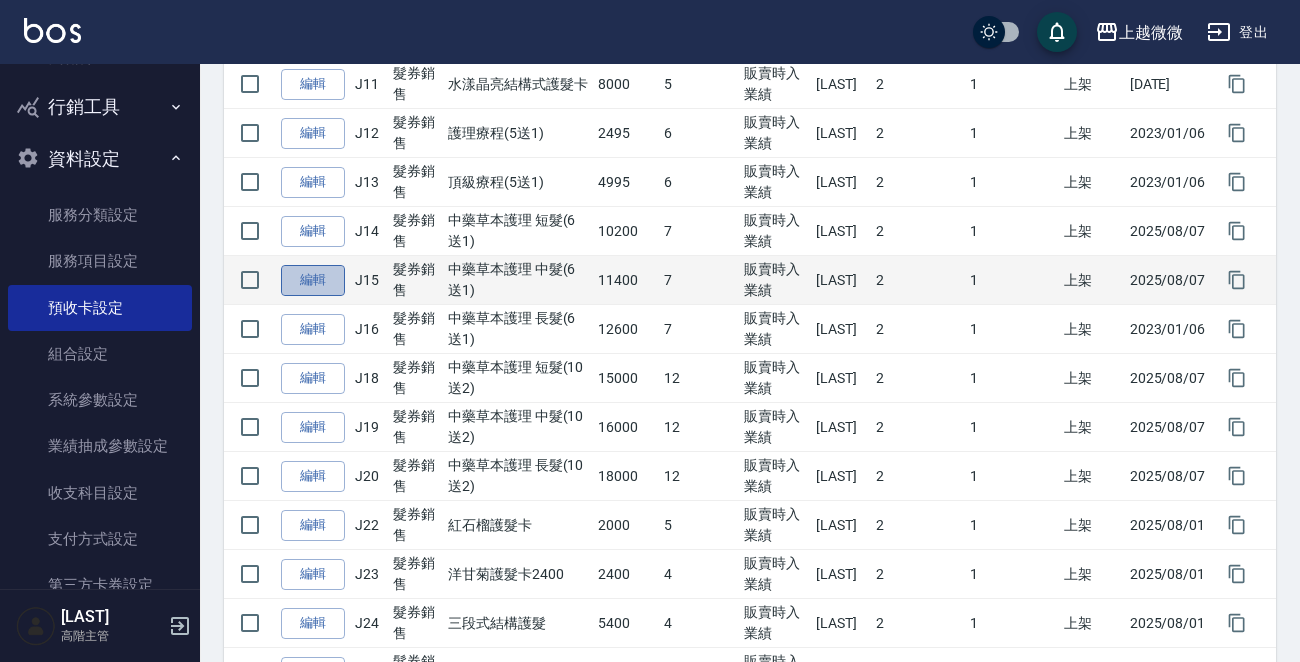 click on "編輯" at bounding box center [313, 280] 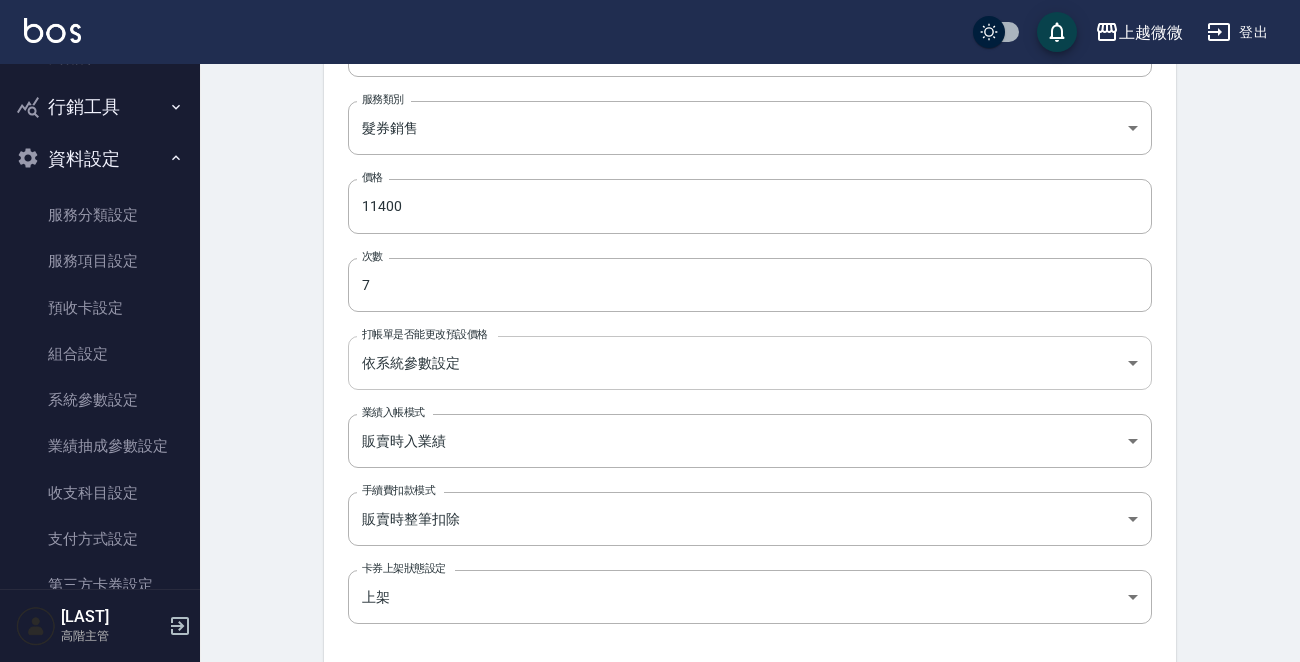 scroll, scrollTop: 300, scrollLeft: 0, axis: vertical 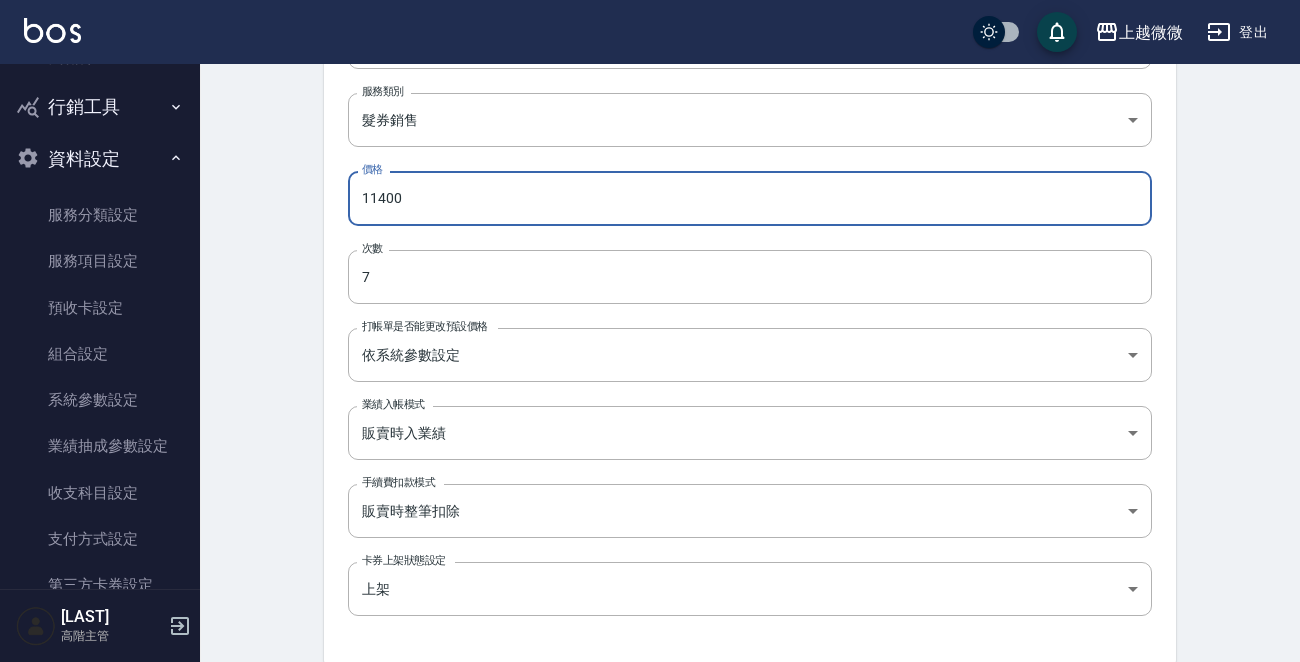 drag, startPoint x: 433, startPoint y: 199, endPoint x: 0, endPoint y: 169, distance: 434.03802 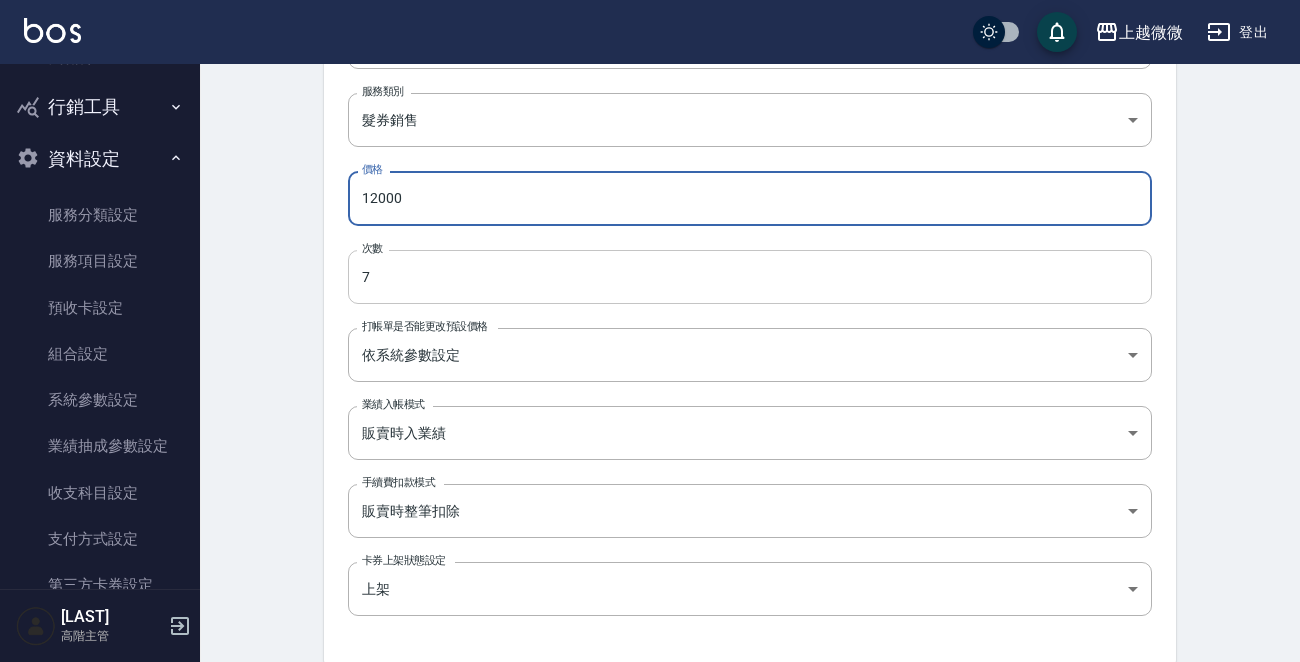 type on "12000" 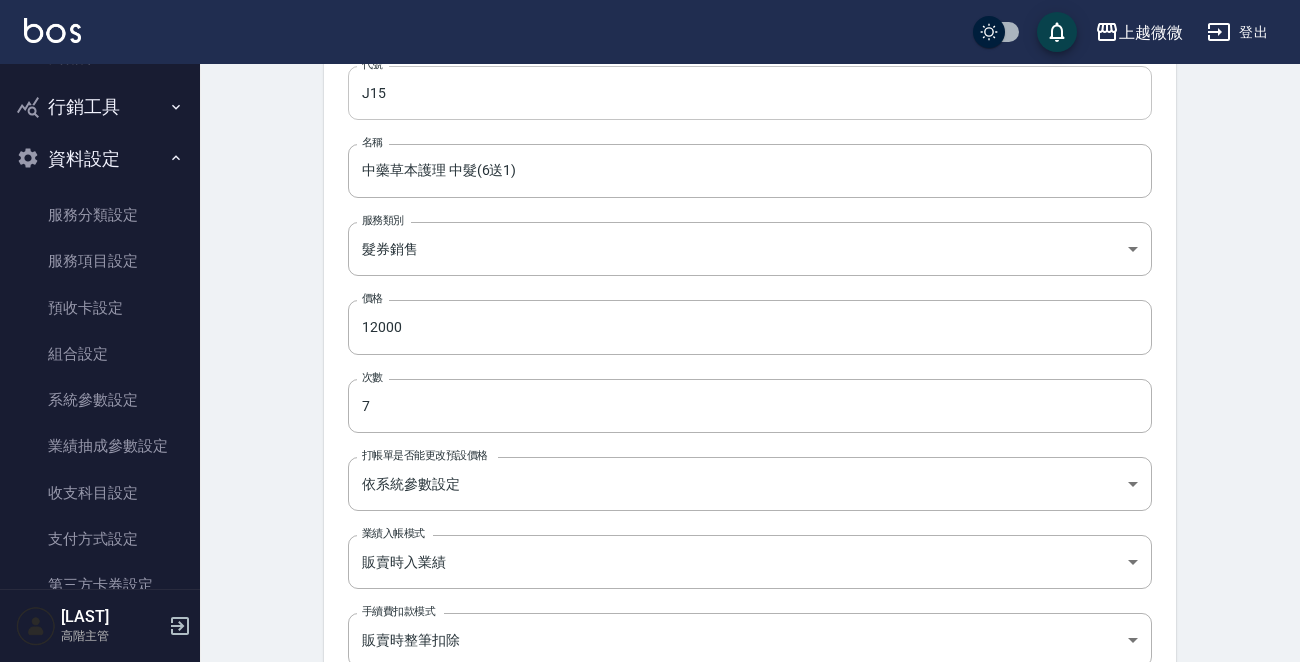 scroll, scrollTop: 0, scrollLeft: 0, axis: both 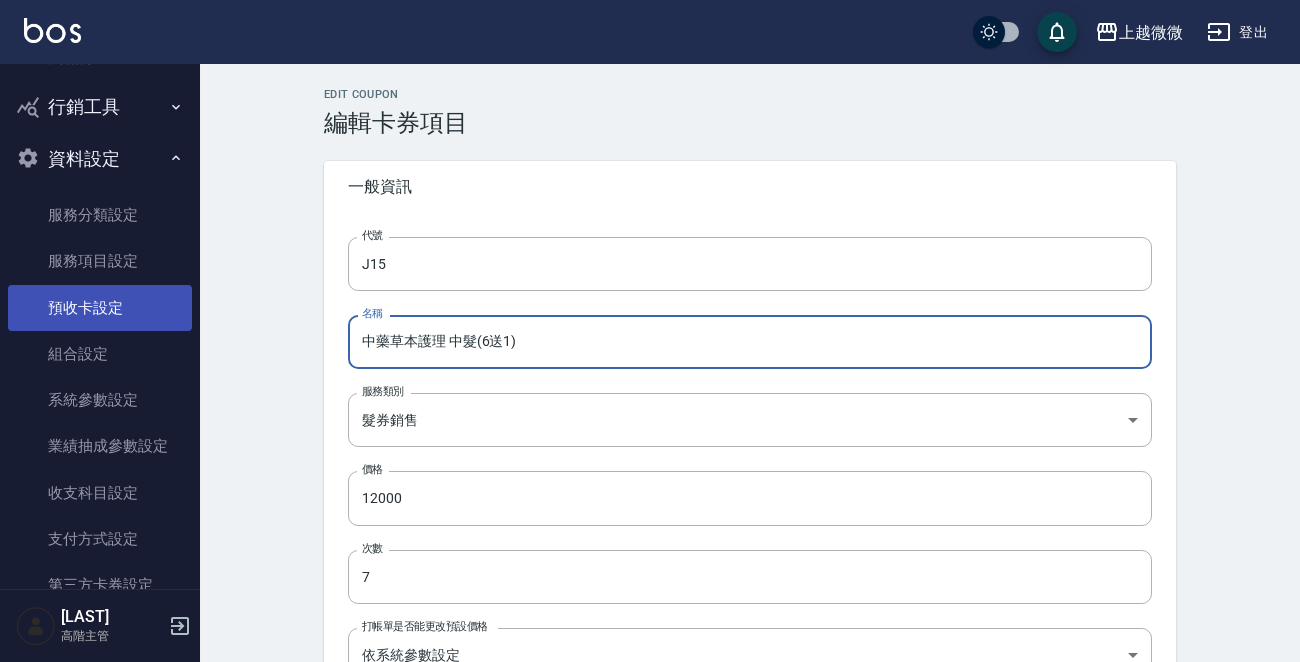 drag, startPoint x: 250, startPoint y: 322, endPoint x: 81, endPoint y: 325, distance: 169.02663 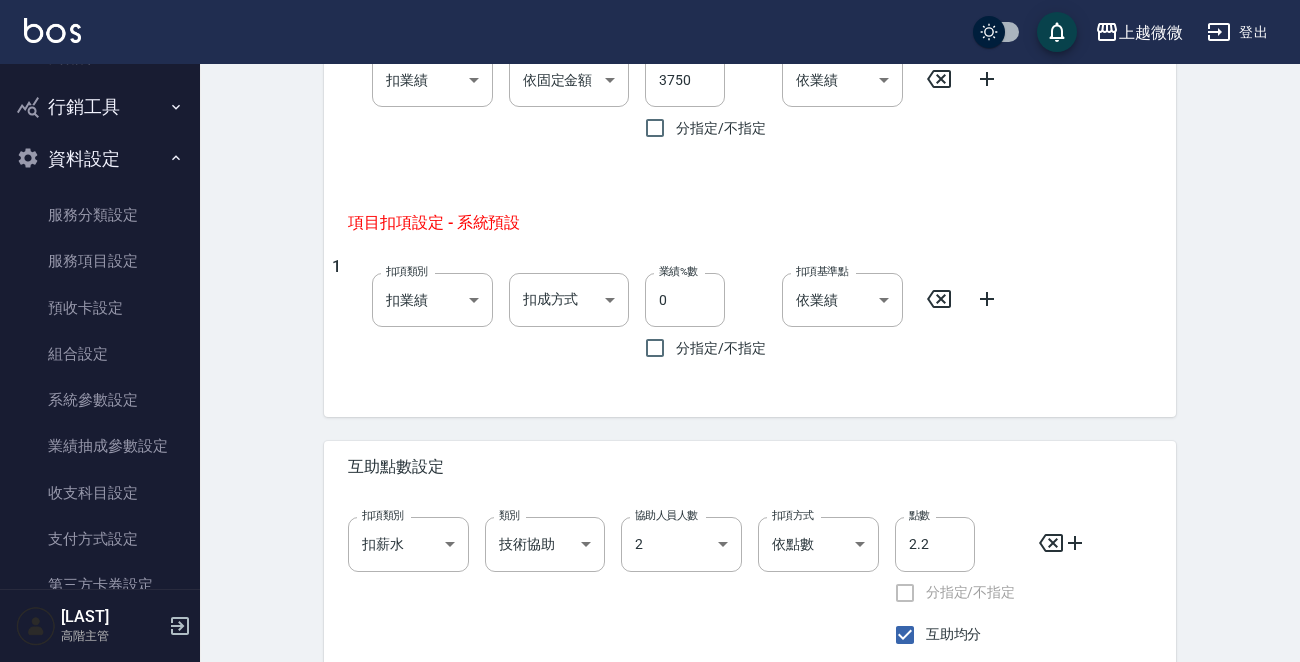 scroll, scrollTop: 1122, scrollLeft: 0, axis: vertical 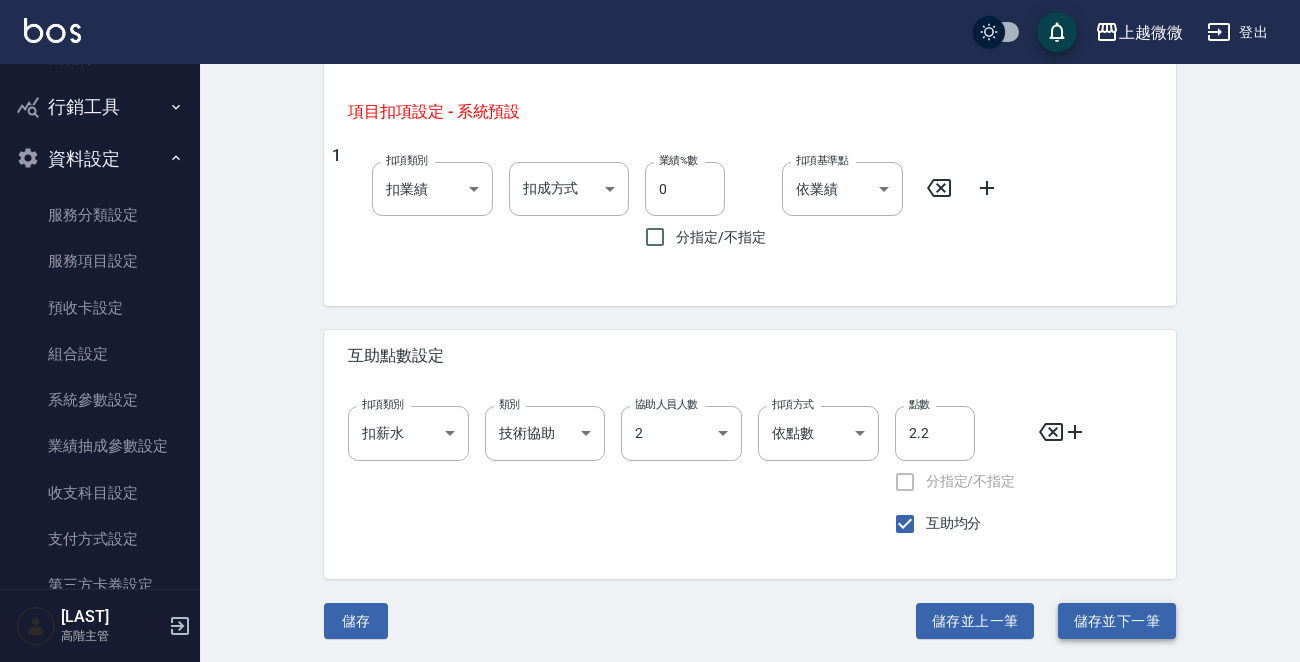 click on "儲存並下一筆" at bounding box center [1117, 621] 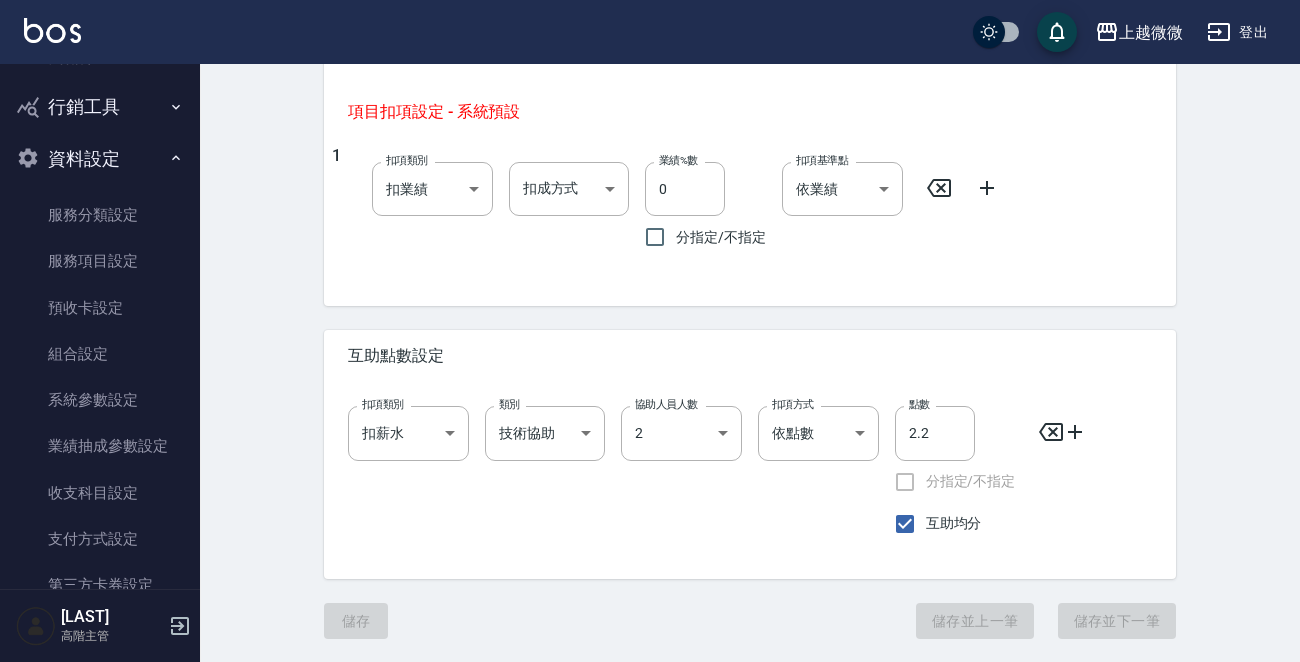 type on "J16" 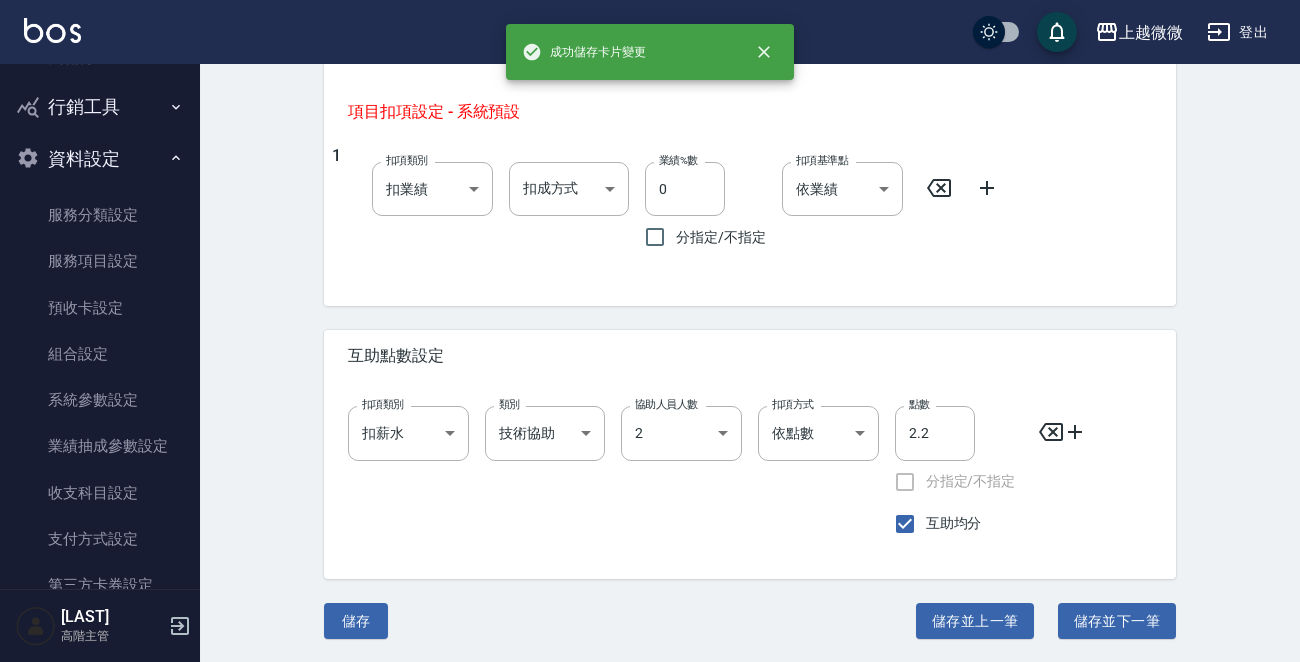 scroll, scrollTop: 0, scrollLeft: 0, axis: both 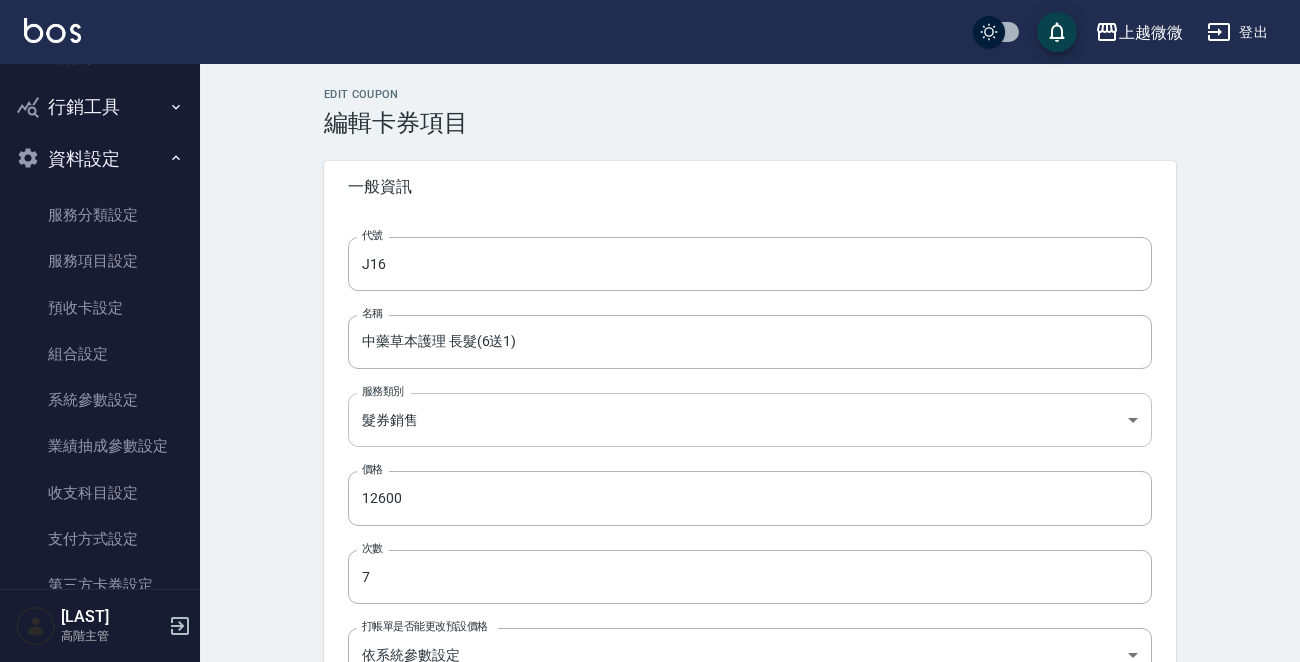 click on "上越微微 登出 櫃檯作業 打帳單 帳單列表 掛單列表 座位開單 營業儀表板 現金收支登錄 高階收支登錄 材料自購登錄 每日結帳 排班表 現場電腦打卡 掃碼打卡 預約管理 預約管理 單日預約紀錄 單週預約紀錄 報表及分析 報表目錄 消費分析儀表板 店家區間累計表 店家日報表 店家排行榜 互助日報表 互助月報表 互助排行榜 互助點數明細 互助業績報表 全店業績分析表 每日業績分析表 營業統計分析表 營業項目月分析表 設計師業績表 設計師日報表 設計師業績分析表 設計師業績月報表 設計師抽成報表 設計師排行榜 商品銷售排行榜 商品消耗明細 商品進銷貨報表 商品庫存表 商品庫存盤點表 會員卡銷售報表 服務扣項明細表 單一服務項目查詢 店販抽成明細 店販分類抽成明細 顧客入金餘額表 顧客卡券餘額表 每日非現金明細 每日收支明細 收支分類明細表 收支匯款表 [NUMBER]" at bounding box center (650, 892) 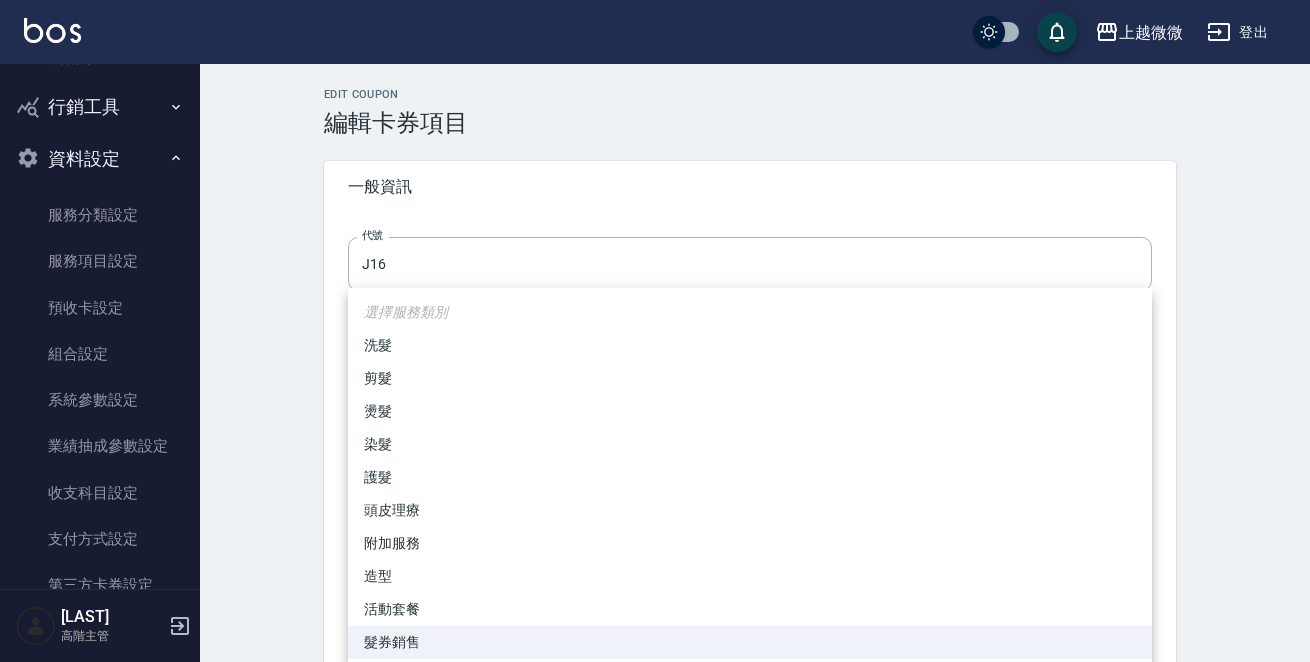 click at bounding box center [655, 331] 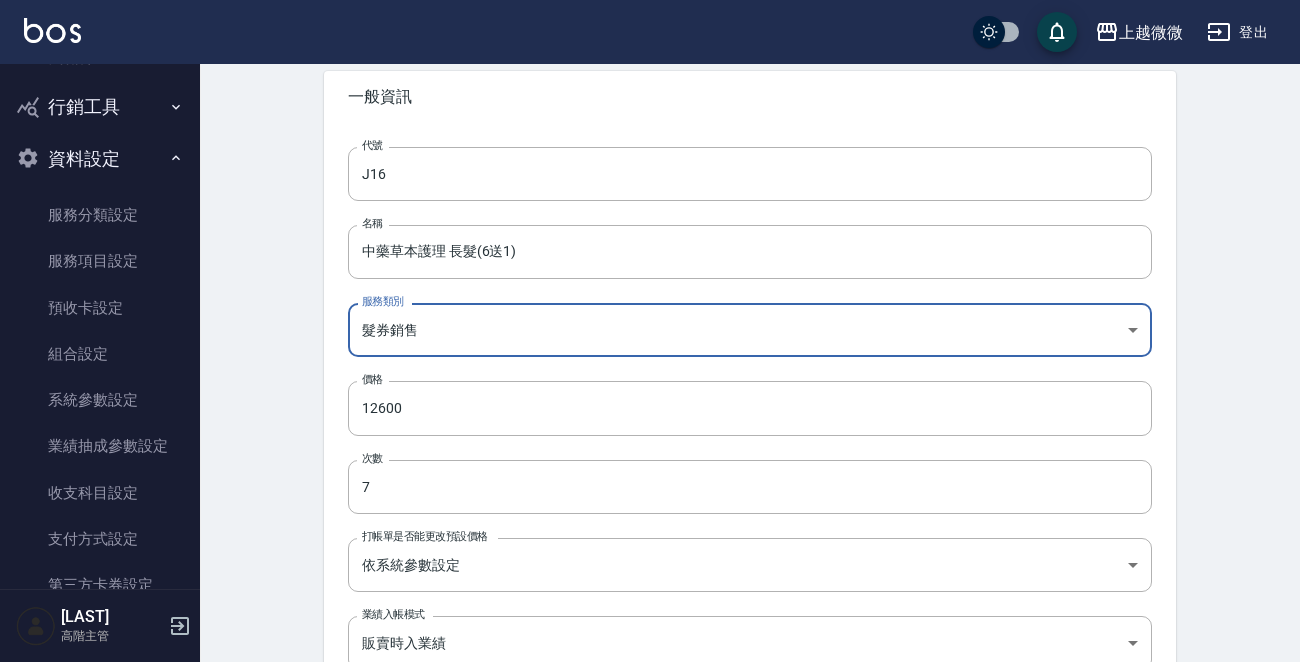 scroll, scrollTop: 300, scrollLeft: 0, axis: vertical 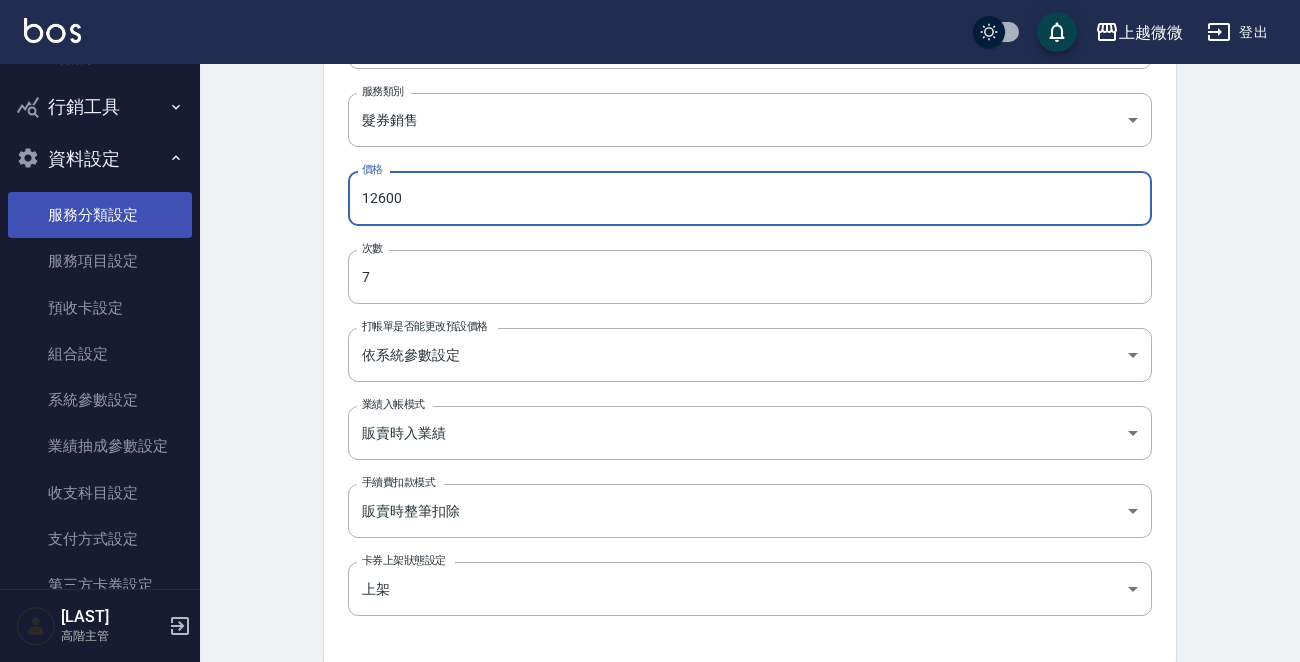 drag, startPoint x: 446, startPoint y: 187, endPoint x: 146, endPoint y: 200, distance: 300.28152 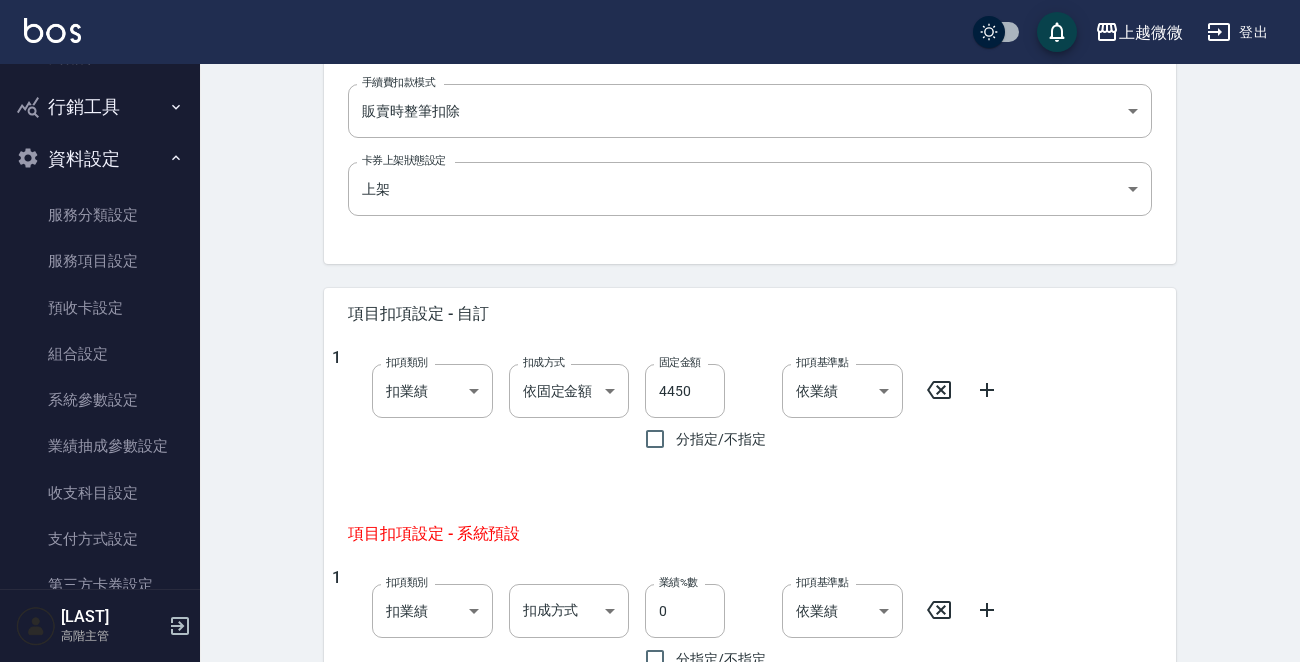type on "13800" 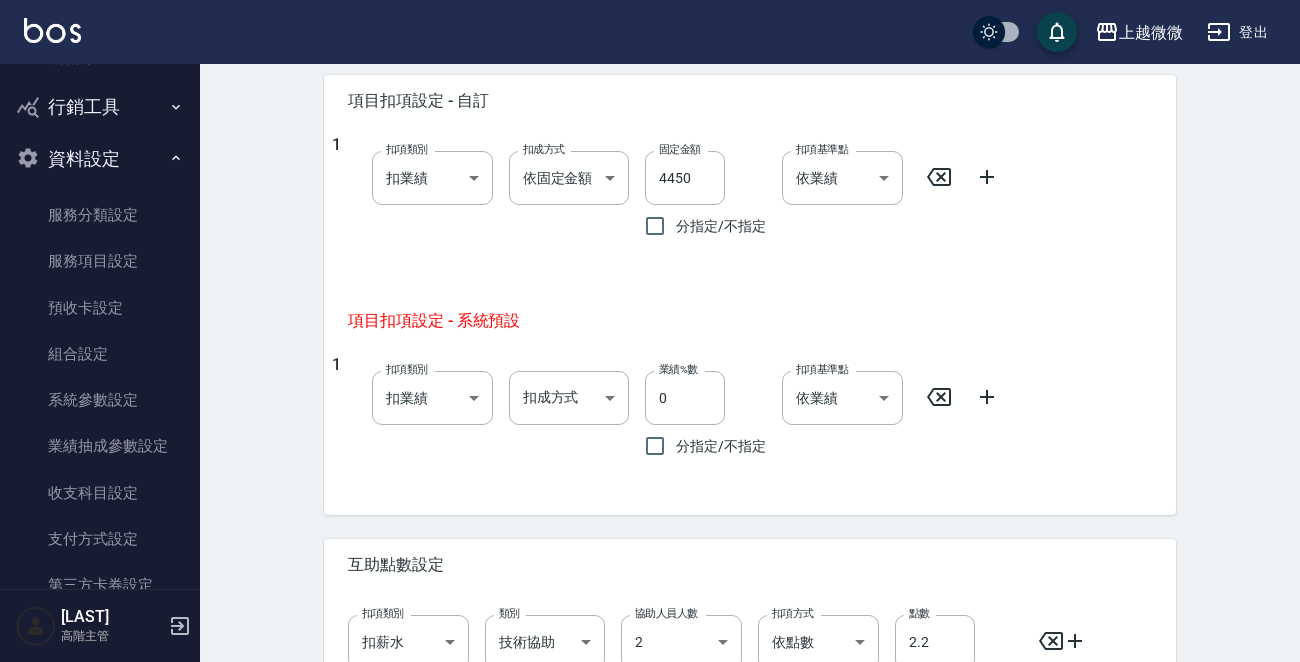 scroll, scrollTop: 1122, scrollLeft: 0, axis: vertical 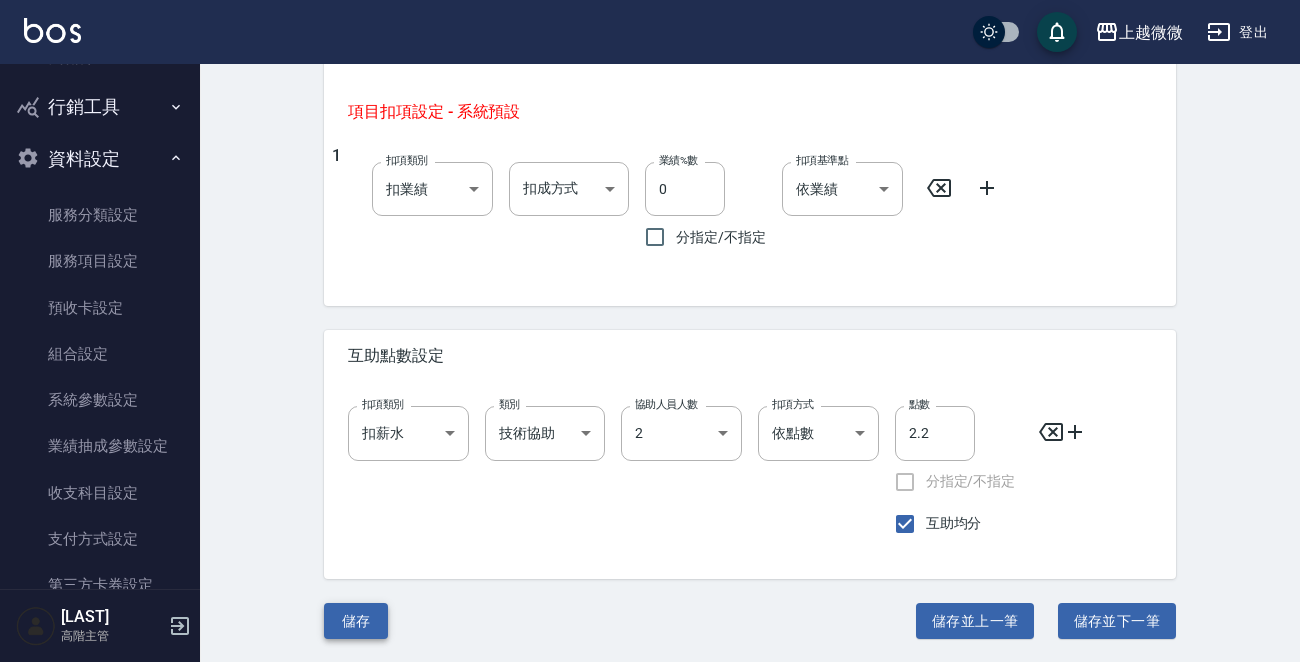 click on "儲存" at bounding box center (356, 621) 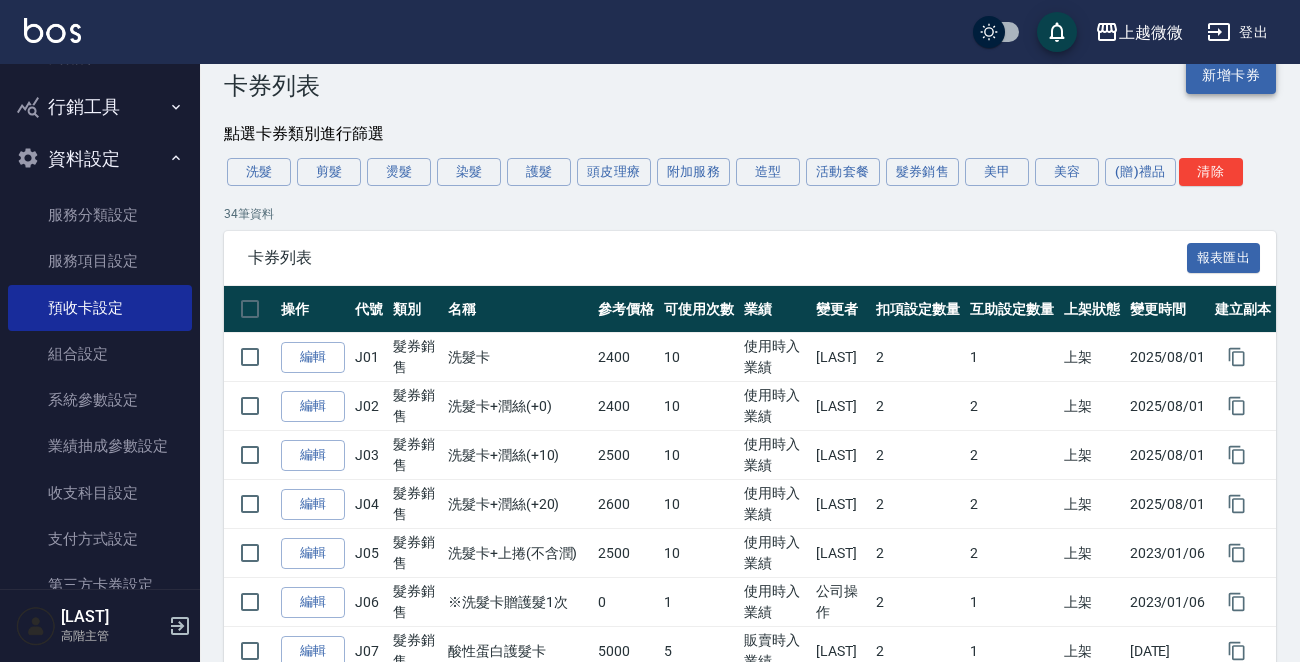 scroll, scrollTop: 0, scrollLeft: 0, axis: both 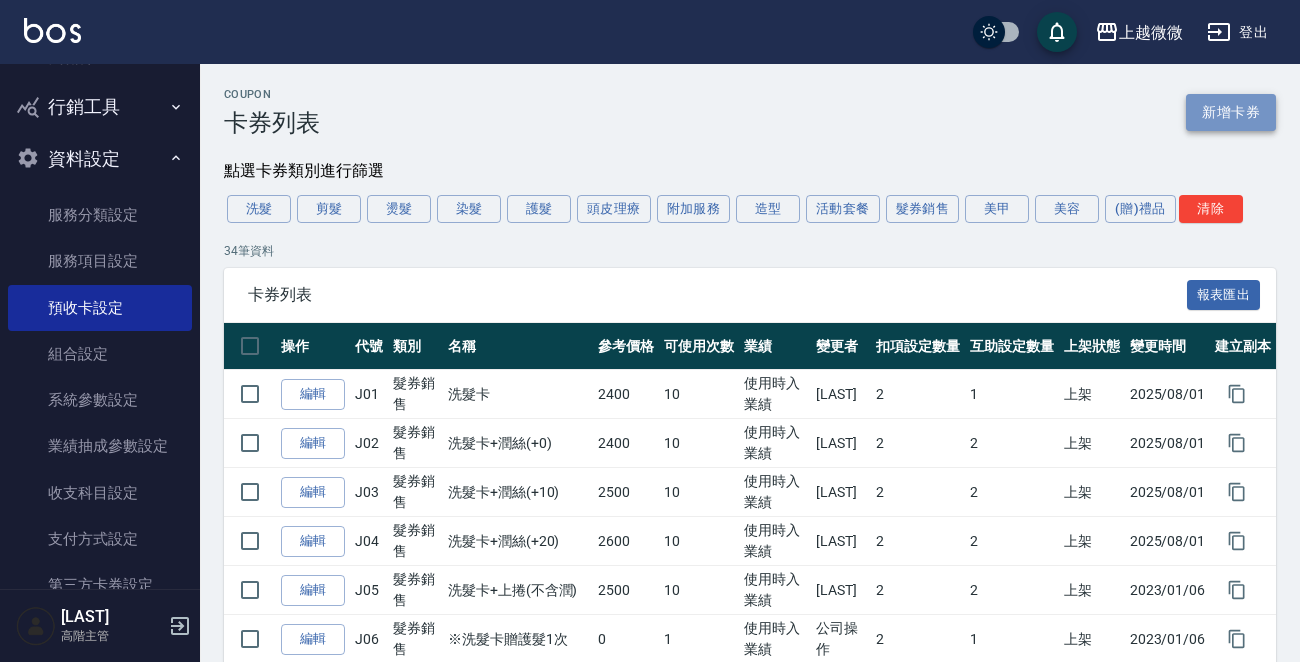 click on "新增卡券" at bounding box center [1231, 112] 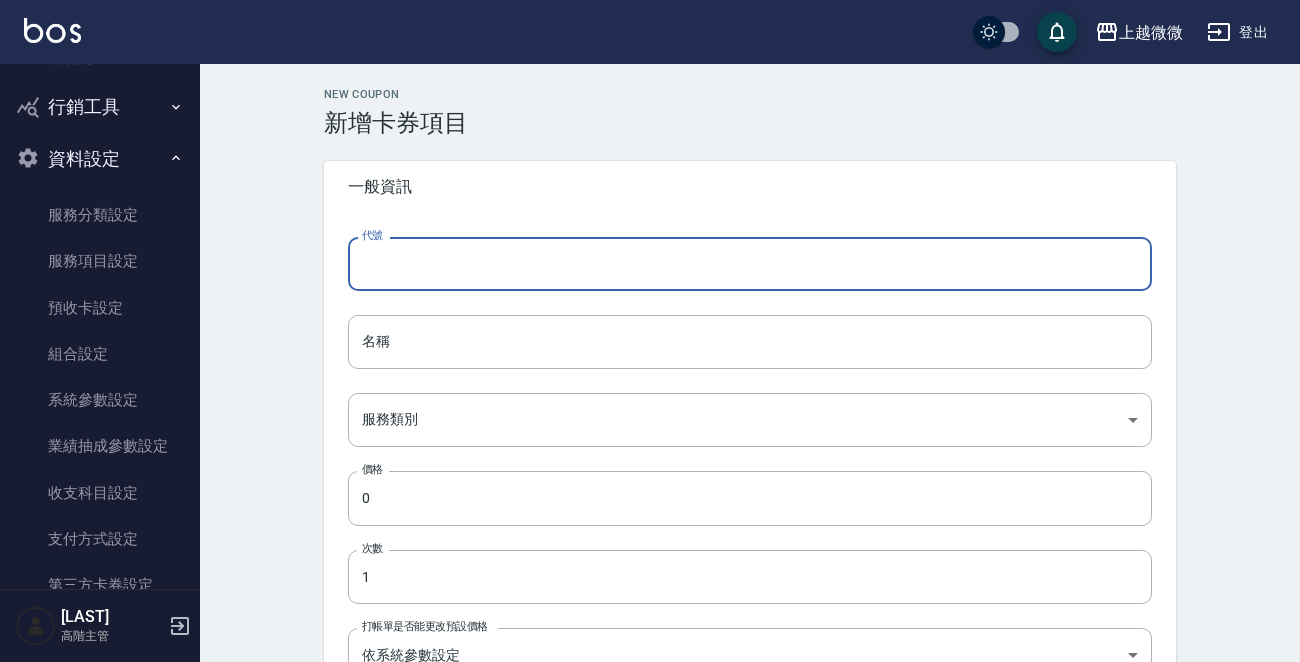click on "代號" at bounding box center (750, 264) 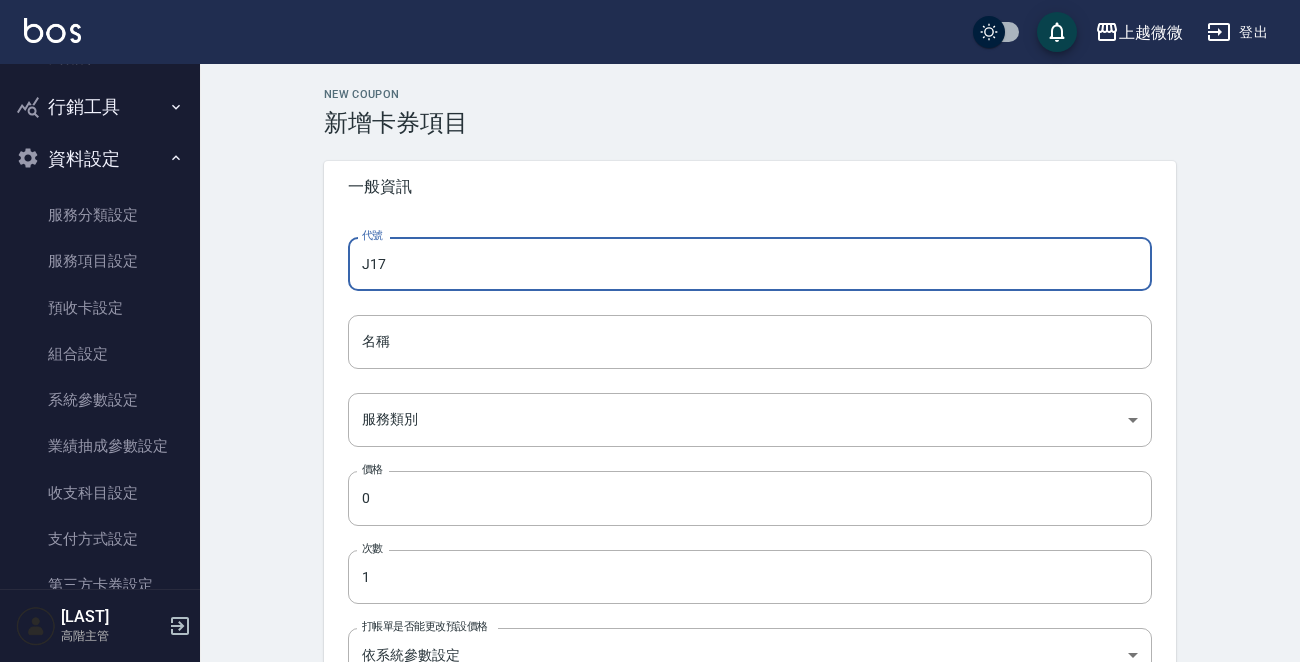 type on "J17" 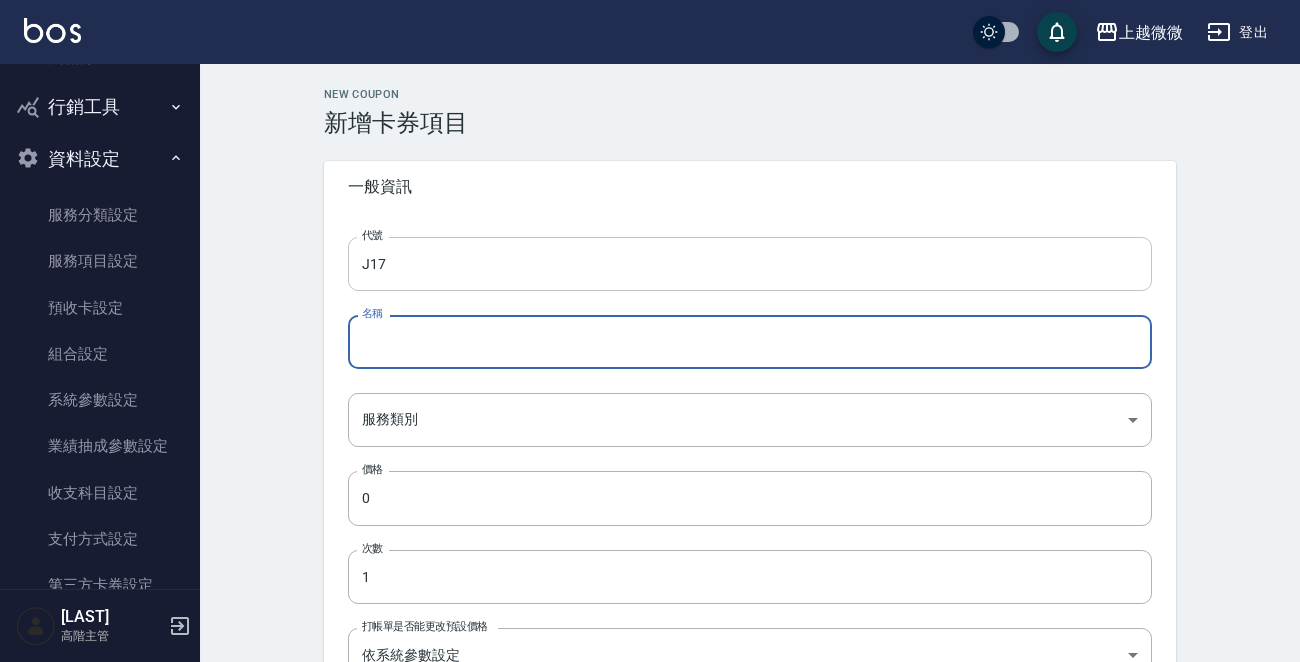 paste on "中藥草本護理 中髮(6送1)" 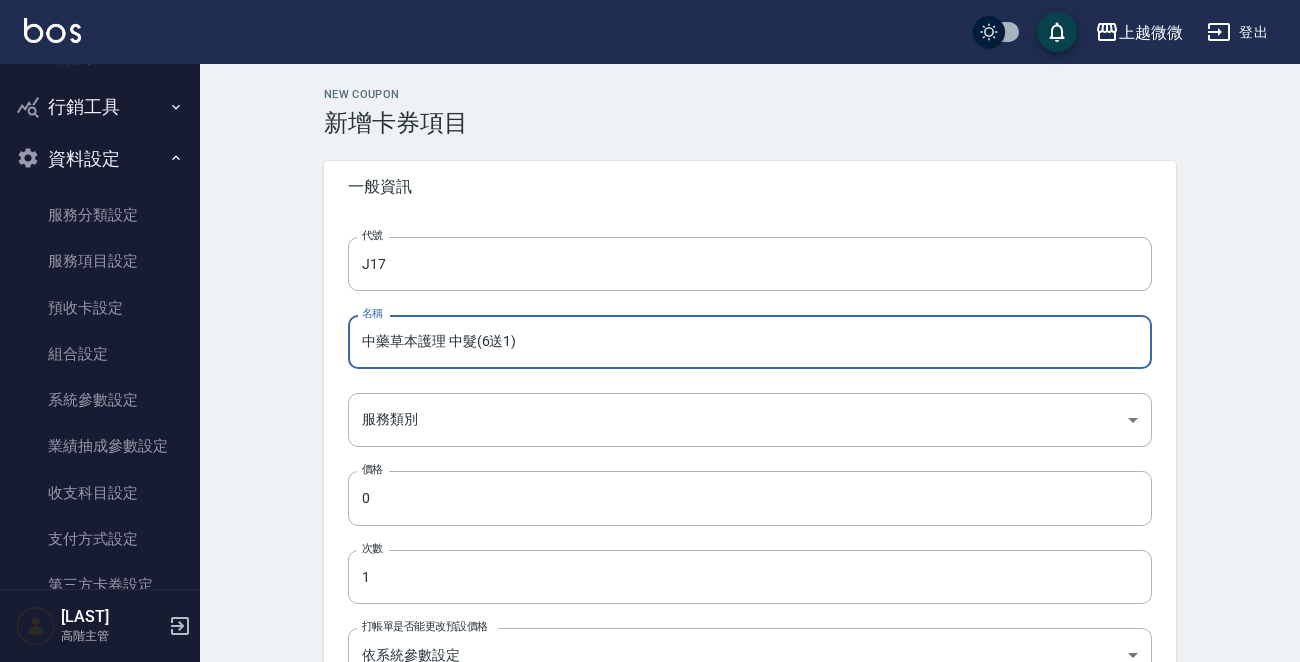 click on "中藥草本護理 中髮(6送1)" at bounding box center (750, 342) 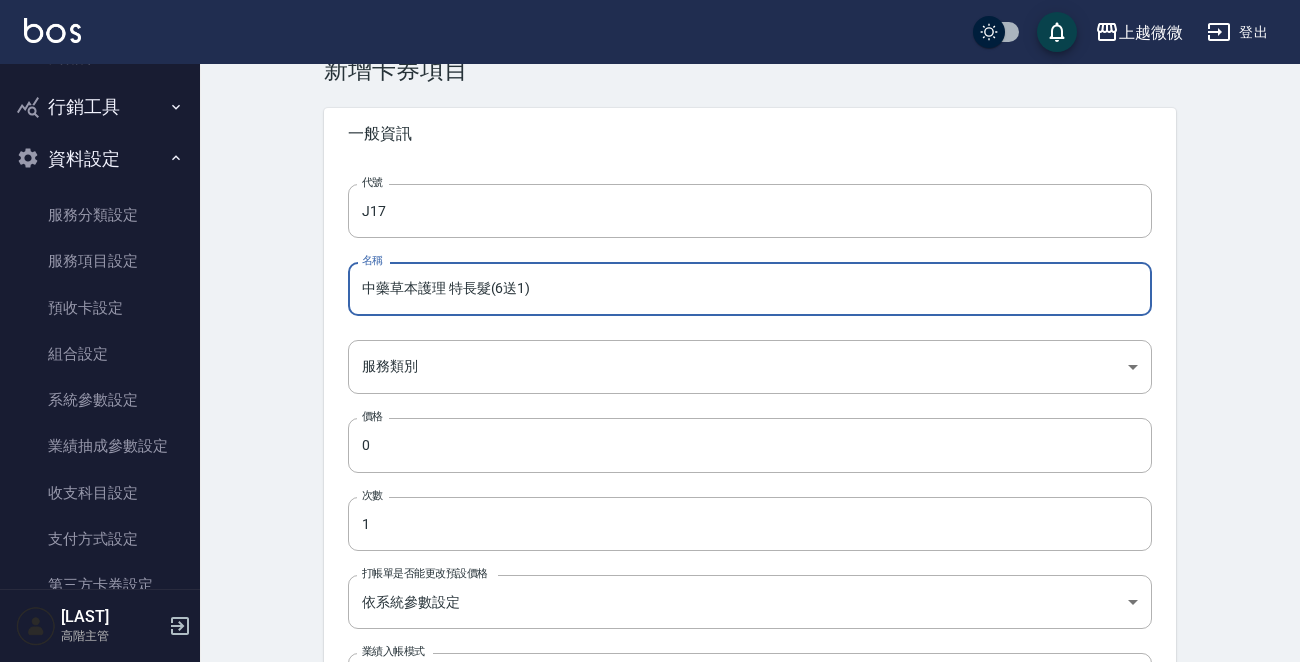 scroll, scrollTop: 100, scrollLeft: 0, axis: vertical 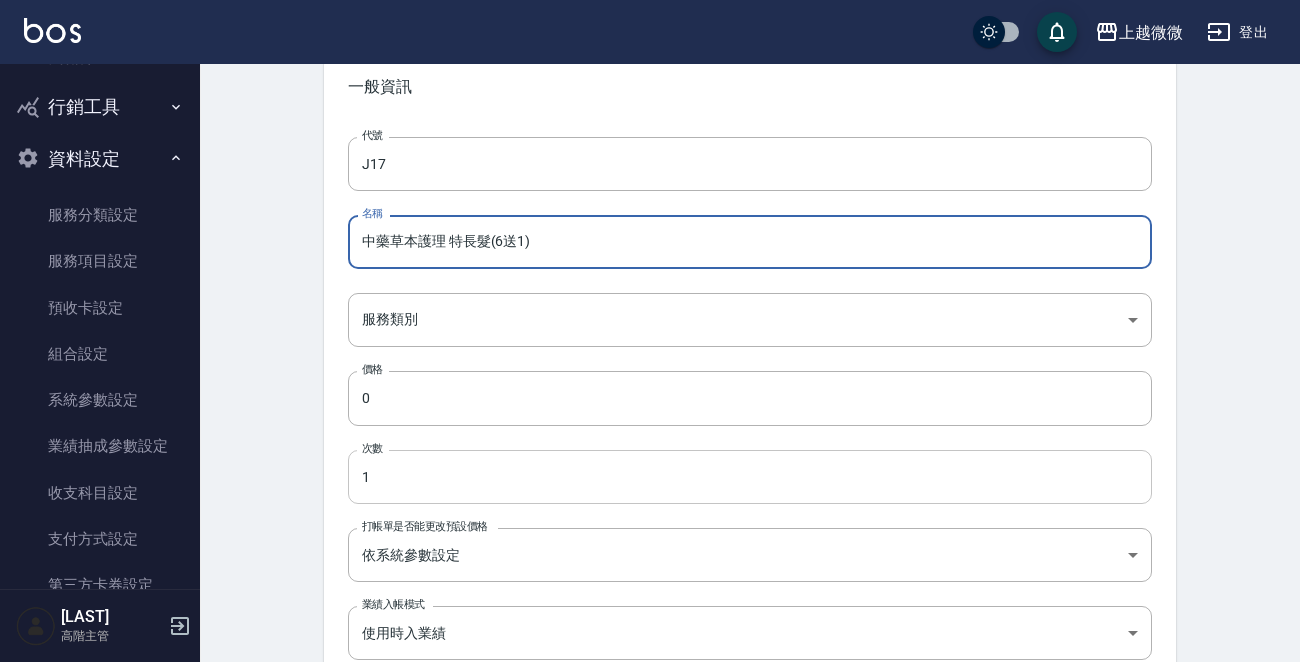 type on "中藥草本護理 特長髮(6送1)" 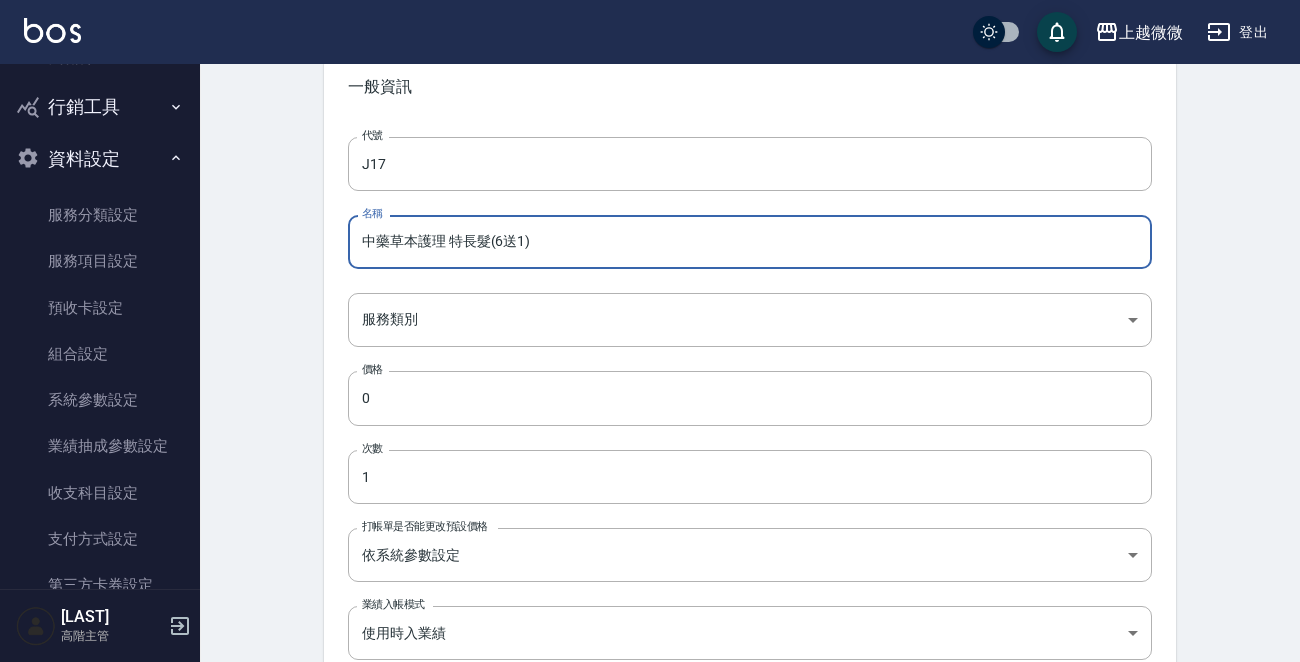 drag, startPoint x: 381, startPoint y: 484, endPoint x: 243, endPoint y: 472, distance: 138.52075 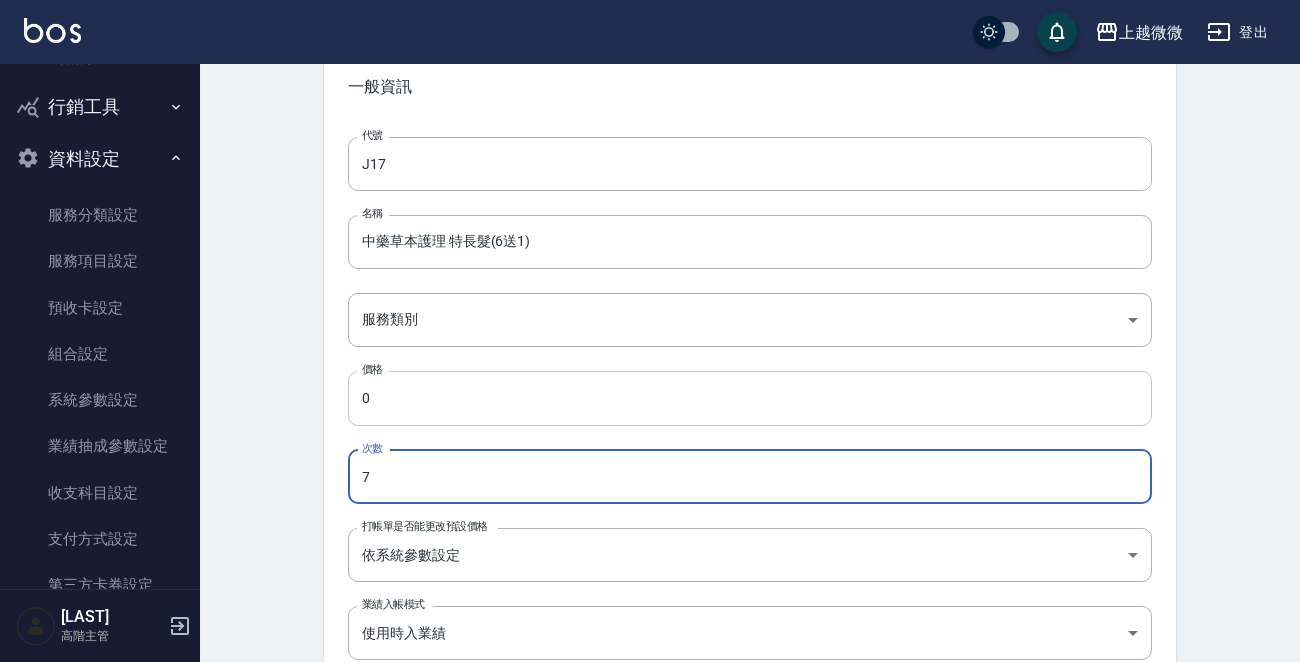 type on "7" 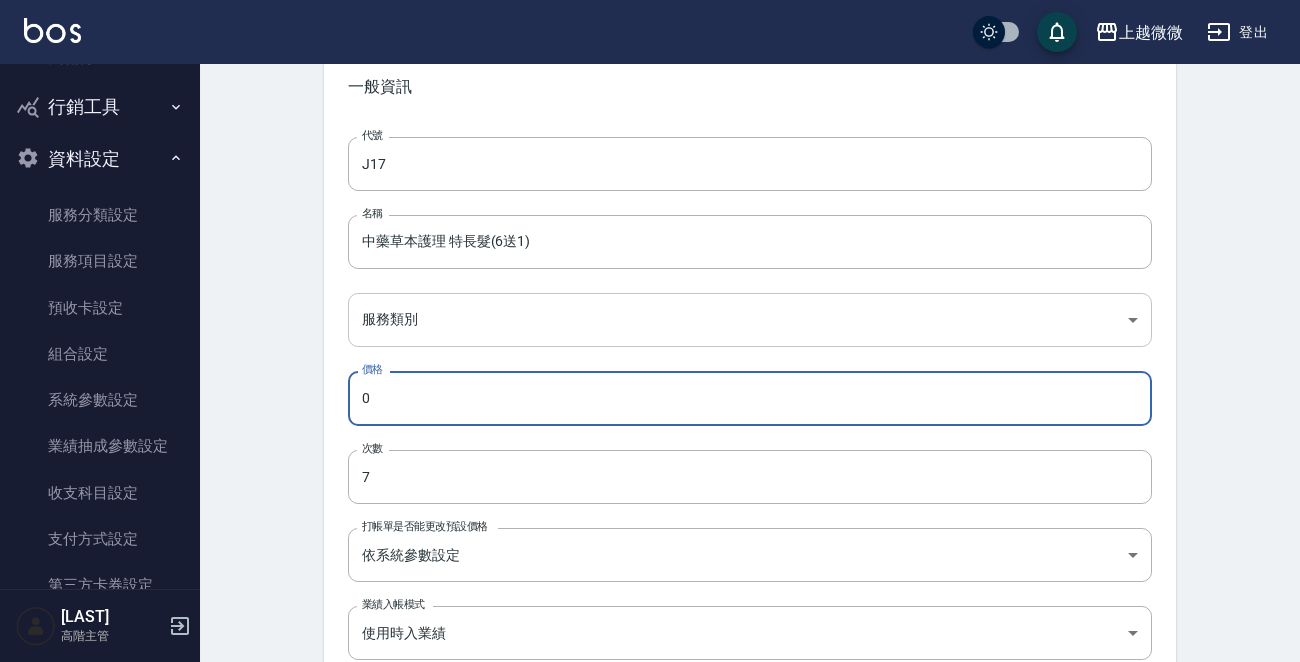 click on "上越微微 登出 櫃檯作業 打帳單 帳單列表 掛單列表 座位開單 營業儀表板 現金收支登錄 高階收支登錄 材料自購登錄 每日結帳 排班表 現場電腦打卡 掃碼打卡 預約管理 預約管理 單日預約紀錄 單週預約紀錄 報表及分析 報表目錄 消費分析儀表板 店家區間累計表 店家日報表 店家排行榜 互助日報表 互助月報表 互助排行榜 互助點數明細 互助業績報表 全店業績分析表 每日業績分析表 營業統計分析表 營業項目月分析表 設計師業績表 設計師日報表 設計師業績分析表 設計師業績月報表 設計師抽成報表 設計師排行榜 商品銷售排行榜 商品消耗明細 商品進銷貨報表 商品庫存表 商品庫存盤點表 會員卡銷售報表 服務扣項明細表 單一服務項目查詢 店販抽成明細 店販分類抽成明細 顧客入金餘額表 顧客卡券餘額表 每日非現金明細 每日收支明細 收支分類明細表 收支匯款表 0" at bounding box center (650, 750) 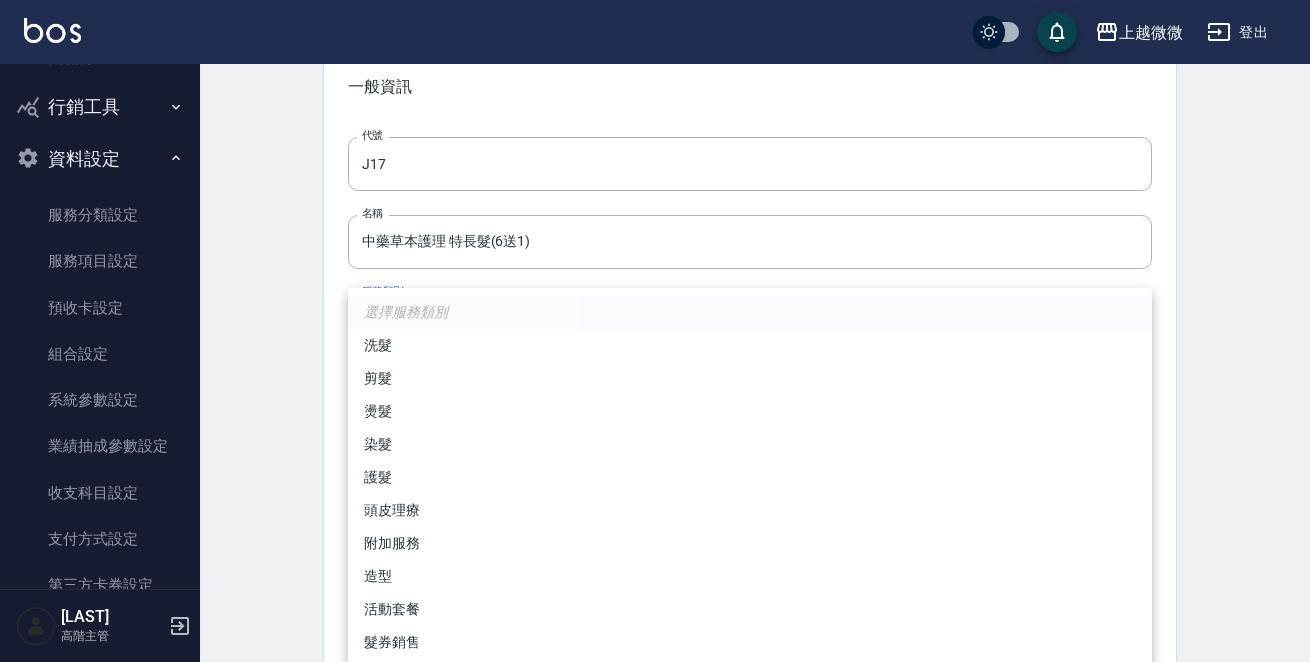 click on "髮券銷售" at bounding box center (750, 642) 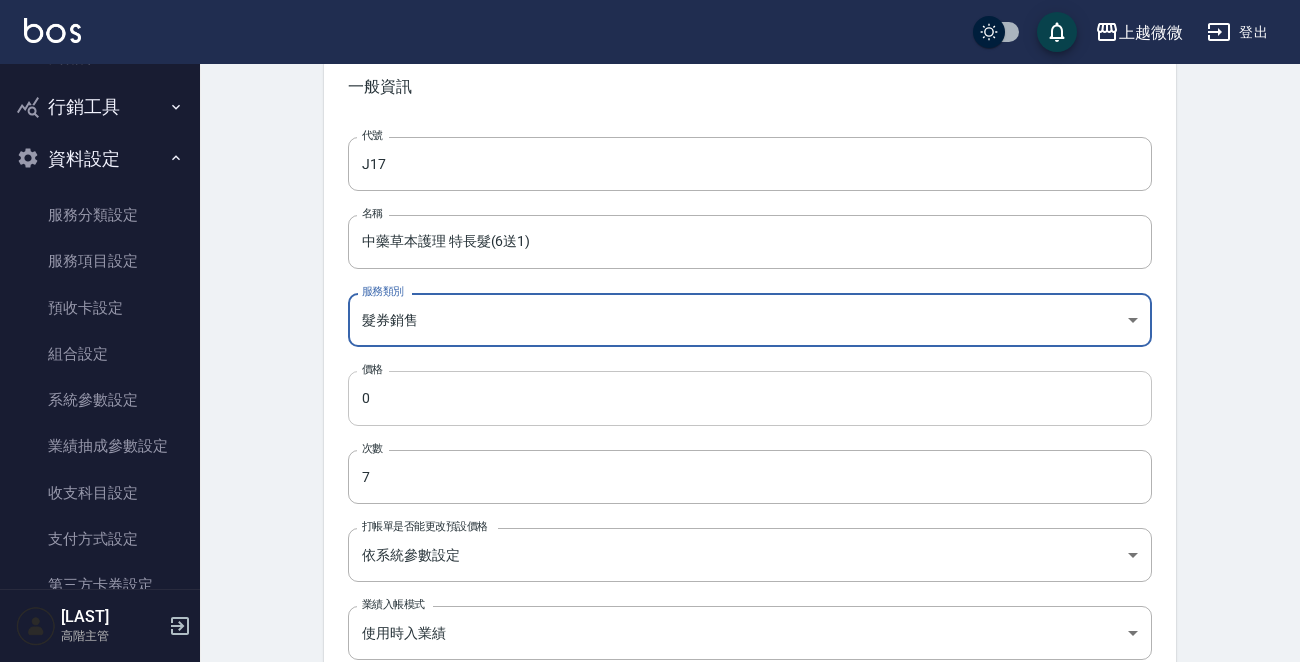 click on "0" at bounding box center [750, 398] 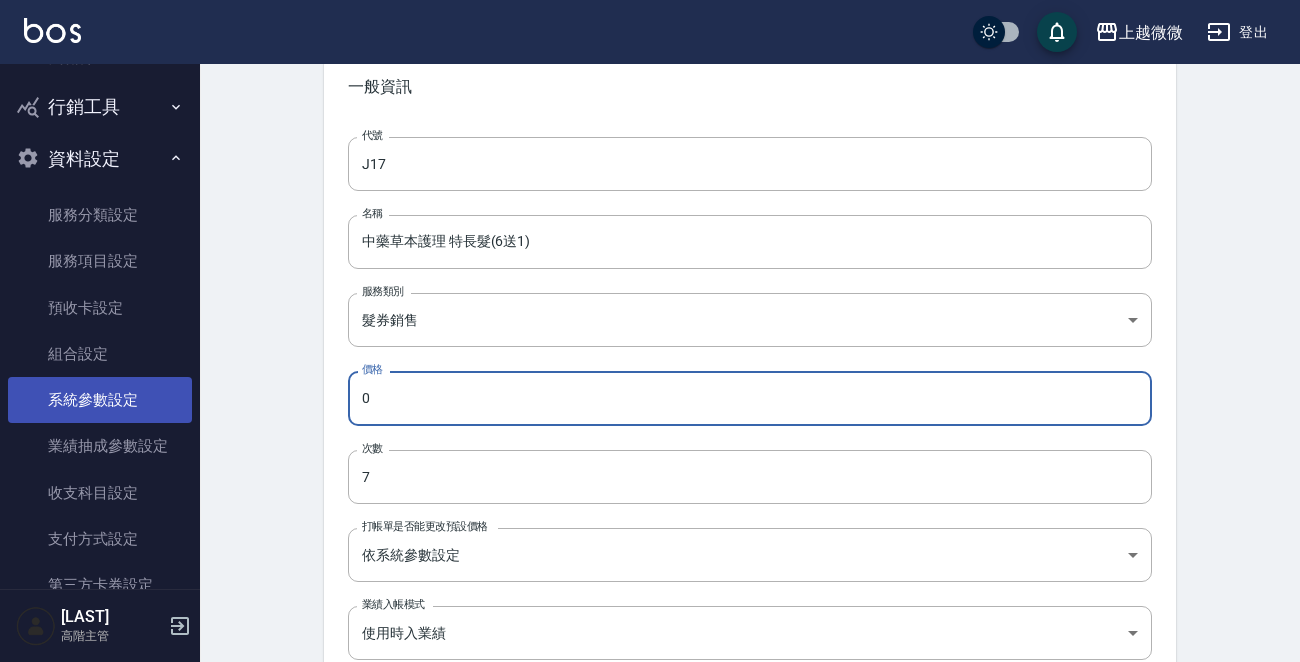 drag, startPoint x: 390, startPoint y: 391, endPoint x: 209, endPoint y: 373, distance: 181.89282 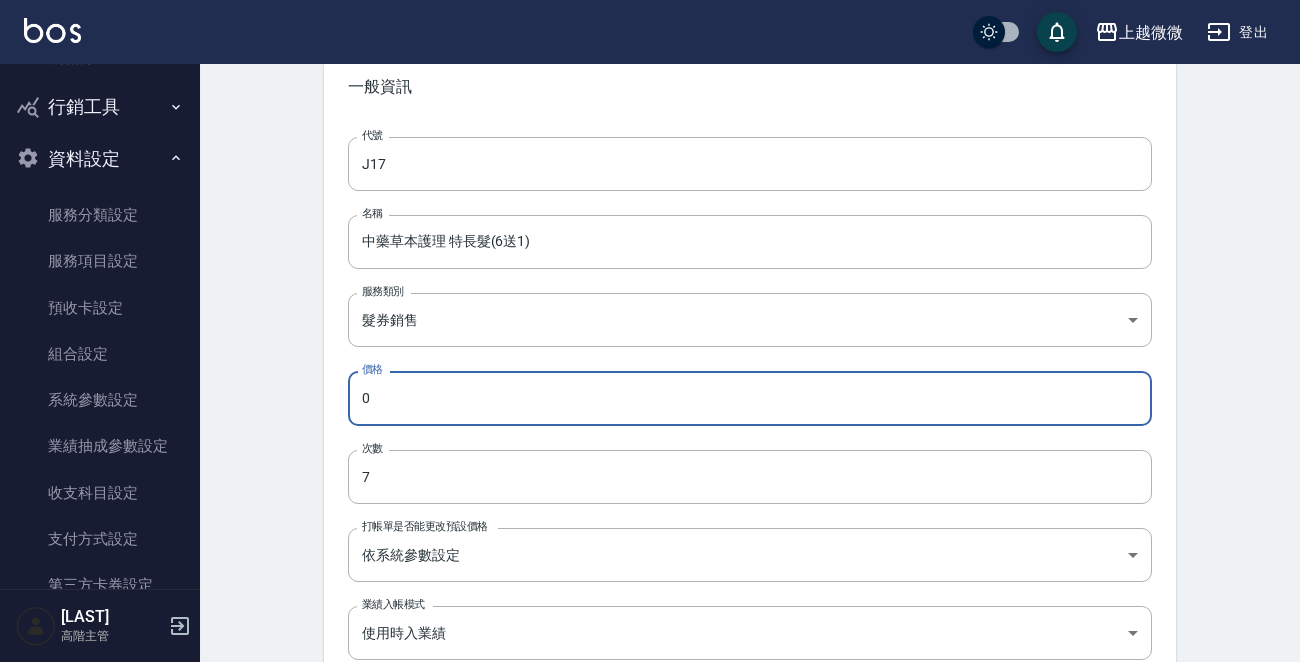 click on "上越微微 登出 櫃檯作業 打帳單 帳單列表 掛單列表 座位開單 營業儀表板 現金收支登錄 高階收支登錄 材料自購登錄 每日結帳 排班表 現場電腦打卡 掃碼打卡 預約管理 預約管理 單日預約紀錄 單週預約紀錄 報表及分析 報表目錄 消費分析儀表板 店家區間累計表 店家日報表 店家排行榜 互助日報表 互助月報表 互助排行榜 互助點數明細 互助業績報表 全店業績分析表 每日業績分析表 營業統計分析表 營業項目月分析表 設計師業績表 設計師日報表 設計師業績分析表 設計師業績月報表 設計師抽成報表 設計師排行榜 商品銷售排行榜 商品消耗明細 商品進銷貨報表 商品庫存表 商品庫存盤點表 會員卡銷售報表 服務扣項明細表 單一服務項目查詢 店販抽成明細 店販分類抽成明細 顧客入金餘額表 顧客卡券餘額表 每日非現金明細 每日收支明細 收支分類明細表 收支匯款表 0" at bounding box center [650, 750] 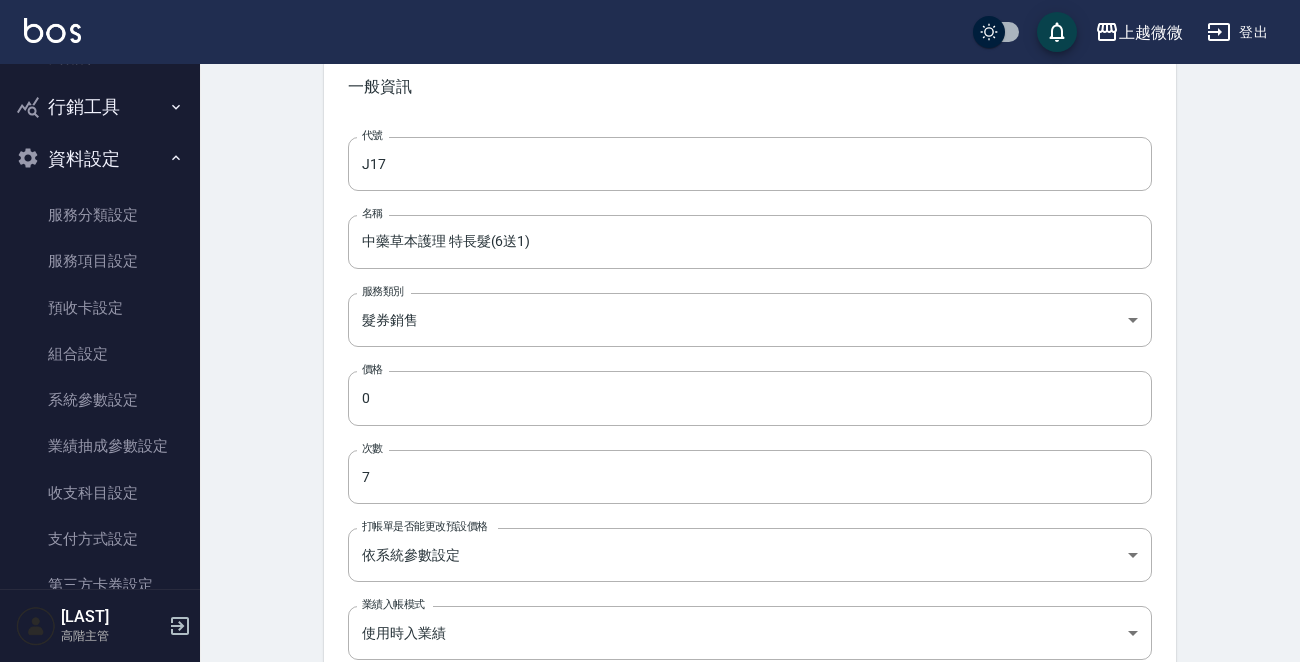 click on "代號 J17 代號 名稱 中藥草本護理 特長髮(6送1) 名稱 服務類別 髮券銷售 [UUID] 服務類別 價格 0 價格 次數 7 次數 打帳單是否能更改預設價格 依系統參數設定 UNSET 打帳單是否能更改預設價格 業績入帳模式 使用時入業績 USING 業績入帳模式 手續費扣款模式 每次使用時扣除 USING 手續費扣款模式 卡券上架狀態設定 上架 true 卡券上架狀態設定" at bounding box center (750, 488) 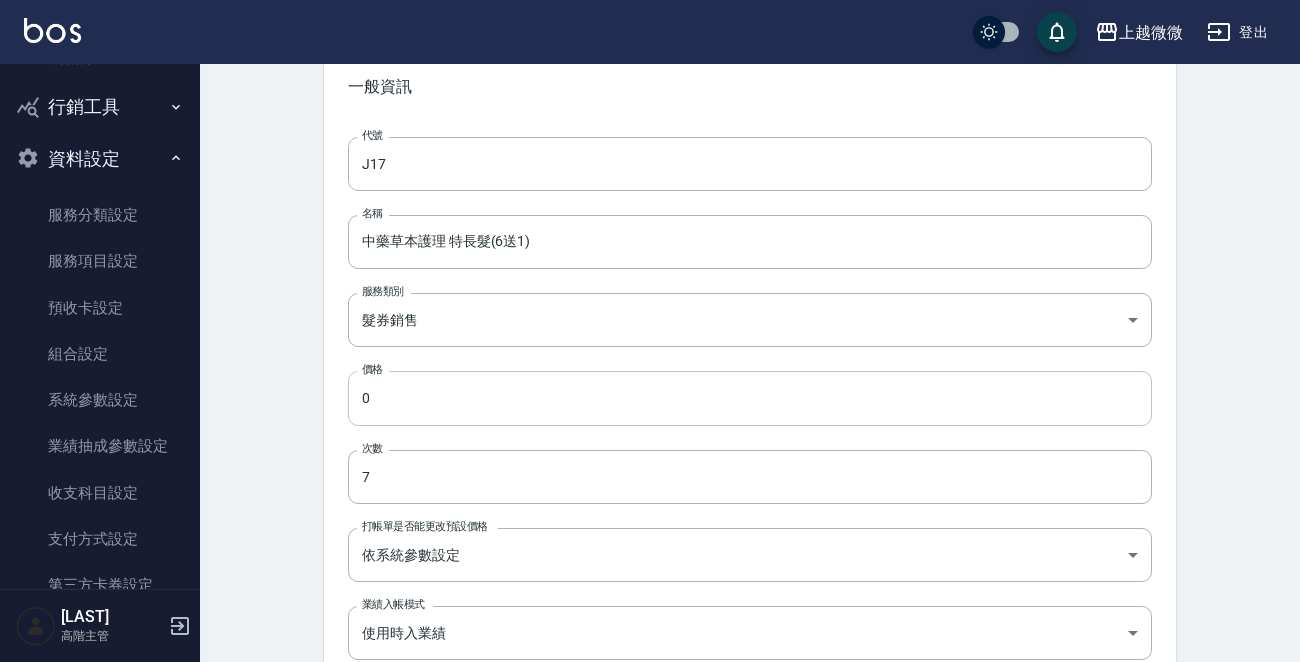 click on "0" at bounding box center [750, 398] 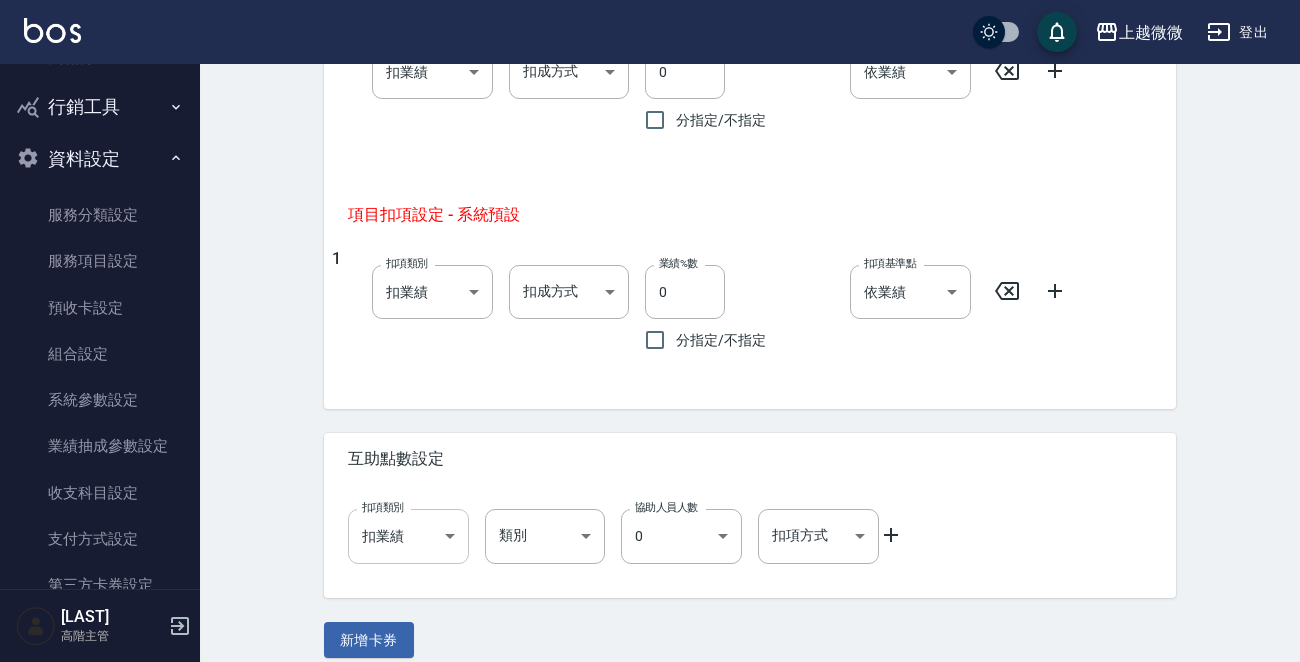scroll, scrollTop: 1038, scrollLeft: 0, axis: vertical 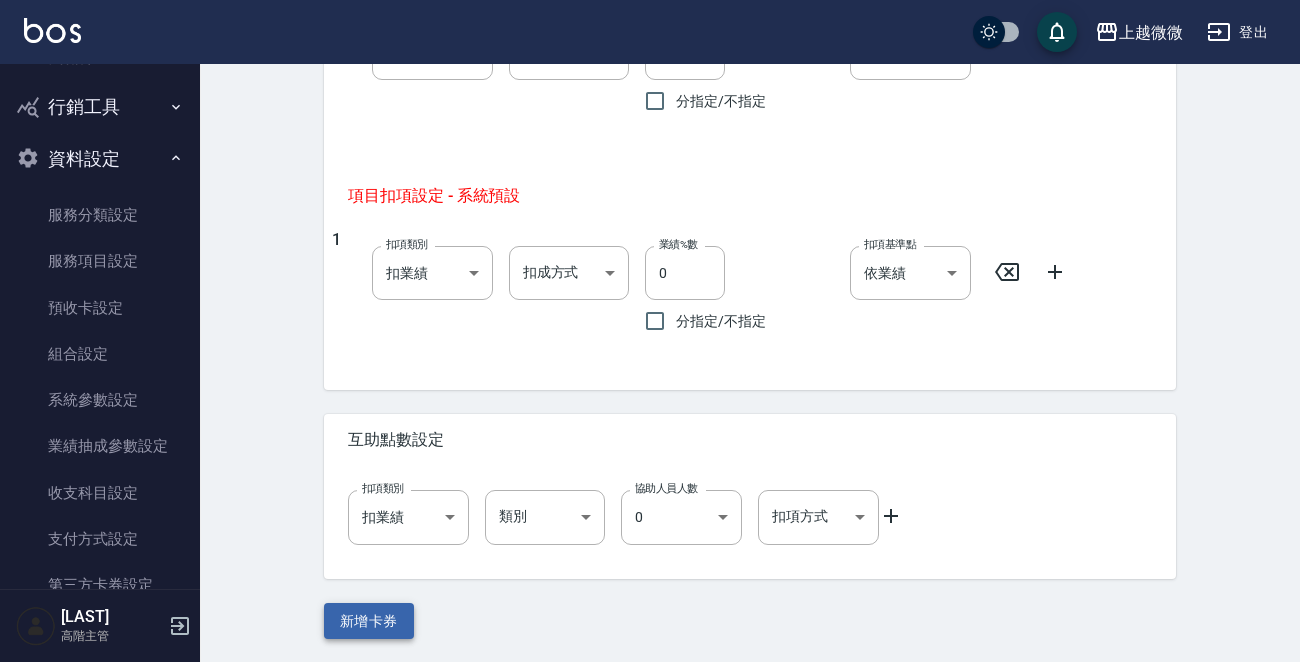 type on "15600" 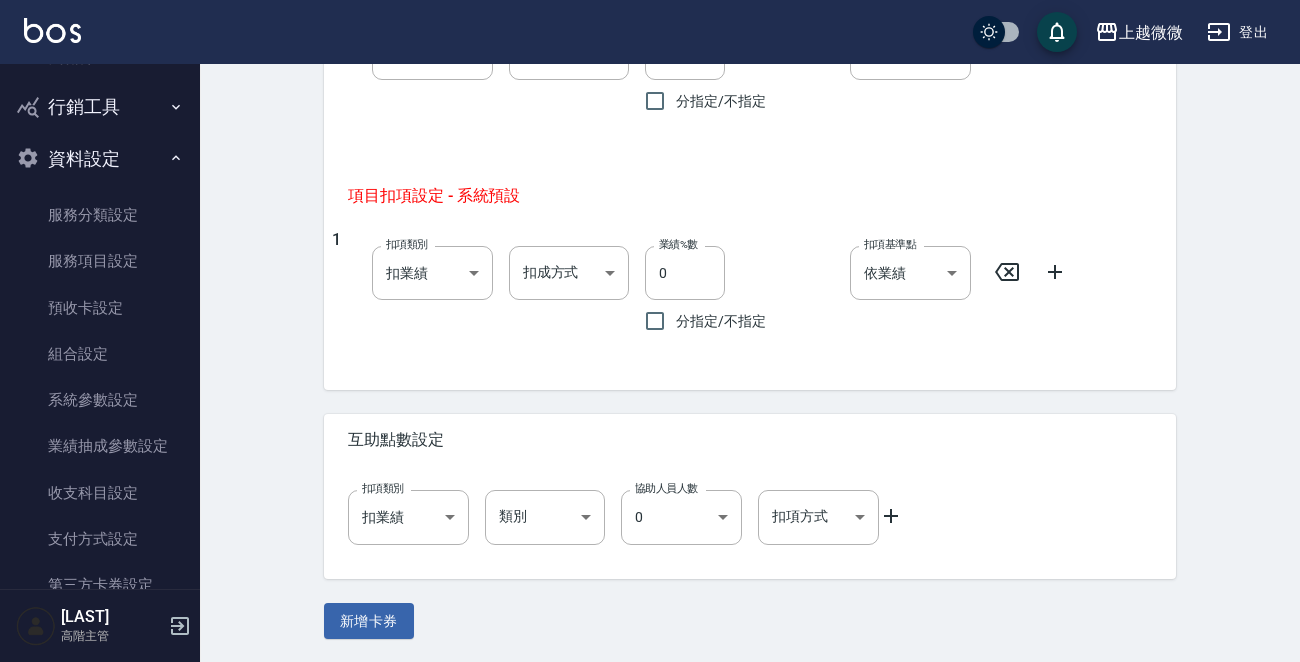click on "新增卡券" at bounding box center (369, 621) 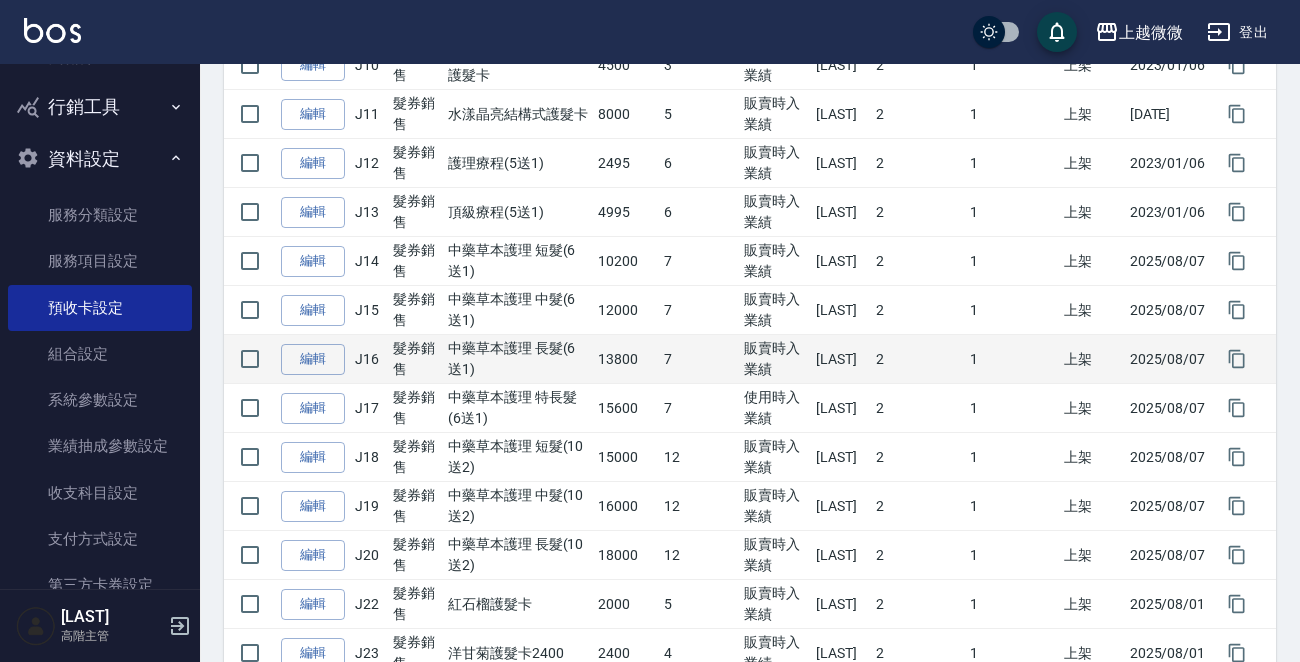 scroll, scrollTop: 800, scrollLeft: 0, axis: vertical 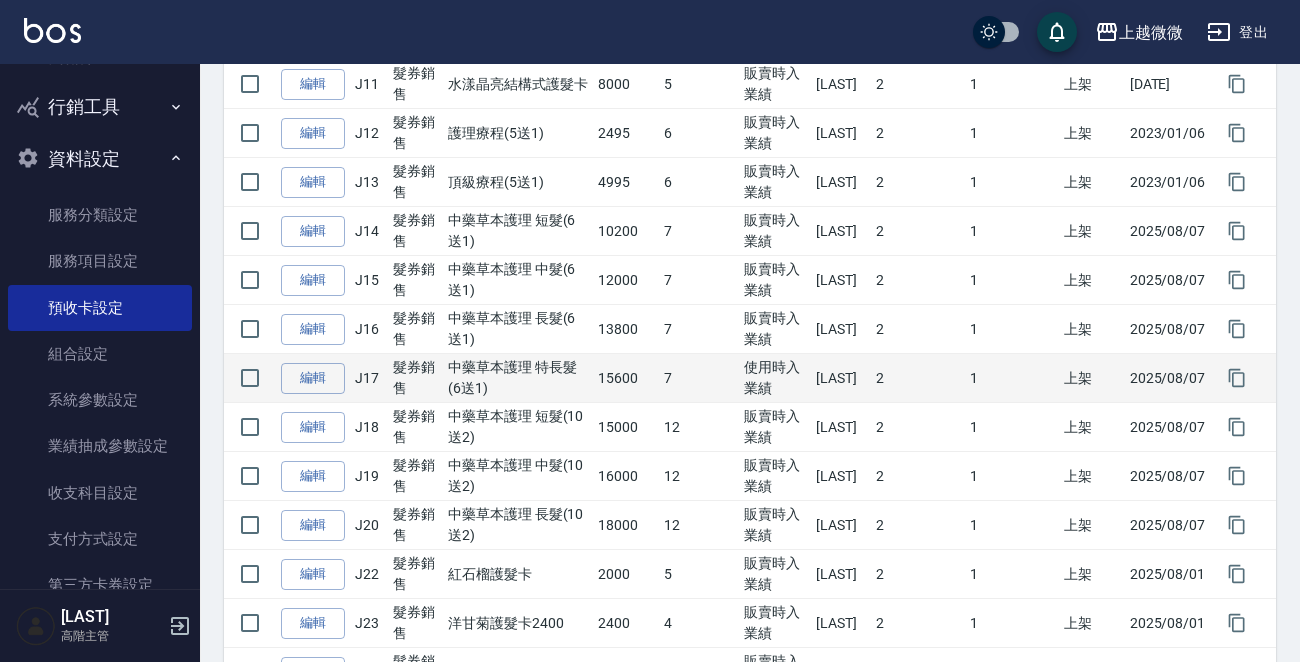 click on "15600" at bounding box center (626, 378) 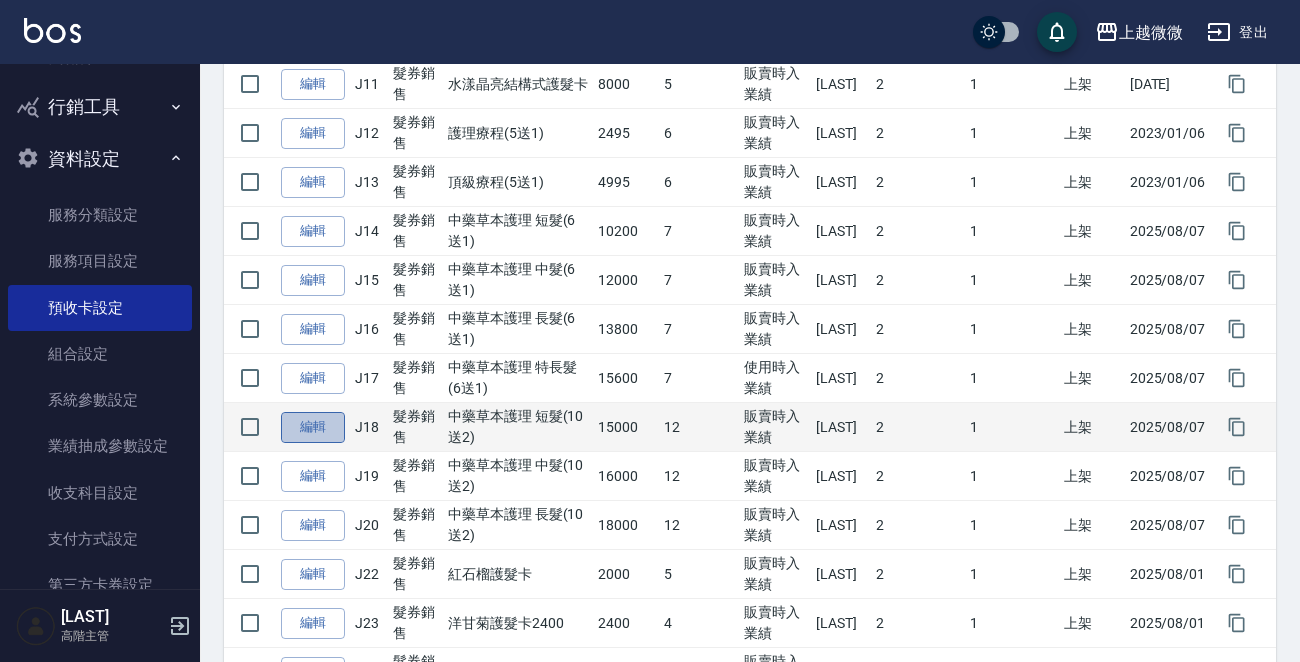 click on "編輯" at bounding box center [313, 427] 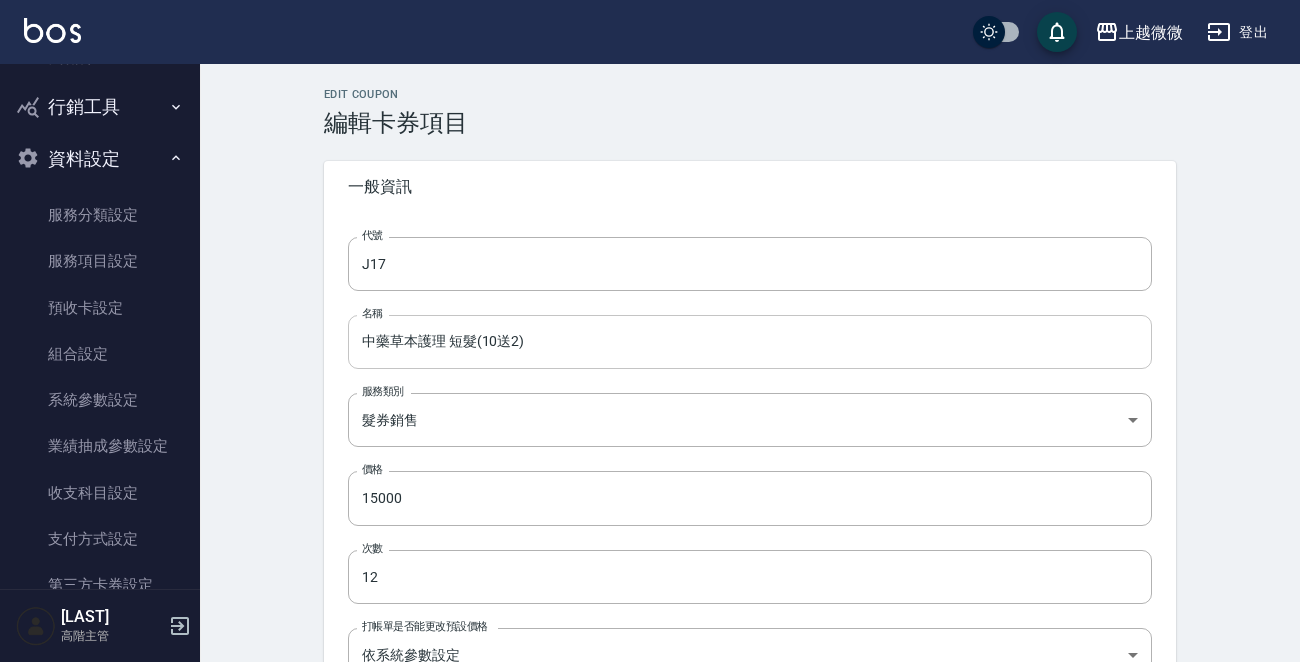 type on "J18" 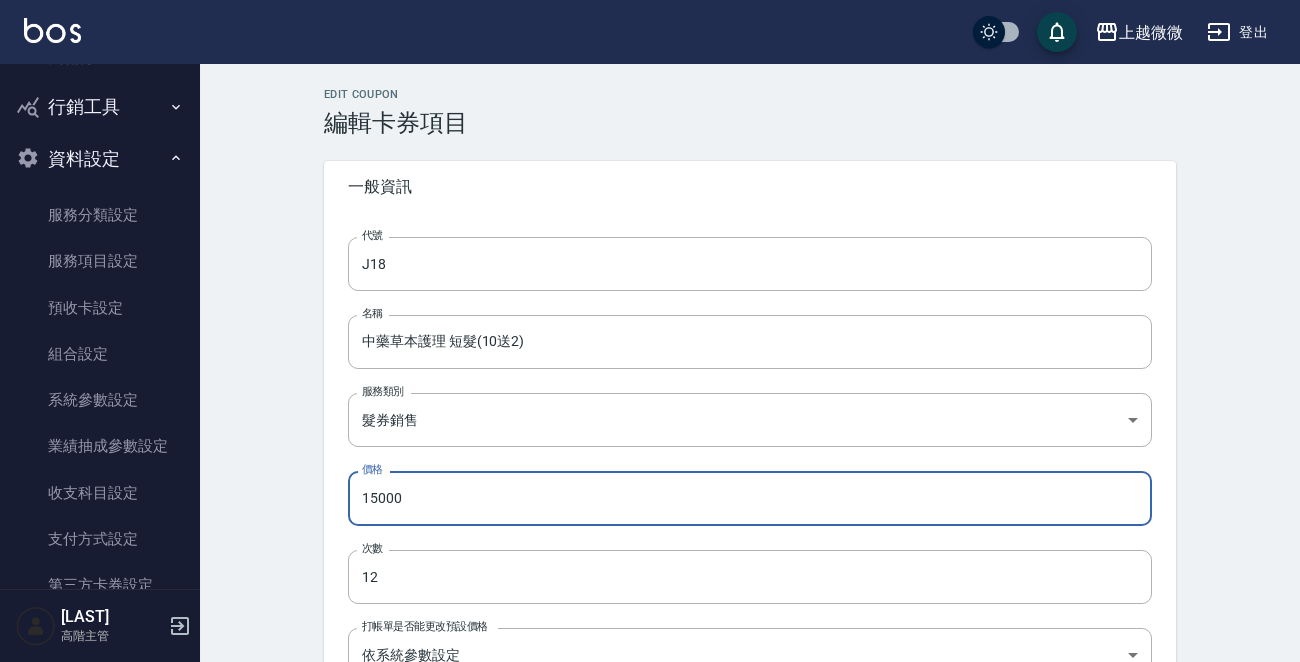 drag, startPoint x: 432, startPoint y: 487, endPoint x: 372, endPoint y: 488, distance: 60.00833 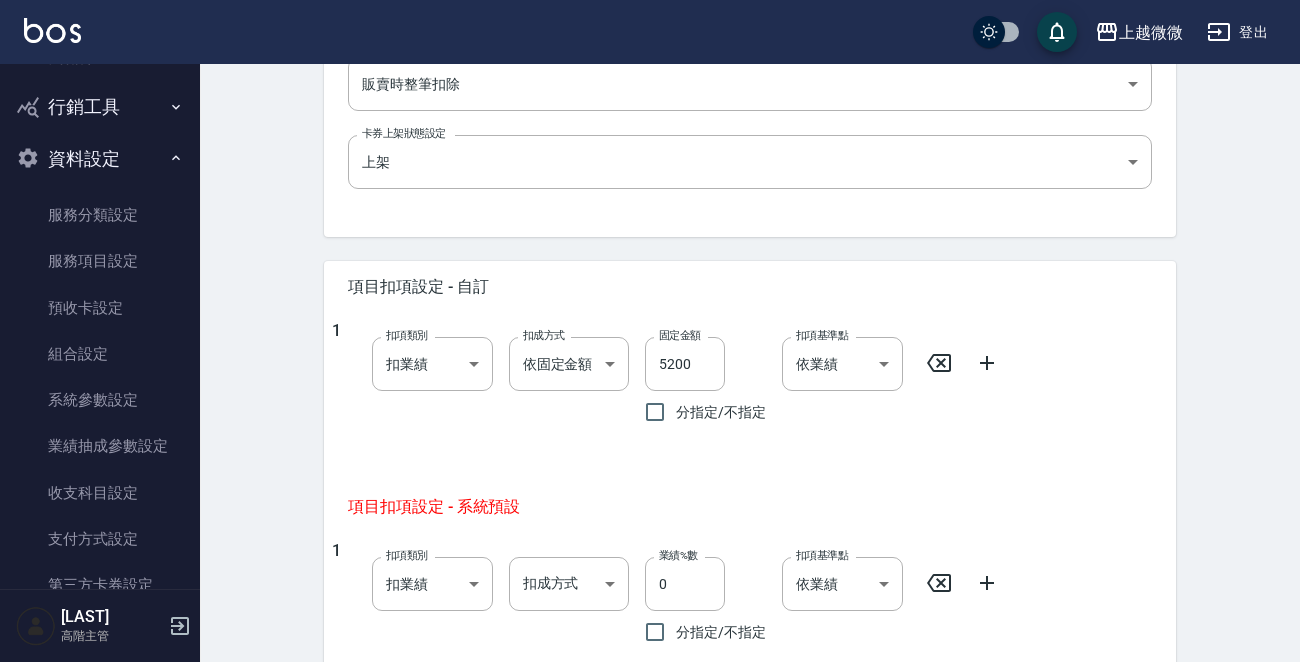 scroll, scrollTop: 1122, scrollLeft: 0, axis: vertical 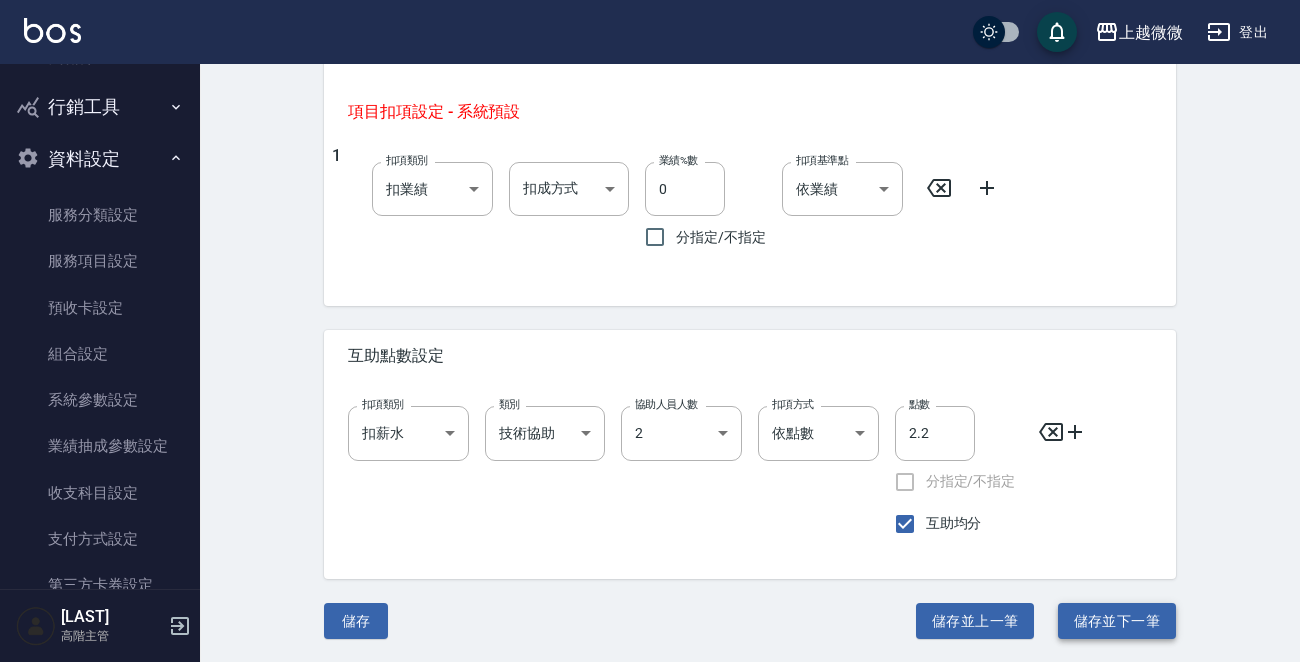 type on "17000" 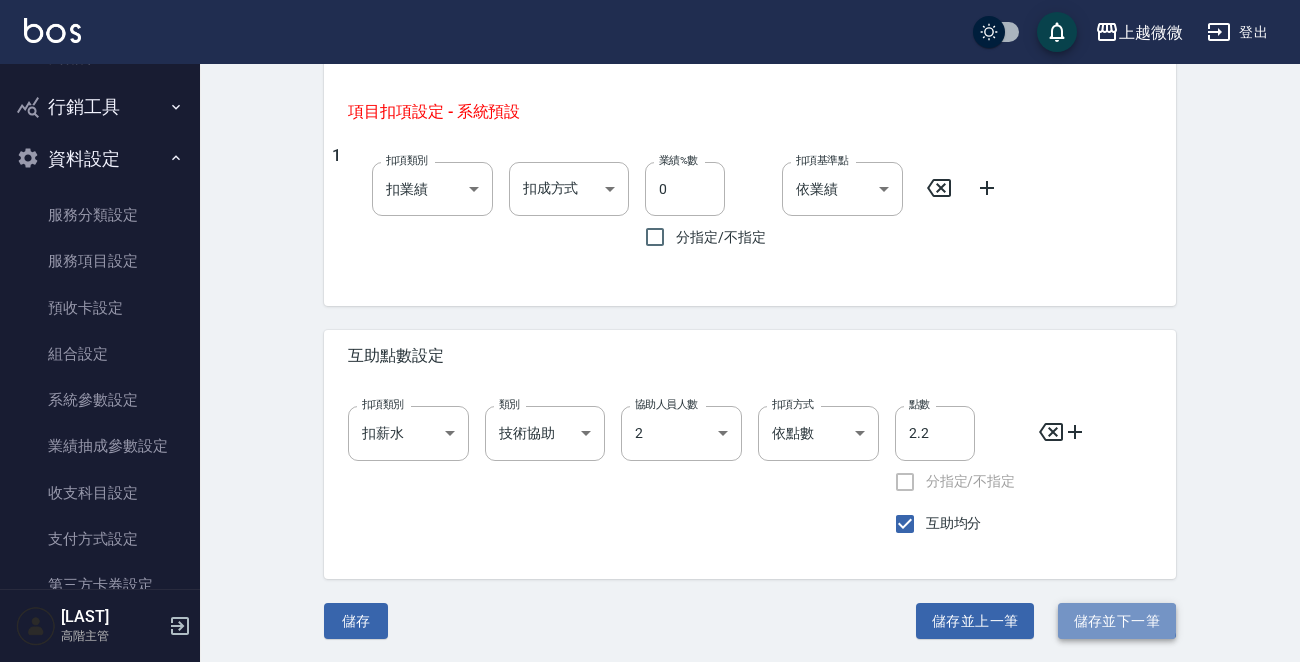 click on "儲存並下一筆" at bounding box center [1117, 621] 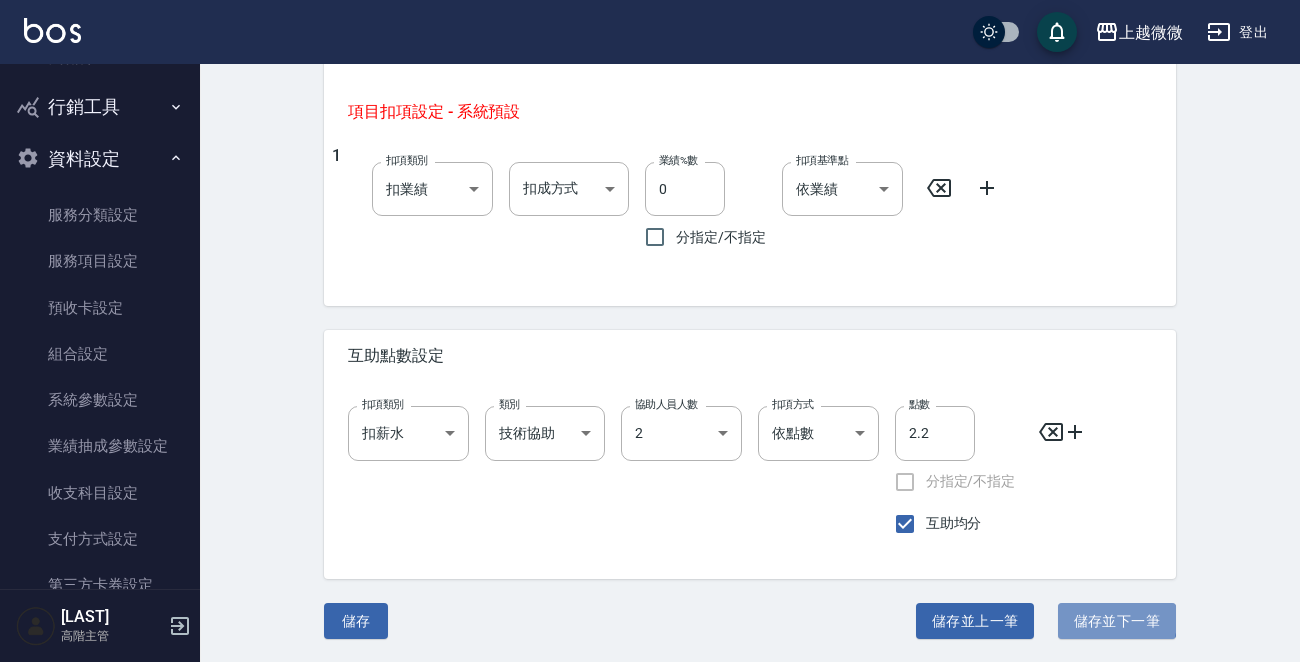 type on "中藥草本護理 中髮(10送2)" 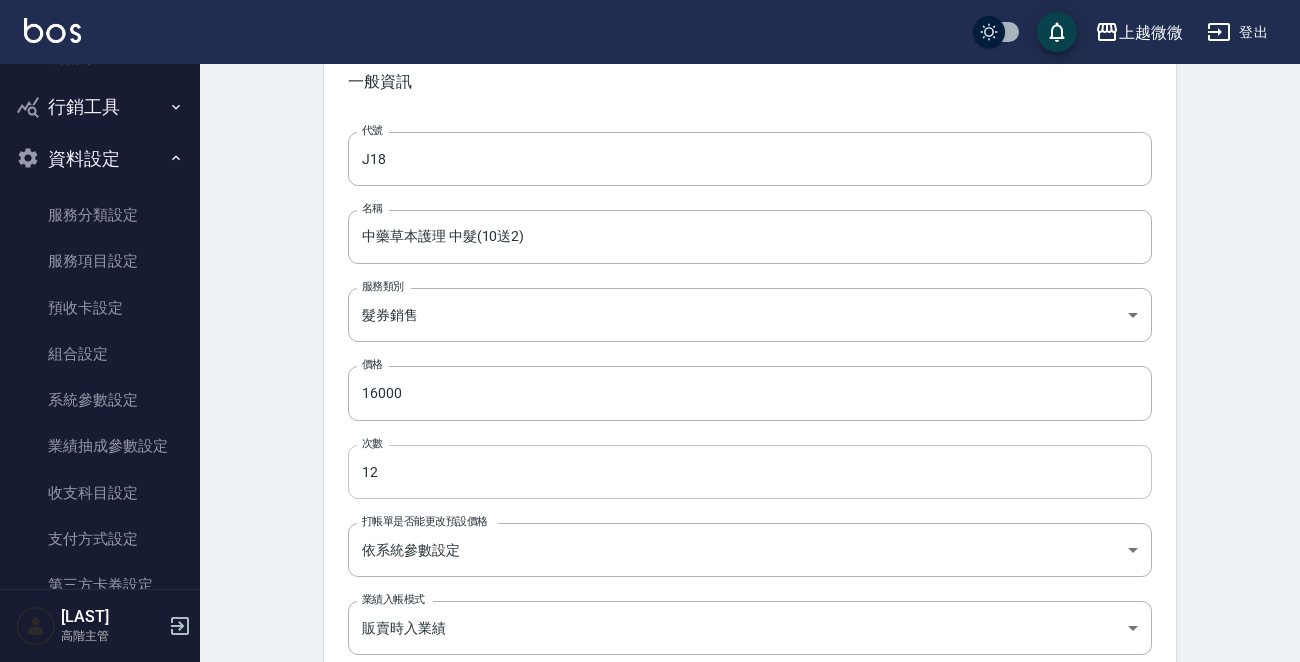 scroll, scrollTop: 200, scrollLeft: 0, axis: vertical 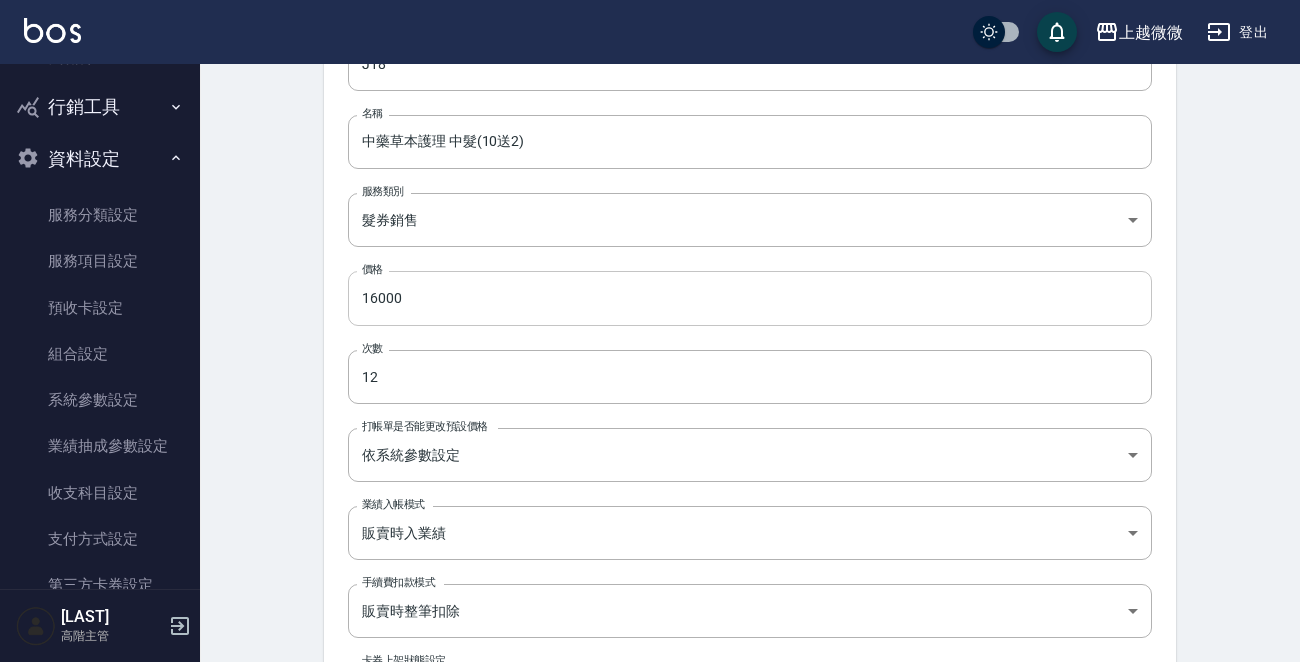 click on "16000" at bounding box center [750, 298] 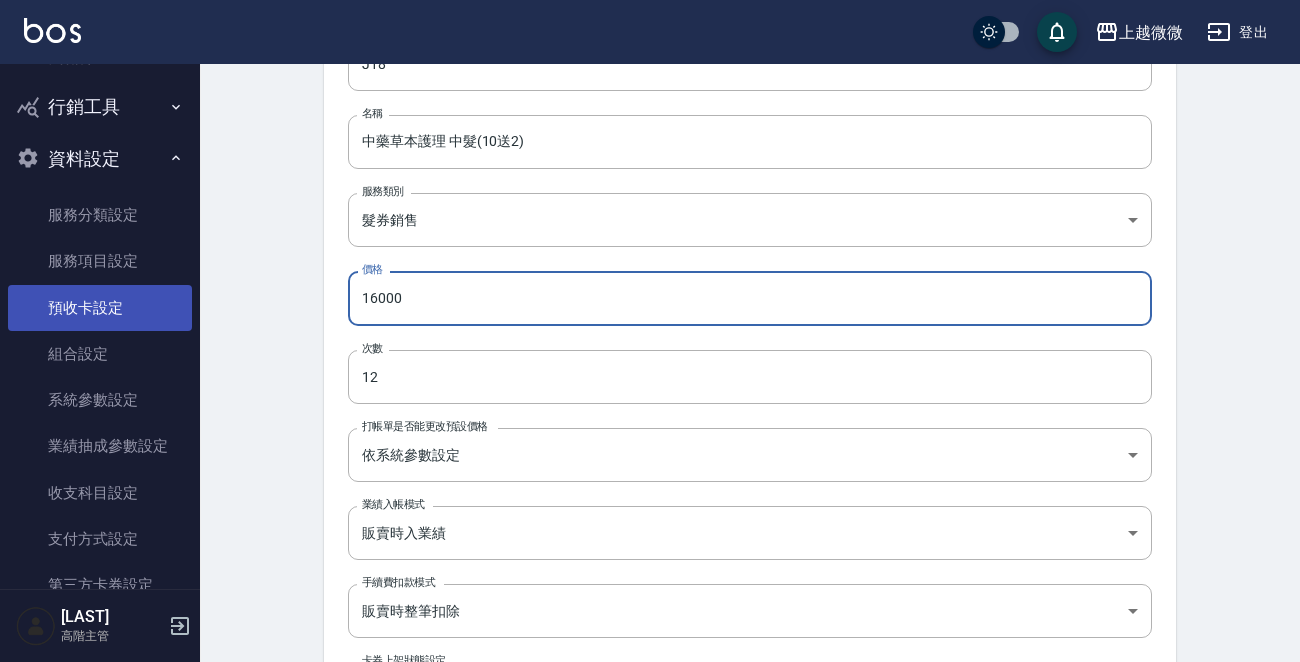 drag, startPoint x: 497, startPoint y: 280, endPoint x: 141, endPoint y: 286, distance: 356.05057 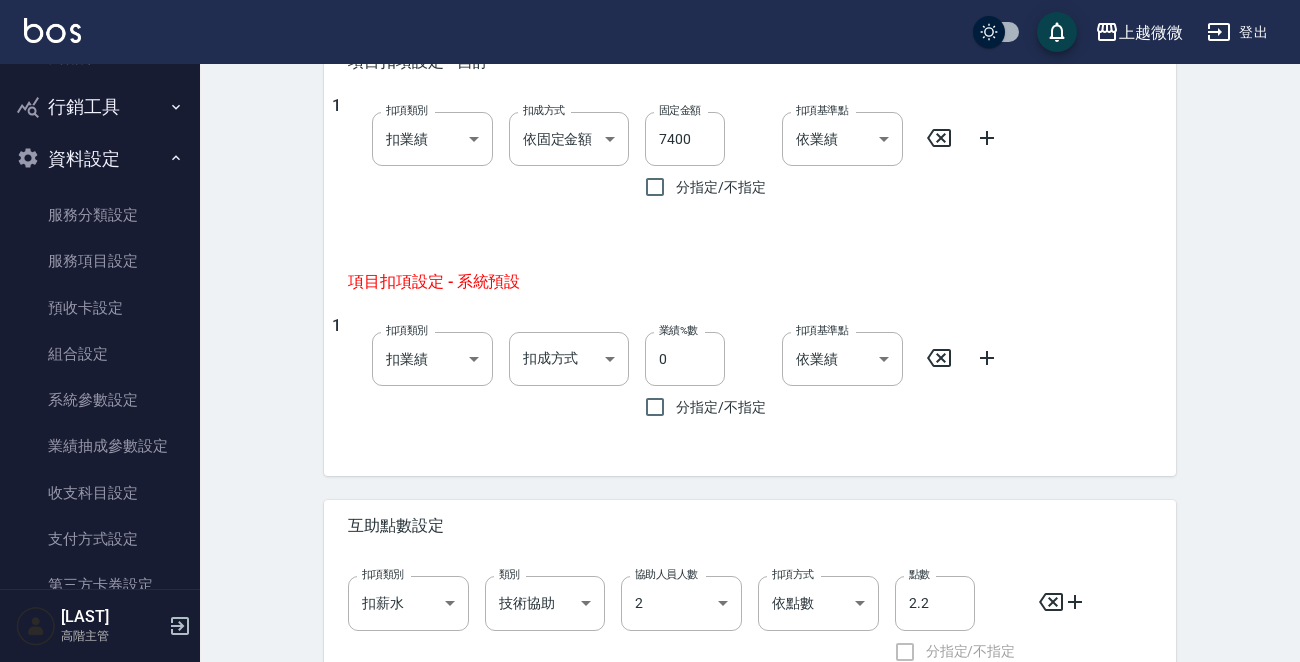 scroll, scrollTop: 1122, scrollLeft: 0, axis: vertical 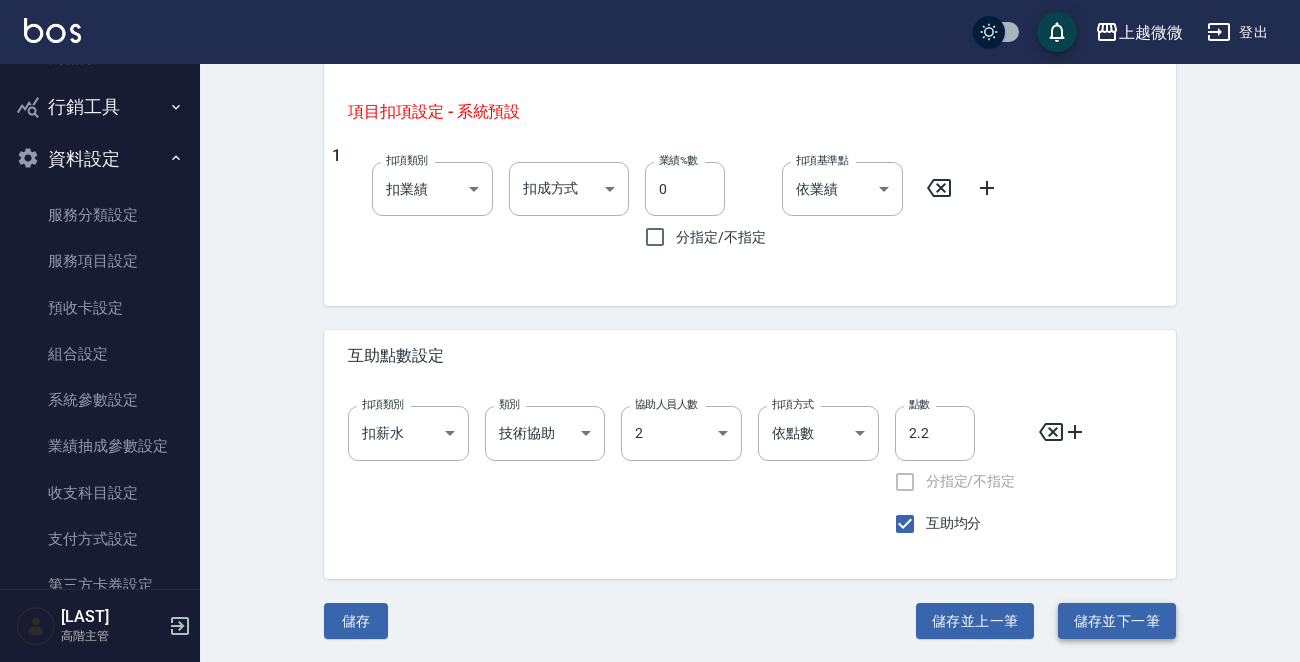 type on "20000" 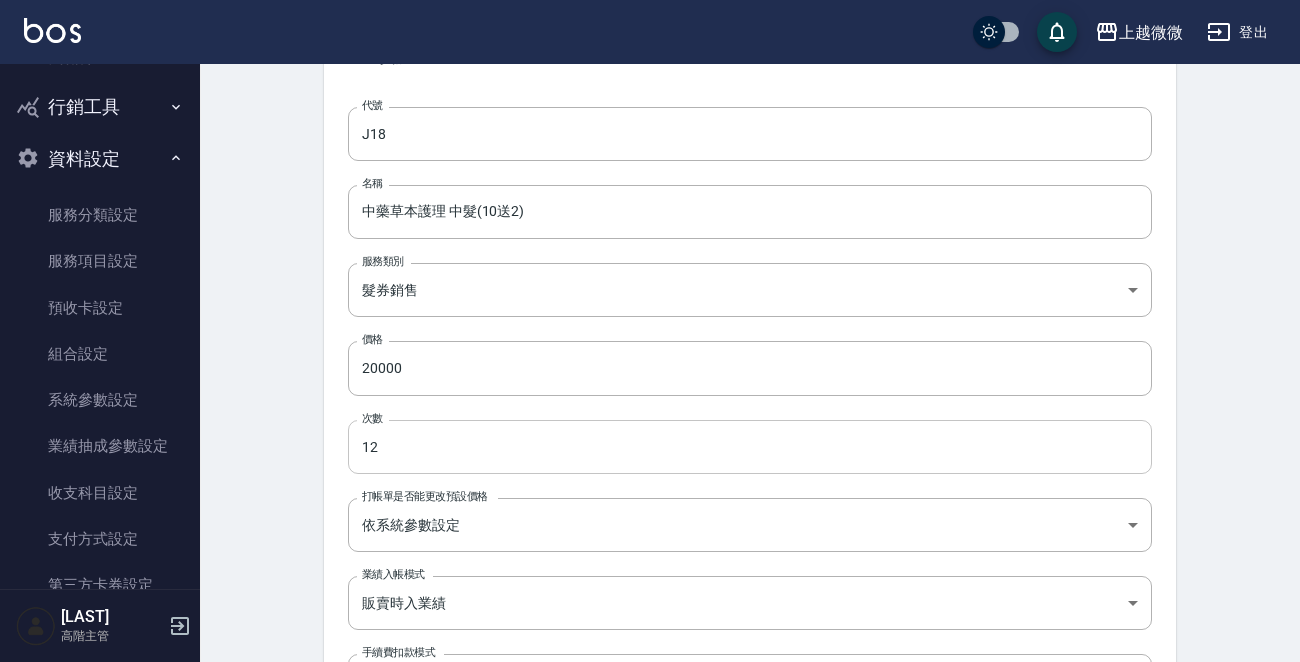 scroll, scrollTop: 0, scrollLeft: 0, axis: both 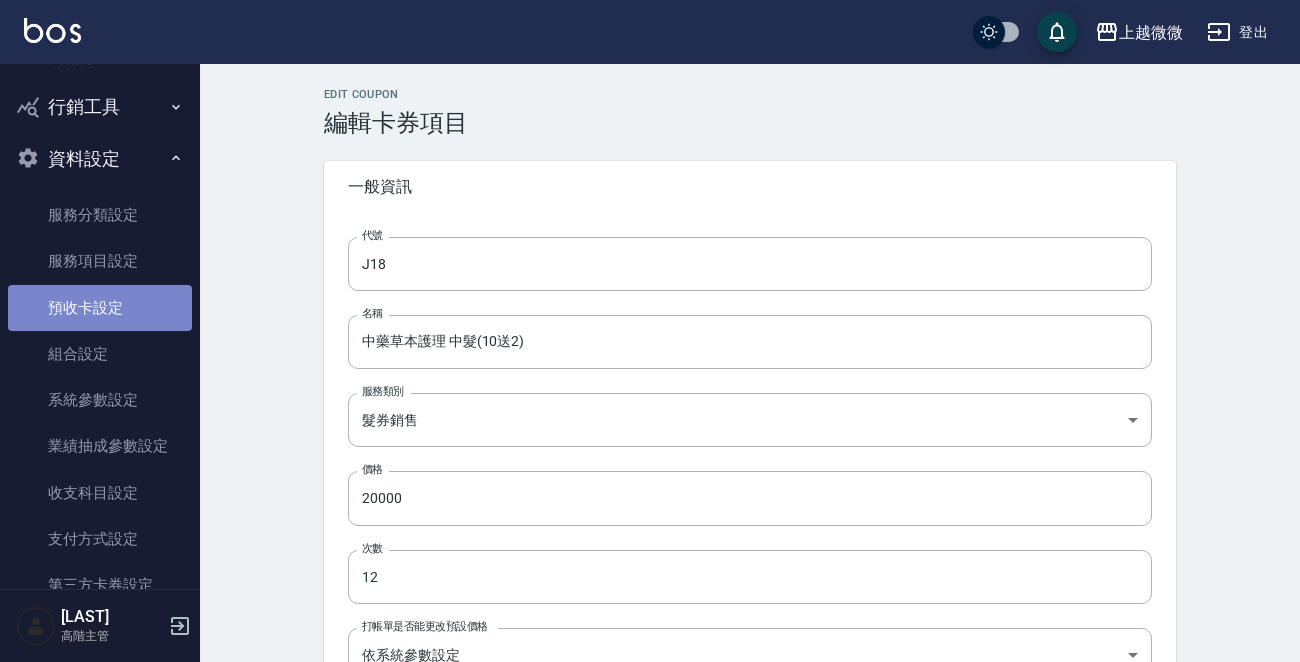 click on "預收卡設定" at bounding box center (100, 308) 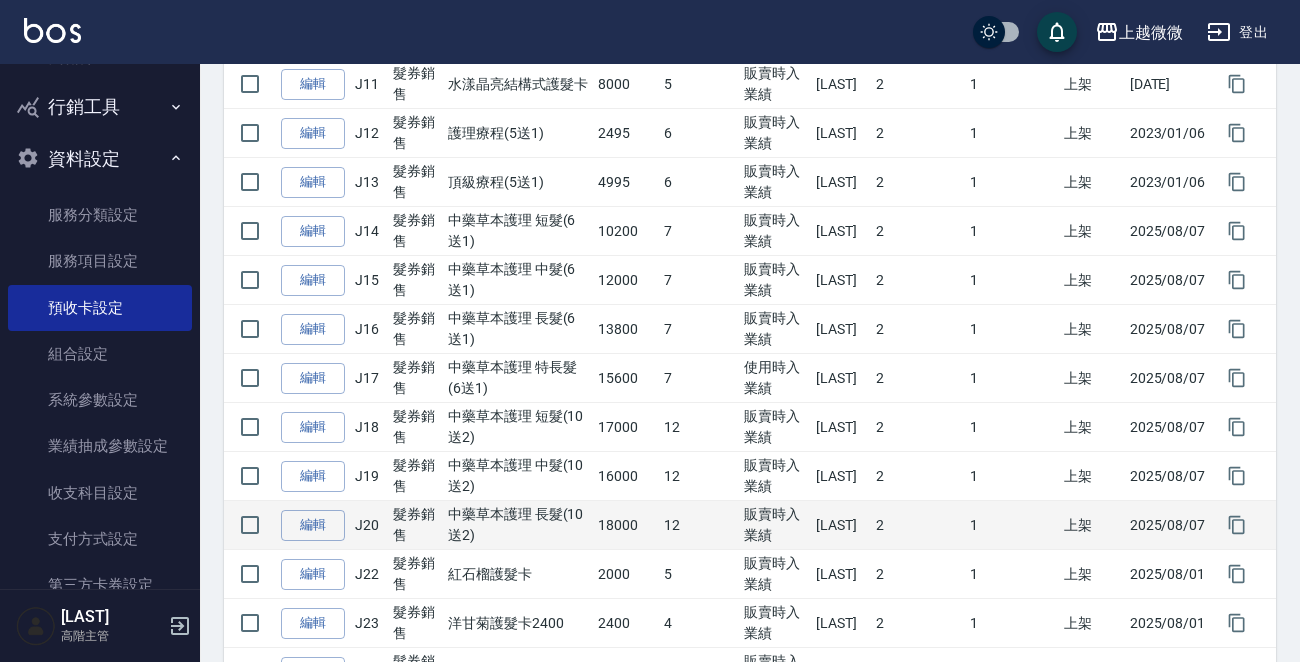 scroll, scrollTop: 900, scrollLeft: 0, axis: vertical 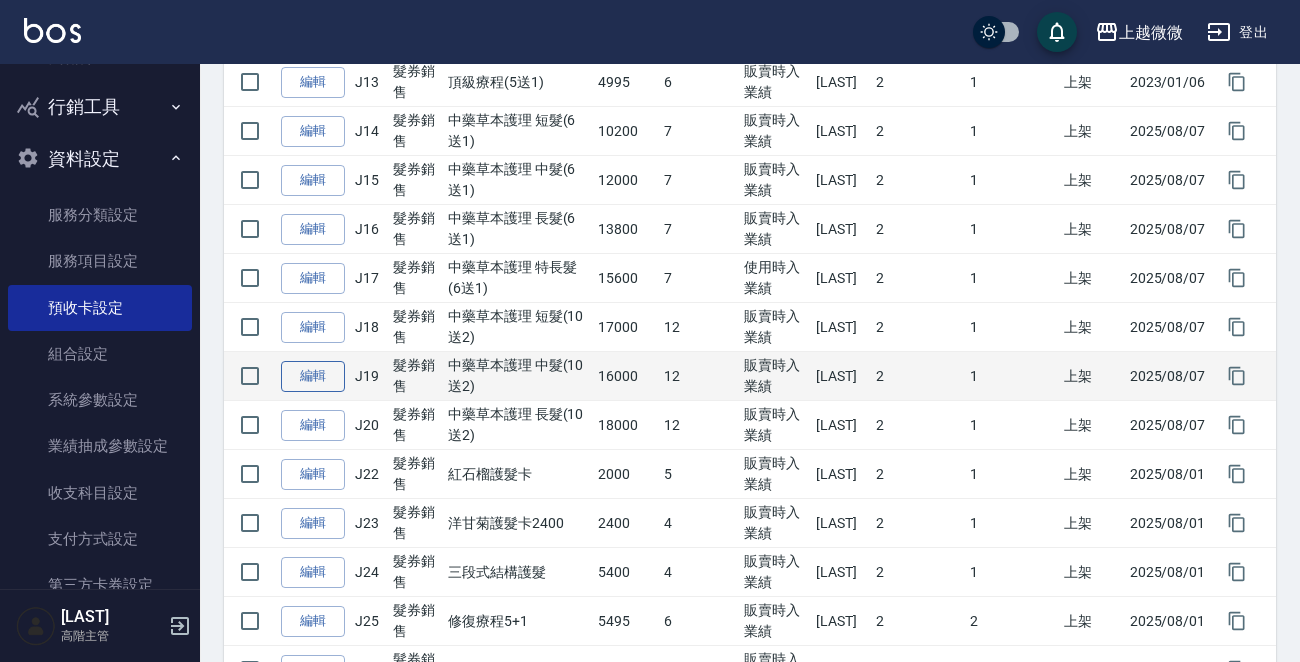 click on "編輯" at bounding box center [313, 376] 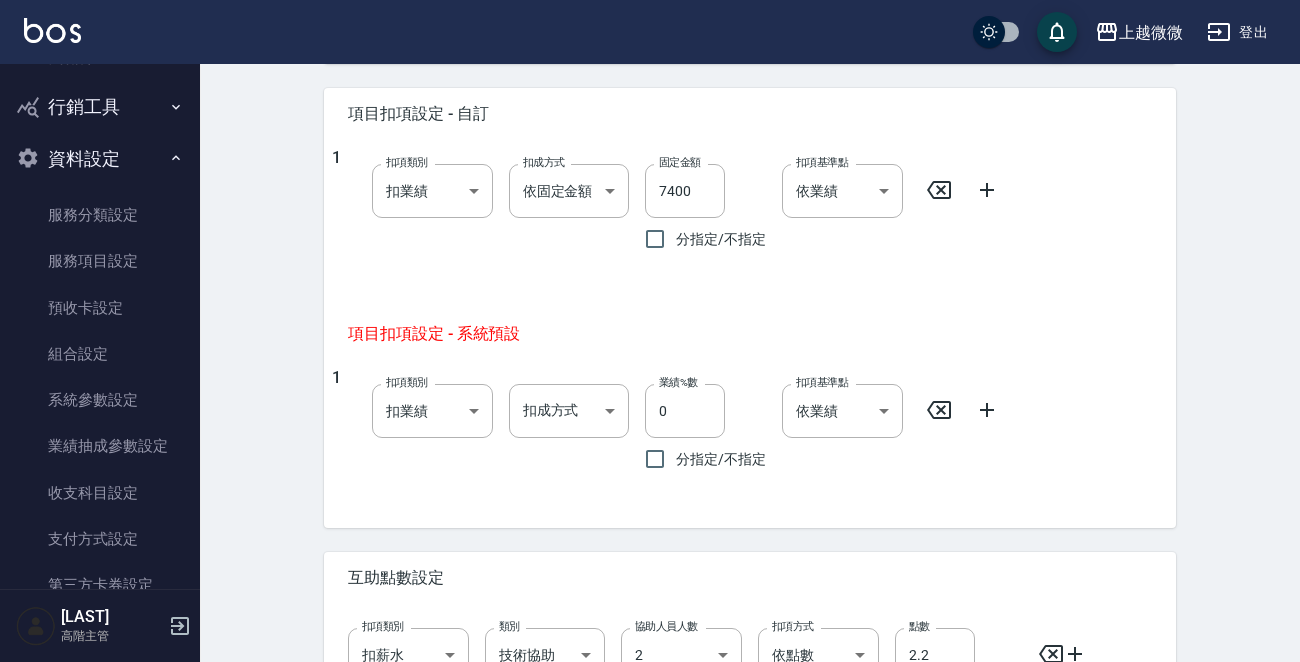 scroll, scrollTop: 0, scrollLeft: 0, axis: both 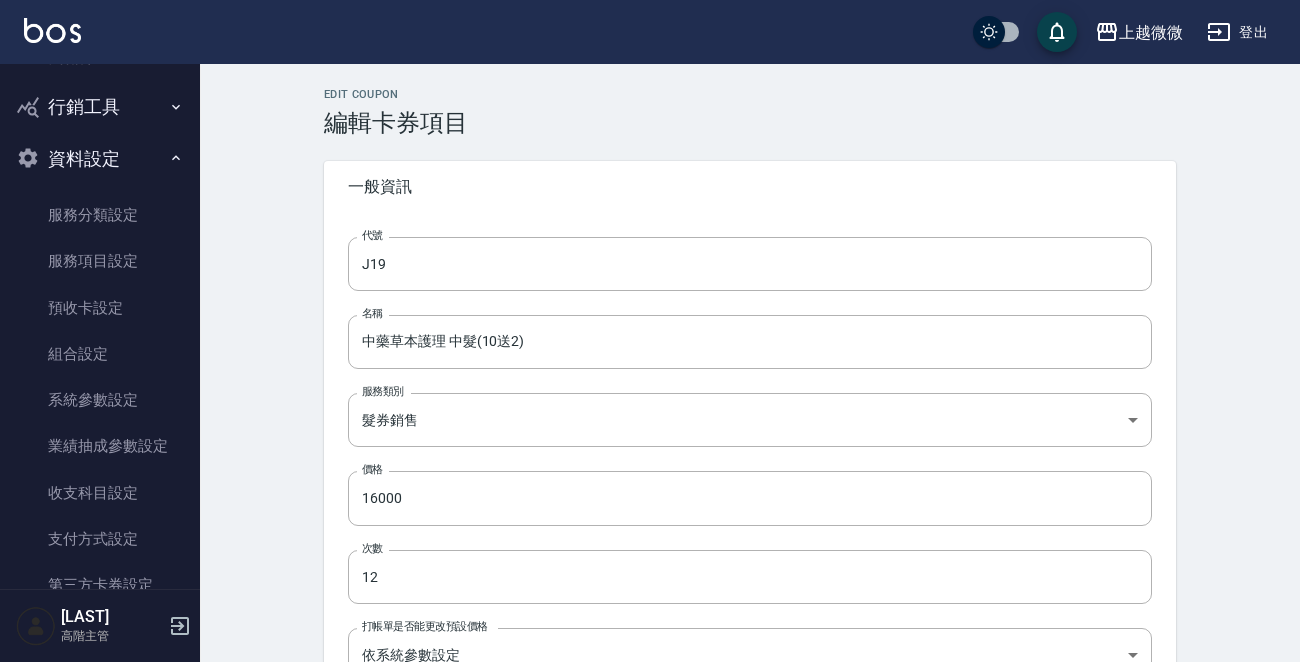 type on "J19" 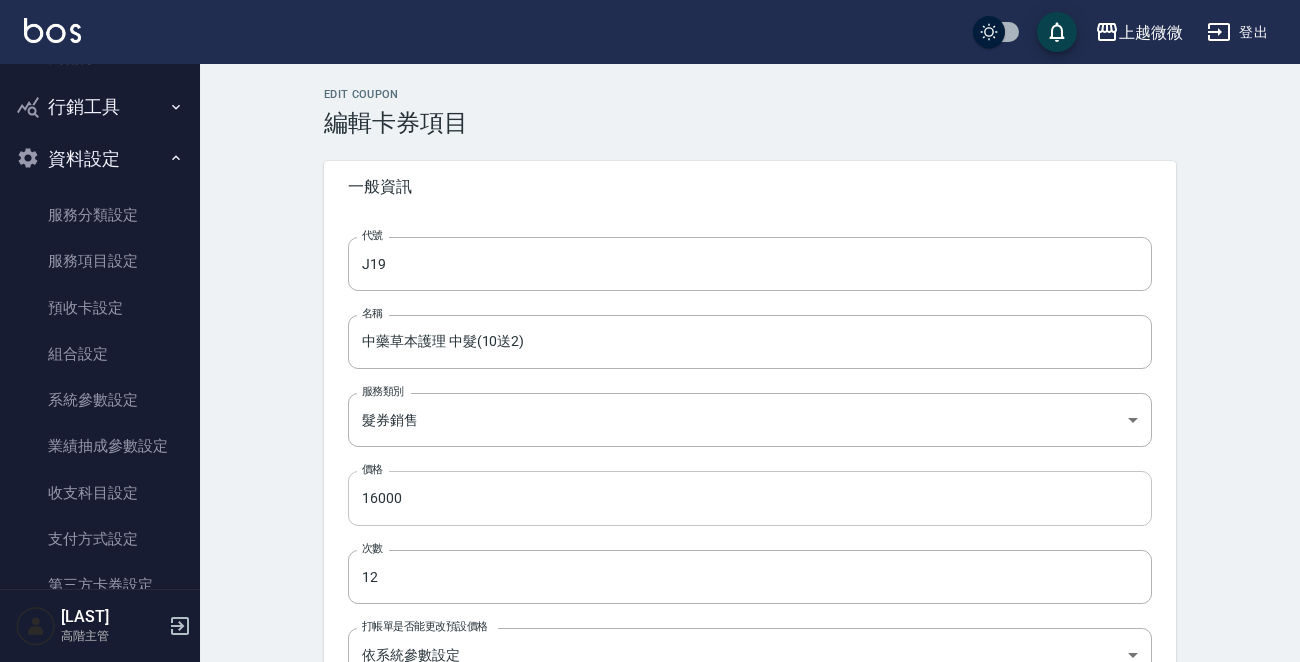 click on "16000" at bounding box center (750, 498) 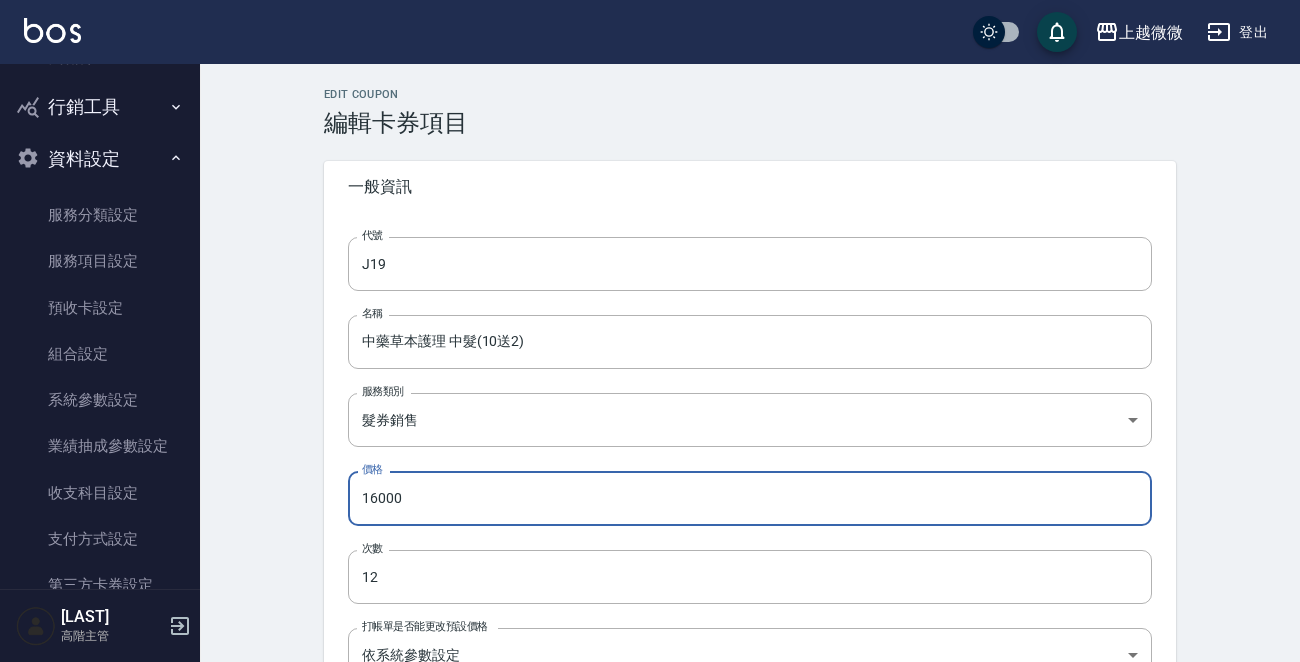 click on "Edit Coupon 編輯卡券項目 一般資訊 代號 J19 代號 名稱 中藥草本護理 中髮(10送2) 名稱 服務類別 髮券銷售 [UUID] 服務類別 價格 16000 價格 次數 12 次數 打帳單是否能更改預設價格 依系統參數設定 UNSET 打帳單是否能更改預設價格 業績入帳模式 販賣時入業績 SELLING 業績入帳模式 手續費扣款模式 販賣時整筆扣除 SELLING 手續費扣款模式 卡券上架狀態設定 上架 true 卡券上架狀態設定 項目扣項設定 - 自訂 1 扣項類別 扣業績 onSales 扣項類別 扣成方式 依固定金額 扣固定金額 扣成方式 固定金額 7400 固定金額 分指定/不指定 扣項基準點 依業績 0 扣項基準點 項目扣項設定 - 系統預設 1 扣項類別 扣業績 onSales 扣項類別 扣成方式 ​ 扣成方式 業績%數 0 業績%數 分指定/不指定 扣項基準點 依業績 0 扣項基準點 互助點數設定 扣項類別 扣薪水 onSalary 扣項類別 類別 2" at bounding box center [750, 924] 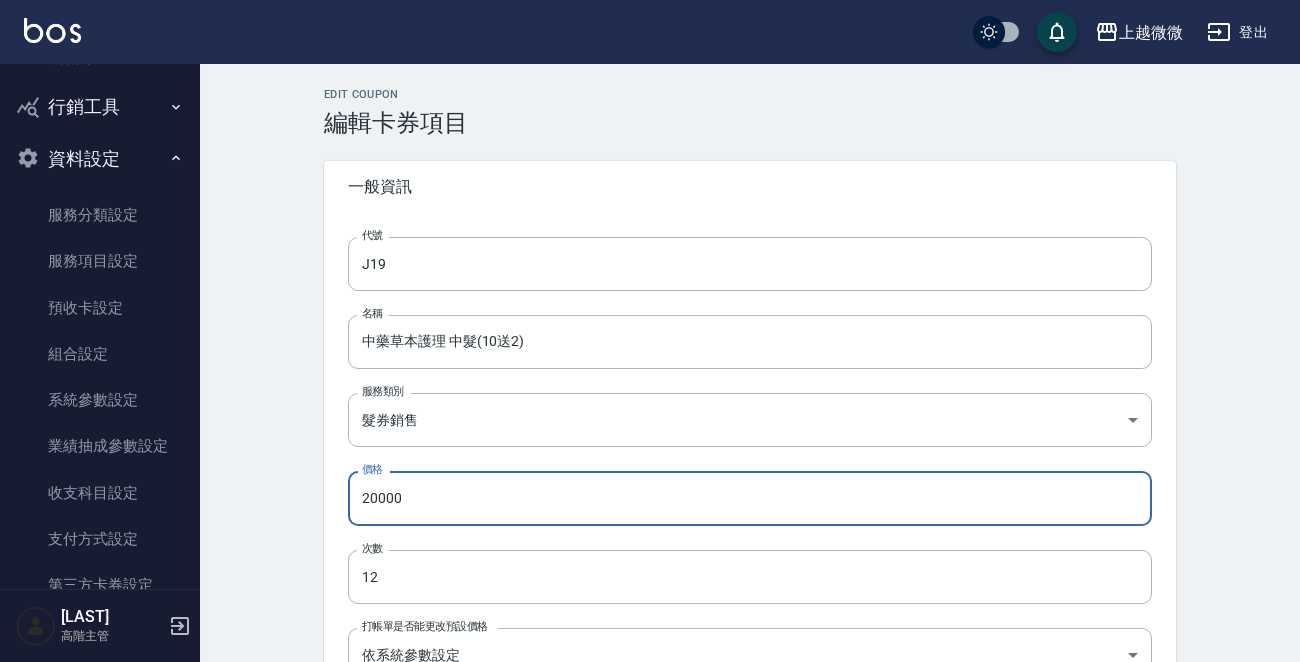 type on "20000" 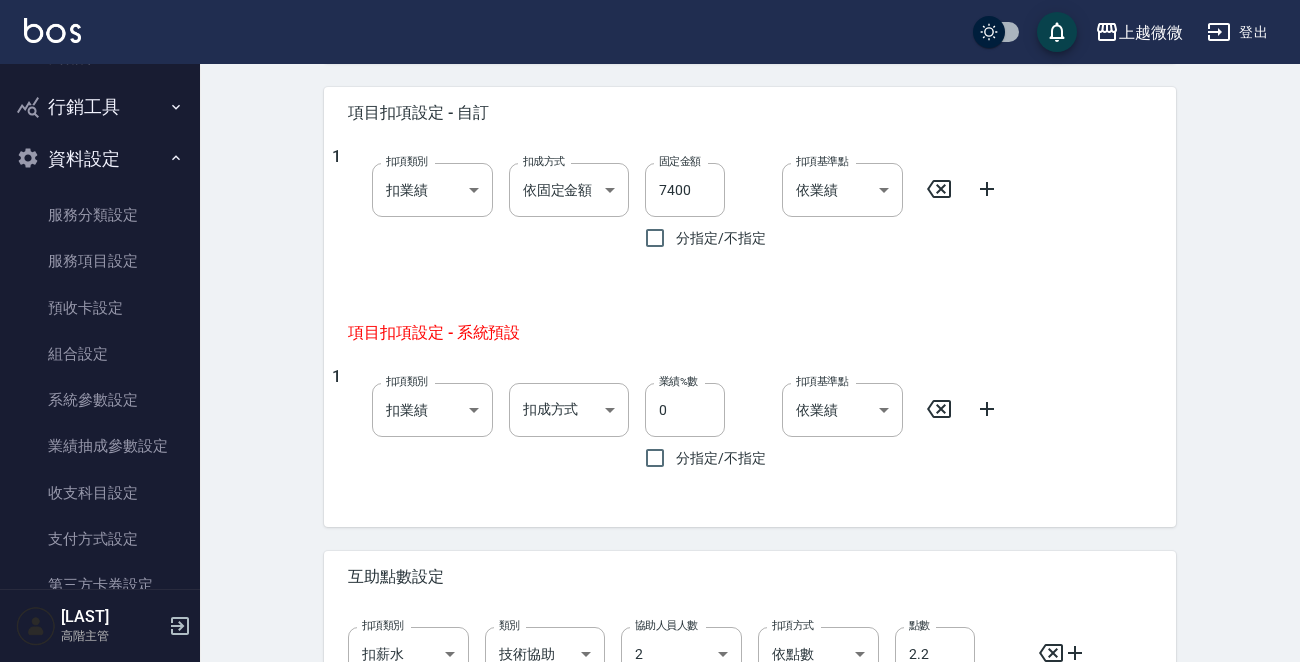 scroll, scrollTop: 1122, scrollLeft: 0, axis: vertical 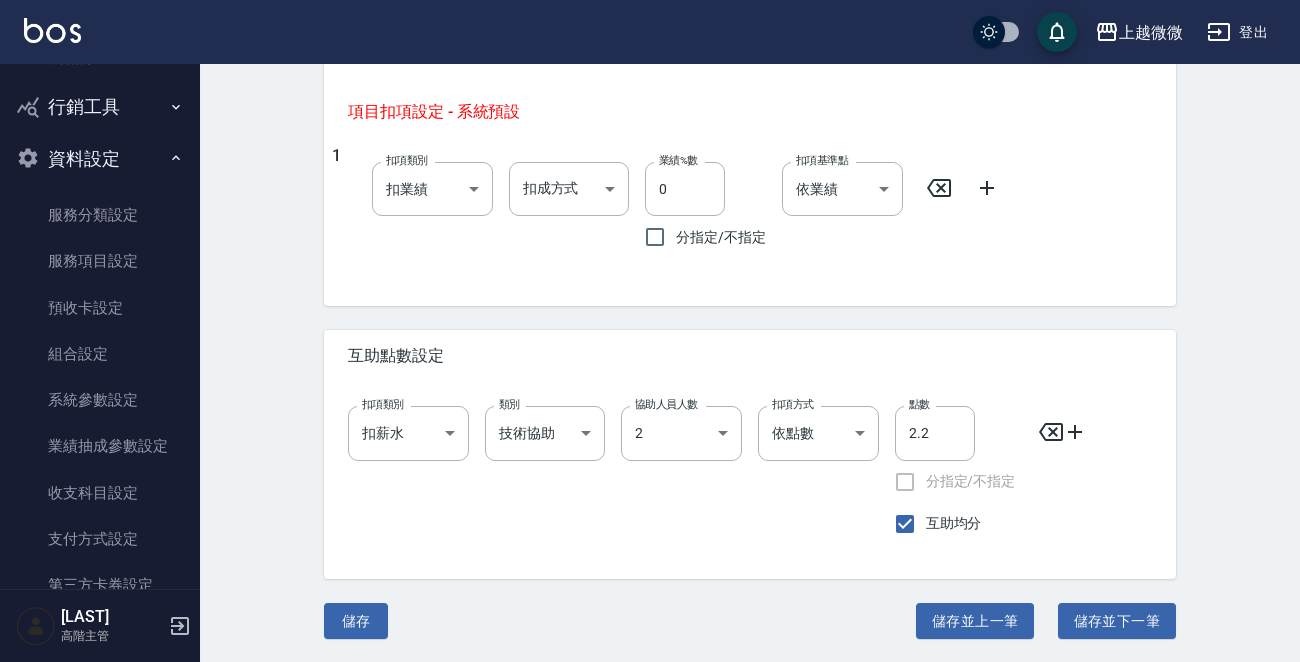 click on "Edit Coupon 編輯卡券項目 一般資訊 代號 J19 代號 名稱 中藥草本護理 中髮(10送2) 名稱 服務類別 髮券銷售 [UUID] 服務類別 價格 20000 價格 次數 12 次數 打帳單是否能更改預設價格 依系統參數設定 UNSET 打帳單是否能更改預設價格 業績入帳模式 販賣時入業績 SELLING 業績入帳模式 手續費扣款模式 販賣時整筆扣除 SELLING 手續費扣款模式 卡券上架狀態設定 上架 true 卡券上架狀態設定 項目扣項設定 - 自訂 1 扣項類別 扣業績 onSales 扣項類別 扣成方式 依固定金額 扣固定金額 扣成方式 固定金額 7400 固定金額 分指定/不指定 扣項基準點 依業績 0 扣項基準點 項目扣項設定 - 系統預設 1 扣項類別 扣業績 onSales 扣項類別 扣成方式 ​ 扣成方式 業績%數 0 業績%數 分指定/不指定 扣項基準點 依業績 0 扣項基準點 互助點數設定 扣項類別 扣薪水 onSalary 扣項類別 類別 2" at bounding box center [750, -198] 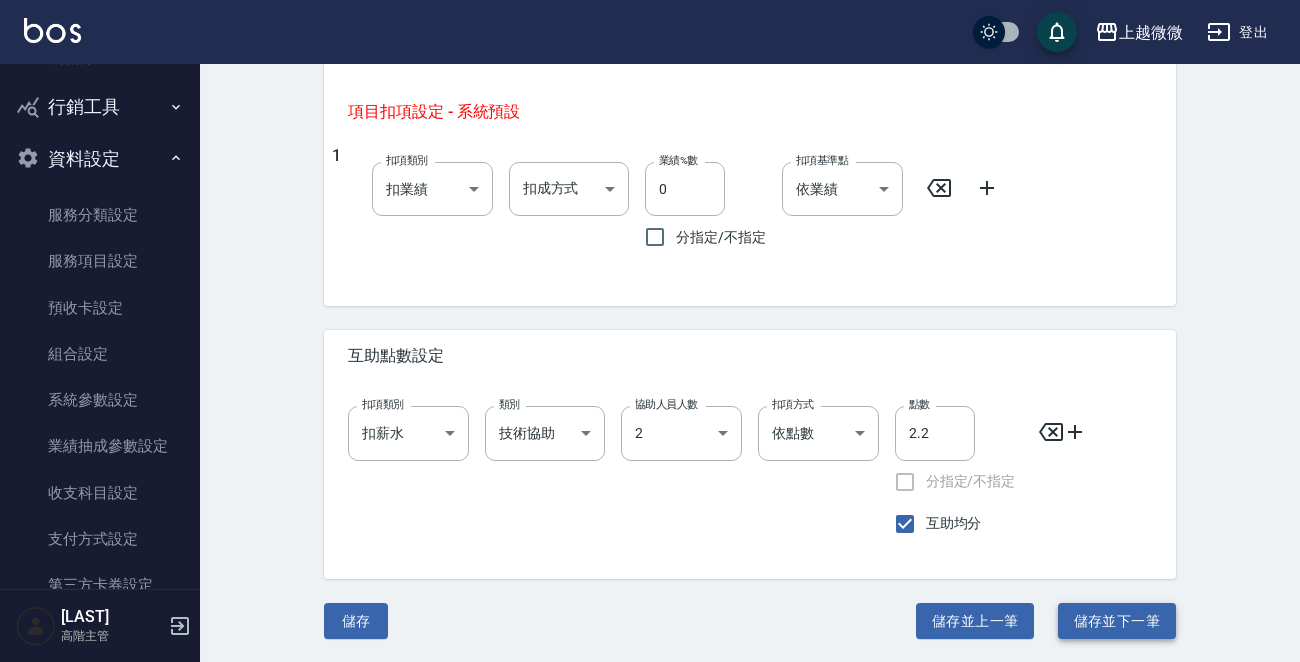 click on "儲存並下一筆" at bounding box center [1117, 621] 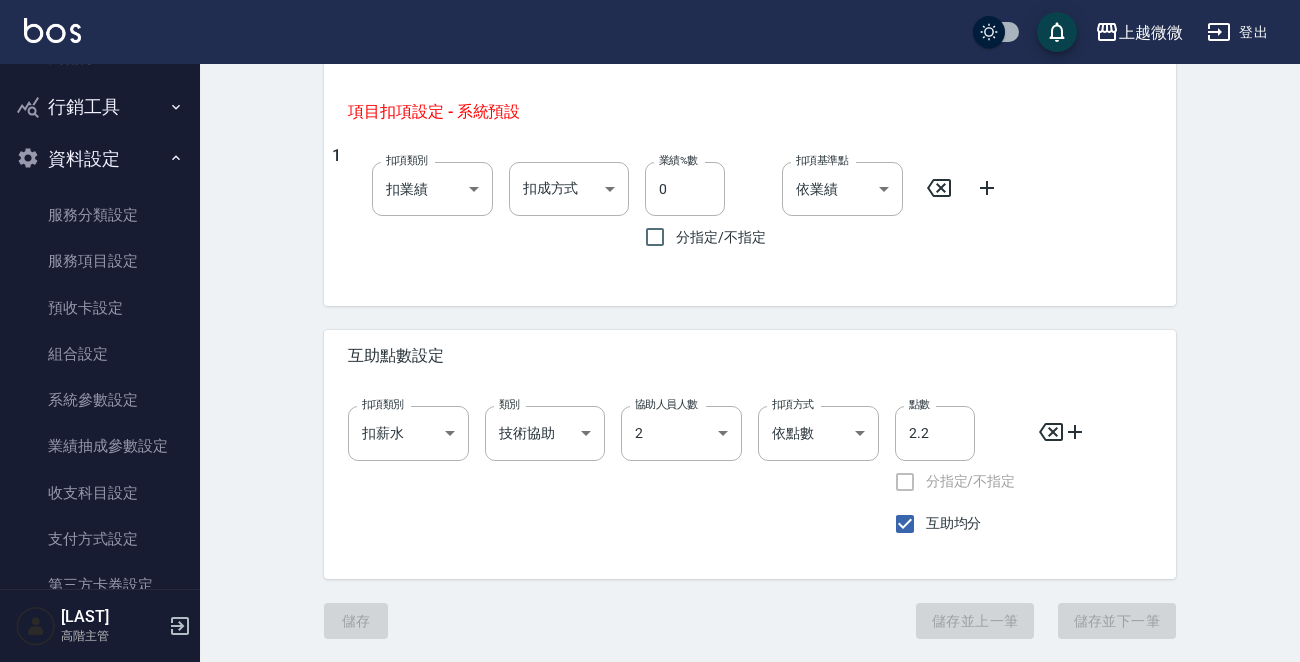 type on "中藥草本護理 長髮(10送2)" 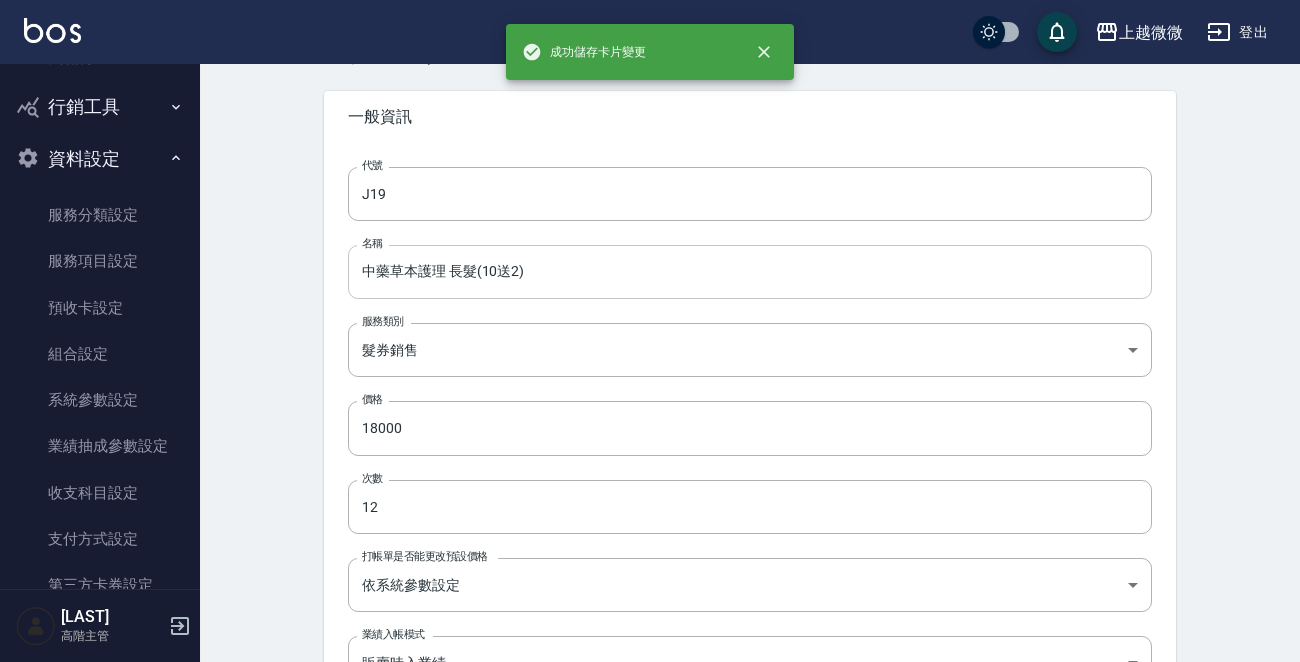 scroll, scrollTop: 100, scrollLeft: 0, axis: vertical 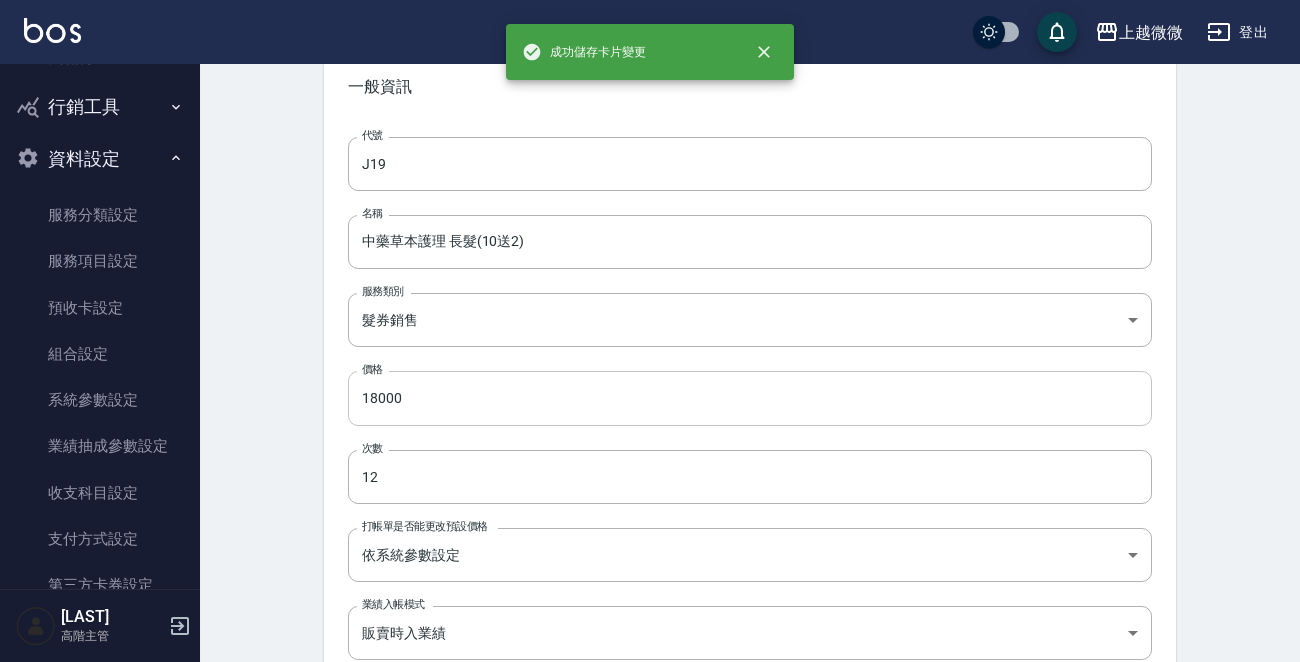 click on "18000" at bounding box center (750, 398) 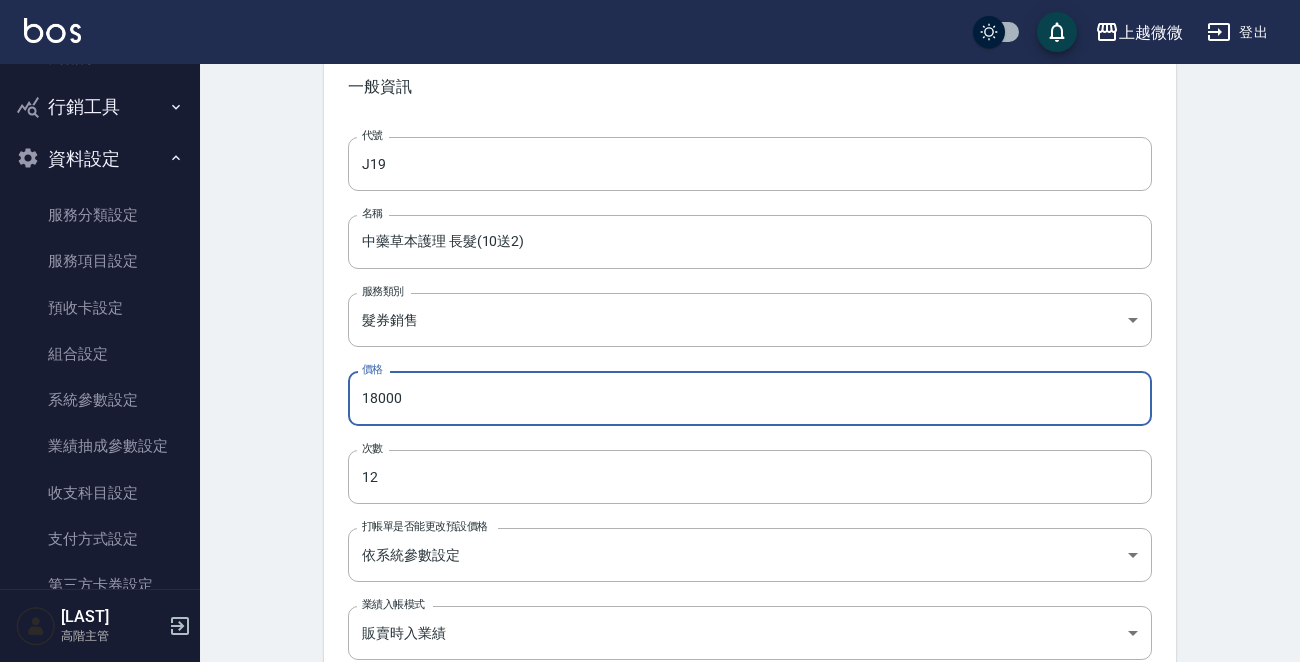 drag, startPoint x: 488, startPoint y: 394, endPoint x: 0, endPoint y: 368, distance: 488.69214 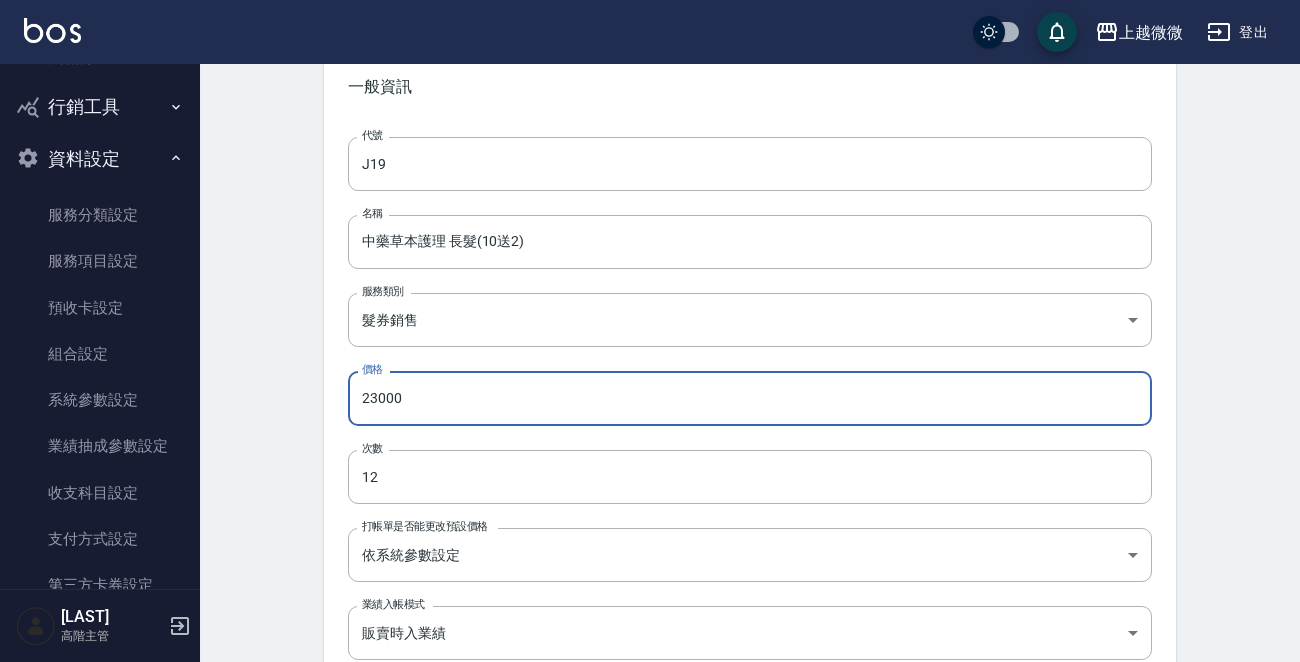 type on "23000" 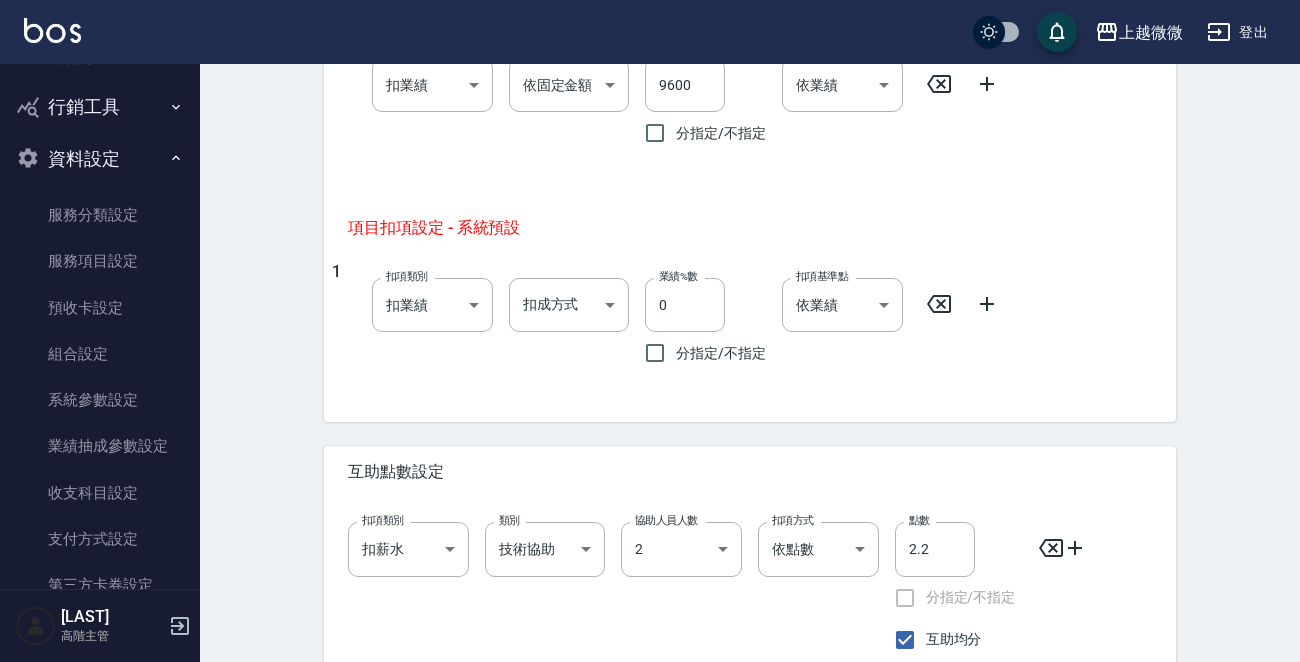 scroll, scrollTop: 1122, scrollLeft: 0, axis: vertical 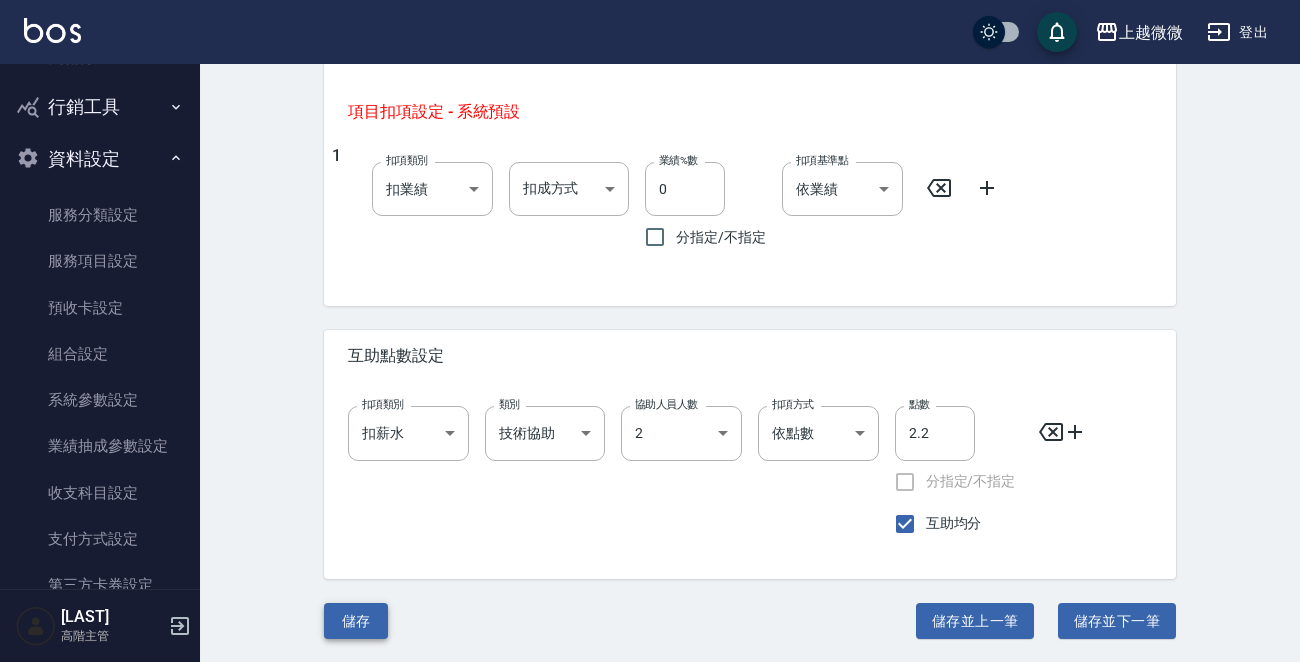 click on "儲存" at bounding box center (356, 621) 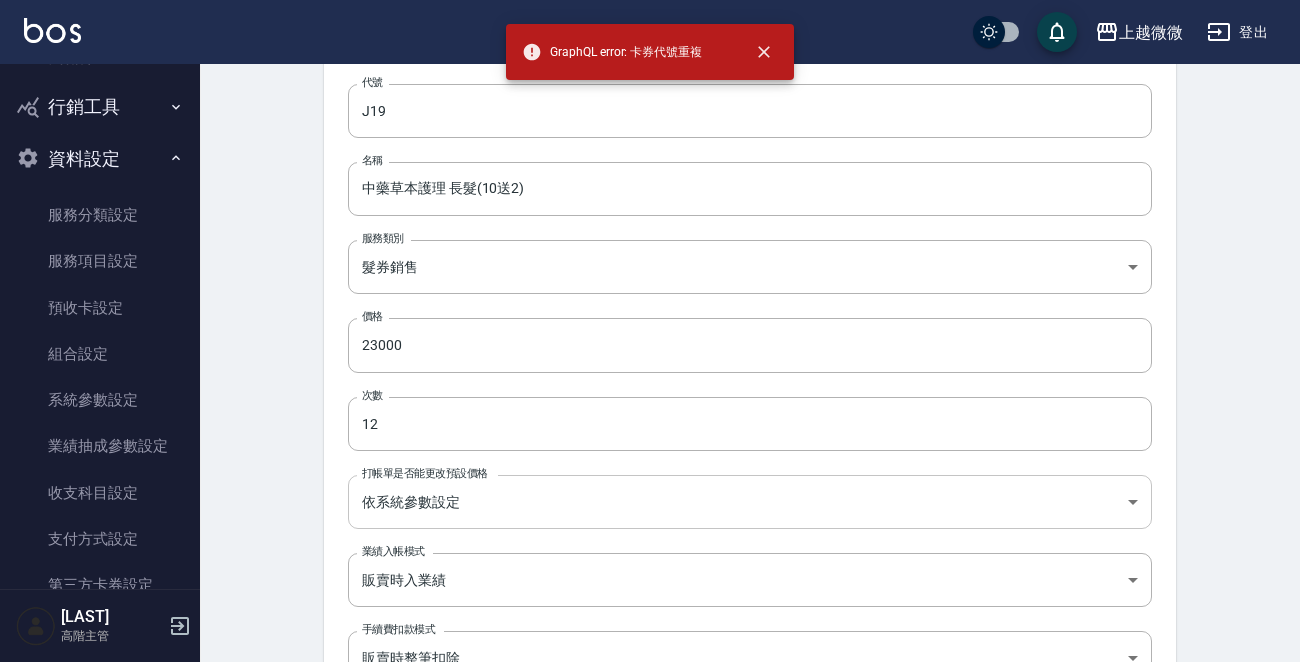 scroll, scrollTop: 22, scrollLeft: 0, axis: vertical 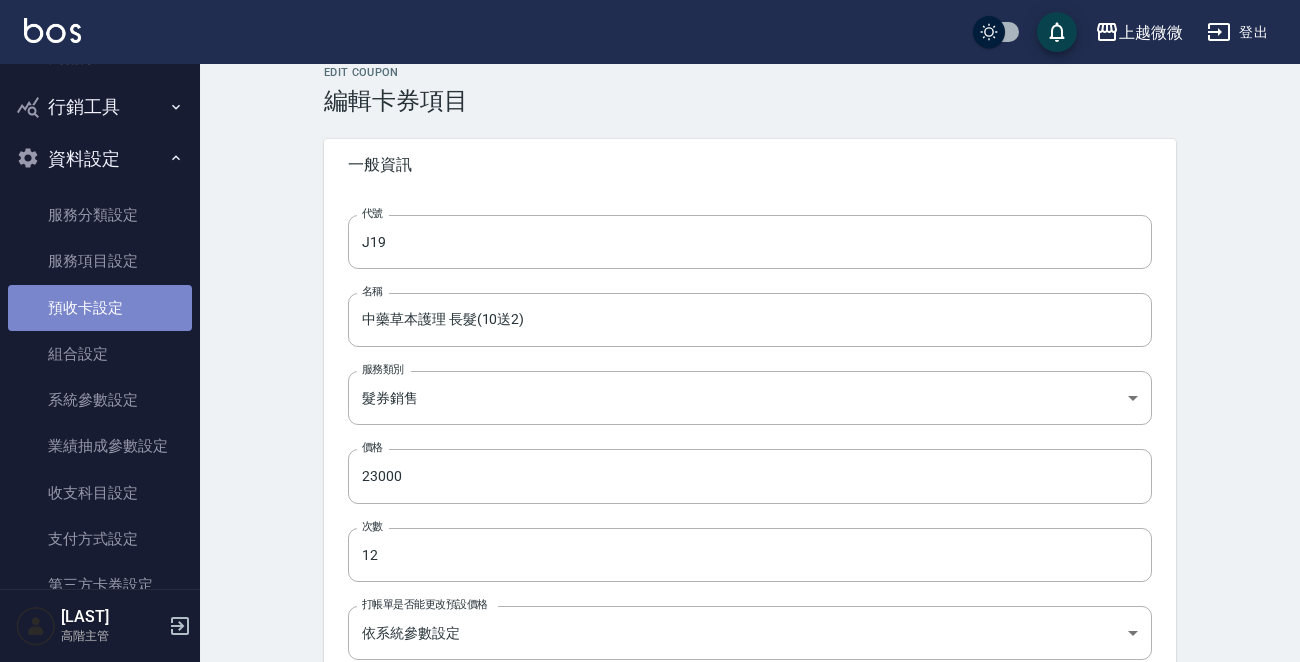 click on "預收卡設定" at bounding box center (100, 308) 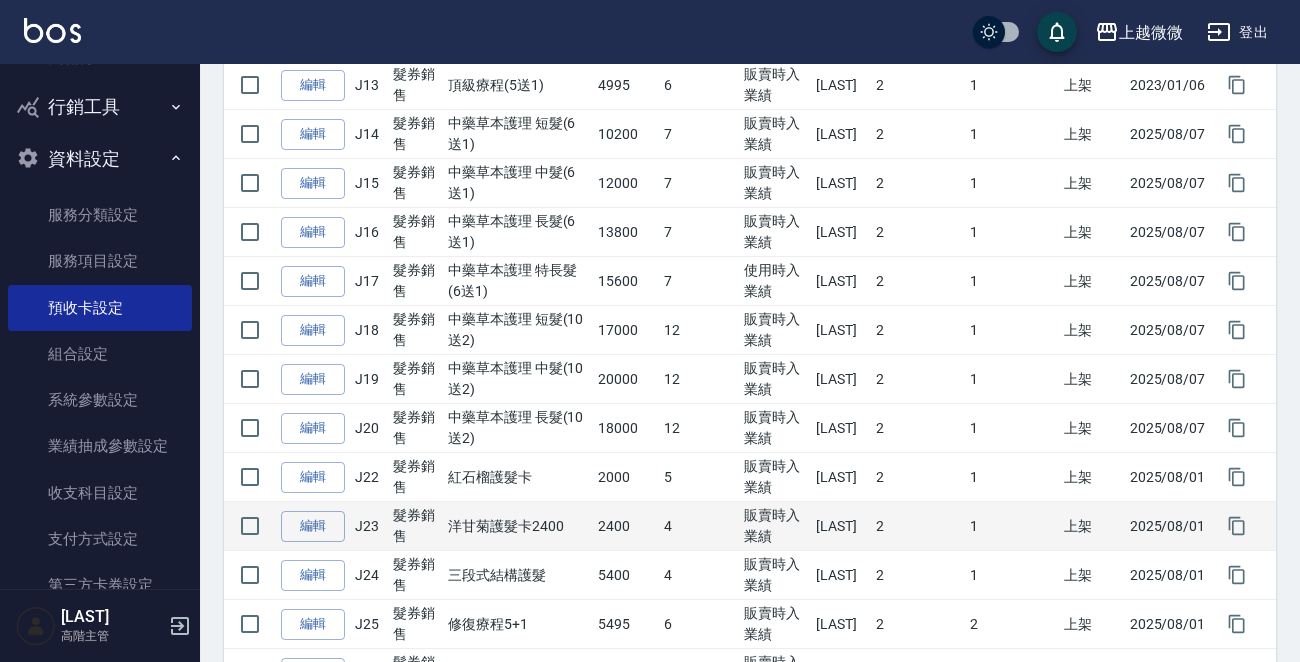 scroll, scrollTop: 900, scrollLeft: 0, axis: vertical 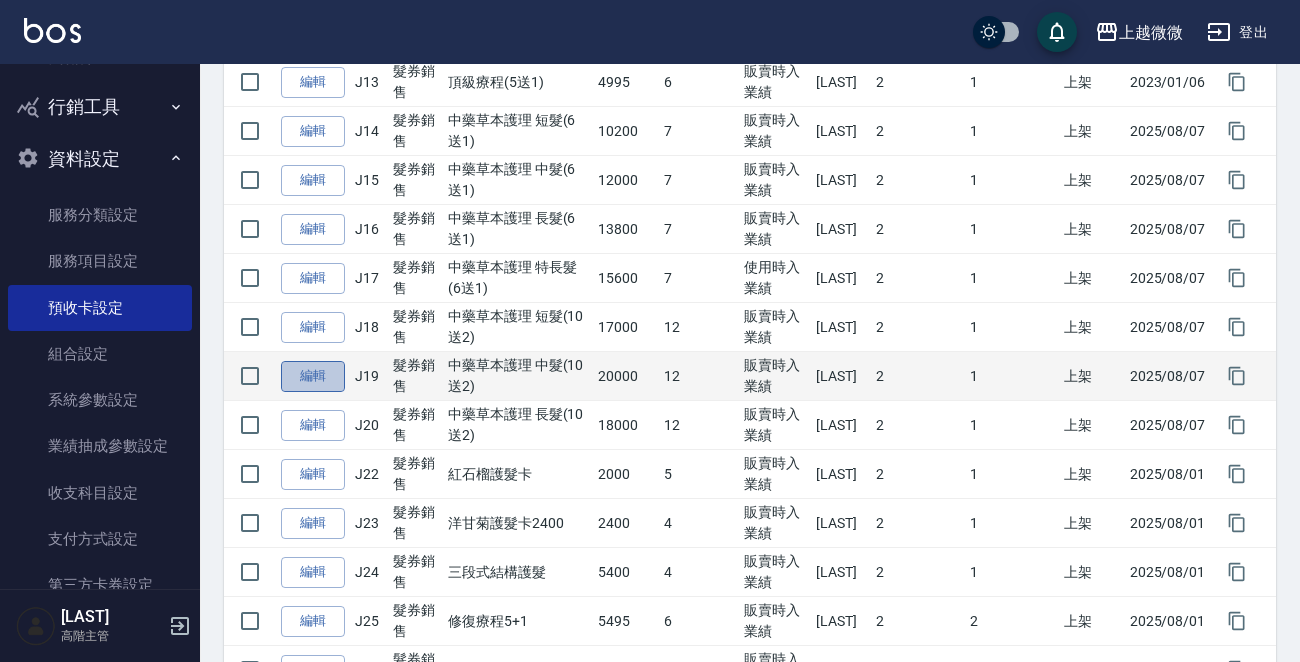 click on "編輯" at bounding box center (313, 376) 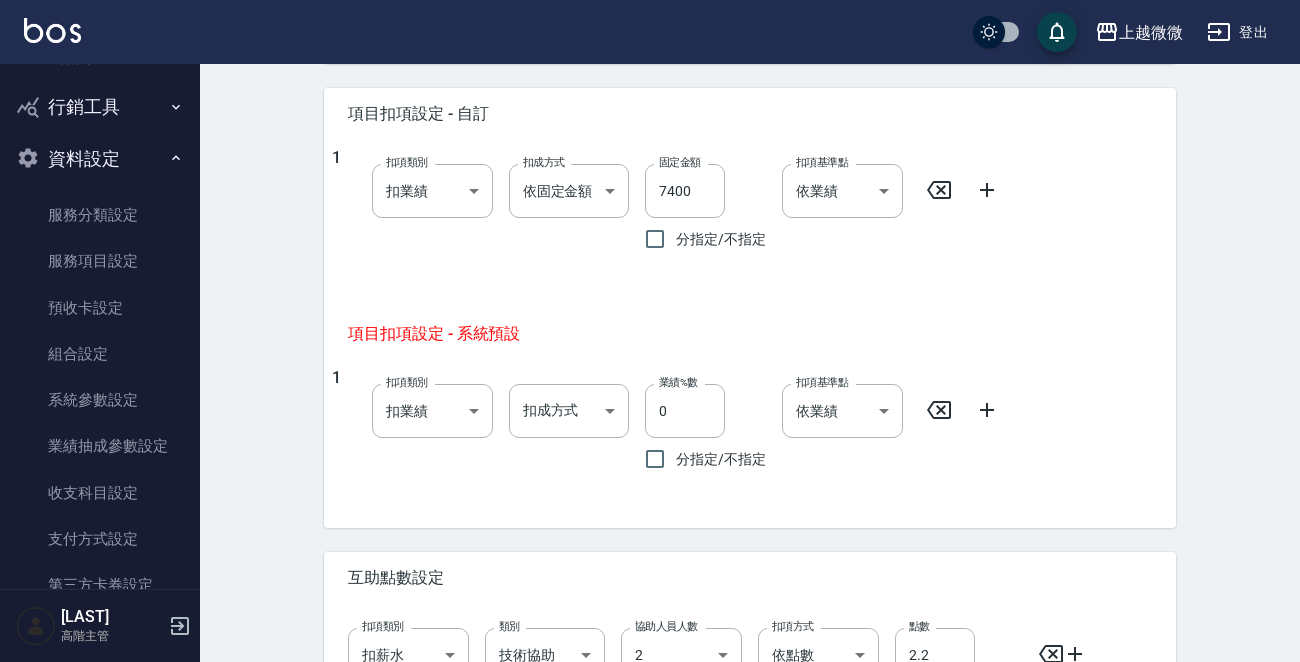 scroll, scrollTop: 0, scrollLeft: 0, axis: both 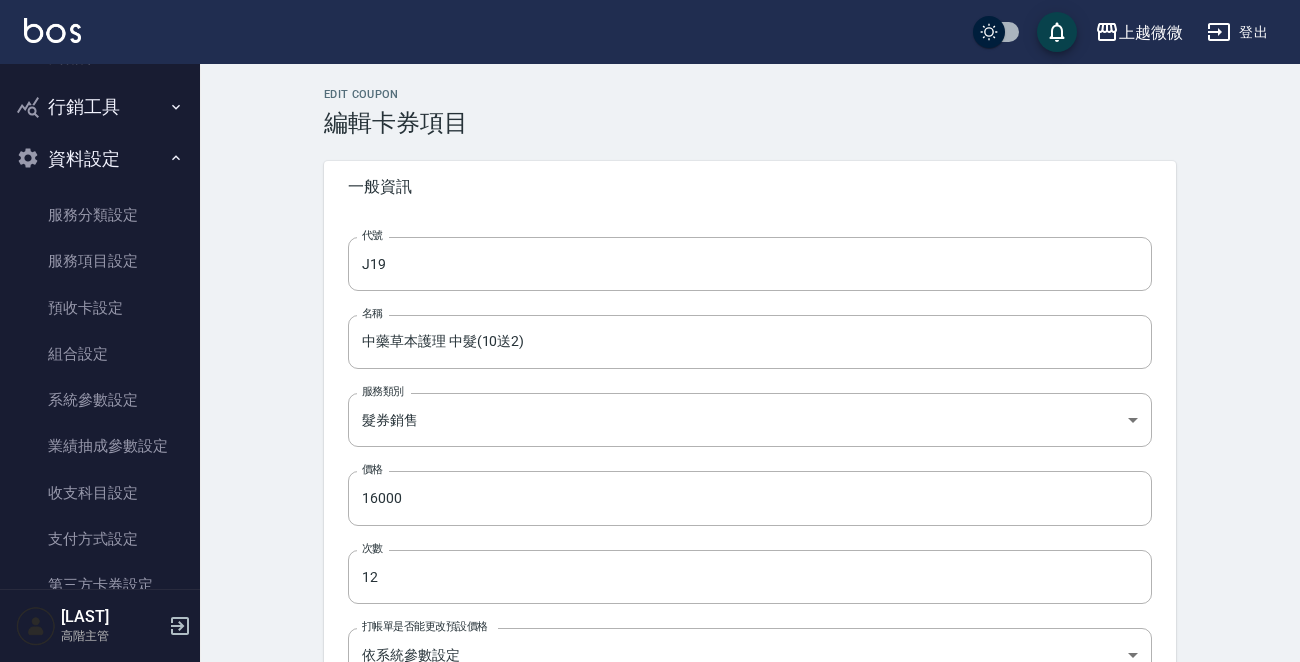type on "20000" 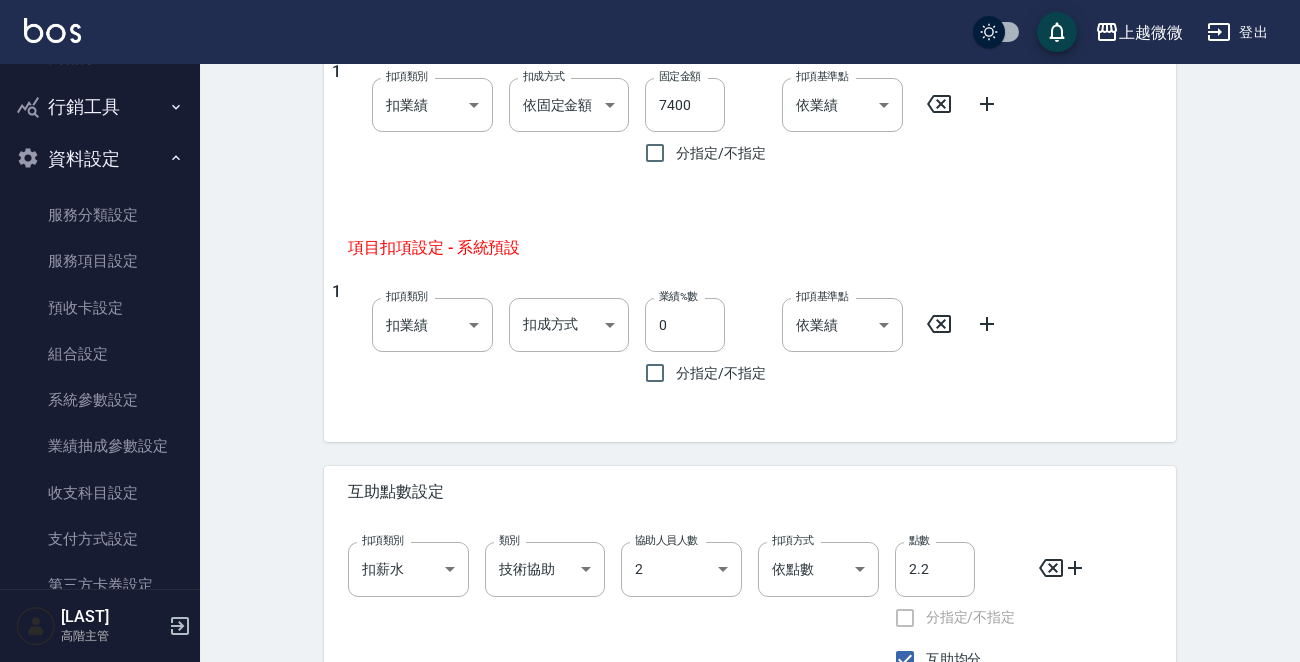 scroll, scrollTop: 1122, scrollLeft: 0, axis: vertical 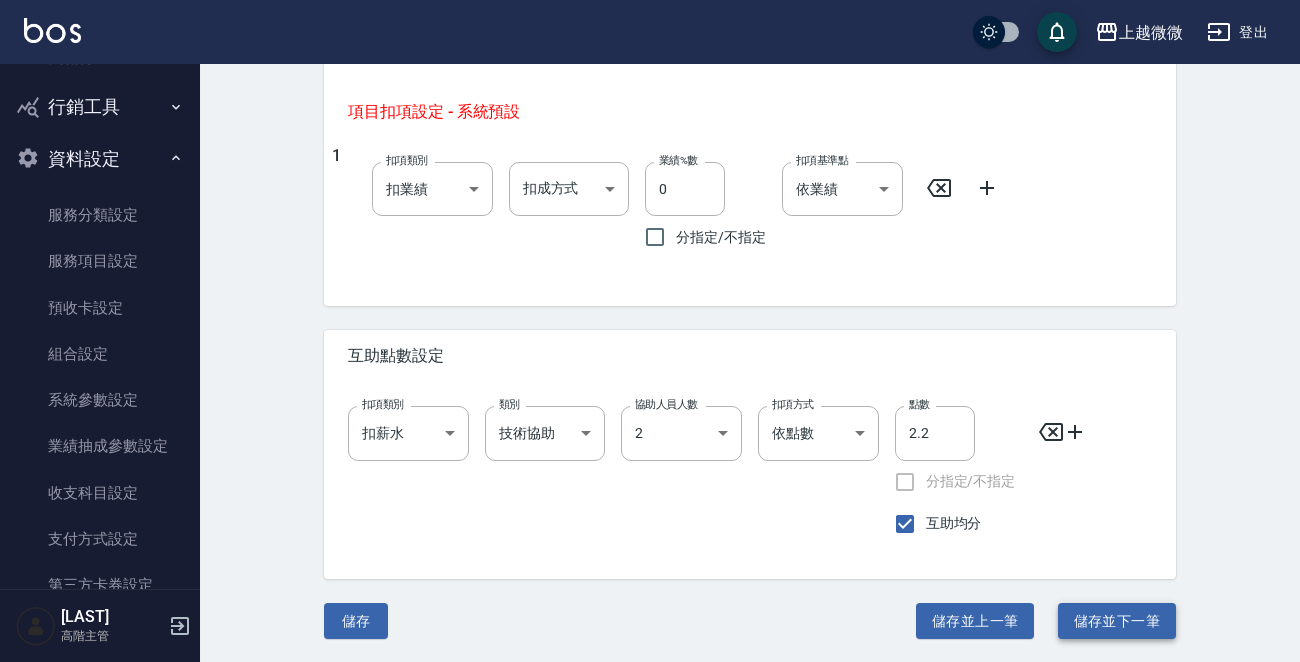 click on "儲存並下一筆" at bounding box center [1117, 621] 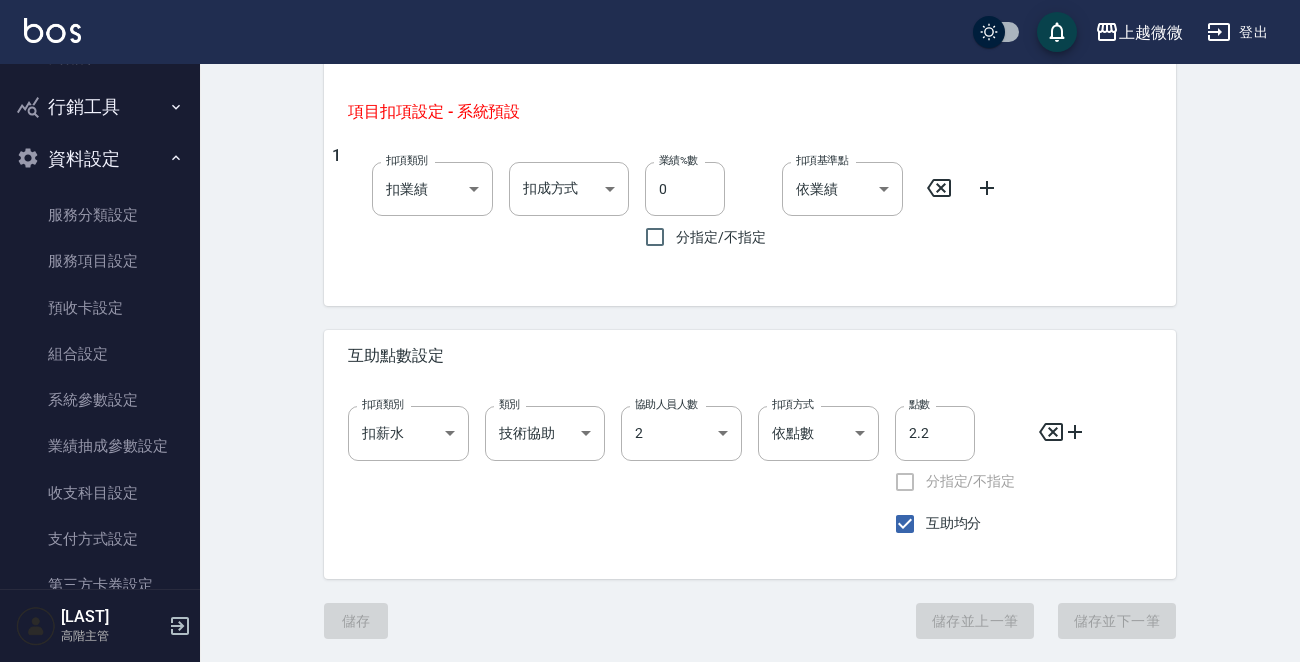 type on "中藥草本護理 長髮(10送2)" 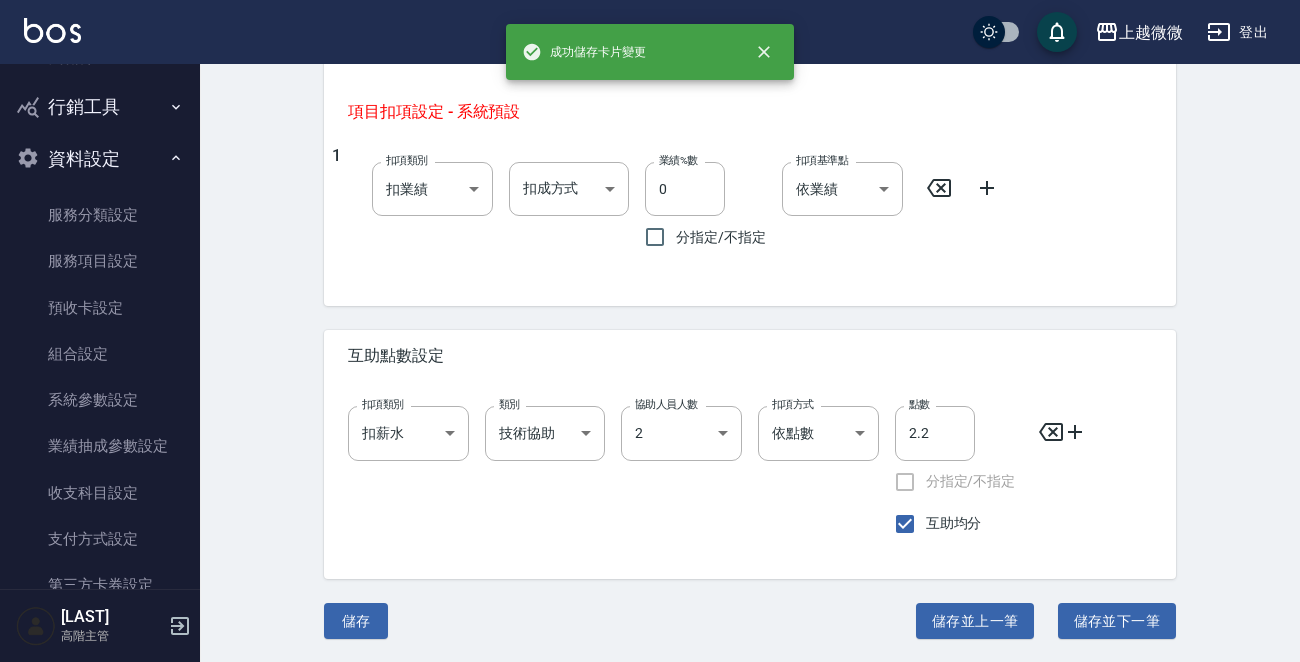 scroll, scrollTop: 0, scrollLeft: 0, axis: both 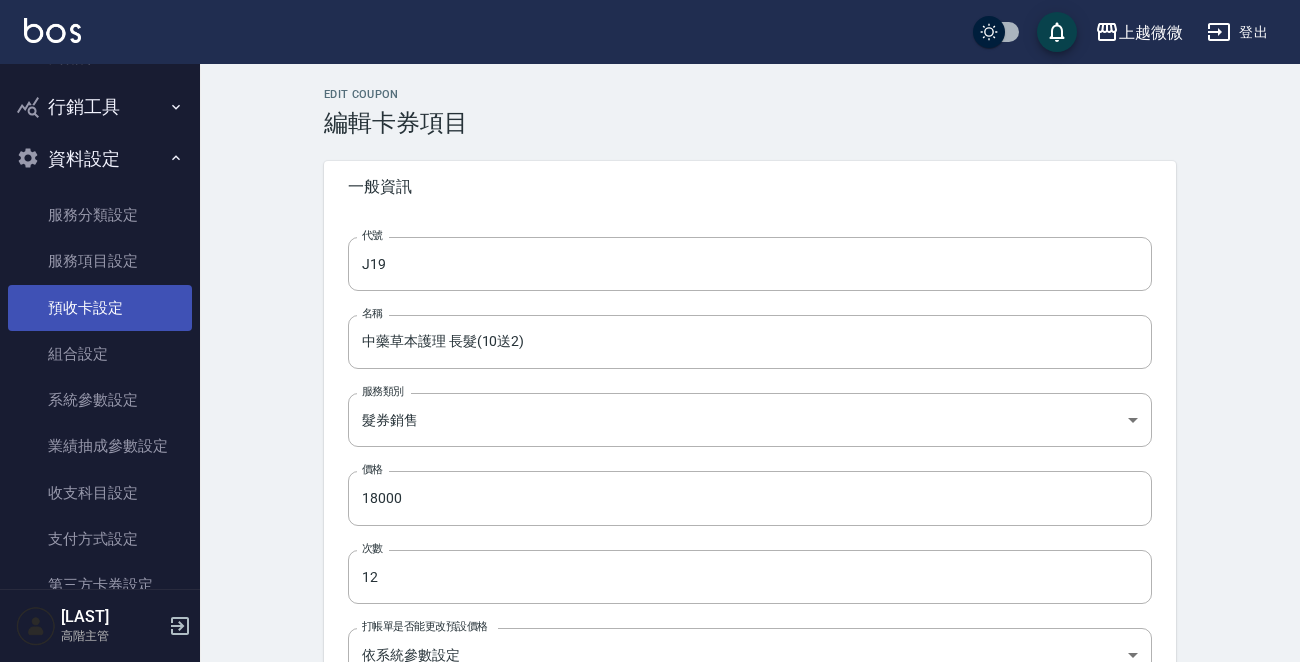 click on "預收卡設定" at bounding box center (100, 308) 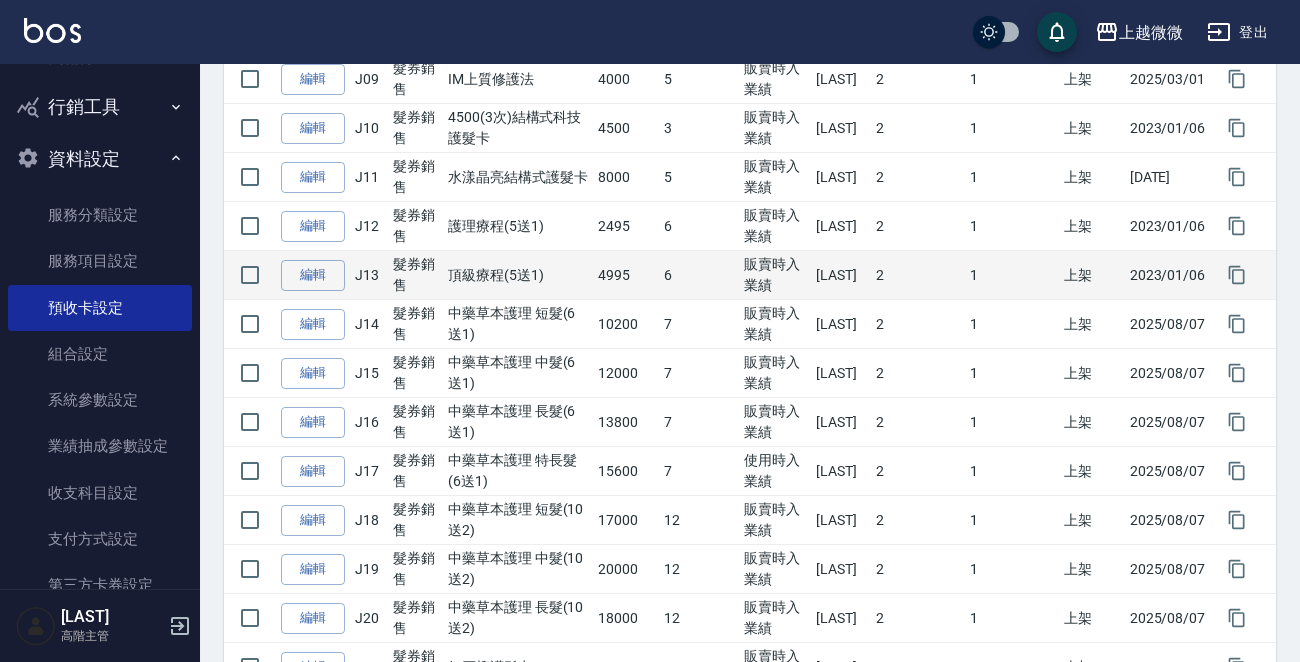 scroll, scrollTop: 800, scrollLeft: 0, axis: vertical 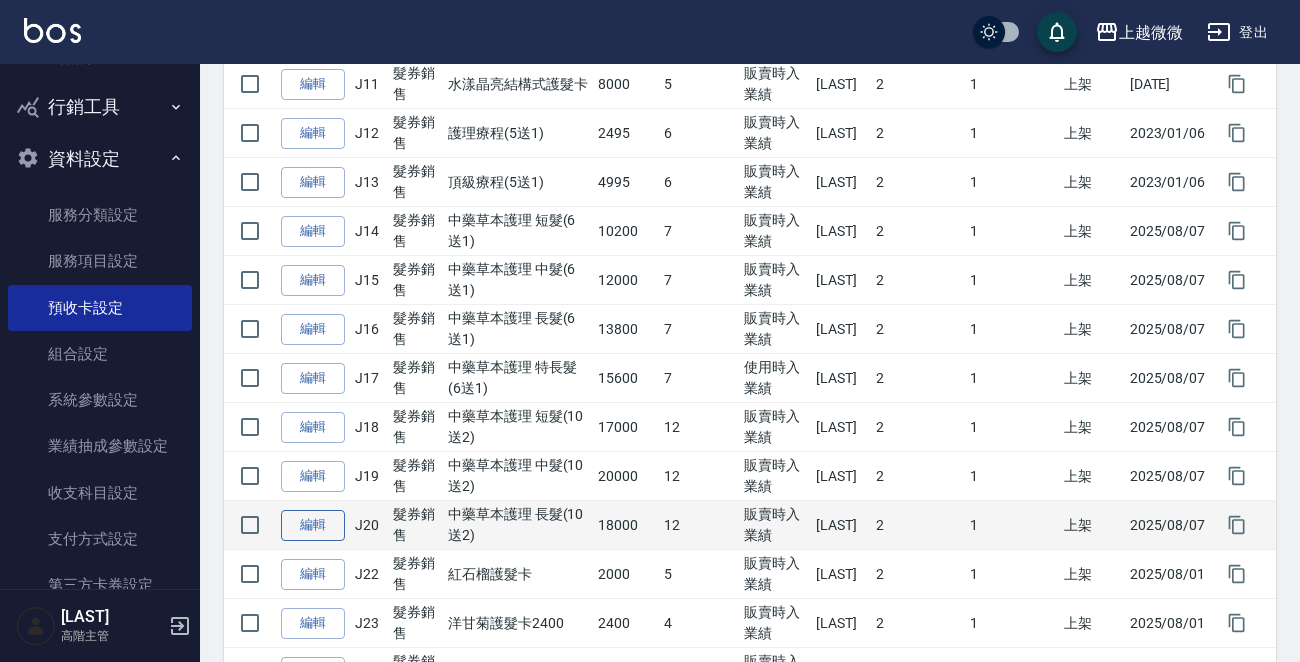 click on "編輯" at bounding box center [313, 525] 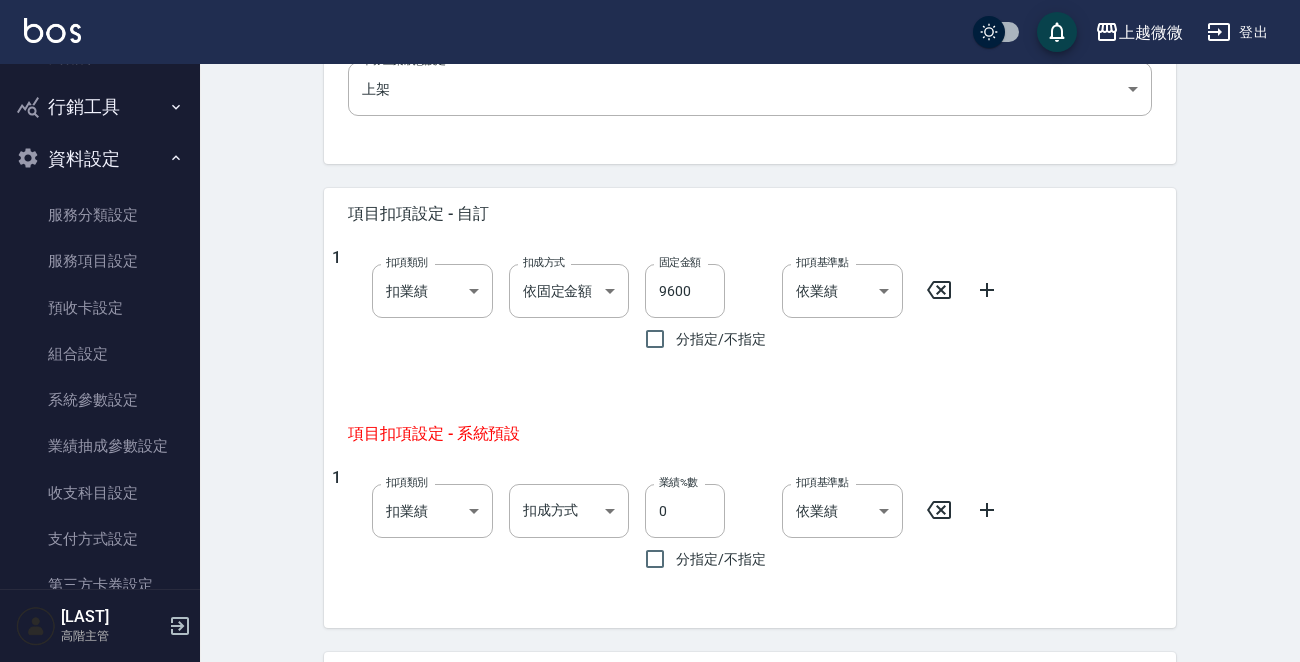scroll, scrollTop: 0, scrollLeft: 0, axis: both 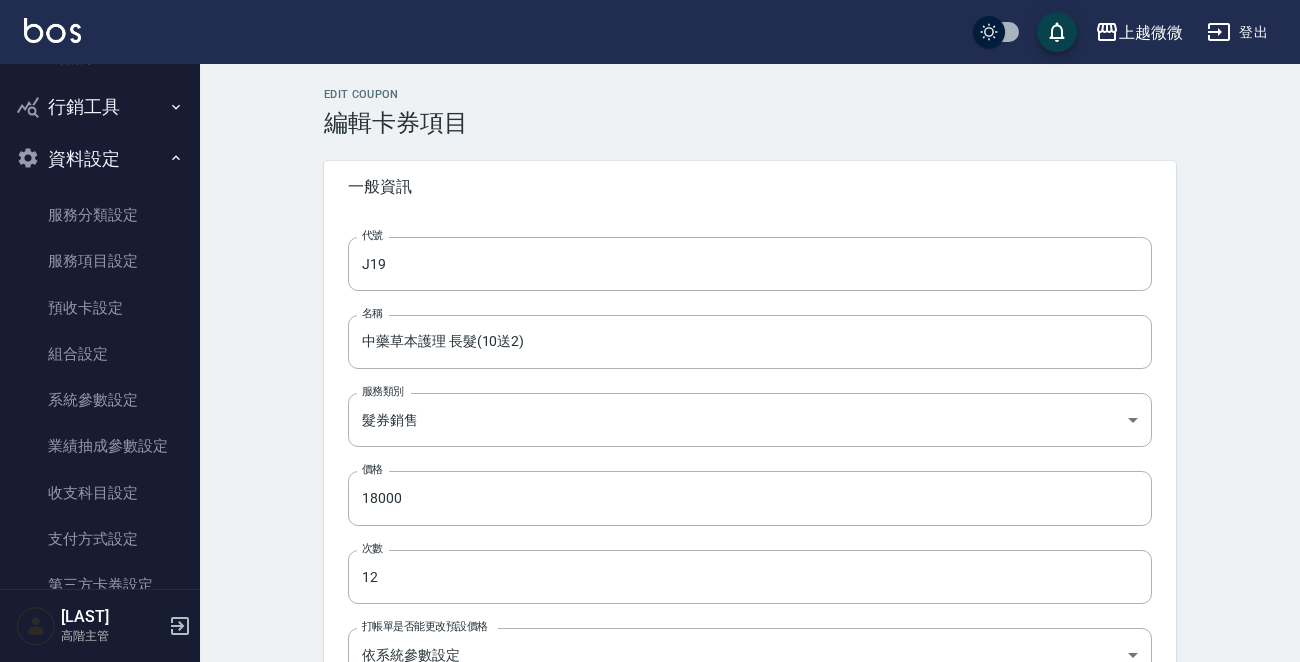 type on "J20" 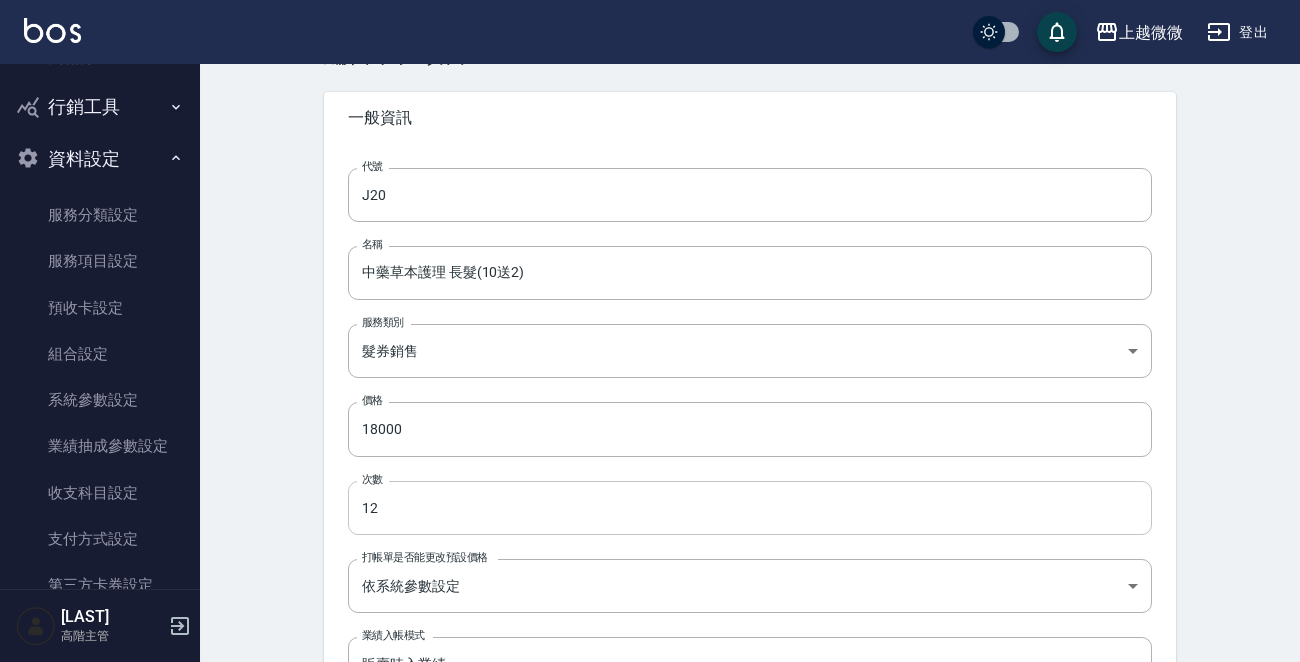 scroll, scrollTop: 200, scrollLeft: 0, axis: vertical 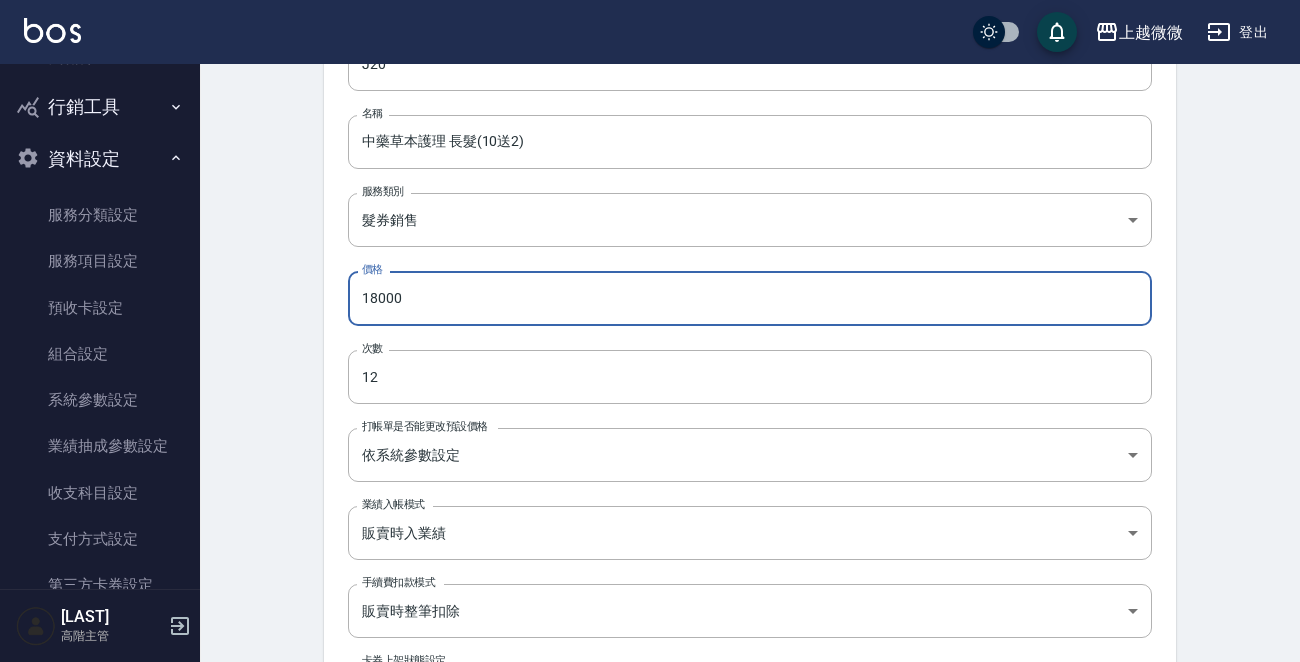 drag, startPoint x: 370, startPoint y: 295, endPoint x: 228, endPoint y: 296, distance: 142.00352 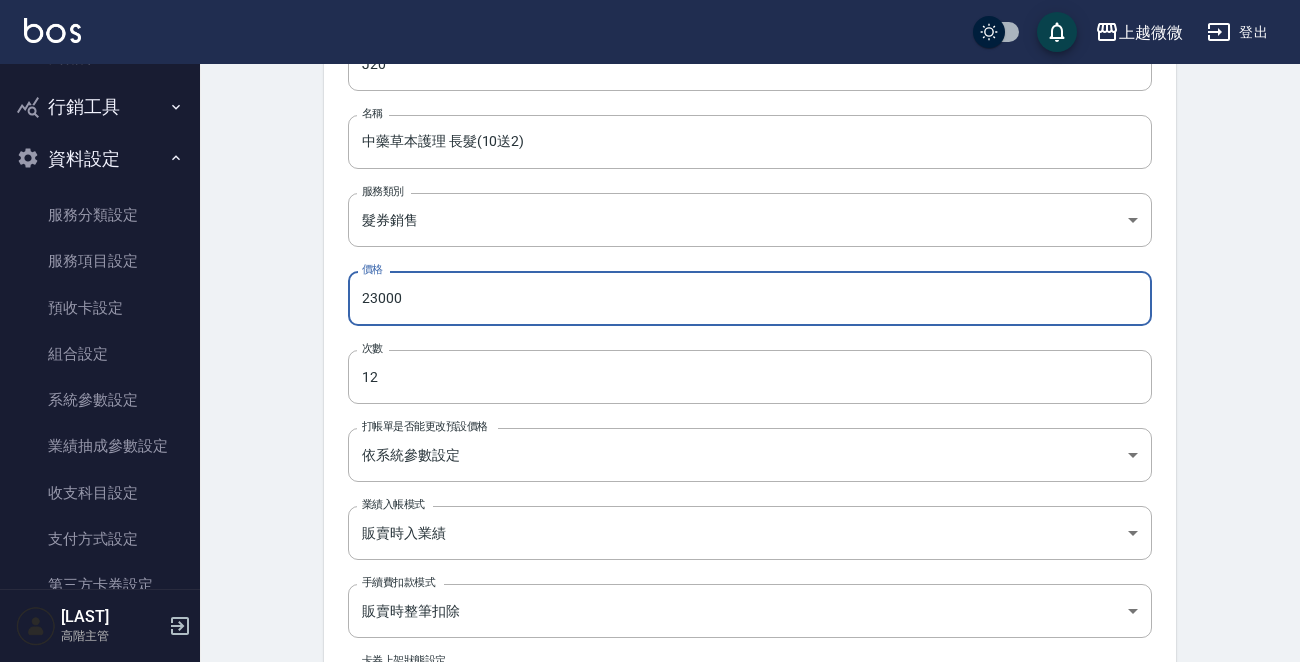 type on "23000" 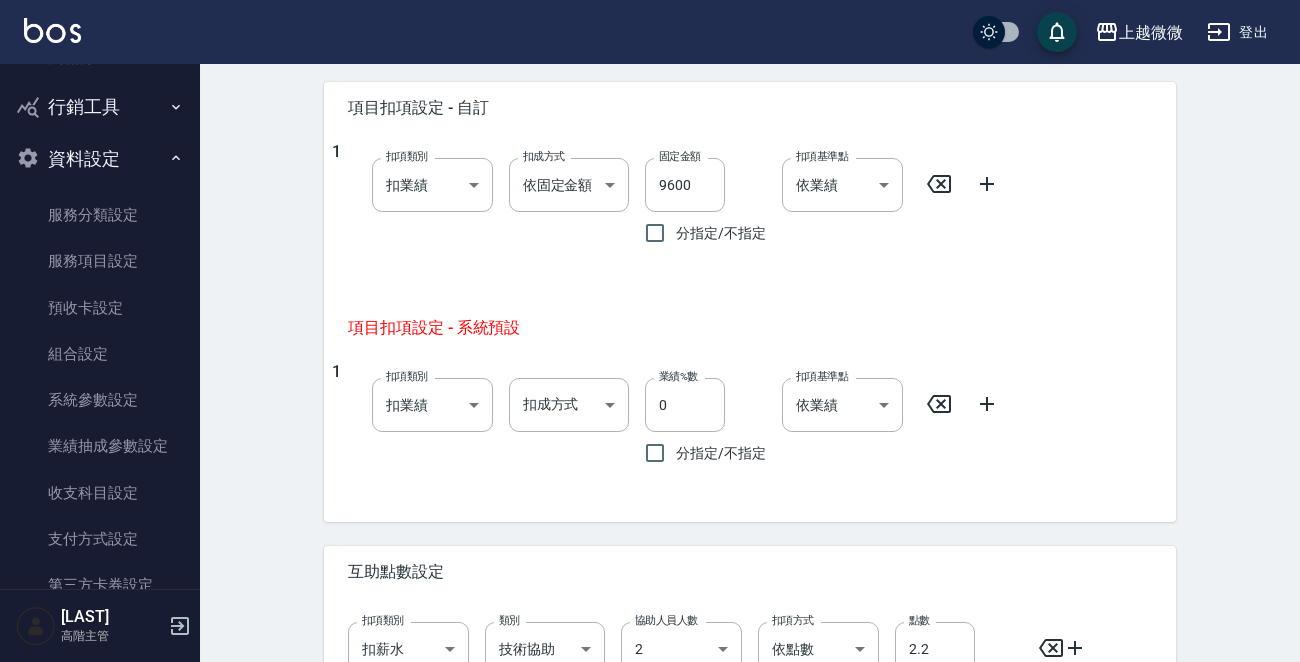 scroll, scrollTop: 1122, scrollLeft: 0, axis: vertical 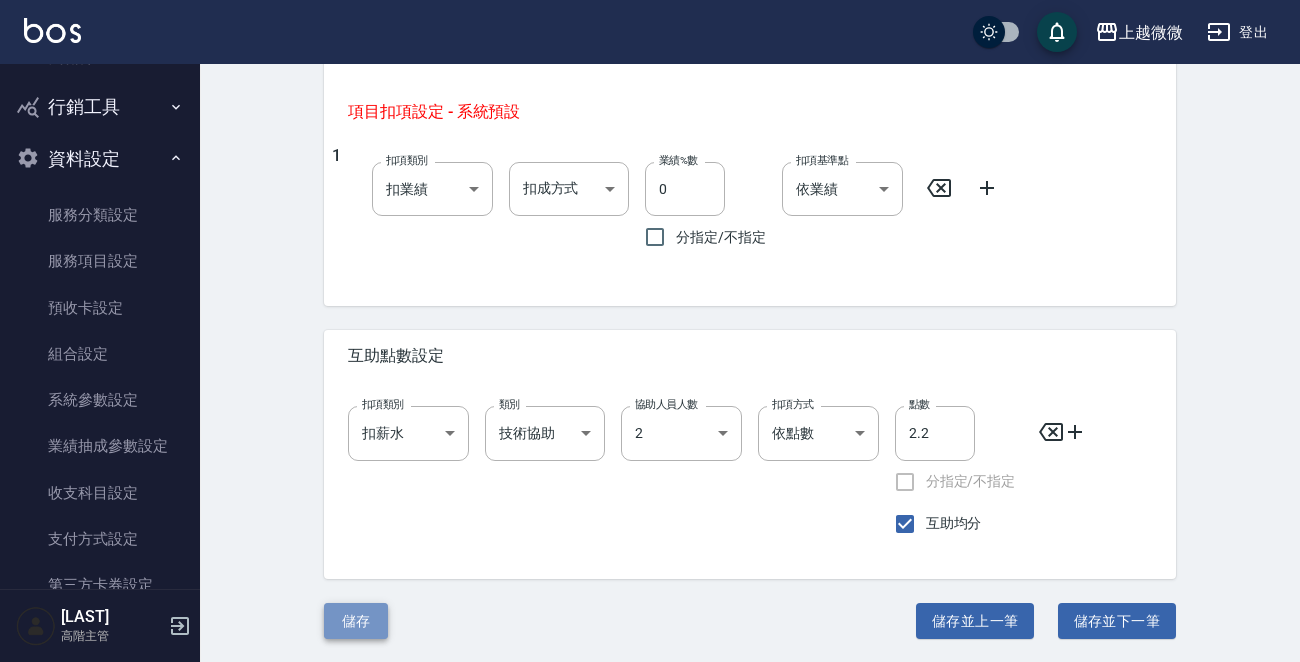 click on "儲存" at bounding box center [356, 621] 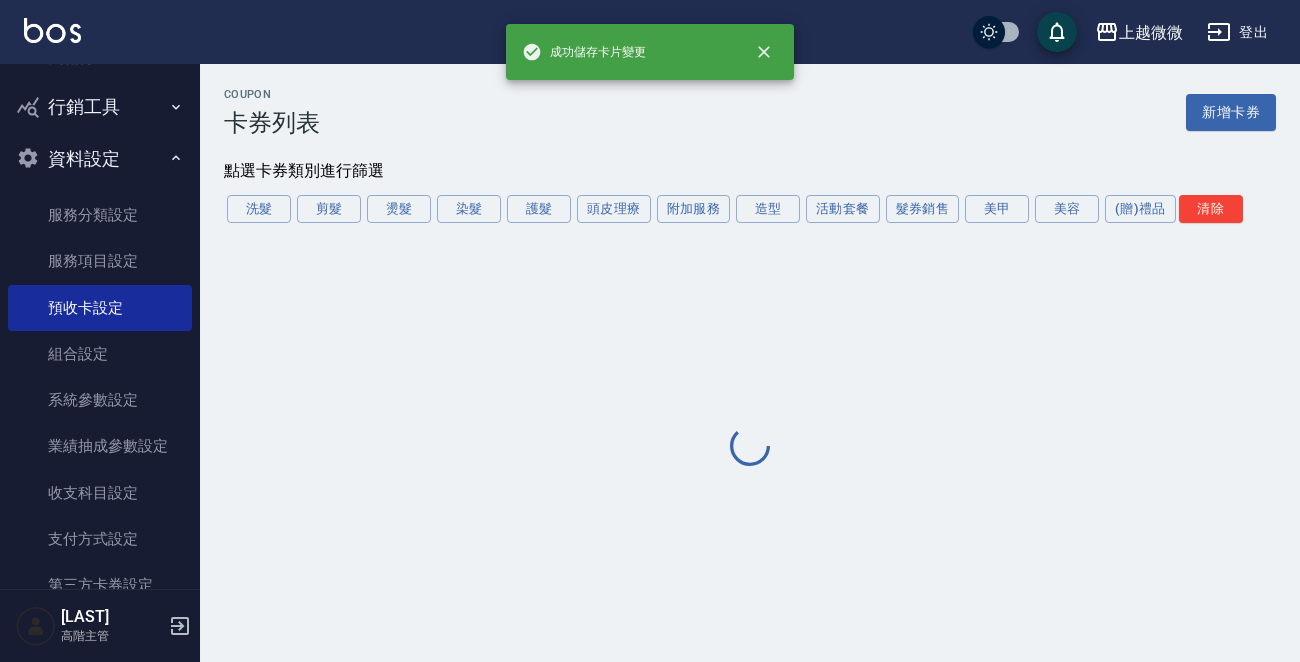 scroll, scrollTop: 0, scrollLeft: 0, axis: both 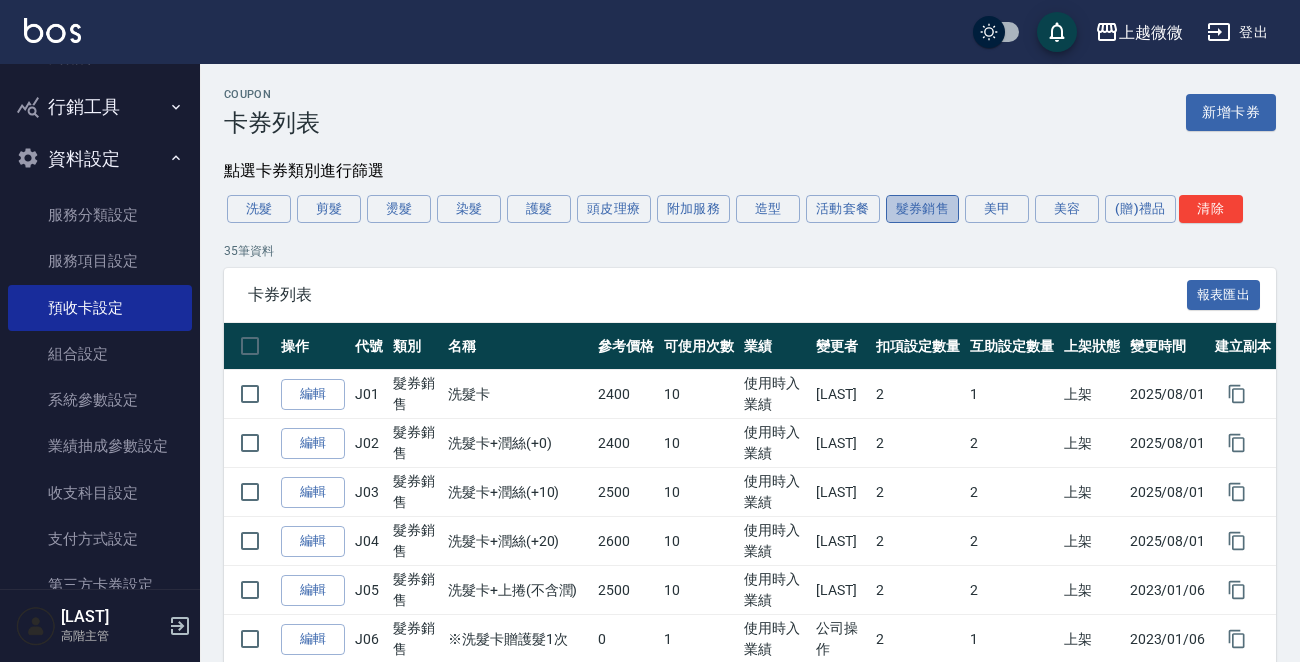 click on "髮券銷售" at bounding box center (923, 209) 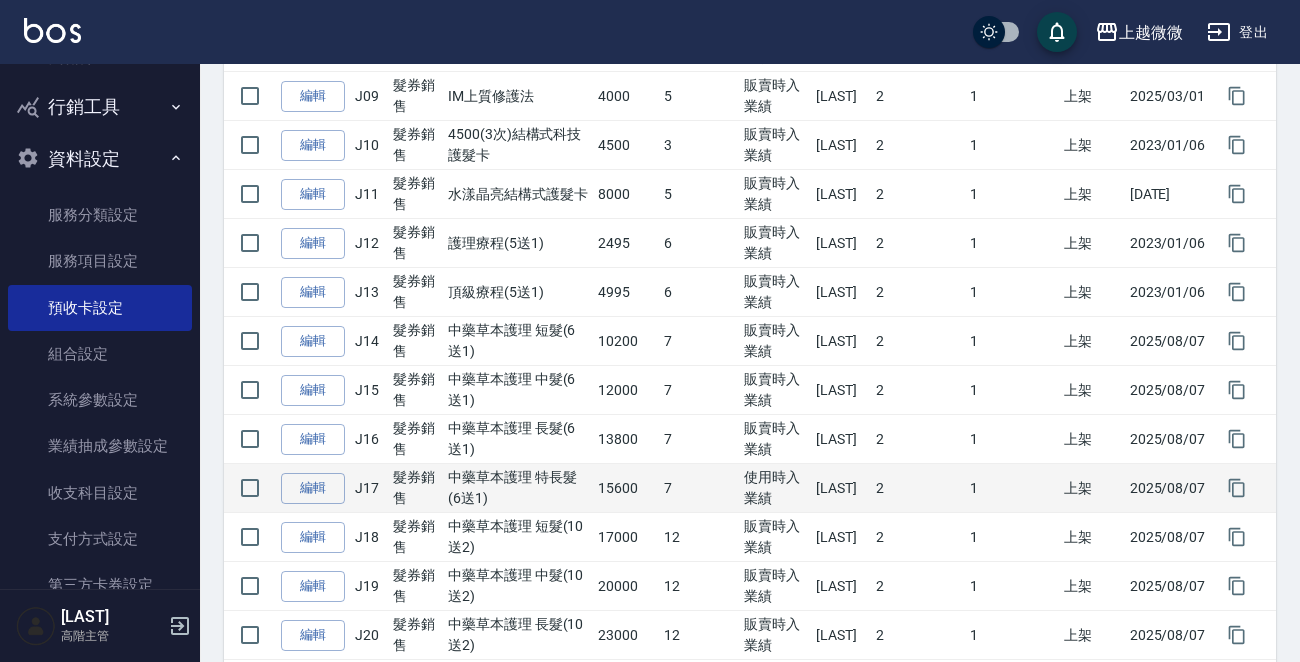 scroll, scrollTop: 800, scrollLeft: 0, axis: vertical 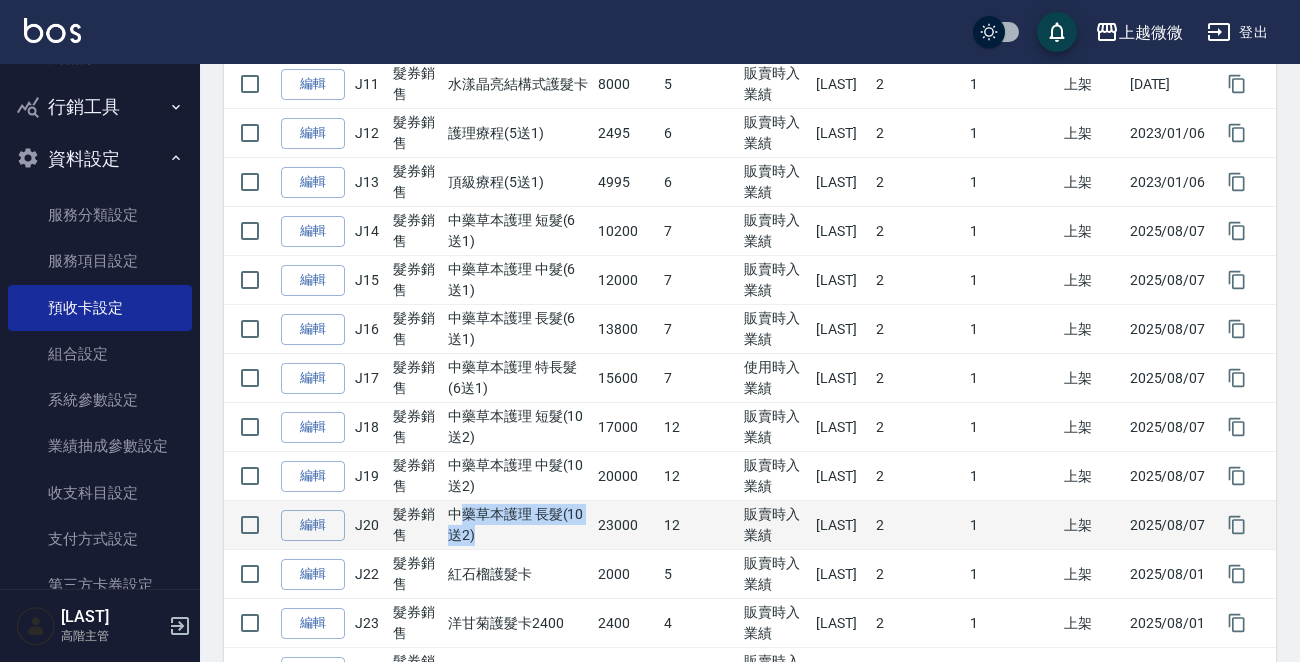 drag, startPoint x: 504, startPoint y: 529, endPoint x: 458, endPoint y: 514, distance: 48.38388 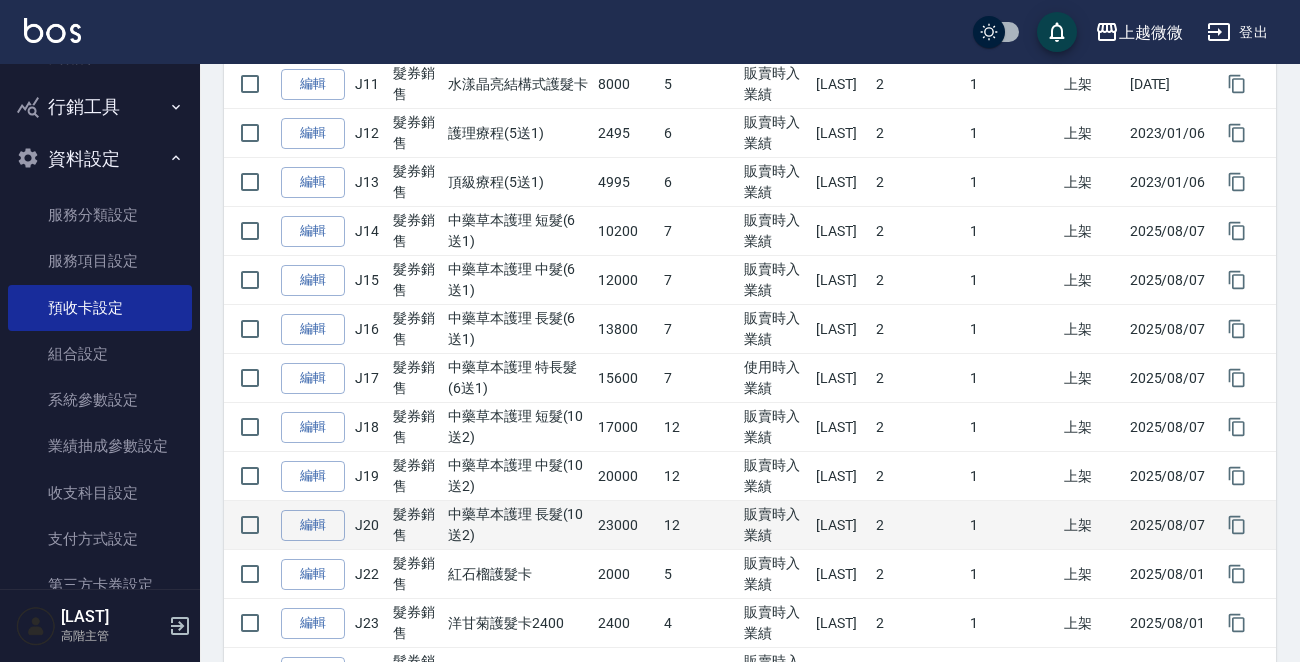 click on "中藥草本護理 長髮(10送2)" at bounding box center [518, 525] 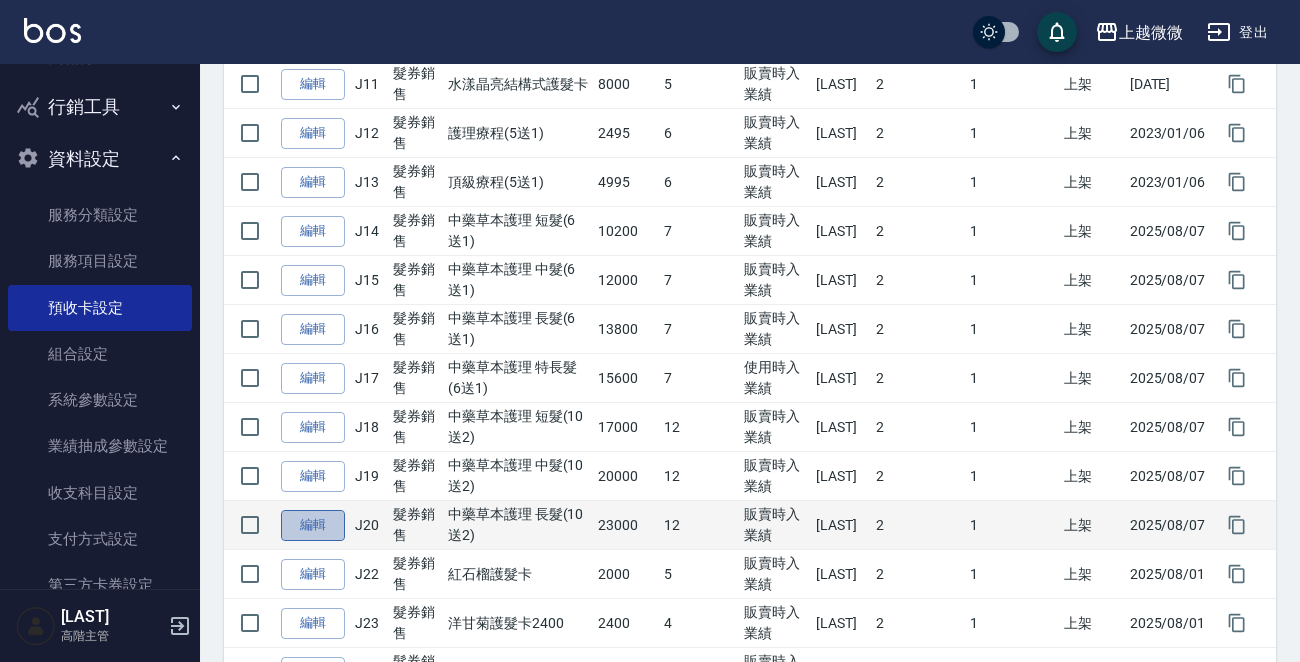 click on "編輯" at bounding box center (313, 525) 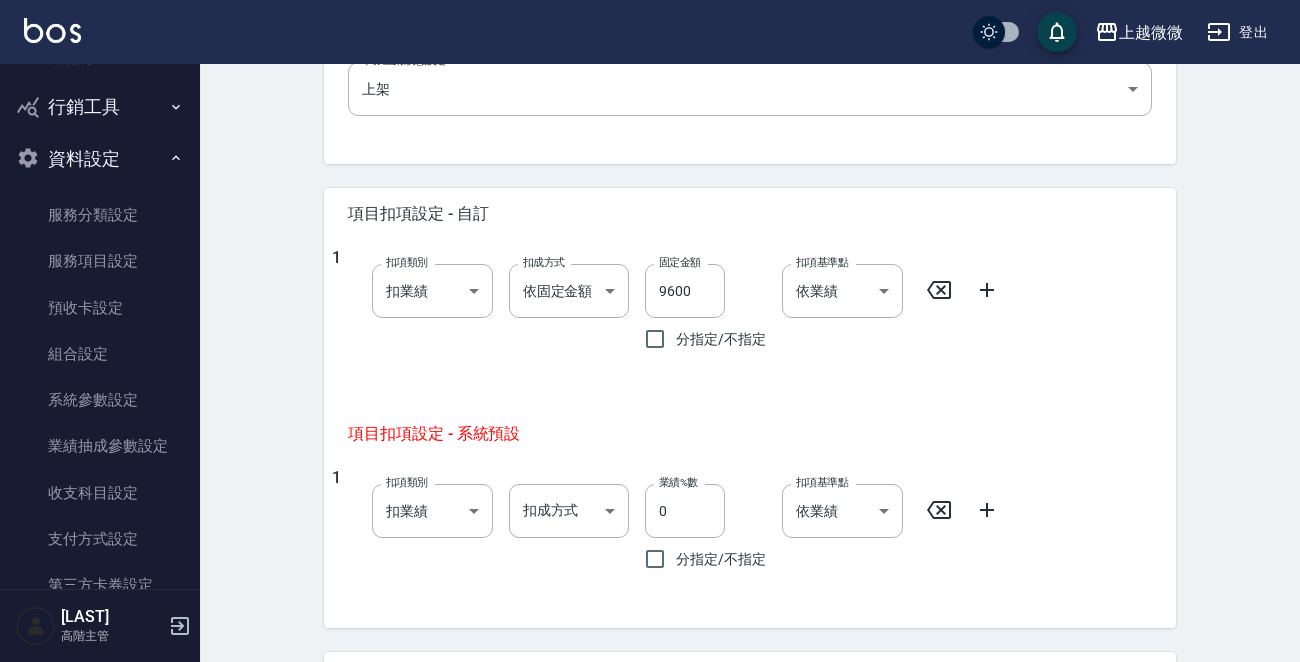 scroll, scrollTop: 0, scrollLeft: 0, axis: both 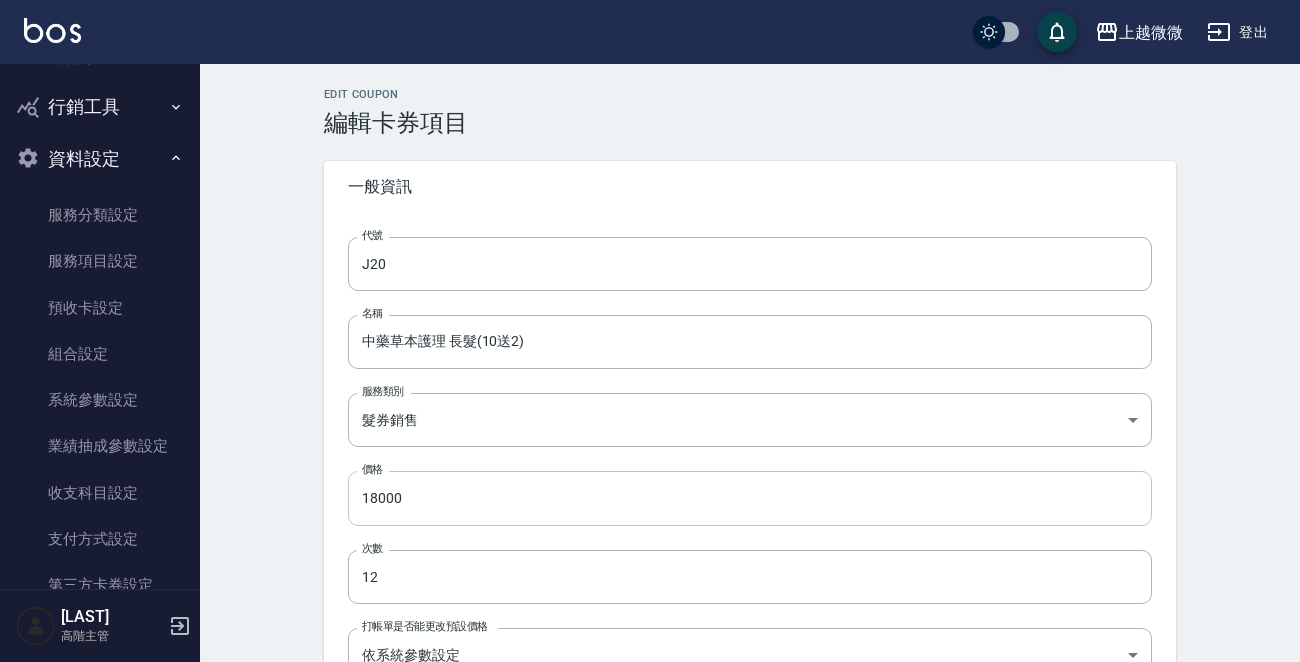 type on "23000" 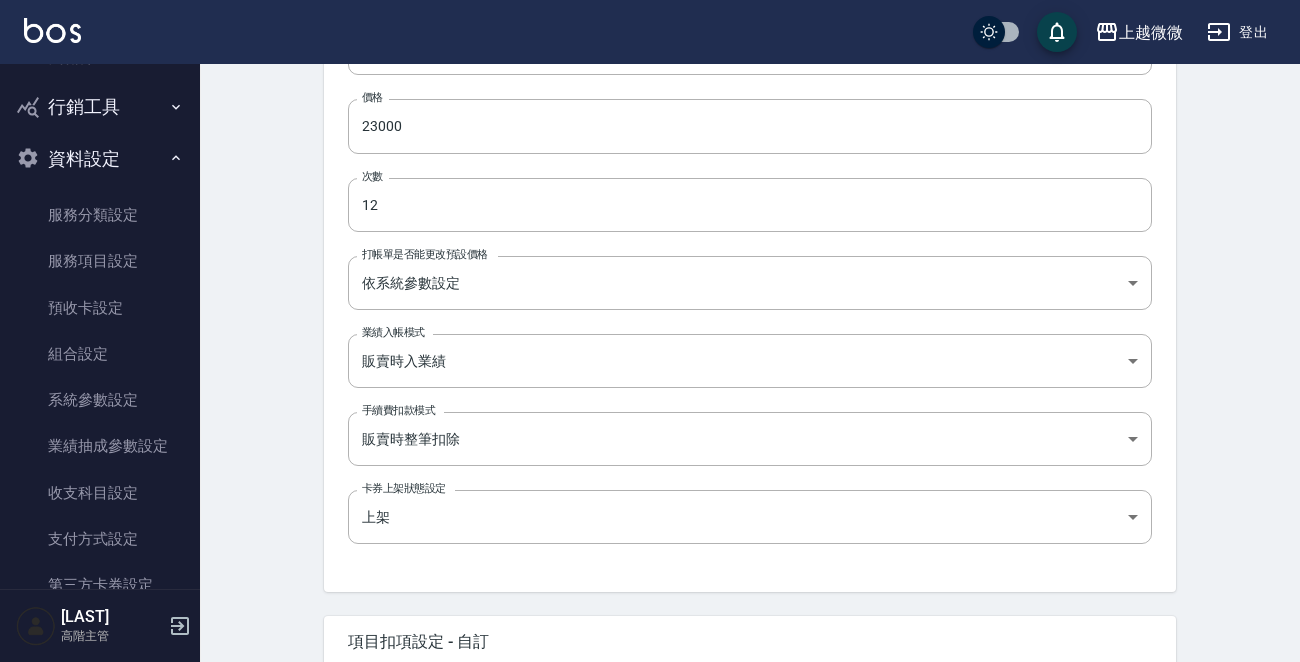 scroll, scrollTop: 700, scrollLeft: 0, axis: vertical 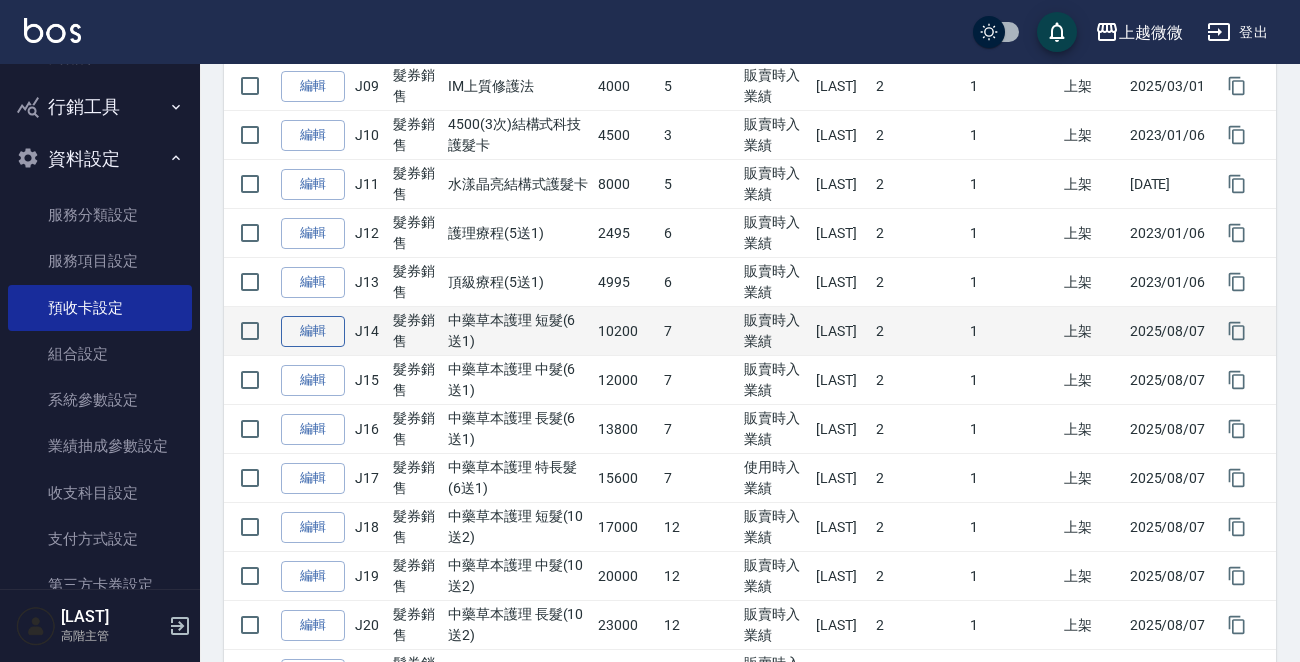 click on "編輯" at bounding box center (313, 331) 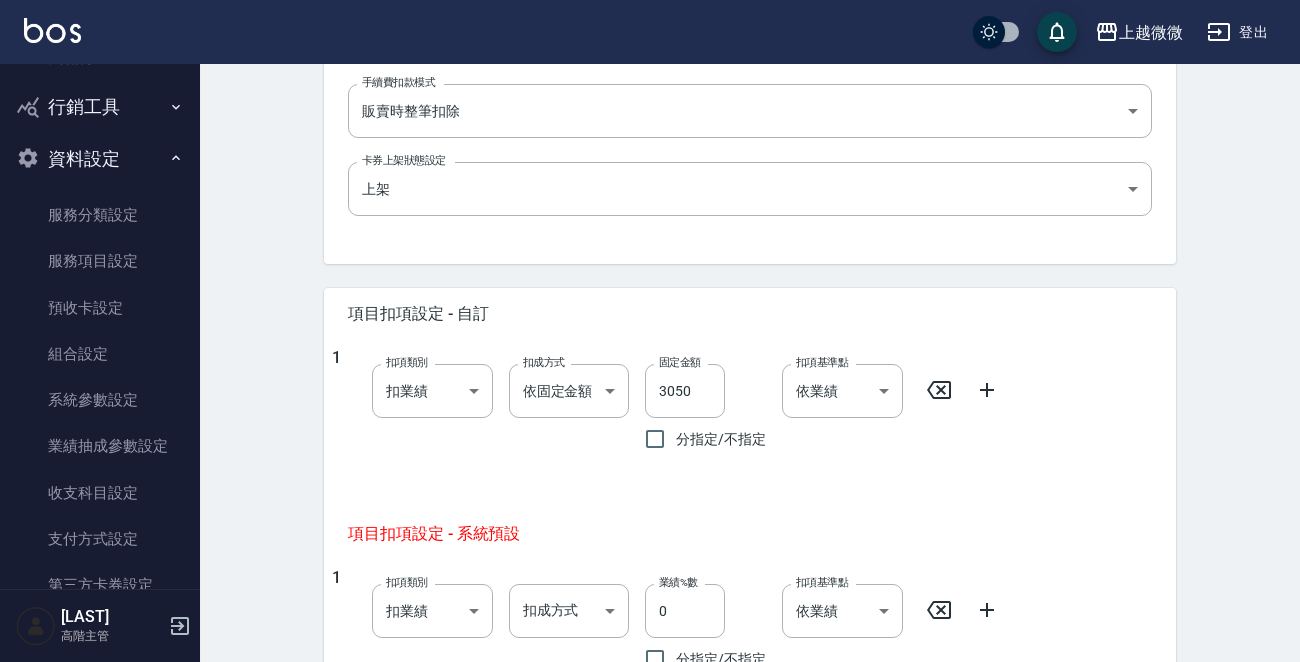 scroll, scrollTop: 0, scrollLeft: 0, axis: both 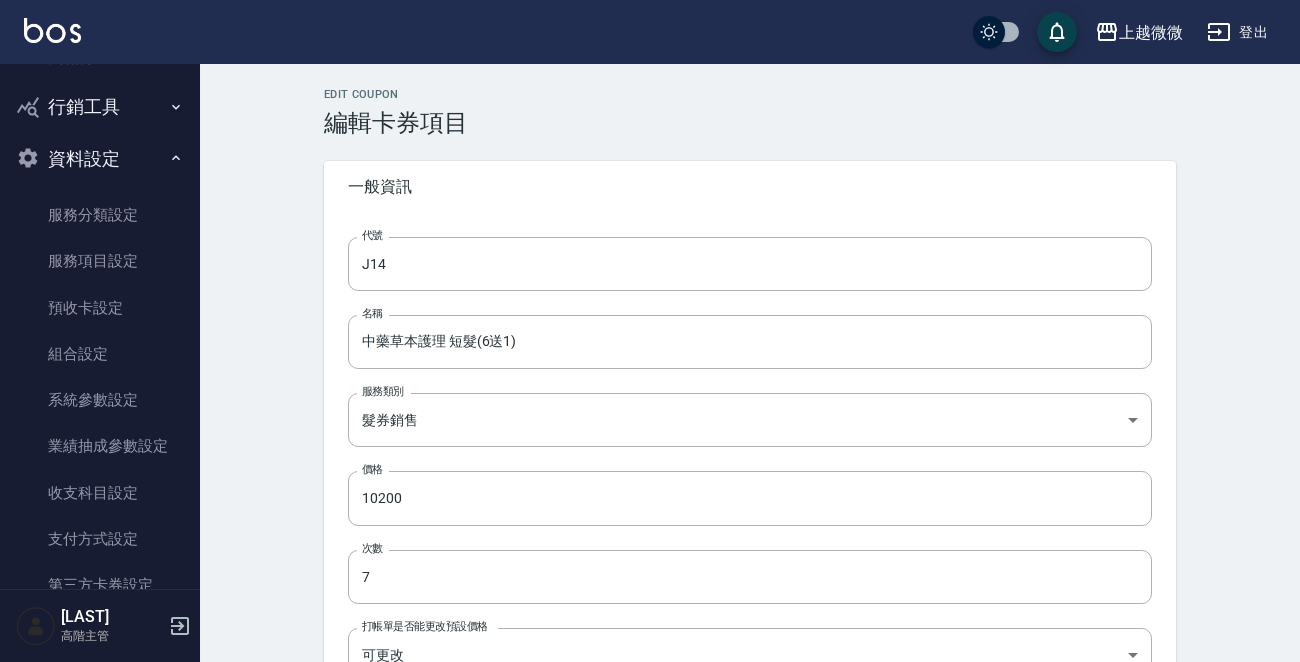 type on "10200" 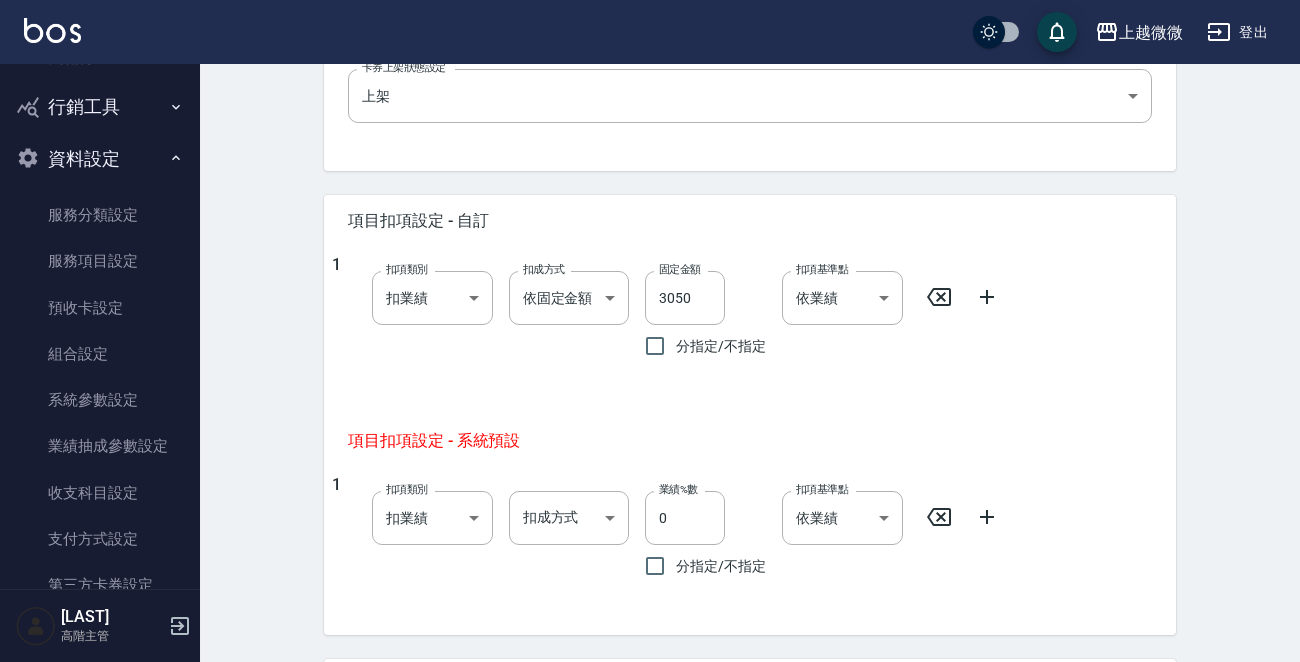 scroll, scrollTop: 800, scrollLeft: 0, axis: vertical 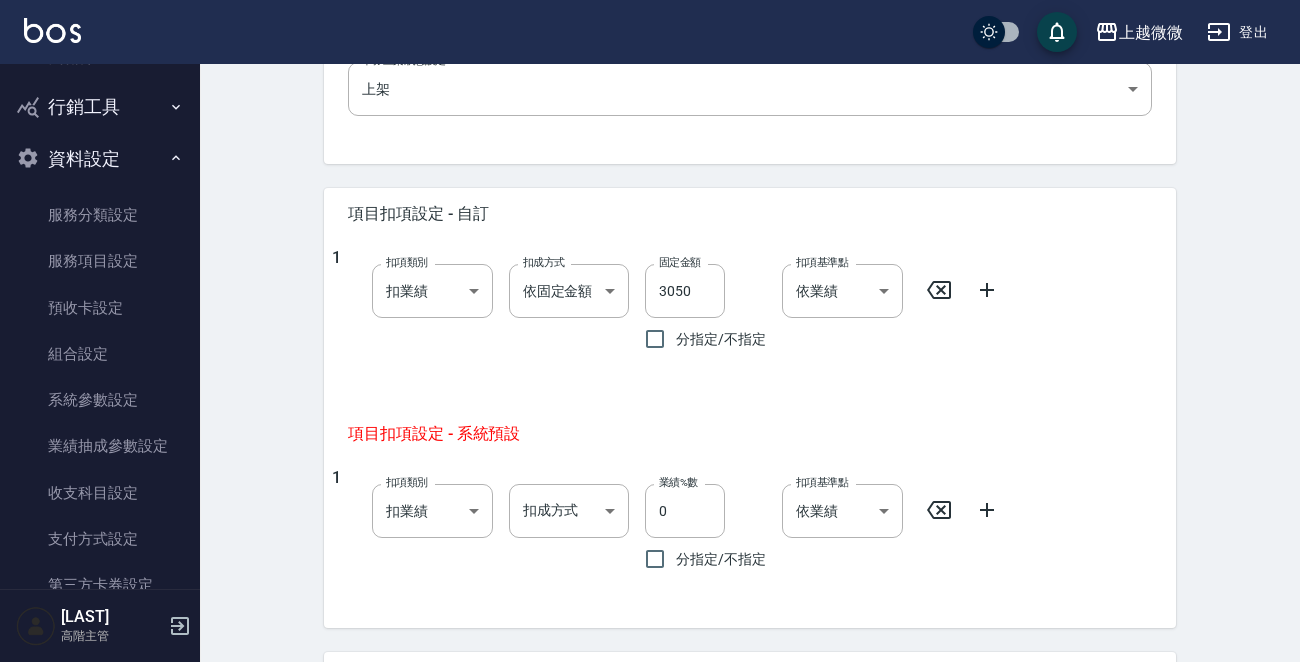 click on "代號 J14 代號 名稱 中藥草本護理 短髮(6送1) 名稱 服務類別 髮券銷售 [UUID] 服務類別 價格 10200 價格 次數 7 次數 打帳單是否能更改預設價格 可更改 FALSE 打帳單是否能更改預設價格 業績入帳模式 販賣時入業績 SELLING 業績入帳模式 手續費扣款模式 販賣時整筆扣除 SELLING 手續費扣款模式 卡券上架狀態設定 上架 true 卡券上架狀態設定" at bounding box center [750, -212] 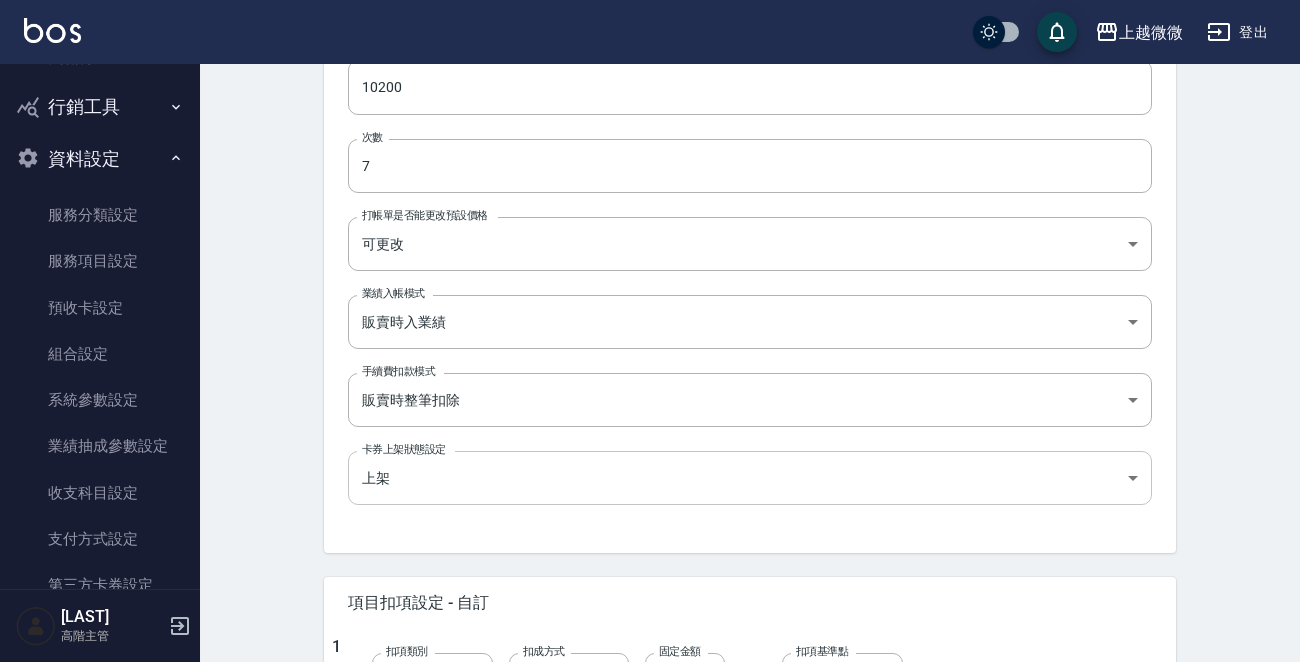 scroll, scrollTop: 600, scrollLeft: 0, axis: vertical 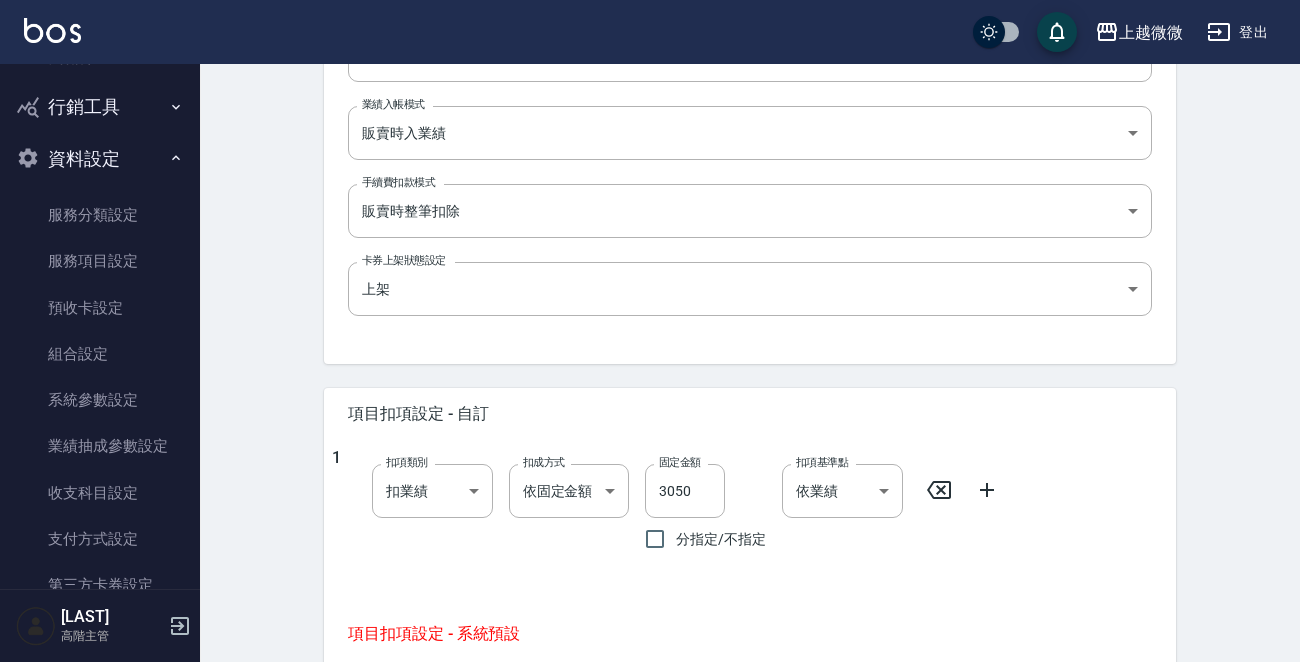 click on "代號 J14 代號 名稱 中藥草本護理 短髮(6送1) 名稱 服務類別 髮券銷售 [UUID] 服務類別 價格 10200 價格 次數 7 次數 打帳單是否能更改預設價格 可更改 FALSE 打帳單是否能更改預設價格 業績入帳模式 販賣時入業績 SELLING 業績入帳模式 手續費扣款模式 販賣時整筆扣除 SELLING 手續費扣款模式 卡券上架狀態設定 上架 true 卡券上架狀態設定" at bounding box center [750, -12] 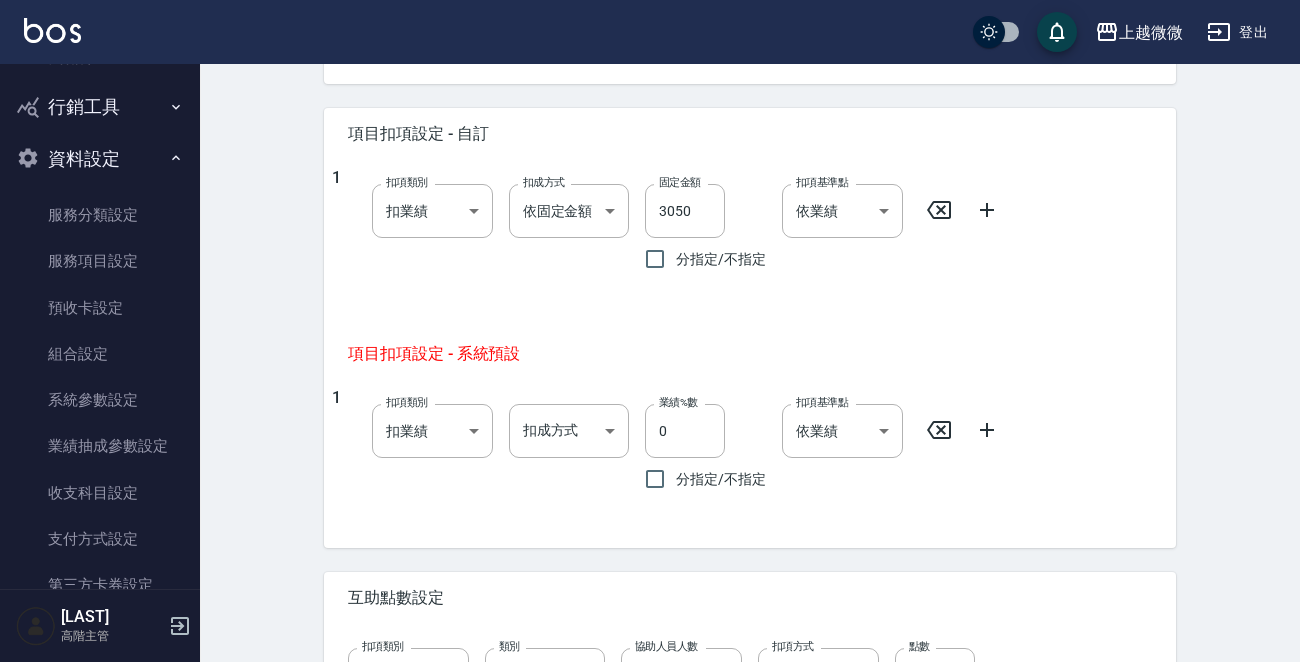 scroll, scrollTop: 1122, scrollLeft: 0, axis: vertical 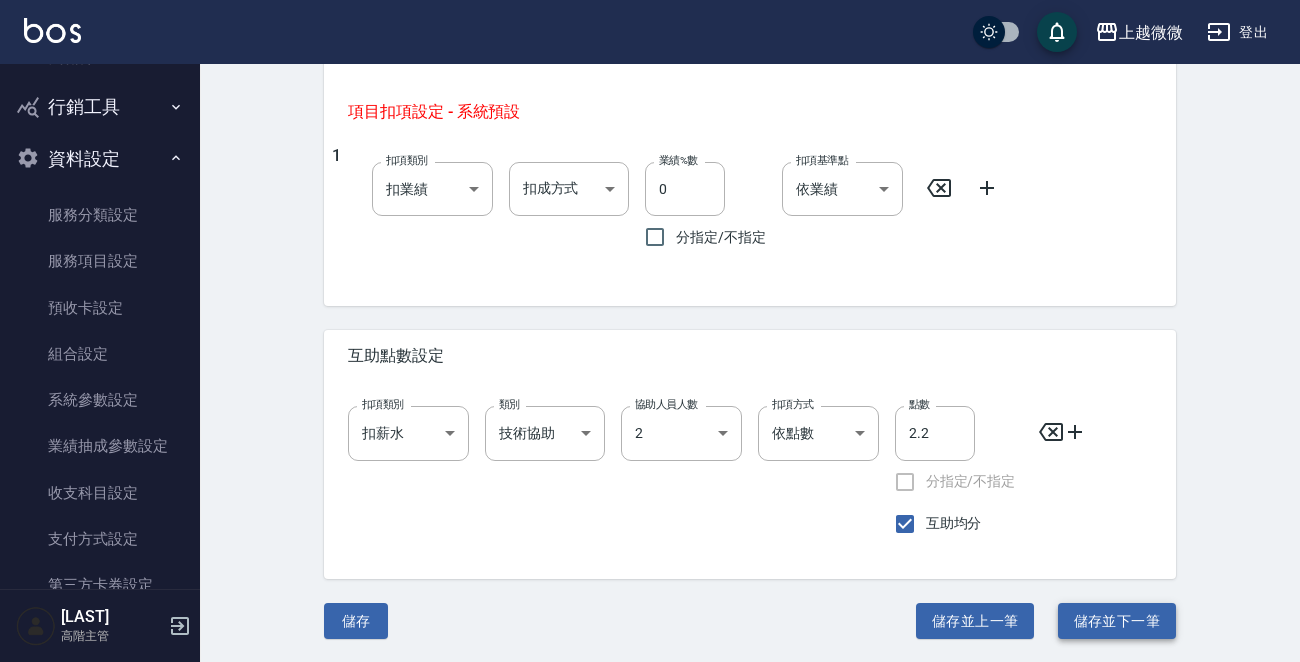 click on "儲存並下一筆" at bounding box center (1117, 621) 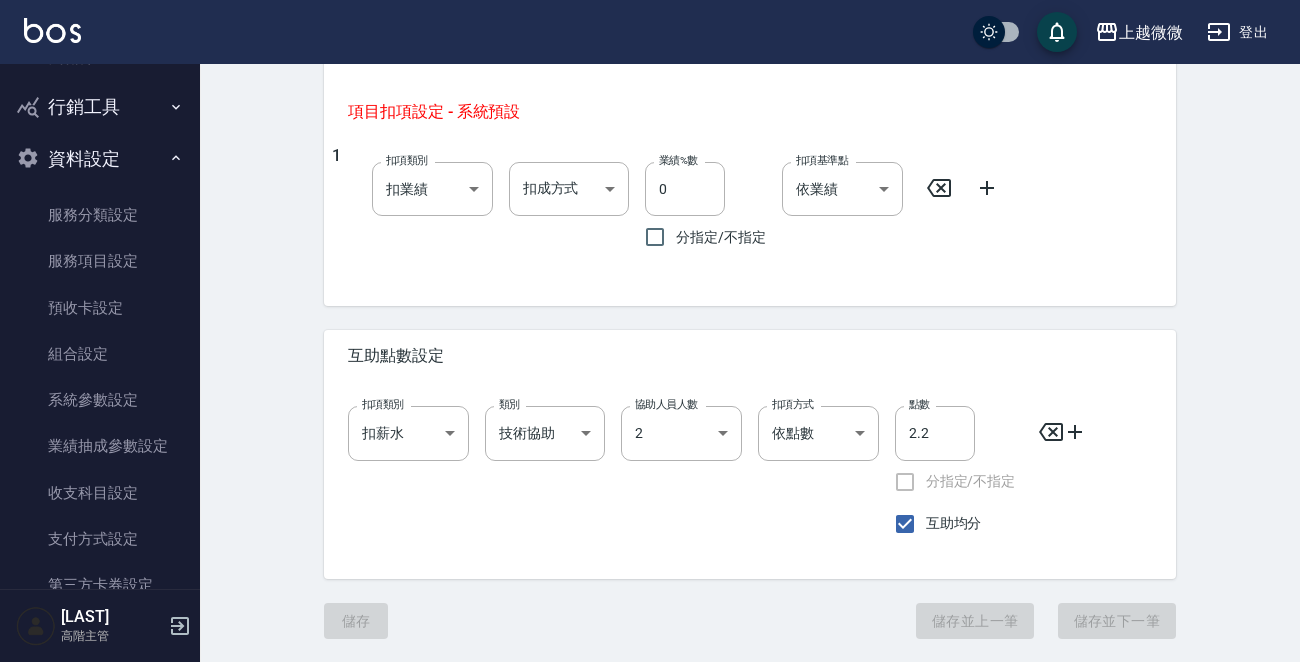 type on "J15" 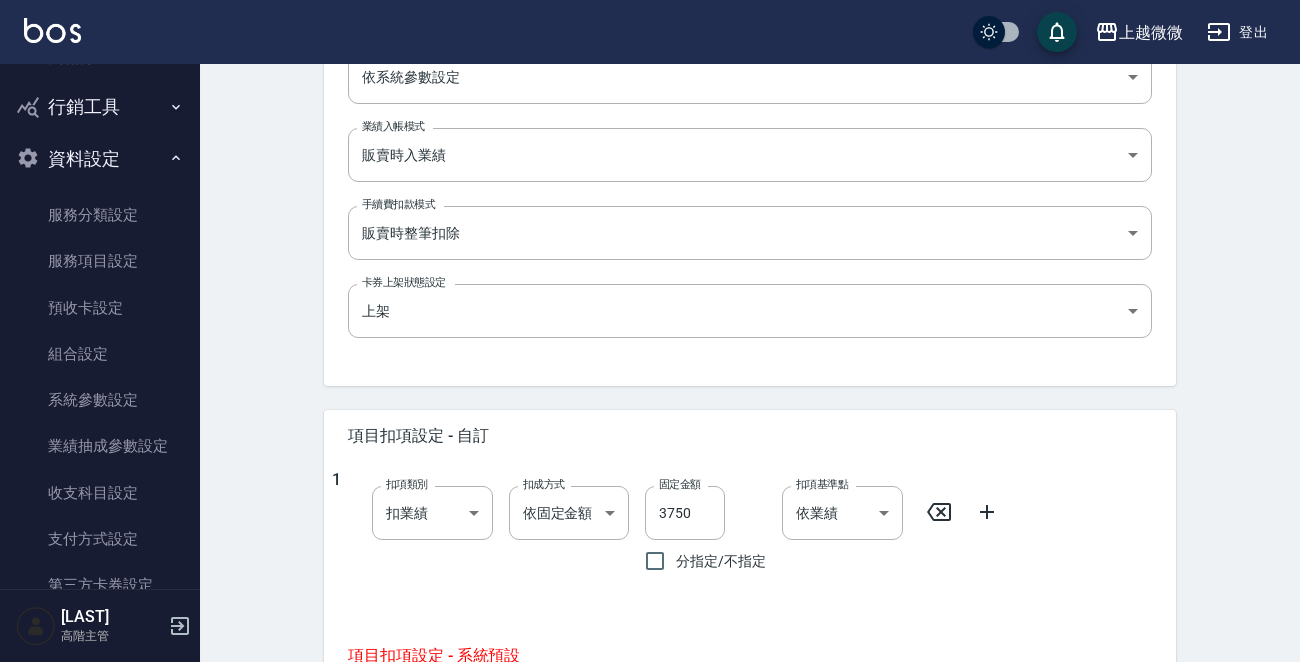 scroll, scrollTop: 700, scrollLeft: 0, axis: vertical 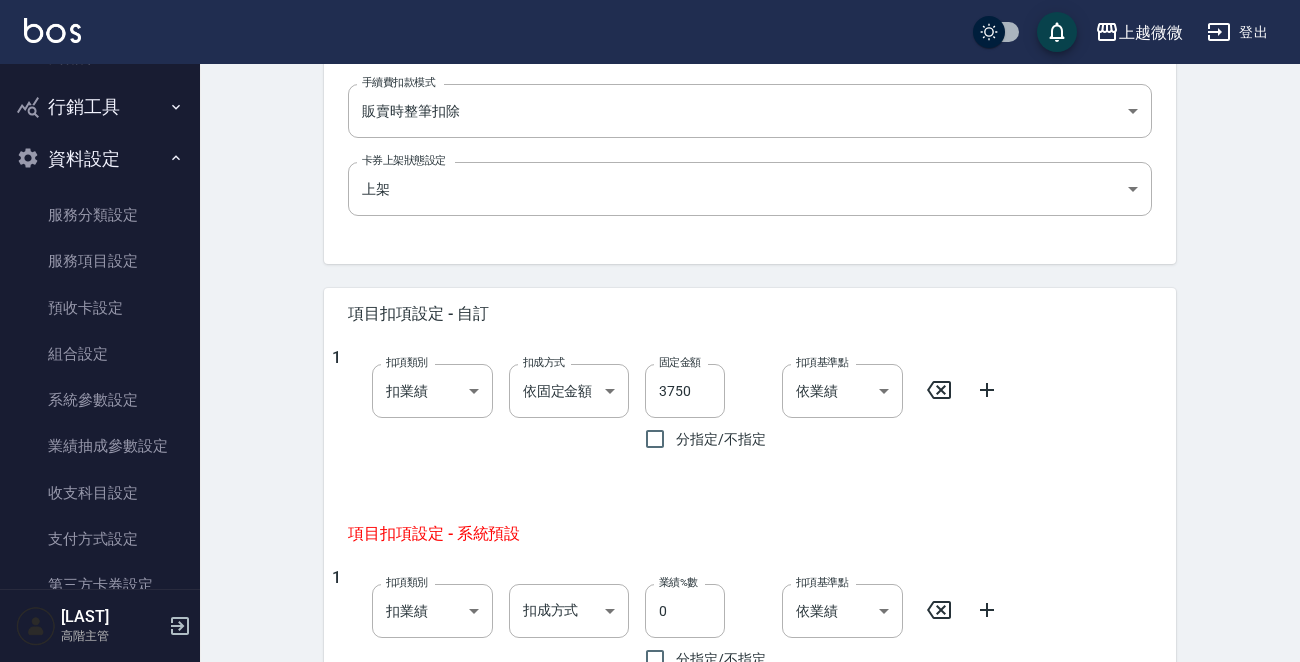 click on "代號 J15 代號 名稱 中藥草本護理 中髮(6送1) 名稱 服務類別 髮券銷售 [UUID] 服務類別 價格 11400 價格 次數 7 次數 打帳單是否能更改預設價格 依系統參數設定 UNSET 打帳單是否能更改預設價格 業績入帳模式 販賣時入業績 SELLING 業績入帳模式 手續費扣款模式 販賣時整筆扣除 SELLING 手續費扣款模式 卡券上架狀態設定 上架 true 卡券上架狀態設定" at bounding box center [750, -112] 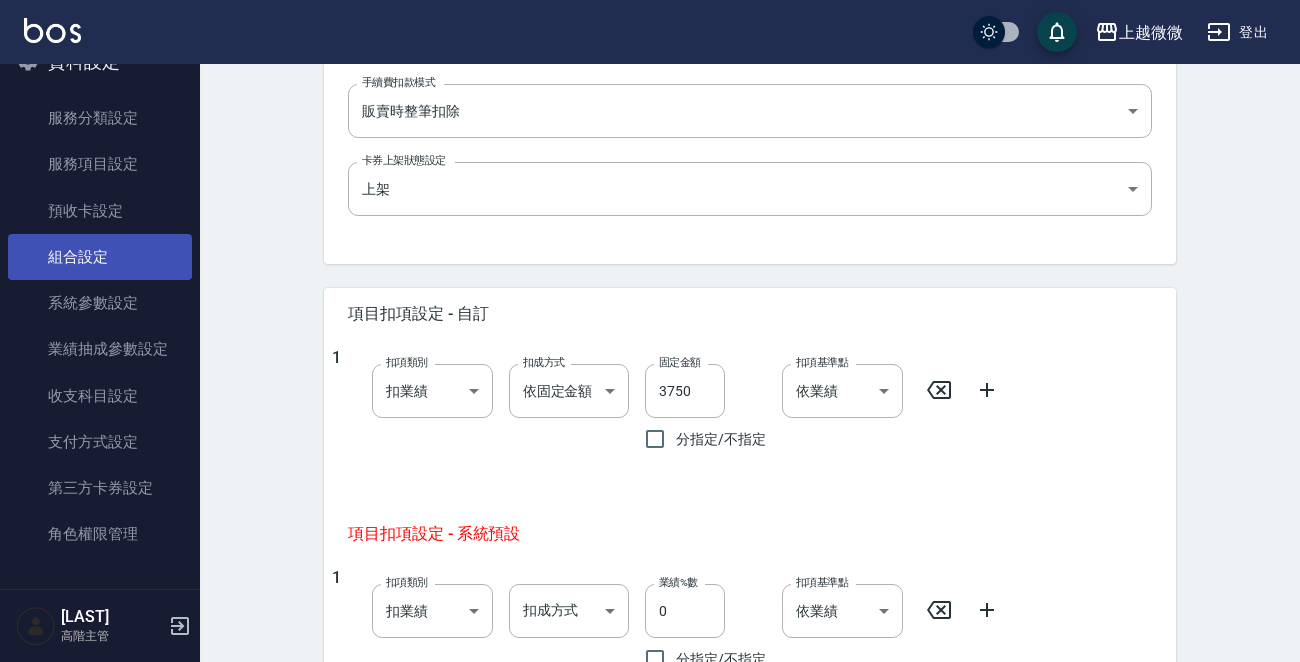 scroll, scrollTop: 0, scrollLeft: 0, axis: both 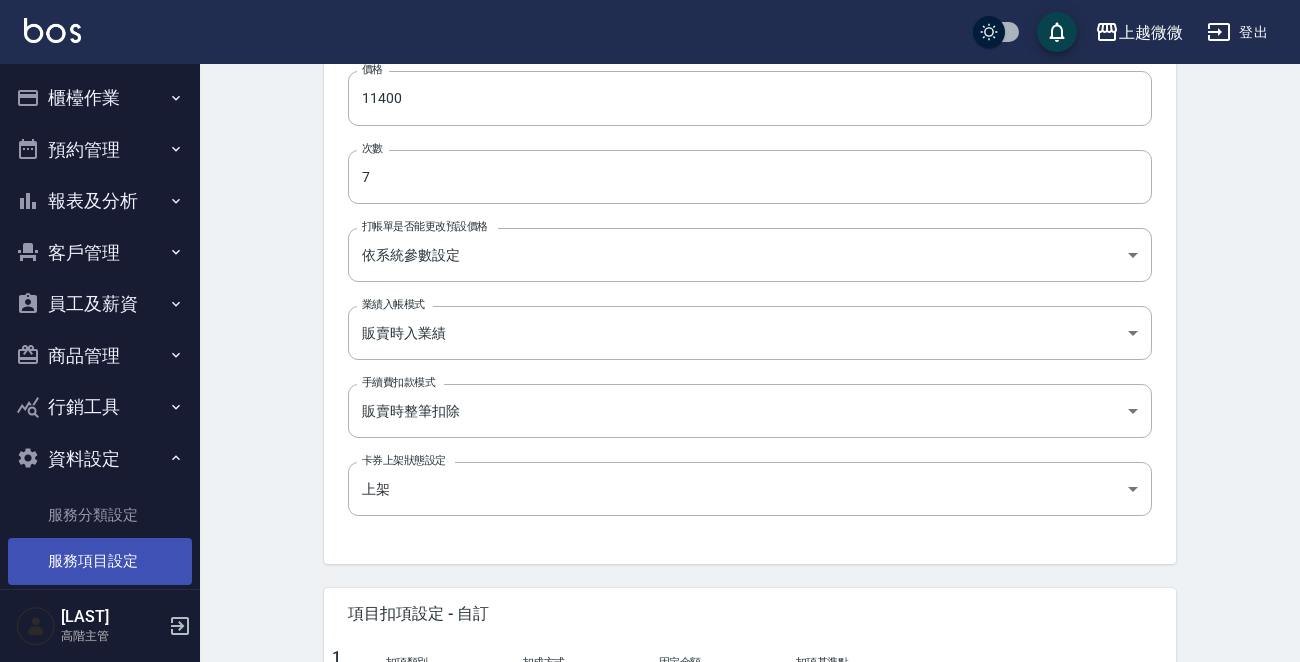 click on "服務項目設定" at bounding box center (100, 561) 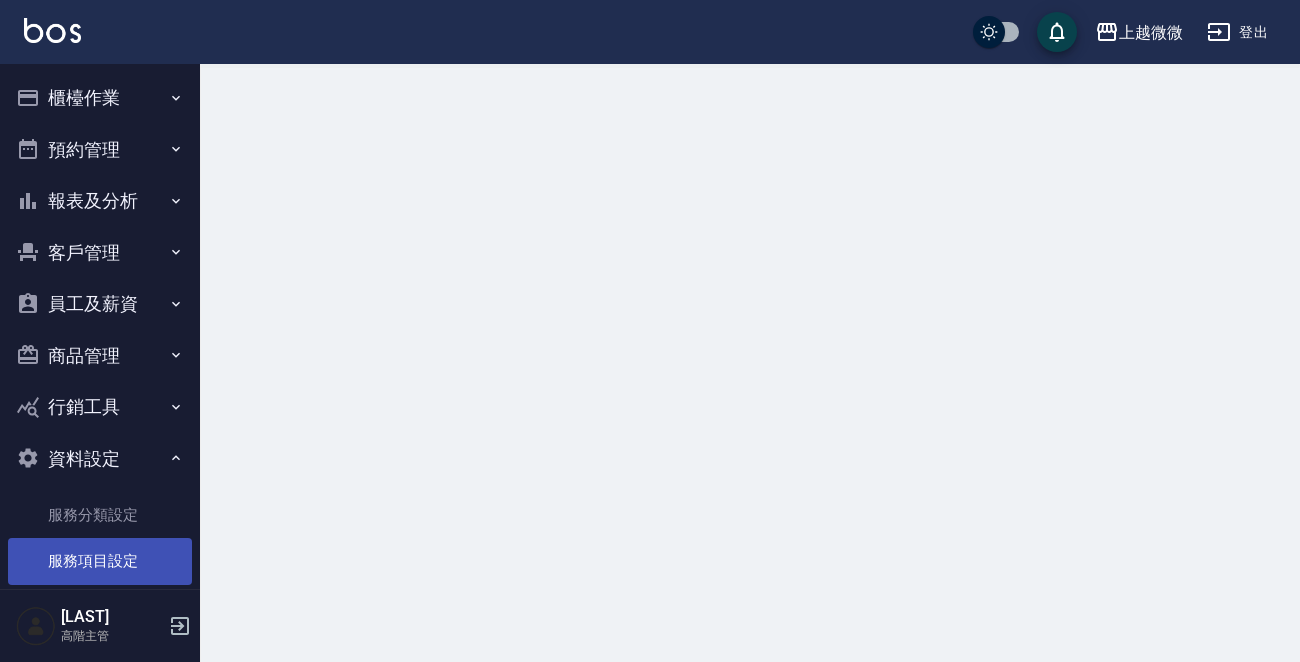scroll, scrollTop: 0, scrollLeft: 0, axis: both 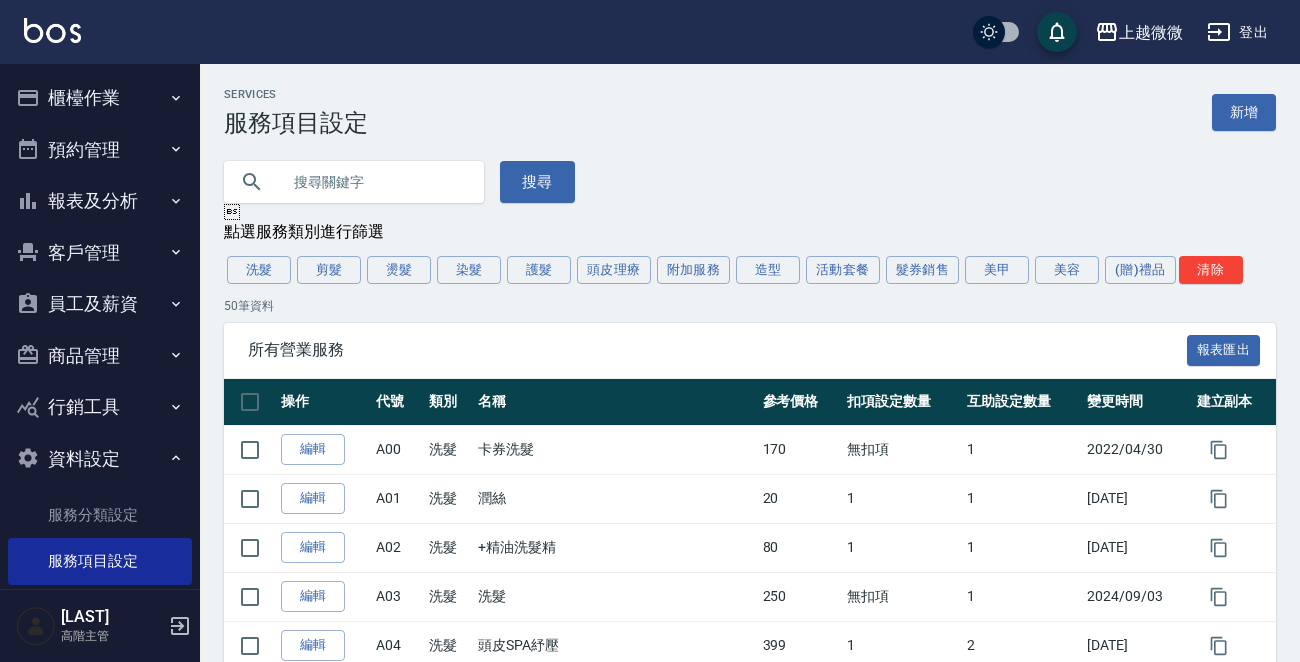 click at bounding box center (374, 182) 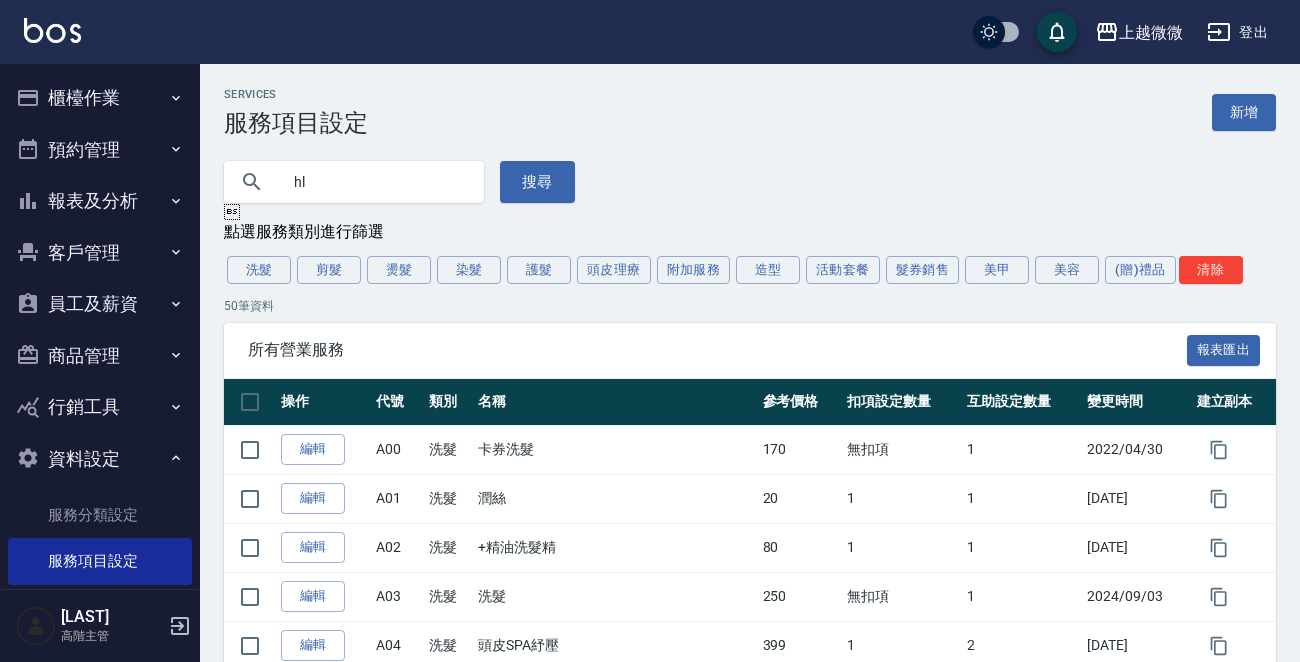 type on "h" 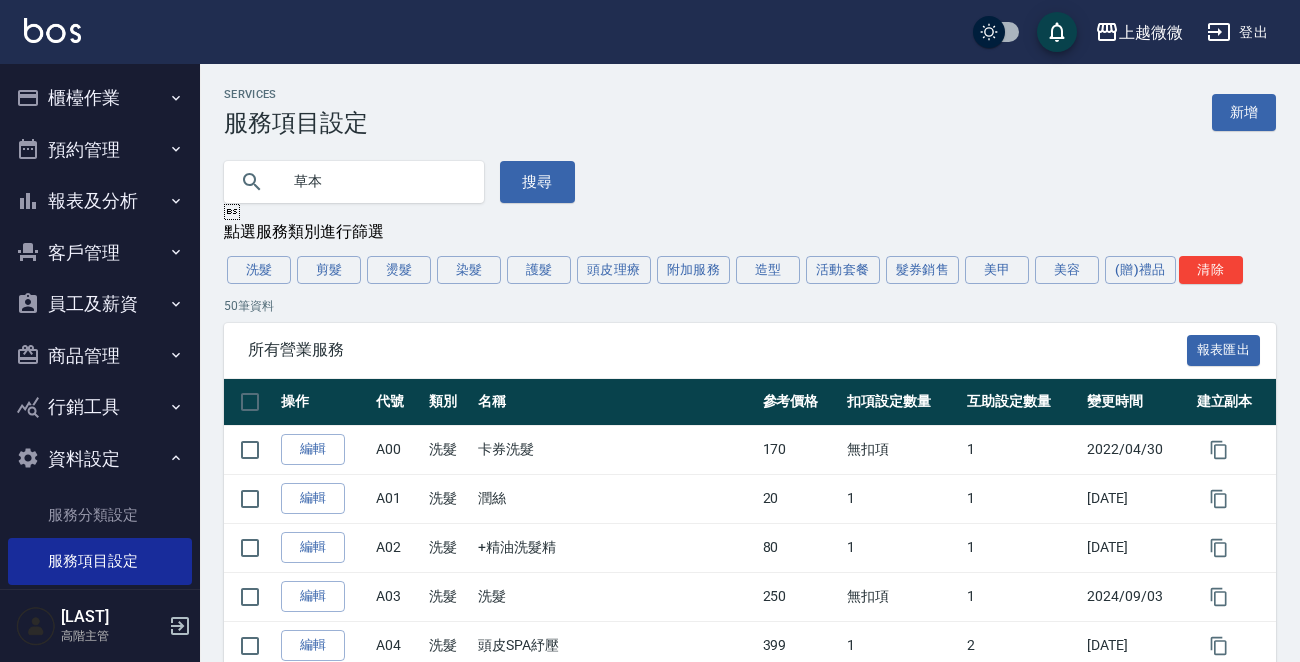 type on "草本" 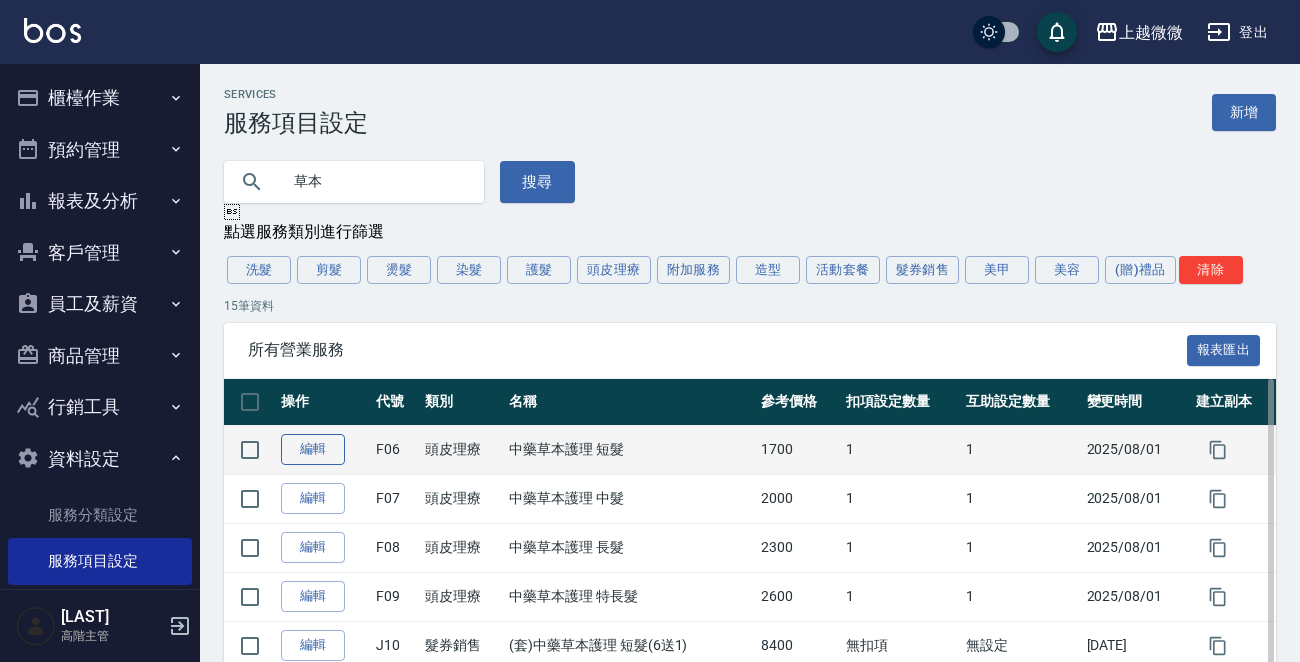 click on "編輯" at bounding box center [313, 449] 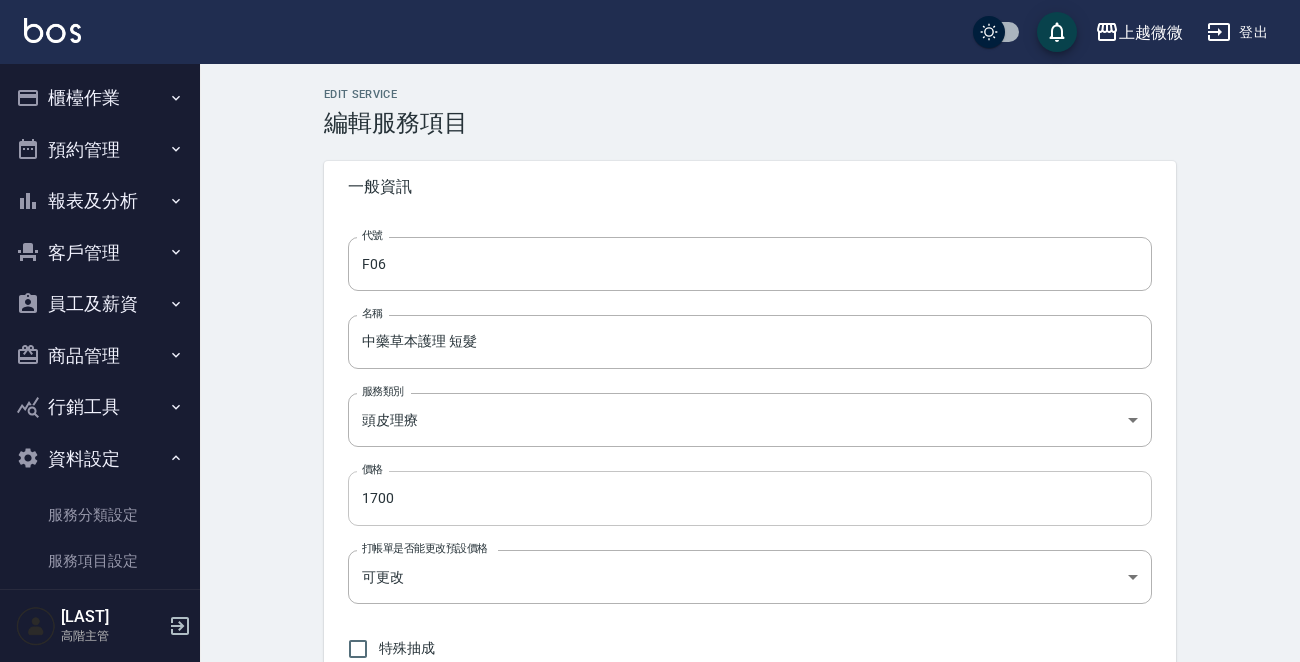 type on "F06" 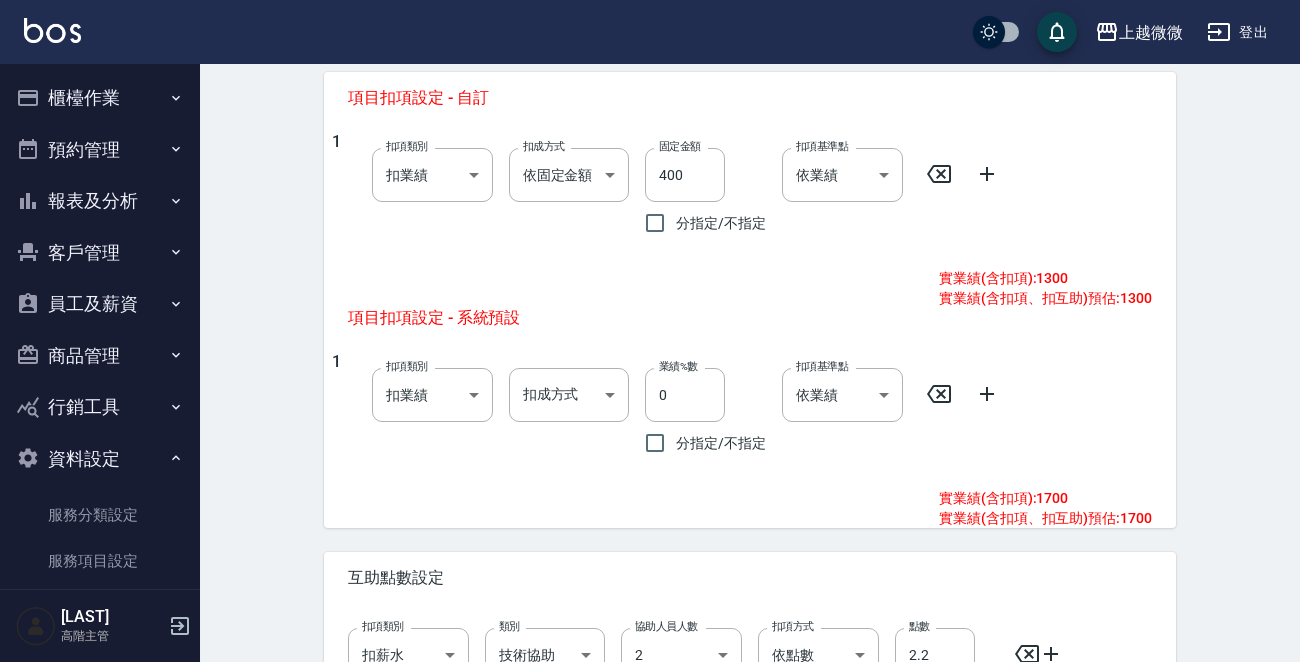 scroll, scrollTop: 600, scrollLeft: 0, axis: vertical 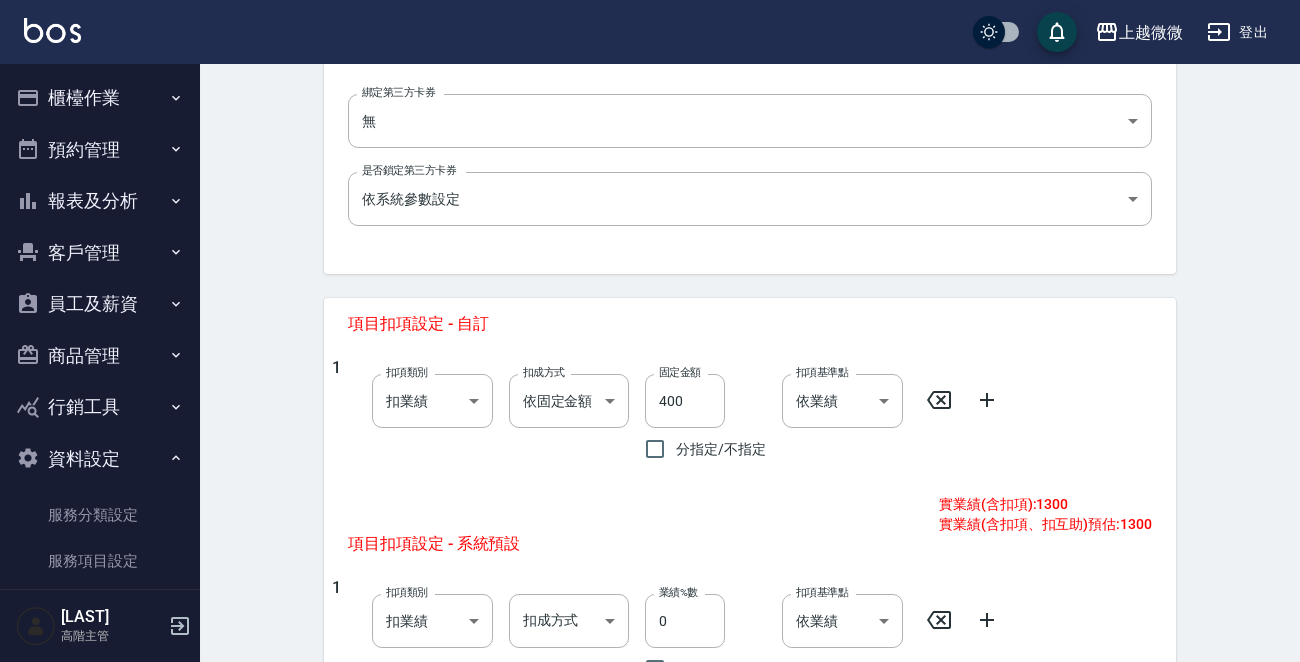 click on "扣成方式 依固定金額 扣固定金額 扣成方式" at bounding box center [561, 414] 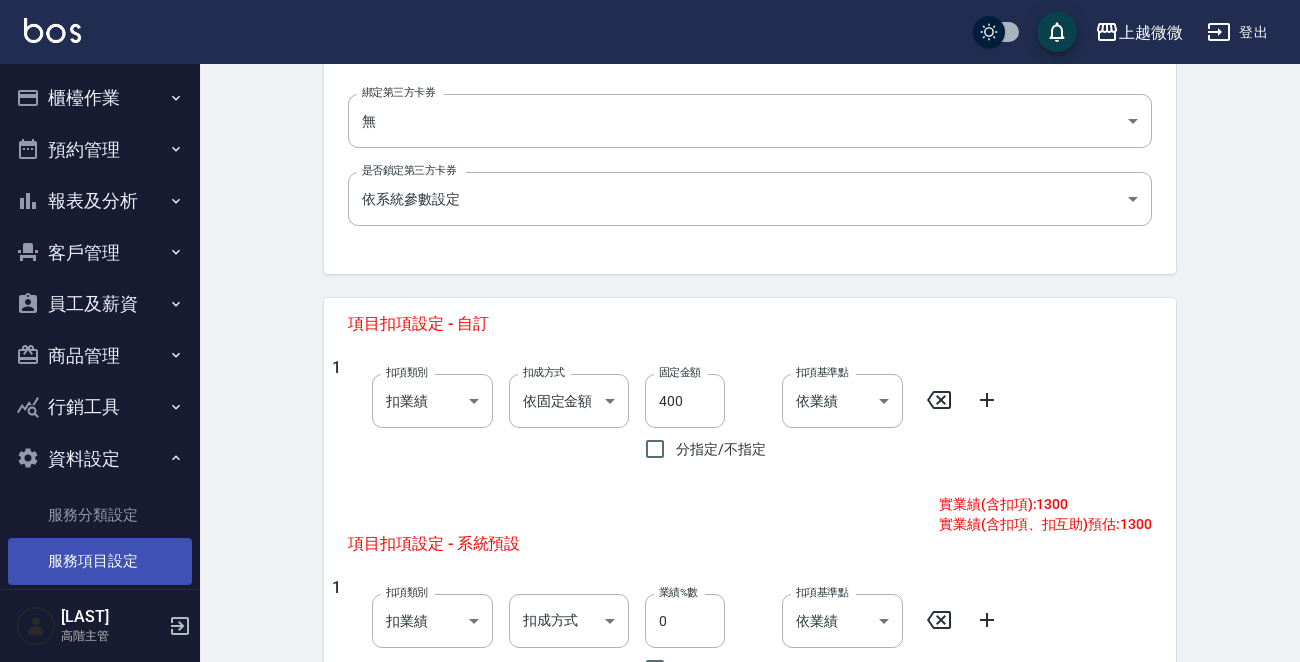 scroll, scrollTop: 200, scrollLeft: 0, axis: vertical 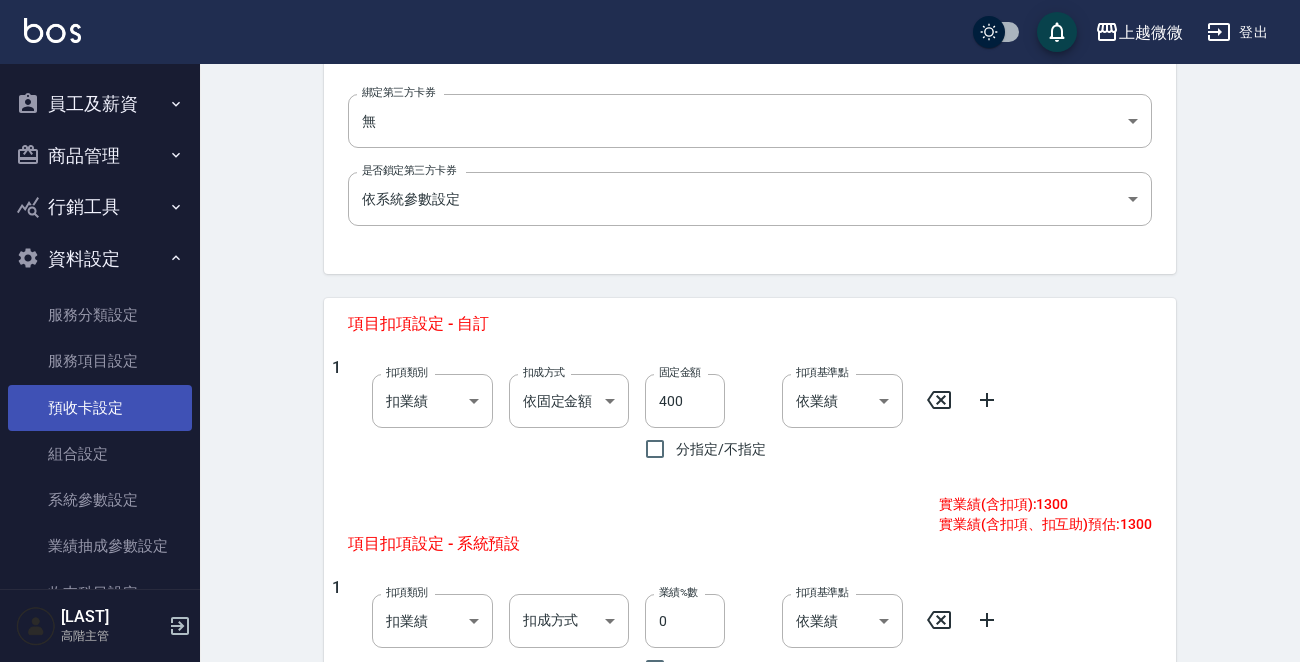click on "預收卡設定" at bounding box center (100, 408) 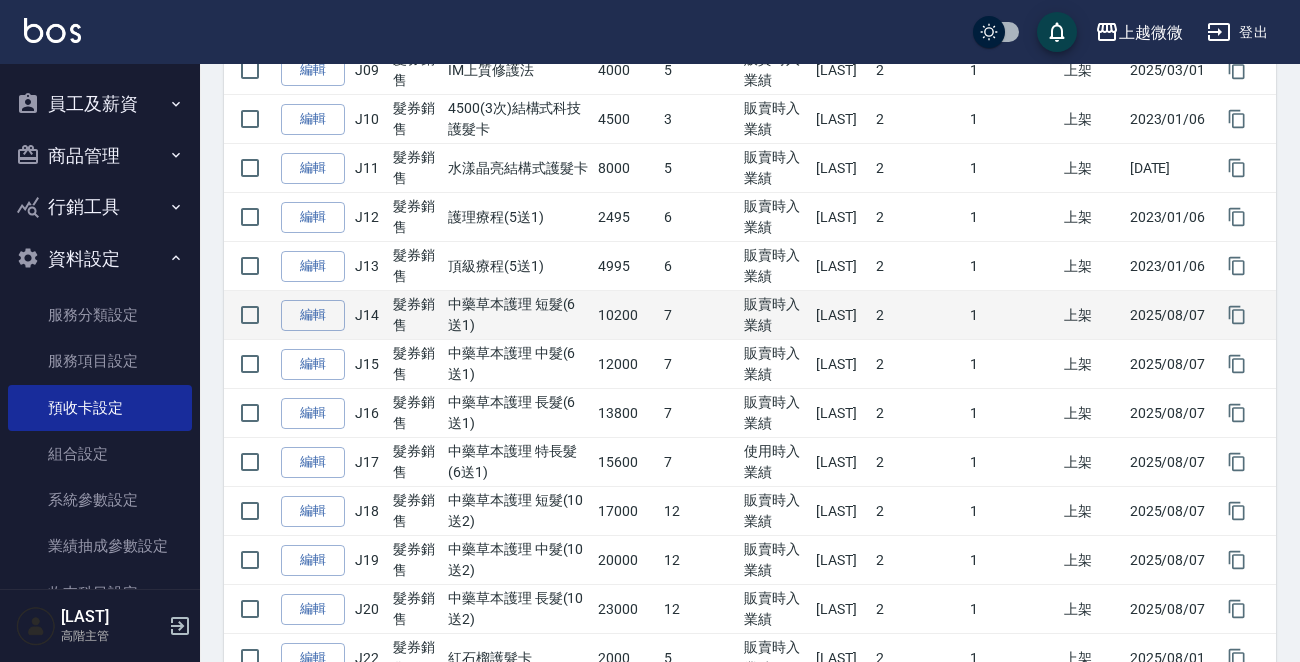 scroll, scrollTop: 900, scrollLeft: 0, axis: vertical 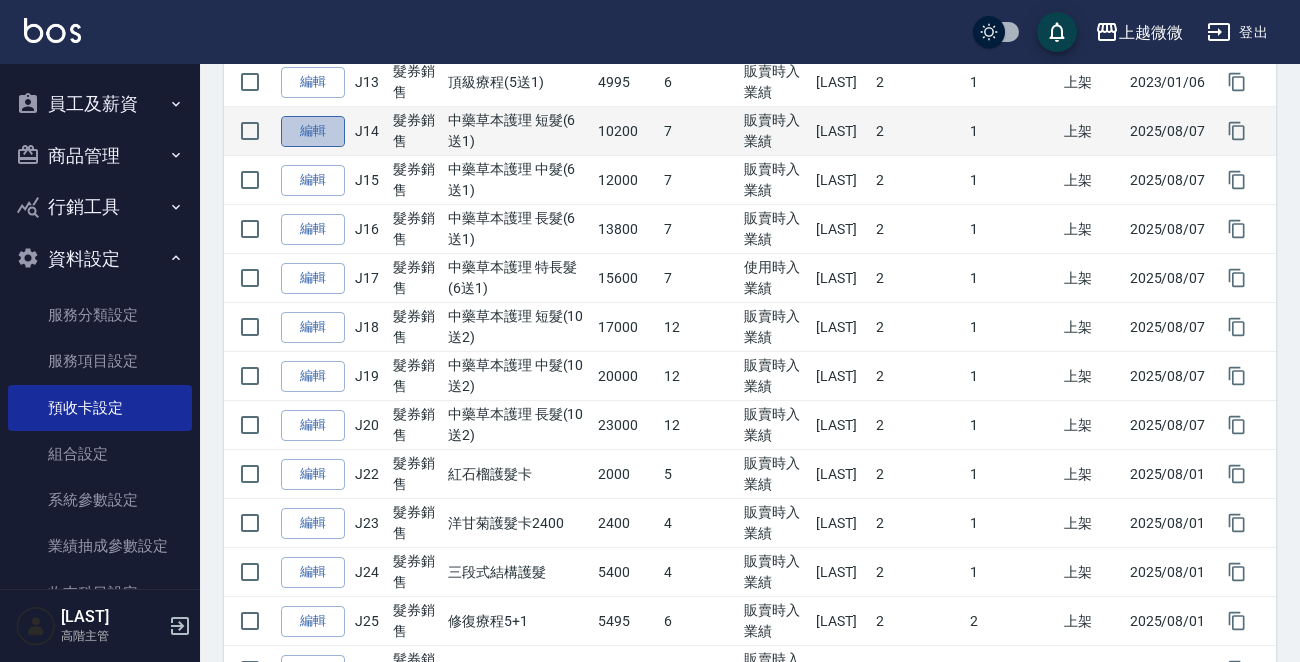 click on "編輯" at bounding box center (313, 131) 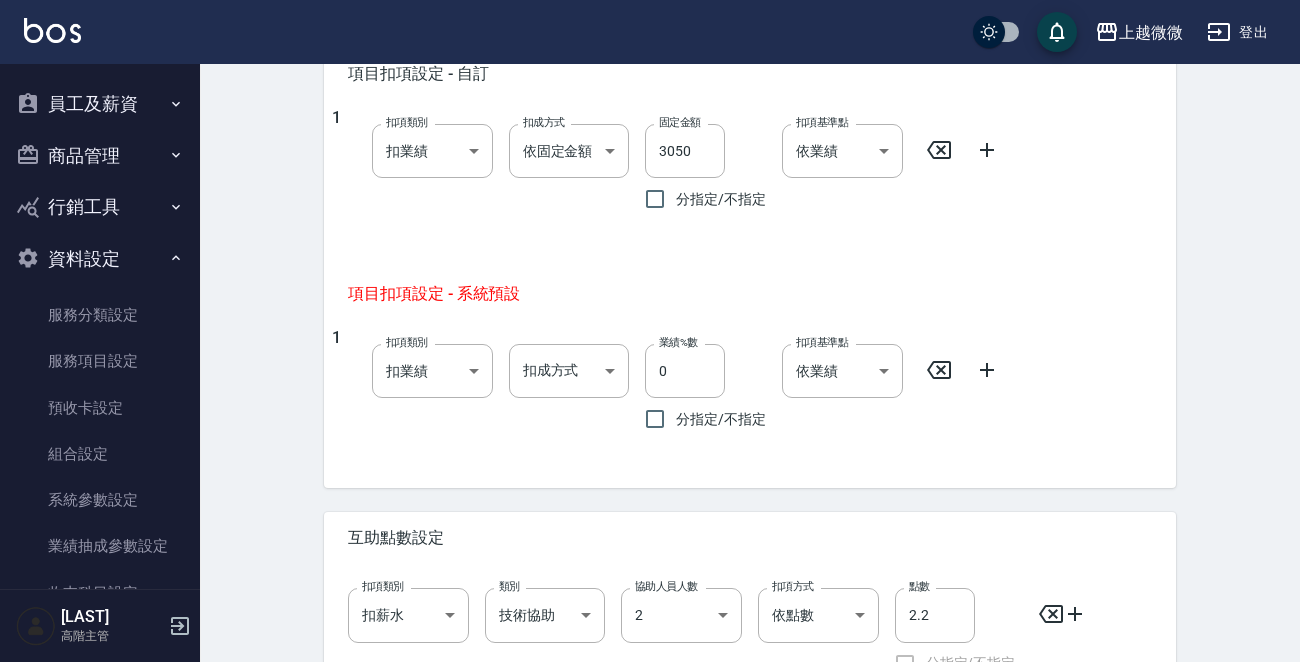 scroll, scrollTop: 1122, scrollLeft: 0, axis: vertical 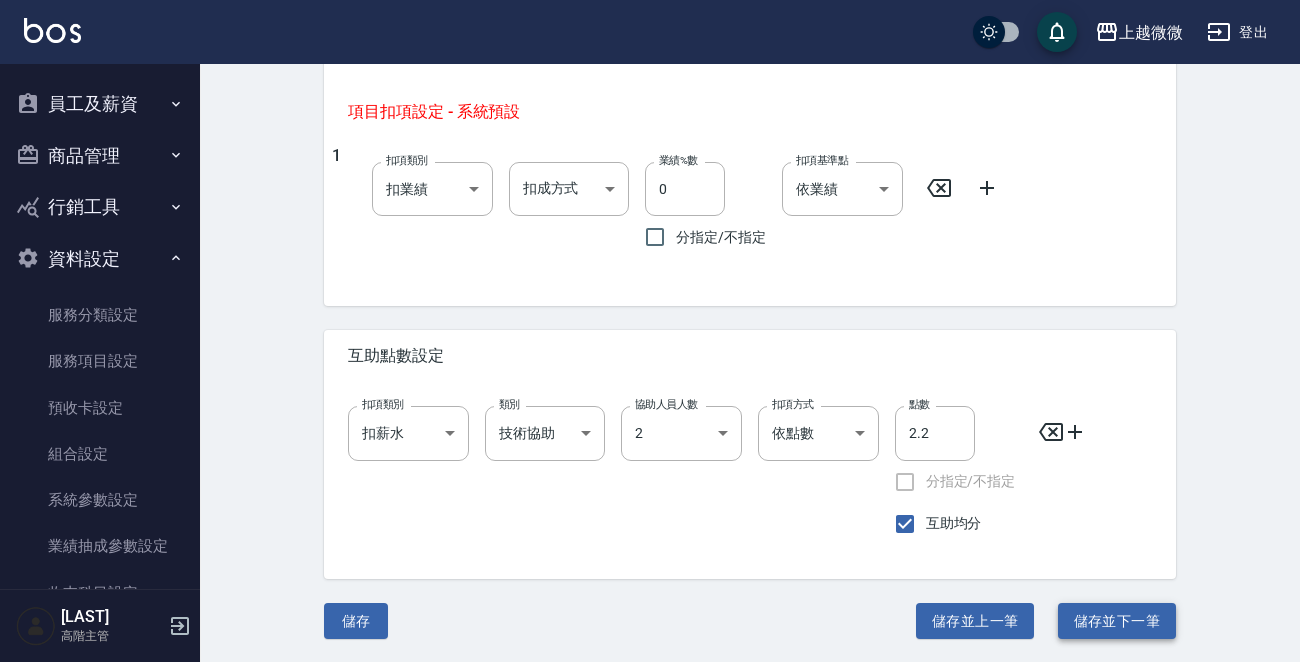 click on "儲存並下一筆" at bounding box center (1117, 621) 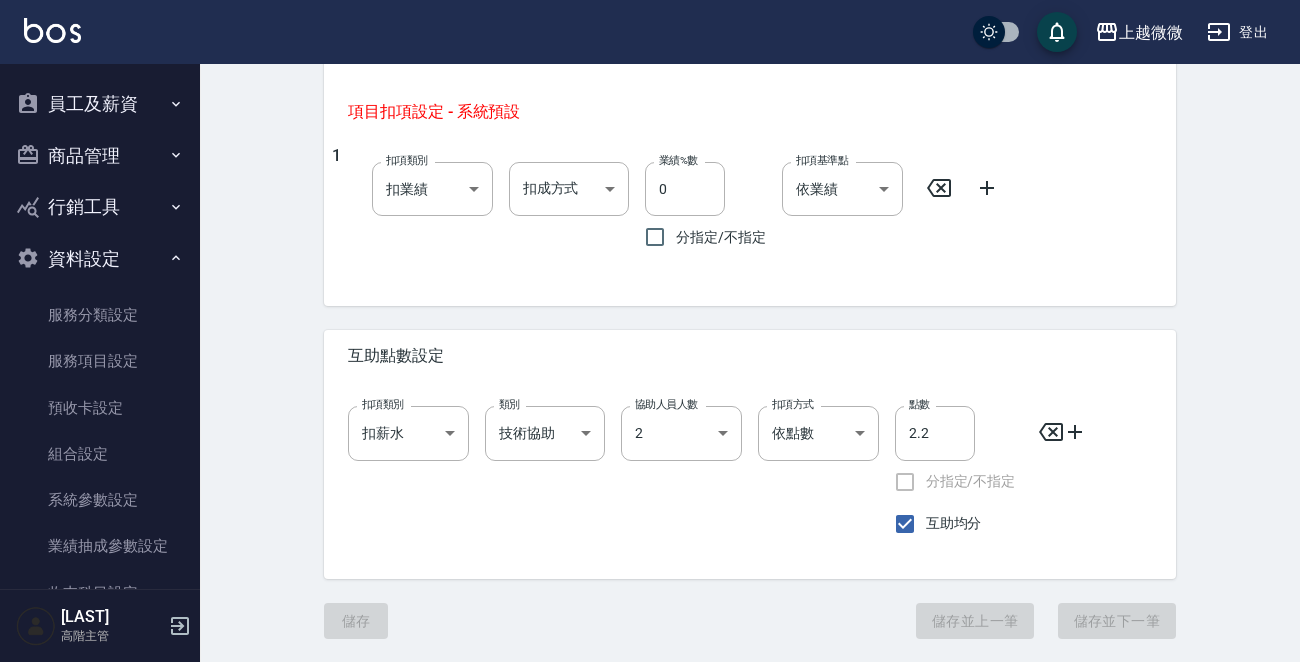 type on "J15" 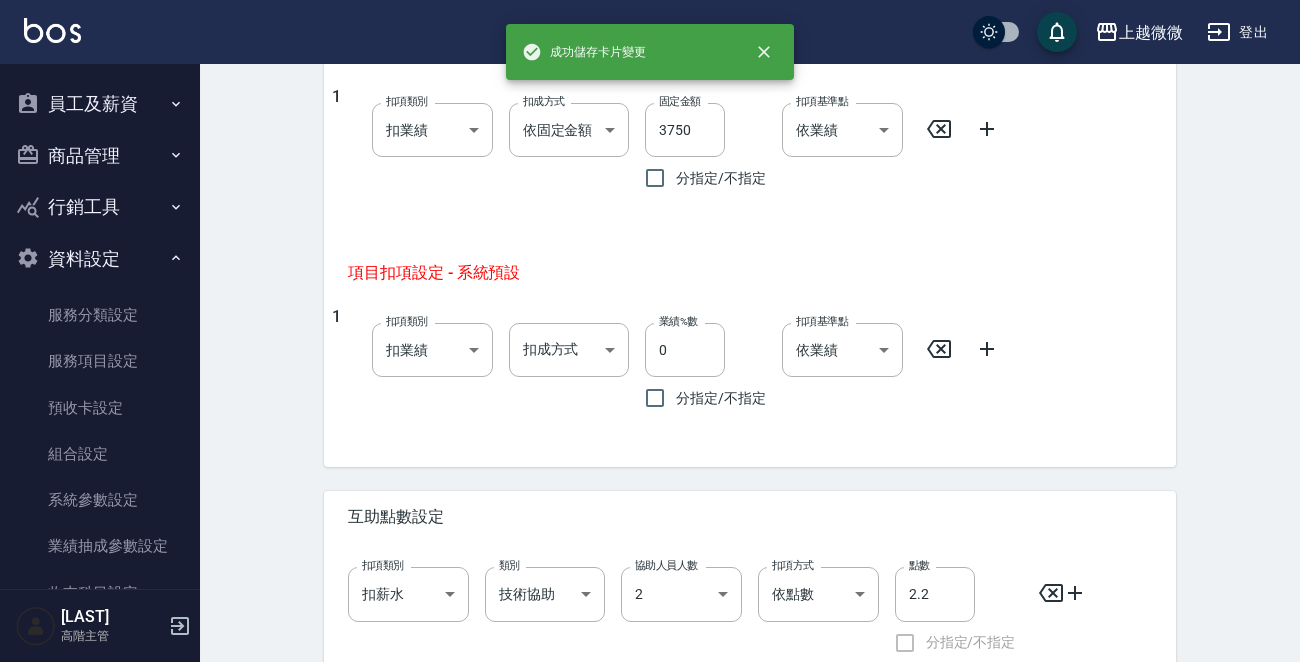 scroll, scrollTop: 1122, scrollLeft: 0, axis: vertical 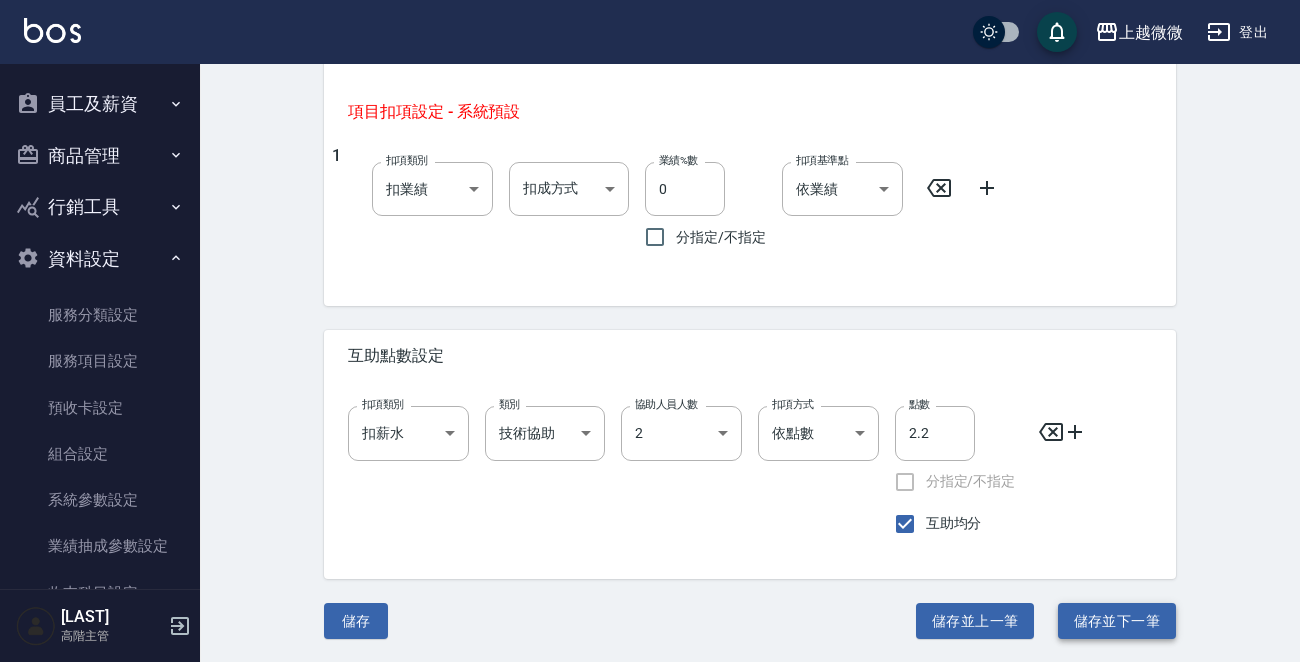 click on "儲存並下一筆" at bounding box center (1117, 621) 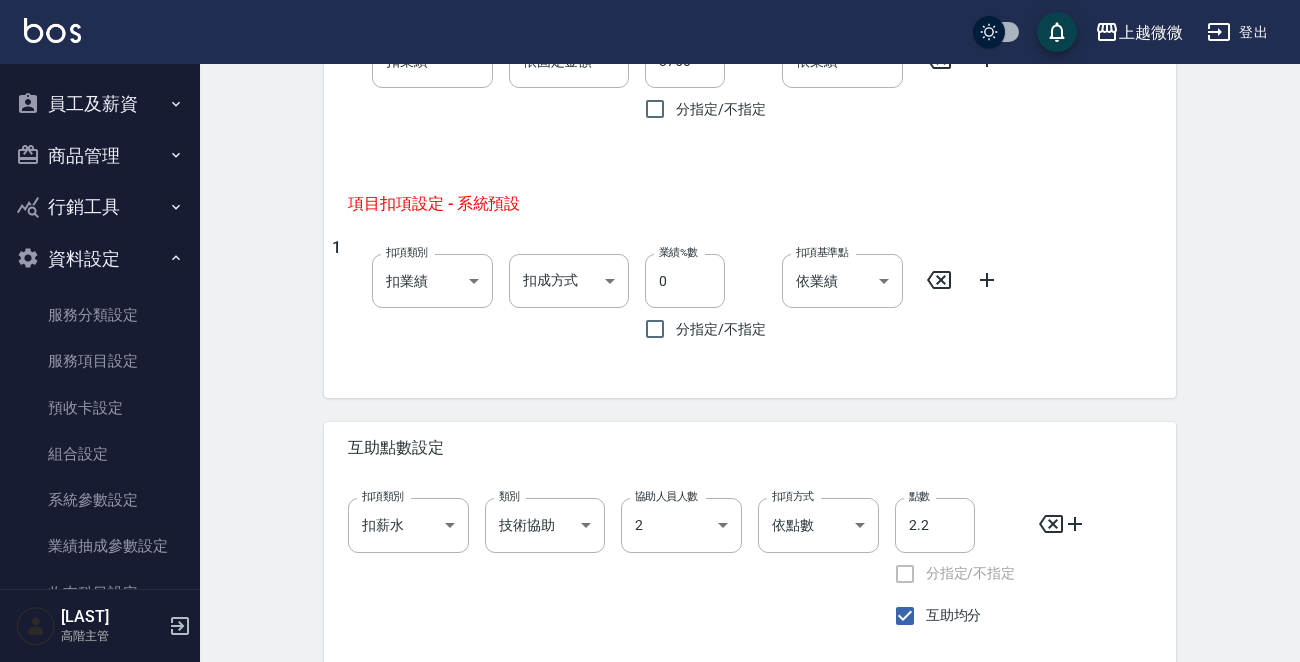 scroll, scrollTop: 1122, scrollLeft: 0, axis: vertical 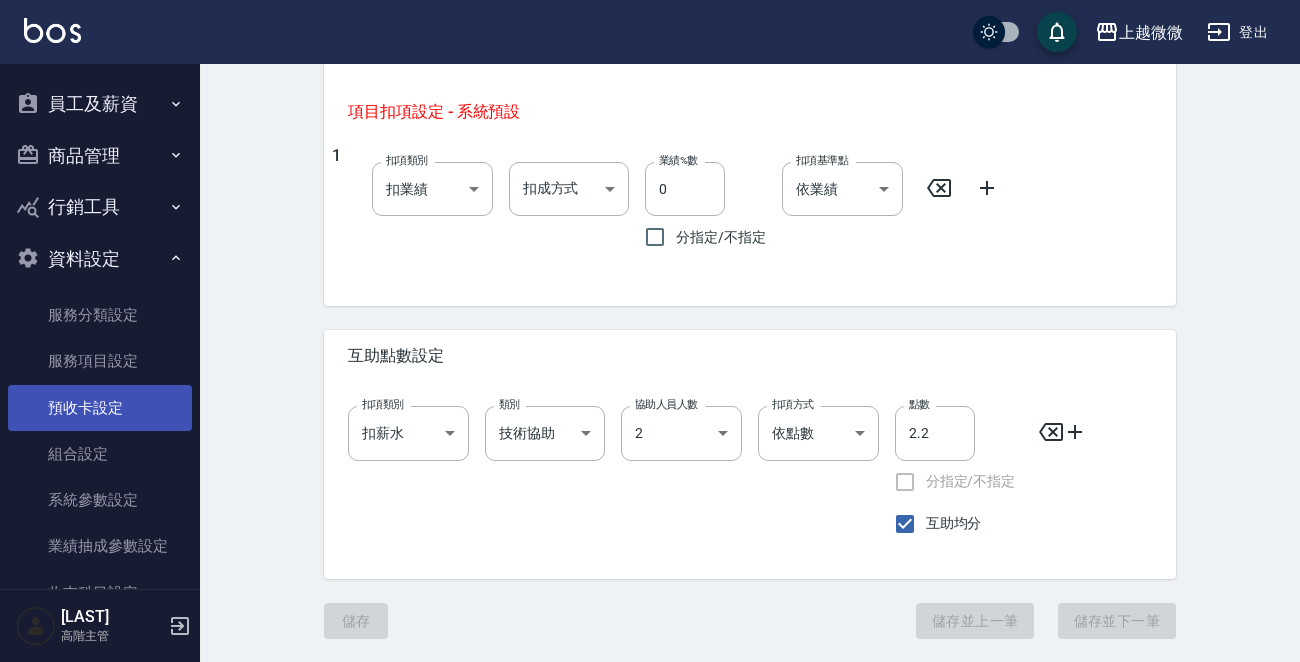 click on "預收卡設定" at bounding box center (100, 408) 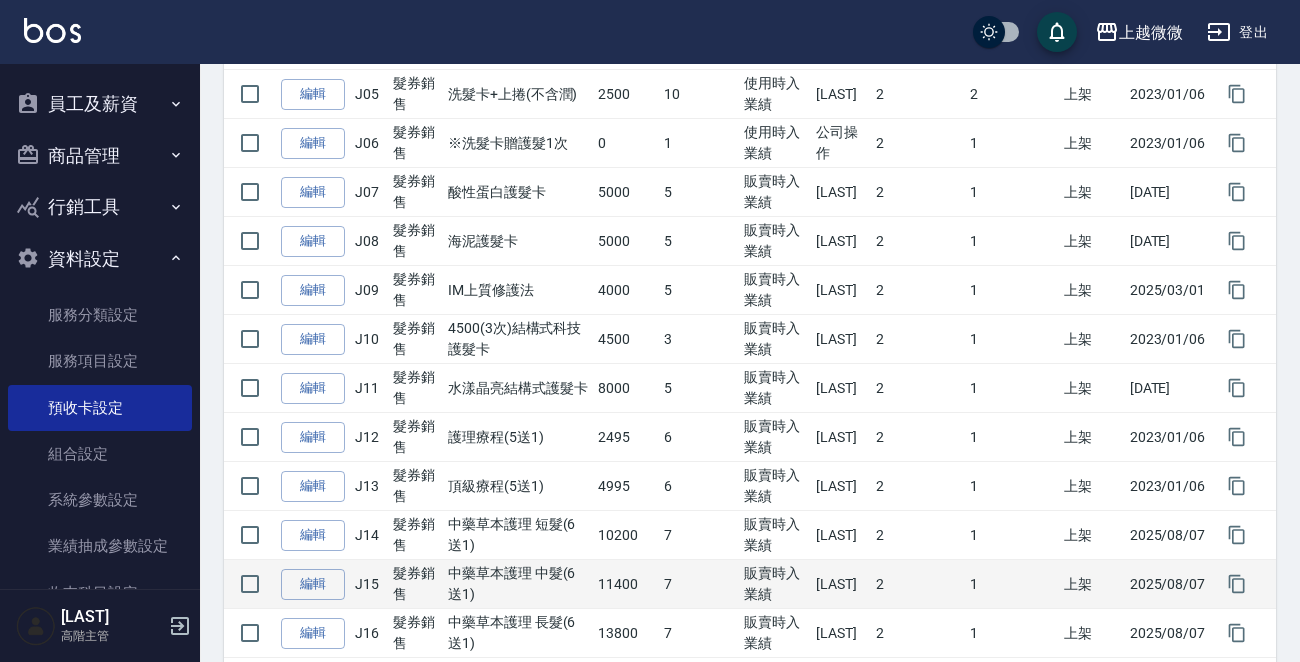 scroll, scrollTop: 700, scrollLeft: 0, axis: vertical 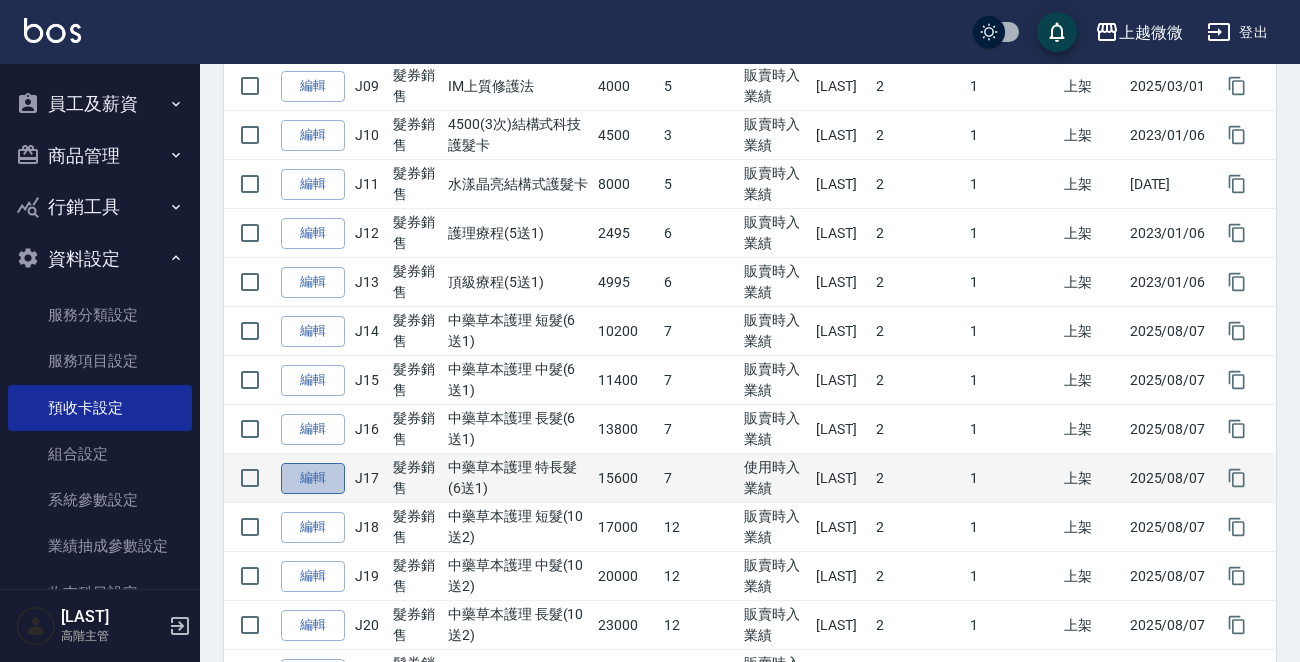 click on "編輯" at bounding box center (313, 478) 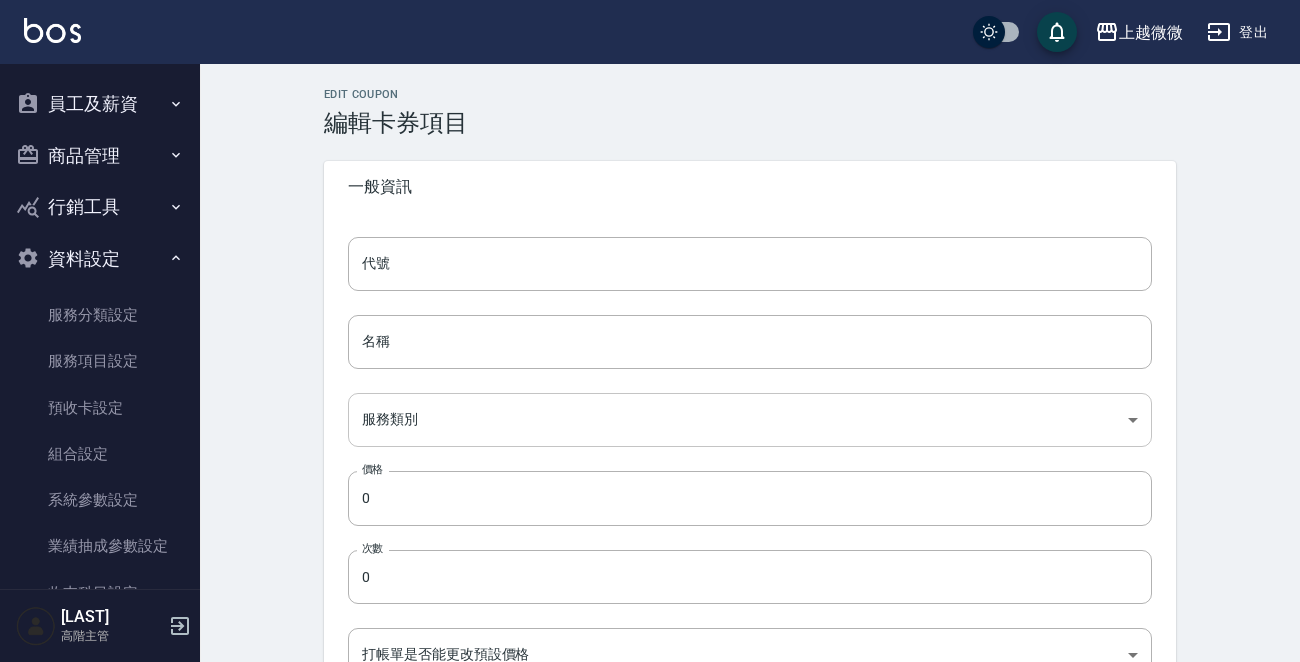 type on "J17" 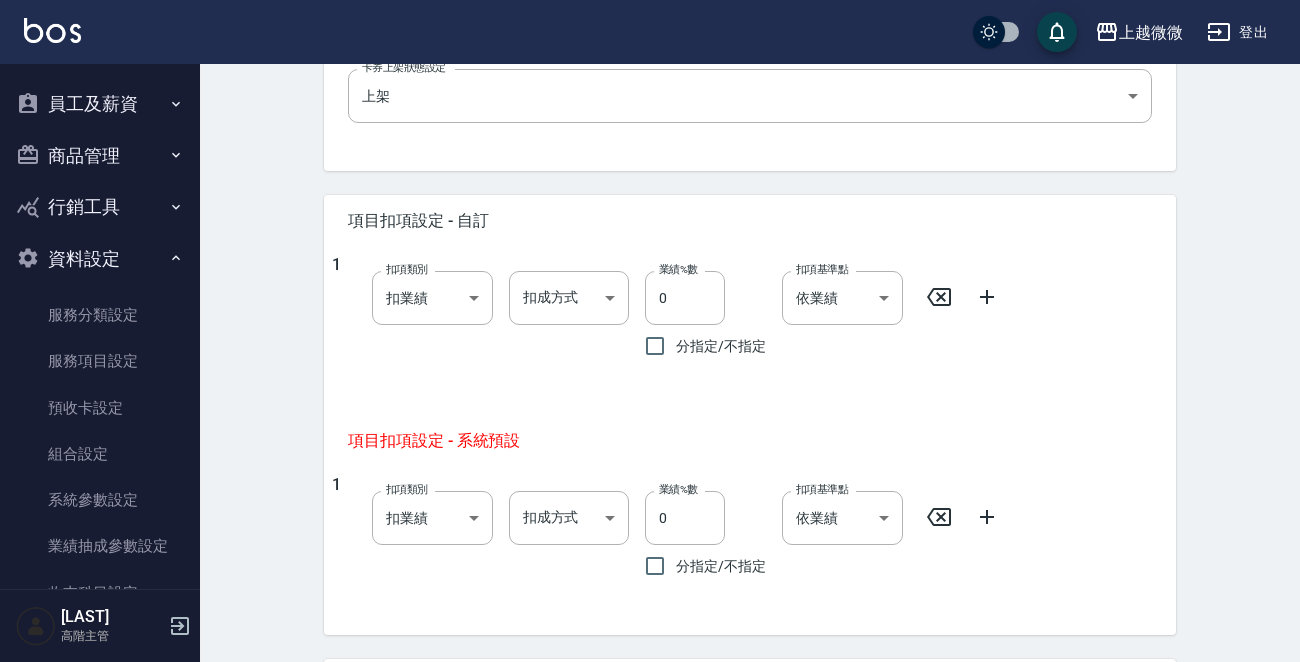 scroll, scrollTop: 1000, scrollLeft: 0, axis: vertical 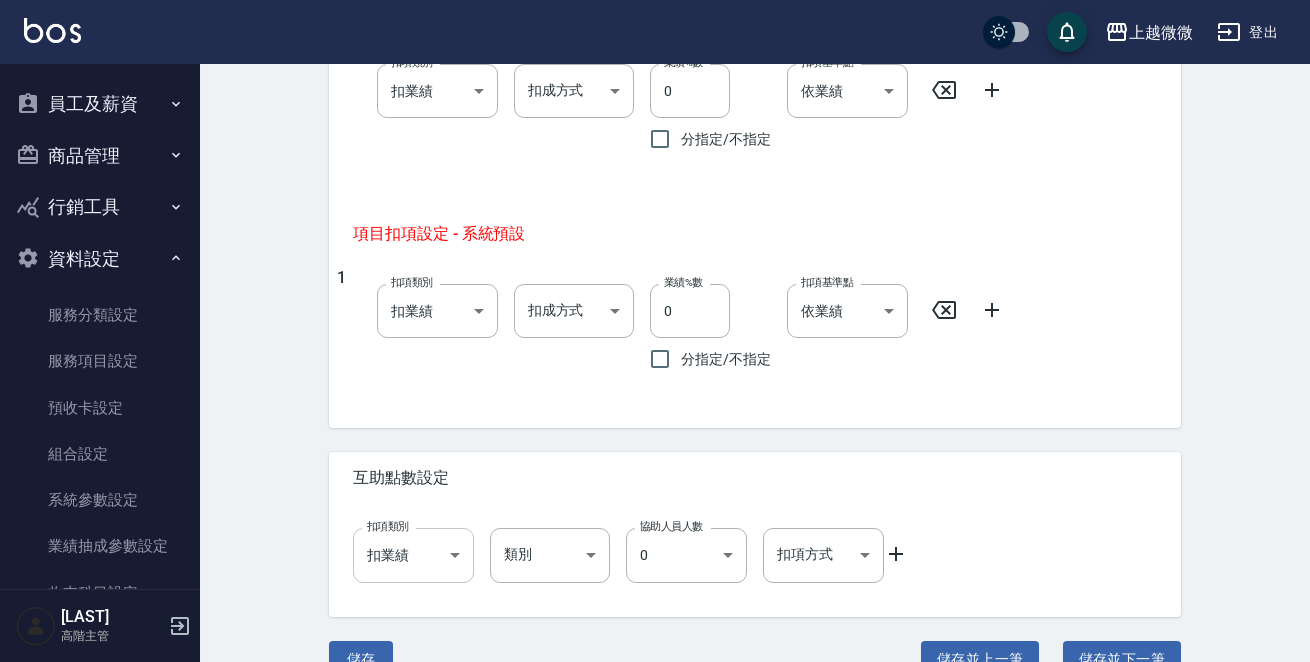 click on "上越微微 登出 櫃檯作業 打帳單 帳單列表 掛單列表 座位開單 營業儀表板 現金收支登錄 高階收支登錄 材料自購登錄 每日結帳 排班表 現場電腦打卡 掃碼打卡 預約管理 預約管理 單日預約紀錄 單週預約紀錄 報表及分析 報表目錄 消費分析儀表板 店家區間累計表 店家日報表 店家排行榜 互助日報表 互助月報表 互助排行榜 互助點數明細 互助業績報表 全店業績分析表 每日業績分析表 營業統計分析表 營業項目月分析表 設計師業績表 設計師日報表 設計師業績分析表 設計師業績月報表 設計師抽成報表 設計師排行榜 商品銷售排行榜 商品消耗明細 商品進銷貨報表 商品庫存表 商品庫存盤點表 會員卡銷售報表 服務扣項明細表 單一服務項目查詢 店販抽成明細 店販分類抽成明細 顧客入金餘額表 顧客卡券餘額表 每日非現金明細 每日收支明細 收支分類明細表 收支匯款表 [NUMBER]" at bounding box center (655, -150) 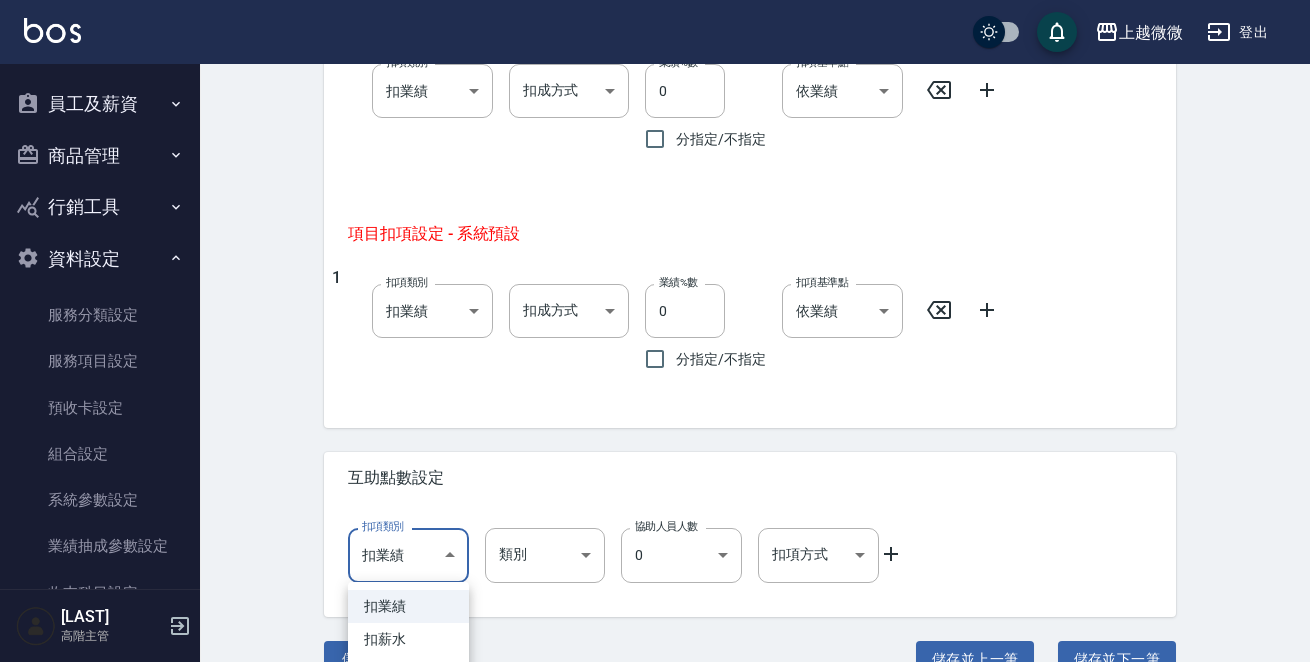 click on "扣薪水" at bounding box center [408, 639] 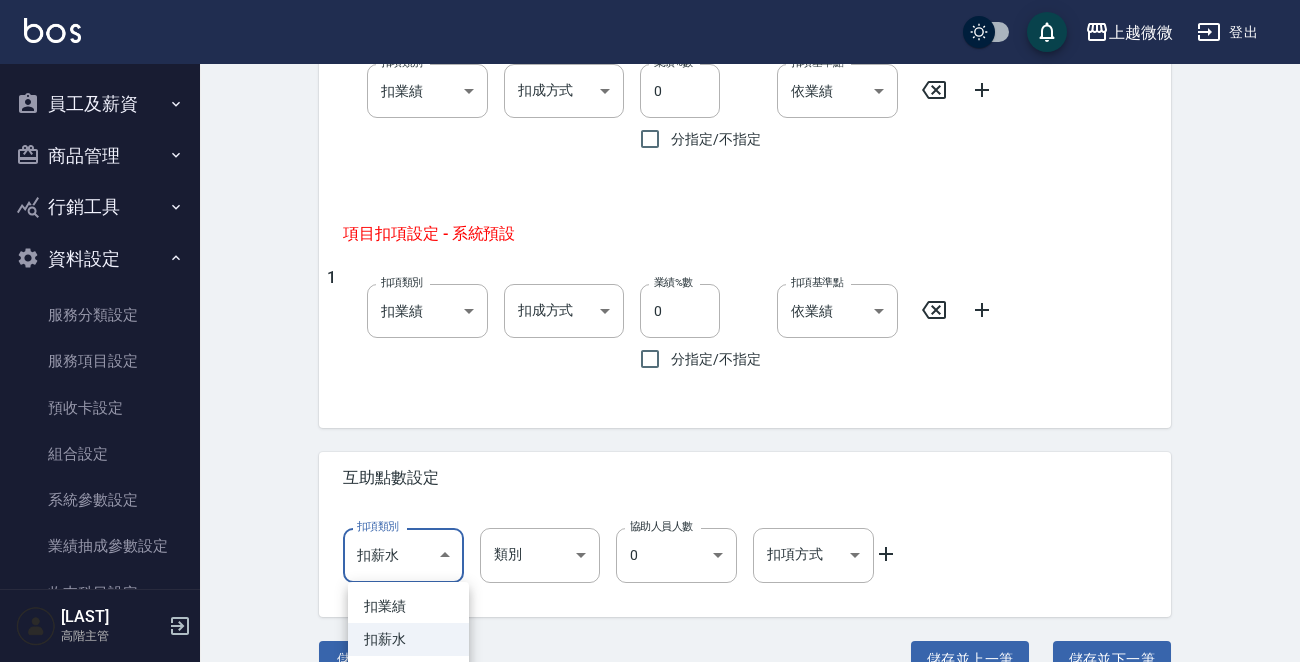 click on "上越微微 登出 櫃檯作業 打帳單 帳單列表 掛單列表 座位開單 營業儀表板 現金收支登錄 高階收支登錄 材料自購登錄 每日結帳 排班表 現場電腦打卡 掃碼打卡 預約管理 預約管理 單日預約紀錄 單週預約紀錄 報表及分析 報表目錄 消費分析儀表板 店家區間累計表 店家日報表 店家排行榜 互助日報表 互助月報表 互助排行榜 互助點數明細 互助業績報表 全店業績分析表 每日業績分析表 營業統計分析表 營業項目月分析表 設計師業績表 設計師日報表 設計師業績分析表 設計師業績月報表 設計師抽成報表 設計師排行榜 商品銷售排行榜 商品消耗明細 商品進銷貨報表 商品庫存表 商品庫存盤點表 會員卡銷售報表 服務扣項明細表 單一服務項目查詢 店販抽成明細 店販分類抽成明細 顧客入金餘額表 顧客卡券餘額表 每日非現金明細 每日收支明細 收支分類明細表 收支匯款表 [NUMBER]" at bounding box center (650, -150) 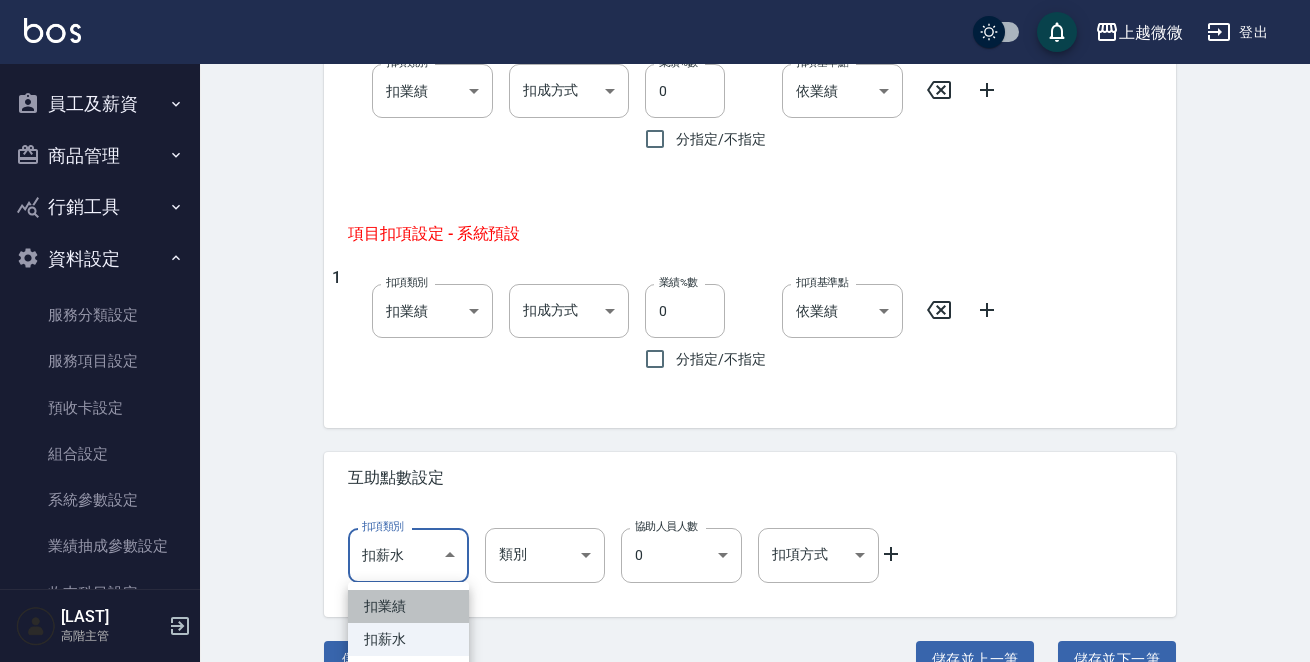 click on "扣業績" at bounding box center (408, 606) 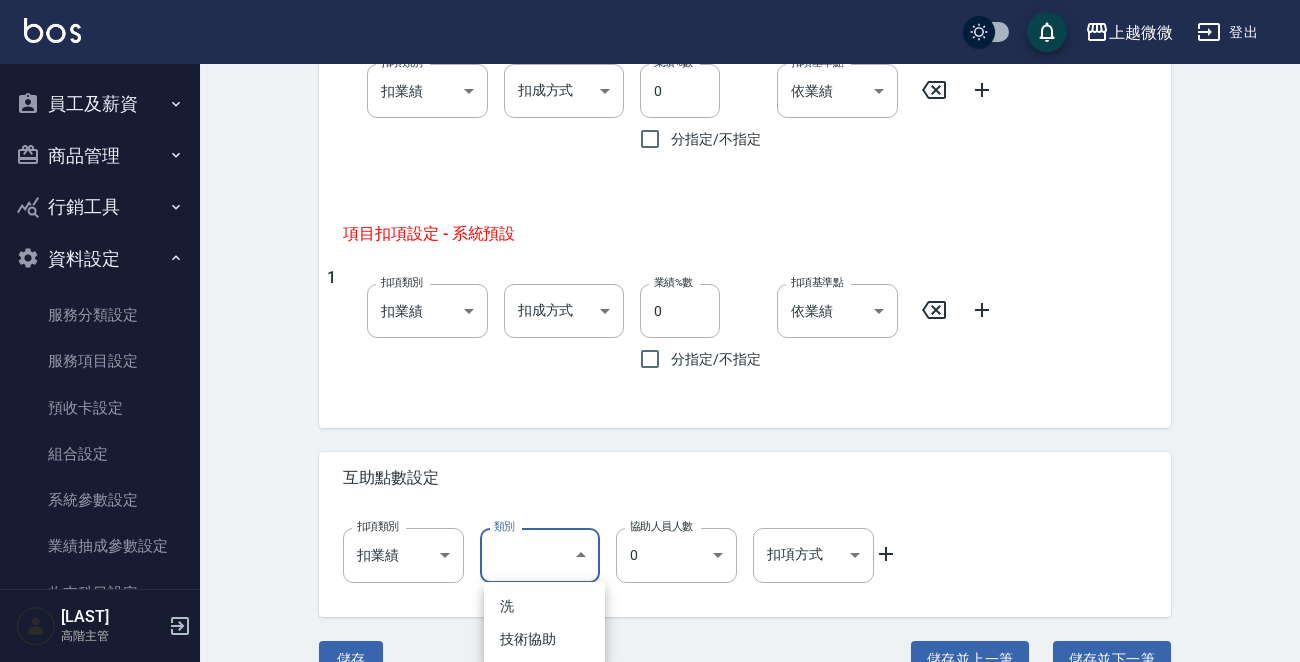 click on "上越微微 登出 櫃檯作業 打帳單 帳單列表 掛單列表 座位開單 營業儀表板 現金收支登錄 高階收支登錄 材料自購登錄 每日結帳 排班表 現場電腦打卡 掃碼打卡 預約管理 預約管理 單日預約紀錄 單週預約紀錄 報表及分析 報表目錄 消費分析儀表板 店家區間累計表 店家日報表 店家排行榜 互助日報表 互助月報表 互助排行榜 互助點數明細 互助業績報表 全店業績分析表 每日業績分析表 營業統計分析表 營業項目月分析表 設計師業績表 設計師日報表 設計師業績分析表 設計師業績月報表 設計師抽成報表 設計師排行榜 商品銷售排行榜 商品消耗明細 商品進銷貨報表 商品庫存表 商品庫存盤點表 會員卡銷售報表 服務扣項明細表 單一服務項目查詢 店販抽成明細 店販分類抽成明細 顧客入金餘額表 顧客卡券餘額表 每日非現金明細 每日收支明細 收支分類明細表 收支匯款表 [NUMBER]" at bounding box center (650, -150) 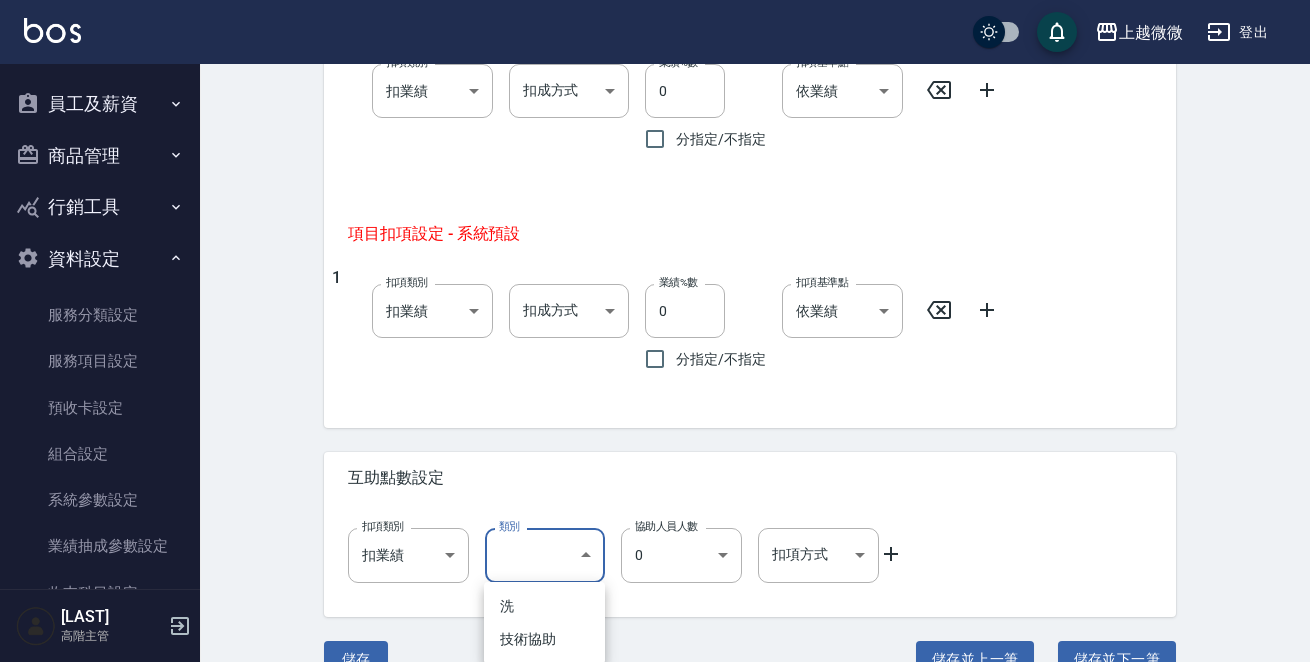 click on "技術協助" at bounding box center [544, 639] 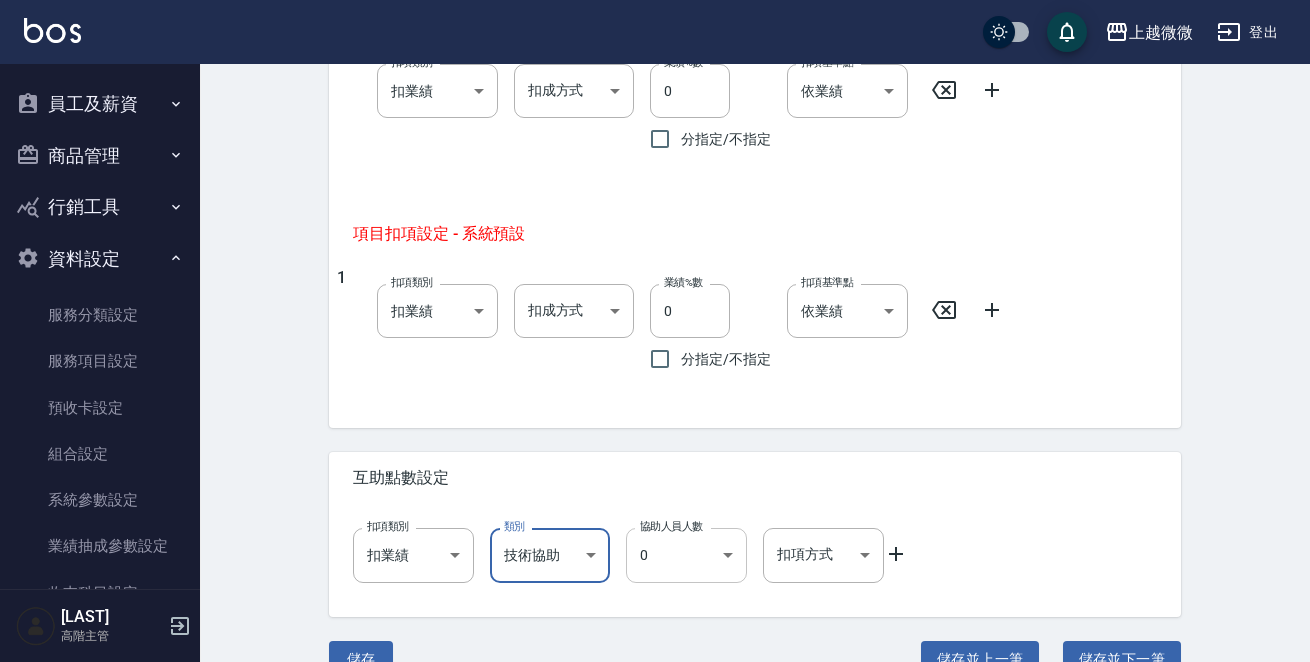 click on "上越微微 登出 櫃檯作業 打帳單 帳單列表 掛單列表 座位開單 營業儀表板 現金收支登錄 高階收支登錄 材料自購登錄 每日結帳 排班表 現場電腦打卡 掃碼打卡 預約管理 預約管理 單日預約紀錄 單週預約紀錄 報表及分析 報表目錄 消費分析儀表板 店家區間累計表 店家日報表 店家排行榜 互助日報表 互助月報表 互助排行榜 互助點數明細 互助業績報表 全店業績分析表 每日業績分析表 營業統計分析表 營業項目月分析表 設計師業績表 設計師日報表 設計師業績分析表 設計師業績月報表 設計師抽成報表 設計師排行榜 商品銷售排行榜 商品消耗明細 商品進銷貨報表 商品庫存表 商品庫存盤點表 會員卡銷售報表 服務扣項明細表 單一服務項目查詢 店販抽成明細 店販分類抽成明細 顧客入金餘額表 顧客卡券餘額表 每日非現金明細 每日收支明細 收支分類明細表 收支匯款表 [NUMBER]" at bounding box center (655, -150) 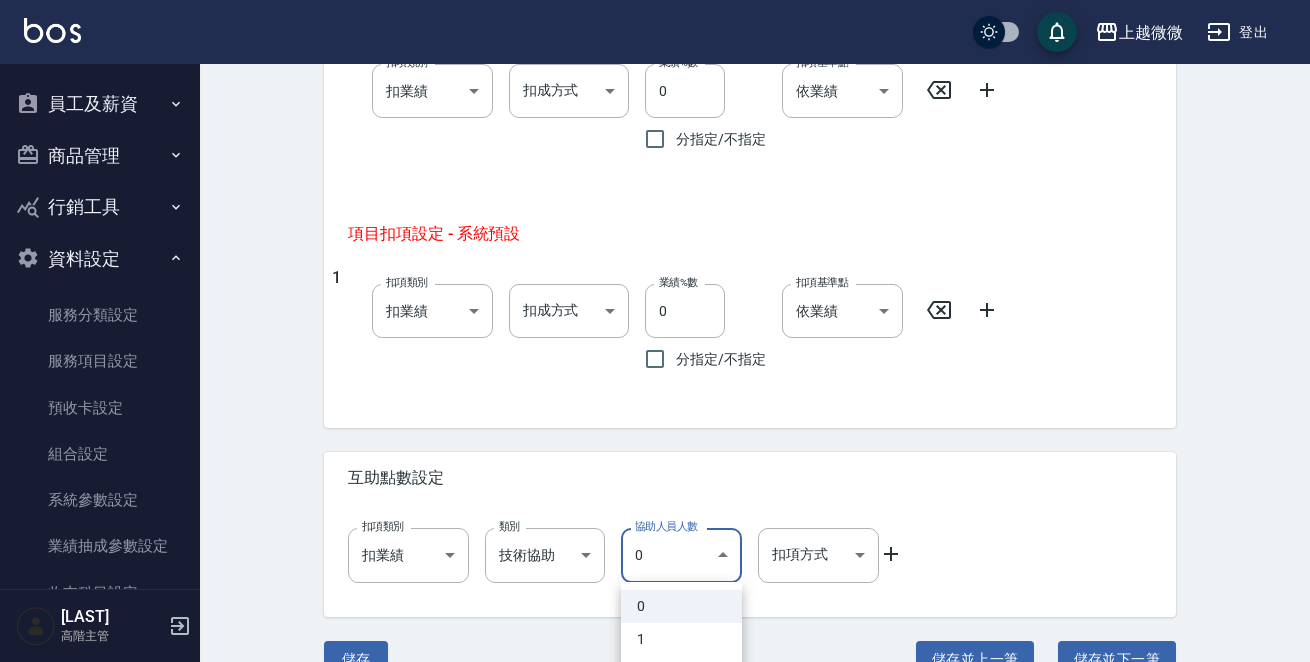 click on "1" at bounding box center [681, 639] 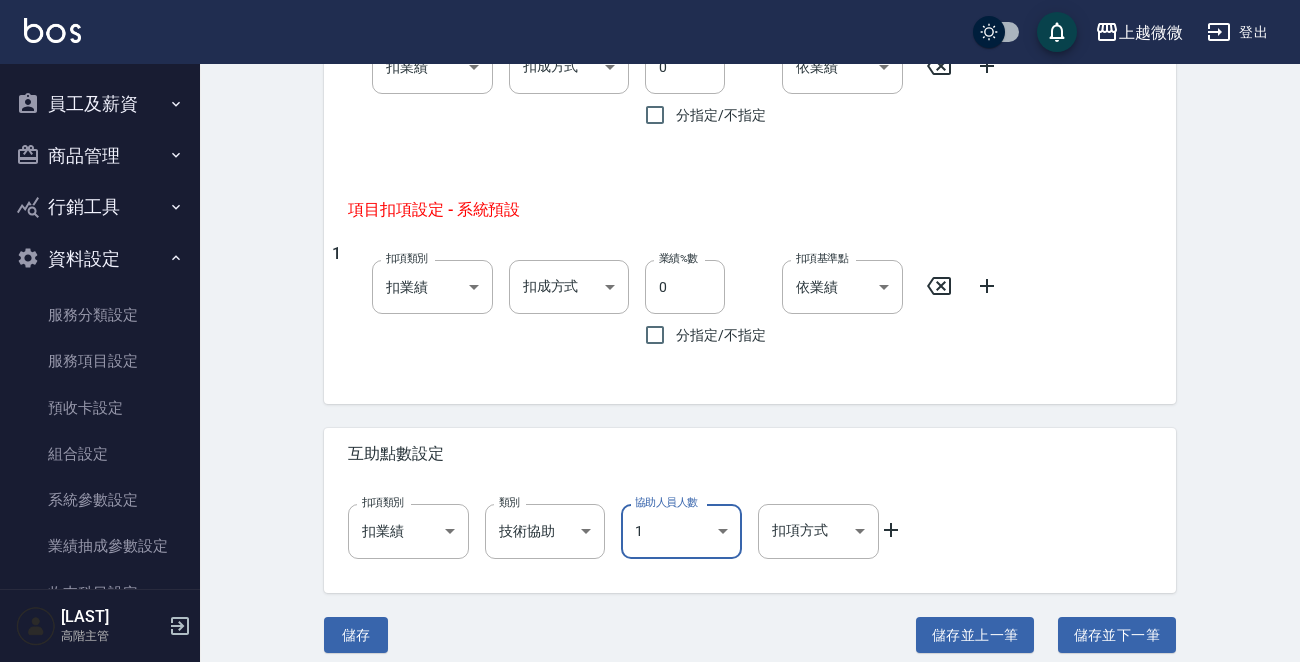 scroll, scrollTop: 1038, scrollLeft: 0, axis: vertical 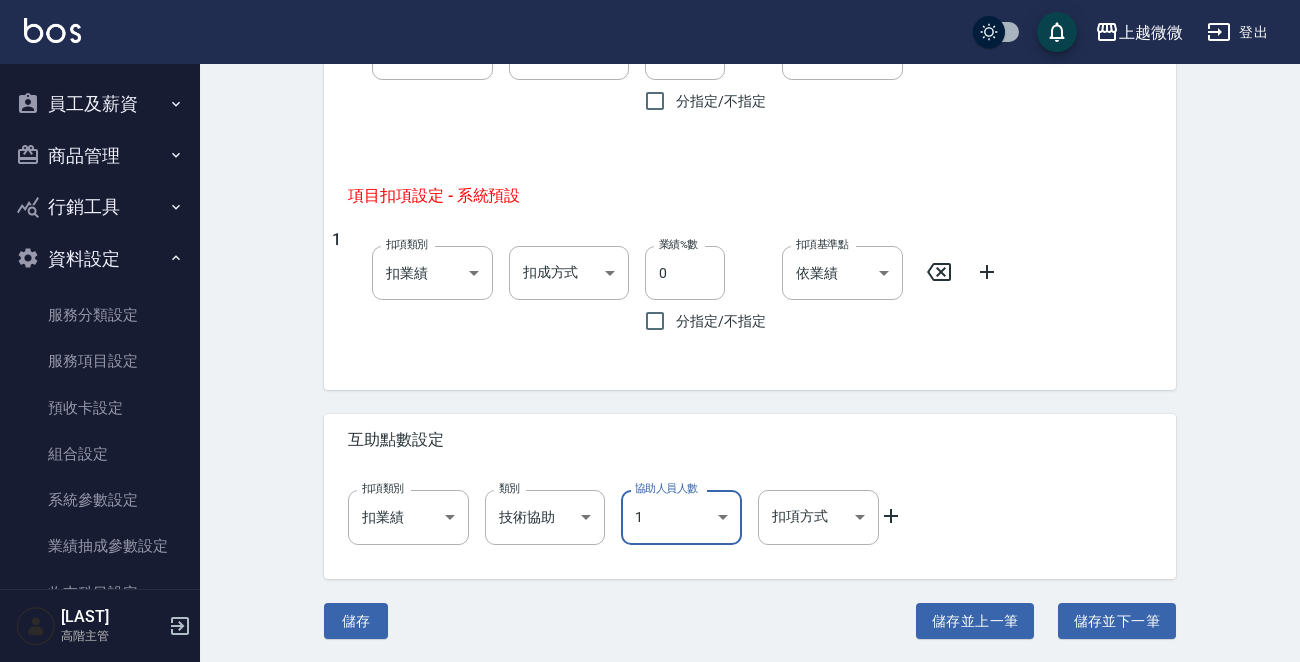 click on "上越微微 登出 櫃檯作業 打帳單 帳單列表 掛單列表 座位開單 營業儀表板 現金收支登錄 高階收支登錄 材料自購登錄 每日結帳 排班表 現場電腦打卡 掃碼打卡 預約管理 預約管理 單日預約紀錄 單週預約紀錄 報表及分析 報表目錄 消費分析儀表板 店家區間累計表 店家日報表 店家排行榜 互助日報表 互助月報表 互助排行榜 互助點數明細 互助業績報表 全店業績分析表 每日業績分析表 營業統計分析表 營業項目月分析表 設計師業績表 設計師日報表 設計師業績分析表 設計師業績月報表 設計師抽成報表 設計師排行榜 商品銷售排行榜 商品消耗明細 商品進銷貨報表 商品庫存表 商品庫存盤點表 會員卡銷售報表 服務扣項明細表 單一服務項目查詢 店販抽成明細 店販分類抽成明細 顧客入金餘額表 顧客卡券餘額表 每日非現金明細 每日收支明細 收支分類明細表 收支匯款表 [NUMBER]" at bounding box center [650, -188] 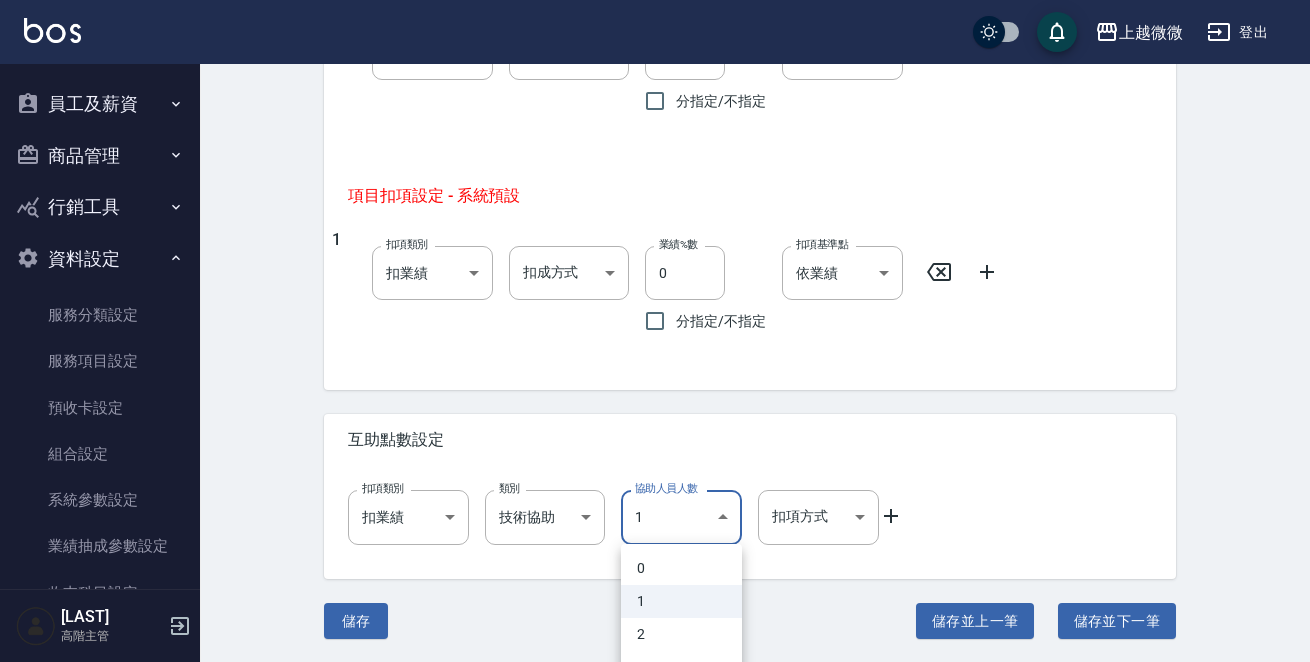 click on "2" at bounding box center (681, 634) 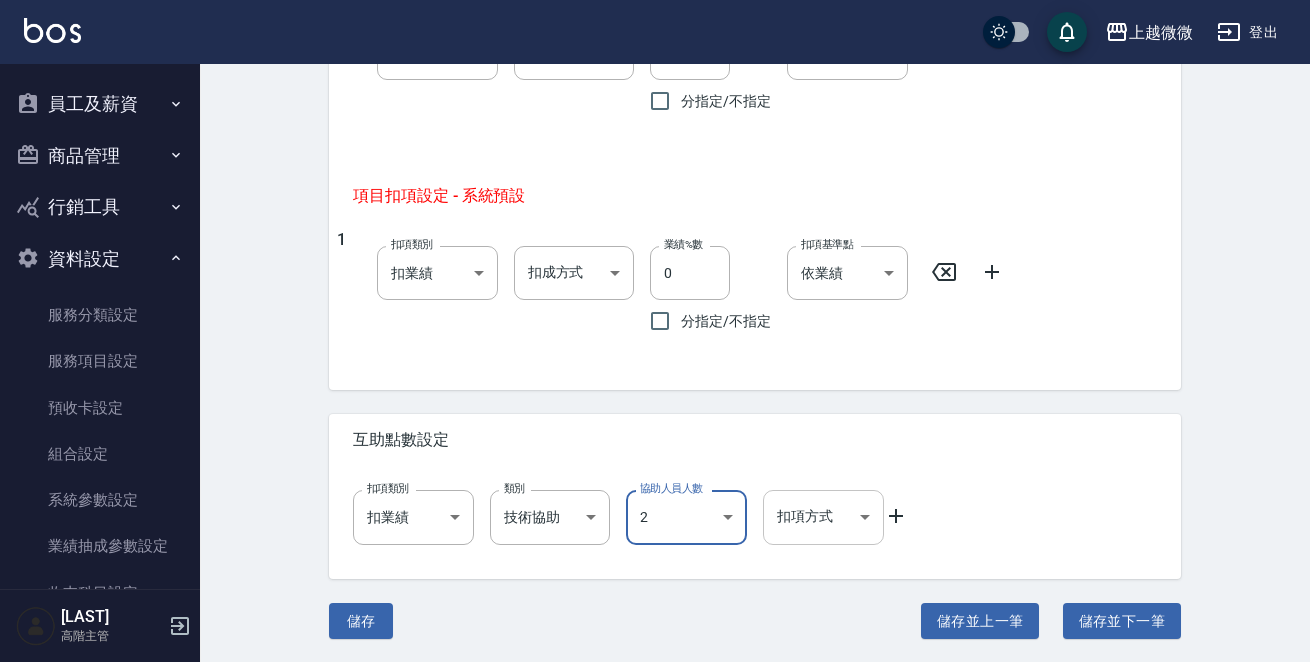 click on "上越微微 登出 櫃檯作業 打帳單 帳單列表 掛單列表 座位開單 營業儀表板 現金收支登錄 高階收支登錄 材料自購登錄 每日結帳 排班表 現場電腦打卡 掃碼打卡 預約管理 預約管理 單日預約紀錄 單週預約紀錄 報表及分析 報表目錄 消費分析儀表板 店家區間累計表 店家日報表 店家排行榜 互助日報表 互助月報表 互助排行榜 互助點數明細 互助業績報表 全店業績分析表 每日業績分析表 營業統計分析表 營業項目月分析表 設計師業績表 設計師日報表 設計師業績分析表 設計師業績月報表 設計師抽成報表 設計師排行榜 商品銷售排行榜 商品消耗明細 商品進銷貨報表 商品庫存表 商品庫存盤點表 會員卡銷售報表 服務扣項明細表 單一服務項目查詢 店販抽成明細 店販分類抽成明細 顧客入金餘額表 顧客卡券餘額表 每日非現金明細 每日收支明細 收支分類明細表 收支匯款表 [NUMBER]" at bounding box center (655, -188) 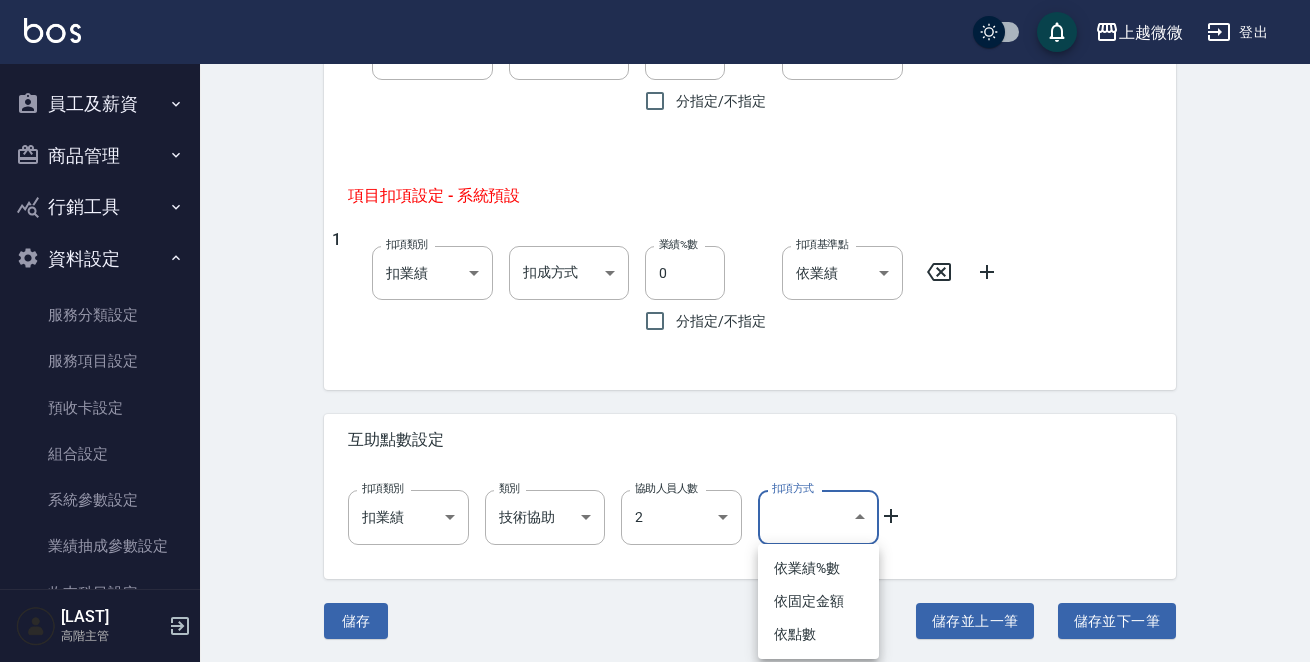 click on "依點數" at bounding box center (818, 634) 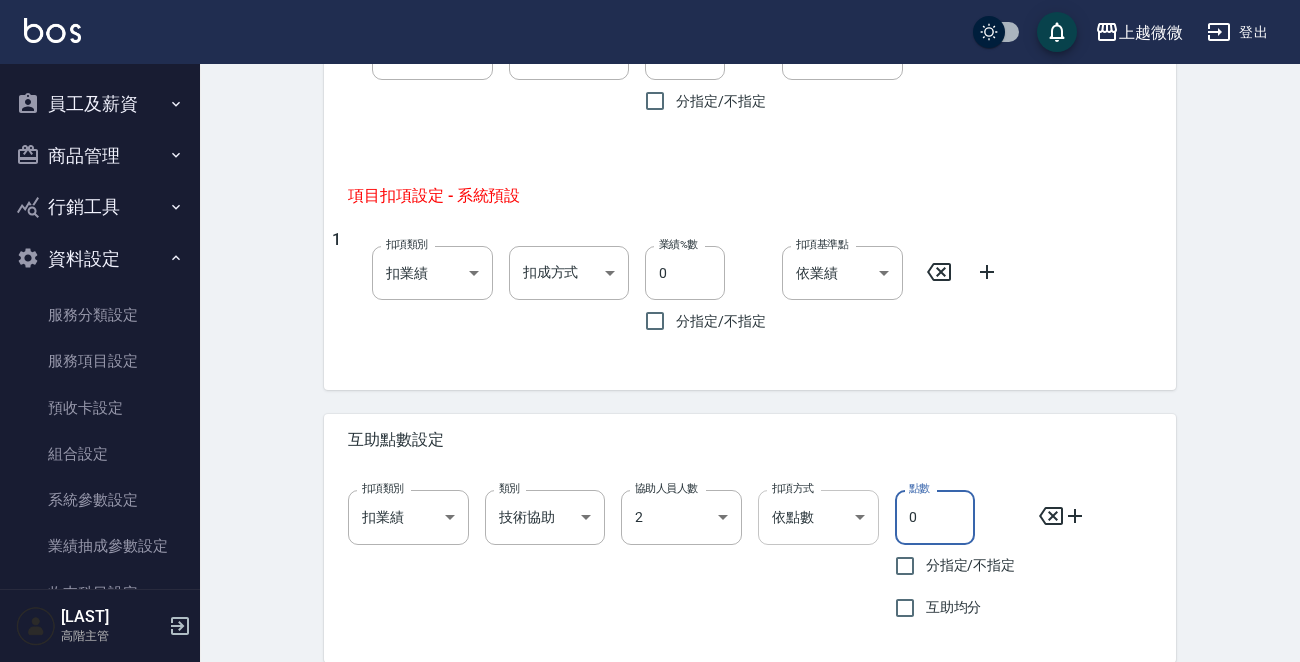 drag, startPoint x: 961, startPoint y: 517, endPoint x: 804, endPoint y: 490, distance: 159.30473 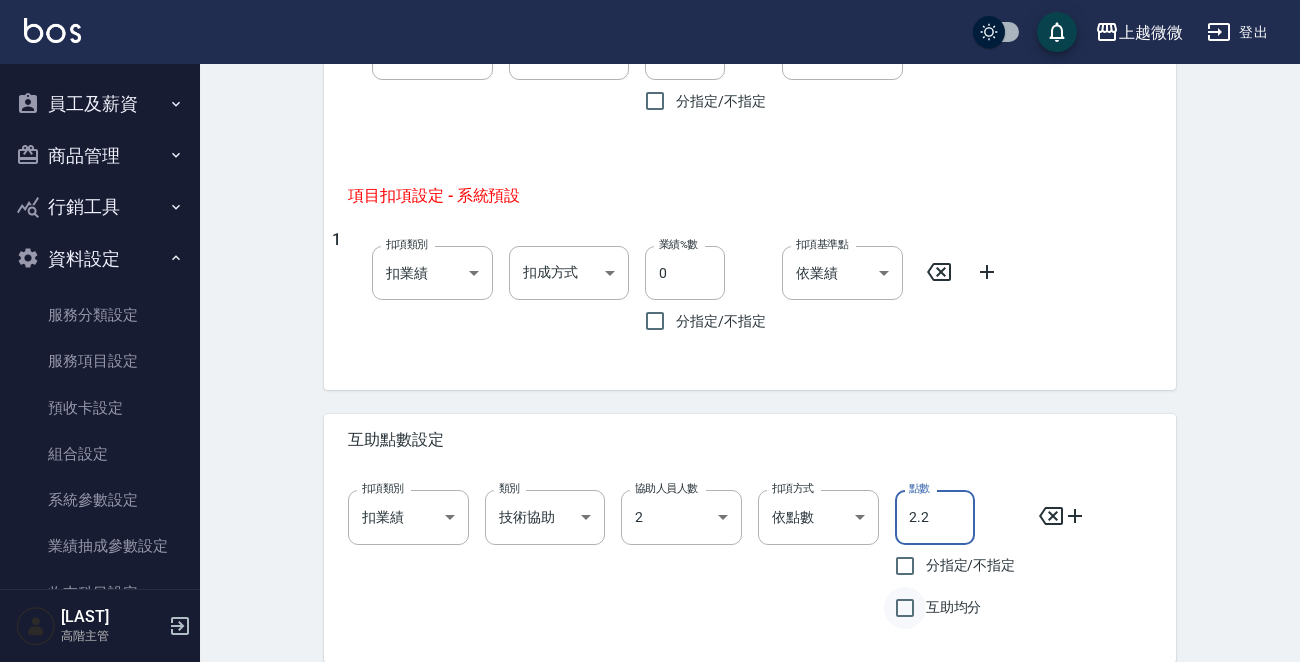 type on "2.2" 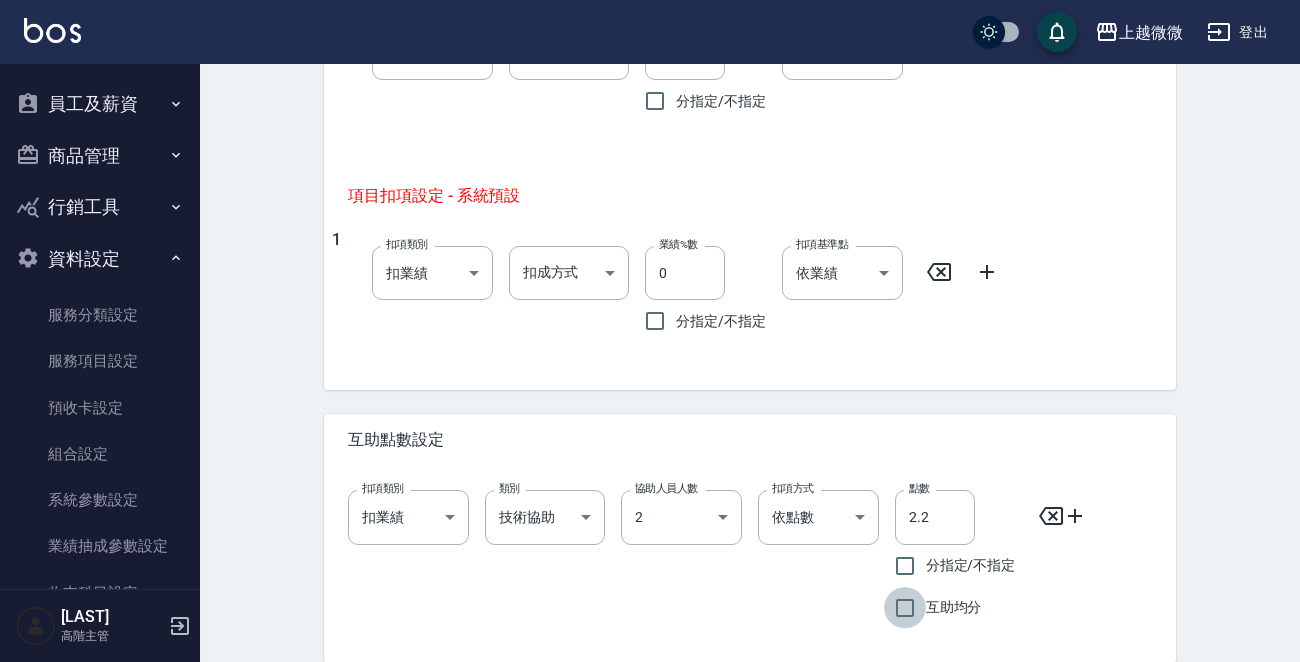 click on "互助均分" at bounding box center (905, 608) 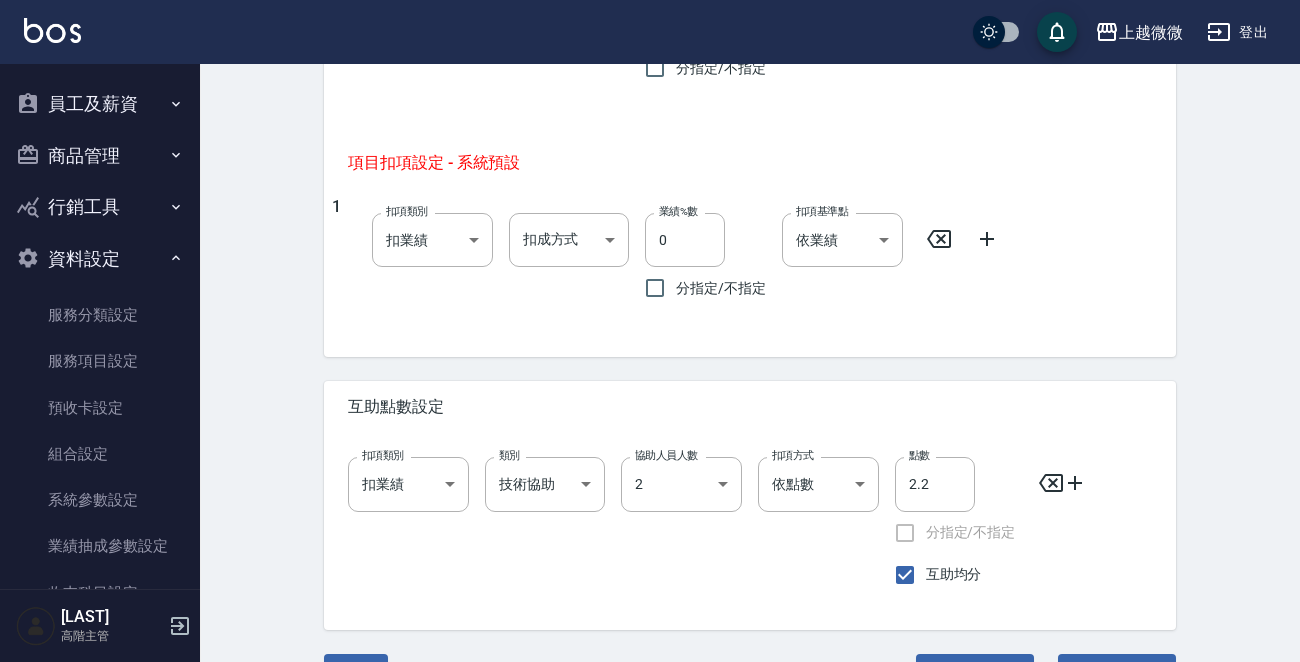 scroll, scrollTop: 1122, scrollLeft: 0, axis: vertical 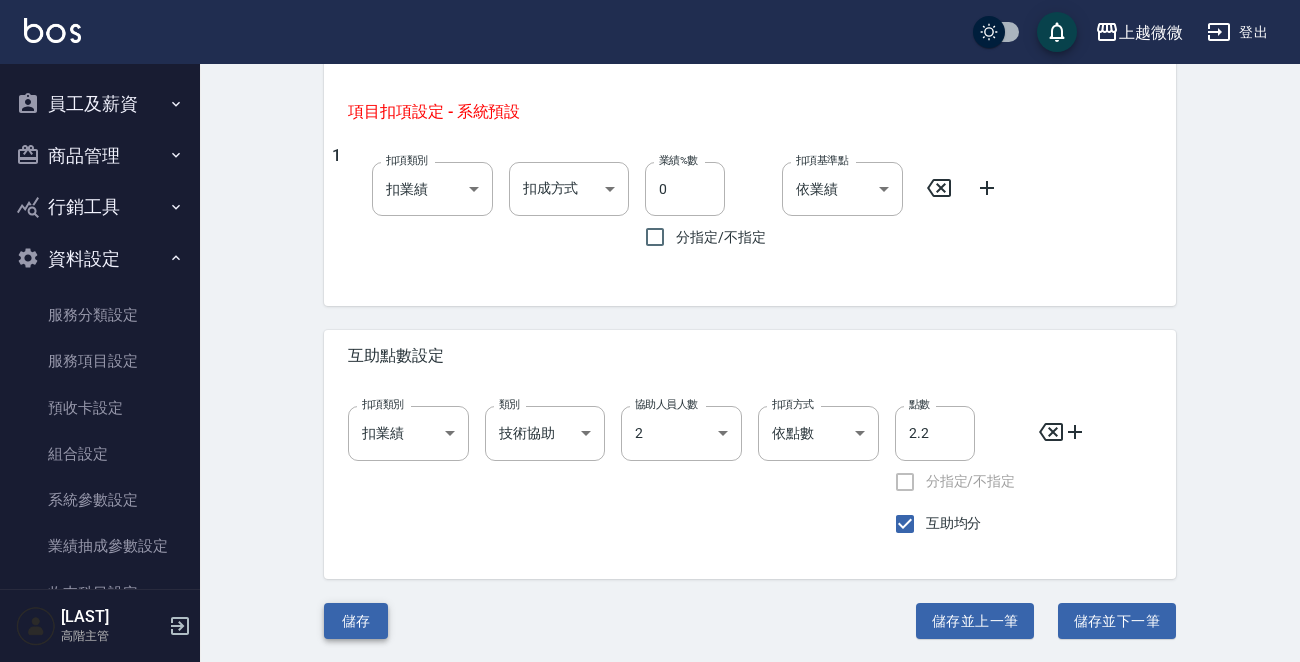 click on "儲存" at bounding box center [356, 621] 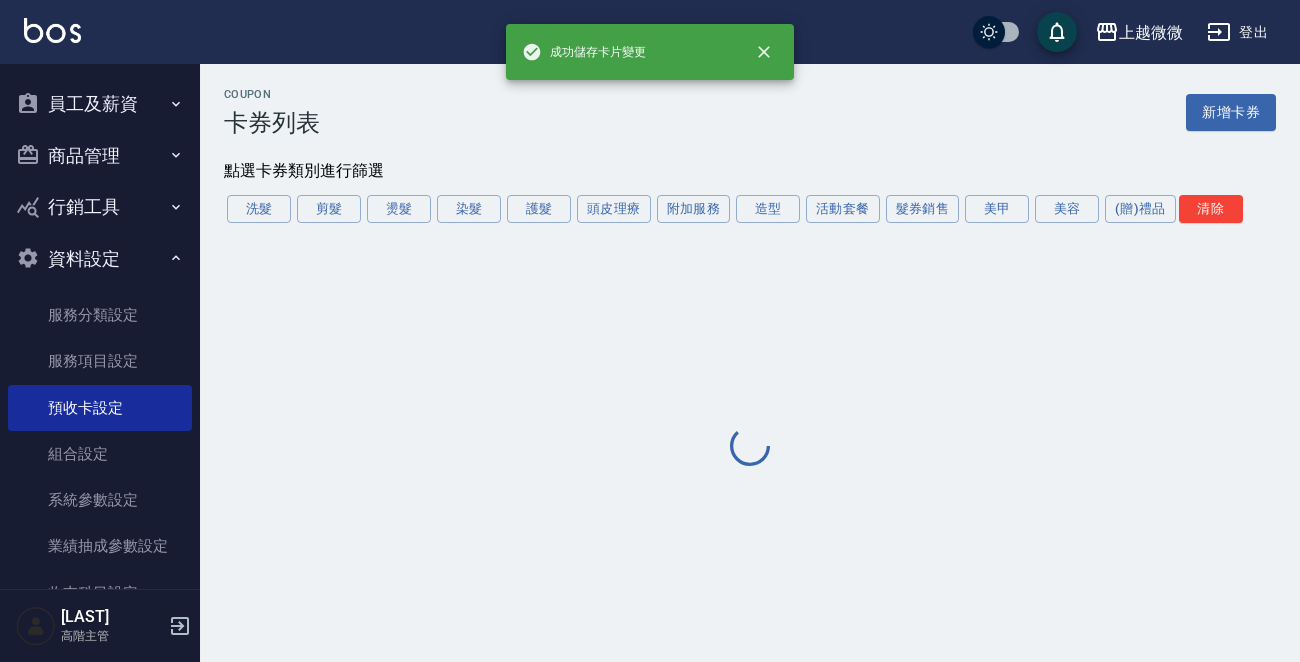 scroll, scrollTop: 0, scrollLeft: 0, axis: both 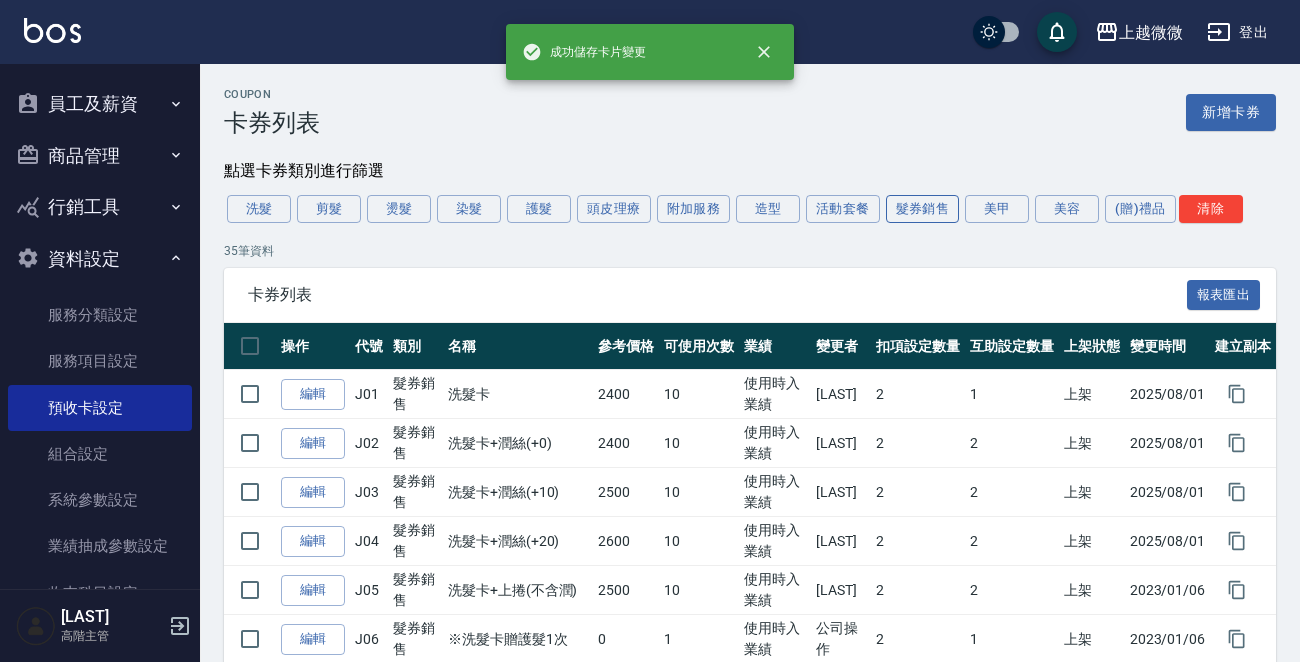click on "髮券銷售" at bounding box center (923, 209) 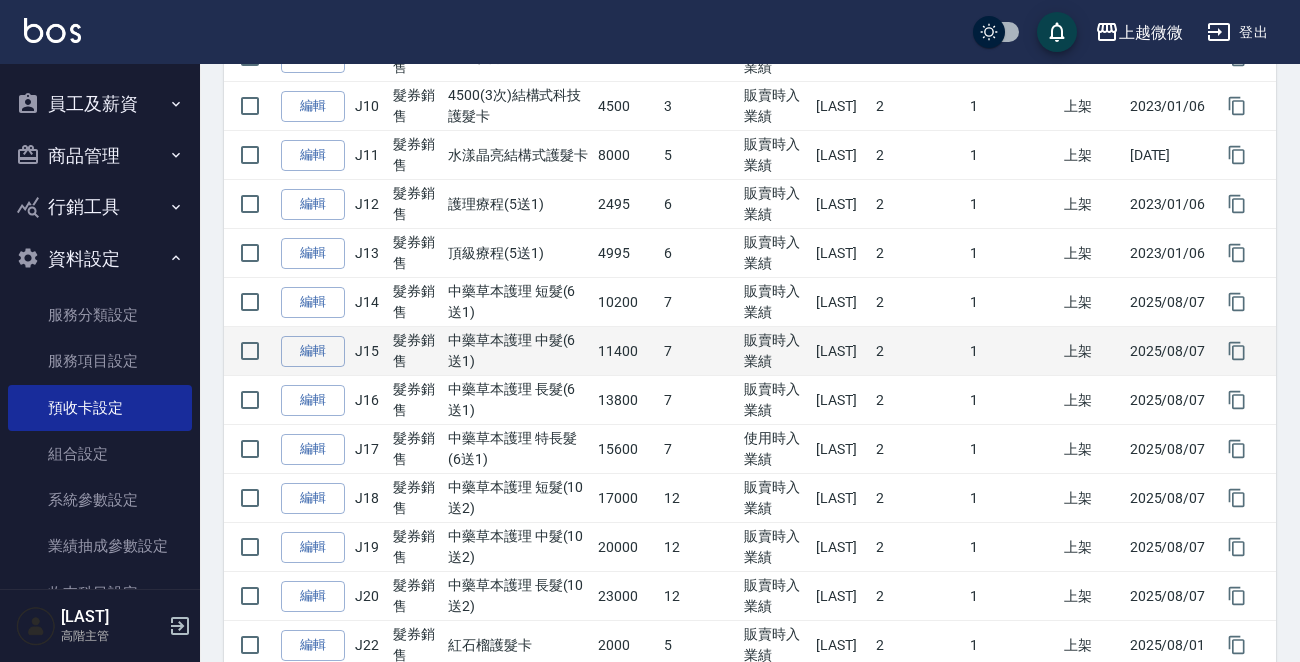 scroll, scrollTop: 700, scrollLeft: 0, axis: vertical 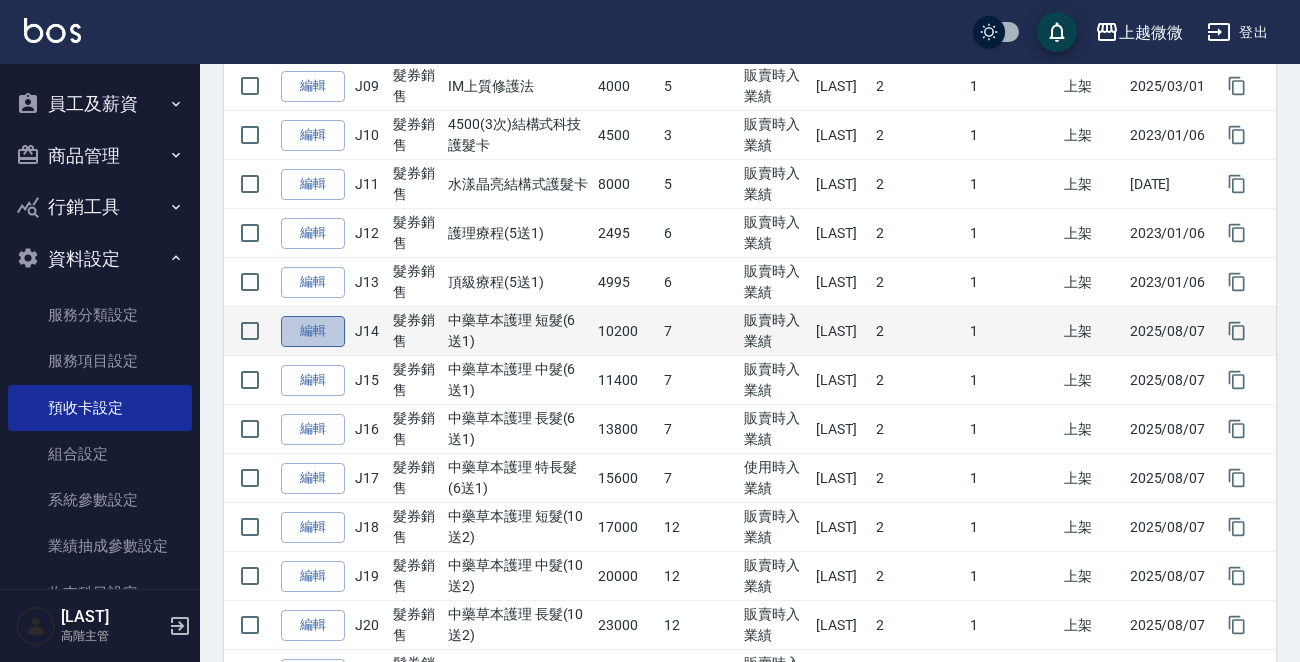 click on "編輯" at bounding box center (313, 331) 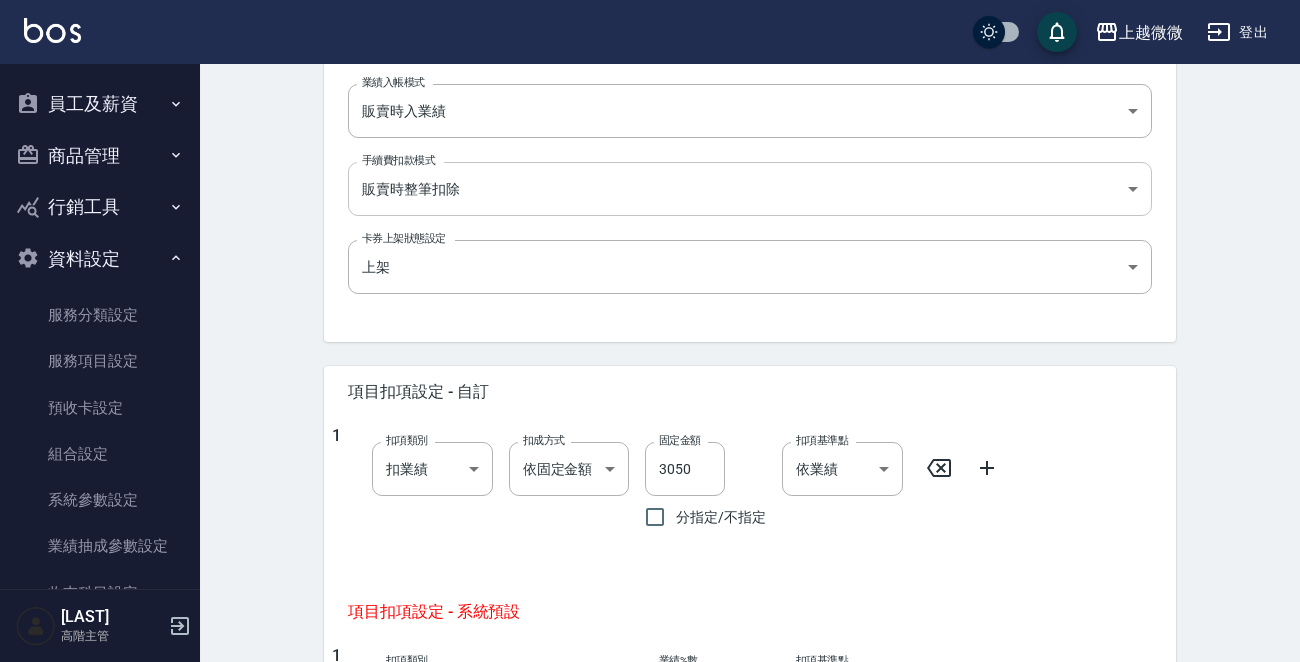 scroll, scrollTop: 700, scrollLeft: 0, axis: vertical 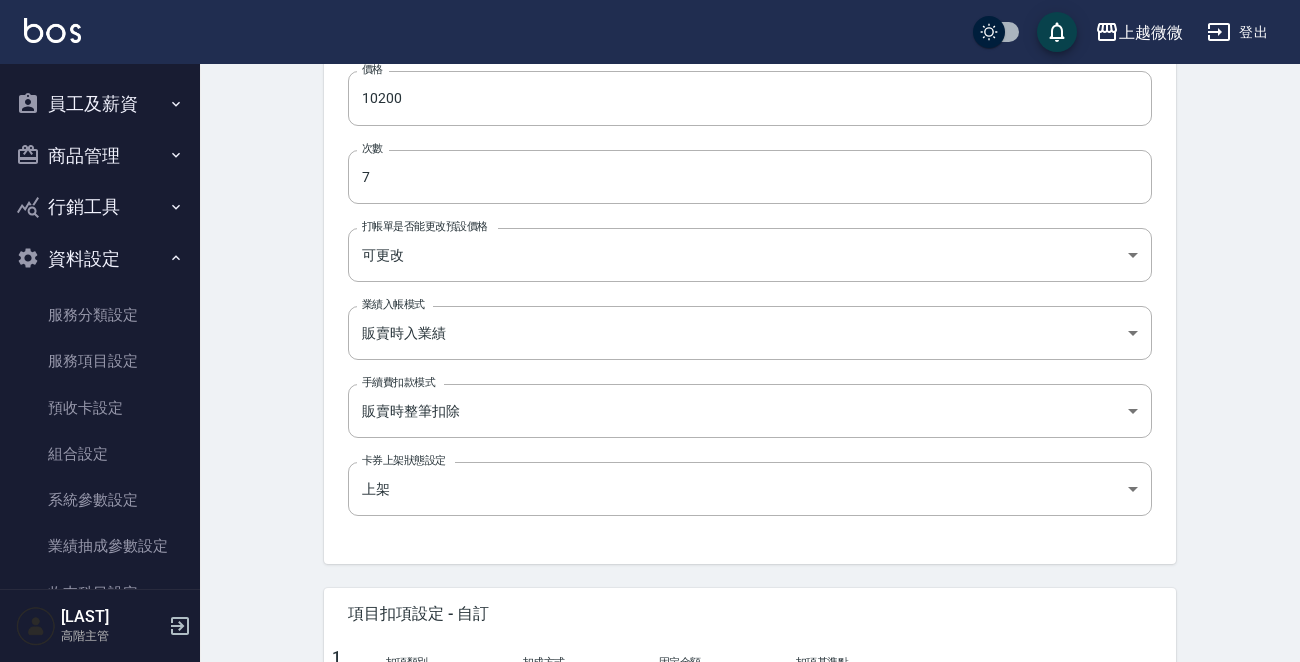 click on "Edit Coupon 編輯卡券項目 一般資訊 代號 J14 代號 名稱 中藥草本護理 短髮(6送1) 名稱 服務類別 髮券銷售 [UUID] 服務類別 價格 10200 價格 次數 7 次數 打帳單是否能更改預設價格 可更改 FALSE 打帳單是否能更改預設價格 業績入帳模式 販賣時入業績 SELLING 業績入帳模式 手續費扣款模式 販賣時整筆扣除 SELLING 手續費扣款模式 卡券上架狀態設定 上架 true 卡券上架狀態設定 項目扣項設定 - 自訂 1 扣項類別 扣業績 onSales 扣項類別 扣成方式 依固定金額 扣固定金額 扣成方式 固定金額 3050 固定金額 分指定/不指定 扣項基準點 依業績 0 扣項基準點 項目扣項設定 - 系統預設 1 扣項類別 扣業績 onSales 扣項類別 扣成方式 ​ 扣成方式 業績%數 0 業績%數 分指定/不指定 扣項基準點 依業績 0 扣項基準點 互助點數設定 扣項類別 扣薪水 onSalary 扣項類別 類別 技術協助 2 2" at bounding box center (750, 524) 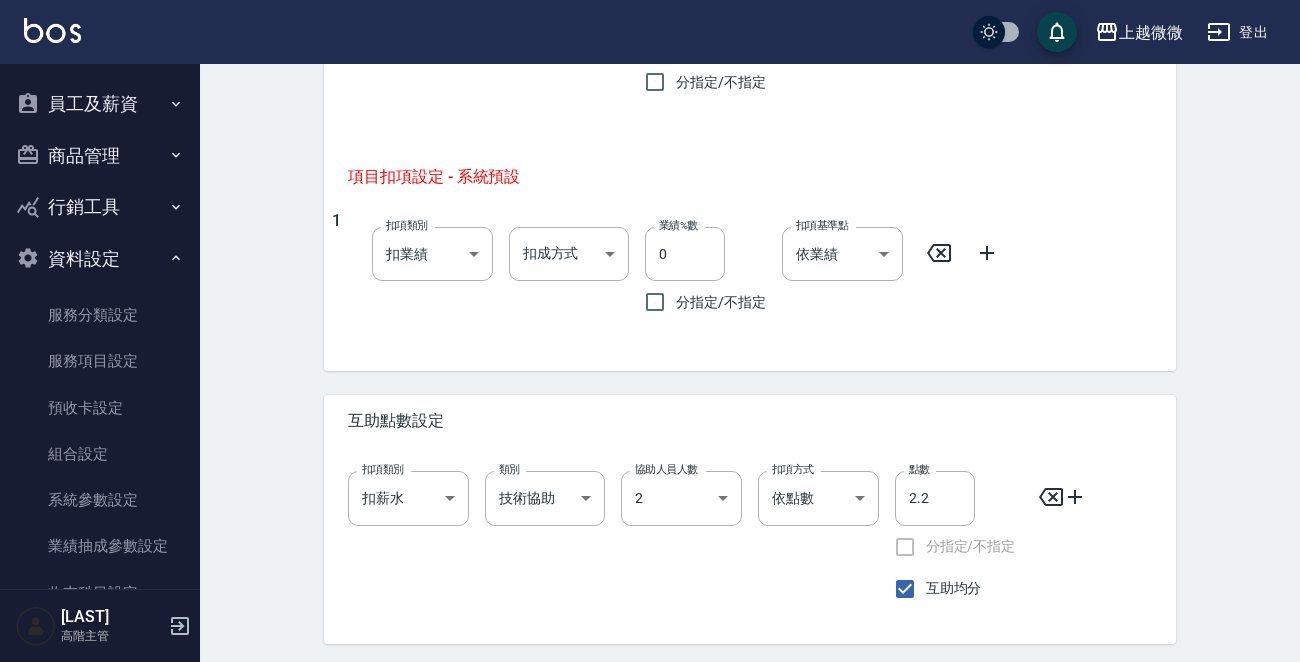 scroll, scrollTop: 1122, scrollLeft: 0, axis: vertical 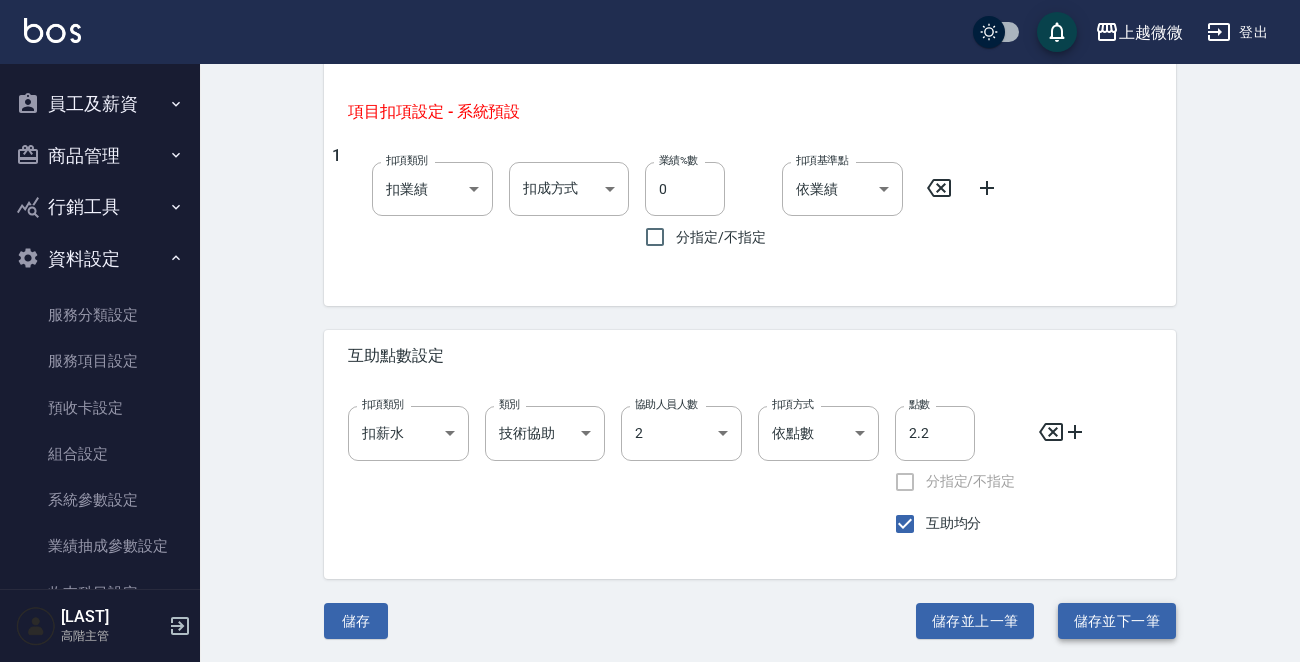 click on "儲存並下一筆" at bounding box center [1117, 621] 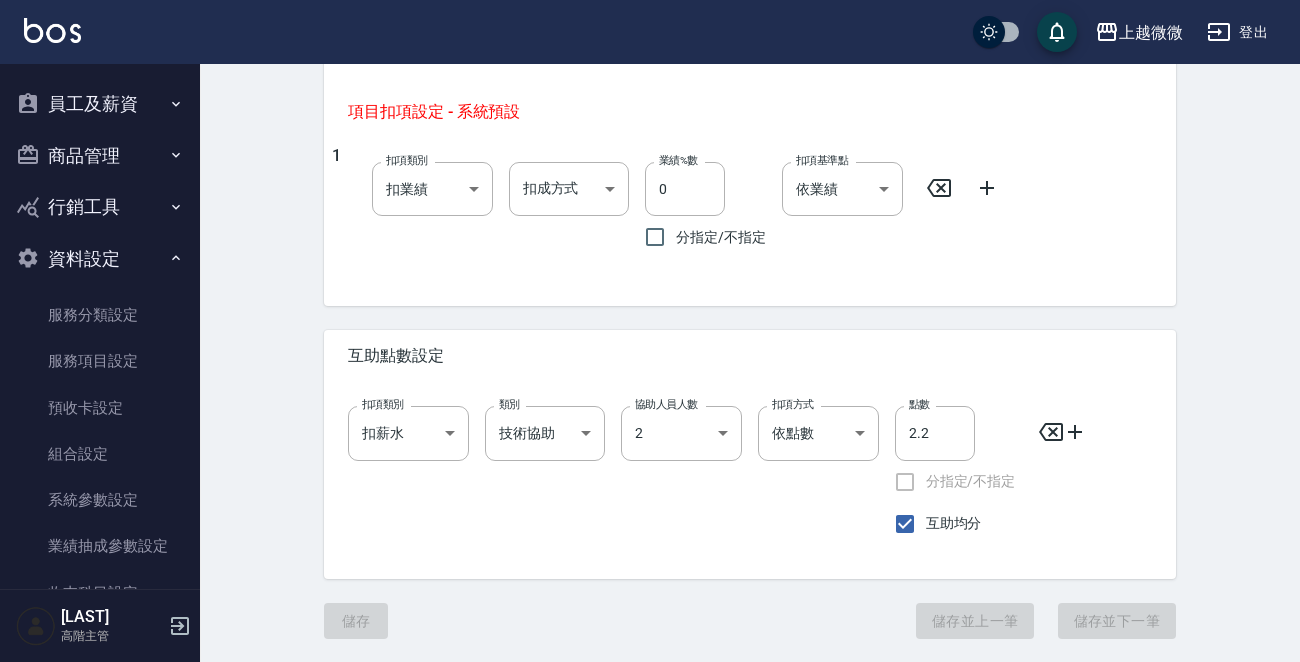 type on "J15" 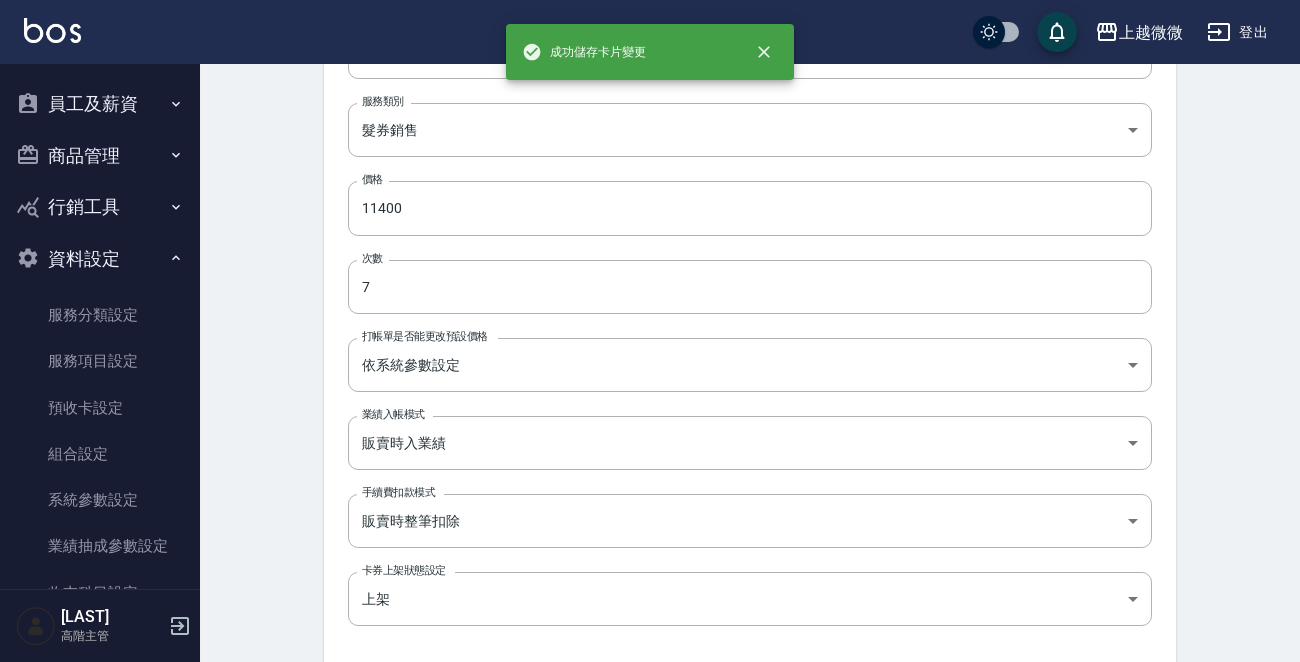 scroll, scrollTop: 600, scrollLeft: 0, axis: vertical 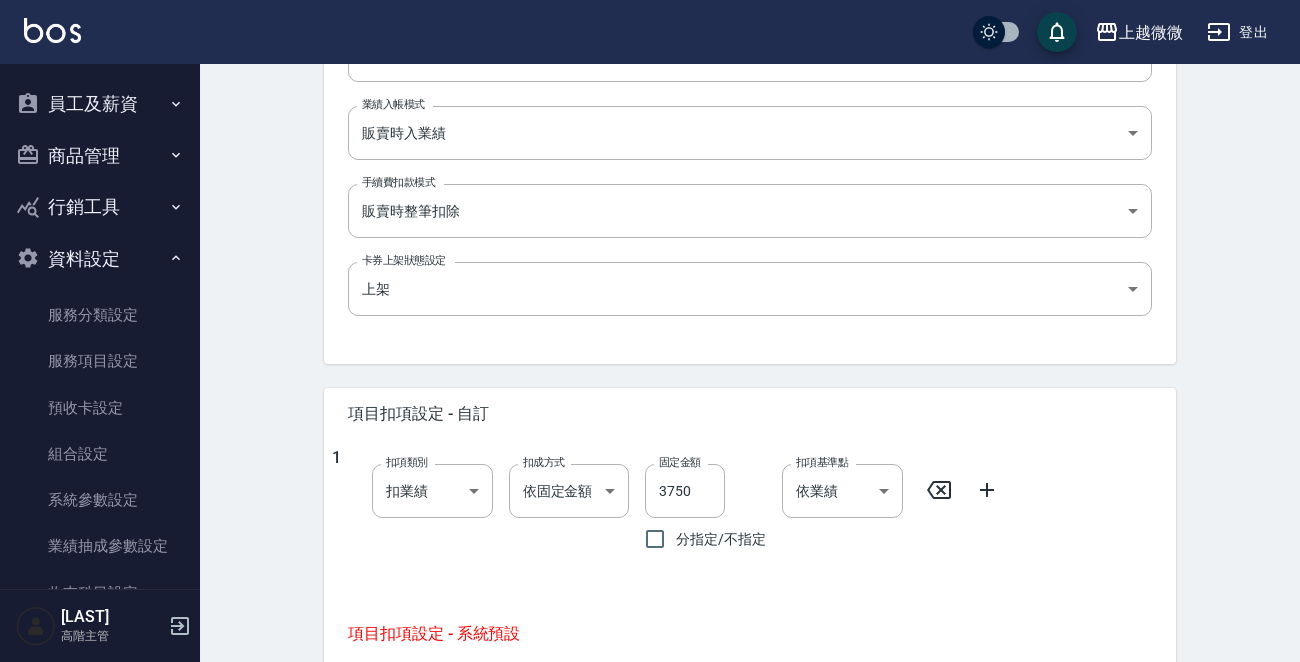 drag, startPoint x: 248, startPoint y: 484, endPoint x: 264, endPoint y: 483, distance: 16.03122 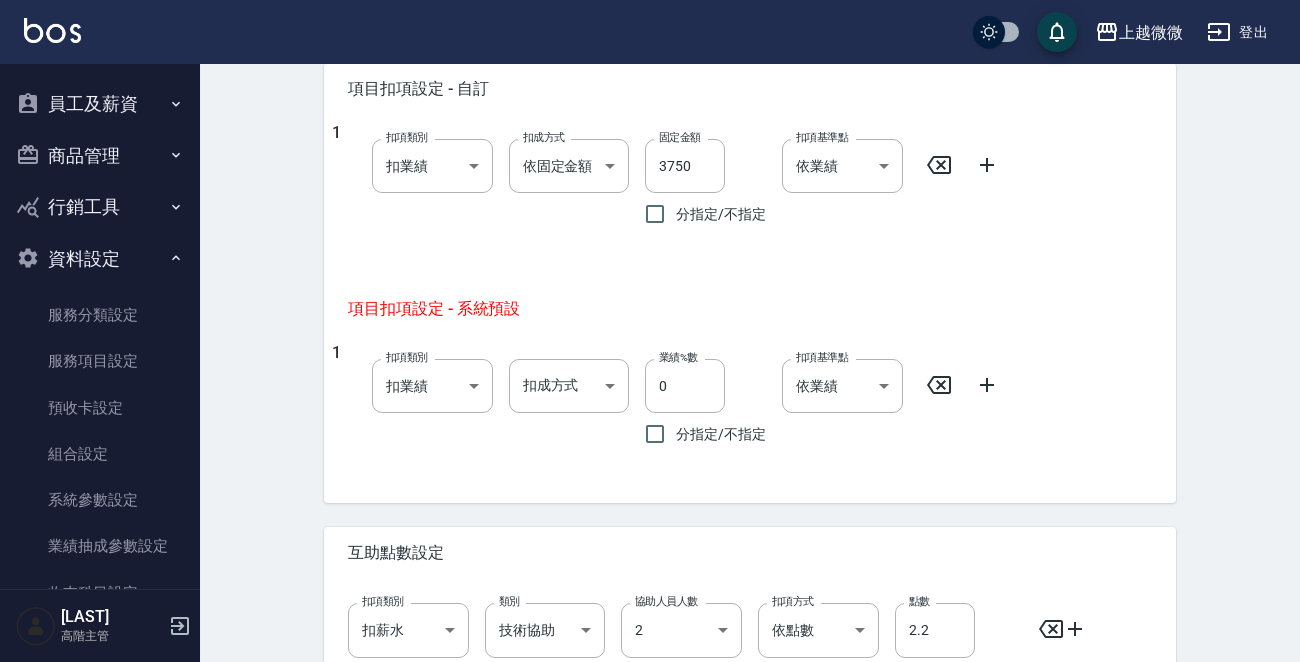 scroll, scrollTop: 1122, scrollLeft: 0, axis: vertical 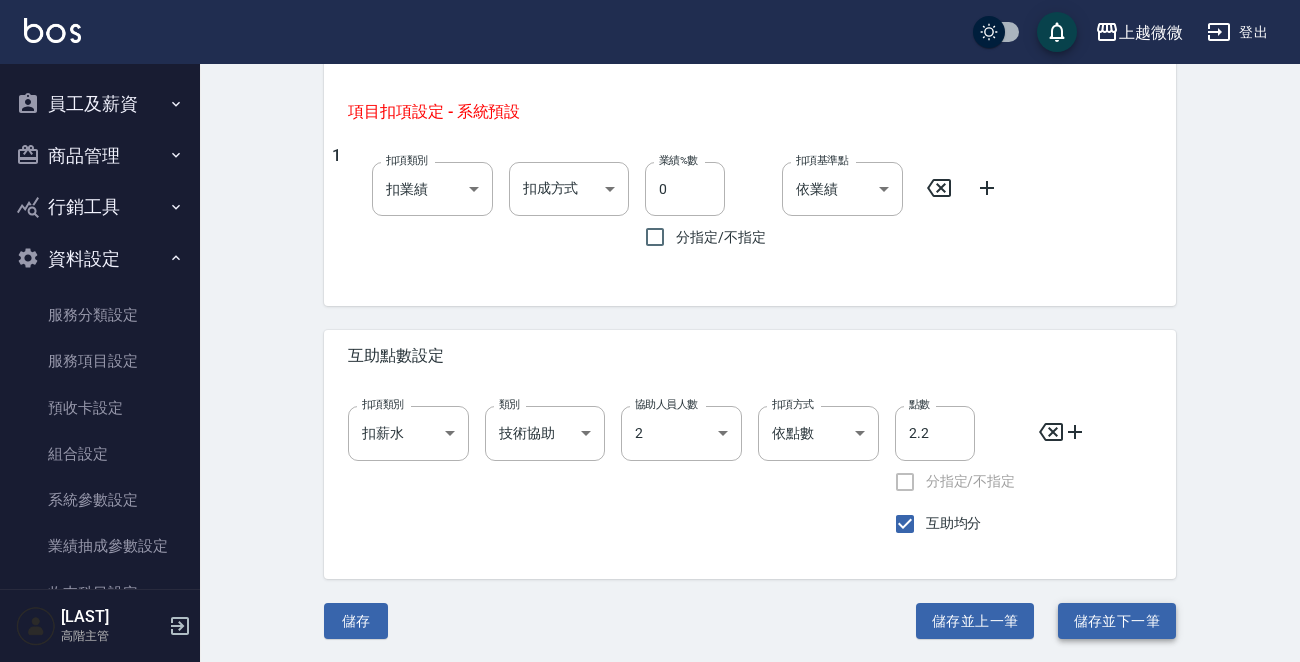 click on "儲存並下一筆" at bounding box center [1117, 621] 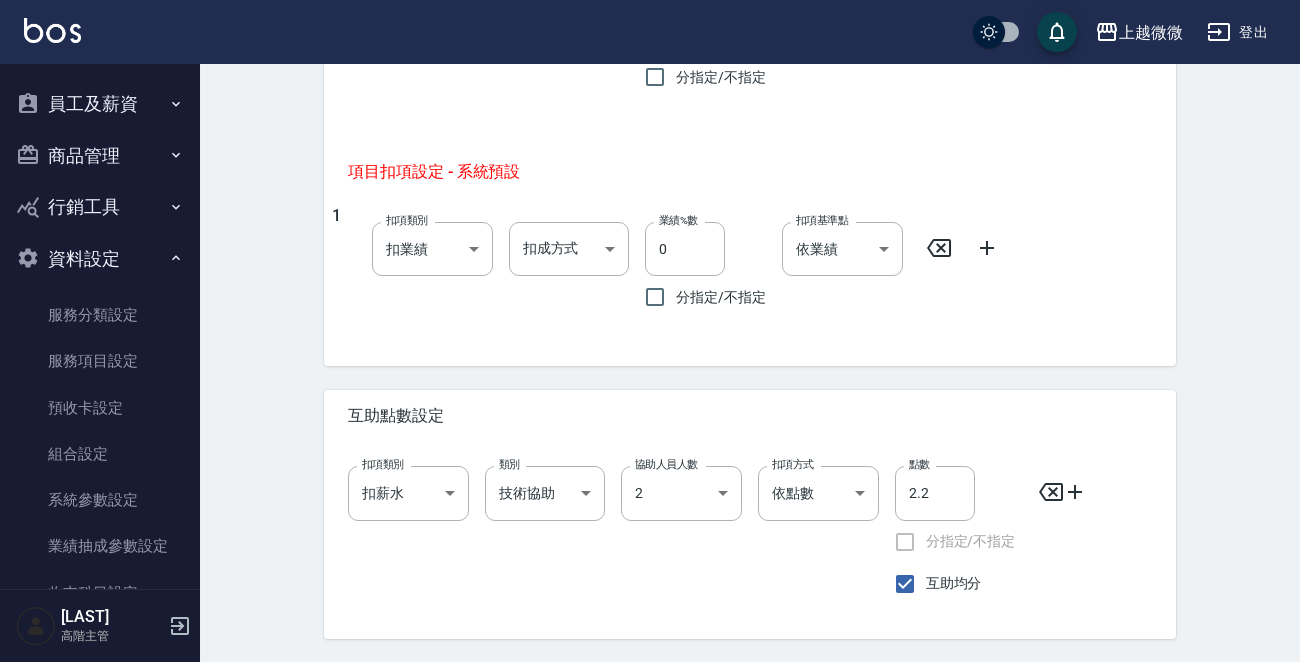 scroll, scrollTop: 1122, scrollLeft: 0, axis: vertical 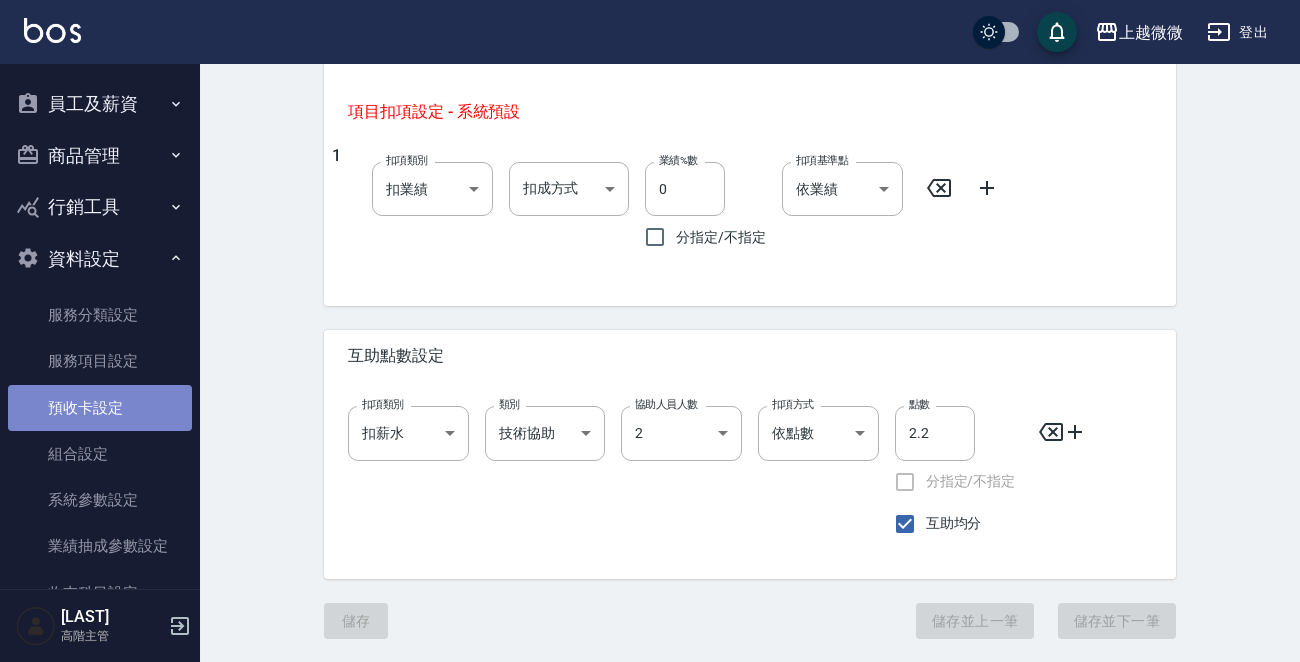 click on "預收卡設定" at bounding box center [100, 408] 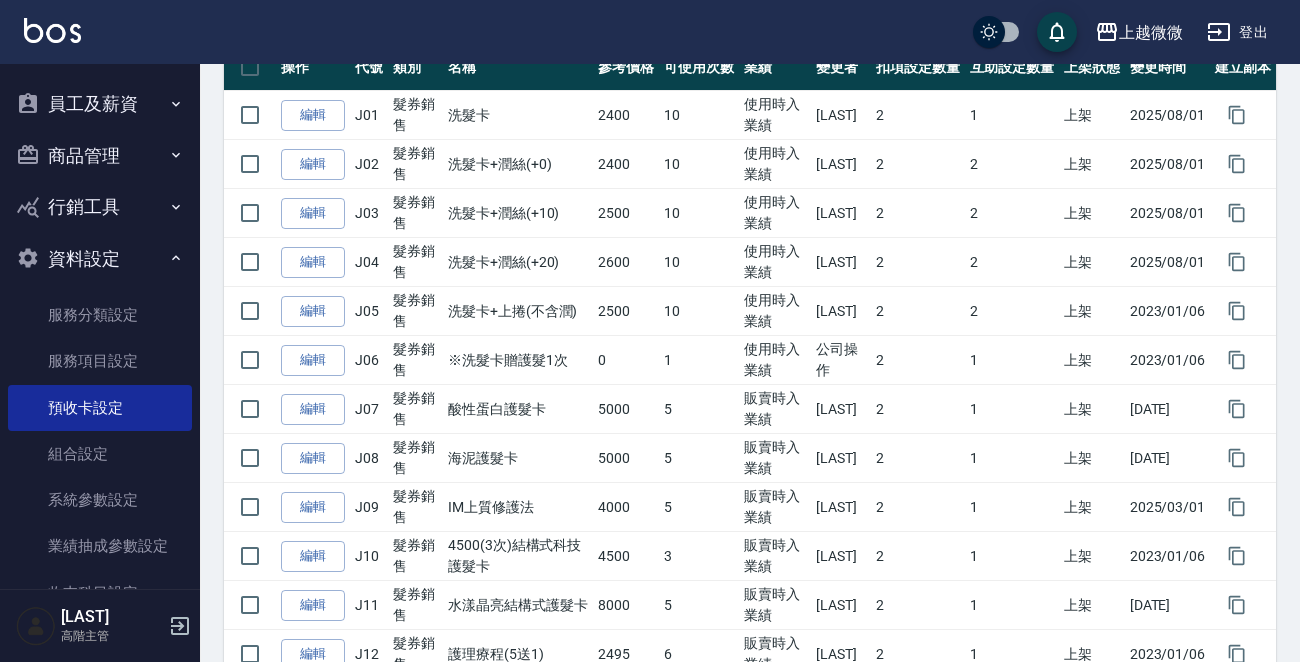 scroll, scrollTop: 600, scrollLeft: 0, axis: vertical 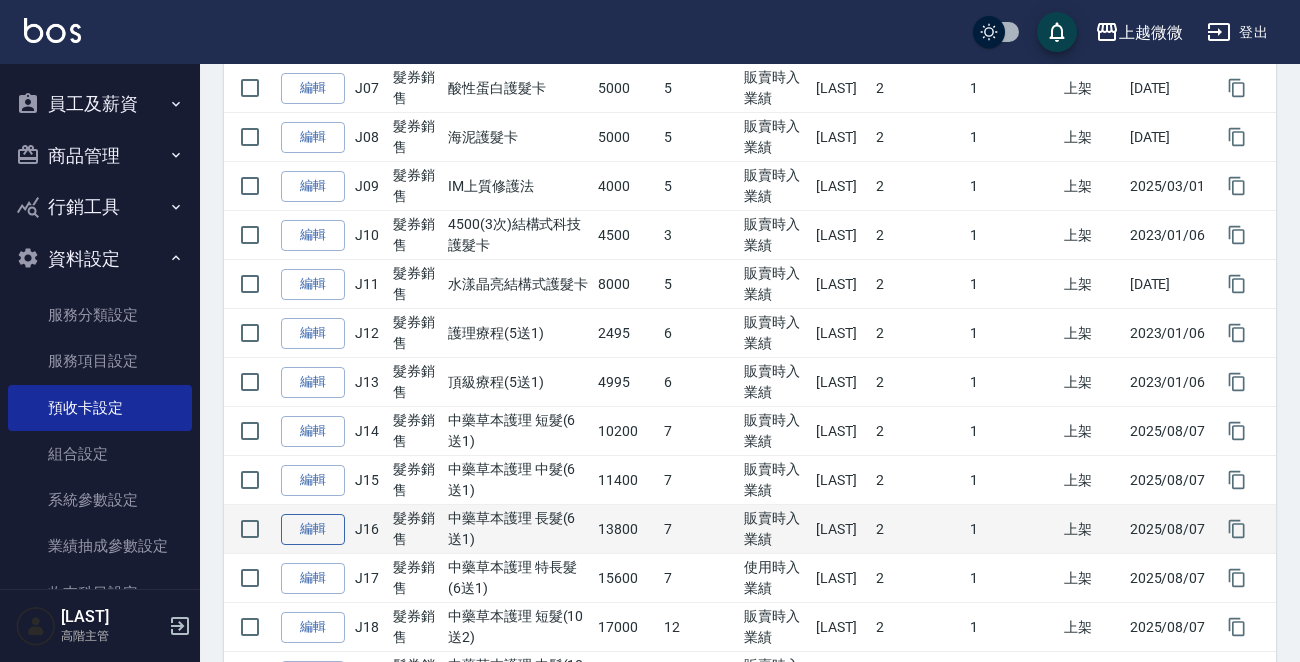 click on "編輯" at bounding box center [313, 529] 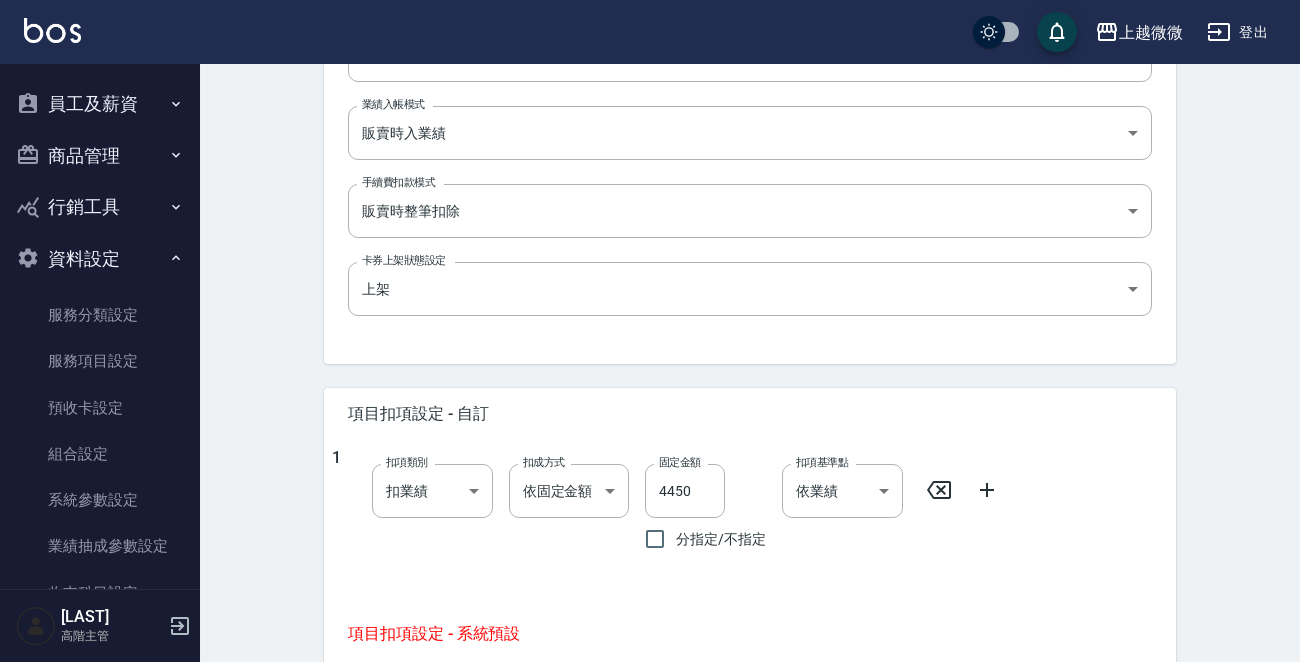 scroll, scrollTop: 0, scrollLeft: 0, axis: both 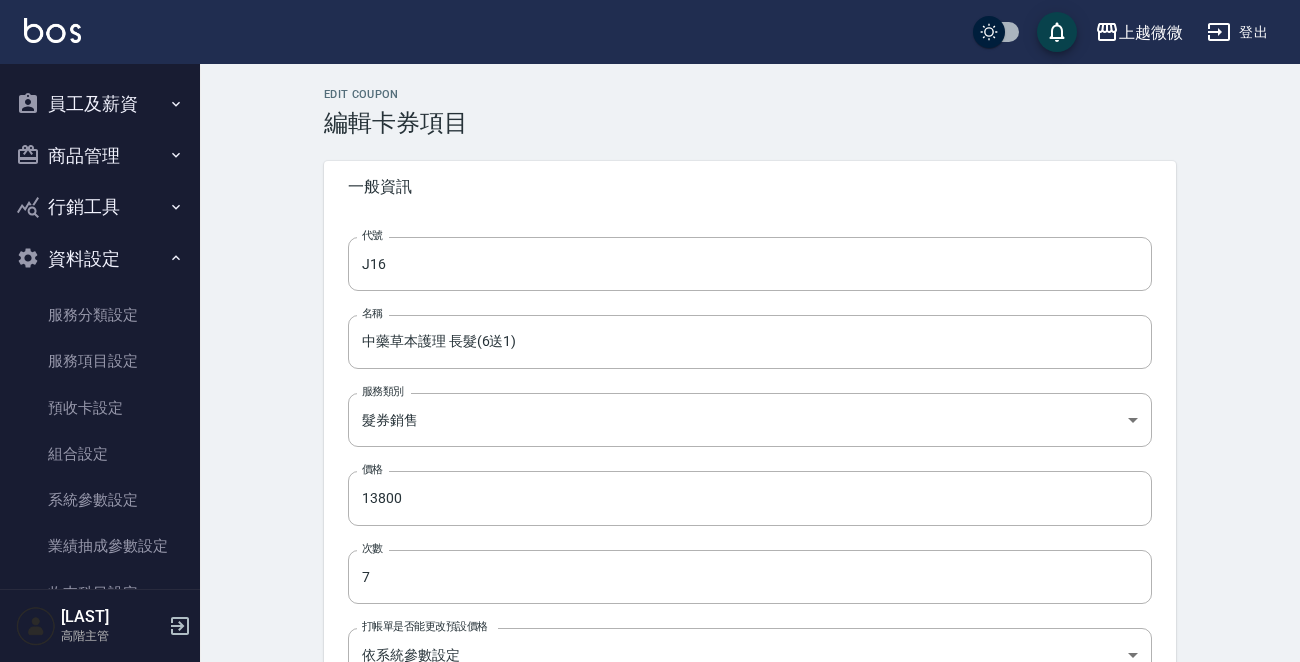 type on "13800" 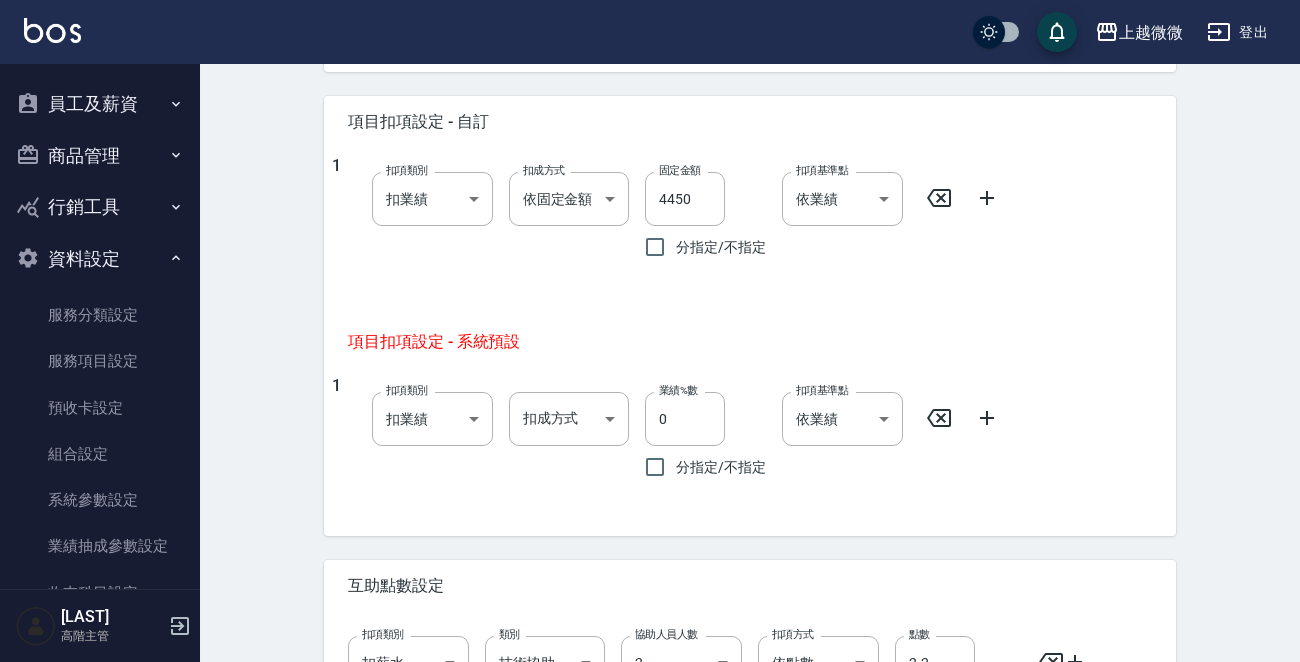 scroll, scrollTop: 900, scrollLeft: 0, axis: vertical 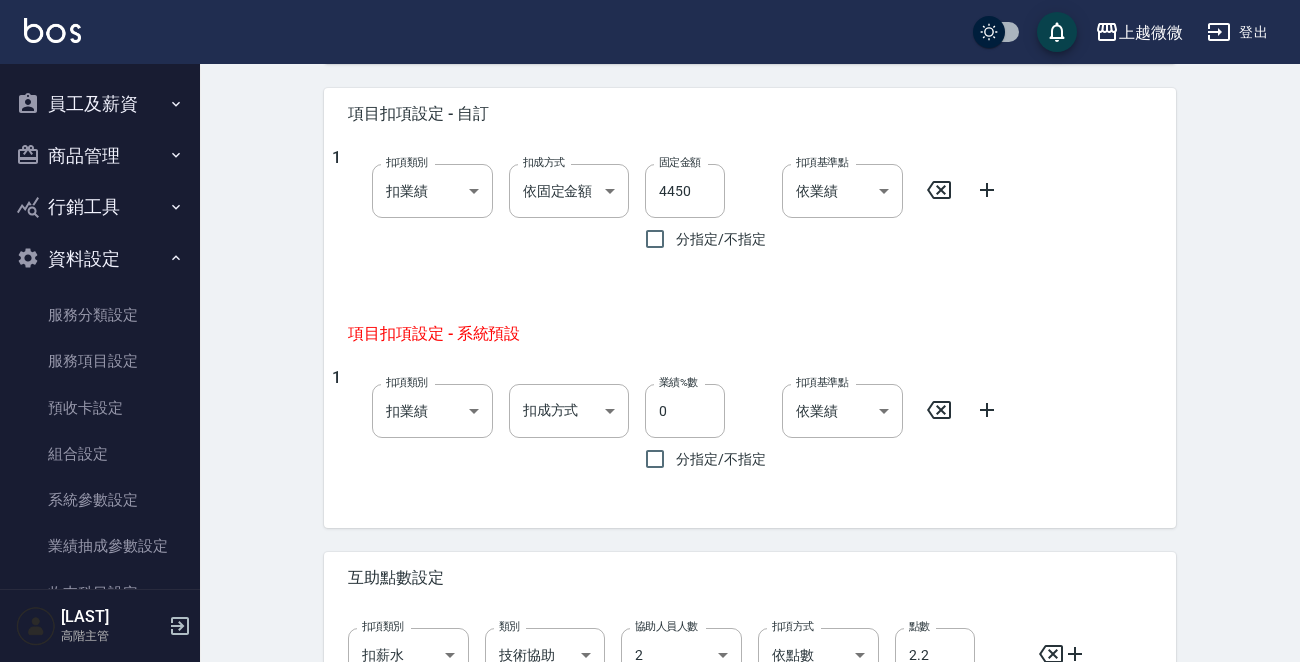 click on "Edit Coupon 編輯卡券項目 一般資訊 代號 J16 代號 名稱 中藥草本護理 長髮(6送1) 名稱 服務類別 髮券銷售 [UUID] 服務類別 價格 13800 價格 次數 7 次數 打帳單是否能更改預設價格 依系統參數設定 UNSET 打帳單是否能更改預設價格 業績入帳模式 販賣時入業績 SELLING 業績入帳模式 手續費扣款模式 販賣時整筆扣除 SELLING 手續費扣款模式 卡券上架狀態設定 上架 true 卡券上架狀態設定 項目扣項設定 - 自訂 1 扣項類別 扣業績 onSales 扣項類別 扣成方式 依固定金額 扣固定金額 扣成方式 固定金額 4450 固定金額 分指定/不指定 扣項基準點 依業績 0 扣項基準點 項目扣項設定 - 系統預設 1 扣項類別 扣業績 onSales 扣項類別 扣成方式 ​ 扣成方式 業績%數 0 業績%數 分指定/不指定 扣項基準點 依業績 0 扣項基準點 互助點數設定 扣項類別 扣薪水 onSalary 扣項類別 類別 2 2" at bounding box center (750, 24) 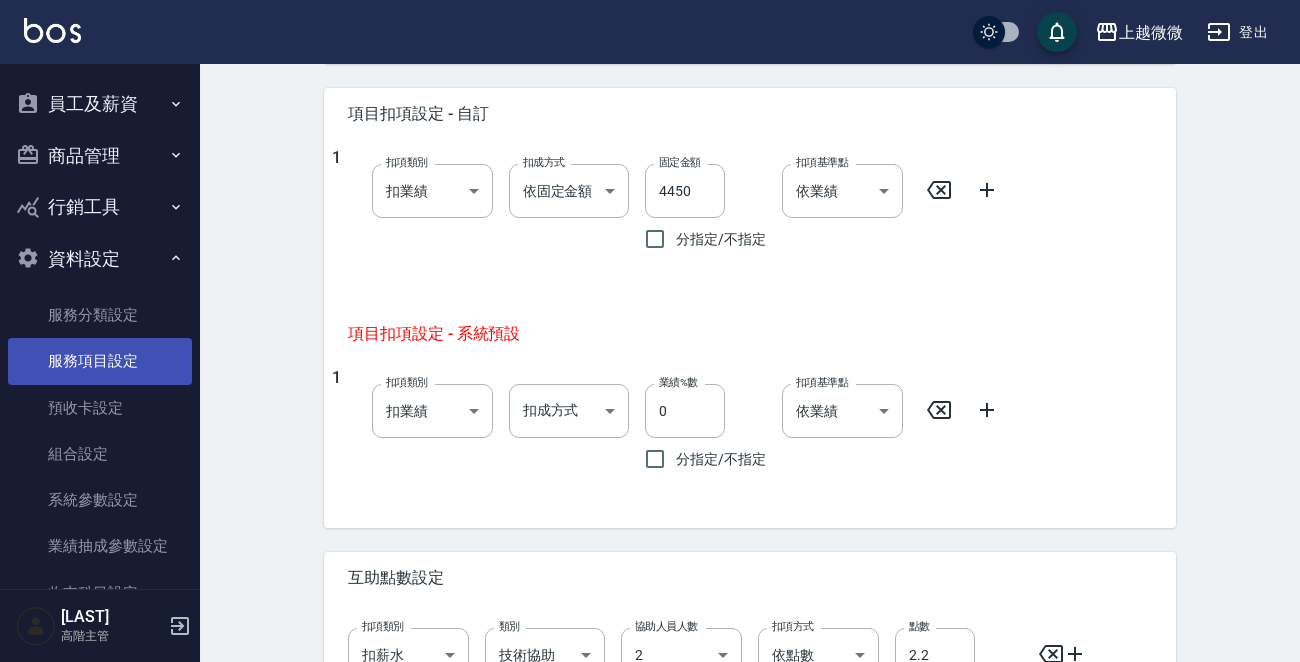 click on "服務項目設定" at bounding box center (100, 361) 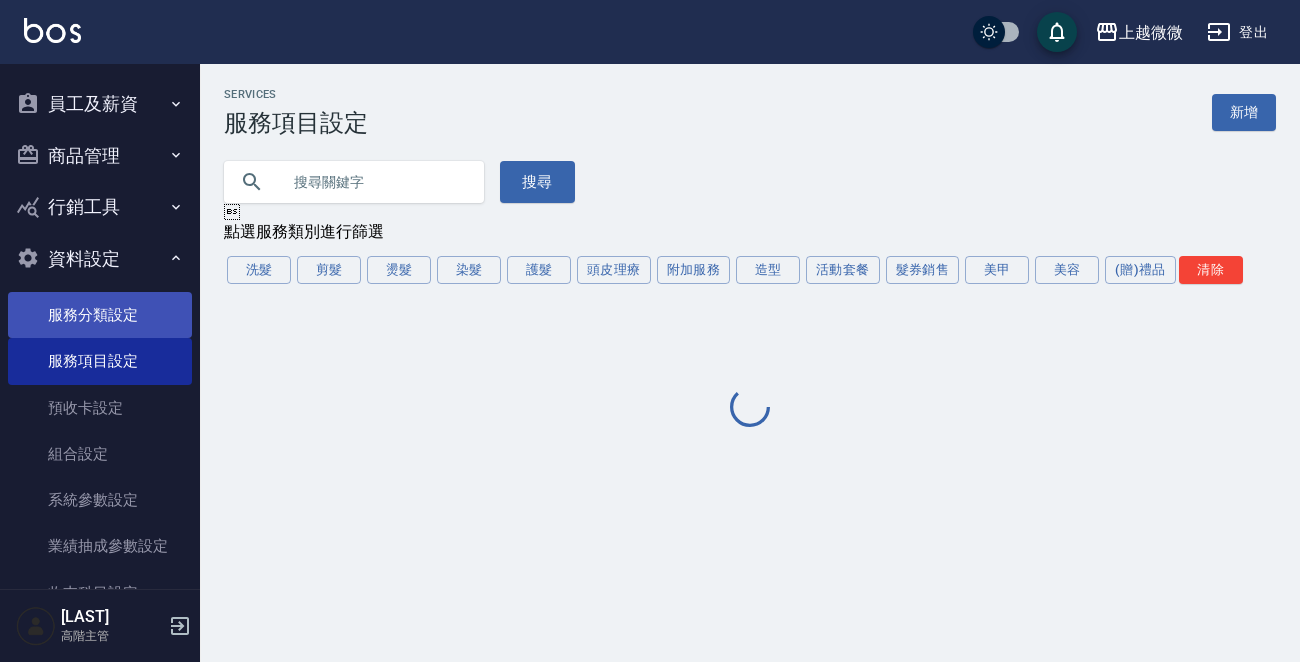 scroll, scrollTop: 0, scrollLeft: 0, axis: both 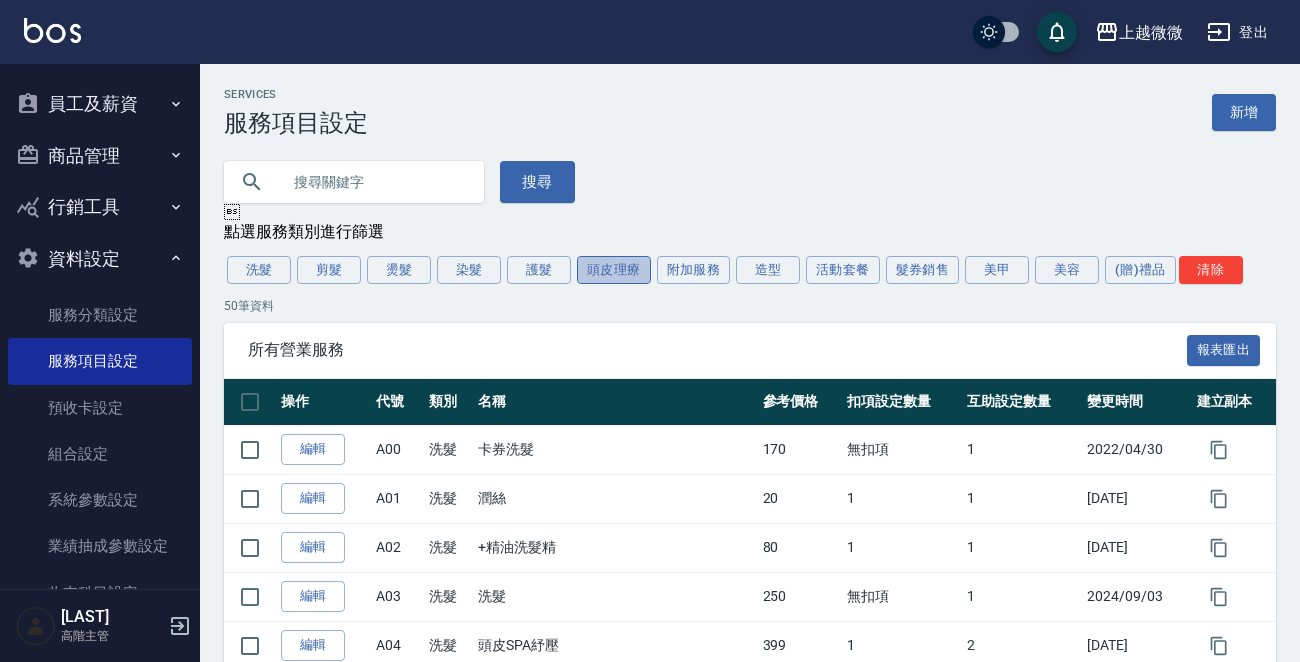 click on "頭皮理療" at bounding box center (614, 270) 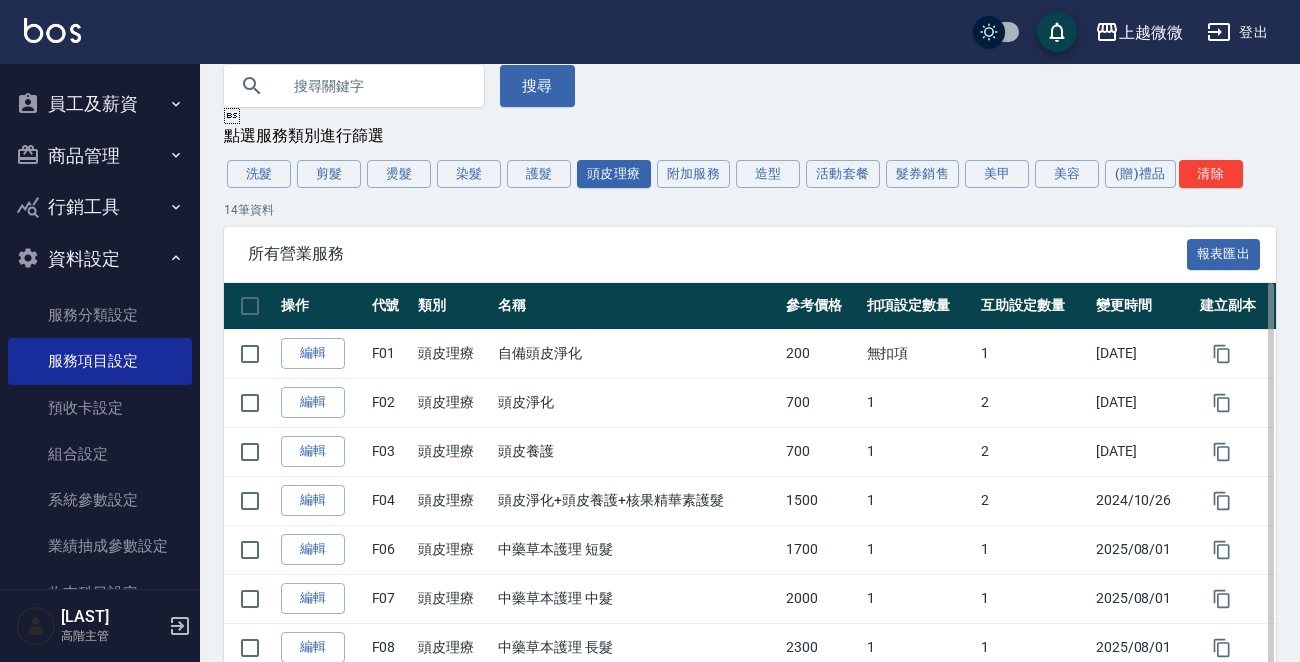 scroll, scrollTop: 200, scrollLeft: 0, axis: vertical 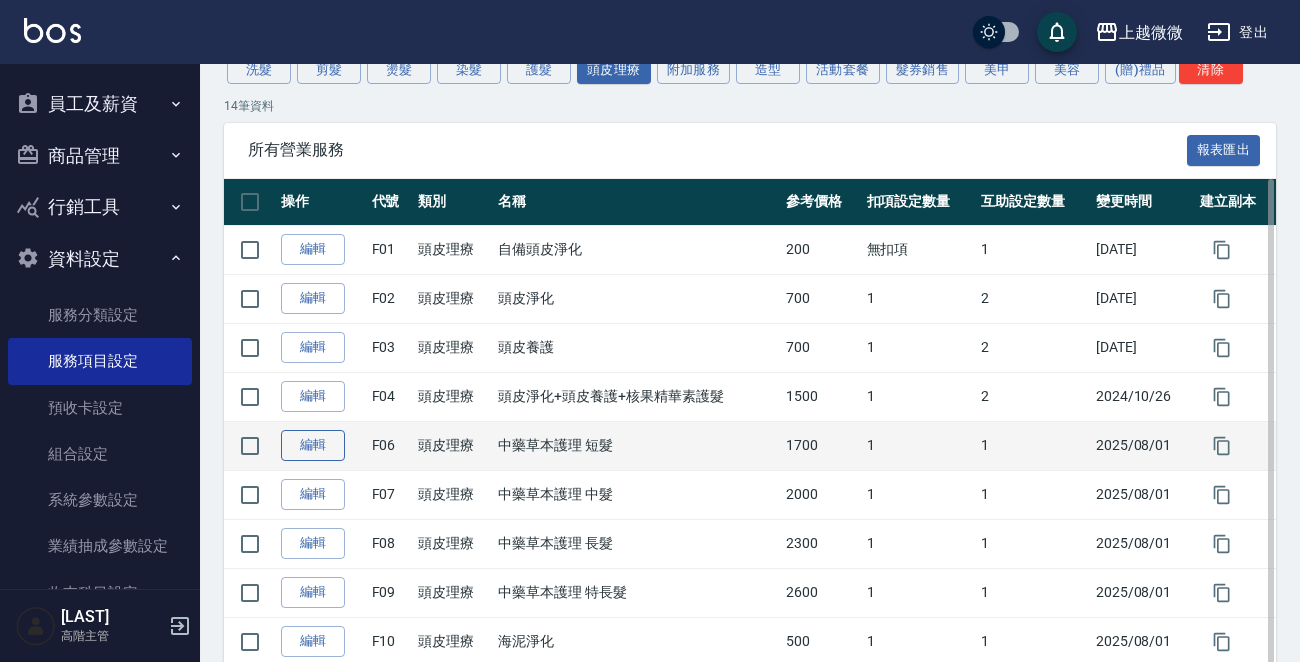 click on "編輯" at bounding box center (313, 445) 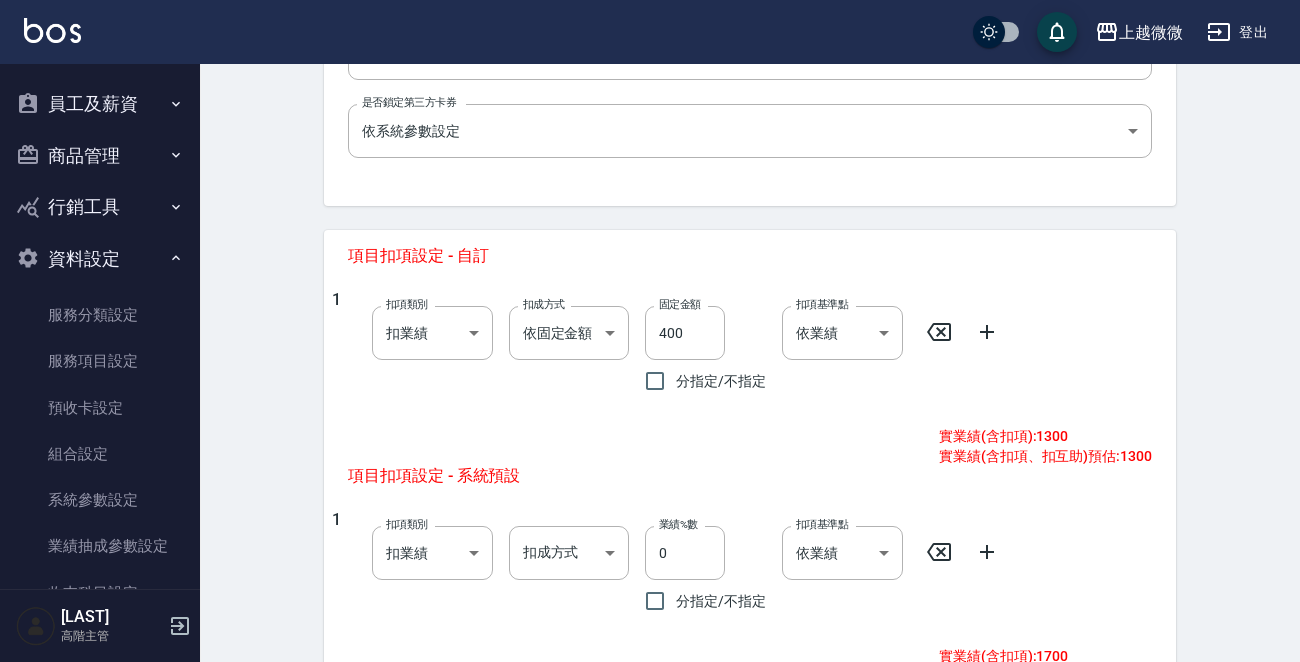 scroll, scrollTop: 1048, scrollLeft: 0, axis: vertical 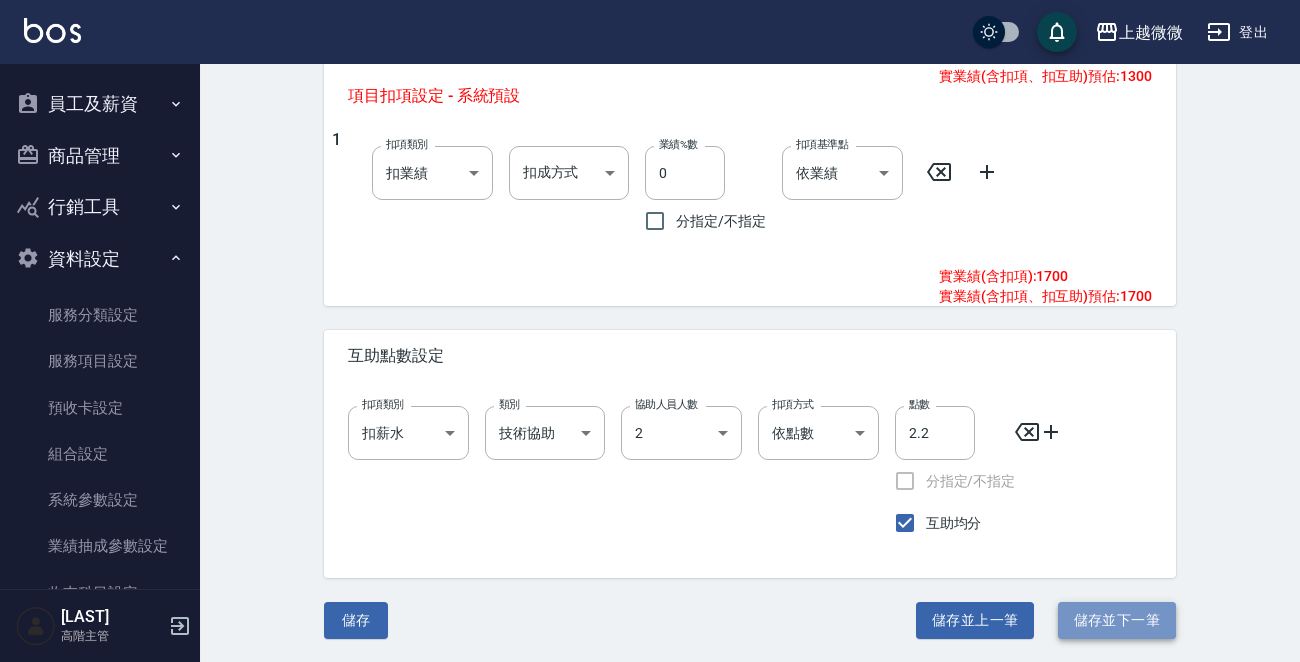 click on "儲存並下一筆" at bounding box center [1117, 620] 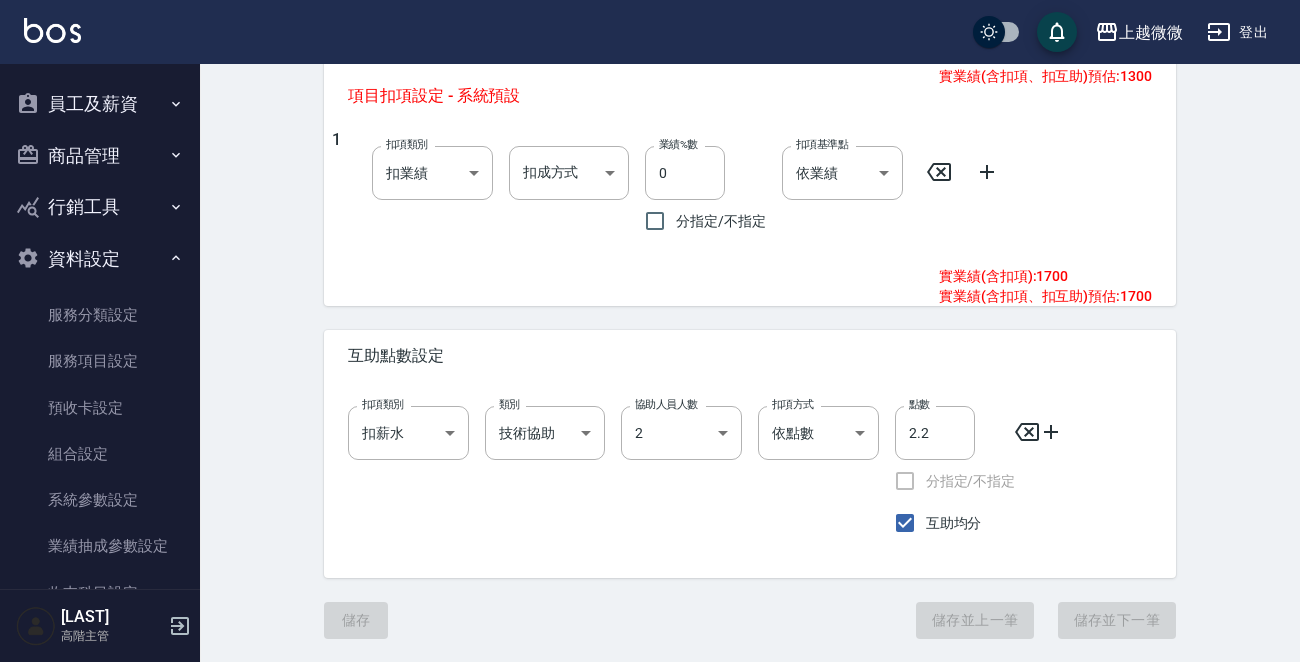 scroll, scrollTop: 0, scrollLeft: 0, axis: both 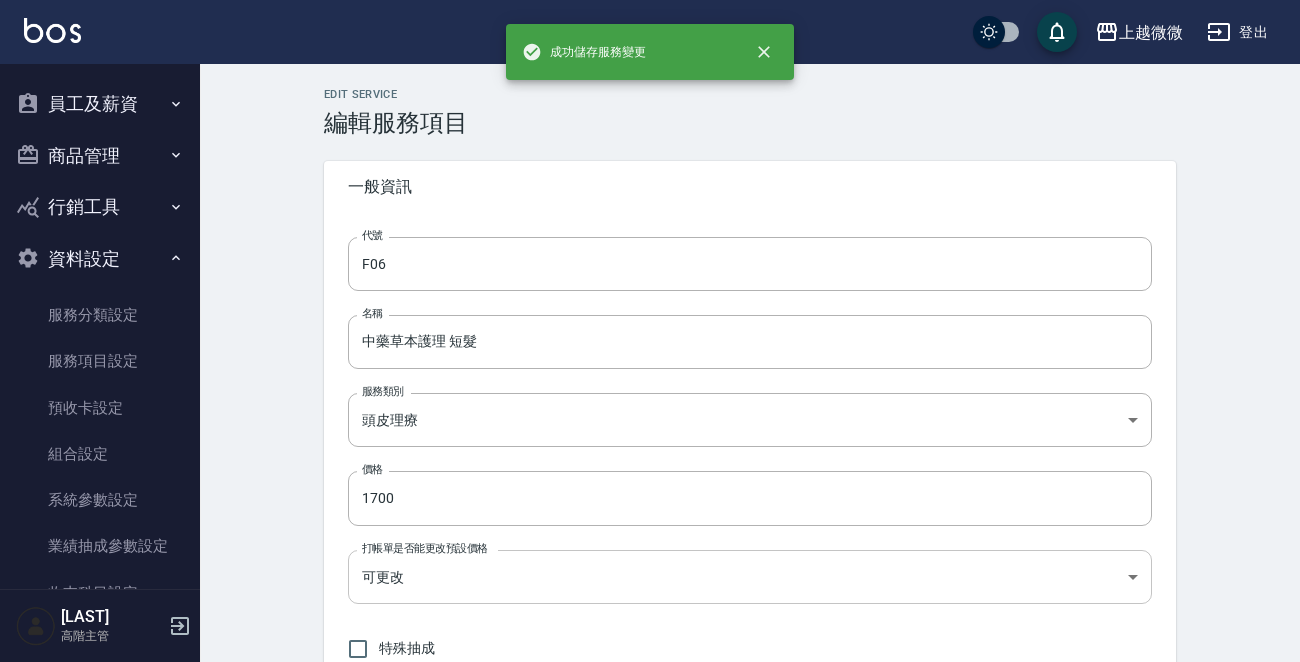 type on "F07" 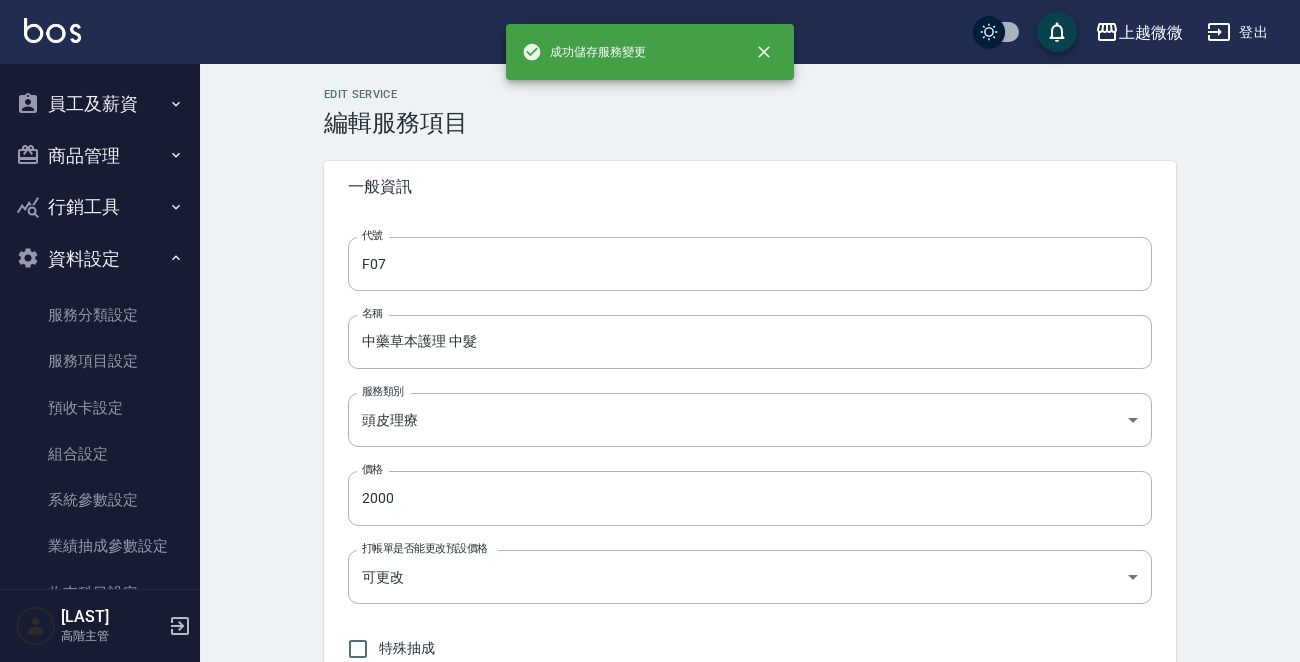 type on "500" 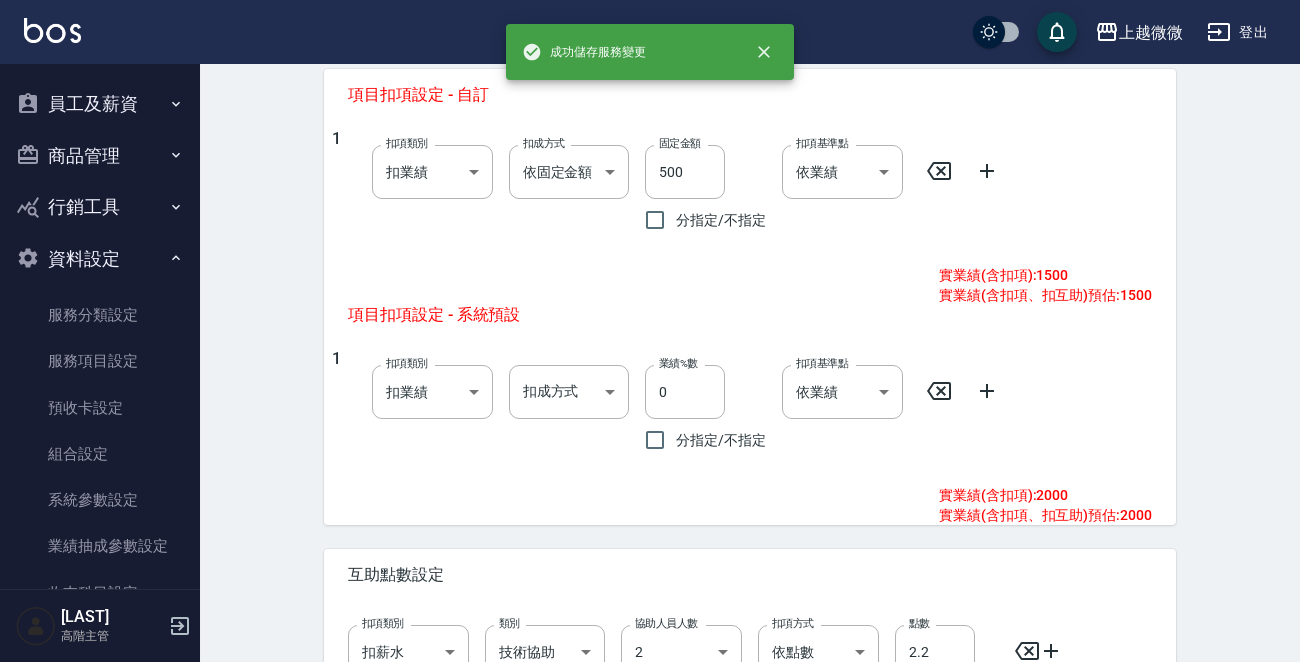 scroll, scrollTop: 1048, scrollLeft: 0, axis: vertical 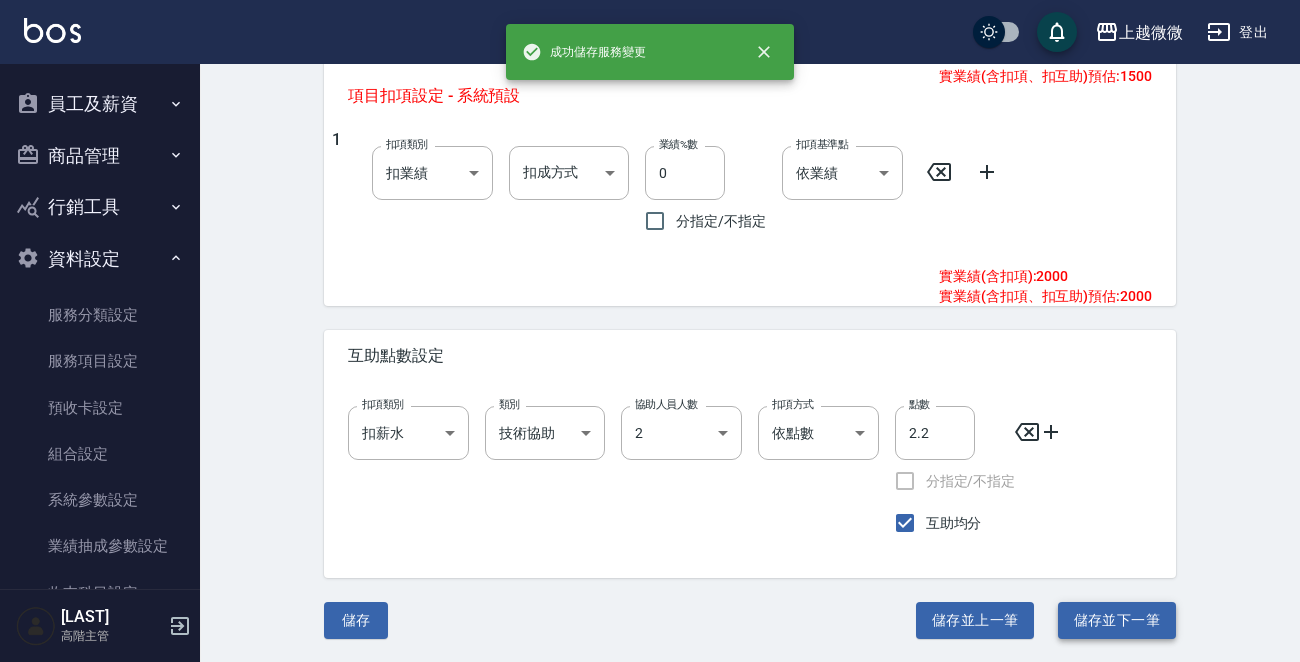 click on "儲存並下一筆" at bounding box center (1117, 620) 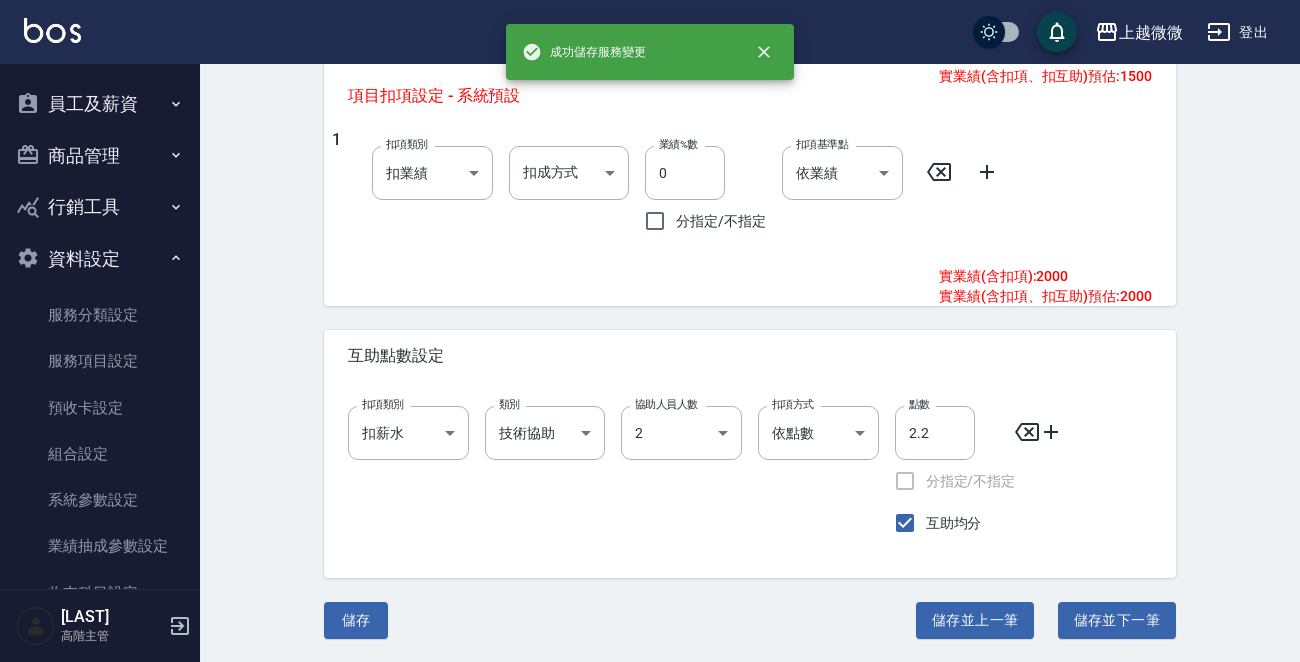 scroll, scrollTop: 0, scrollLeft: 0, axis: both 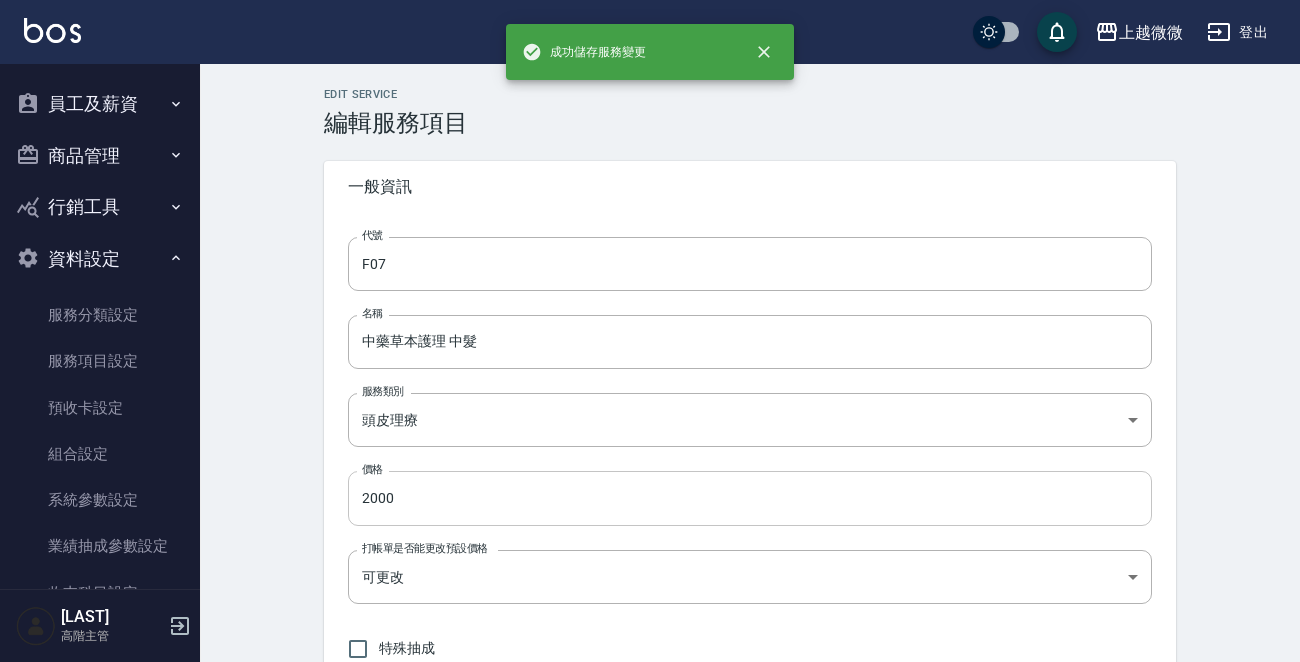 type on "F08" 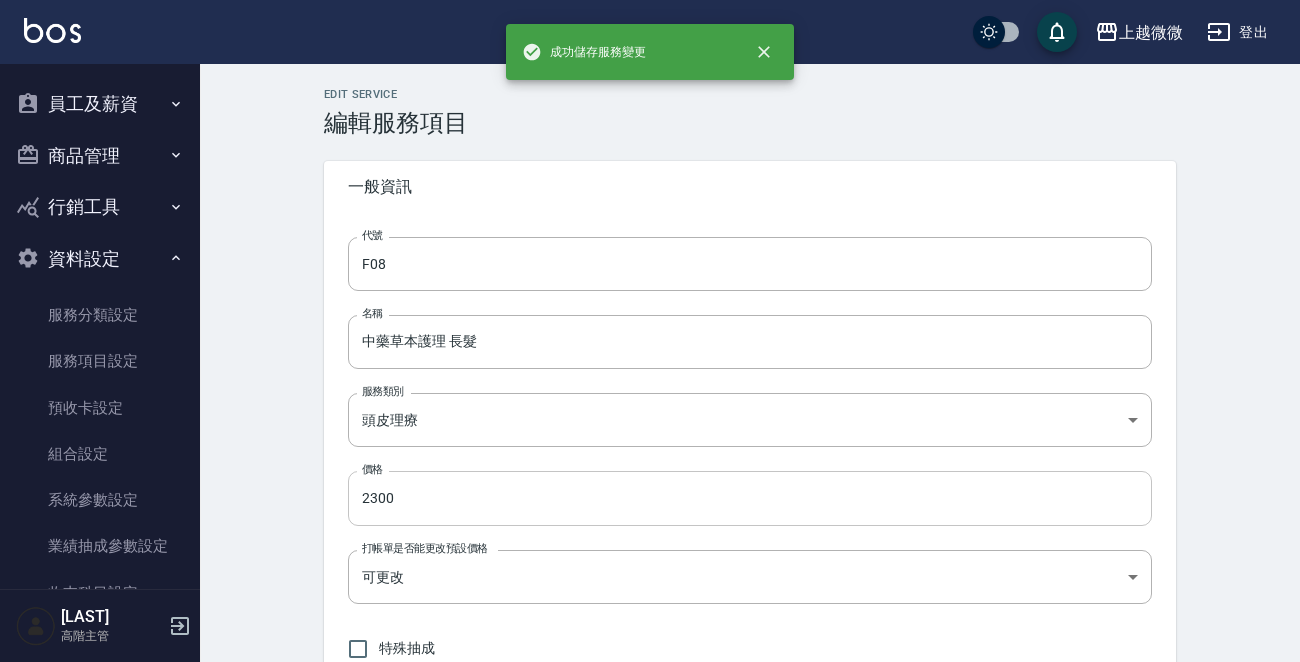 type on "600" 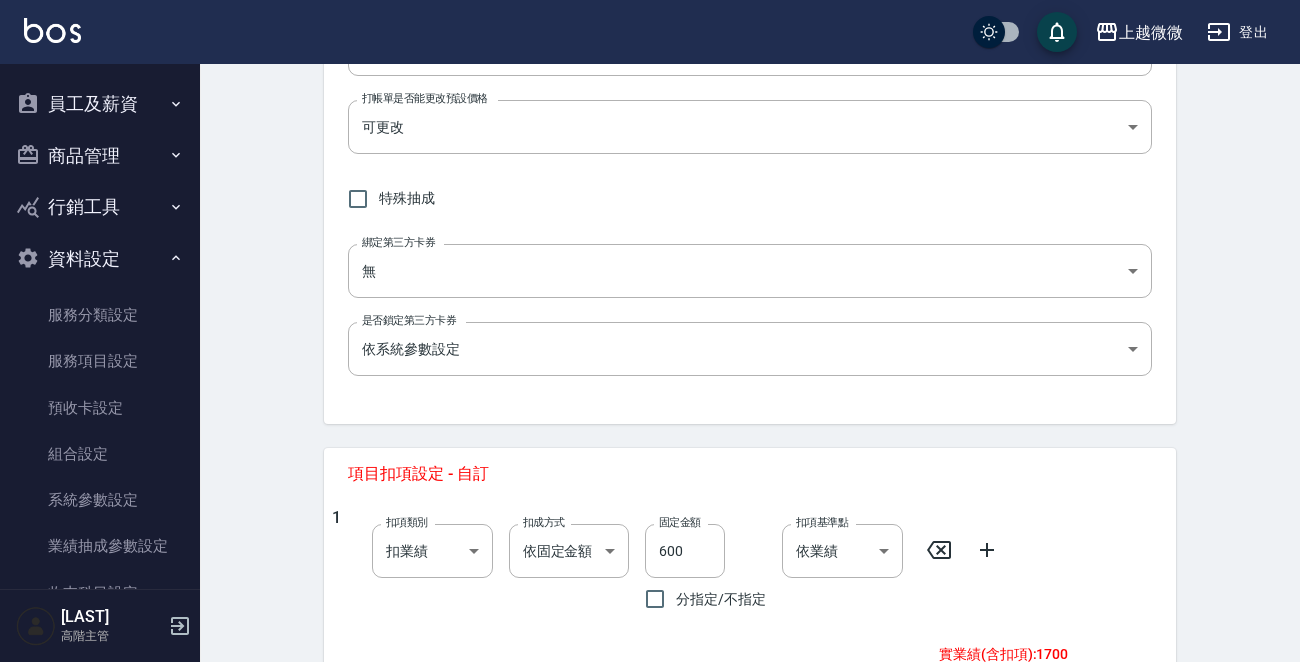 scroll, scrollTop: 448, scrollLeft: 0, axis: vertical 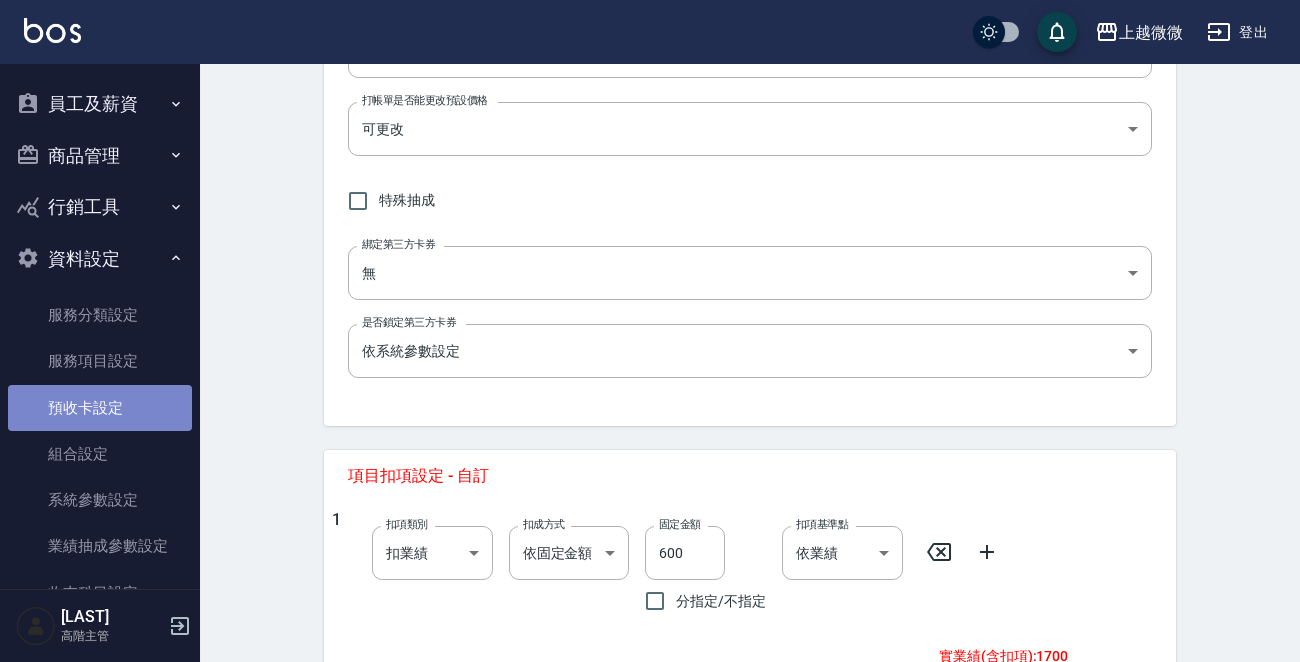 click on "預收卡設定" at bounding box center [100, 408] 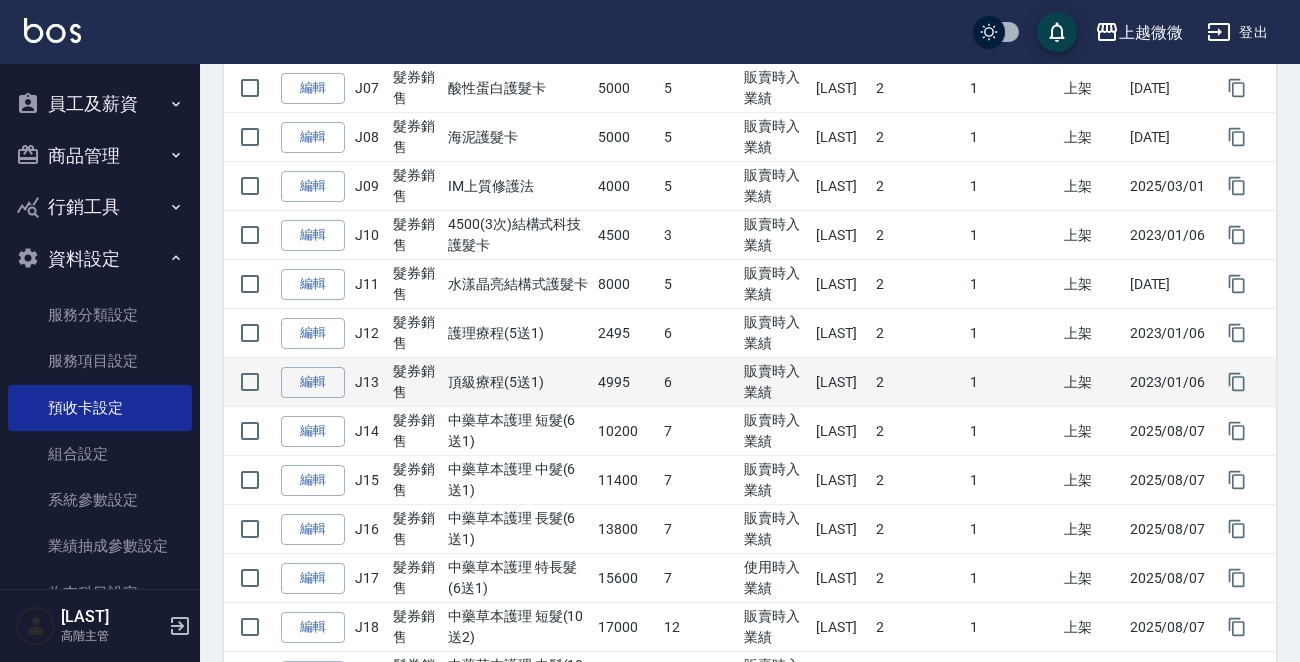 scroll, scrollTop: 900, scrollLeft: 0, axis: vertical 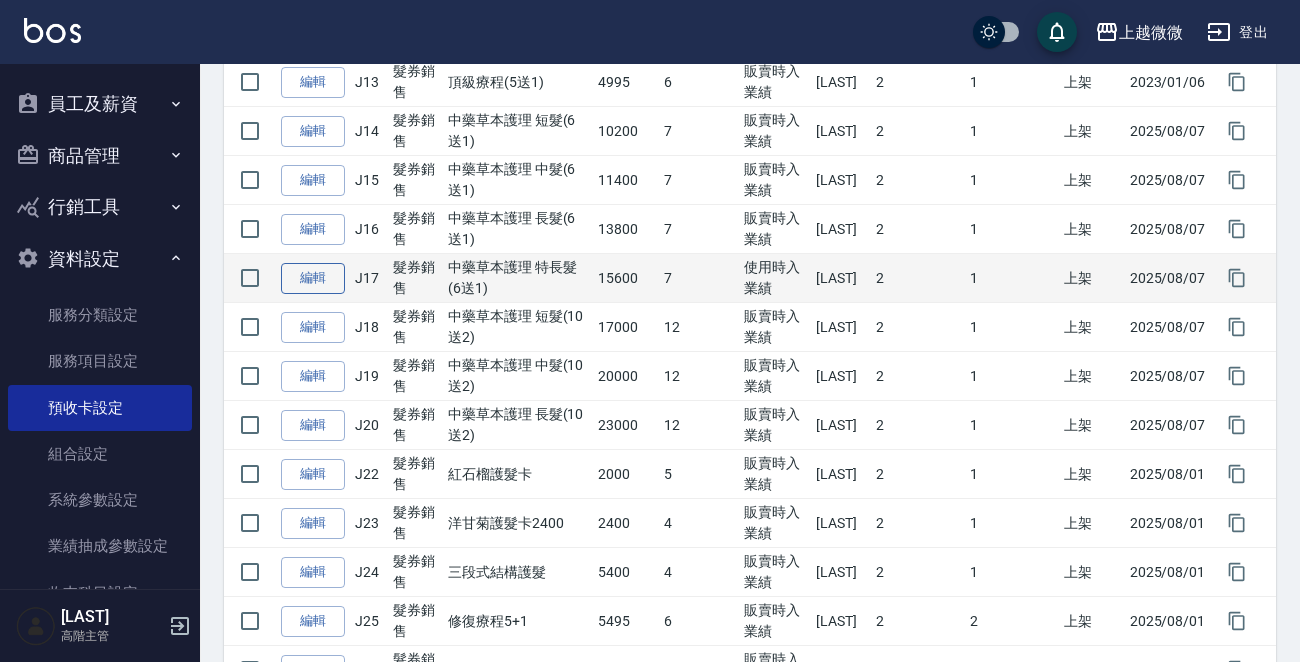 click on "編輯" at bounding box center [313, 278] 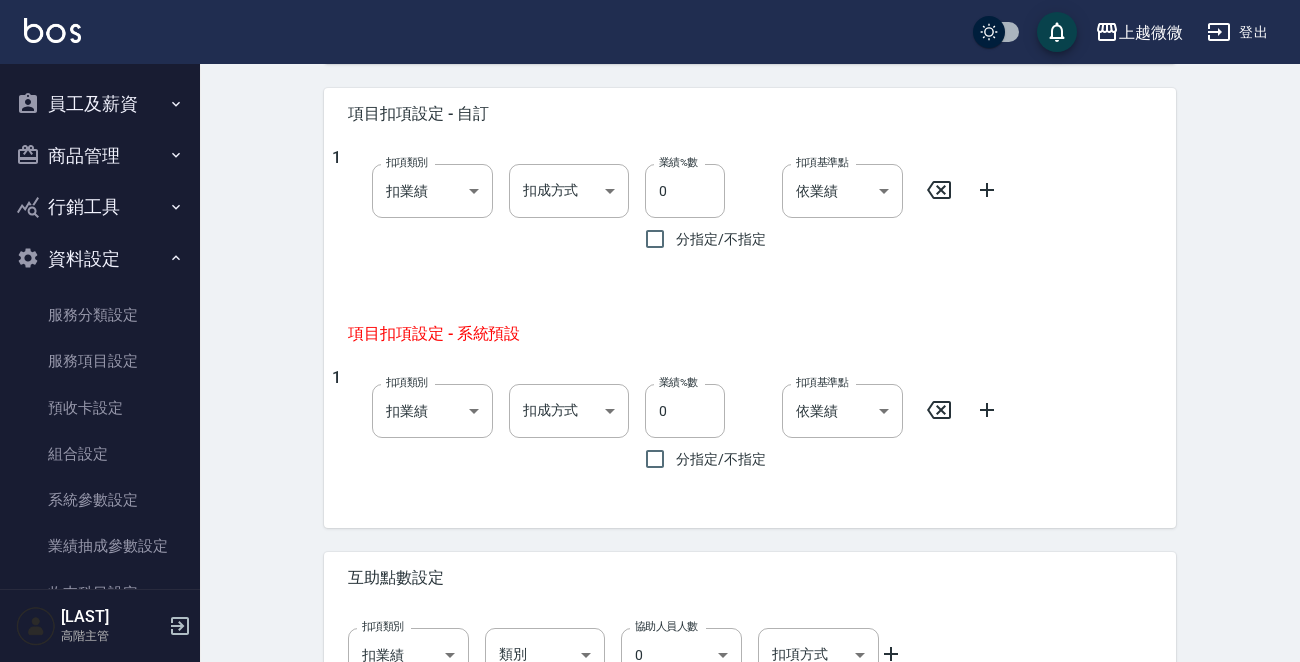 scroll, scrollTop: 0, scrollLeft: 0, axis: both 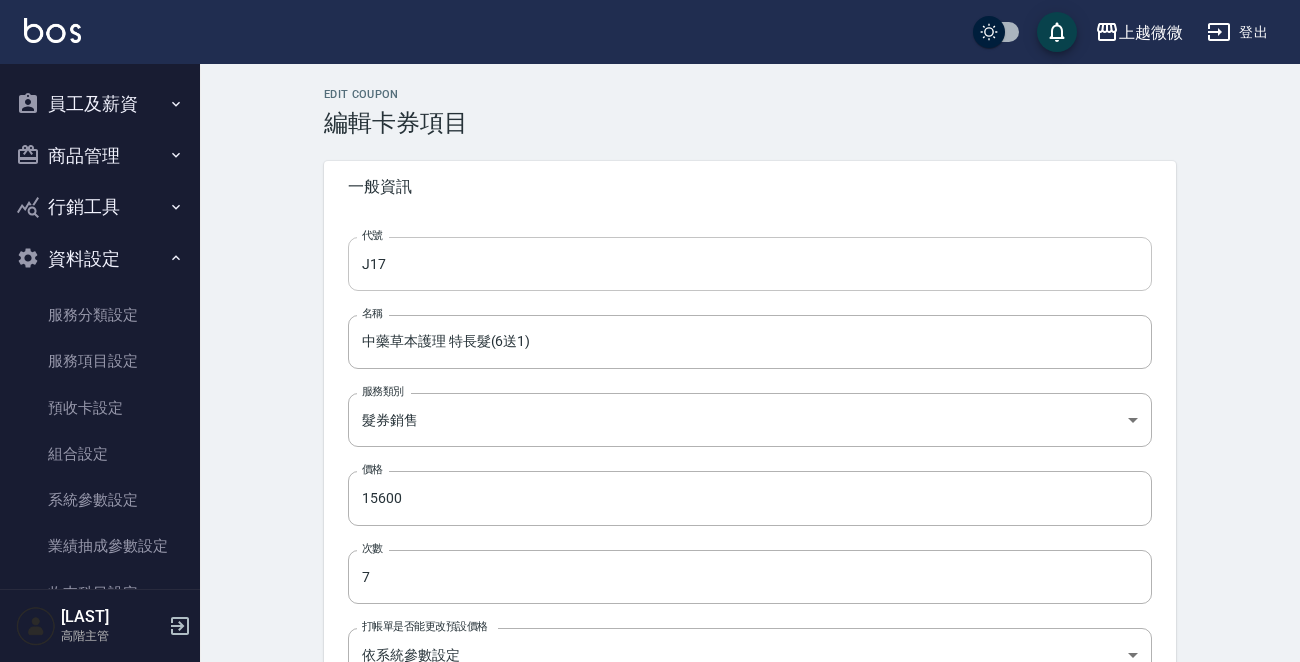 type on "技術協助" 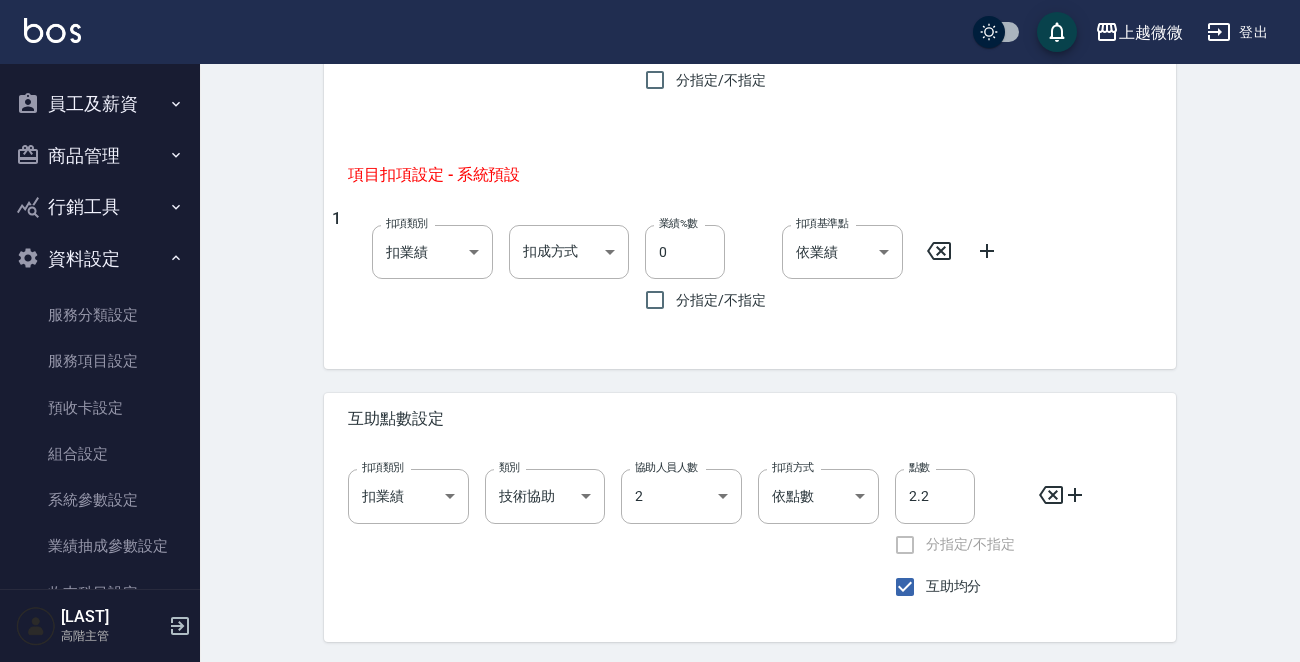 scroll, scrollTop: 1122, scrollLeft: 0, axis: vertical 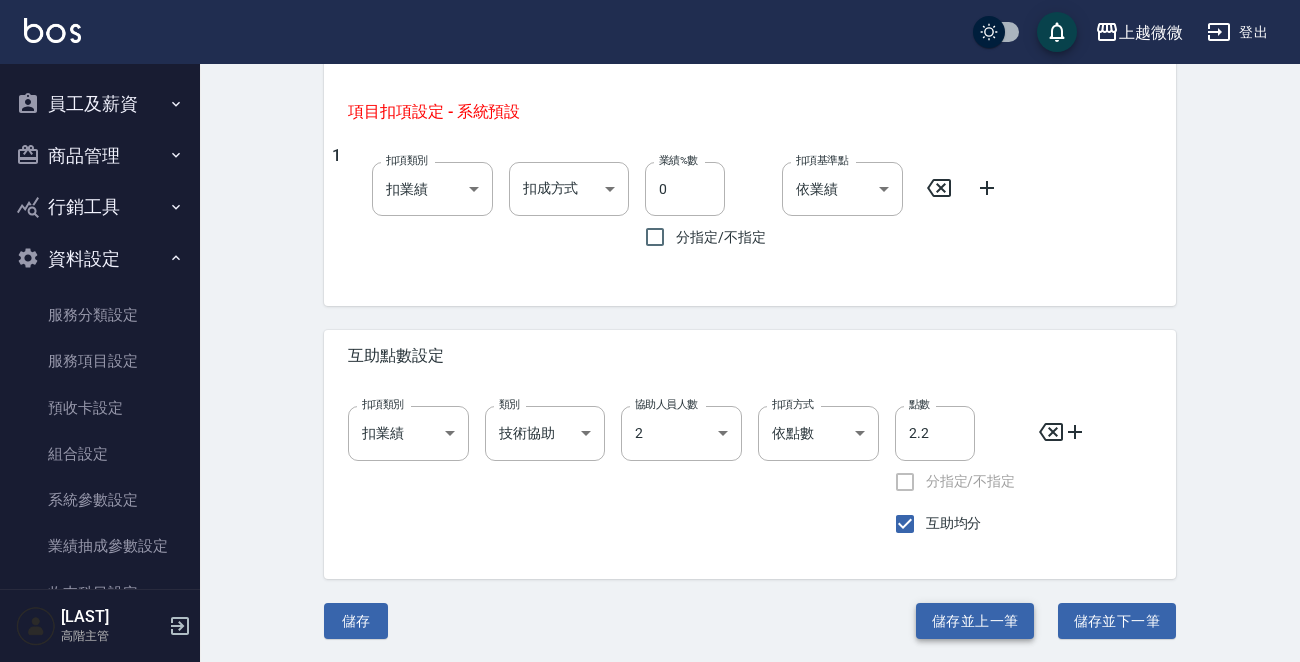 click on "儲存並上一筆" at bounding box center [975, 621] 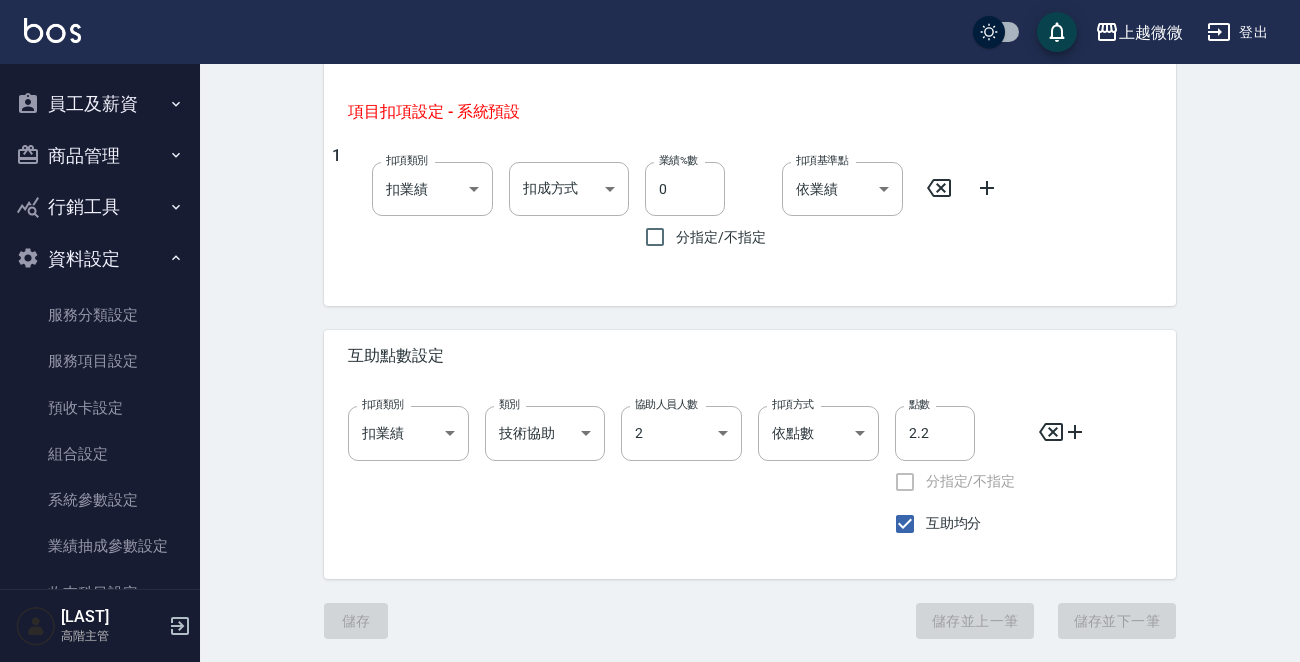 type on "J16" 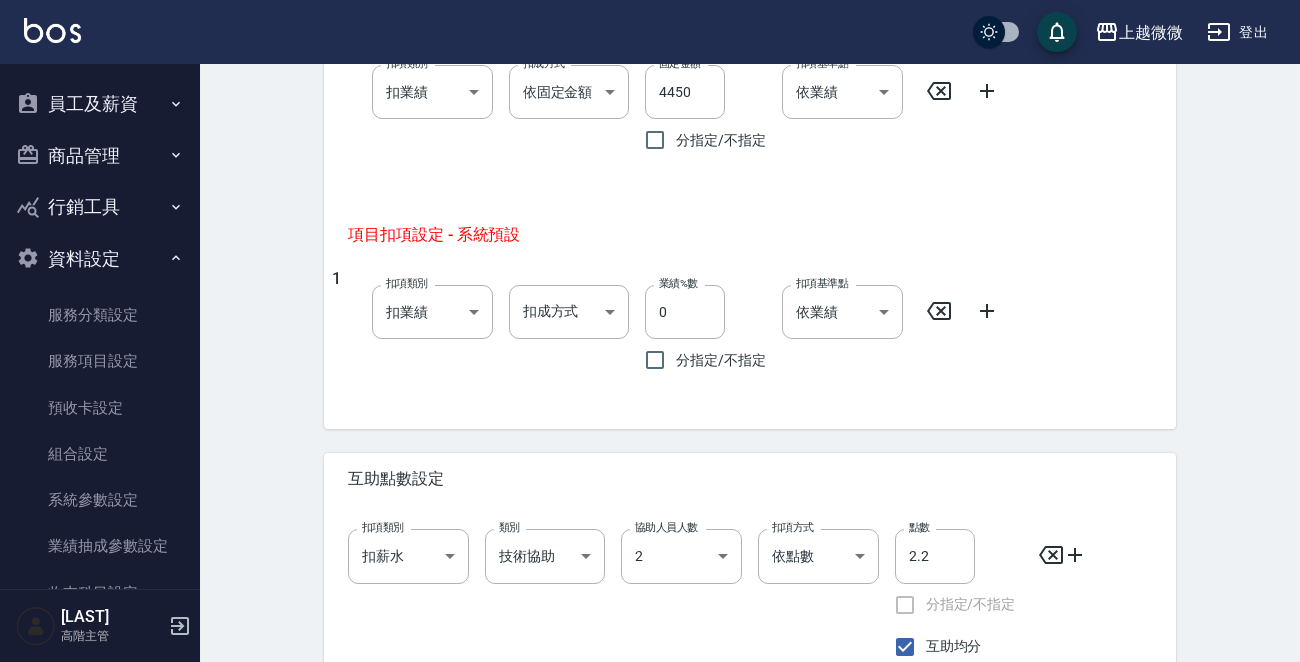 scroll, scrollTop: 1122, scrollLeft: 0, axis: vertical 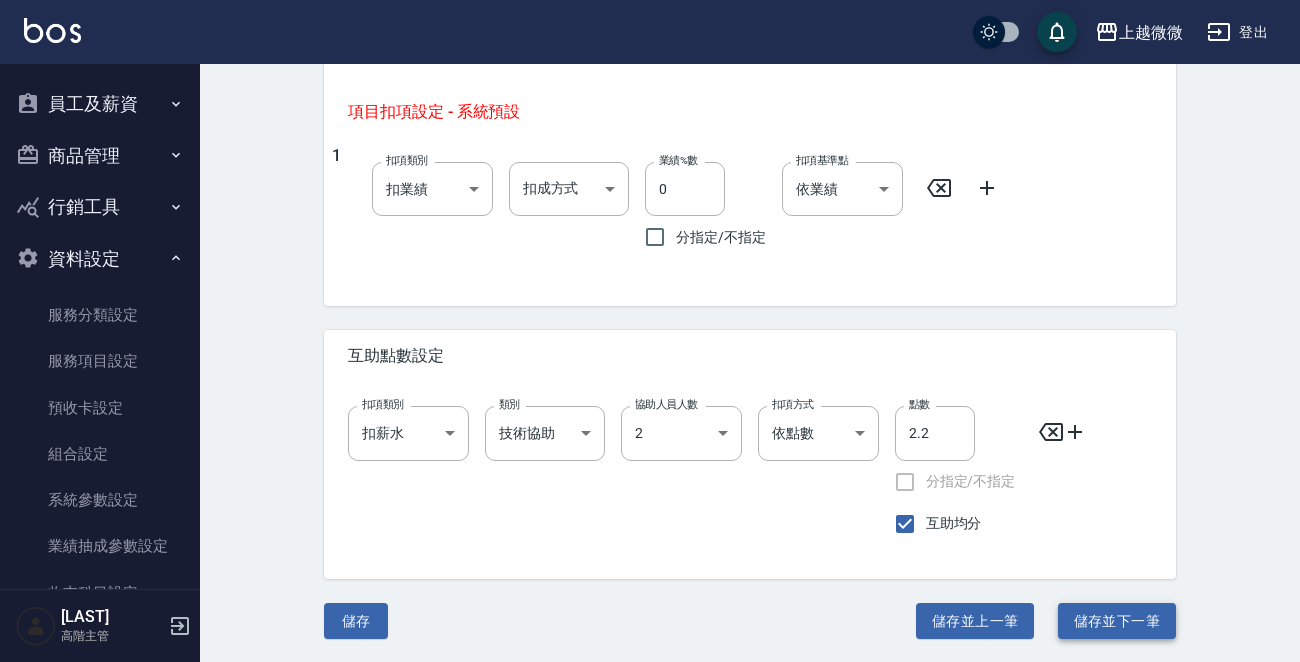 click on "儲存並下一筆" at bounding box center [1117, 621] 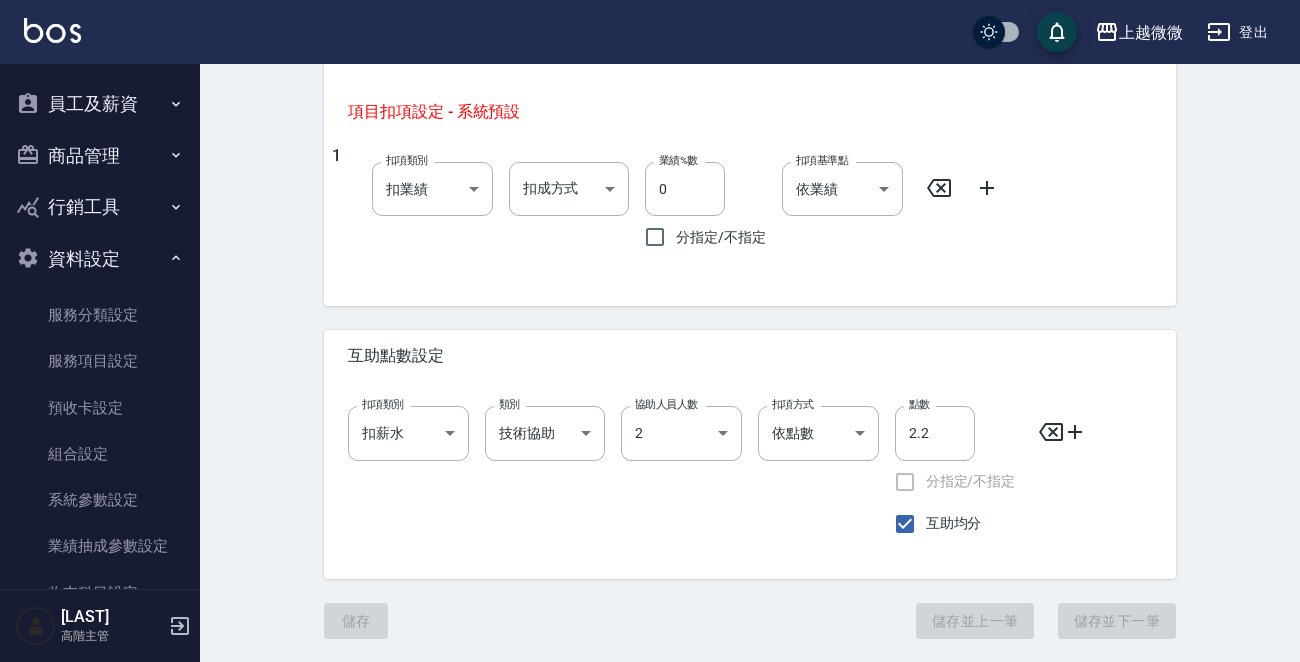 type on "J18" 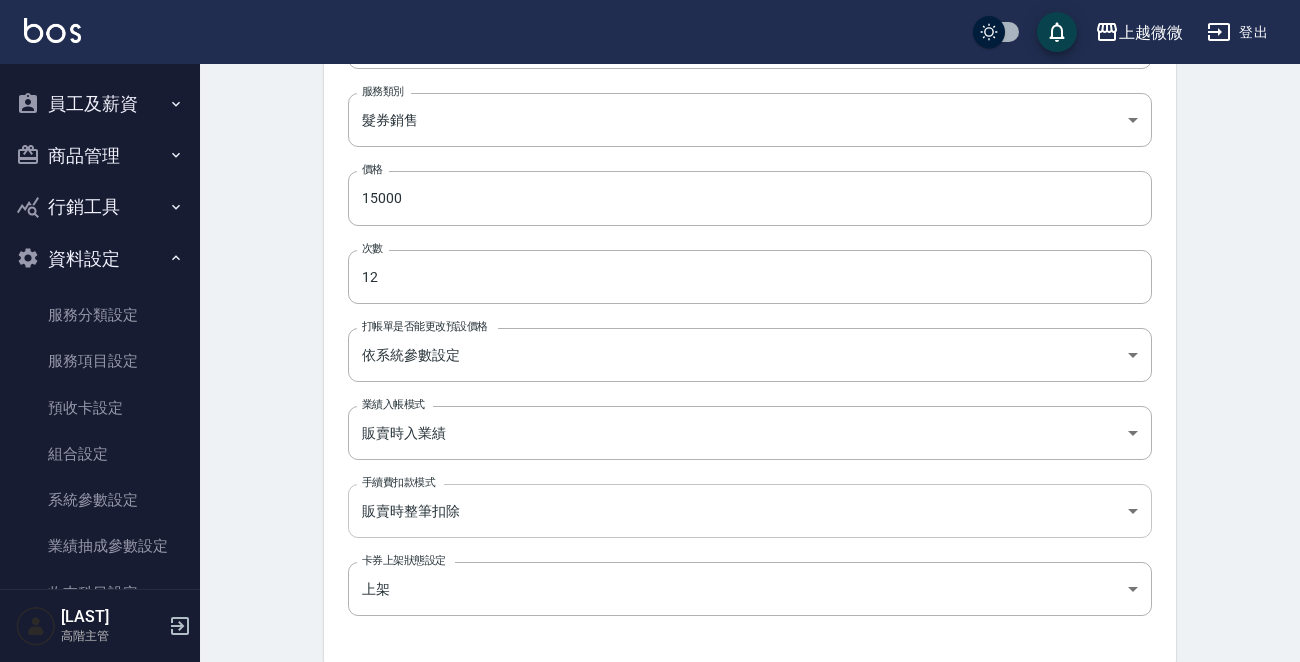 scroll, scrollTop: 100, scrollLeft: 0, axis: vertical 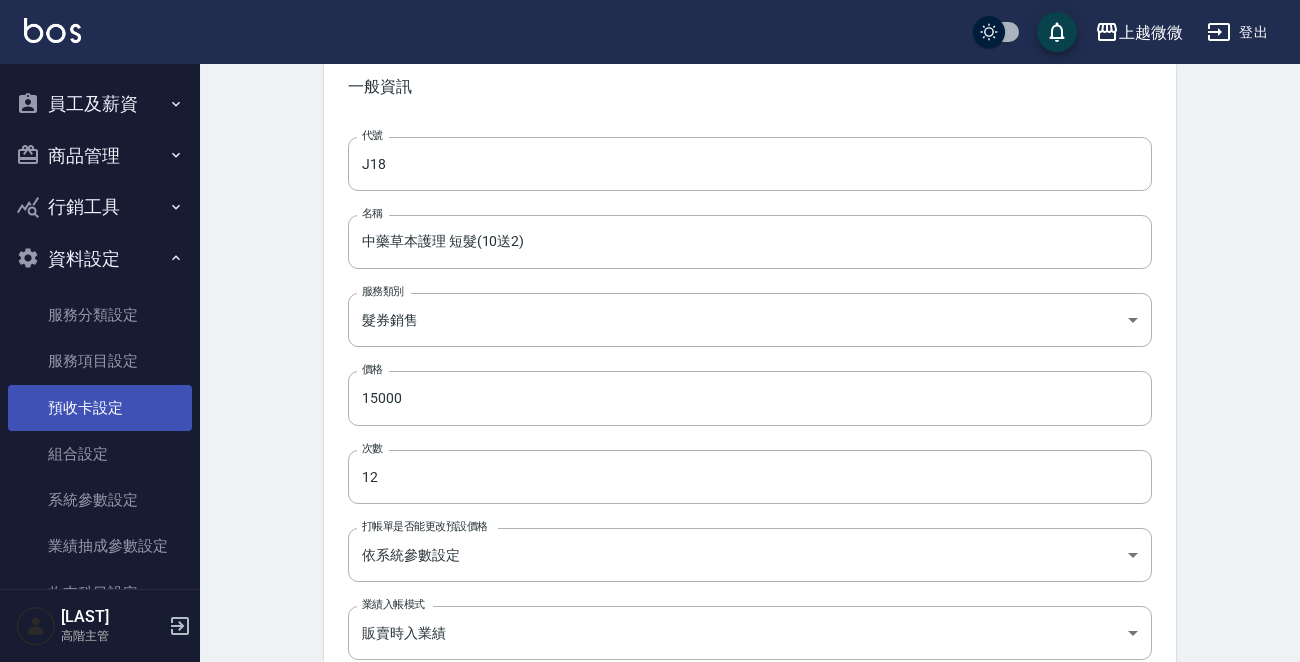click on "預收卡設定" at bounding box center [100, 408] 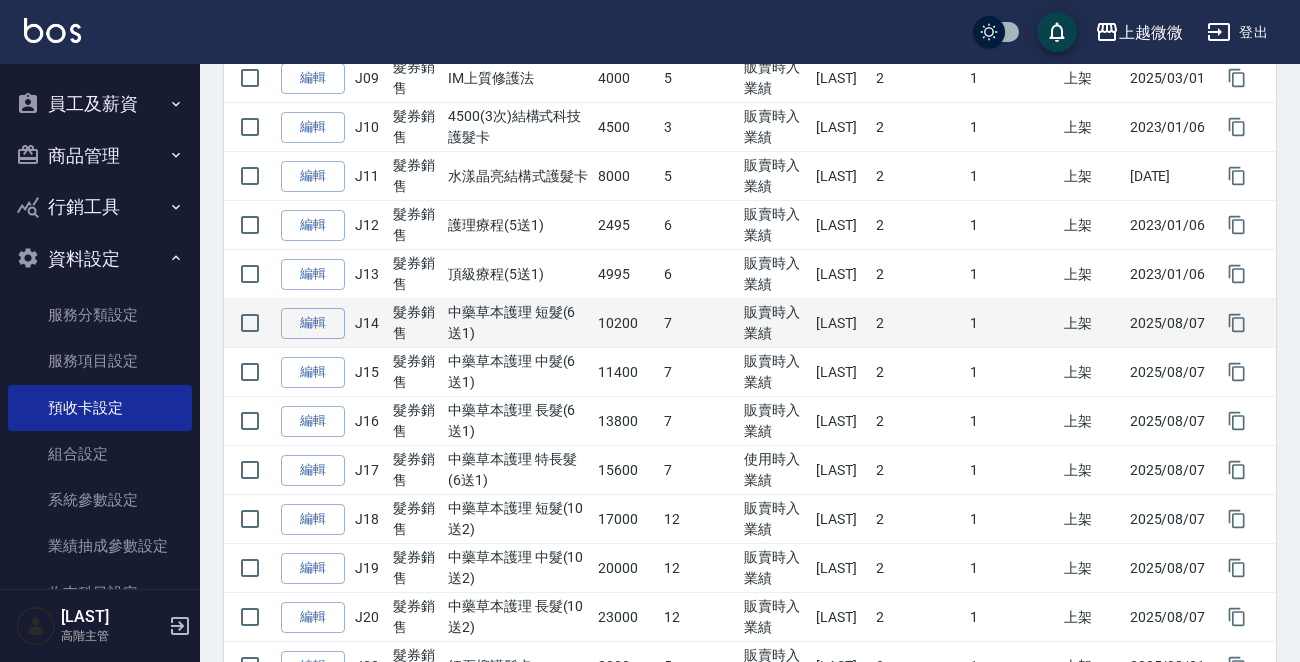 scroll, scrollTop: 800, scrollLeft: 0, axis: vertical 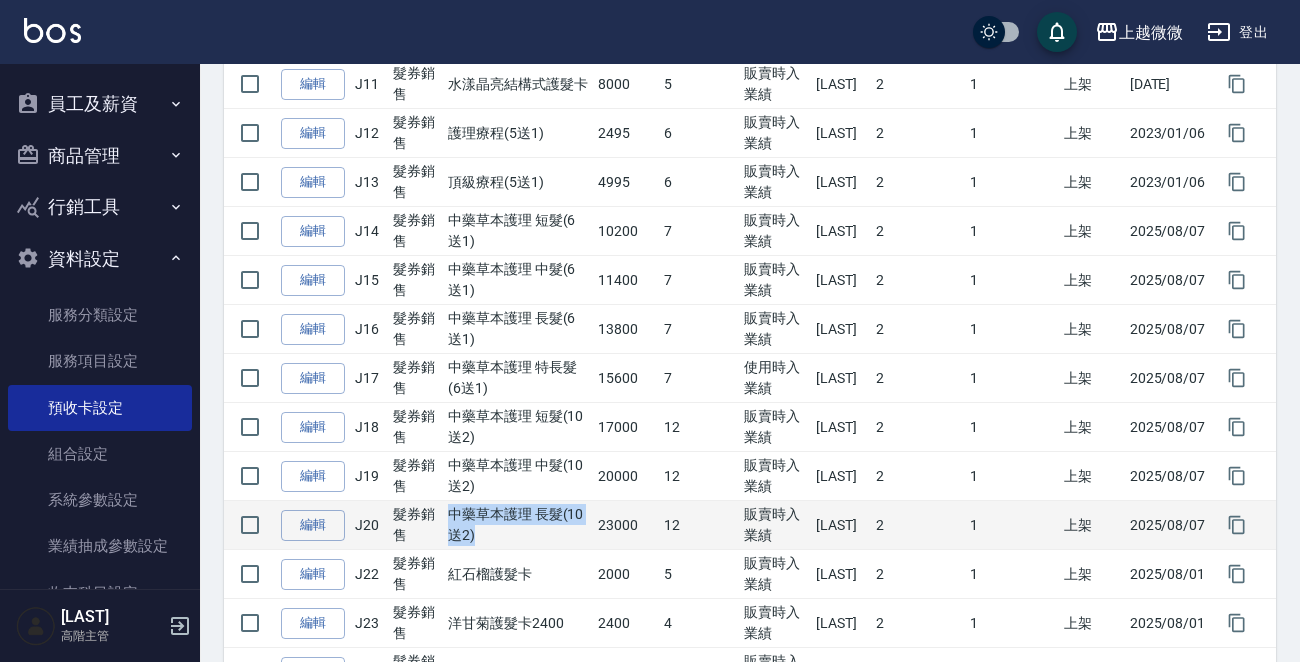 drag, startPoint x: 501, startPoint y: 539, endPoint x: 451, endPoint y: 518, distance: 54.230988 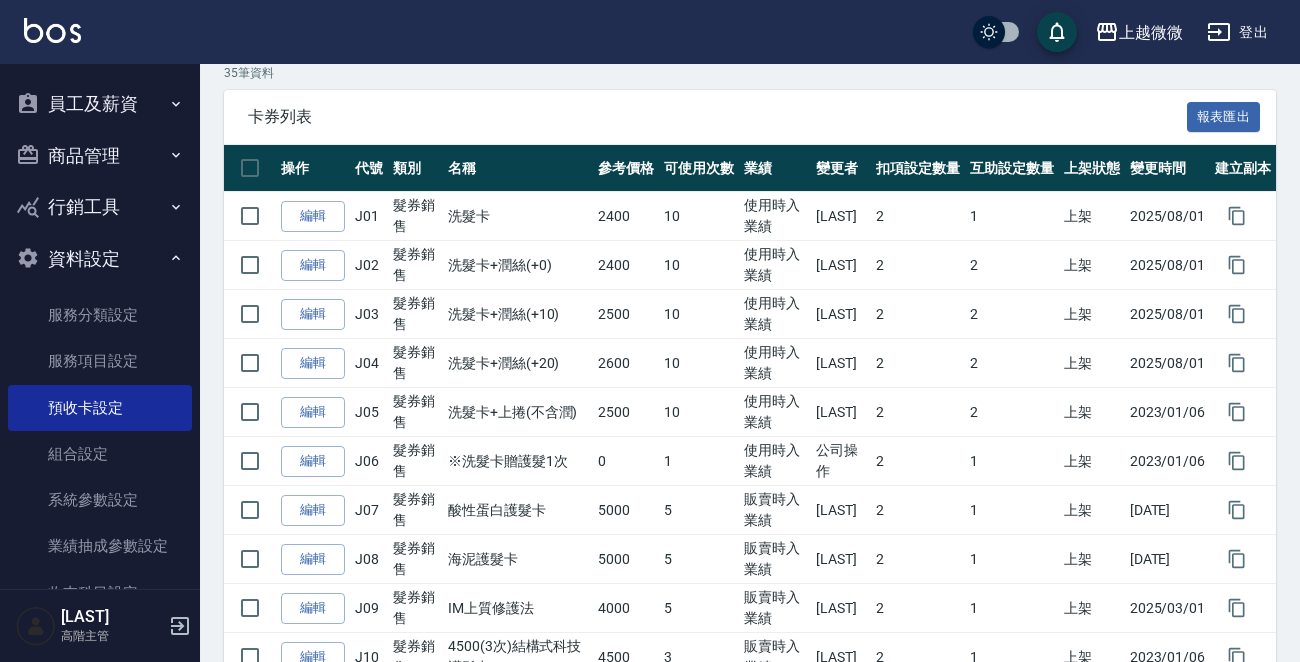scroll, scrollTop: 0, scrollLeft: 0, axis: both 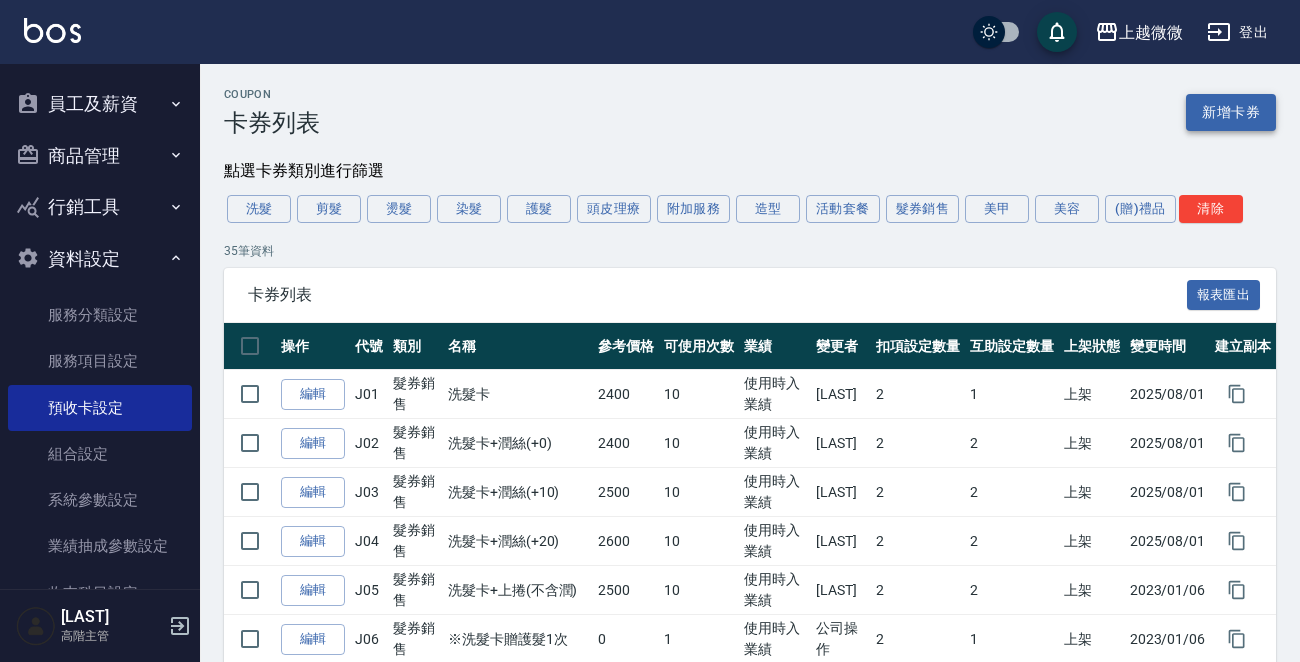 click on "新增卡券" at bounding box center [1231, 112] 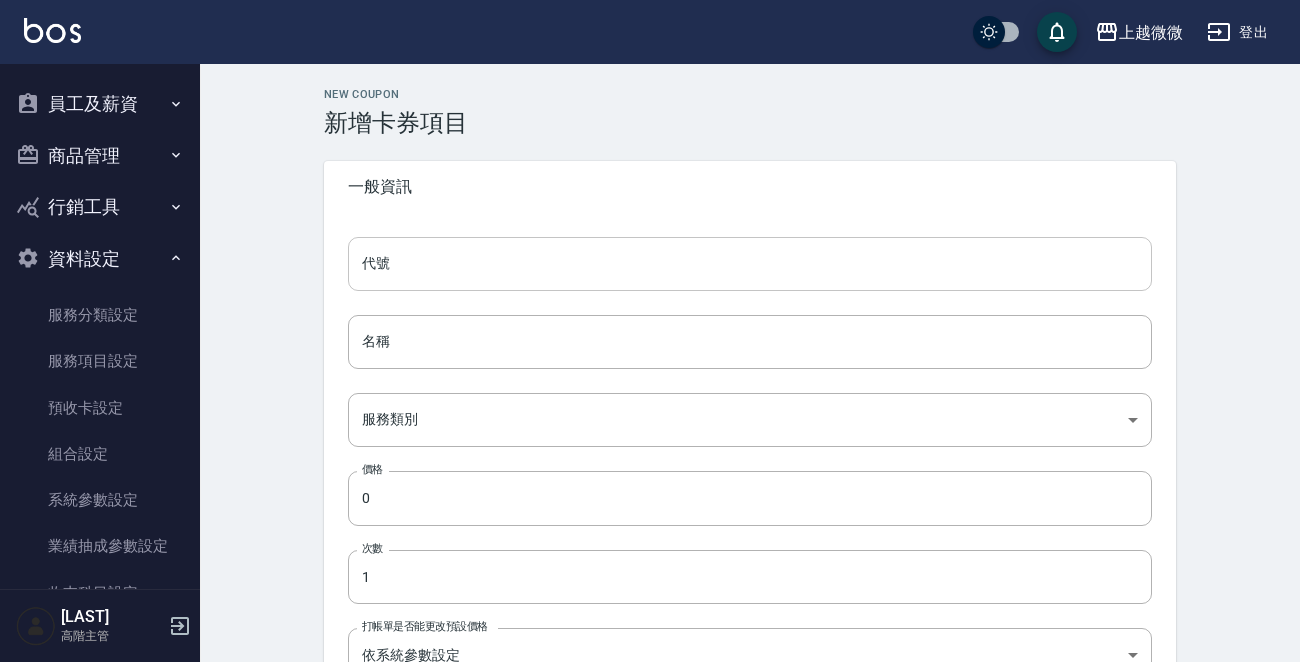click on "代號" at bounding box center (750, 264) 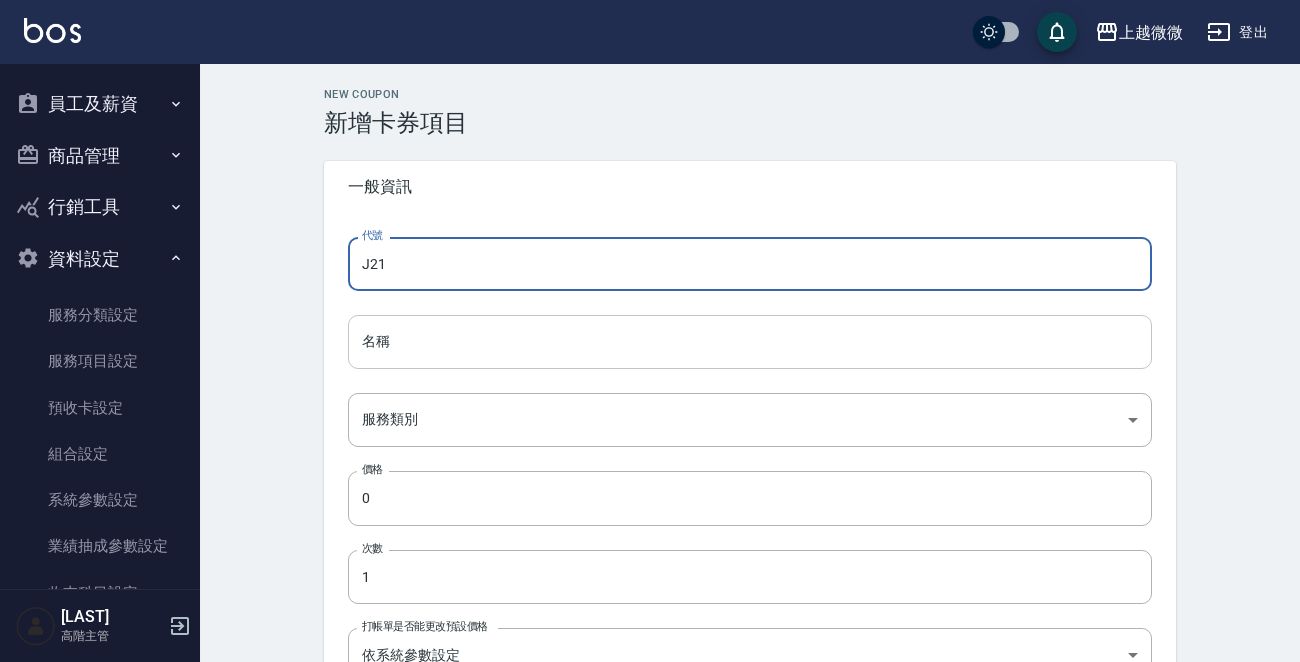 type on "J21" 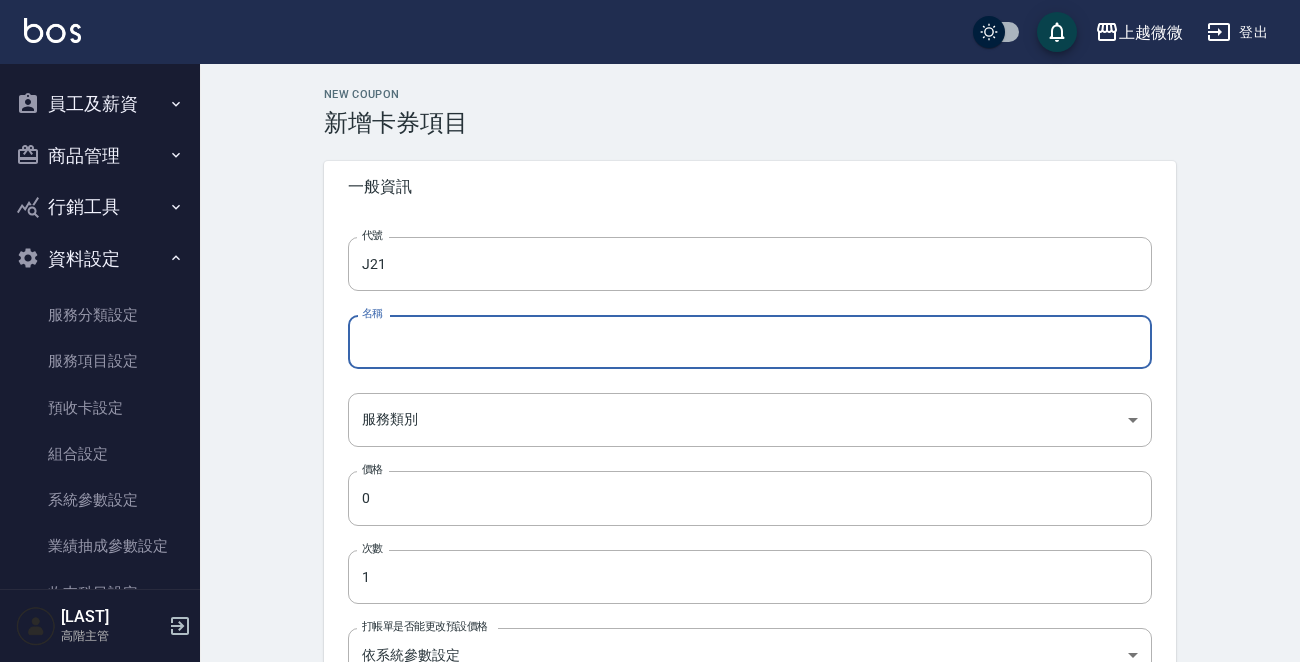 paste on "中藥草本護理 長髮(10送2)" 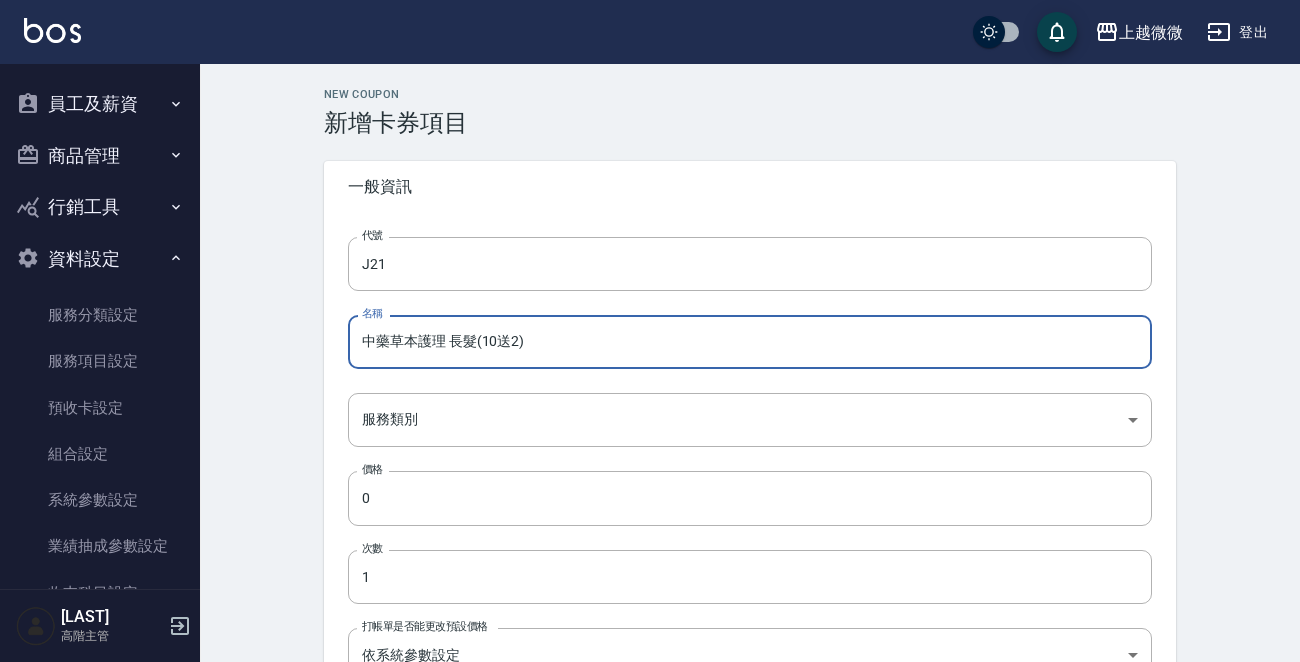 click on "中藥草本護理 長髮(10送2)" at bounding box center (750, 342) 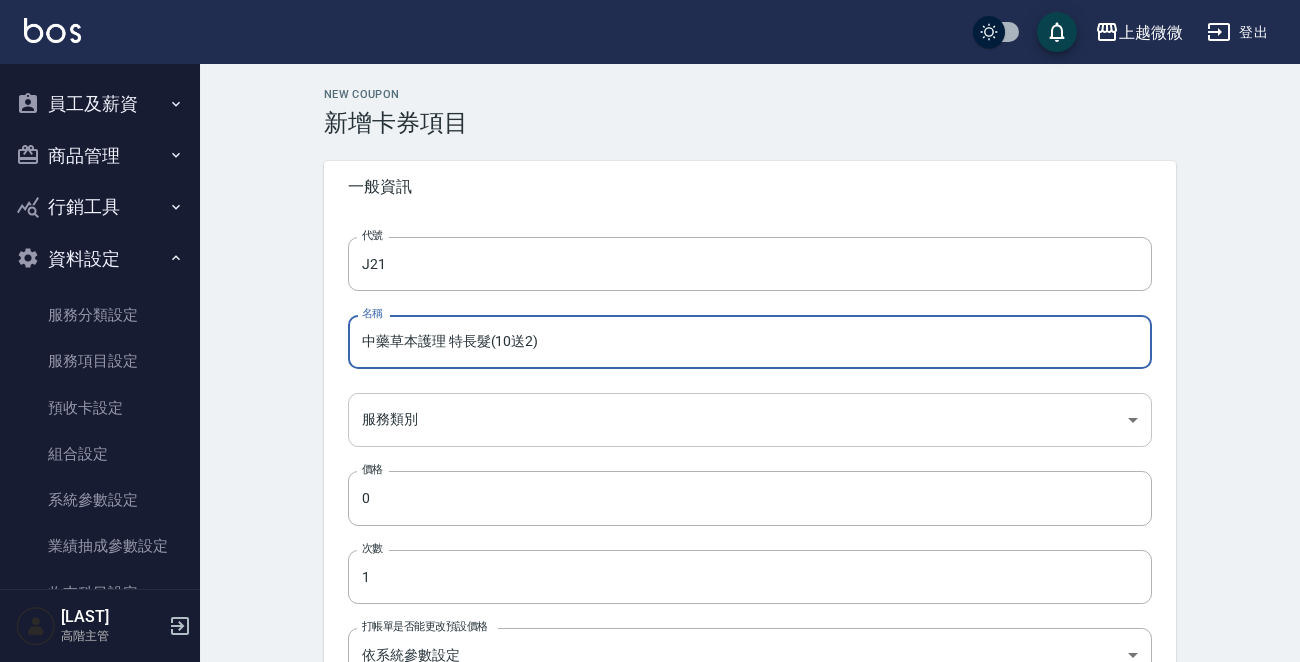 type on "中藥草本護理 特長髮(10送2)" 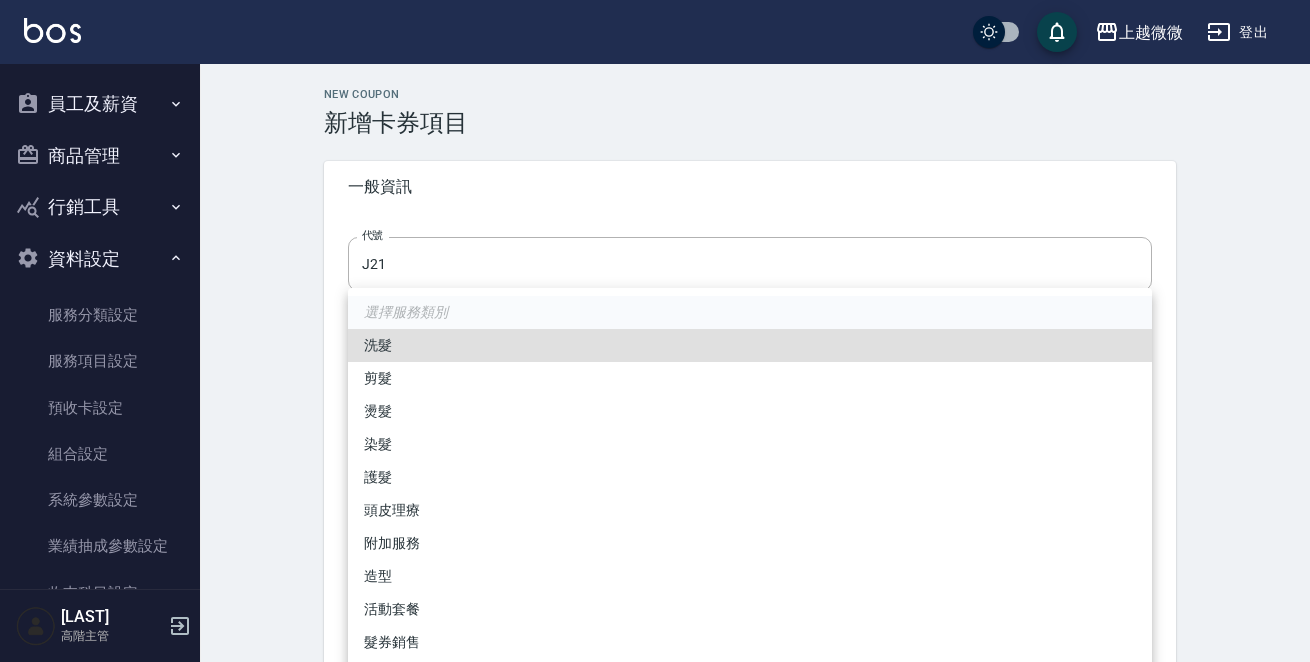 click on "髮券銷售" at bounding box center (750, 642) 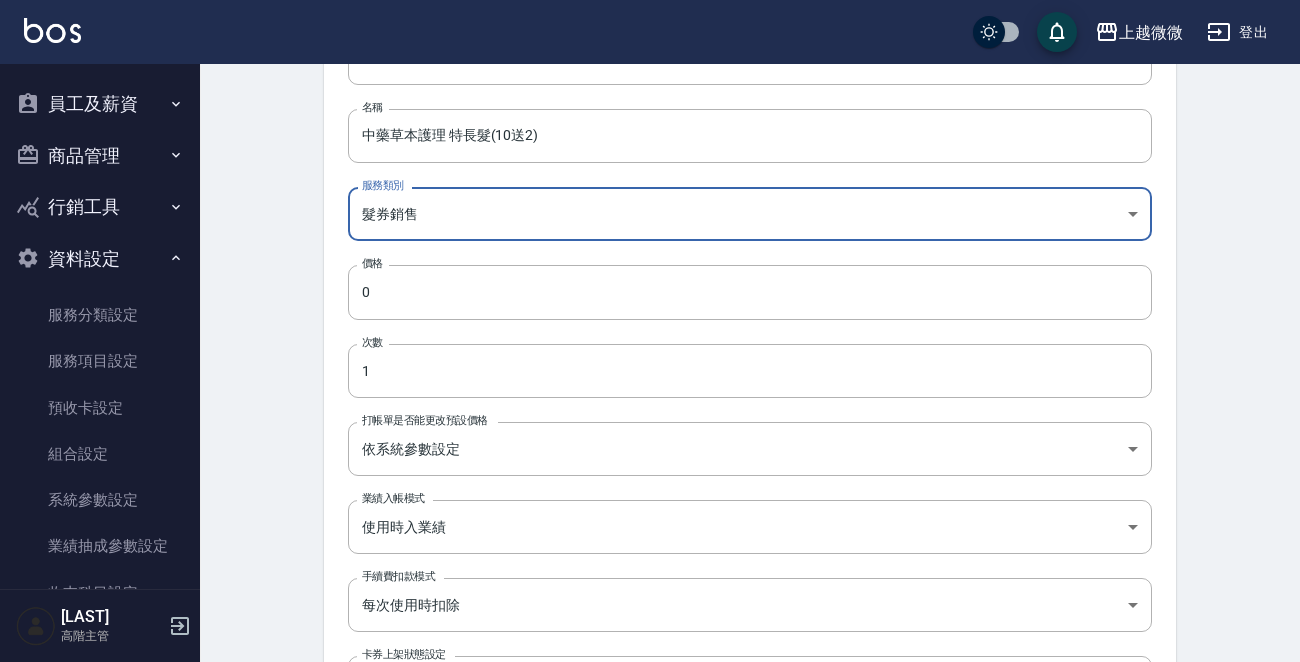 scroll, scrollTop: 300, scrollLeft: 0, axis: vertical 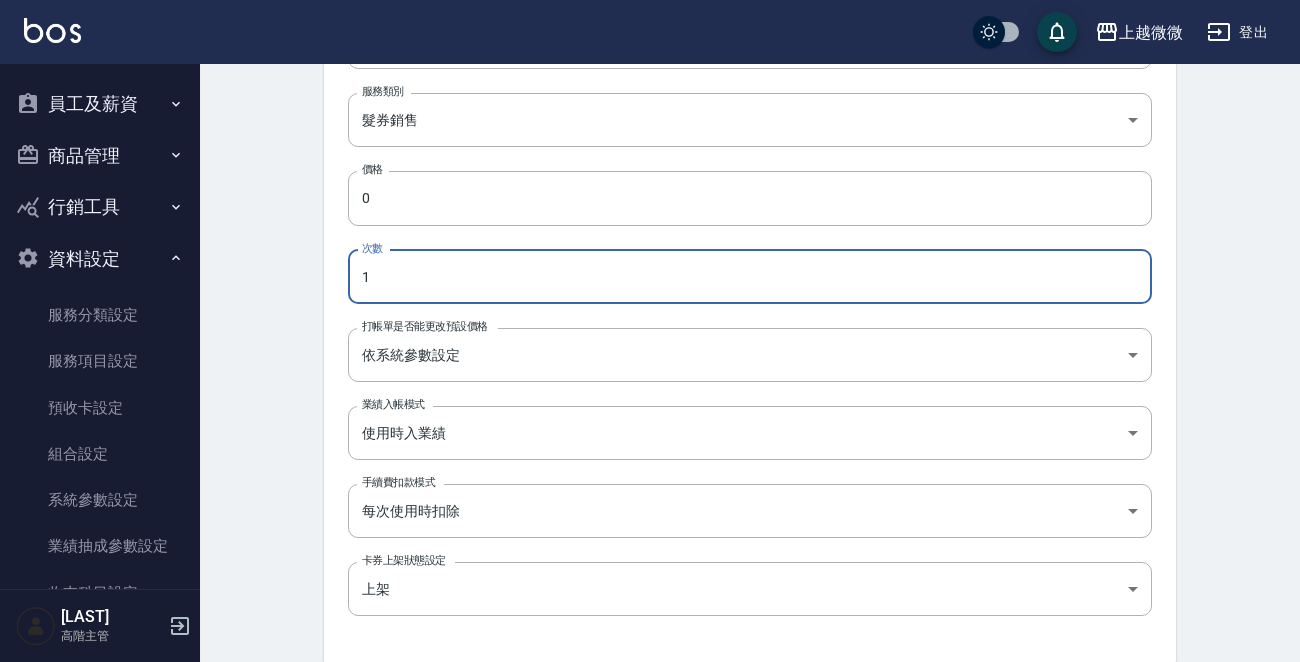 click on "1" at bounding box center [750, 277] 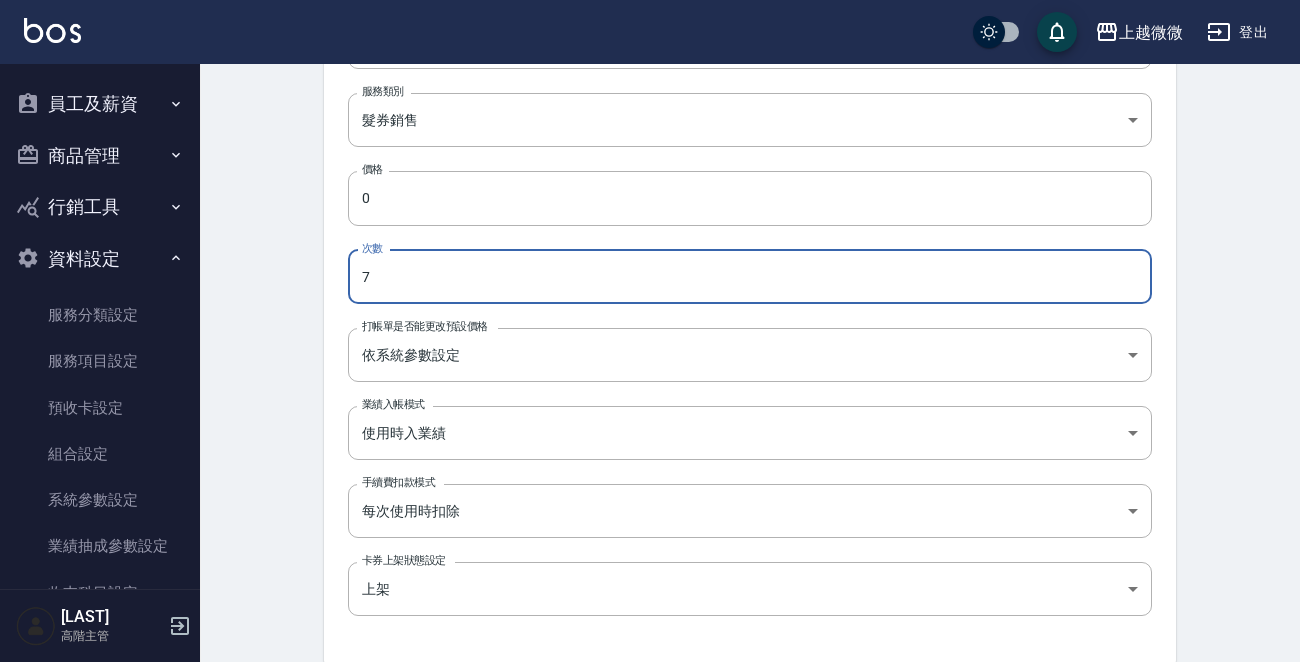 type on "7" 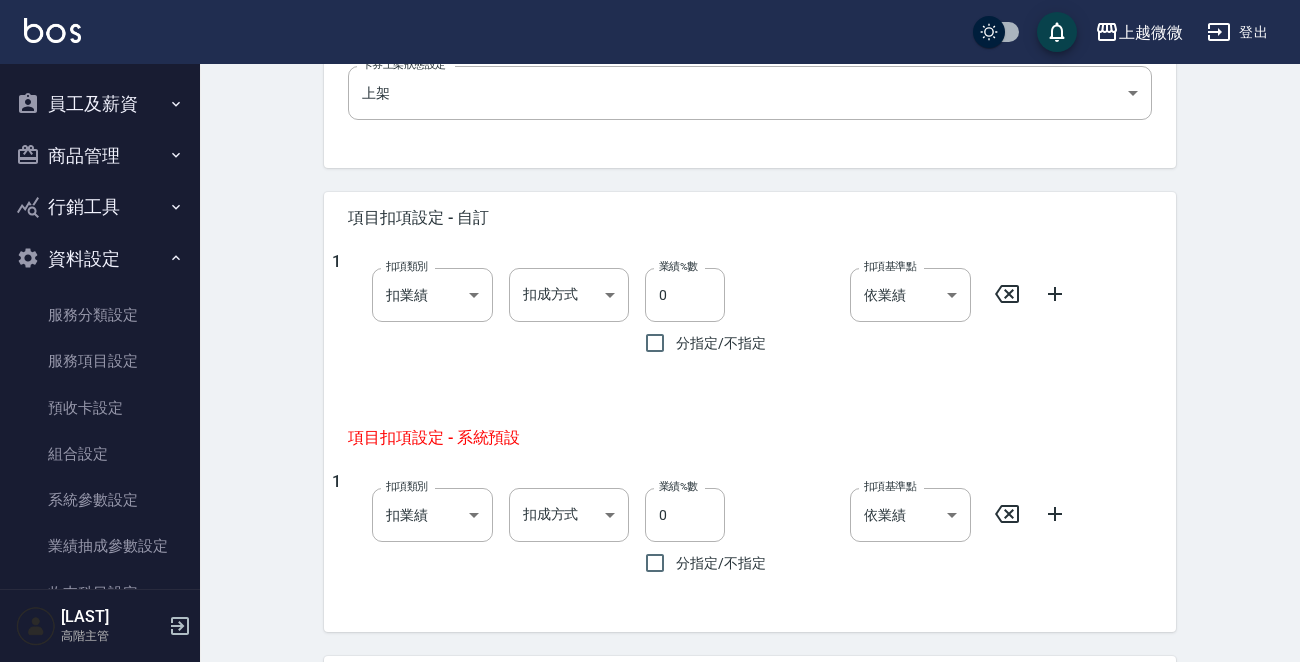 scroll, scrollTop: 800, scrollLeft: 0, axis: vertical 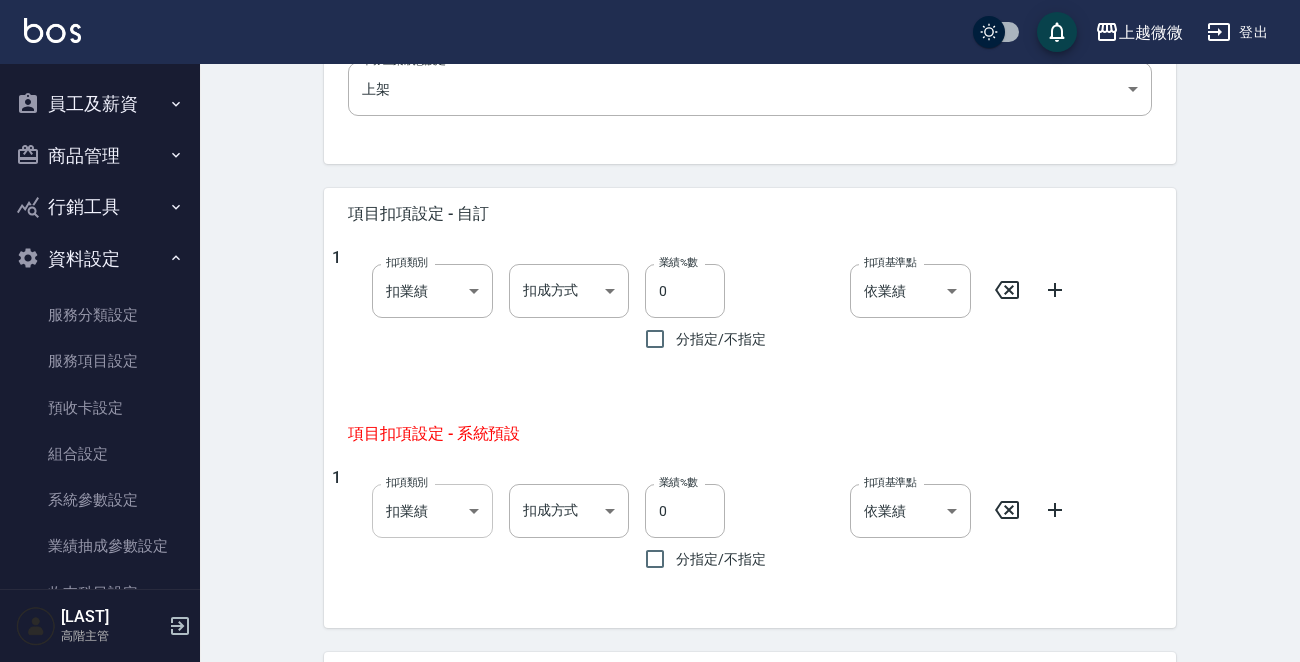 click on "上越微微 登出 櫃檯作業 打帳單 帳單列表 掛單列表 座位開單 營業儀表板 現金收支登錄 高階收支登錄 材料自購登錄 每日結帳 排班表 現場電腦打卡 掃碼打卡 預約管理 預約管理 單日預約紀錄 單週預約紀錄 報表及分析 報表目錄 消費分析儀表板 店家區間累計表 店家日報表 店家排行榜 互助日報表 互助月報表 互助排行榜 互助點數明細 互助業績報表 全店業績分析表 每日業績分析表 營業統計分析表 營業項目月分析表 設計師業績表 設計師日報表 設計師業績分析表 設計師業績月報表 設計師抽成報表 設計師排行榜 商品銷售排行榜 商品消耗明細 商品進銷貨報表 商品庫存表 商品庫存盤點表 會員卡銷售報表 服務扣項明細表 單一服務項目查詢 店販抽成明細 店販分類抽成明細 顧客入金餘額表 顧客卡券餘額表 每日非現金明細 每日收支明細 收支分類明細表 收支匯款表 0" at bounding box center [650, 50] 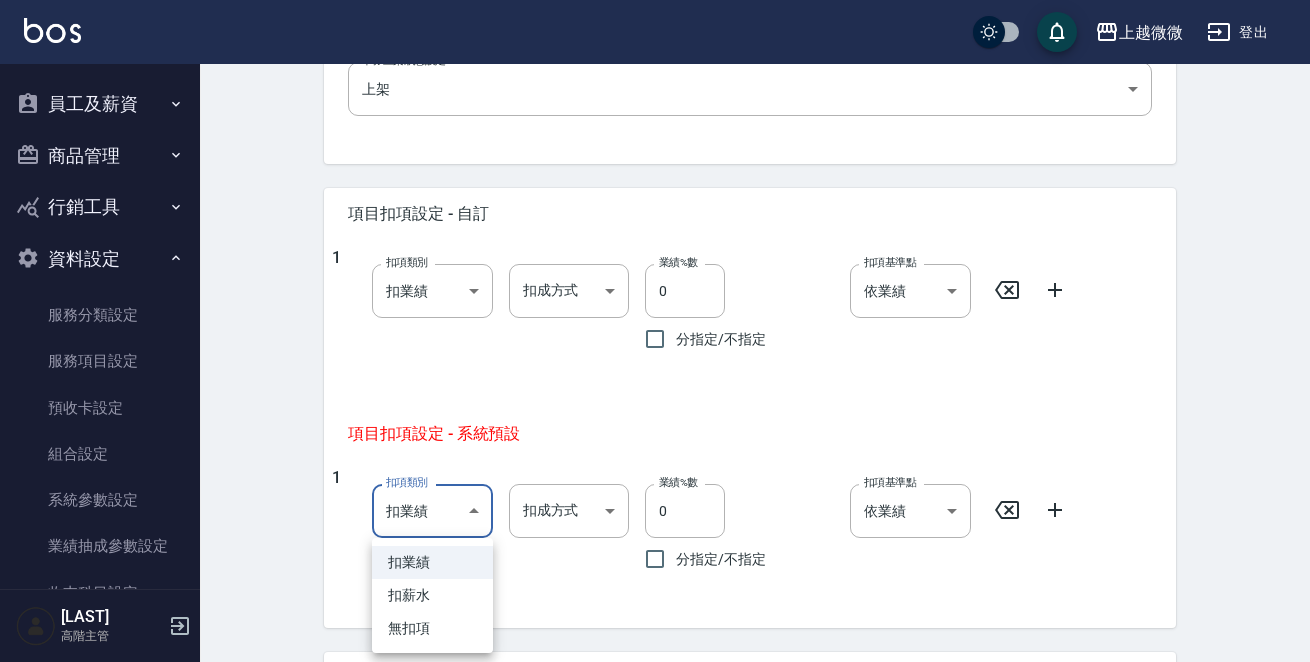 click on "扣薪水" at bounding box center [432, 595] 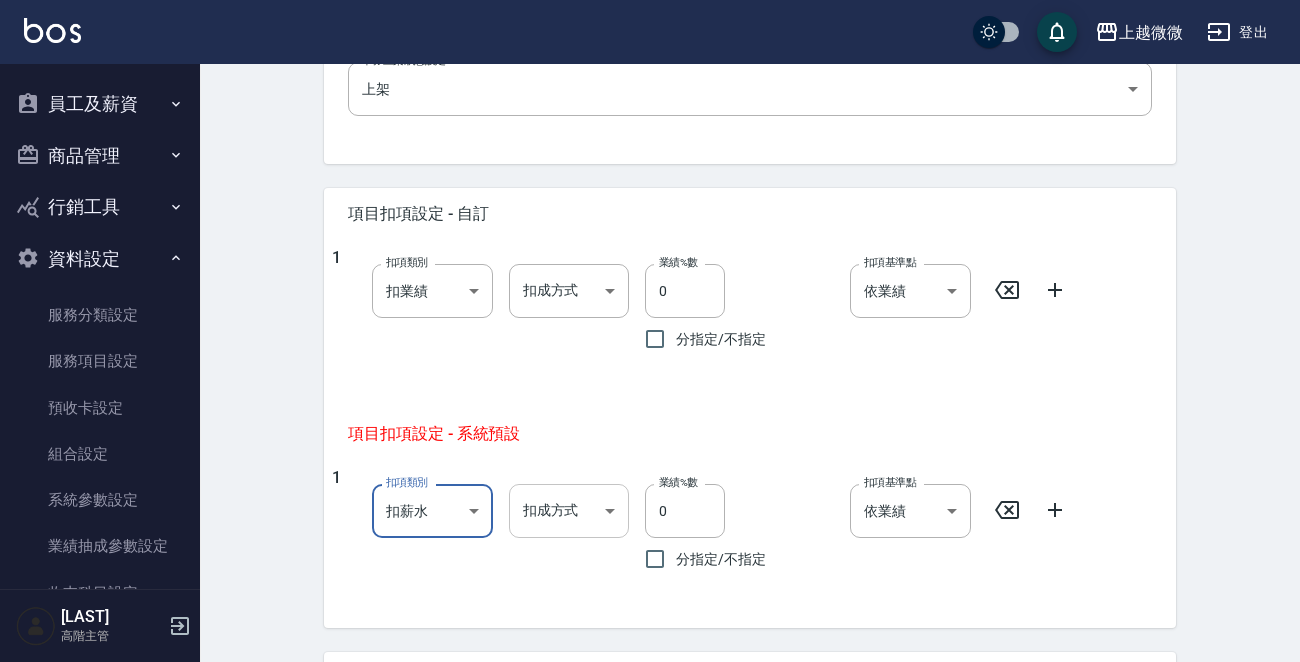 click on "上越微微 登出 櫃檯作業 打帳單 帳單列表 掛單列表 座位開單 營業儀表板 現金收支登錄 高階收支登錄 材料自購登錄 每日結帳 排班表 現場電腦打卡 掃碼打卡 預約管理 預約管理 單日預約紀錄 單週預約紀錄 報表及分析 報表目錄 消費分析儀表板 店家區間累計表 店家日報表 店家排行榜 互助日報表 互助月報表 互助排行榜 互助點數明細 互助業績報表 全店業績分析表 每日業績分析表 營業統計分析表 營業項目月分析表 設計師業績表 設計師日報表 設計師業績分析表 設計師業績月報表 設計師抽成報表 設計師排行榜 商品銷售排行榜 商品消耗明細 商品進銷貨報表 商品庫存表 商品庫存盤點表 會員卡銷售報表 服務扣項明細表 單一服務項目查詢 店販抽成明細 店販分類抽成明細 顧客入金餘額表 顧客卡券餘額表 每日非現金明細 每日收支明細 收支分類明細表 收支匯款表 0" at bounding box center [650, 50] 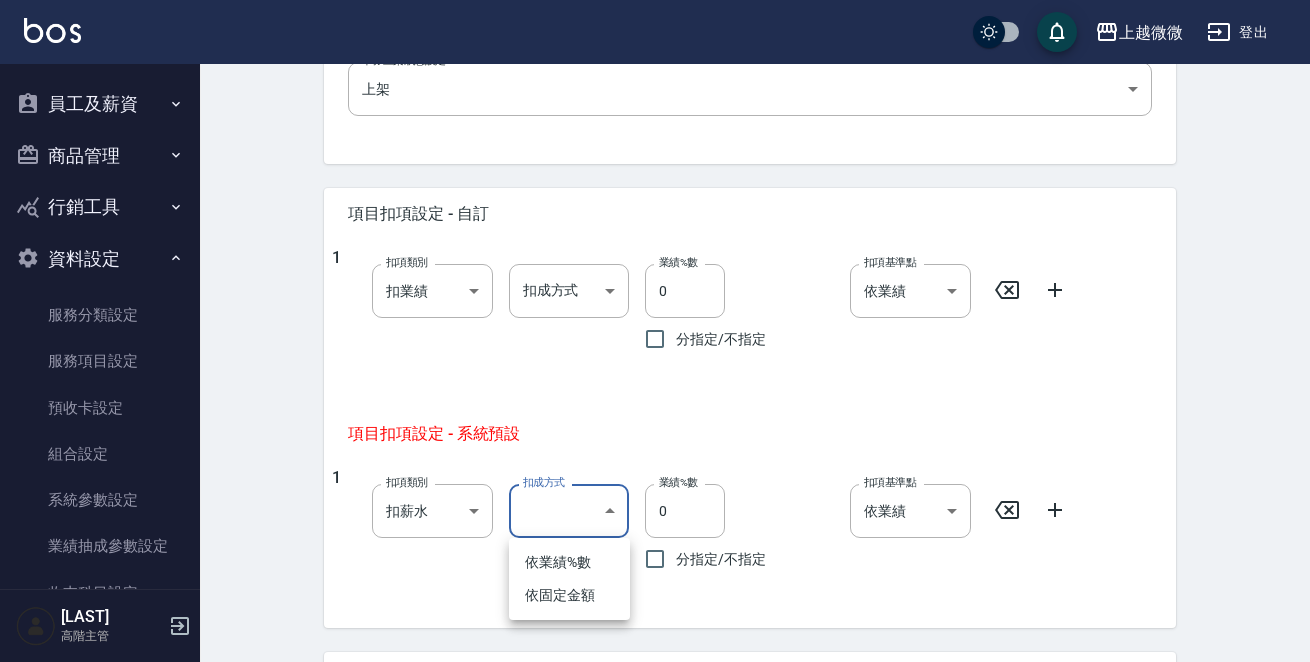 drag, startPoint x: 587, startPoint y: 595, endPoint x: 586, endPoint y: 561, distance: 34.0147 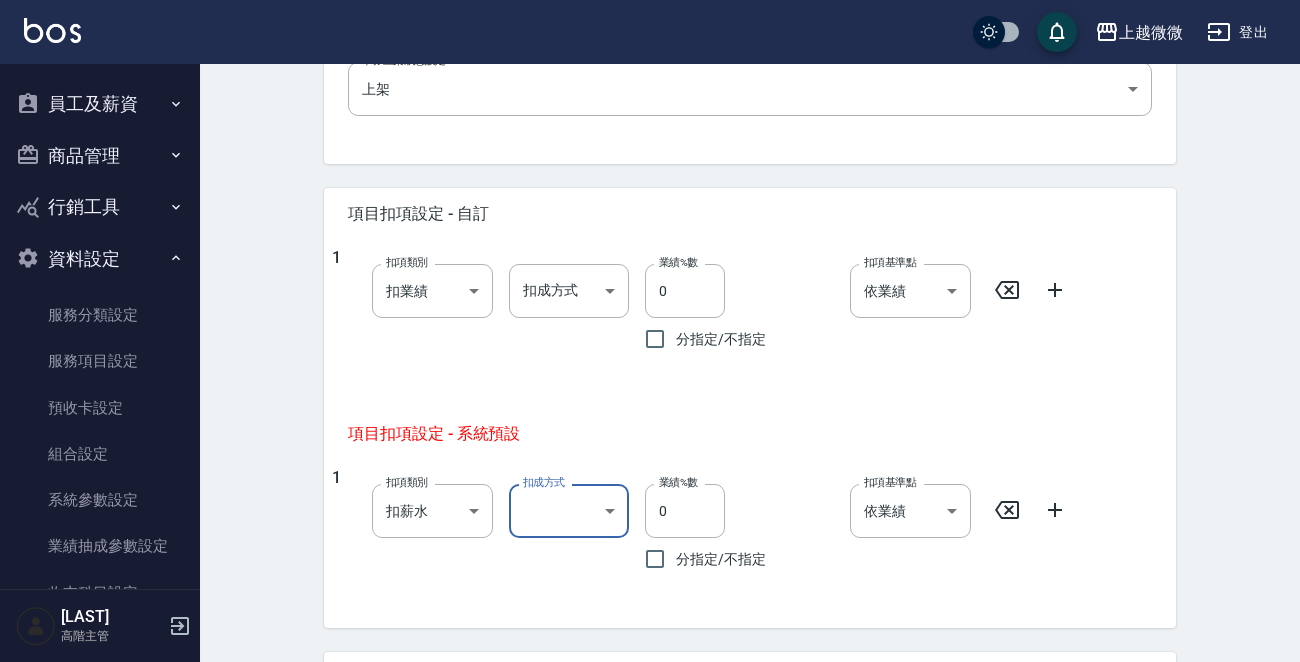 click on "上越微微 登出 櫃檯作業 打帳單 帳單列表 掛單列表 座位開單 營業儀表板 現金收支登錄 高階收支登錄 材料自購登錄 每日結帳 排班表 現場電腦打卡 掃碼打卡 預約管理 預約管理 單日預約紀錄 單週預約紀錄 報表及分析 報表目錄 消費分析儀表板 店家區間累計表 店家日報表 店家排行榜 互助日報表 互助月報表 互助排行榜 互助點數明細 互助業績報表 全店業績分析表 每日業績分析表 營業統計分析表 營業項目月分析表 設計師業績表 設計師日報表 設計師業績分析表 設計師業績月報表 設計師抽成報表 設計師排行榜 商品銷售排行榜 商品消耗明細 商品進銷貨報表 商品庫存表 商品庫存盤點表 會員卡銷售報表 服務扣項明細表 單一服務項目查詢 店販抽成明細 店販分類抽成明細 顧客入金餘額表 顧客卡券餘額表 每日非現金明細 每日收支明細 收支分類明細表 收支匯款表 0" at bounding box center (650, 50) 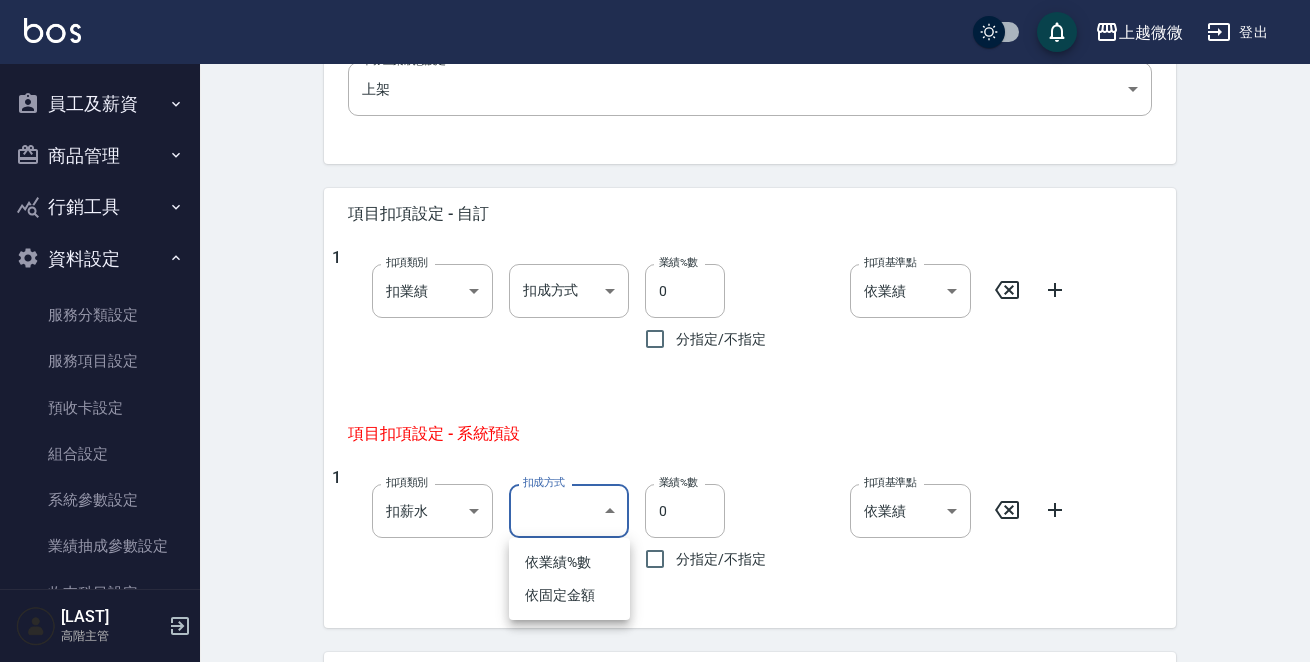 click at bounding box center [655, 331] 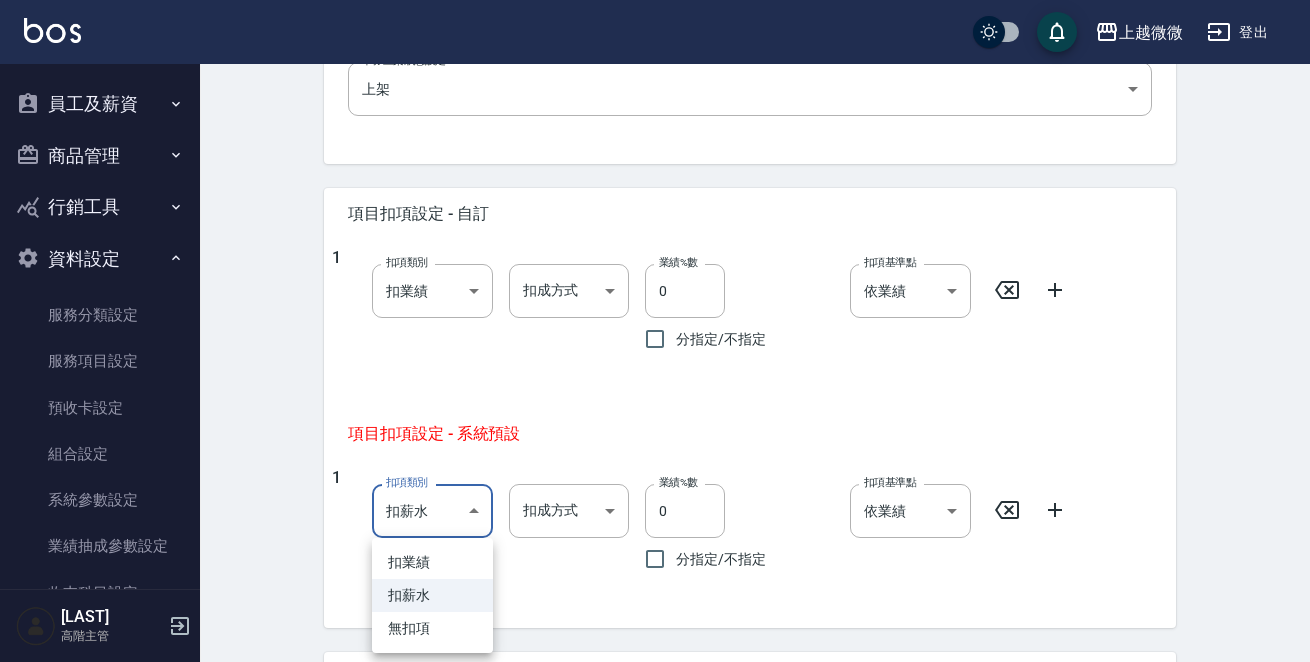 click on "上越微微 登出 櫃檯作業 打帳單 帳單列表 掛單列表 座位開單 營業儀表板 現金收支登錄 高階收支登錄 材料自購登錄 每日結帳 排班表 現場電腦打卡 掃碼打卡 預約管理 預約管理 單日預約紀錄 單週預約紀錄 報表及分析 報表目錄 消費分析儀表板 店家區間累計表 店家日報表 店家排行榜 互助日報表 互助月報表 互助排行榜 互助點數明細 互助業績報表 全店業績分析表 每日業績分析表 營業統計分析表 營業項目月分析表 設計師業績表 設計師日報表 設計師業績分析表 設計師業績月報表 設計師抽成報表 設計師排行榜 商品銷售排行榜 商品消耗明細 商品進銷貨報表 商品庫存表 商品庫存盤點表 會員卡銷售報表 服務扣項明細表 單一服務項目查詢 店販抽成明細 店販分類抽成明細 顧客入金餘額表 顧客卡券餘額表 每日非現金明細 每日收支明細 收支分類明細表 收支匯款表 0" at bounding box center [655, 50] 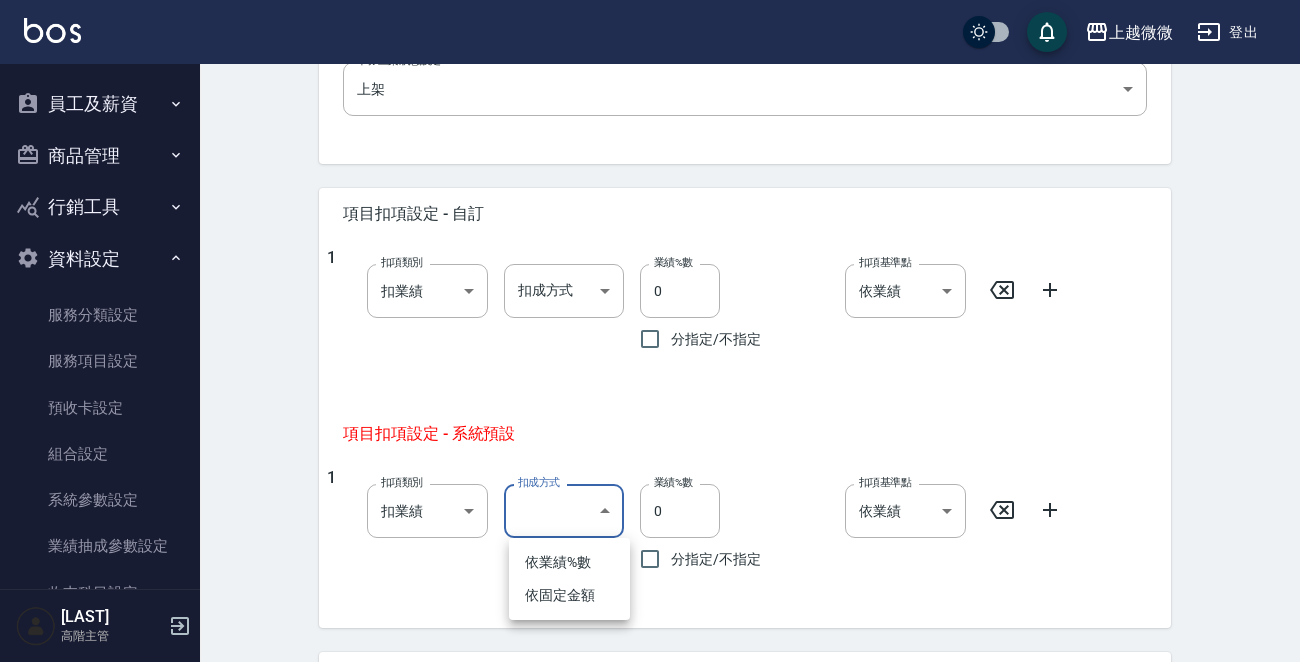 click on "上越微微 登出 櫃檯作業 打帳單 帳單列表 掛單列表 座位開單 營業儀表板 現金收支登錄 高階收支登錄 材料自購登錄 每日結帳 排班表 現場電腦打卡 掃碼打卡 預約管理 預約管理 單日預約紀錄 單週預約紀錄 報表及分析 報表目錄 消費分析儀表板 店家區間累計表 店家日報表 店家排行榜 互助日報表 互助月報表 互助排行榜 互助點數明細 互助業績報表 全店業績分析表 每日業績分析表 營業統計分析表 營業項目月分析表 設計師業績表 設計師日報表 設計師業績分析表 設計師業績月報表 設計師抽成報表 設計師排行榜 商品銷售排行榜 商品消耗明細 商品進銷貨報表 商品庫存表 商品庫存盤點表 會員卡銷售報表 服務扣項明細表 單一服務項目查詢 店販抽成明細 店販分類抽成明細 顧客入金餘額表 顧客卡券餘額表 每日非現金明細 每日收支明細 收支分類明細表 收支匯款表 0" at bounding box center (650, 50) 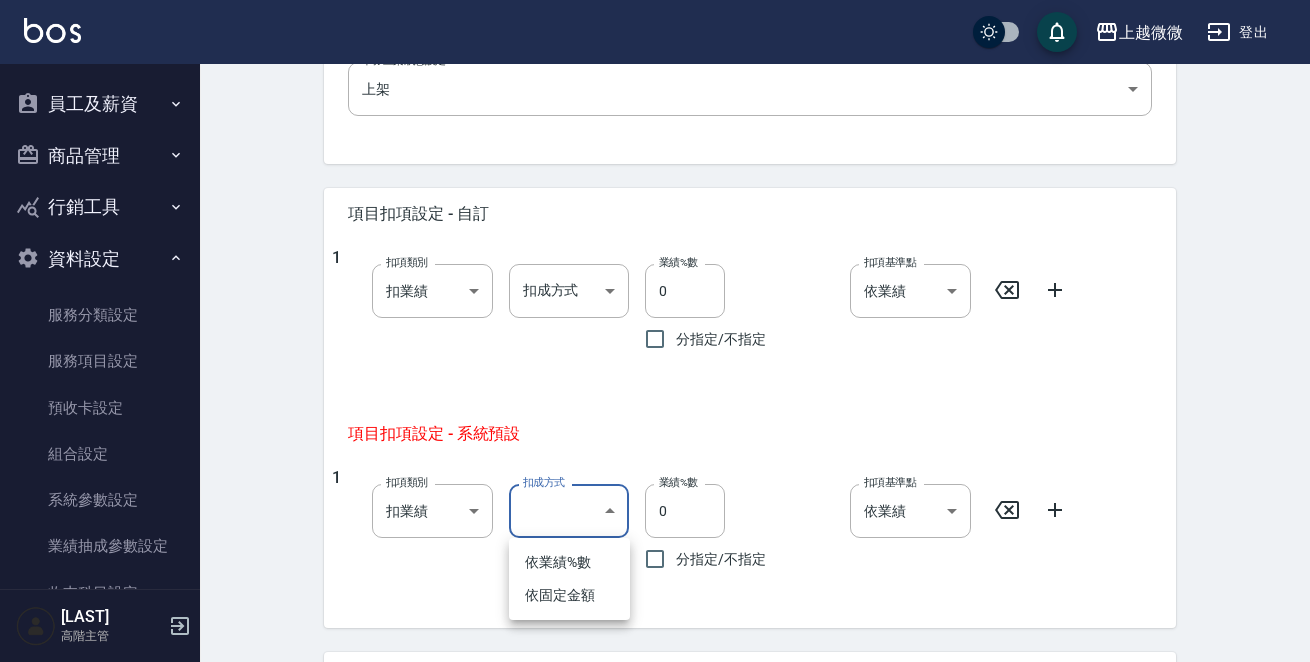 click at bounding box center (655, 331) 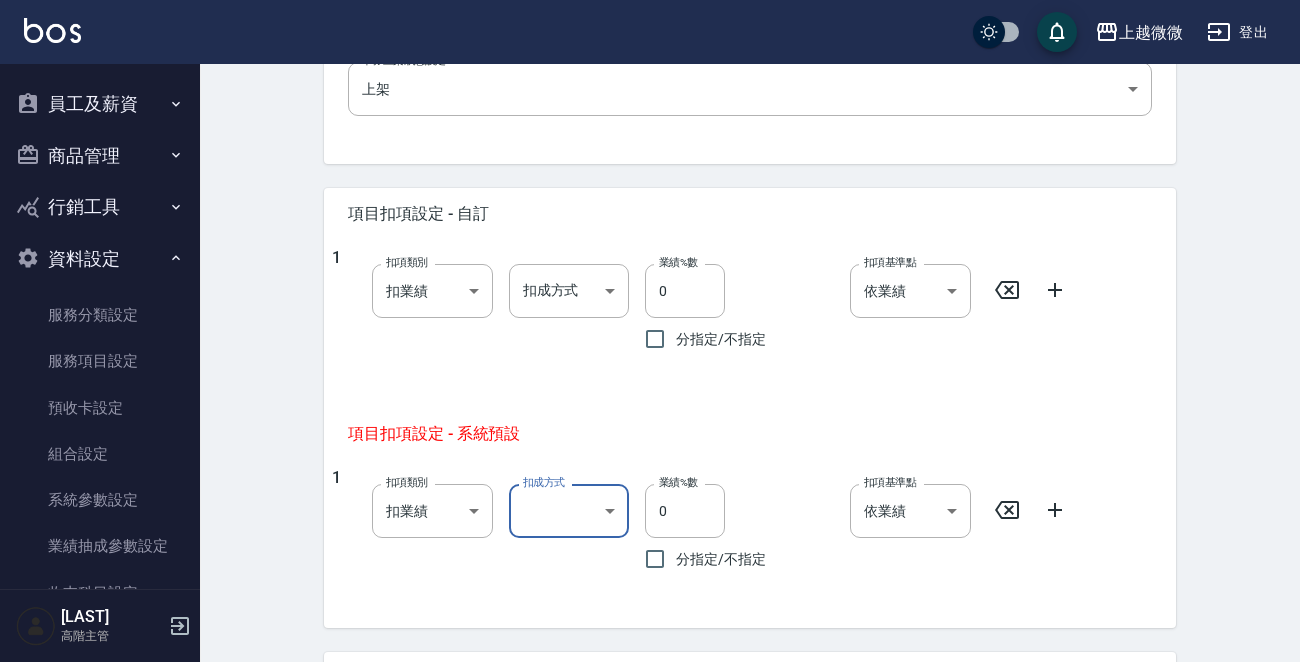 scroll, scrollTop: 1038, scrollLeft: 0, axis: vertical 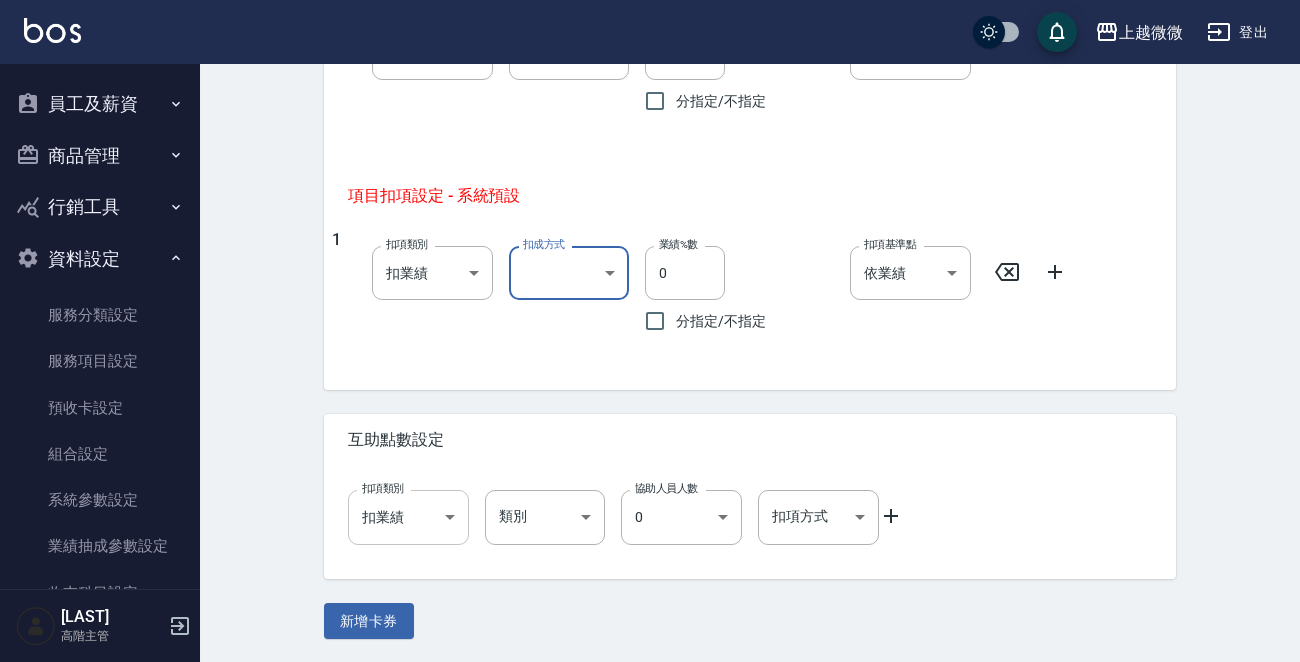 click on "上越微微 登出 櫃檯作業 打帳單 帳單列表 掛單列表 座位開單 營業儀表板 現金收支登錄 高階收支登錄 材料自購登錄 每日結帳 排班表 現場電腦打卡 掃碼打卡 預約管理 預約管理 單日預約紀錄 單週預約紀錄 報表及分析 報表目錄 消費分析儀表板 店家區間累計表 店家日報表 店家排行榜 互助日報表 互助月報表 互助排行榜 互助點數明細 互助業績報表 全店業績分析表 每日業績分析表 營業統計分析表 營業項目月分析表 設計師業績表 設計師日報表 設計師業績分析表 設計師業績月報表 設計師抽成報表 設計師排行榜 商品銷售排行榜 商品消耗明細 商品進銷貨報表 商品庫存表 商品庫存盤點表 會員卡銷售報表 服務扣項明細表 單一服務項目查詢 店販抽成明細 店販分類抽成明細 顧客入金餘額表 顧客卡券餘額表 每日非現金明細 每日收支明細 收支分類明細表 收支匯款表 0" at bounding box center (650, -188) 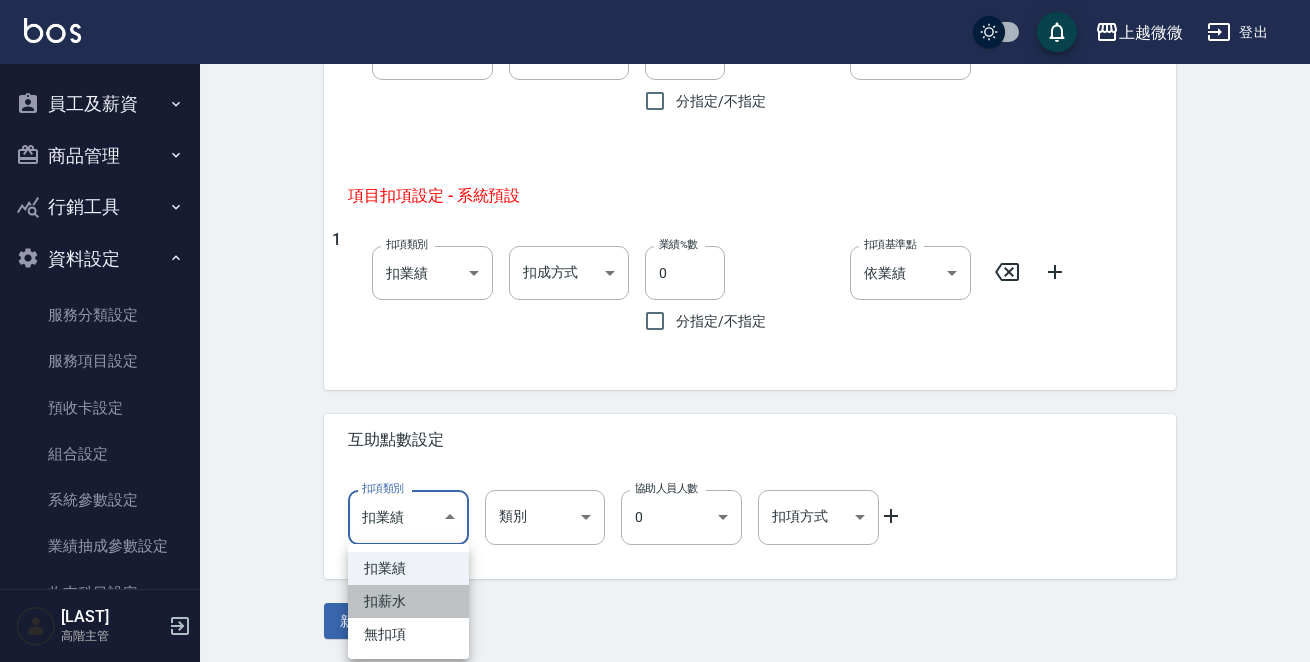 click on "扣薪水" at bounding box center [408, 601] 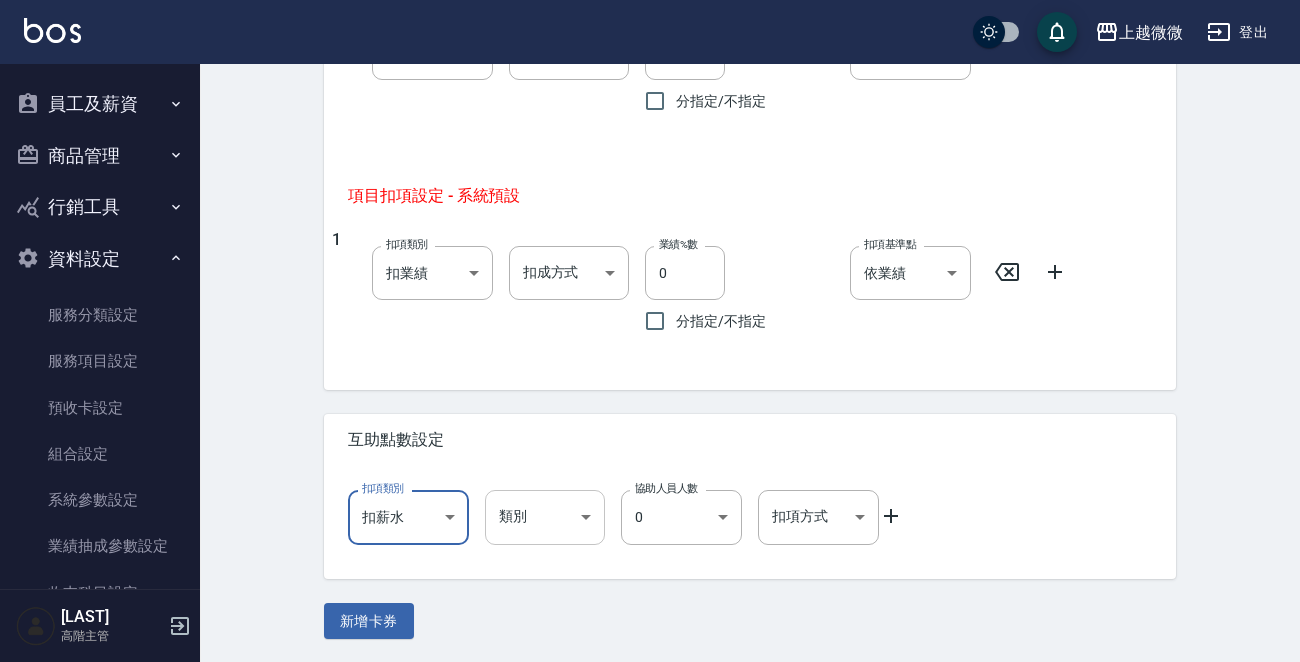 click on "上越微微 登出 櫃檯作業 打帳單 帳單列表 掛單列表 座位開單 營業儀表板 現金收支登錄 高階收支登錄 材料自購登錄 每日結帳 排班表 現場電腦打卡 掃碼打卡 預約管理 預約管理 單日預約紀錄 單週預約紀錄 報表及分析 報表目錄 消費分析儀表板 店家區間累計表 店家日報表 店家排行榜 互助日報表 互助月報表 互助排行榜 互助點數明細 互助業績報表 全店業績分析表 每日業績分析表 營業統計分析表 營業項目月分析表 設計師業績表 設計師日報表 設計師業績分析表 設計師業績月報表 設計師抽成報表 設計師排行榜 商品銷售排行榜 商品消耗明細 商品進銷貨報表 商品庫存表 商品庫存盤點表 會員卡銷售報表 服務扣項明細表 單一服務項目查詢 店販抽成明細 店販分類抽成明細 顧客入金餘額表 顧客卡券餘額表 每日非現金明細 每日收支明細 收支分類明細表 收支匯款表 0" at bounding box center [650, -188] 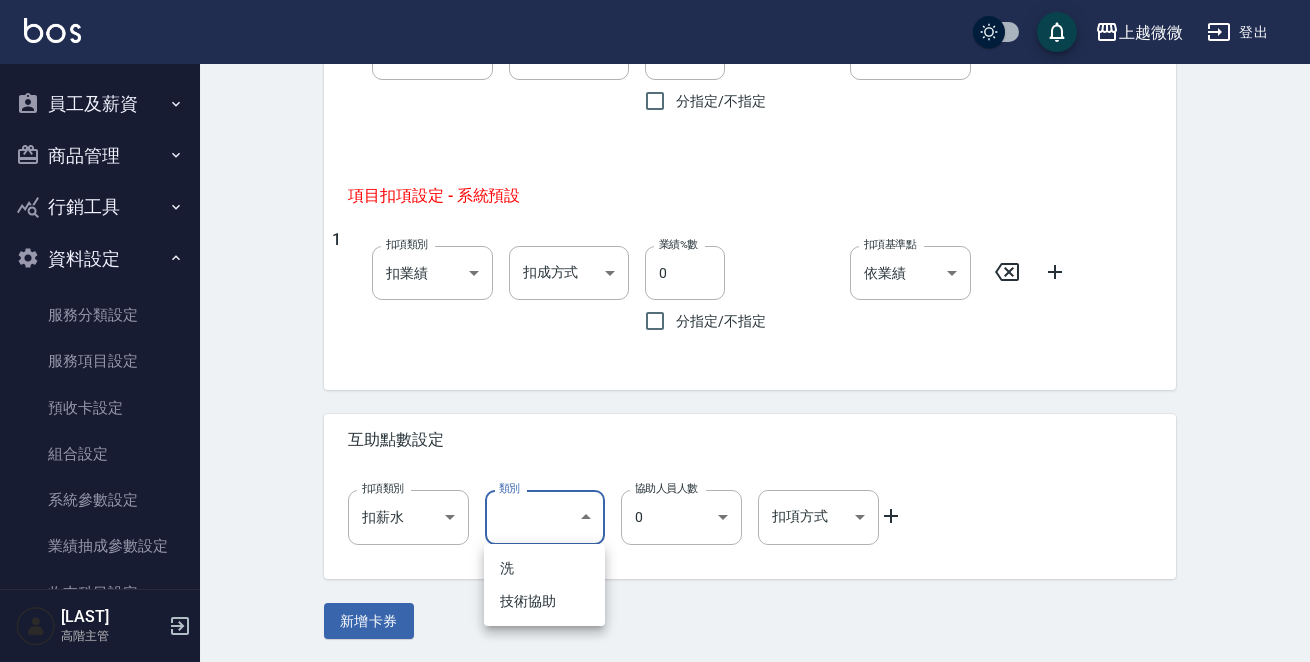 click on "技術協助" at bounding box center [544, 601] 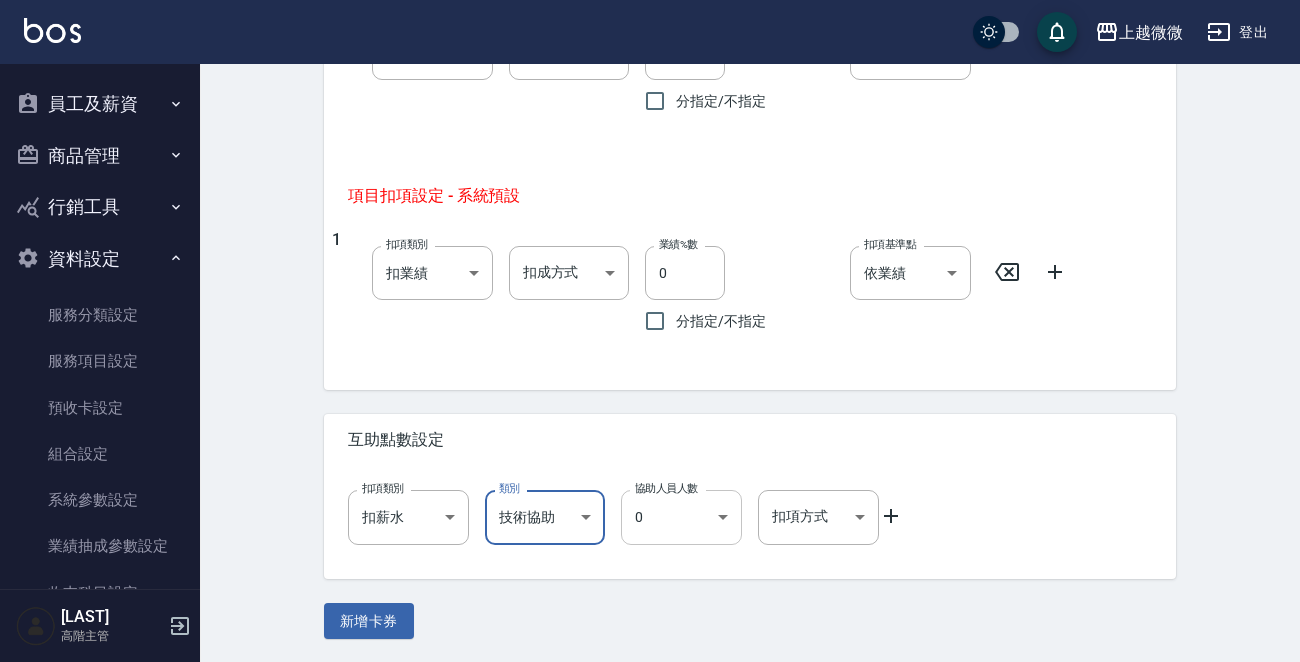 click on "上越微微 登出 櫃檯作業 打帳單 帳單列表 掛單列表 座位開單 營業儀表板 現金收支登錄 高階收支登錄 材料自購登錄 每日結帳 排班表 現場電腦打卡 掃碼打卡 預約管理 預約管理 單日預約紀錄 單週預約紀錄 報表及分析 報表目錄 消費分析儀表板 店家區間累計表 店家日報表 店家排行榜 互助日報表 互助月報表 互助排行榜 互助點數明細 互助業績報表 全店業績分析表 每日業績分析表 營業統計分析表 營業項目月分析表 設計師業績表 設計師日報表 設計師業績分析表 設計師業績月報表 設計師抽成報表 設計師排行榜 商品銷售排行榜 商品消耗明細 商品進銷貨報表 商品庫存表 商品庫存盤點表 會員卡銷售報表 服務扣項明細表 單一服務項目查詢 店販抽成明細 店販分類抽成明細 顧客入金餘額表 顧客卡券餘額表 每日非現金明細 每日收支明細 收支分類明細表 收支匯款表 0" at bounding box center [650, -188] 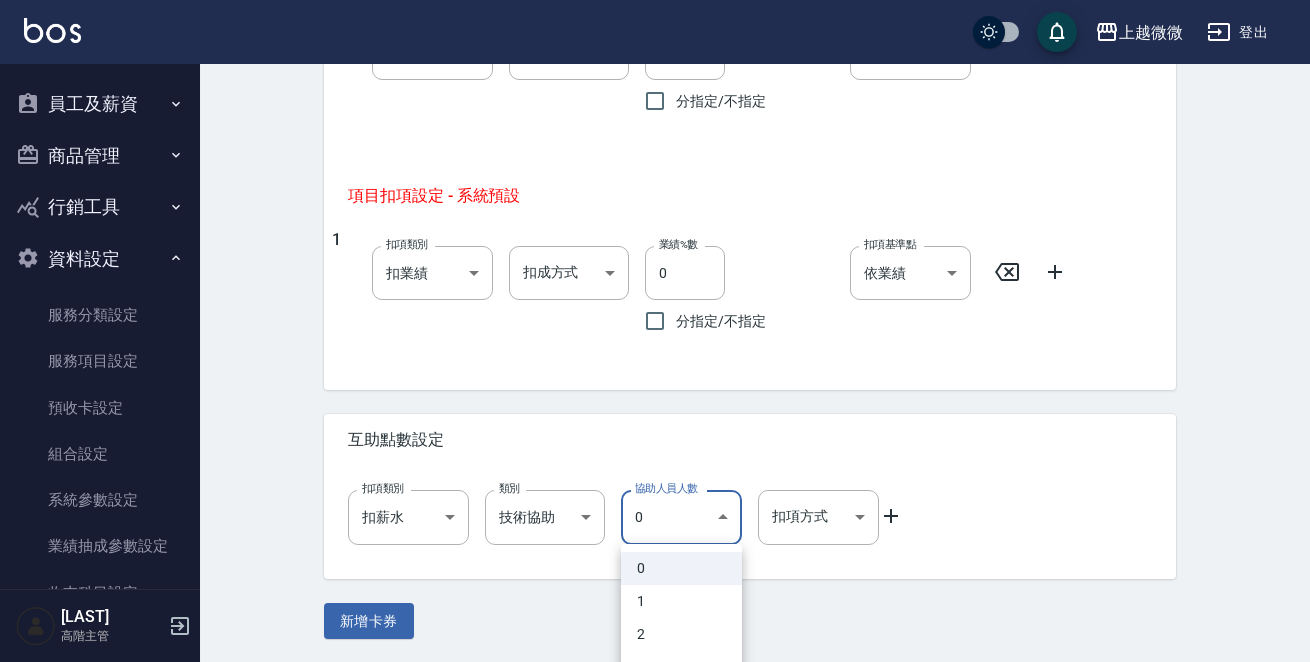 click on "2" at bounding box center (681, 634) 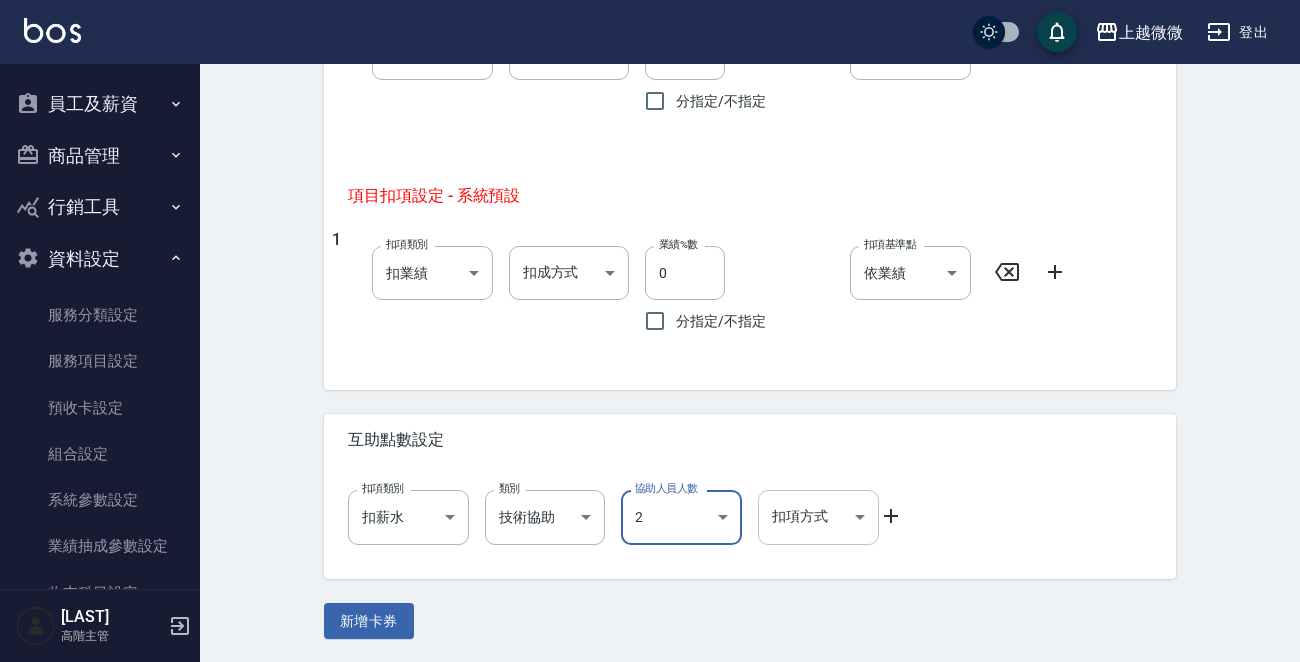 click on "上越微微 登出 櫃檯作業 打帳單 帳單列表 掛單列表 座位開單 營業儀表板 現金收支登錄 高階收支登錄 材料自購登錄 每日結帳 排班表 現場電腦打卡 掃碼打卡 預約管理 預約管理 單日預約紀錄 單週預約紀錄 報表及分析 報表目錄 消費分析儀表板 店家區間累計表 店家日報表 店家排行榜 互助日報表 互助月報表 互助排行榜 互助點數明細 互助業績報表 全店業績分析表 每日業績分析表 營業統計分析表 營業項目月分析表 設計師業績表 設計師日報表 設計師業績分析表 設計師業績月報表 設計師抽成報表 設計師排行榜 商品銷售排行榜 商品消耗明細 商品進銷貨報表 商品庫存表 商品庫存盤點表 會員卡銷售報表 服務扣項明細表 單一服務項目查詢 店販抽成明細 店販分類抽成明細 顧客入金餘額表 顧客卡券餘額表 每日非現金明細 每日收支明細 收支分類明細表 收支匯款表 0" at bounding box center (650, -188) 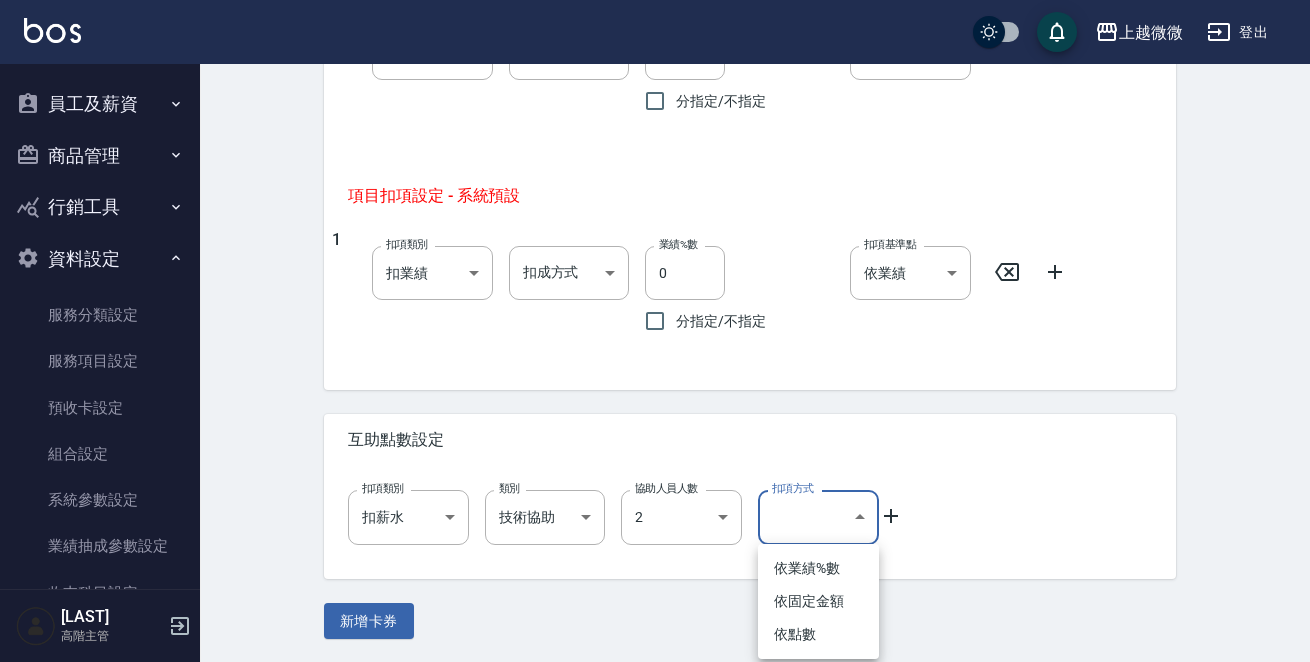 click on "依點數" at bounding box center [818, 634] 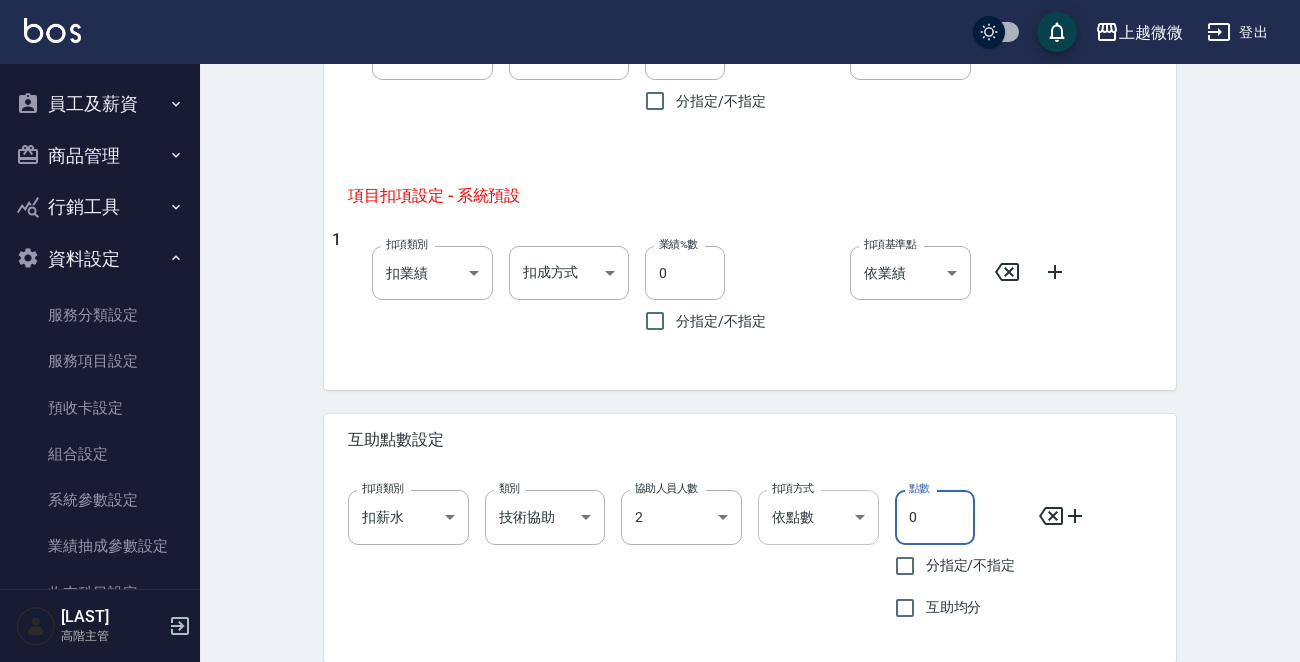 drag, startPoint x: 937, startPoint y: 516, endPoint x: 869, endPoint y: 517, distance: 68.007355 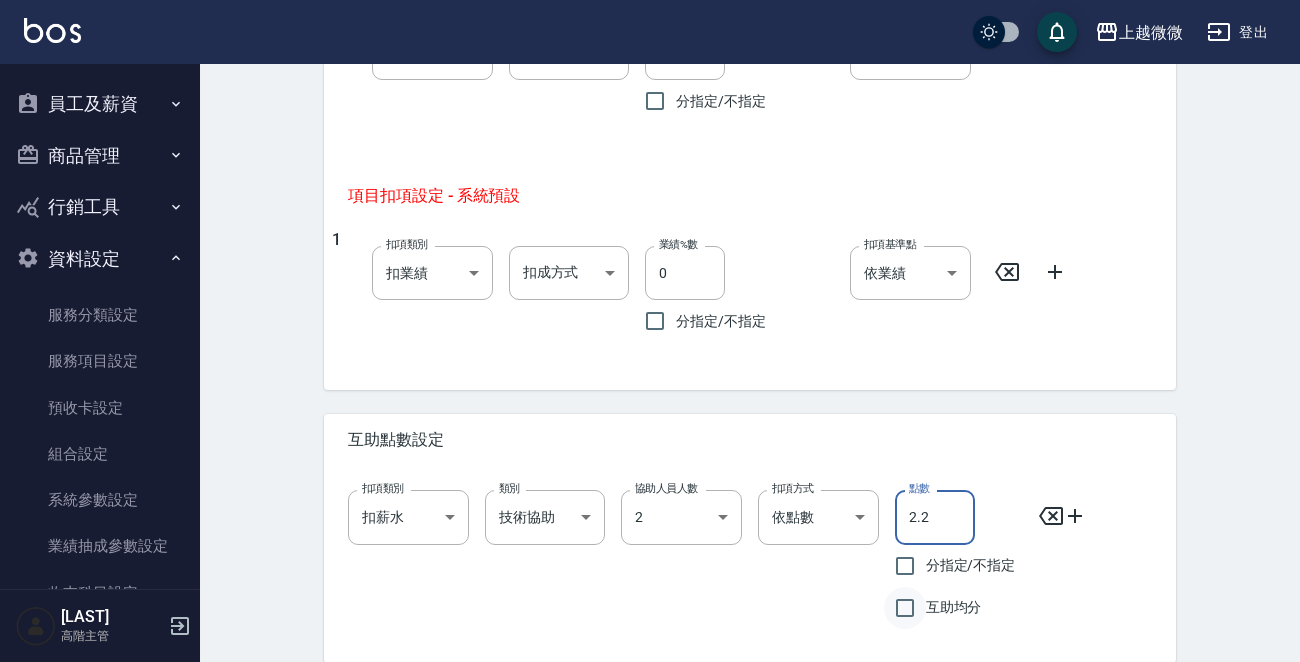 type on "2.2" 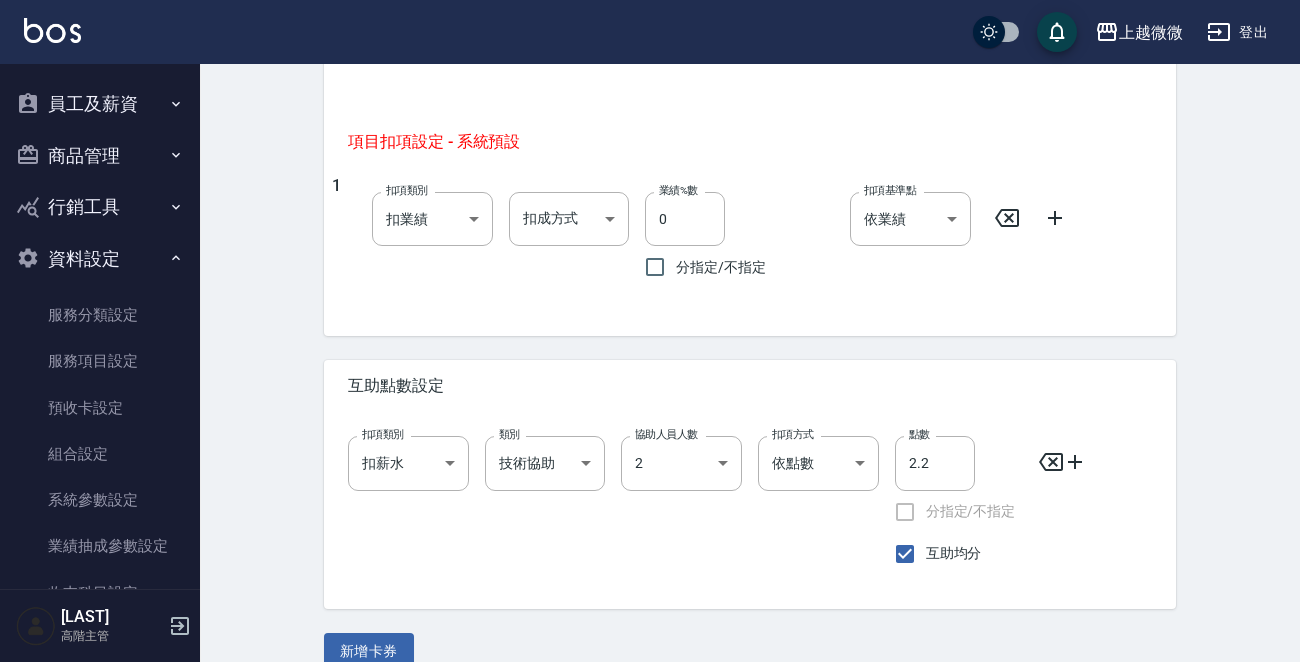scroll, scrollTop: 1122, scrollLeft: 0, axis: vertical 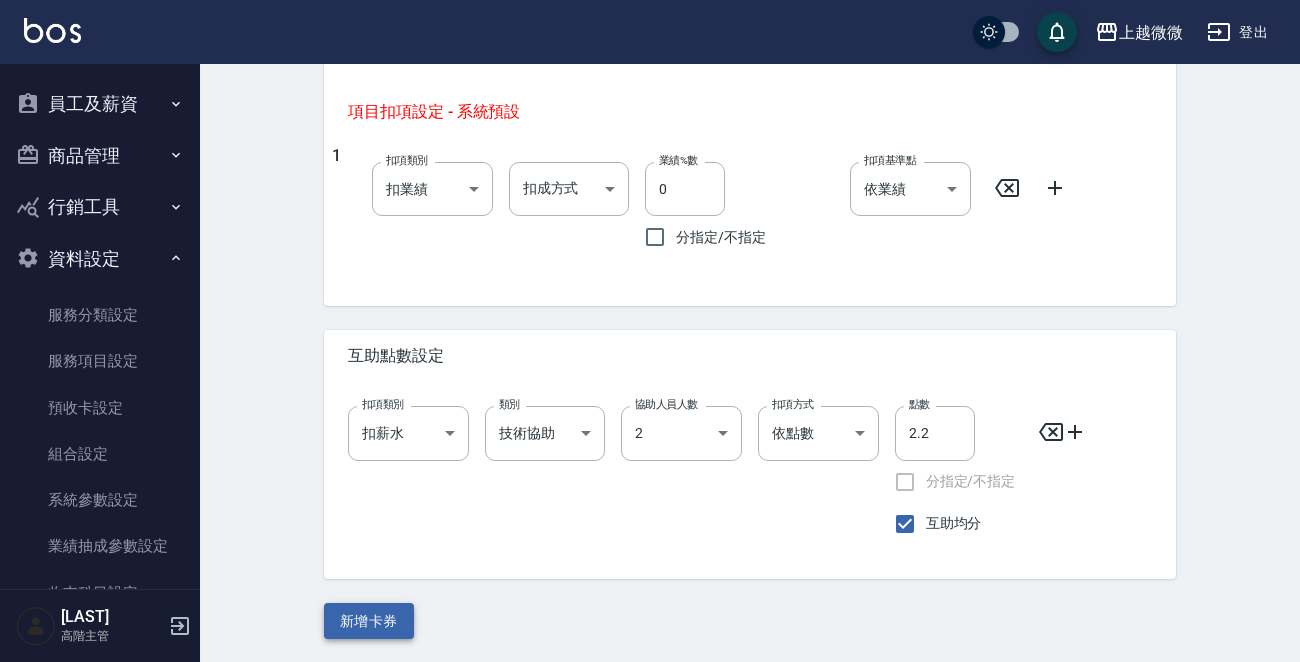 click on "新增卡券" at bounding box center (369, 621) 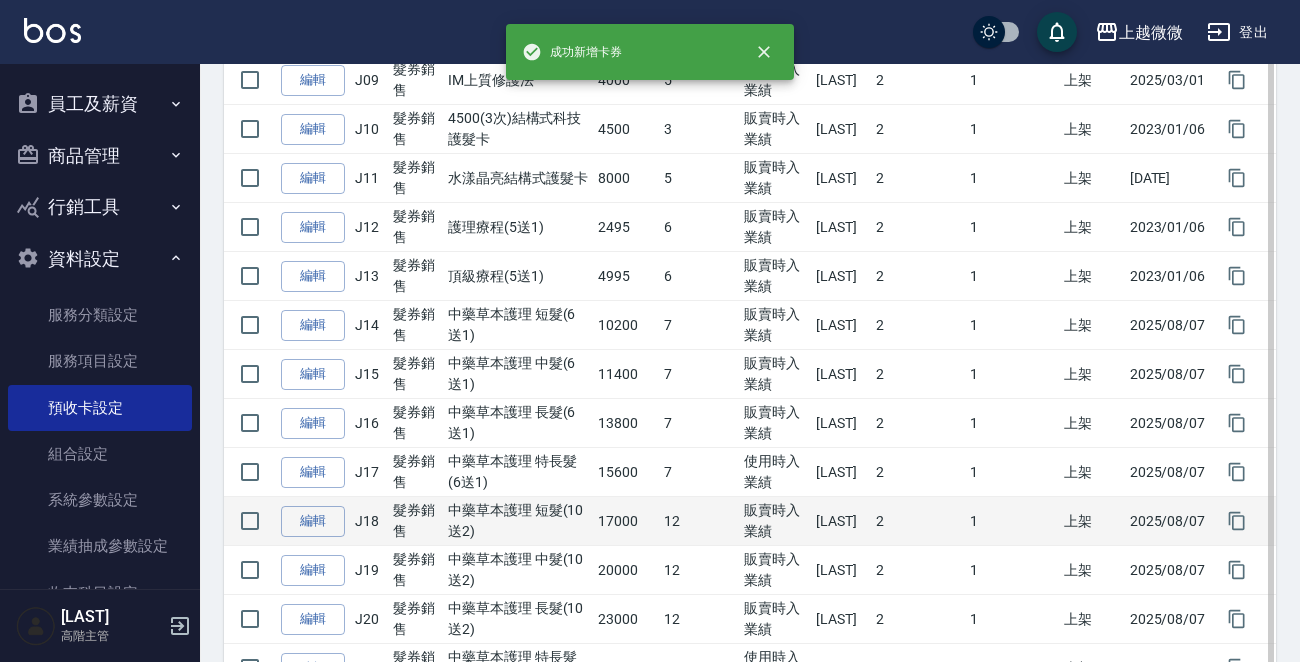 scroll, scrollTop: 800, scrollLeft: 0, axis: vertical 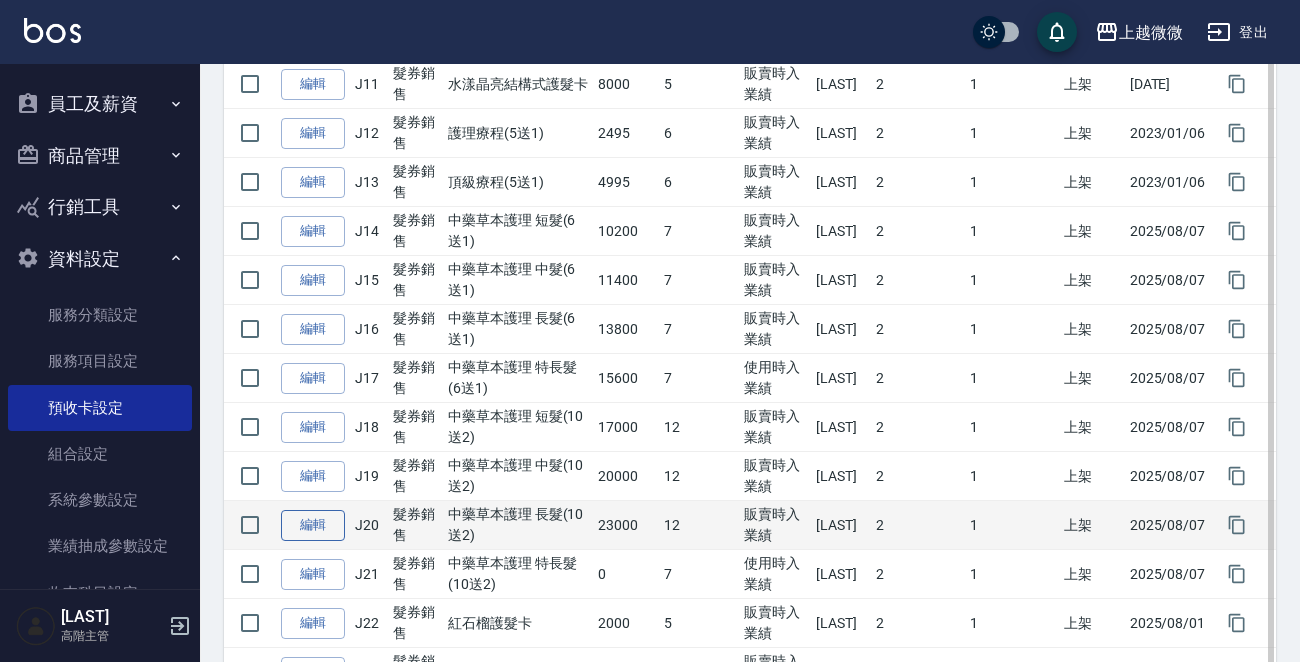 click on "編輯" at bounding box center (313, 525) 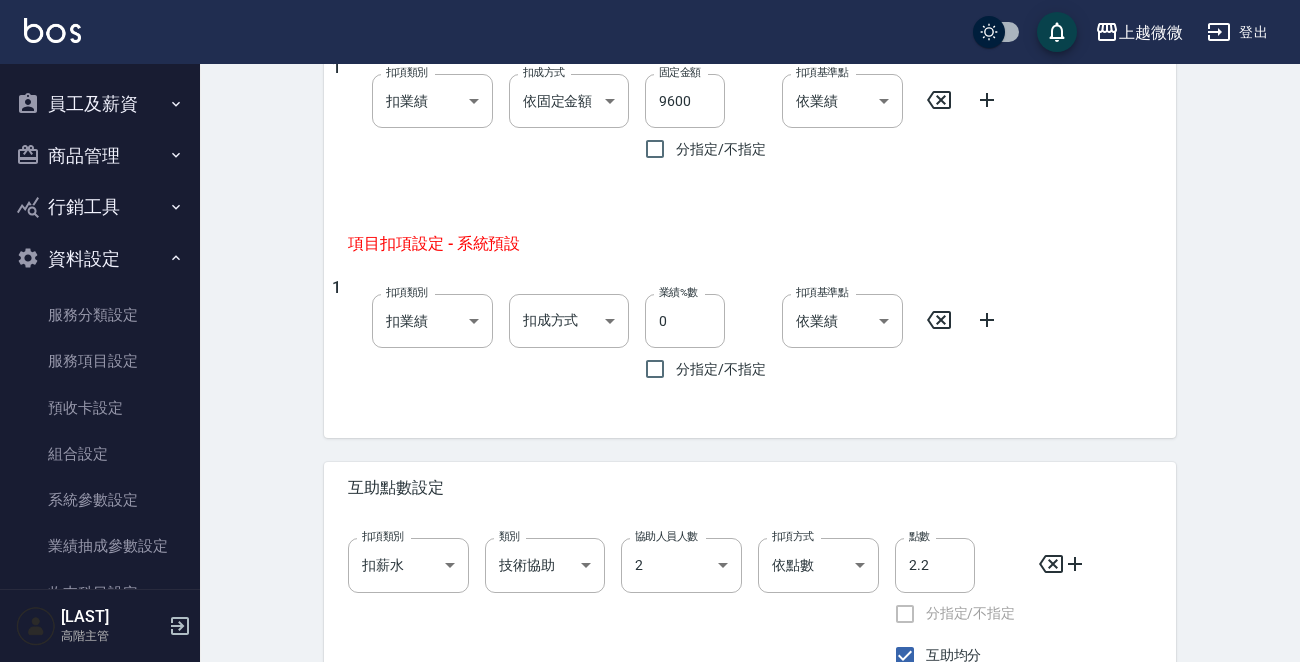 scroll, scrollTop: 1122, scrollLeft: 0, axis: vertical 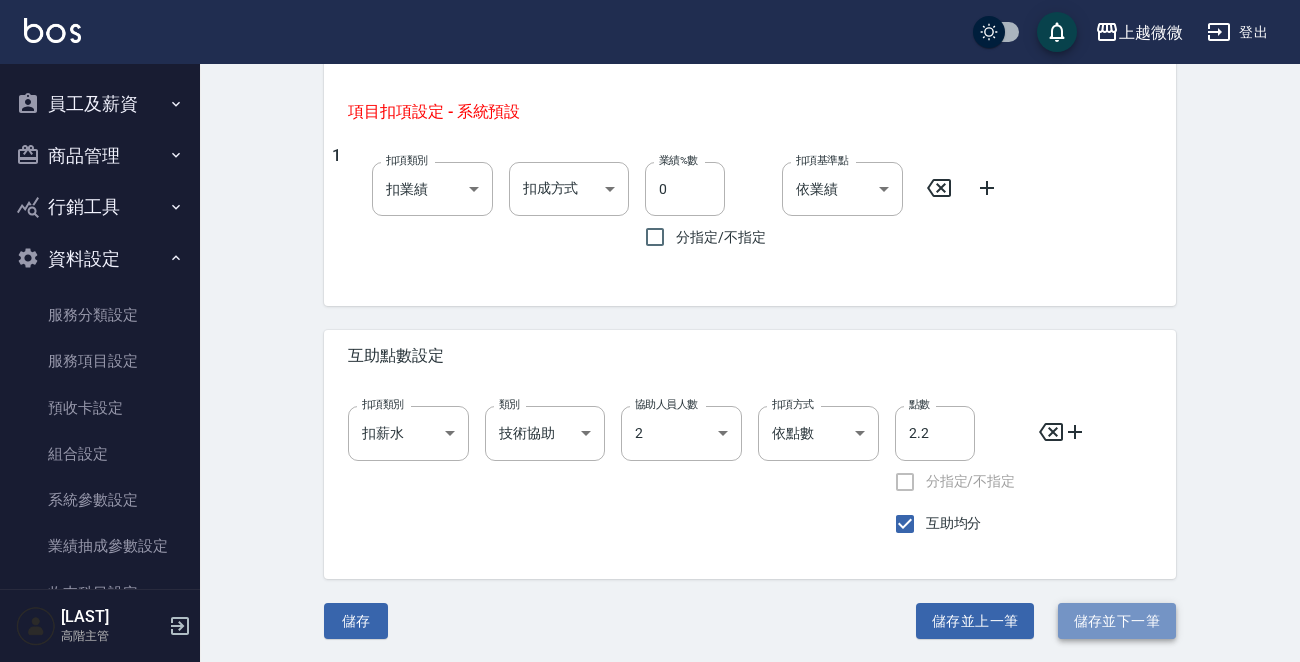 click on "儲存並下一筆" at bounding box center (1117, 621) 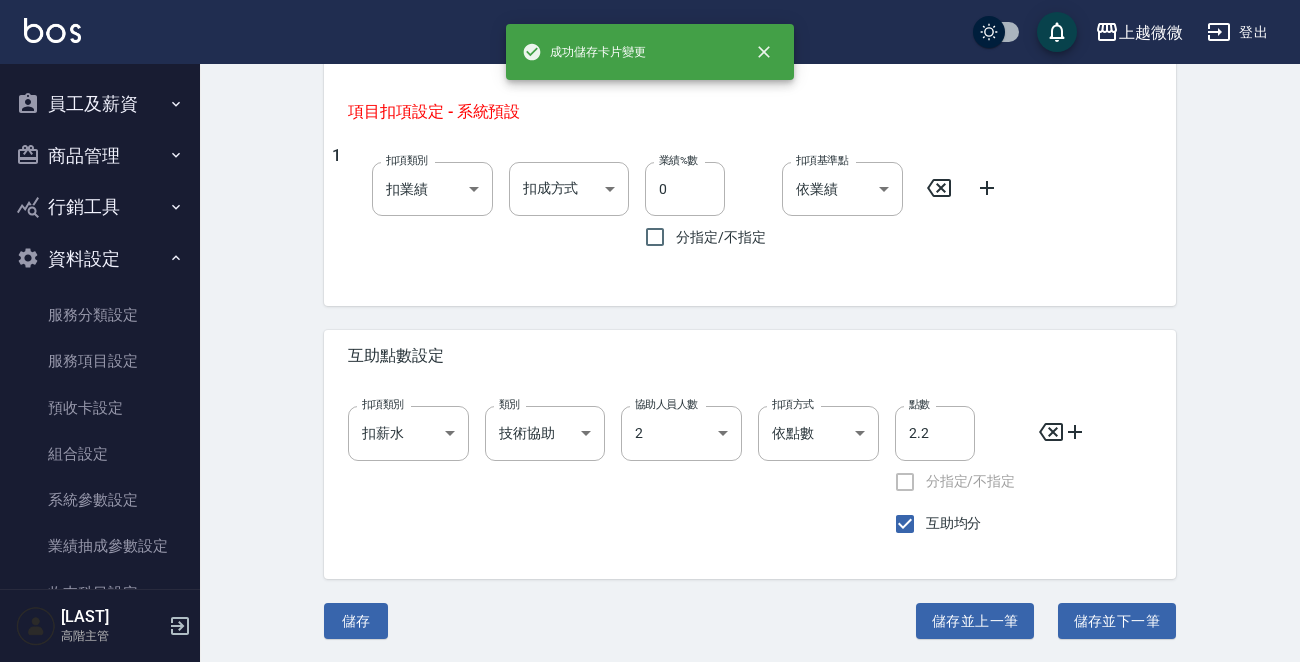 scroll, scrollTop: 0, scrollLeft: 0, axis: both 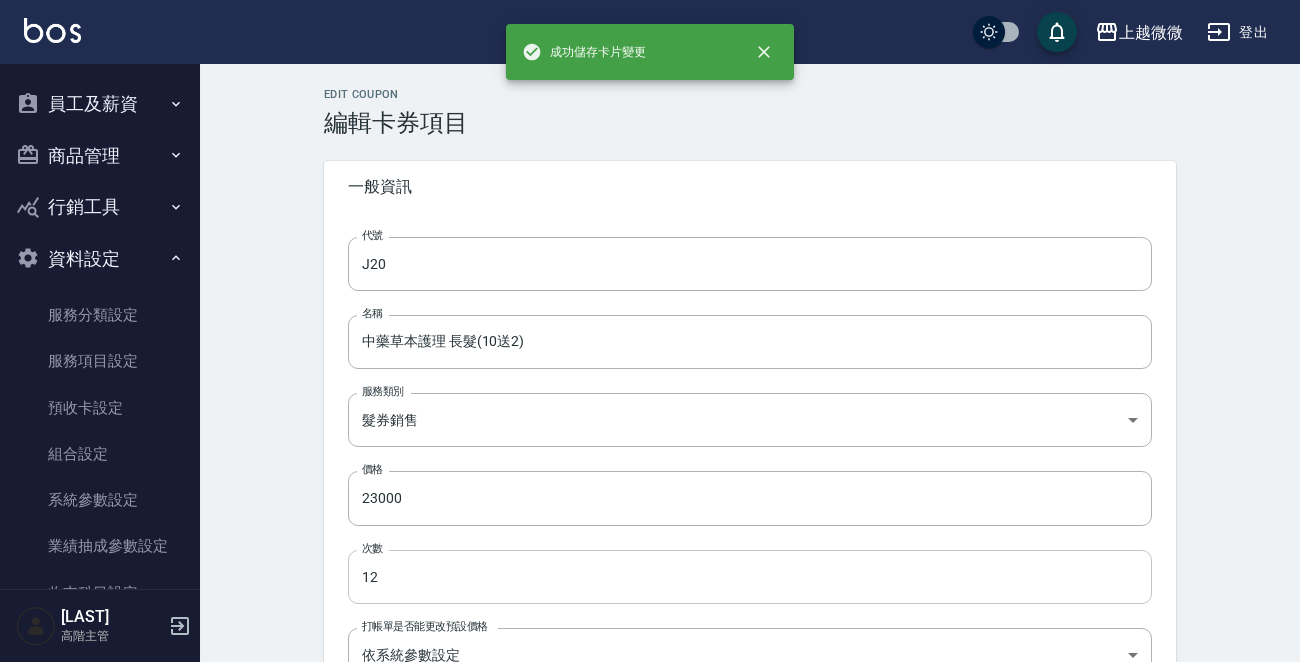type on "J21" 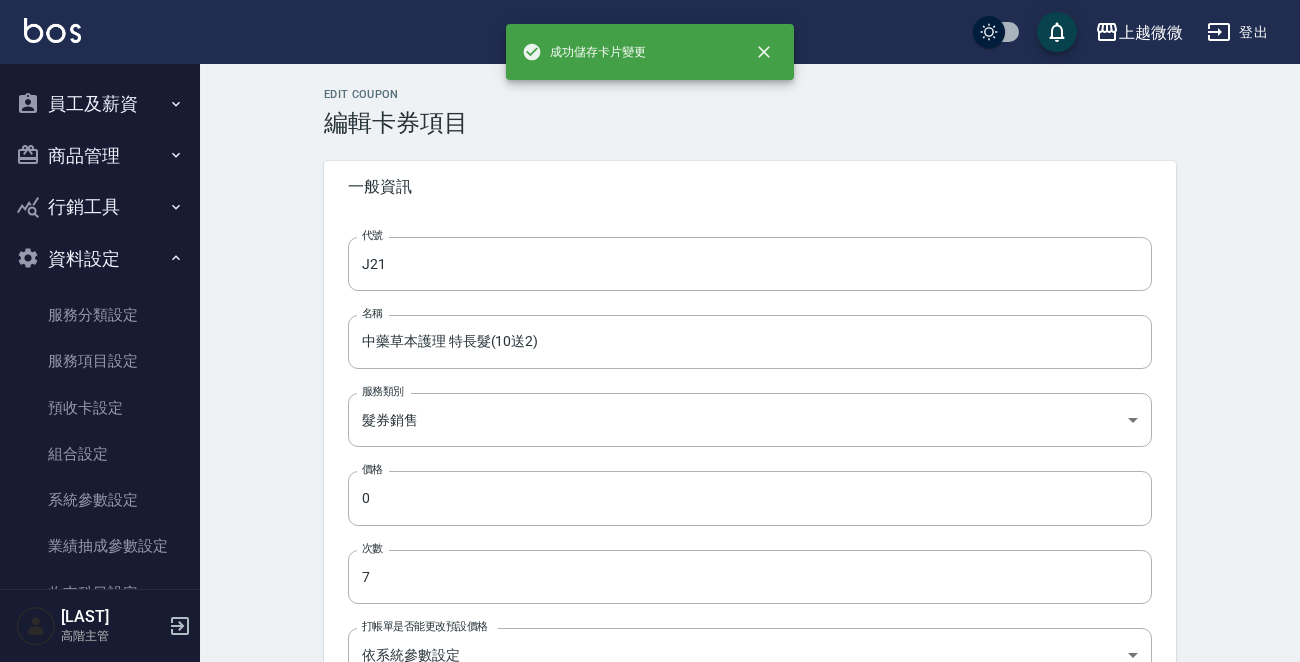 type 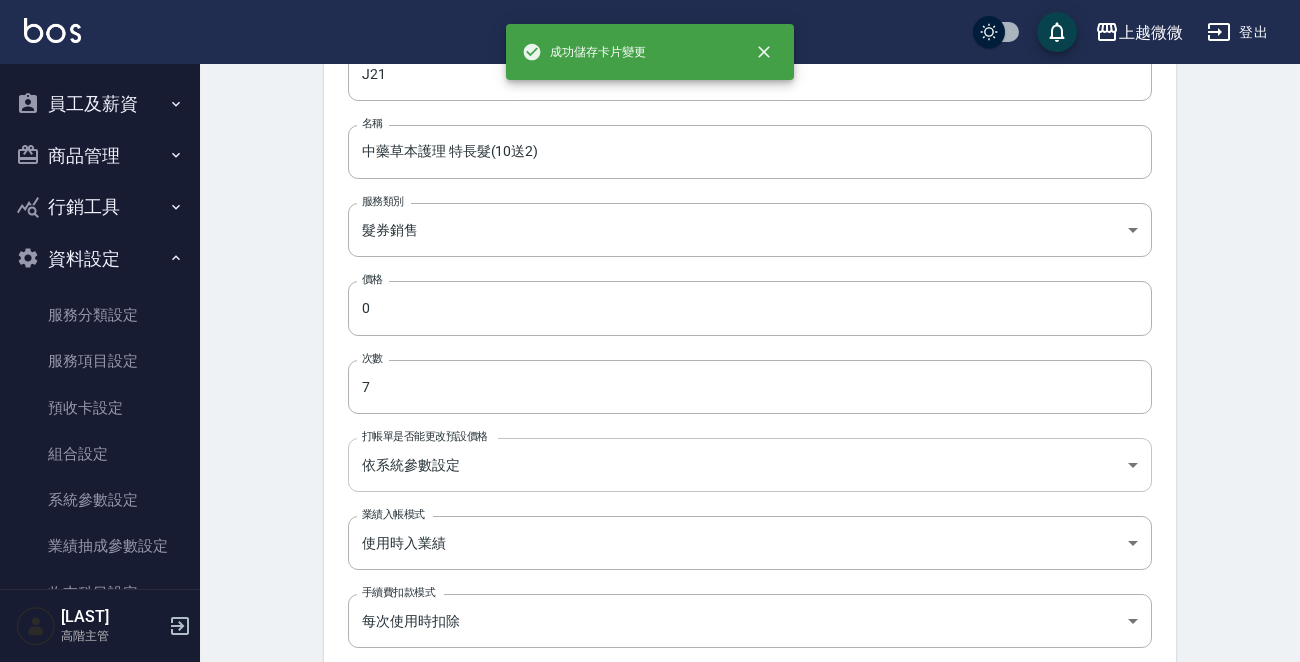 scroll, scrollTop: 300, scrollLeft: 0, axis: vertical 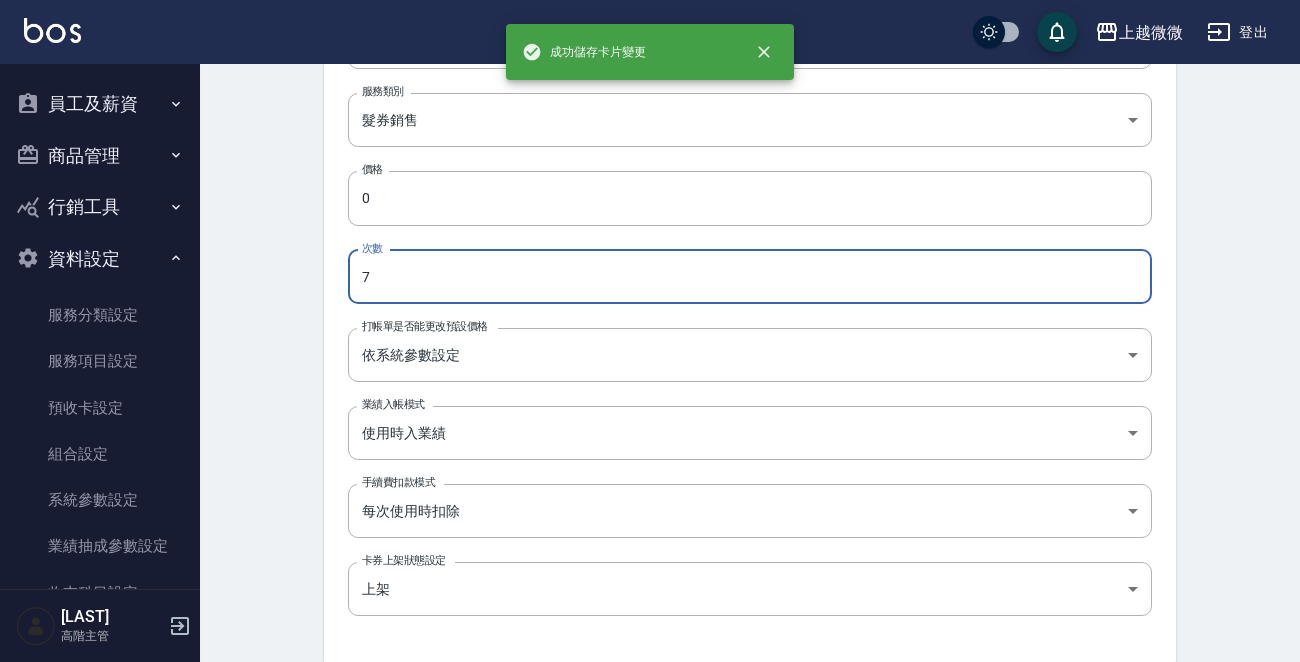 click on "7" at bounding box center (750, 277) 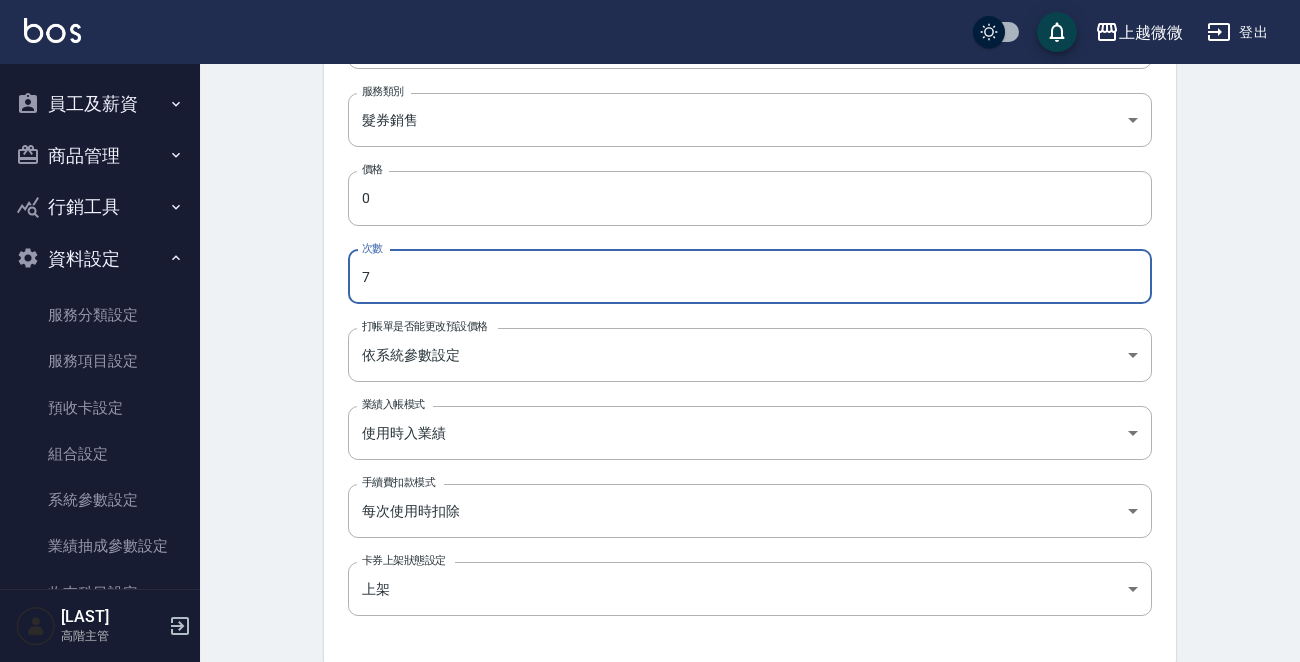 drag, startPoint x: 449, startPoint y: 276, endPoint x: 278, endPoint y: 277, distance: 171.00293 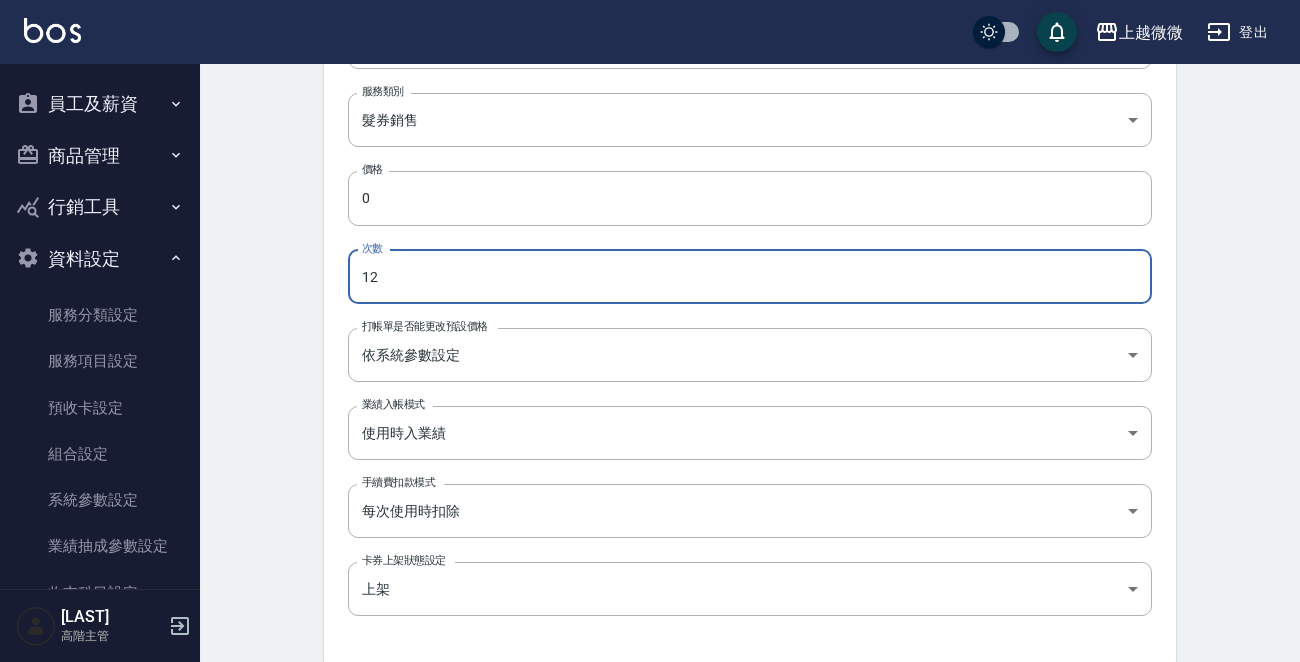 type on "12" 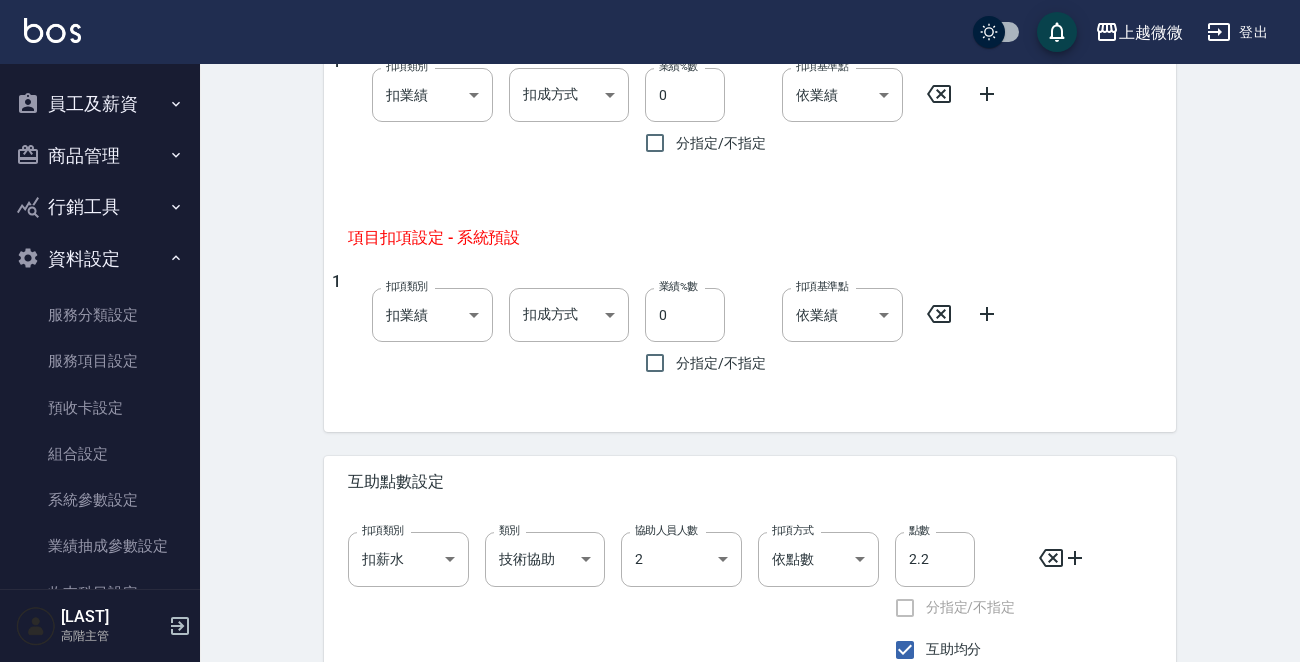 scroll, scrollTop: 1122, scrollLeft: 0, axis: vertical 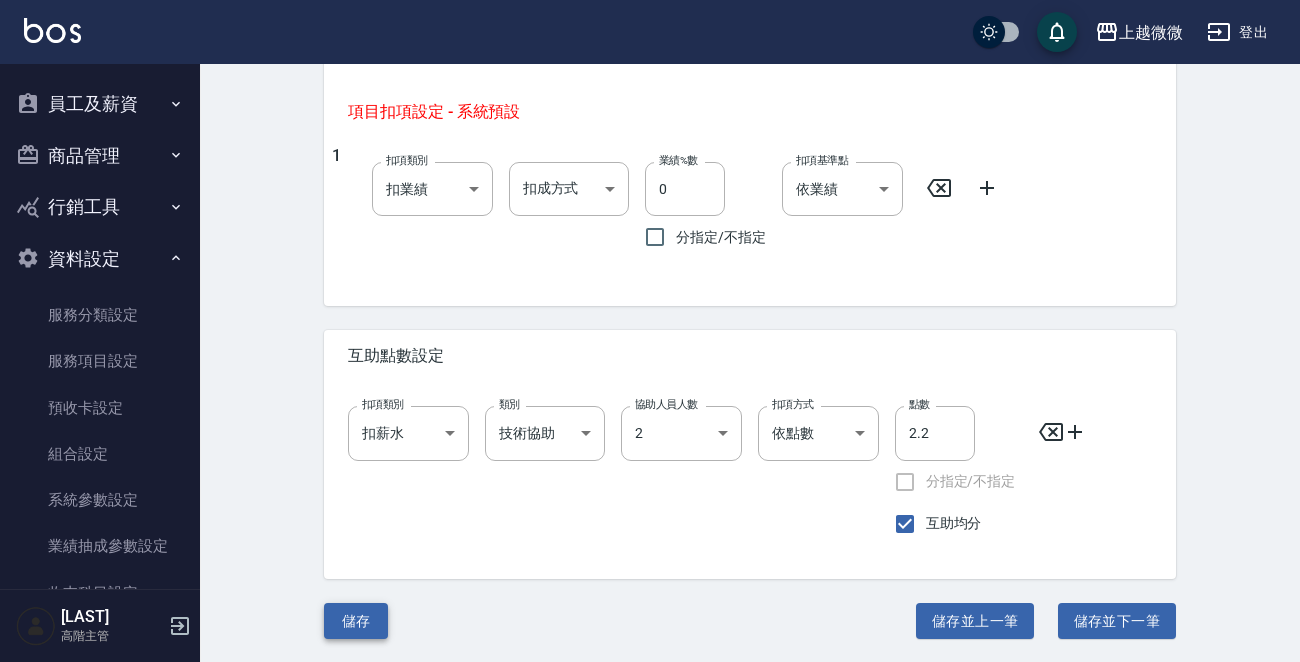click on "儲存" at bounding box center [356, 621] 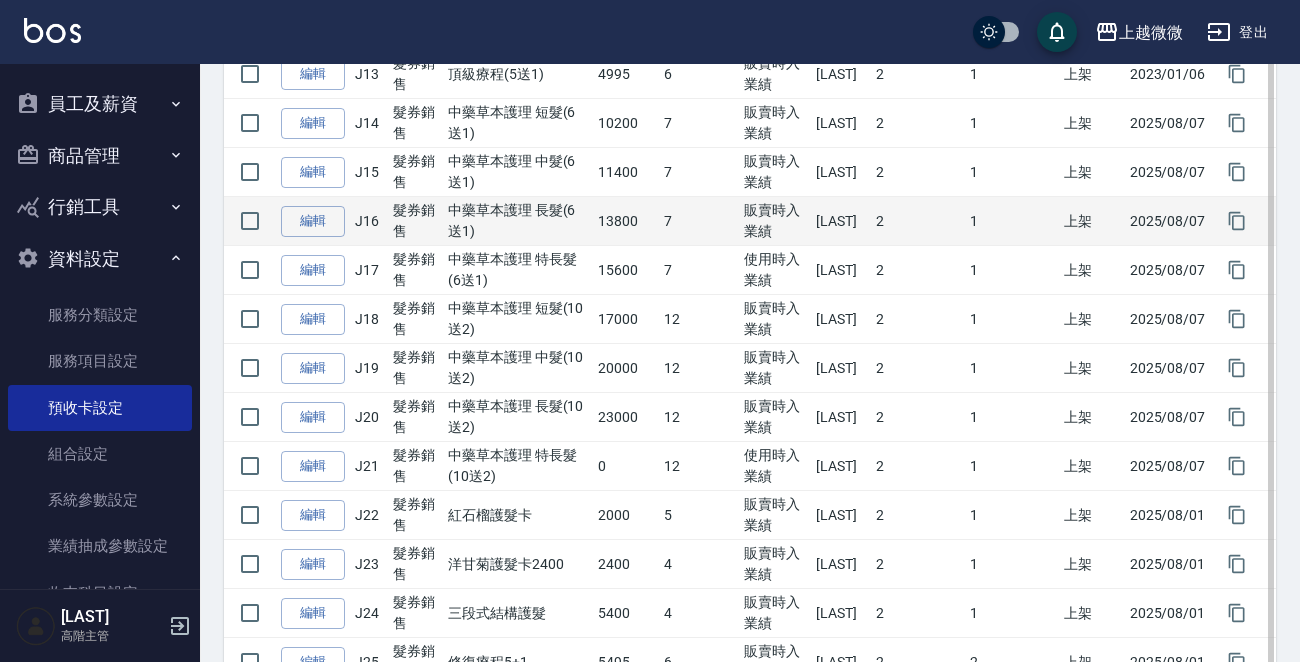 scroll, scrollTop: 1000, scrollLeft: 0, axis: vertical 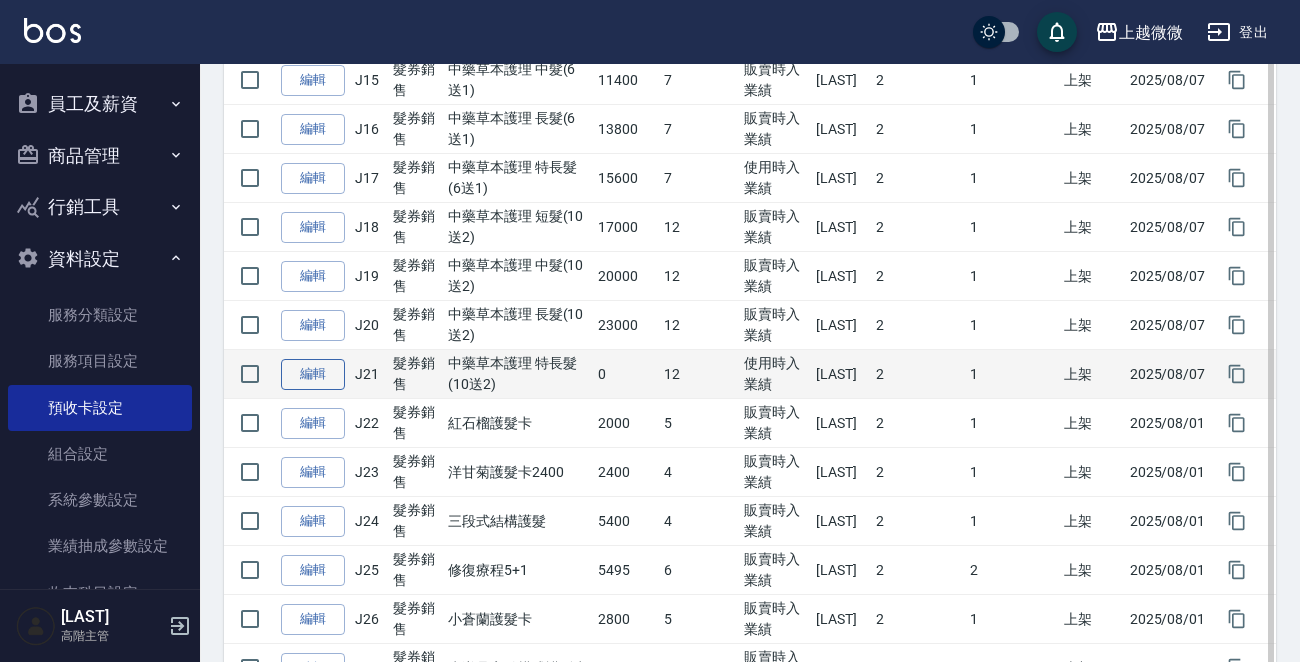 click on "編輯" at bounding box center [313, 374] 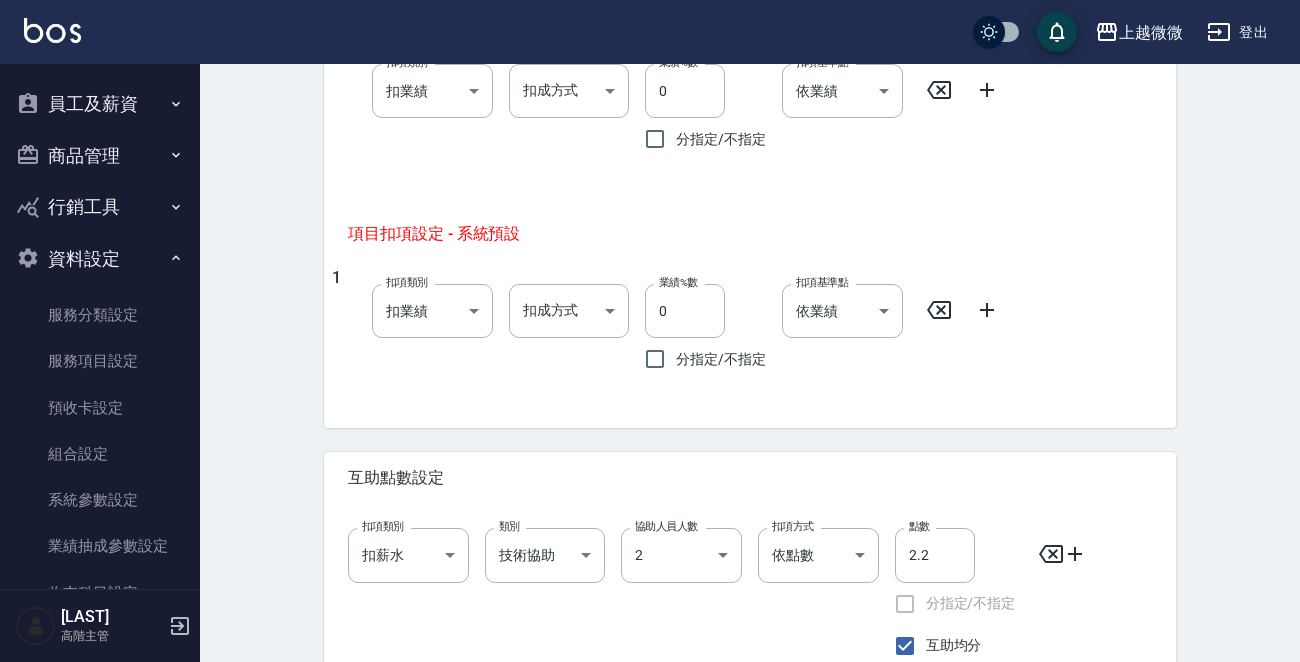 scroll, scrollTop: 0, scrollLeft: 0, axis: both 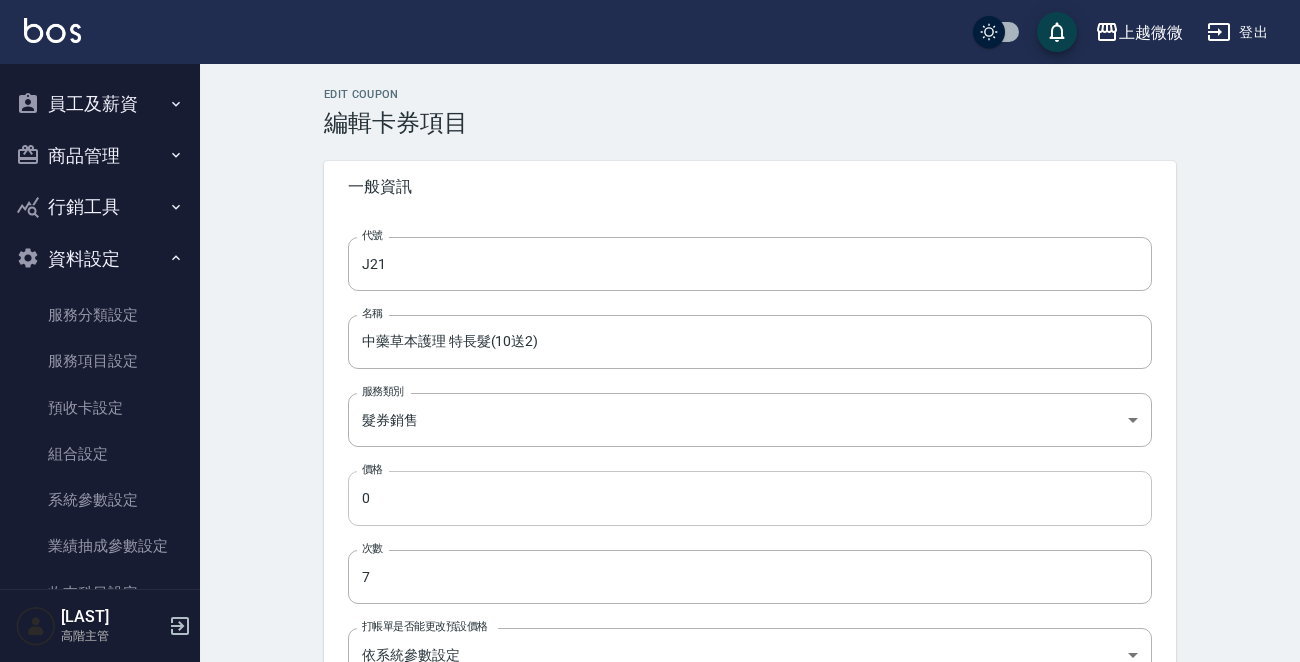 type on "12" 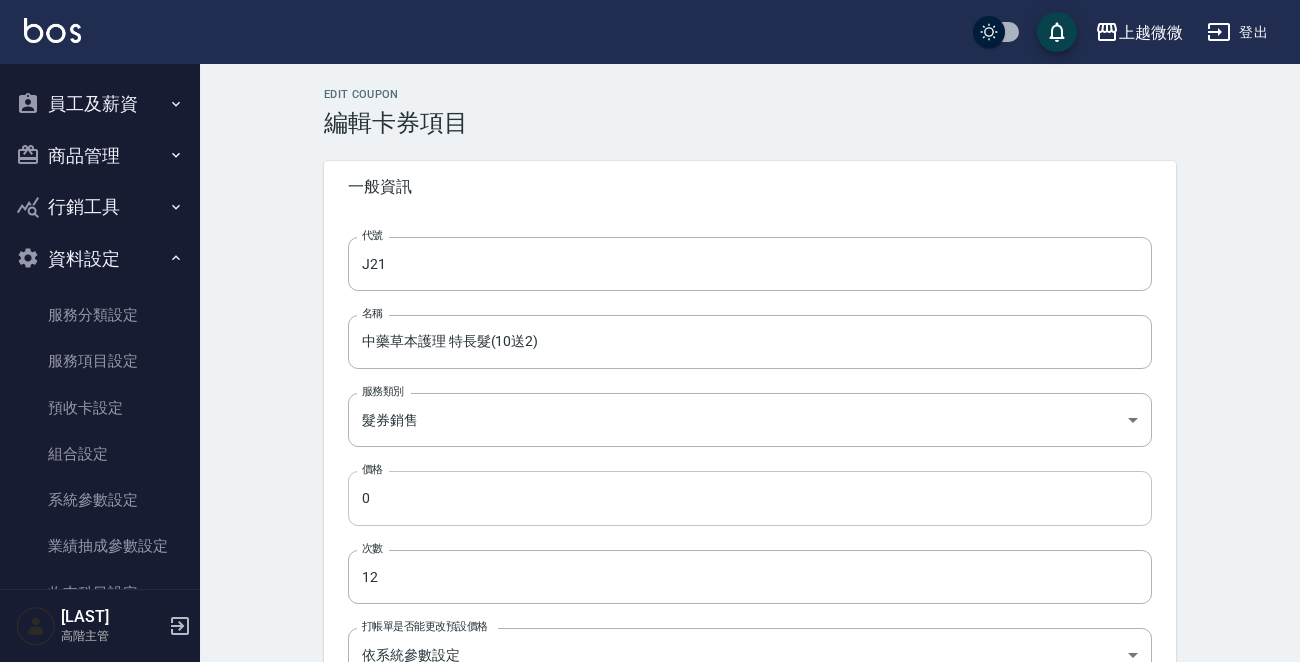 click on "0" at bounding box center (750, 498) 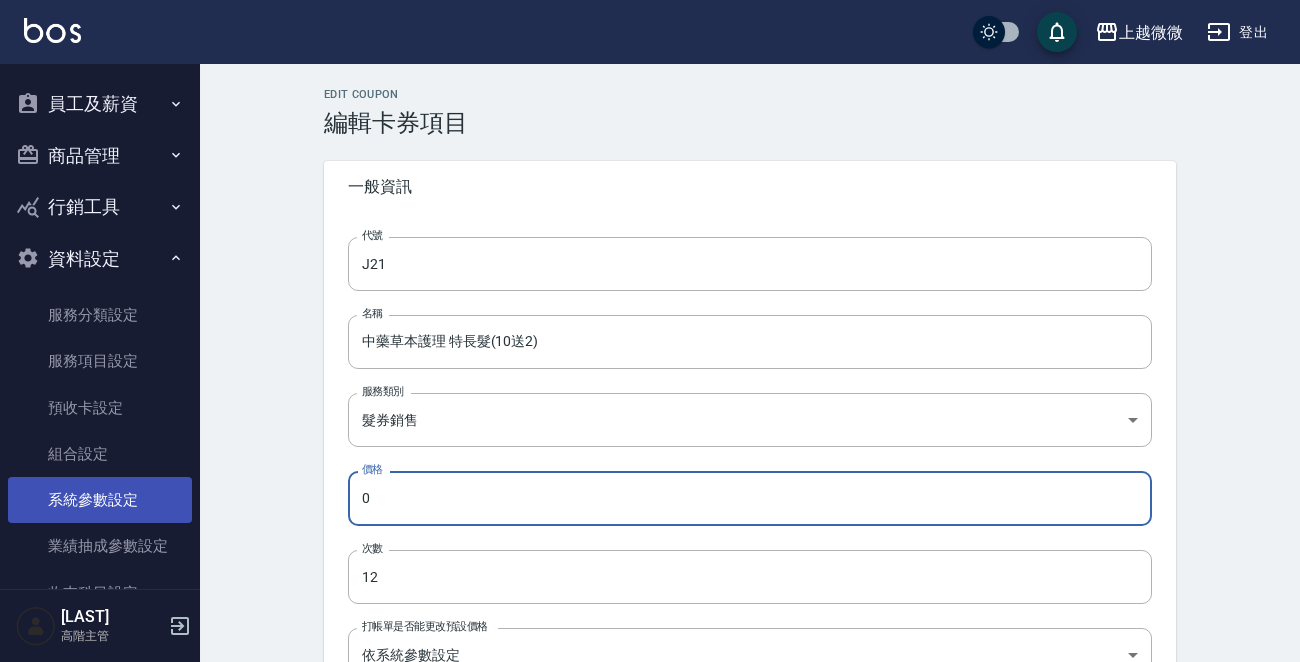 drag, startPoint x: 439, startPoint y: 502, endPoint x: 172, endPoint y: 503, distance: 267.00186 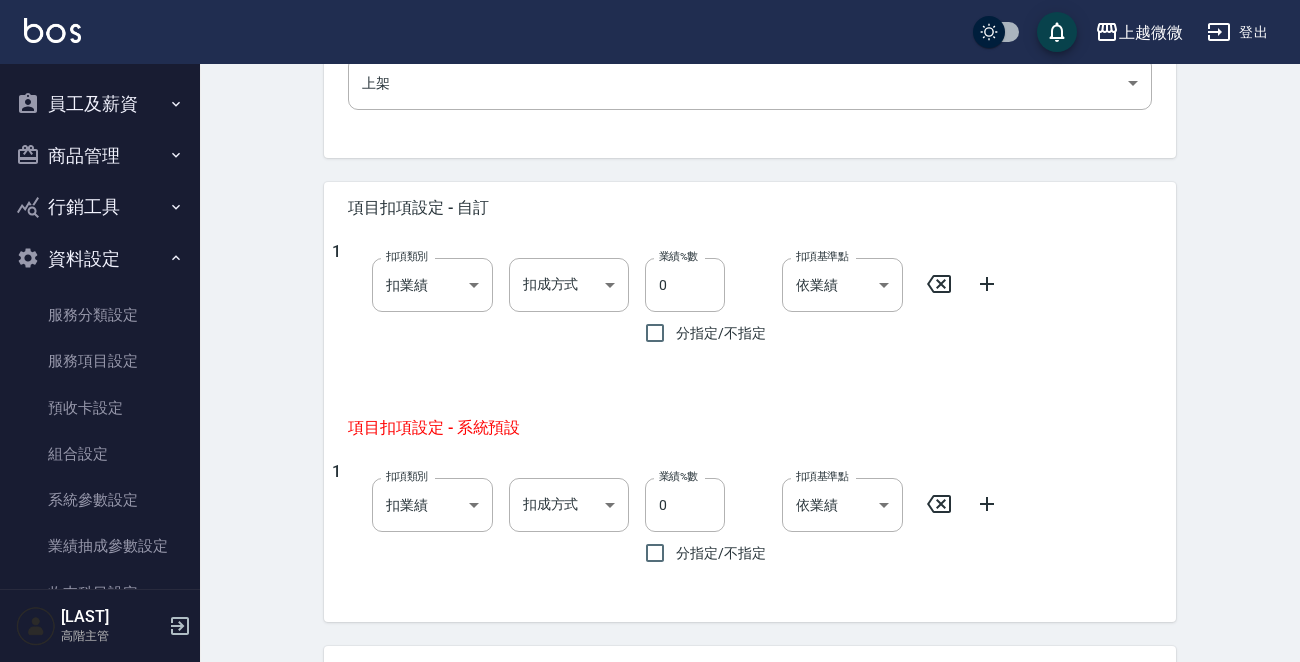scroll, scrollTop: 800, scrollLeft: 0, axis: vertical 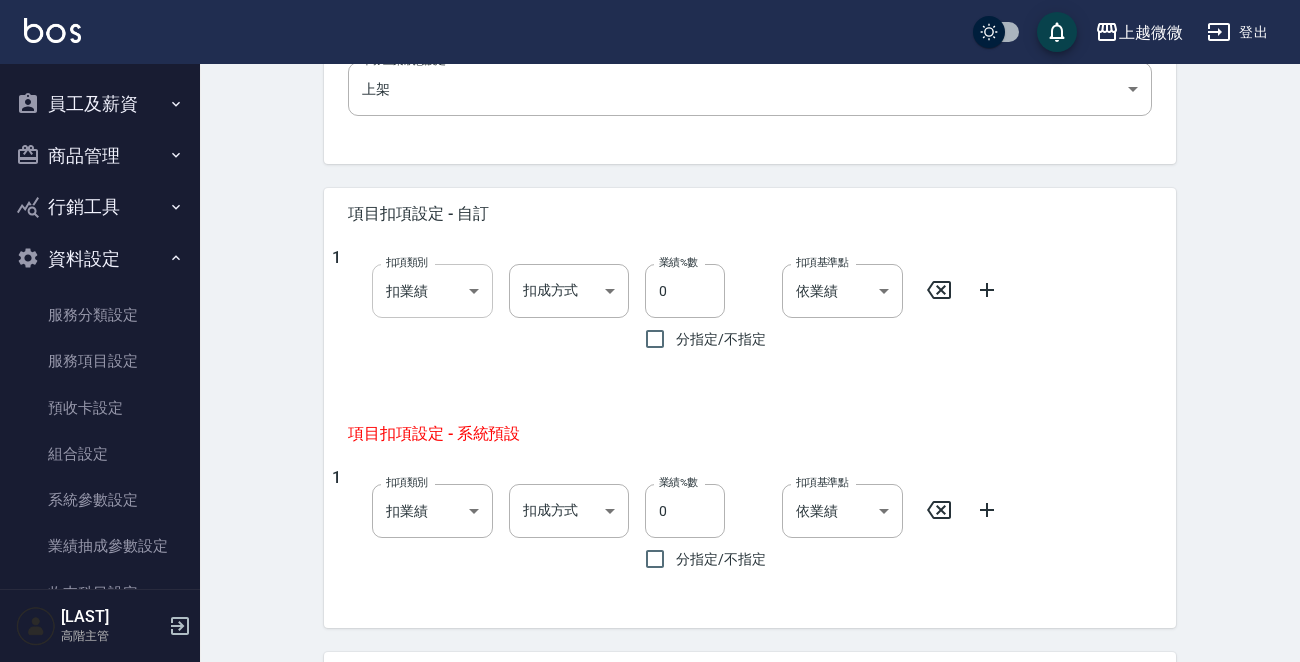 type on "26000" 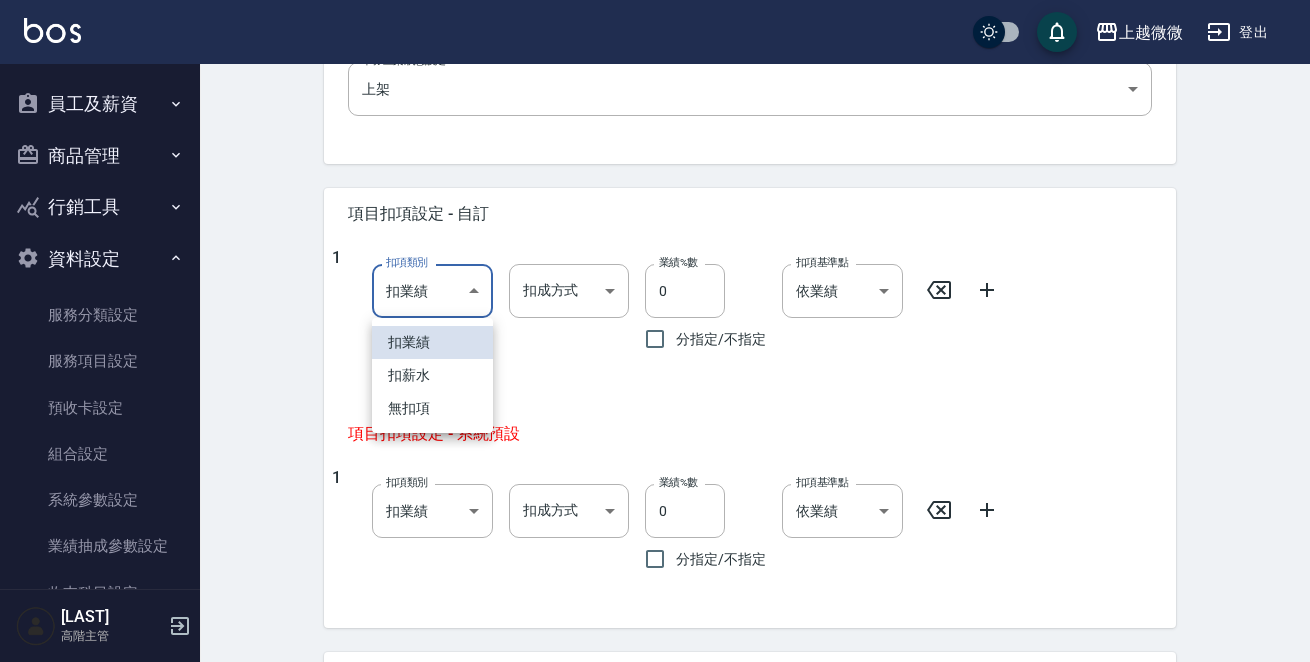 click on "上越微微 登出 櫃檯作業 打帳單 帳單列表 掛單列表 座位開單 營業儀表板 現金收支登錄 高階收支登錄 材料自購登錄 每日結帳 排班表 現場電腦打卡 掃碼打卡 預約管理 預約管理 單日預約紀錄 單週預約紀錄 報表及分析 報表目錄 消費分析儀表板 店家區間累計表 店家日報表 店家排行榜 互助日報表 互助月報表 互助排行榜 互助點數明細 互助業績報表 全店業績分析表 每日業績分析表 營業統計分析表 營業項目月分析表 設計師業績表 設計師日報表 設計師業績分析表 設計師業績月報表 設計師抽成報表 設計師排行榜 商品銷售排行榜 商品消耗明細 商品進銷貨報表 商品庫存表 商品庫存盤點表 會員卡銷售報表 服務扣項明細表 單一服務項目查詢 店販抽成明細 店販分類抽成明細 顧客入金餘額表 顧客卡券餘額表 每日非現金明細 每日收支明細 收支分類明細表 收支匯款表 [NUMBER]" at bounding box center [655, 92] 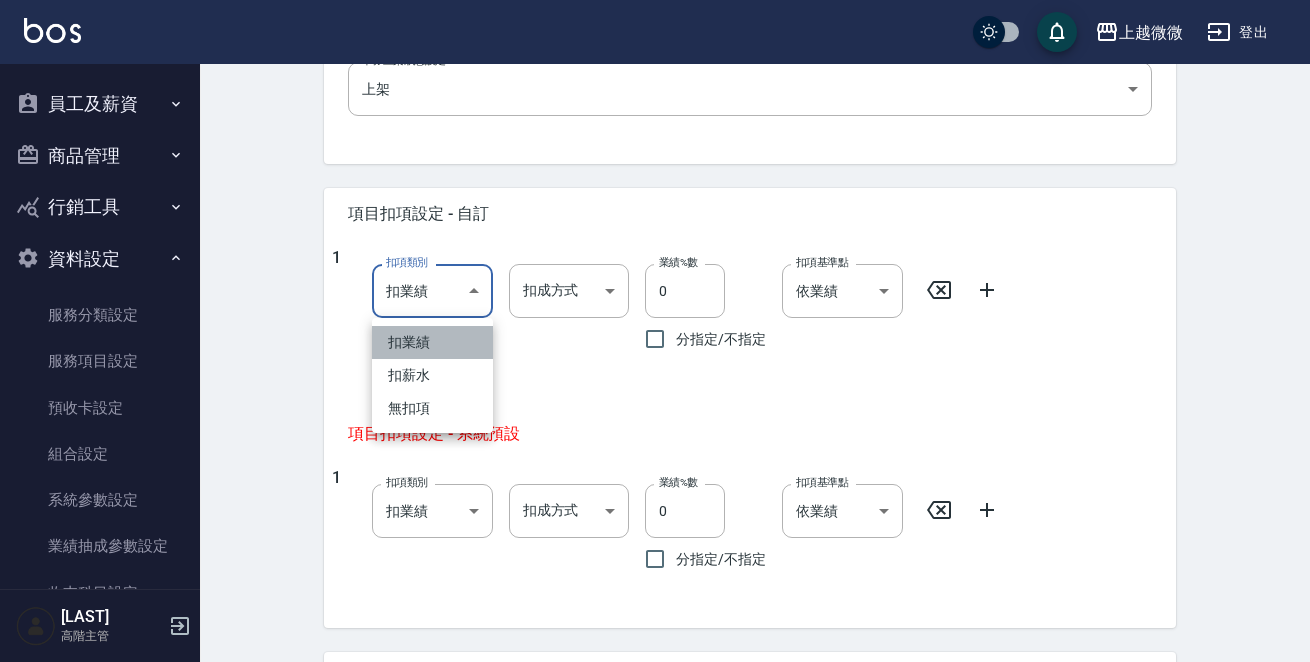click on "扣業績" at bounding box center (432, 342) 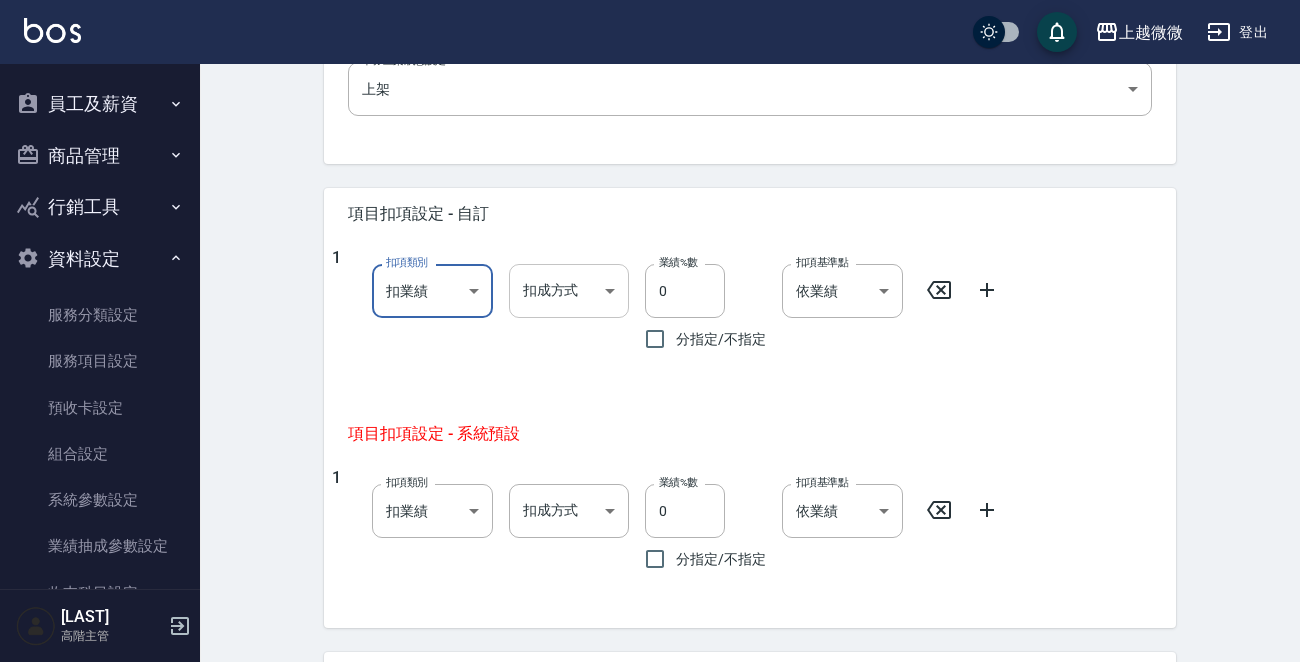 click on "上越微微 登出 櫃檯作業 打帳單 帳單列表 掛單列表 座位開單 營業儀表板 現金收支登錄 高階收支登錄 材料自購登錄 每日結帳 排班表 現場電腦打卡 掃碼打卡 預約管理 預約管理 單日預約紀錄 單週預約紀錄 報表及分析 報表目錄 消費分析儀表板 店家區間累計表 店家日報表 店家排行榜 互助日報表 互助月報表 互助排行榜 互助點數明細 互助業績報表 全店業績分析表 每日業績分析表 營業統計分析表 營業項目月分析表 設計師業績表 設計師日報表 設計師業績分析表 設計師業績月報表 設計師抽成報表 設計師排行榜 商品銷售排行榜 商品消耗明細 商品進銷貨報表 商品庫存表 商品庫存盤點表 會員卡銷售報表 服務扣項明細表 單一服務項目查詢 店販抽成明細 店販分類抽成明細 顧客入金餘額表 顧客卡券餘額表 每日非現金明細 每日收支明細 收支分類明細表 收支匯款表 [NUMBER]" at bounding box center (650, 92) 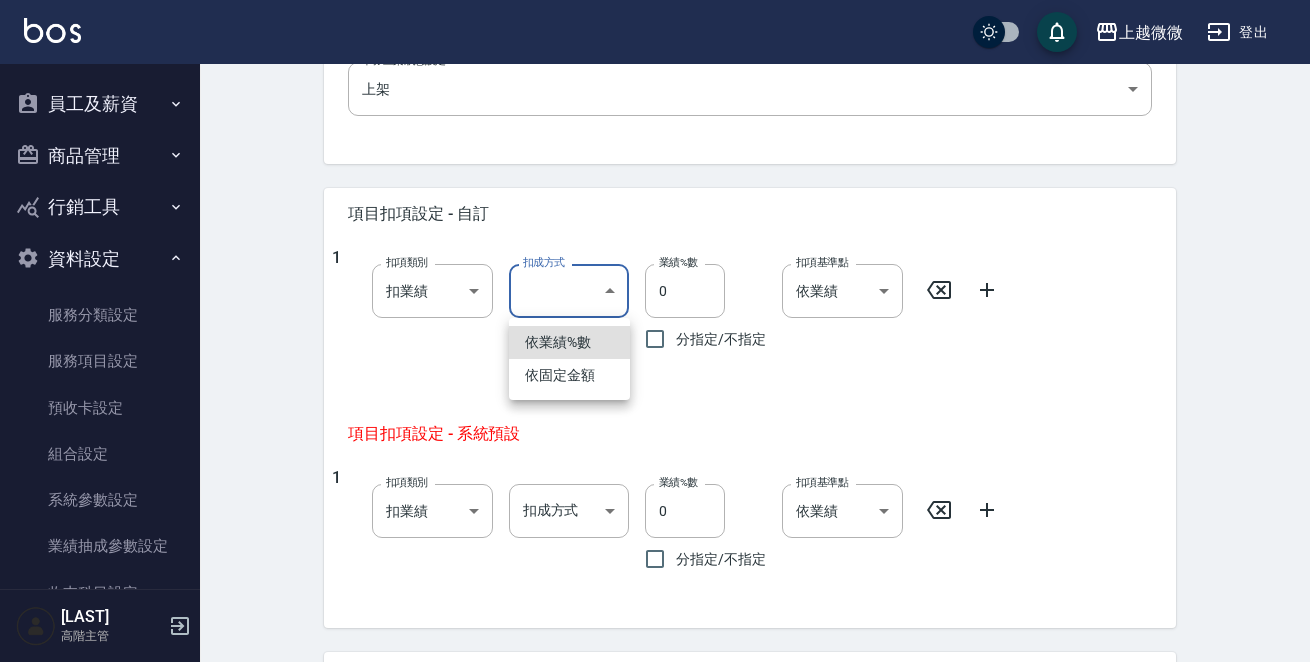 click on "依固定金額" at bounding box center [569, 375] 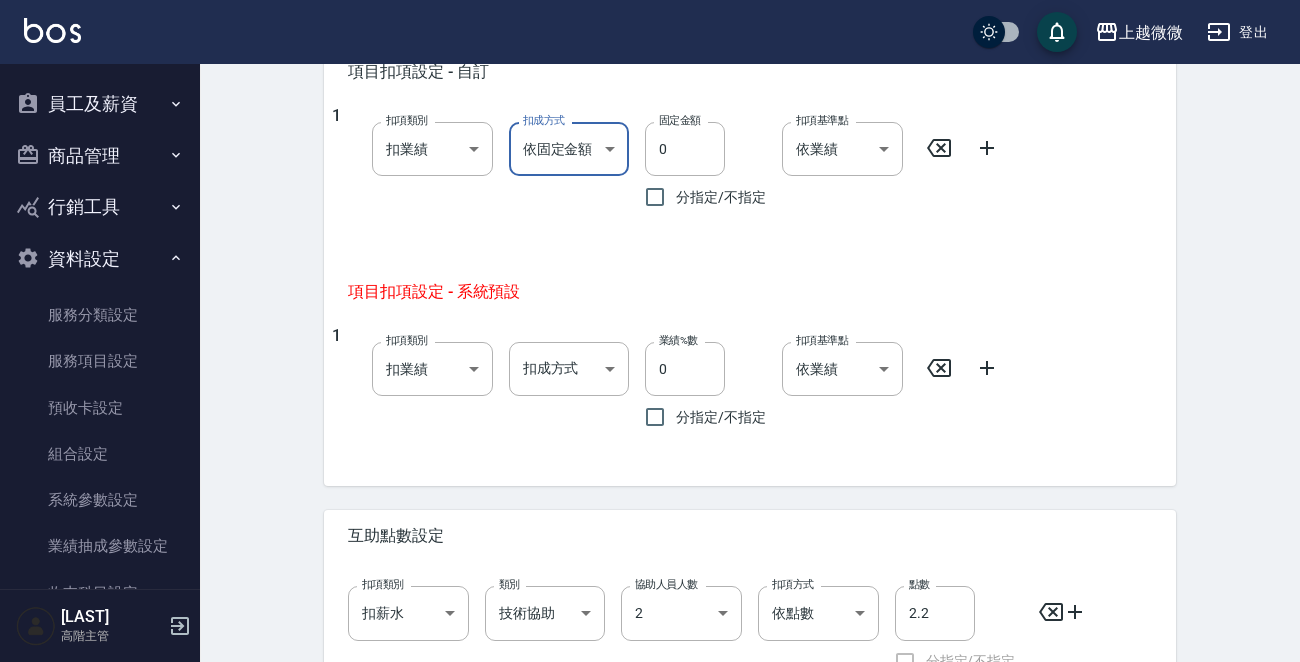scroll, scrollTop: 1122, scrollLeft: 0, axis: vertical 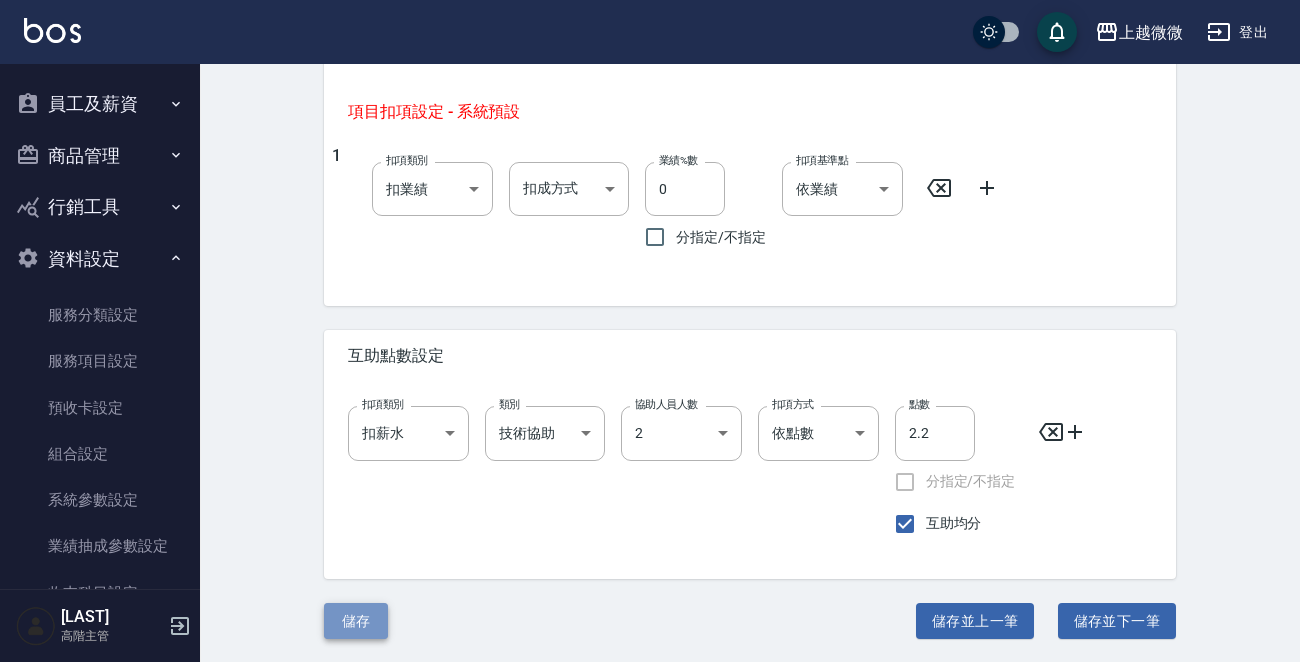 click on "儲存" at bounding box center [356, 621] 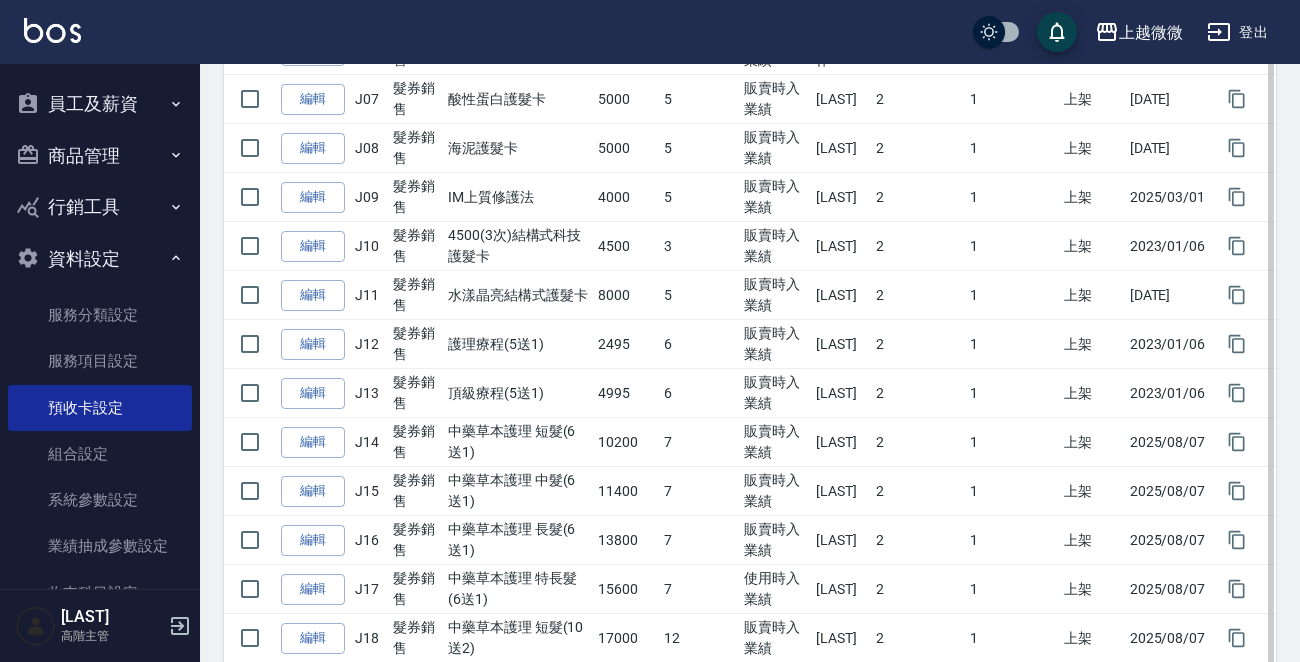 scroll, scrollTop: 900, scrollLeft: 0, axis: vertical 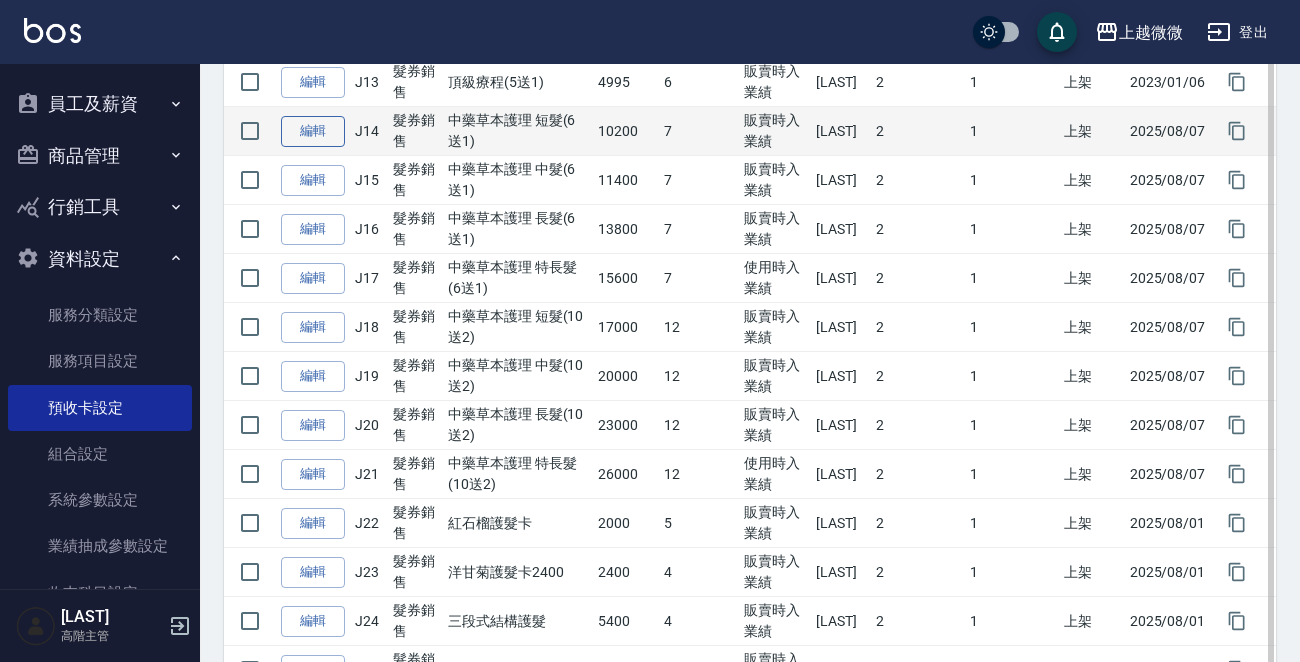 click on "編輯" at bounding box center (313, 131) 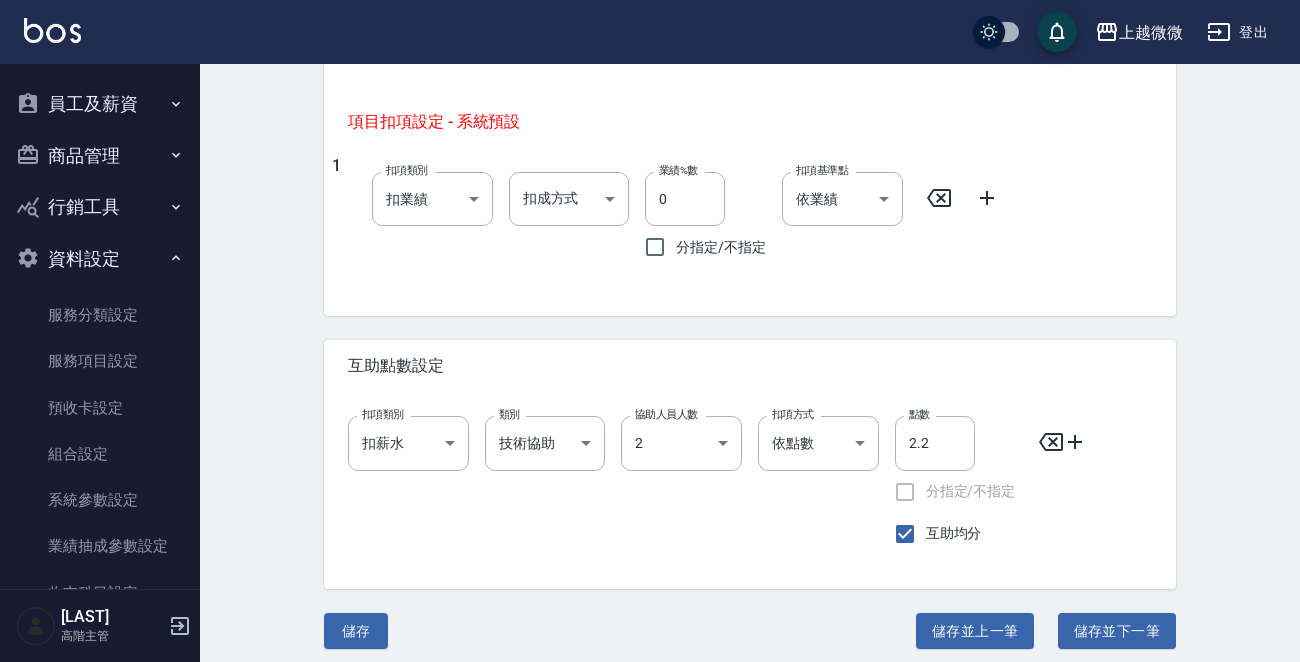 scroll, scrollTop: 1122, scrollLeft: 0, axis: vertical 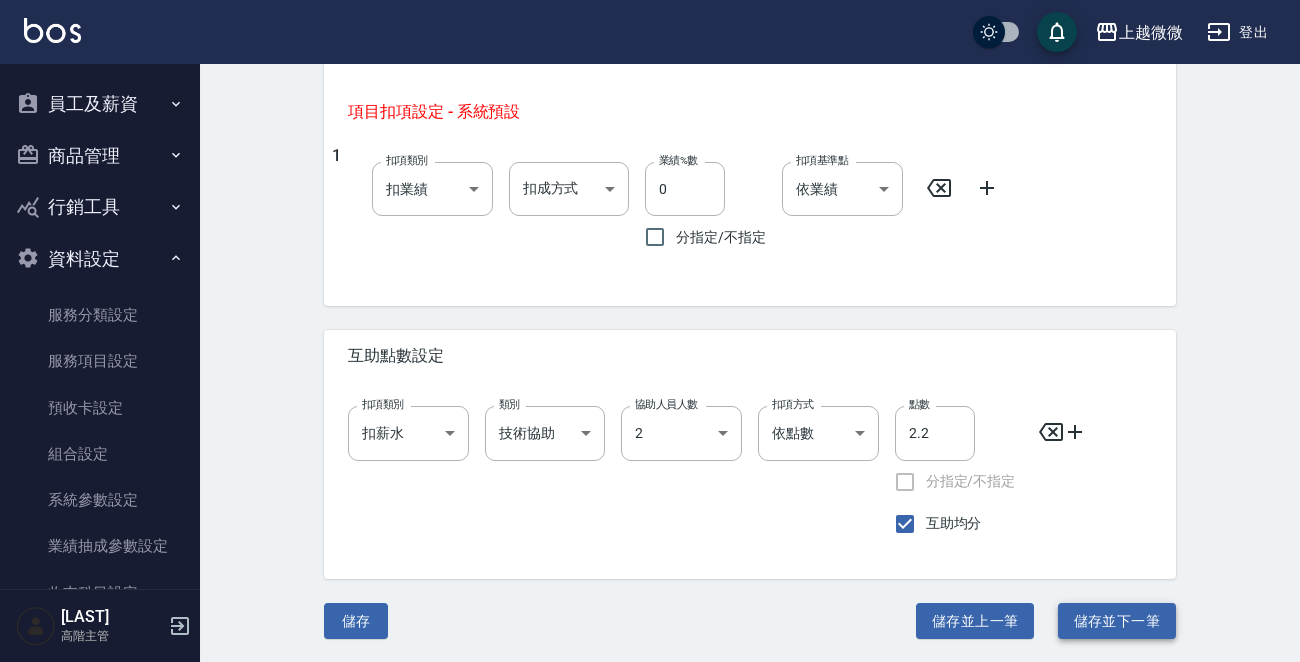 click on "儲存並下一筆" at bounding box center [1117, 621] 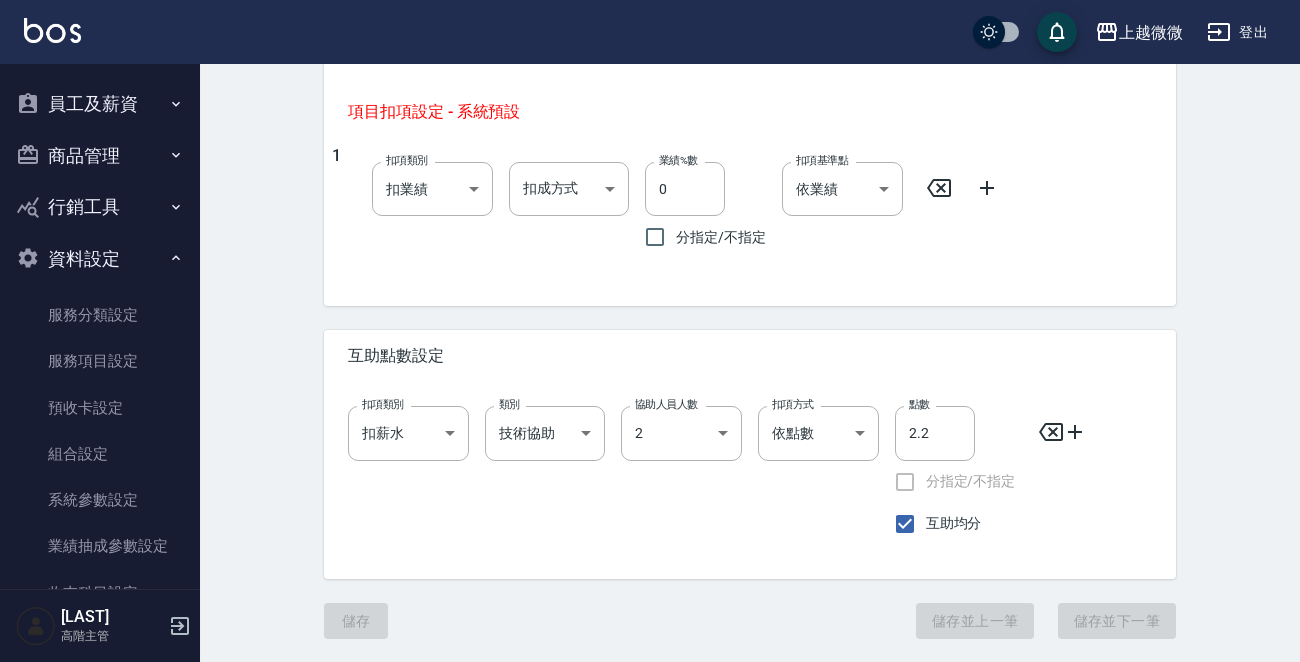 type on "J15" 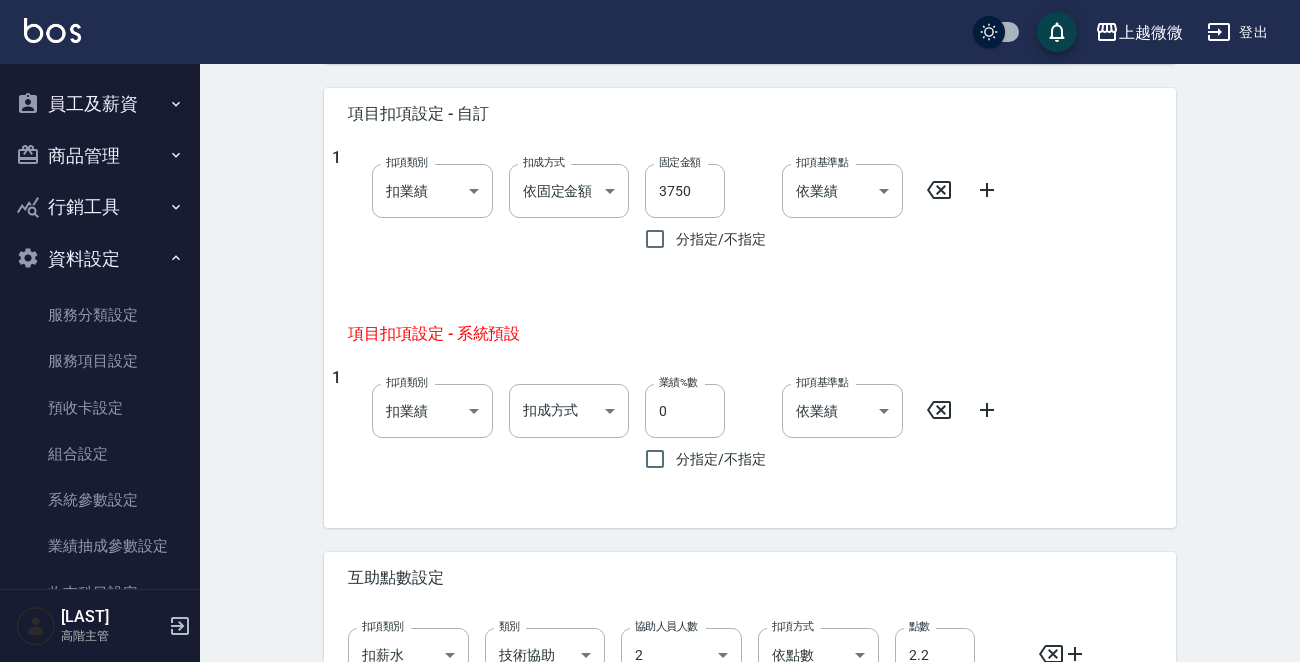 scroll, scrollTop: 1122, scrollLeft: 0, axis: vertical 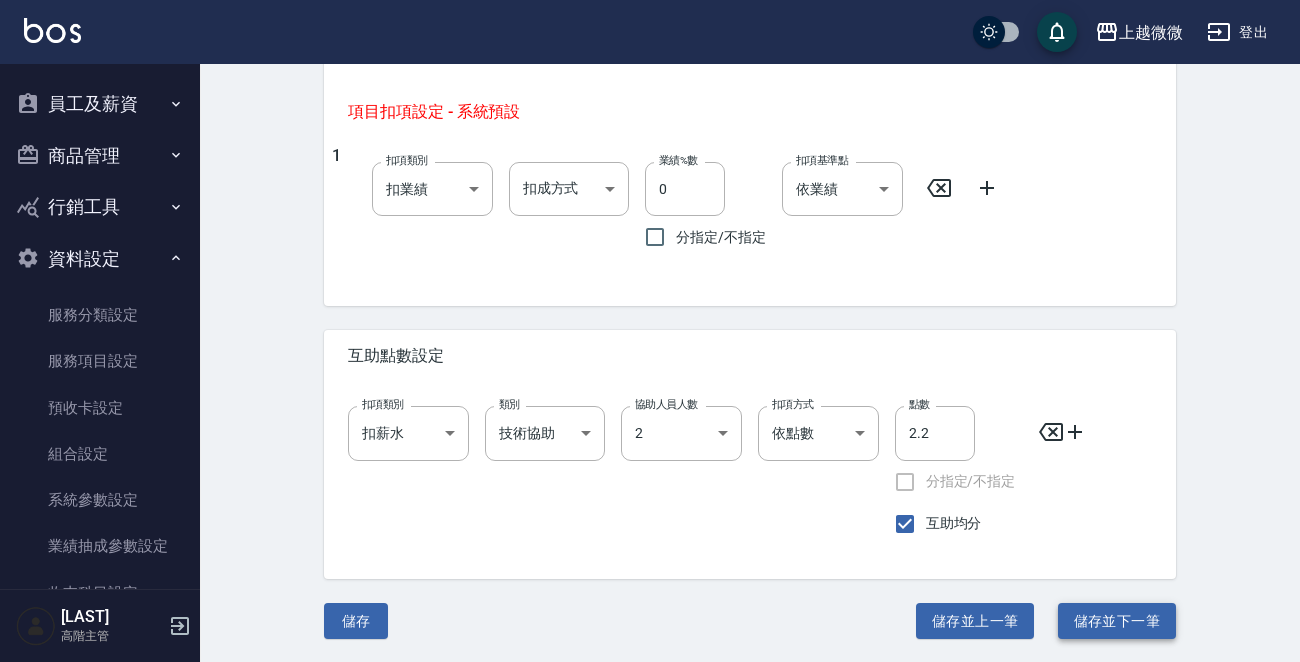 click on "儲存並下一筆" at bounding box center [1117, 621] 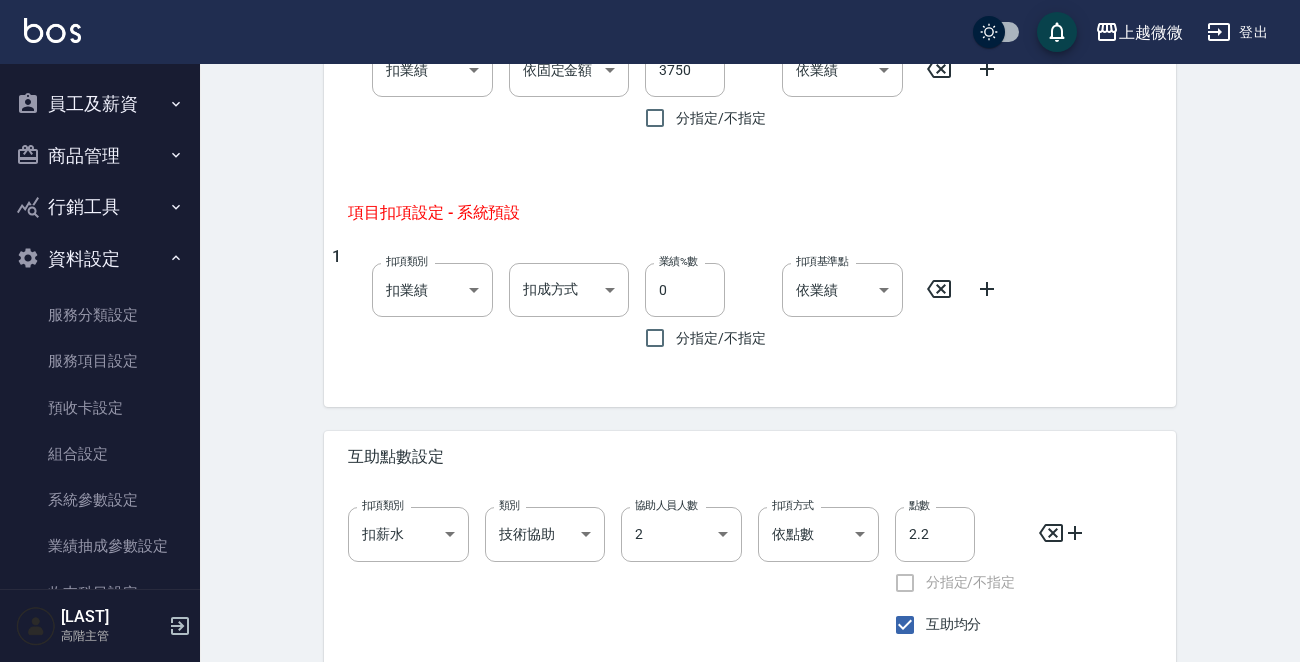 scroll, scrollTop: 722, scrollLeft: 0, axis: vertical 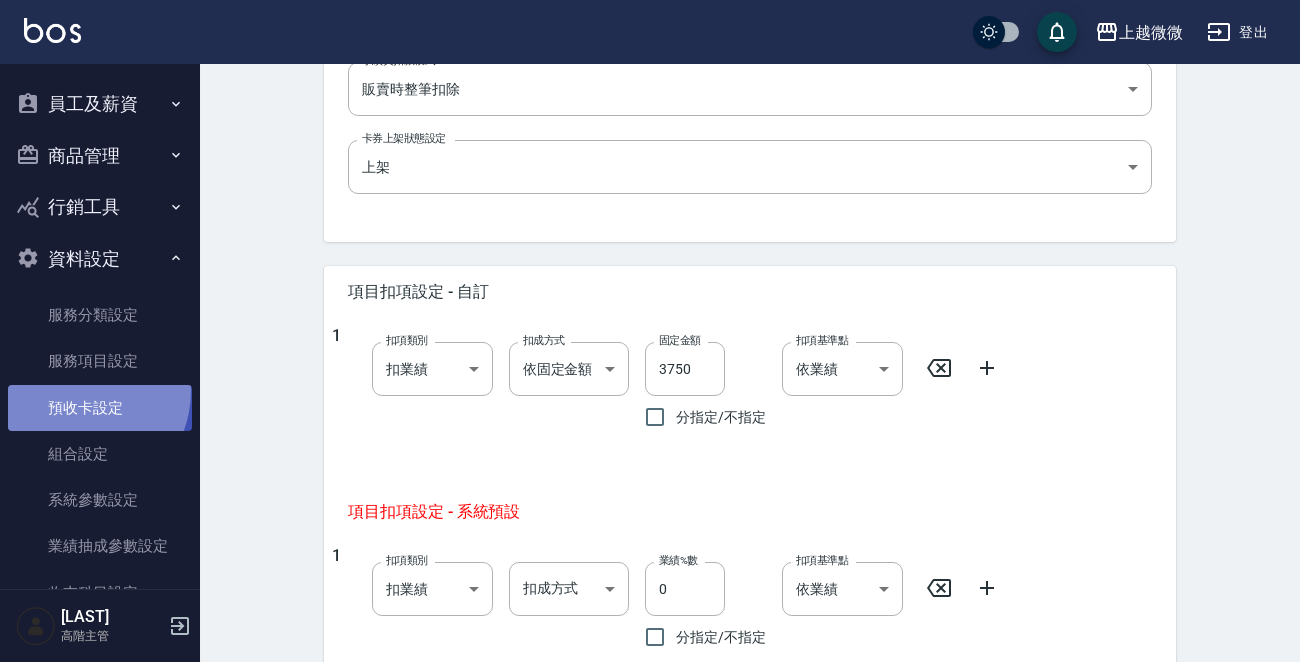 click on "預收卡設定" at bounding box center (100, 408) 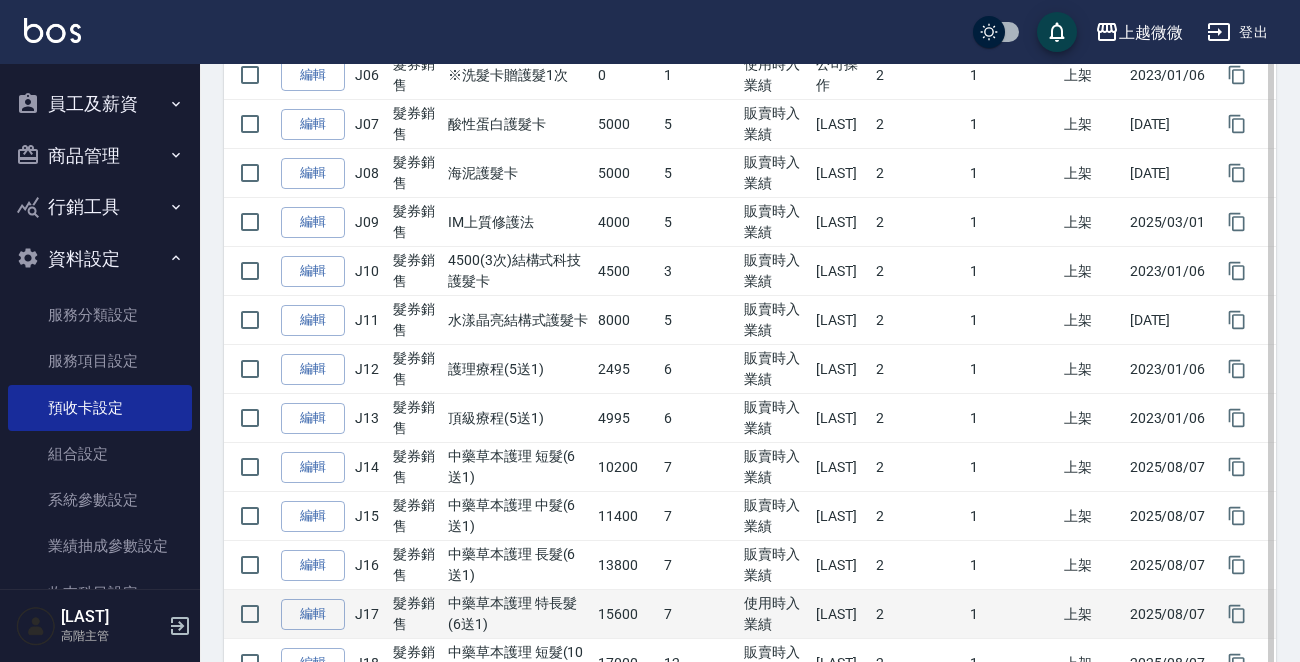 scroll, scrollTop: 700, scrollLeft: 0, axis: vertical 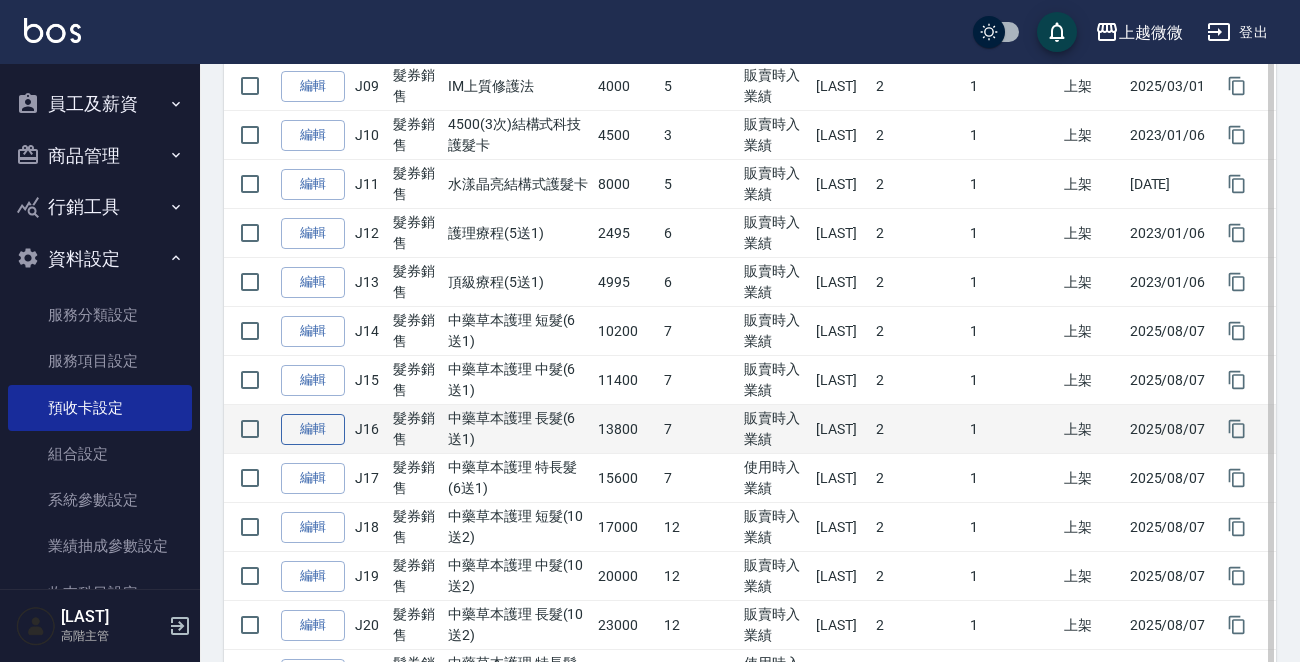 click on "編輯" at bounding box center [313, 429] 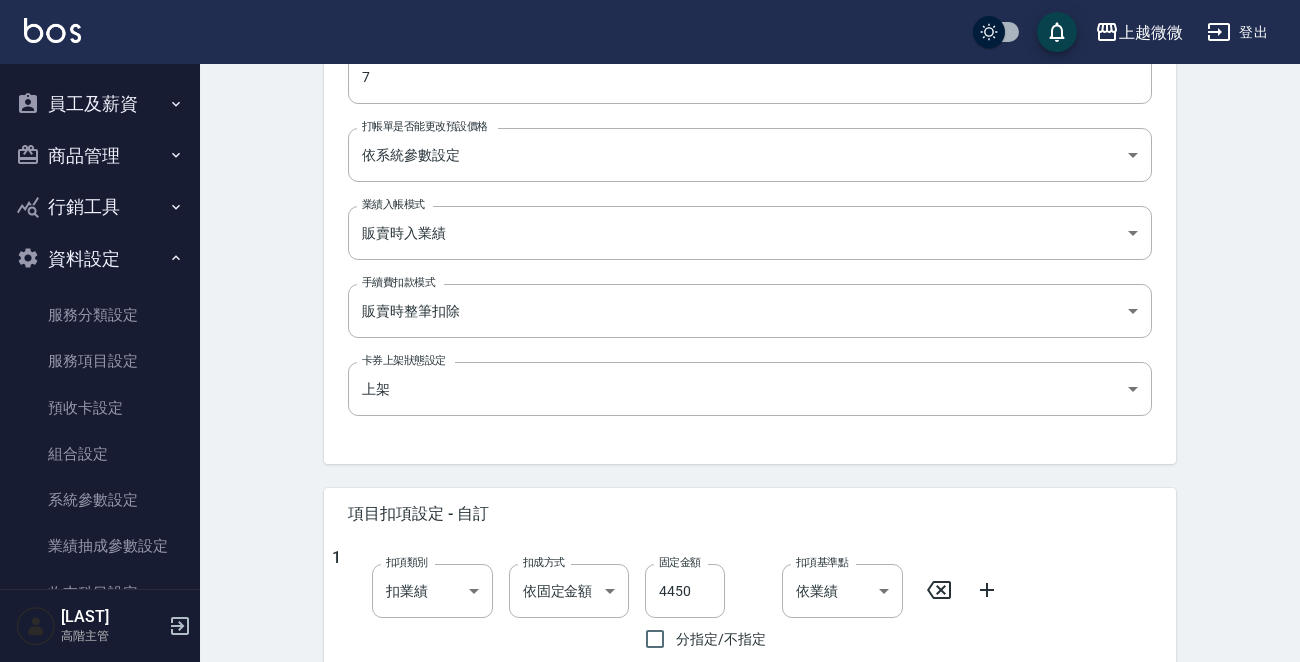 scroll, scrollTop: 800, scrollLeft: 0, axis: vertical 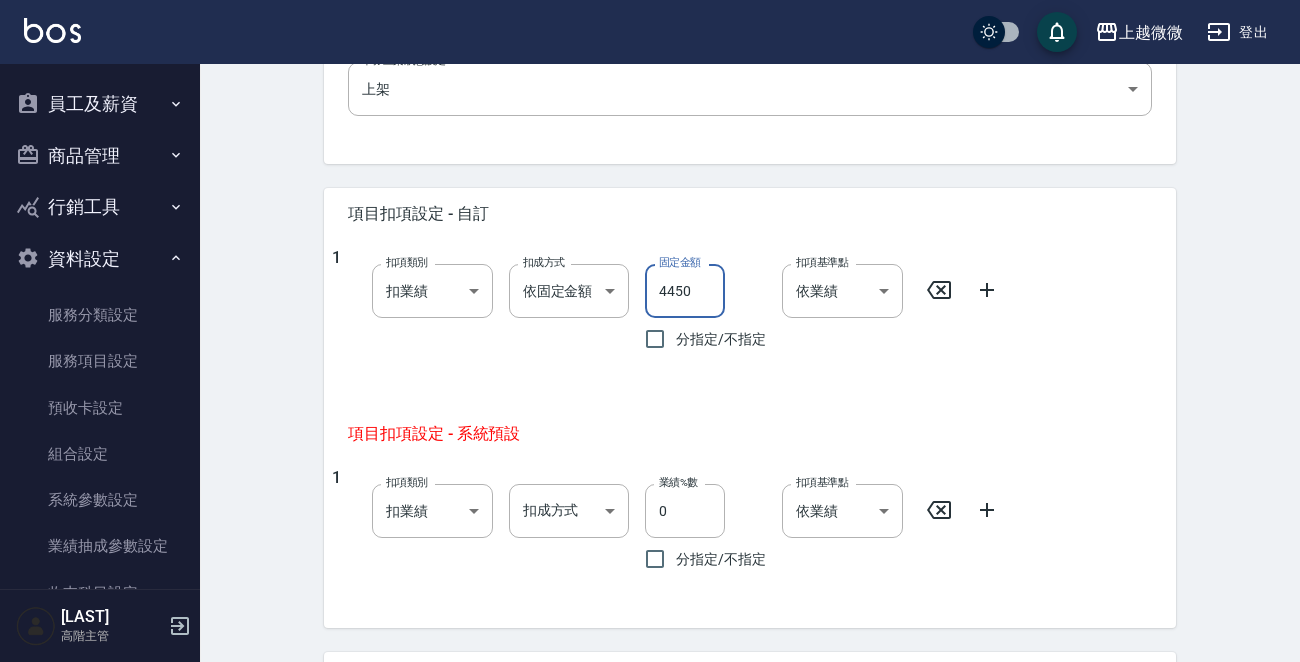 click on "4450" at bounding box center (685, 291) 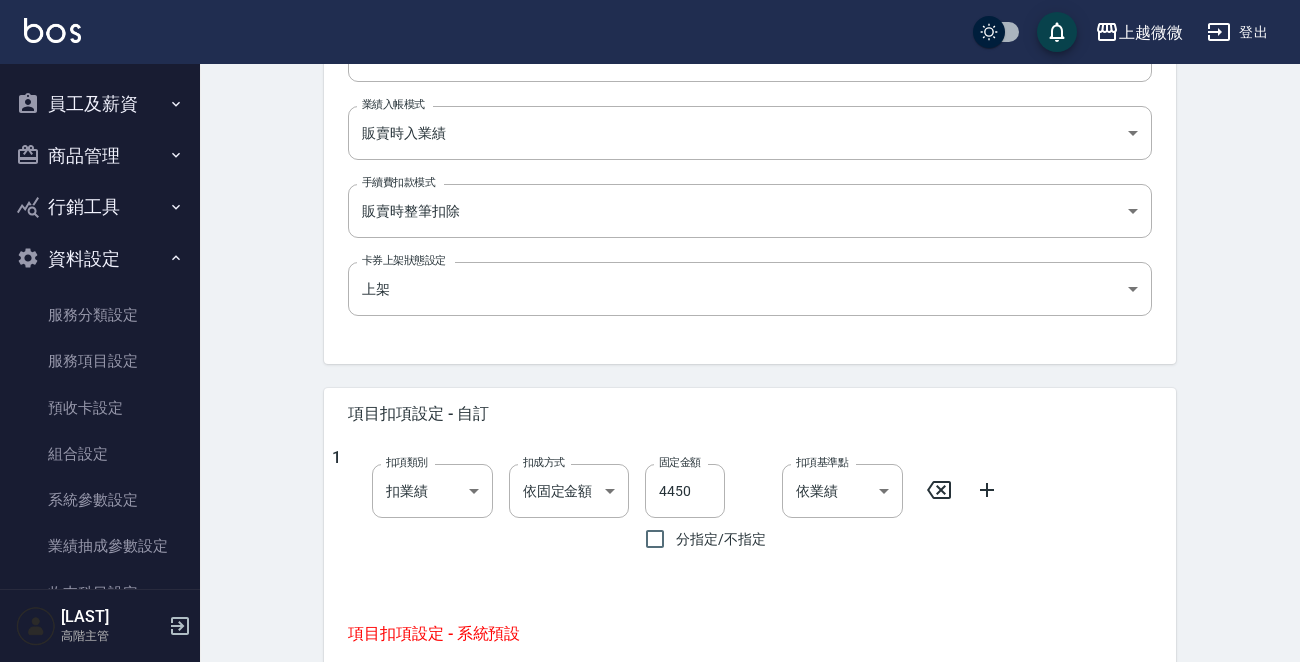 scroll, scrollTop: 1122, scrollLeft: 0, axis: vertical 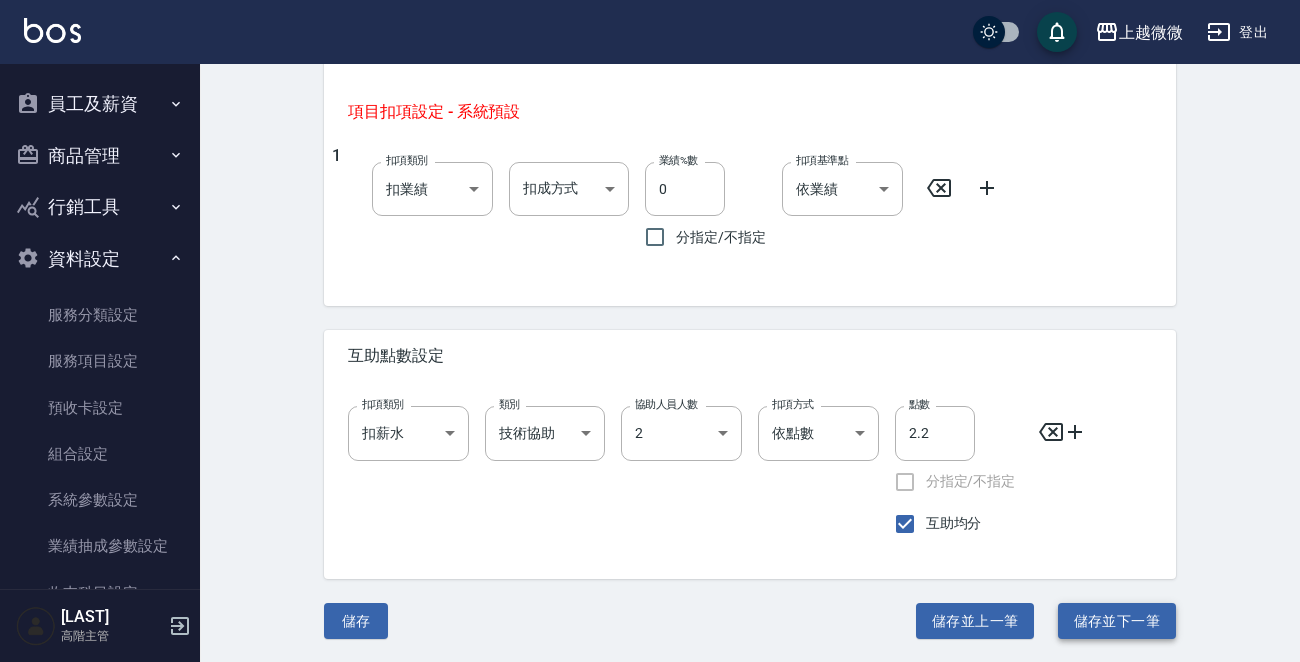 click on "儲存並下一筆" at bounding box center (1117, 621) 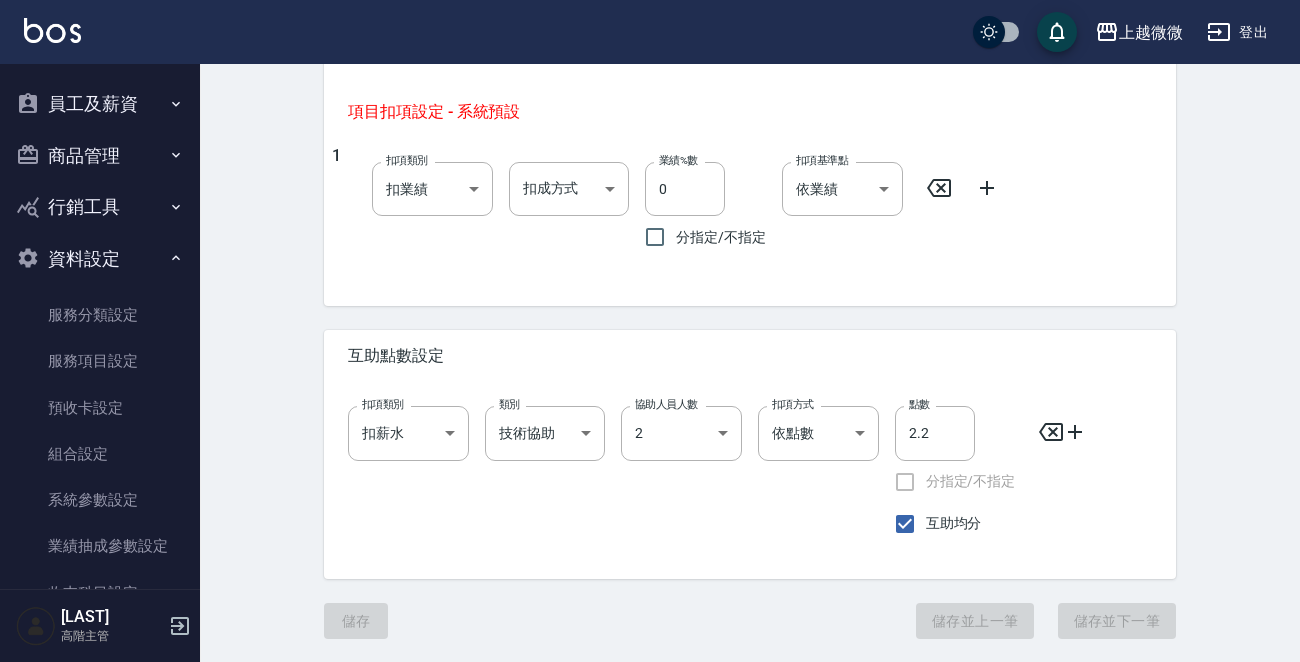 type on "J17" 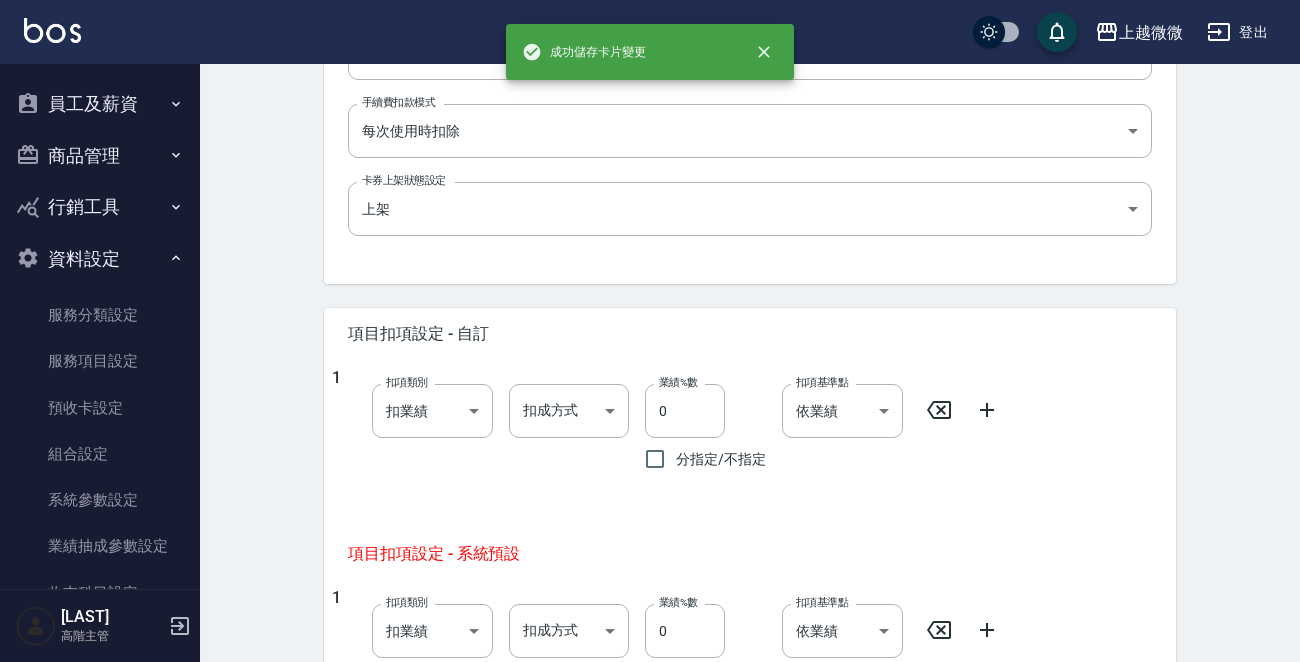 scroll, scrollTop: 800, scrollLeft: 0, axis: vertical 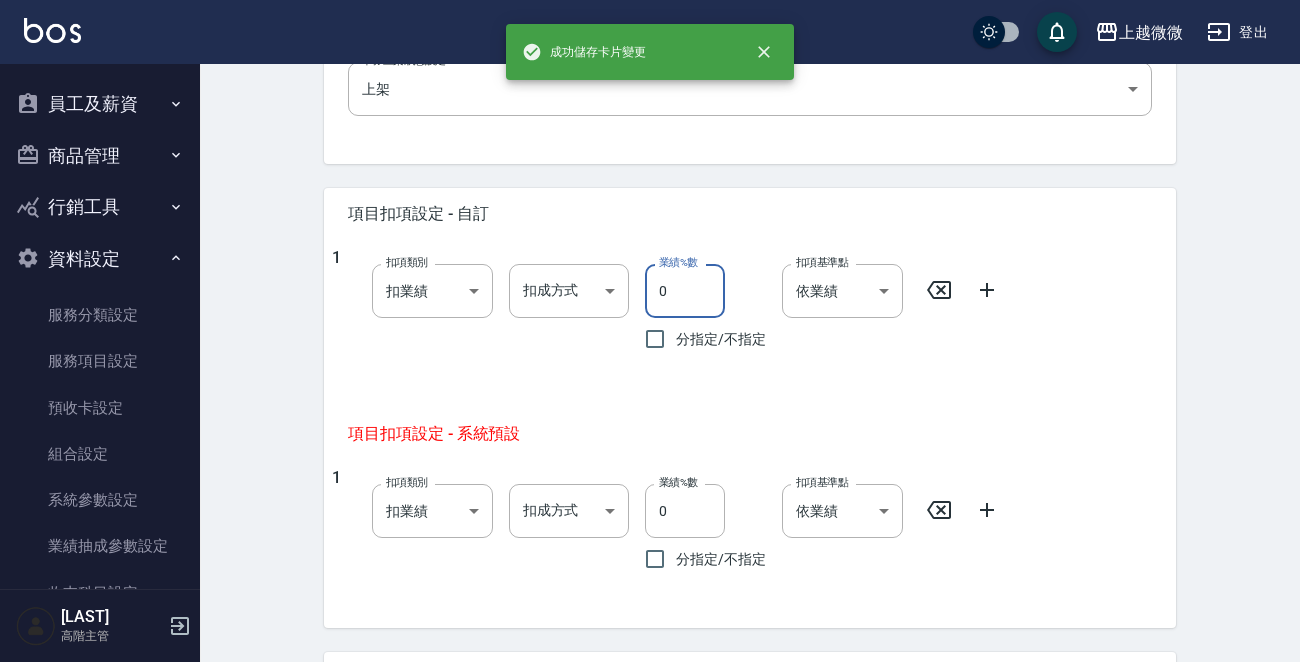 click on "0" at bounding box center [685, 291] 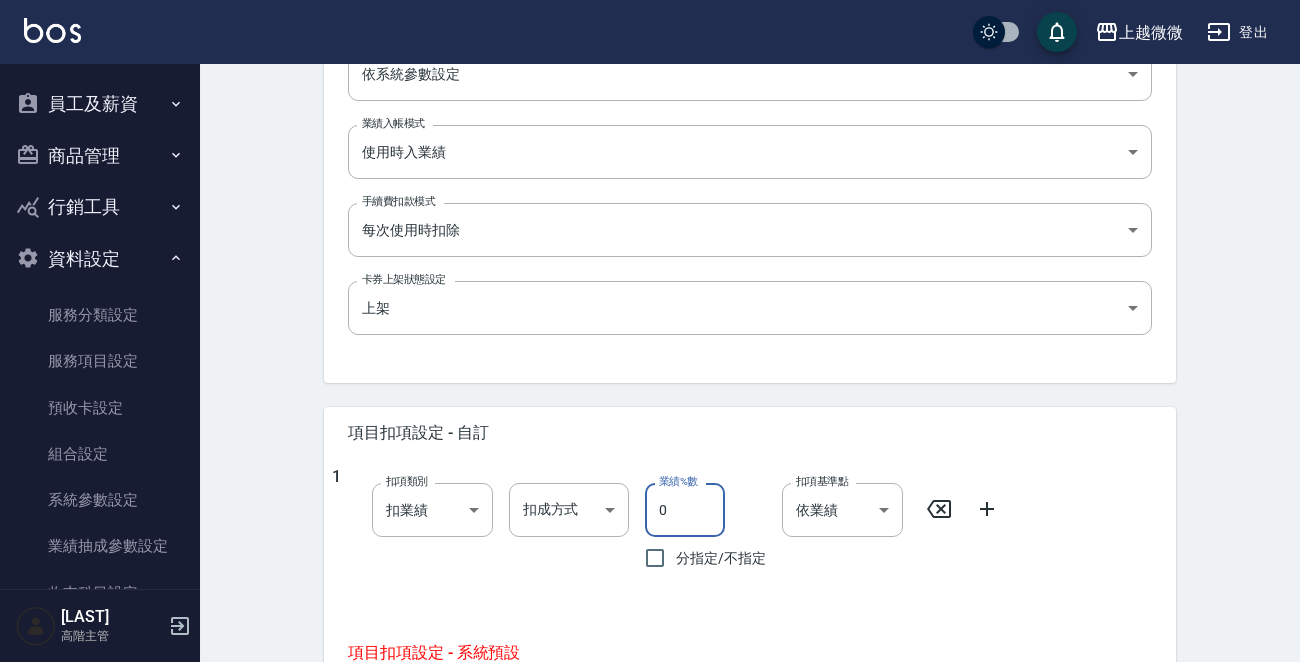 scroll, scrollTop: 800, scrollLeft: 0, axis: vertical 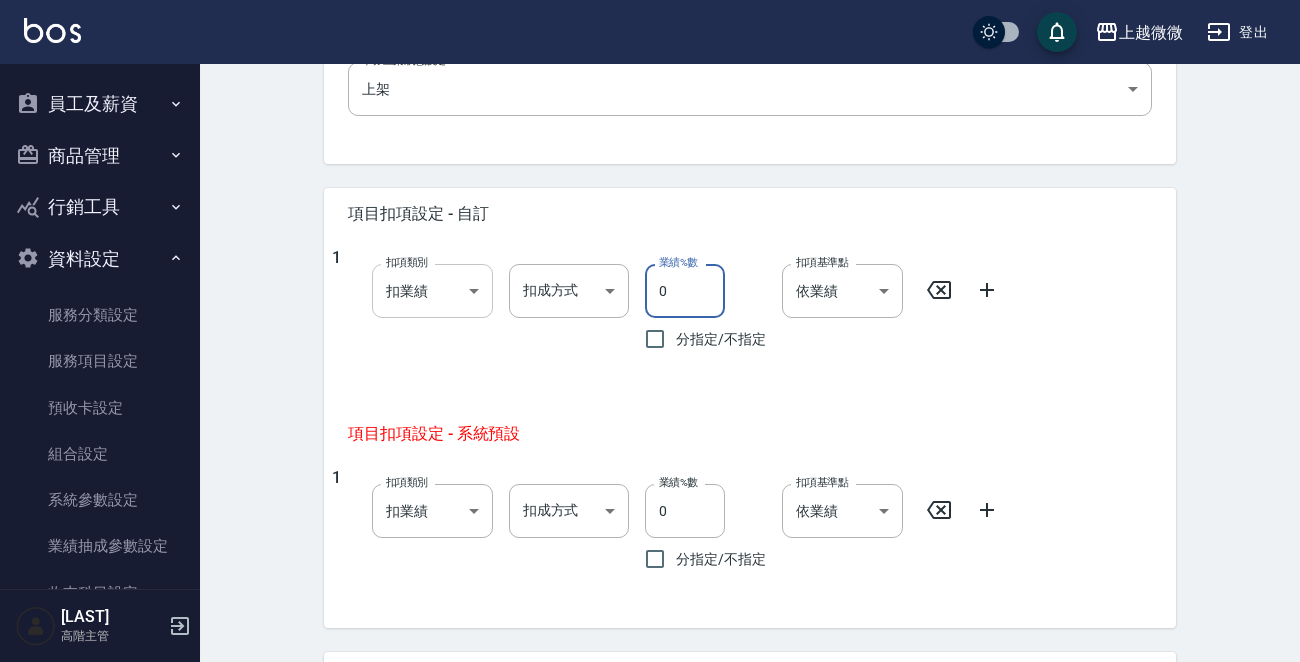 click on "上越微微 登出 櫃檯作業 打帳單 帳單列表 掛單列表 座位開單 營業儀表板 現金收支登錄 高階收支登錄 材料自購登錄 每日結帳 排班表 現場電腦打卡 掃碼打卡 預約管理 預約管理 單日預約紀錄 單週預約紀錄 報表及分析 報表目錄 消費分析儀表板 店家區間累計表 店家日報表 店家排行榜 互助日報表 互助月報表 互助排行榜 互助點數明細 互助業績報表 全店業績分析表 每日業績分析表 營業統計分析表 營業項目月分析表 設計師業績表 設計師日報表 設計師業績分析表 設計師業績月報表 設計師抽成報表 設計師排行榜 商品銷售排行榜 商品消耗明細 商品進銷貨報表 商品庫存表 商品庫存盤點表 會員卡銷售報表 服務扣項明細表 單一服務項目查詢 店販抽成明細 店販分類抽成明細 顧客入金餘額表 顧客卡券餘額表 每日非現金明細 每日收支明細 收支分類明細表 收支匯款表 [NUMBER]" at bounding box center [650, 92] 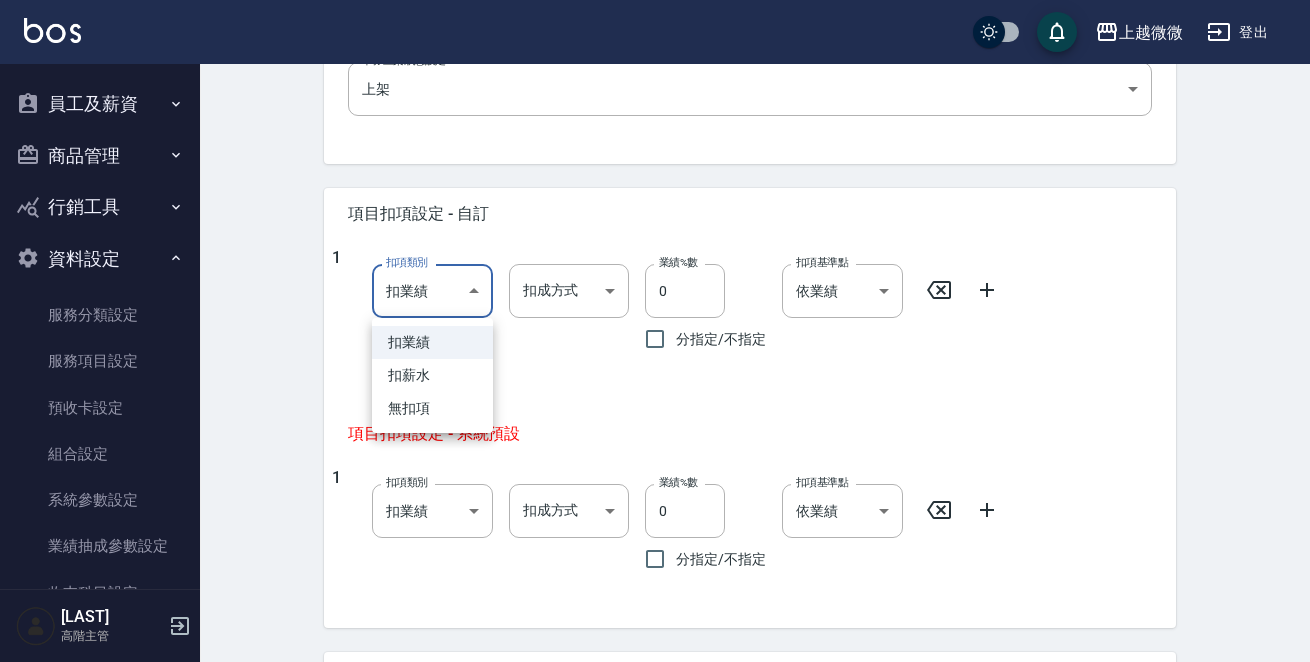 click at bounding box center (655, 331) 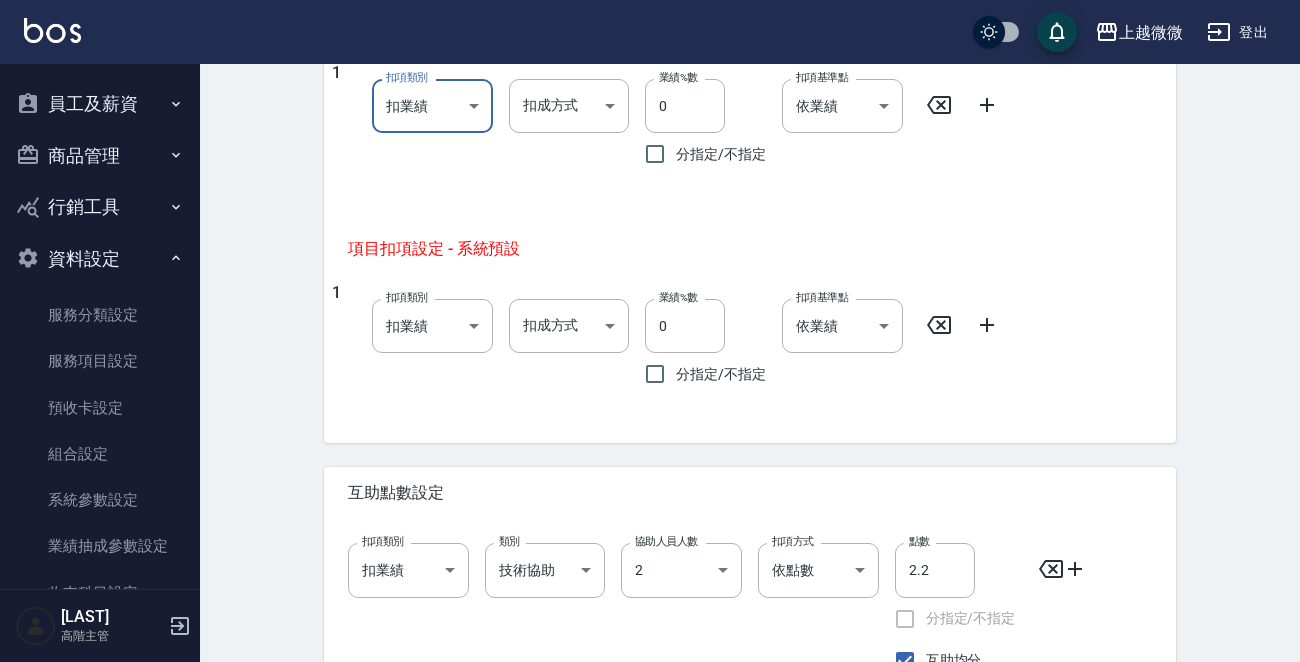 scroll, scrollTop: 1122, scrollLeft: 0, axis: vertical 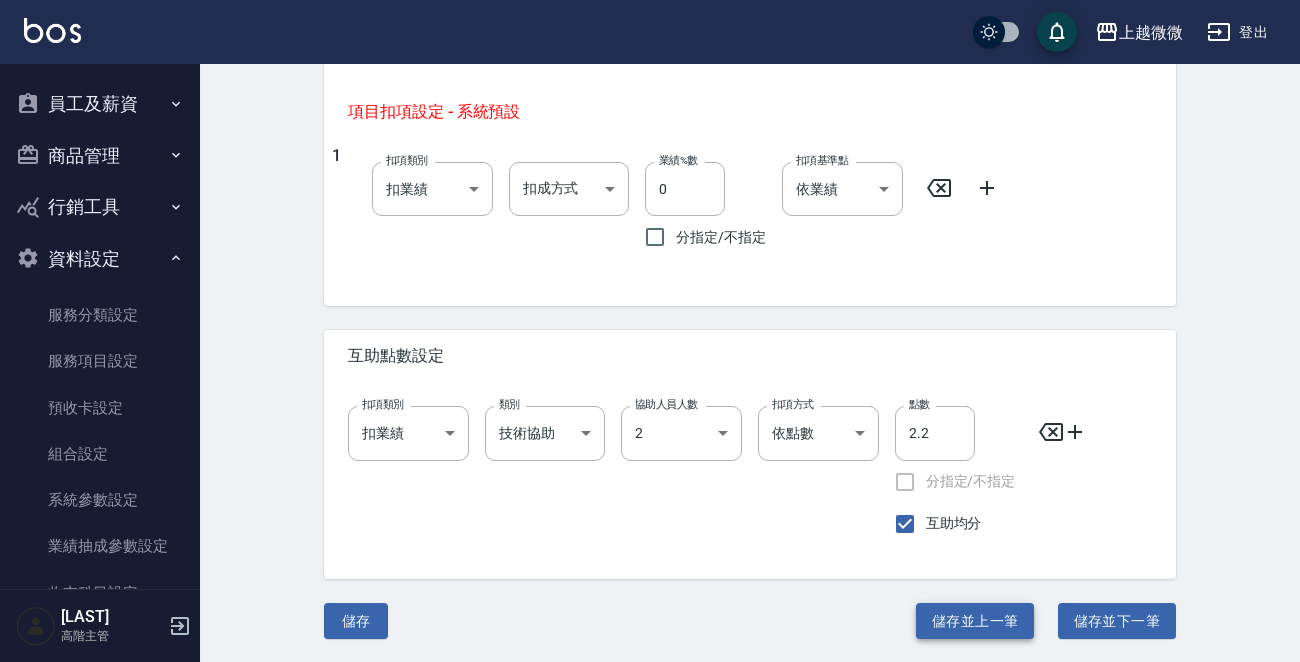 click on "儲存並上一筆" at bounding box center [975, 621] 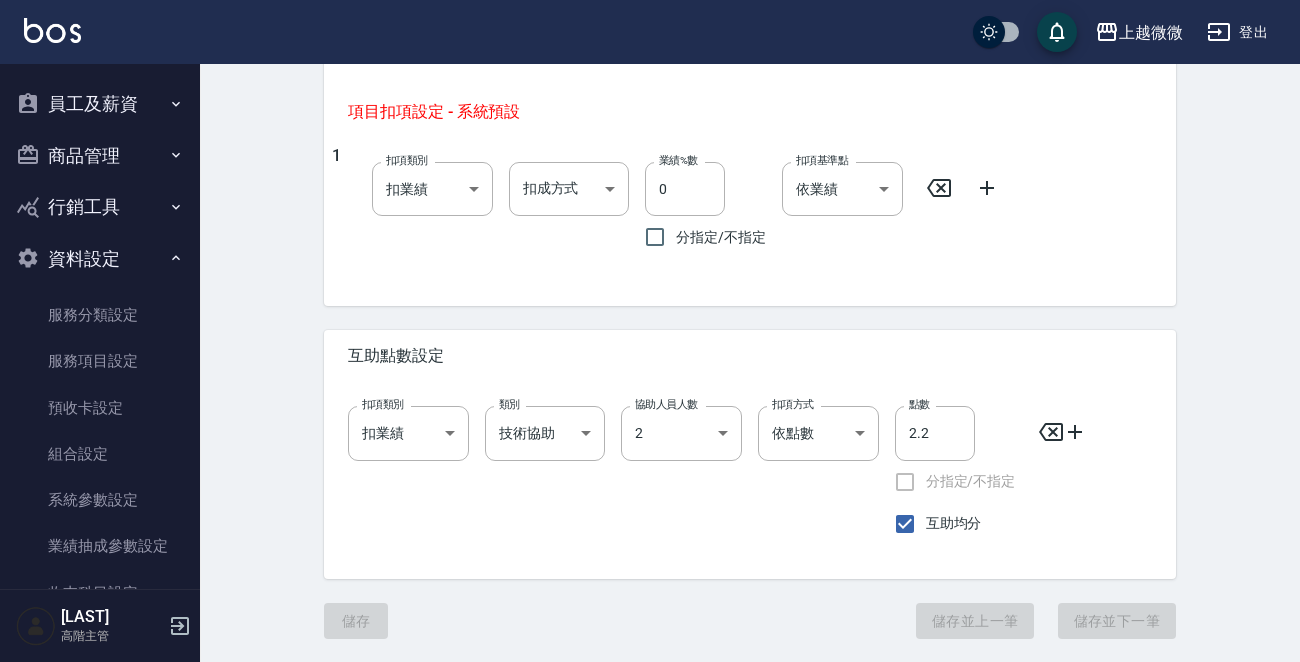 type on "J15" 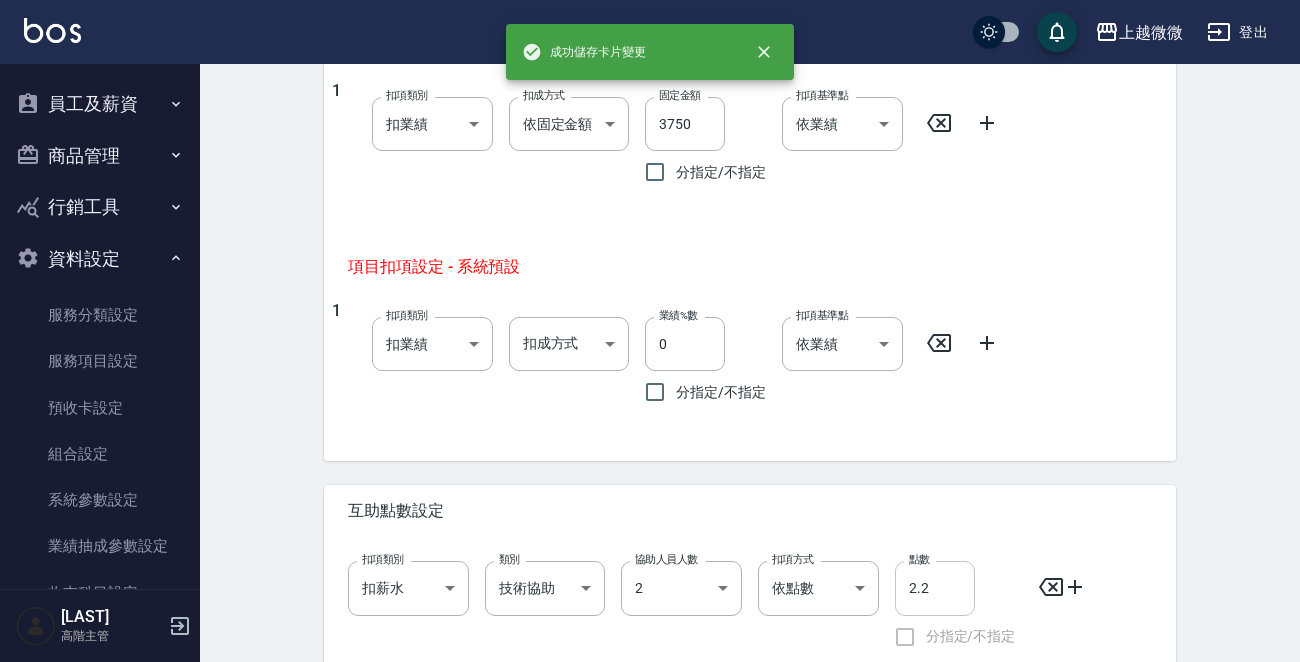 scroll, scrollTop: 1122, scrollLeft: 0, axis: vertical 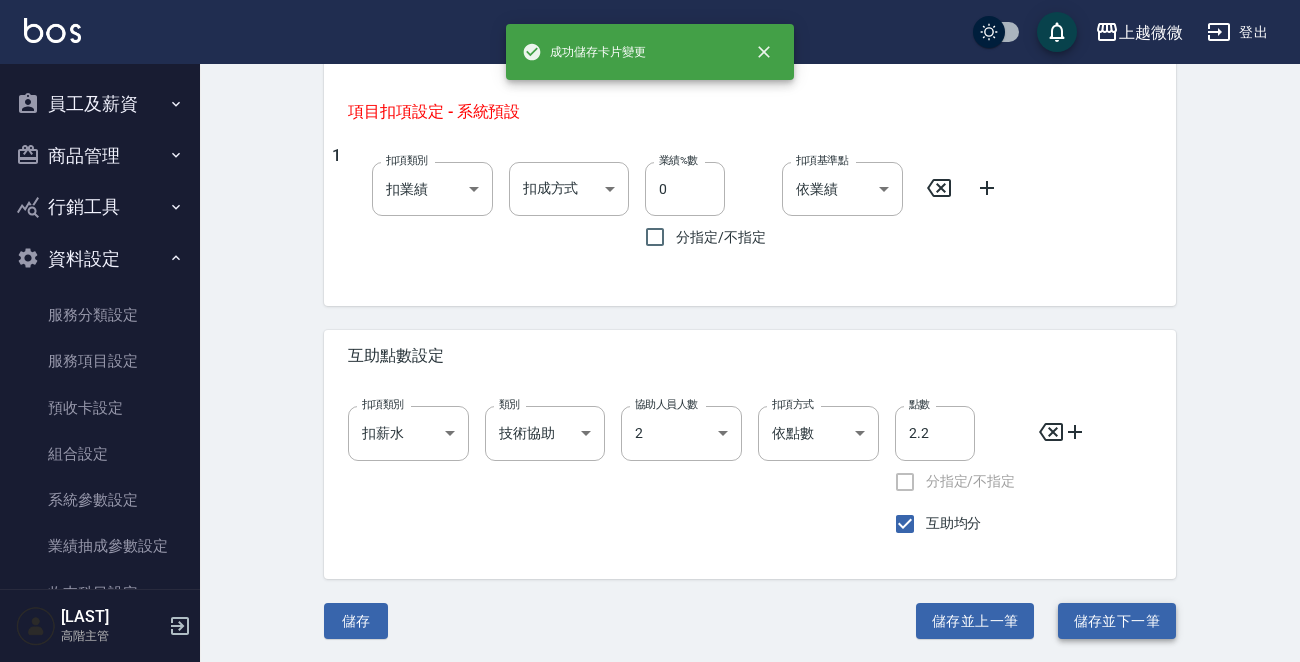 click on "儲存並下一筆" at bounding box center (1117, 621) 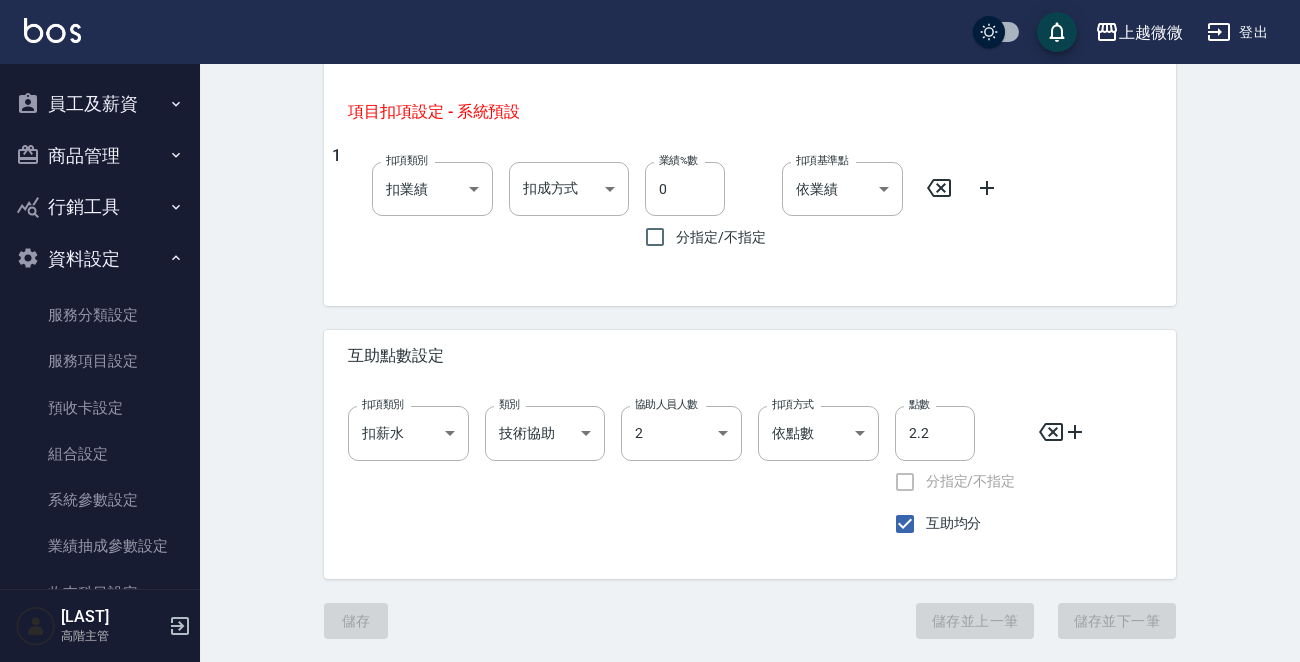 type on "J17" 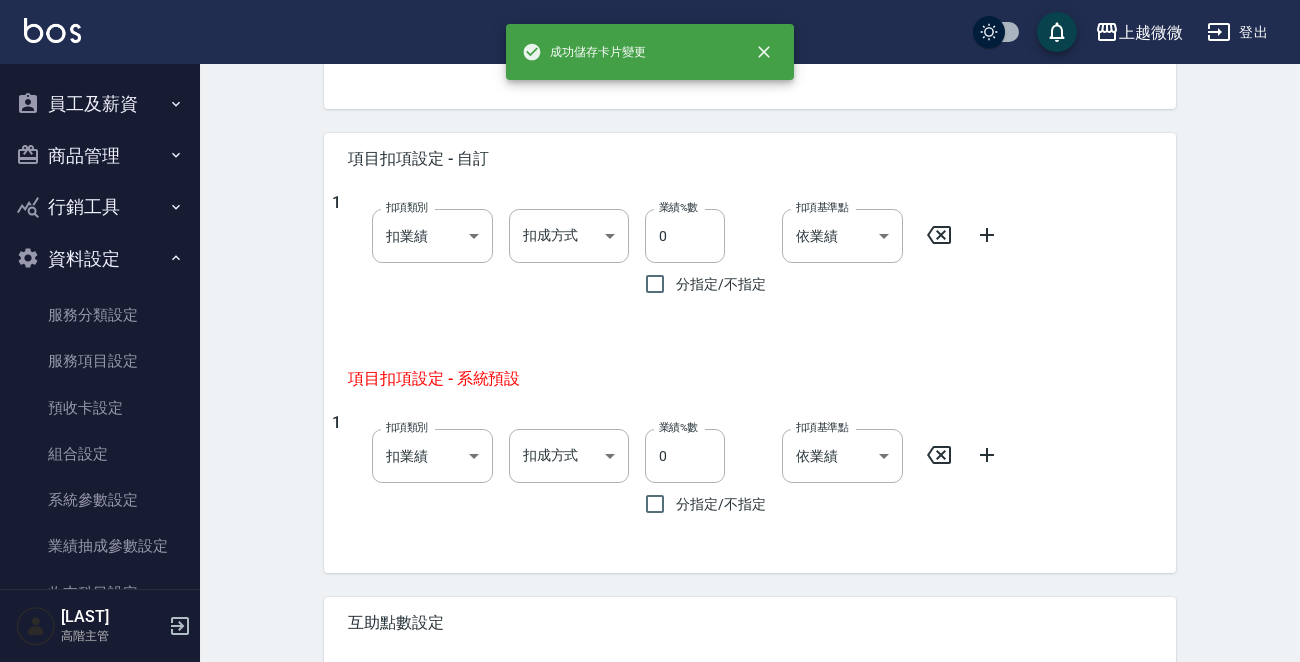scroll, scrollTop: 800, scrollLeft: 0, axis: vertical 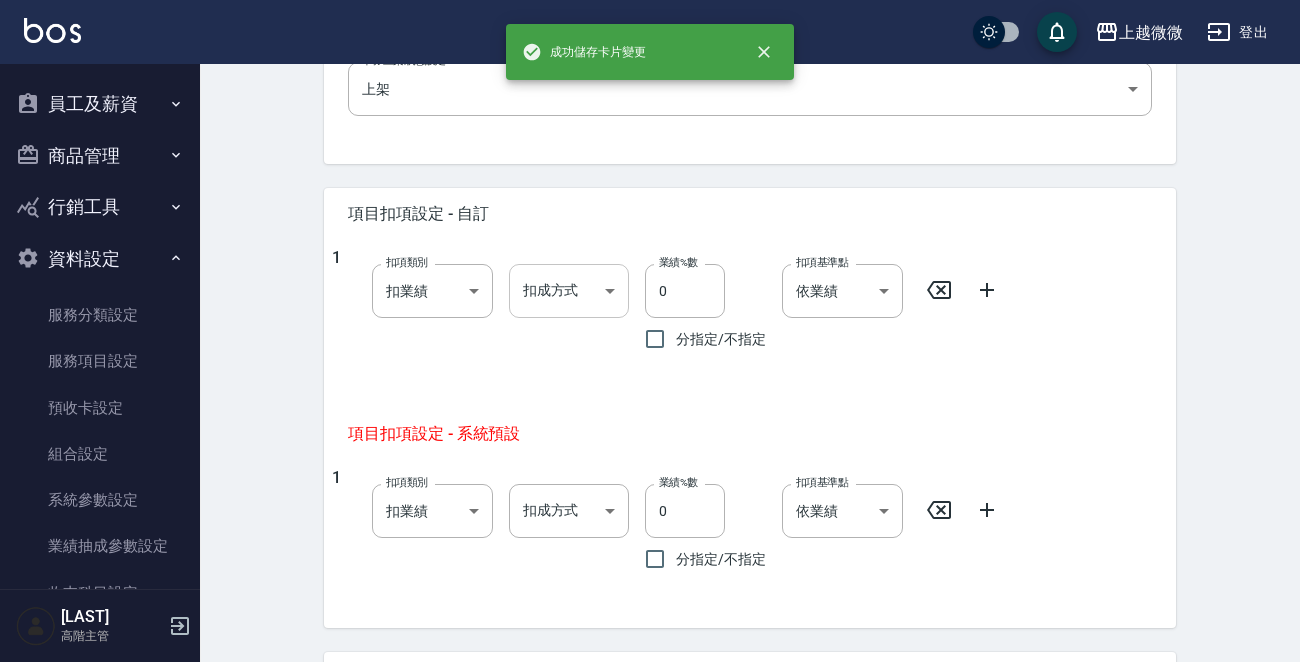 click on "成功儲存卡片變更 上越微微 登出 櫃檯作業 打帳單 帳單列表 掛單列表 座位開單 營業儀表板 現金收支登錄 高階收支登錄 材料自購登錄 每日結帳 排班表 現場電腦打卡 掃碼打卡 預約管理 預約管理 單日預約紀錄 單週預約紀錄 報表及分析 報表目錄 消費分析儀表板 店家區間累計表 店家日報表 店家排行榜 互助日報表 互助月報表 互助排行榜 互助點數明細 互助業績報表 全店業績分析表 每日業績分析表 營業統計分析表 營業項目月分析表 設計師業績表 設計師日報表 設計師業績分析表 設計師業績月報表 設計師抽成報表 設計師排行榜 商品銷售排行榜 商品消耗明細 商品進銷貨報表 商品庫存表 商品庫存盤點表 會員卡銷售報表 服務扣項明細表 單一服務項目查詢 店販抽成明細 店販分類抽成明細 顧客入金餘額表 顧客卡券餘額表 每日非現金明細 每日收支明細 收支匯款表" at bounding box center [650, 92] 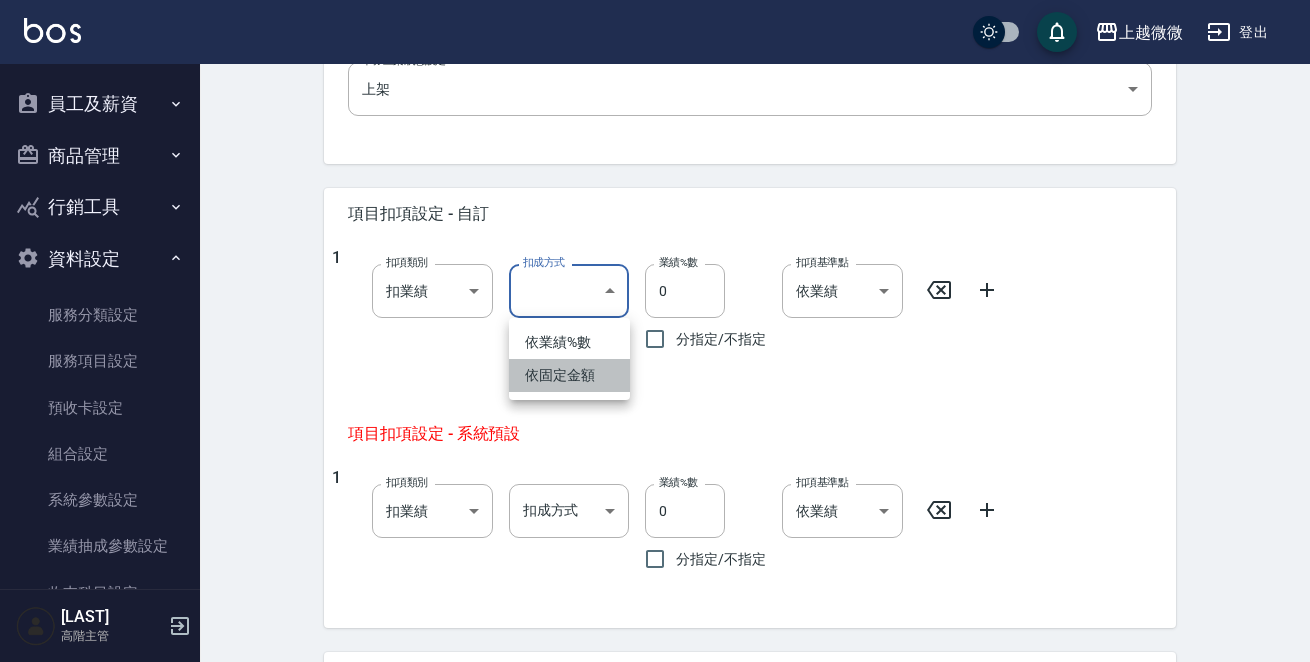 click on "依固定金額" at bounding box center [569, 375] 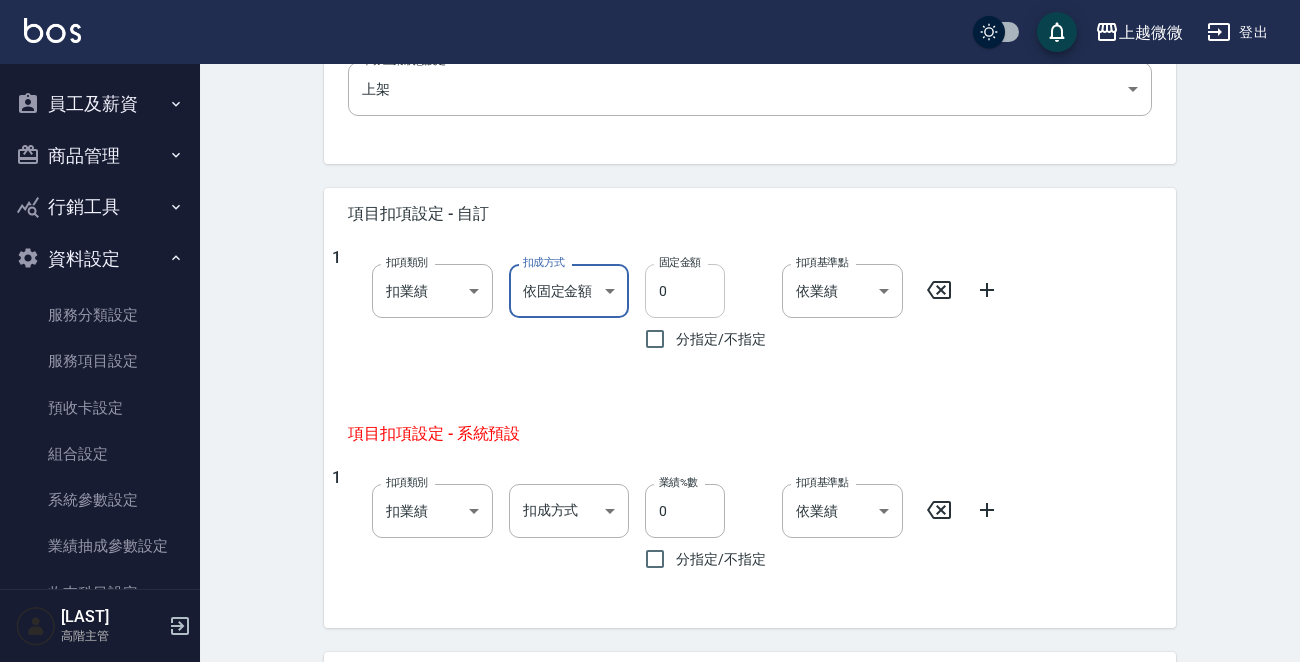 click on "0" at bounding box center (685, 291) 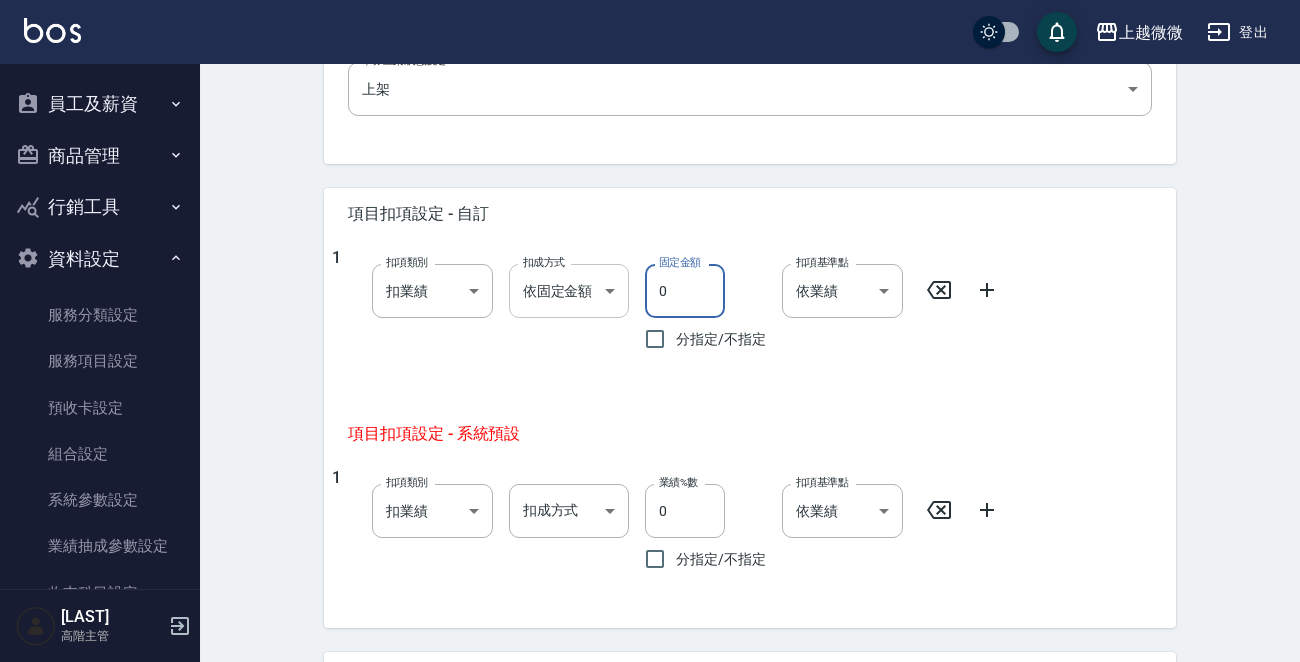 drag, startPoint x: 690, startPoint y: 291, endPoint x: 577, endPoint y: 287, distance: 113.07078 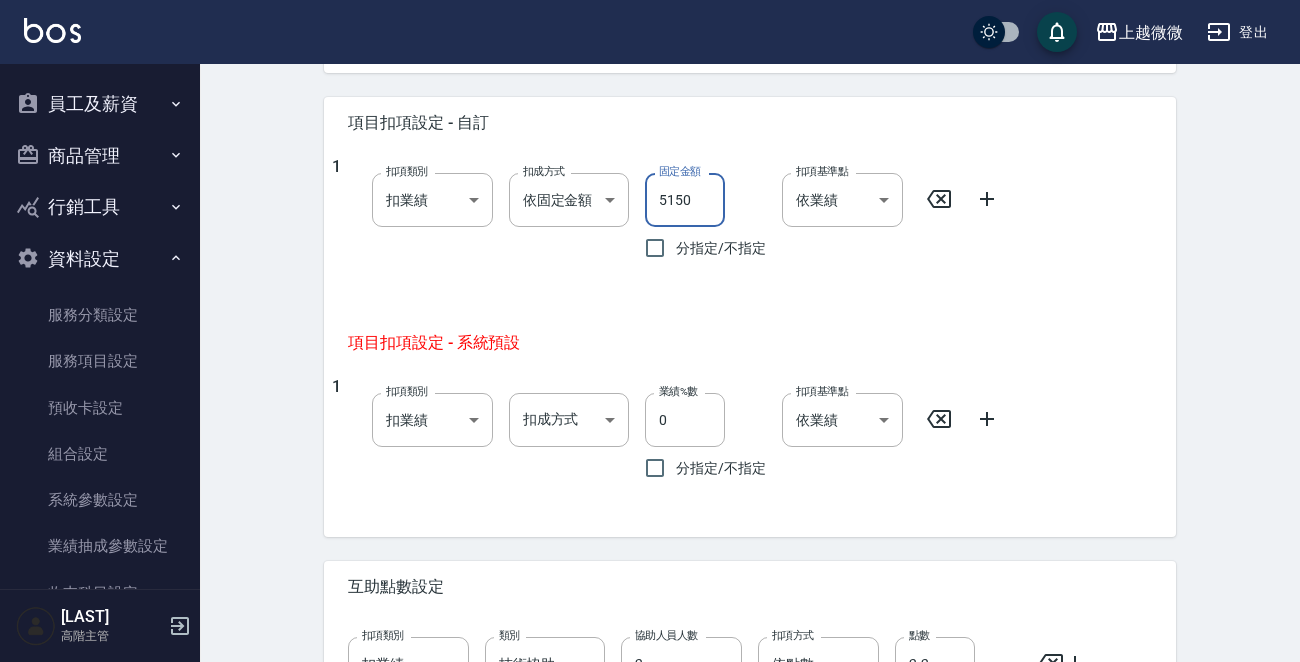 scroll, scrollTop: 1122, scrollLeft: 0, axis: vertical 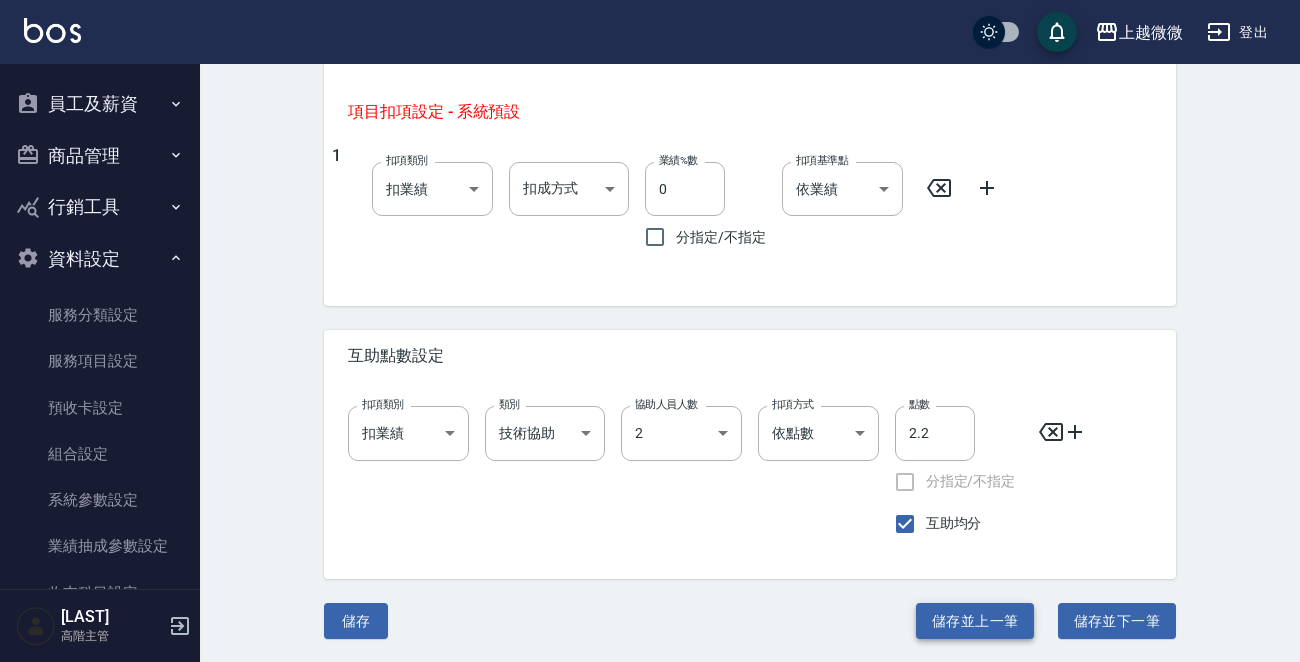 type on "5150" 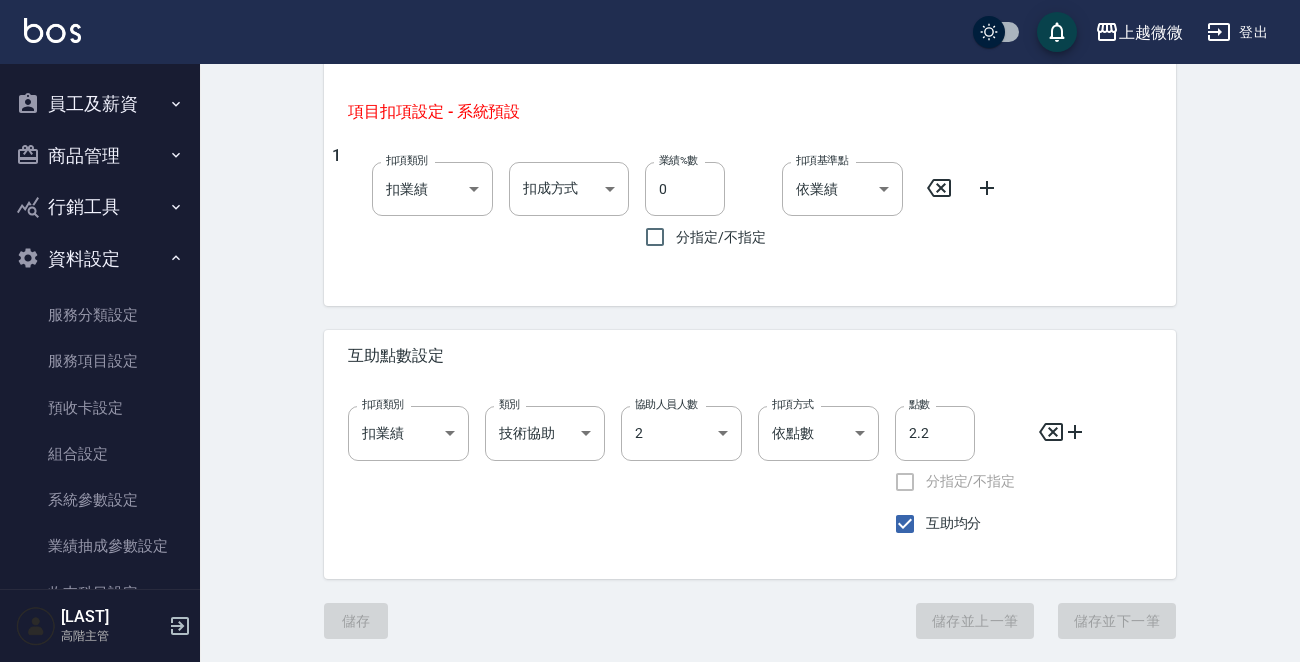 type on "J15" 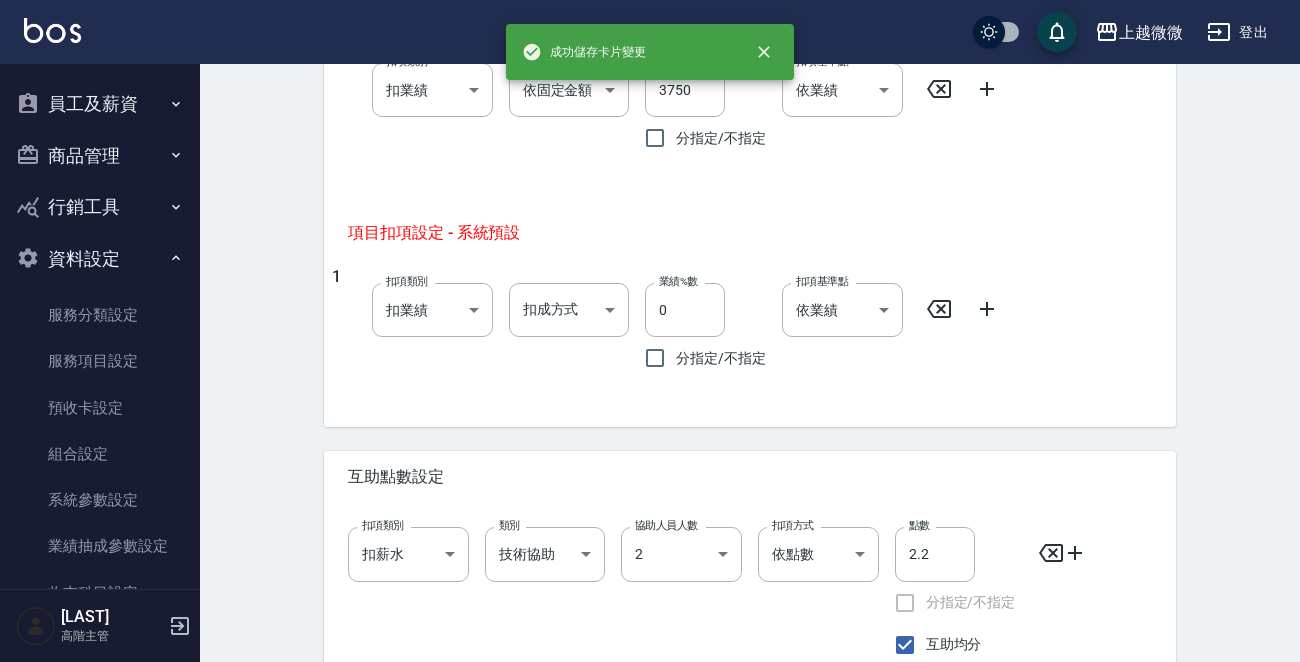 scroll, scrollTop: 1122, scrollLeft: 0, axis: vertical 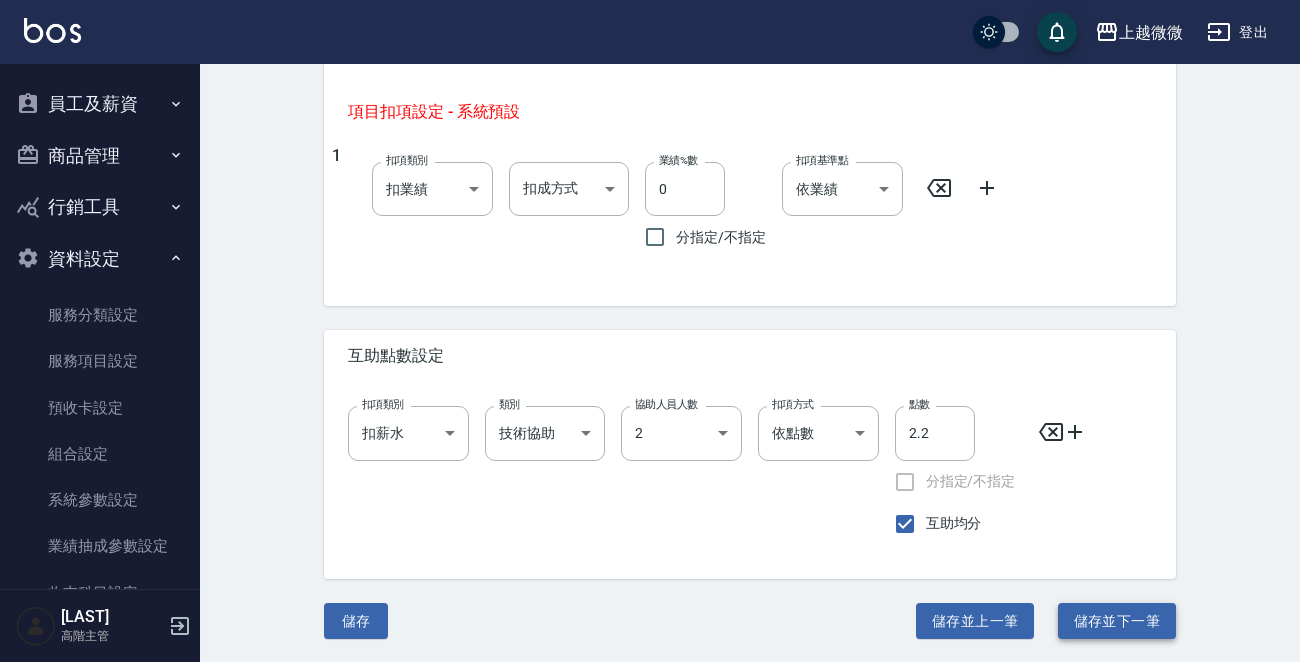 click on "儲存並下一筆" at bounding box center (1117, 621) 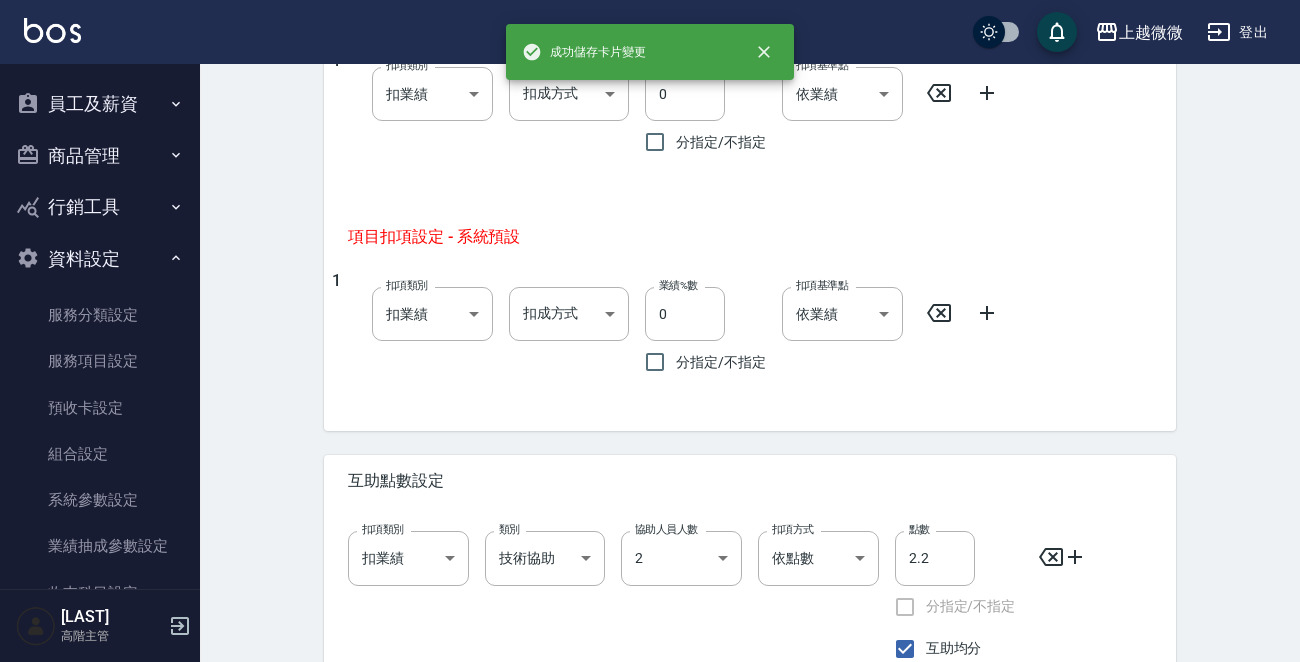 scroll, scrollTop: 1122, scrollLeft: 0, axis: vertical 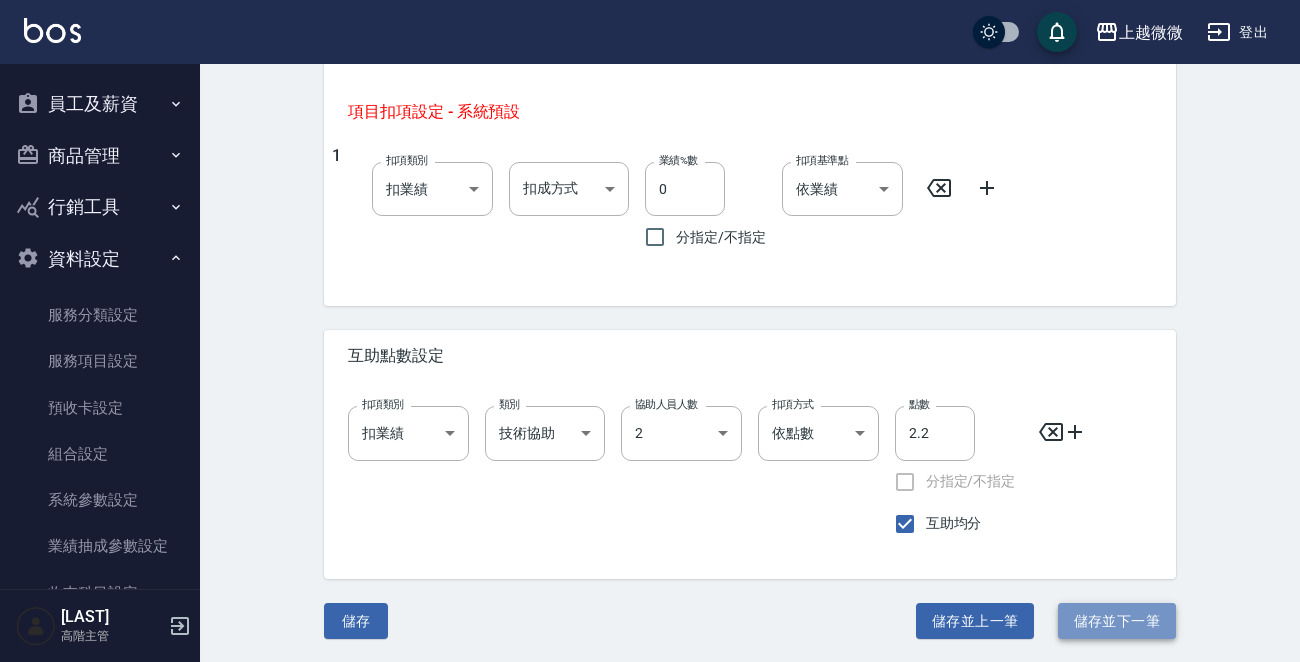click on "儲存並下一筆" at bounding box center [1117, 621] 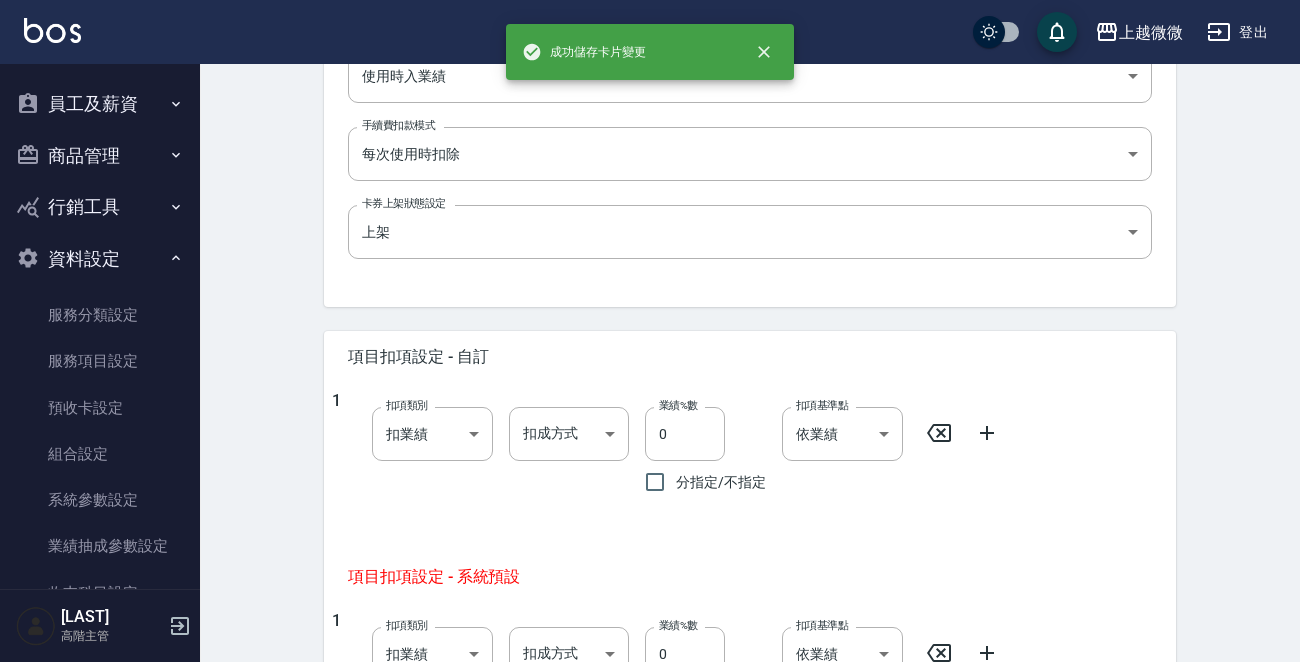 scroll, scrollTop: 622, scrollLeft: 0, axis: vertical 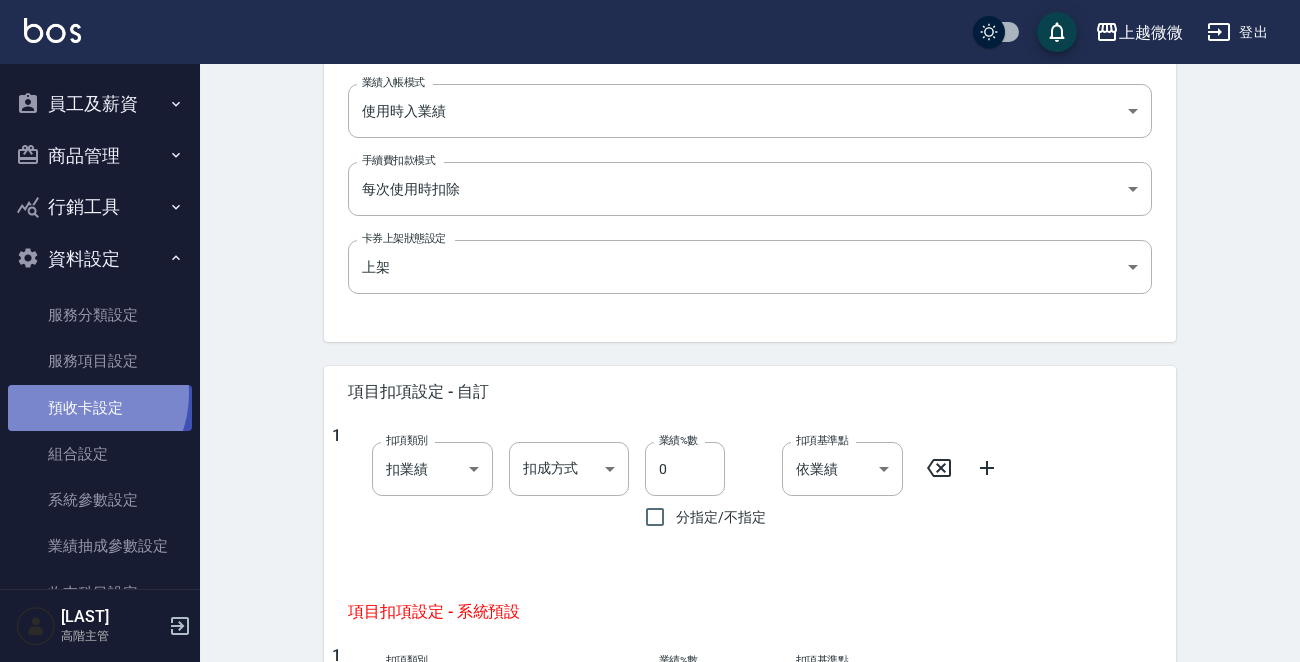 click on "預收卡設定" at bounding box center (100, 408) 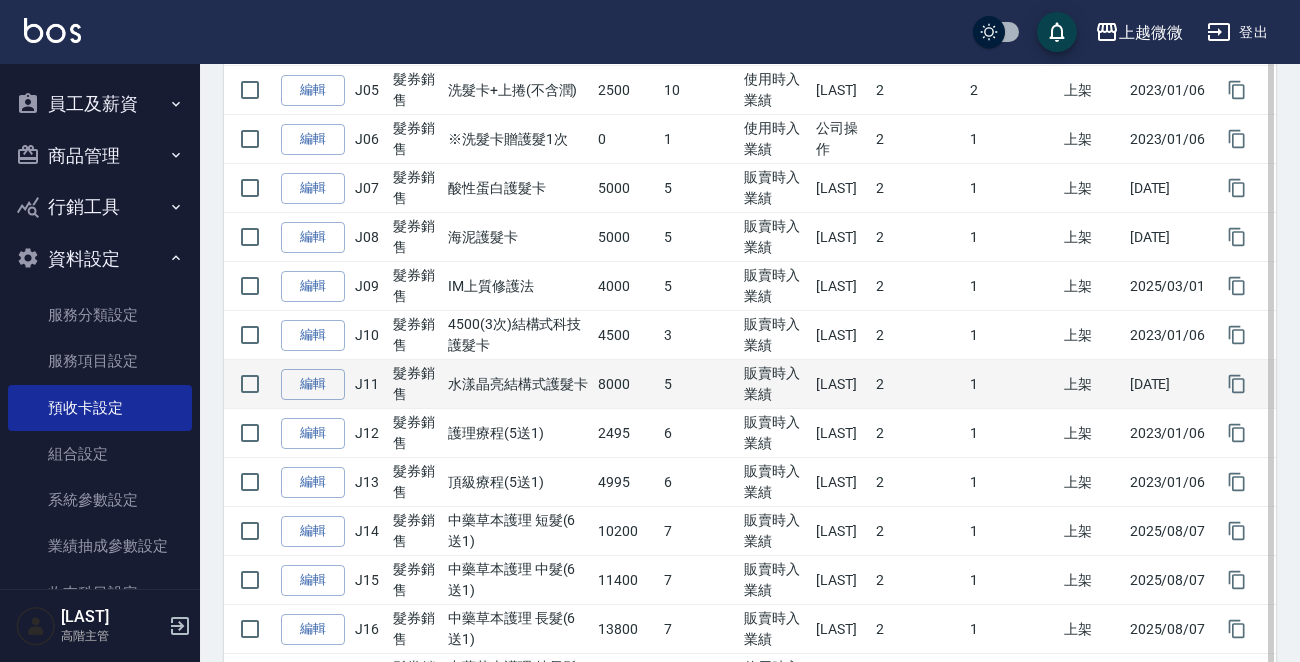 scroll, scrollTop: 700, scrollLeft: 0, axis: vertical 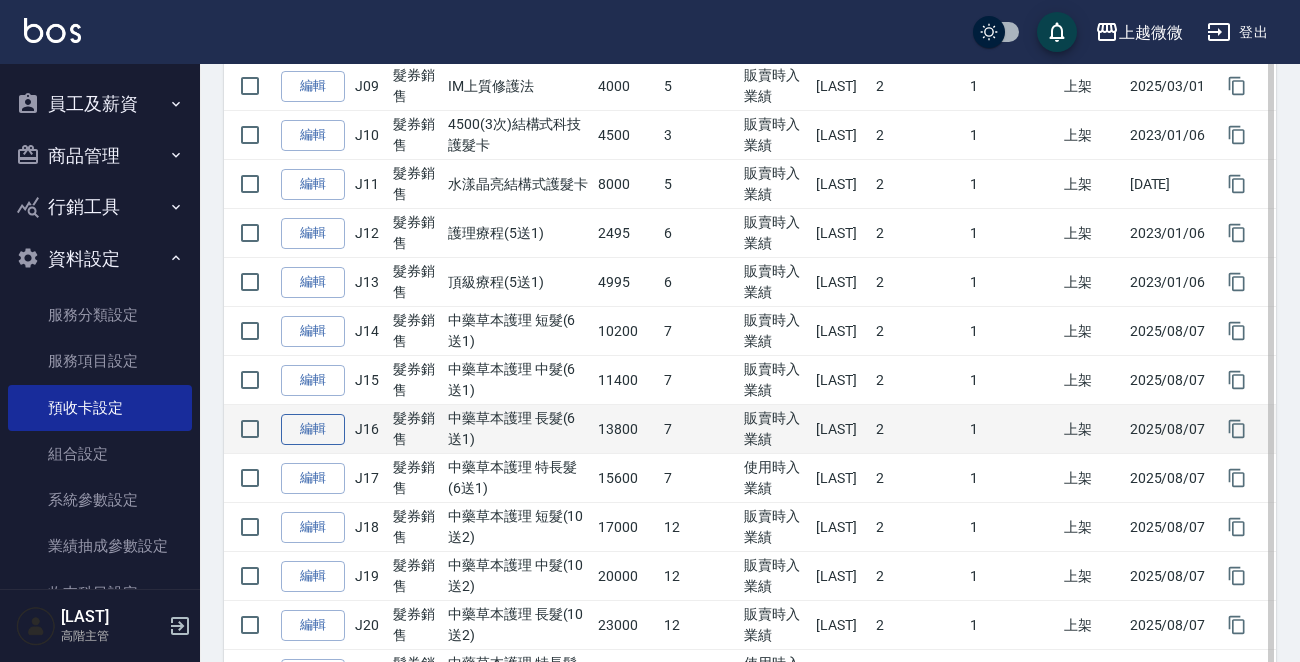 click on "編輯" at bounding box center (313, 429) 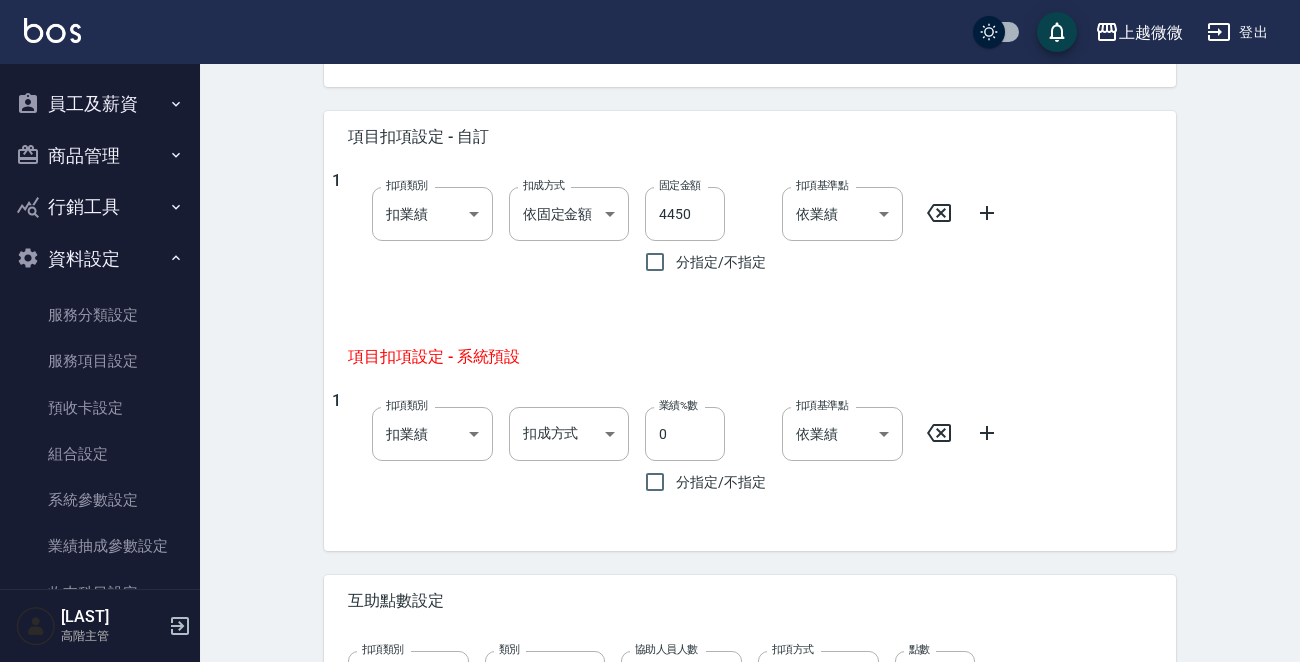 scroll, scrollTop: 1122, scrollLeft: 0, axis: vertical 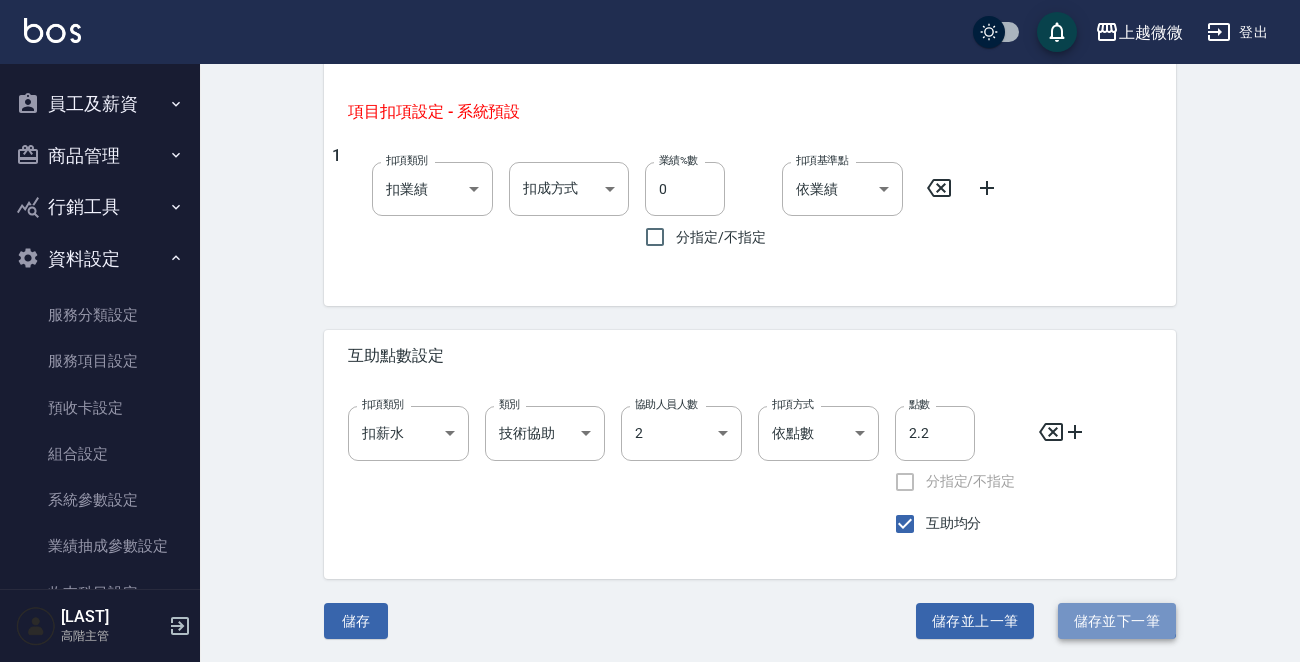 click on "儲存並下一筆" at bounding box center [1117, 621] 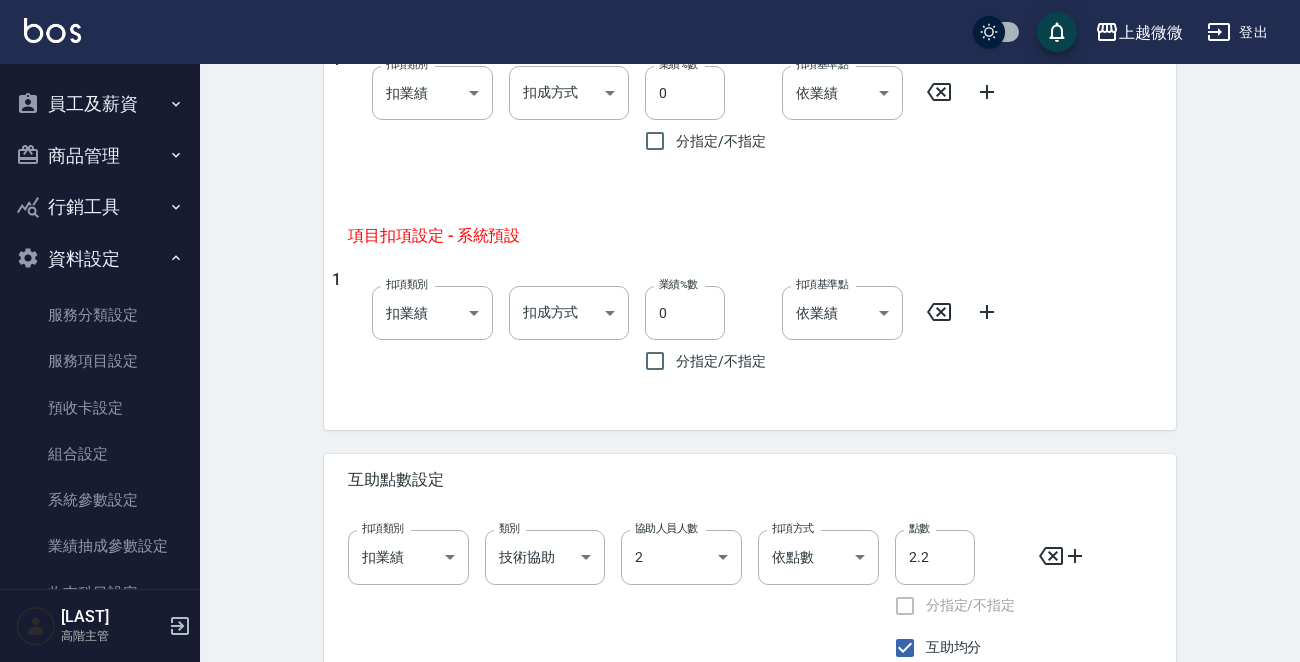 scroll, scrollTop: 622, scrollLeft: 0, axis: vertical 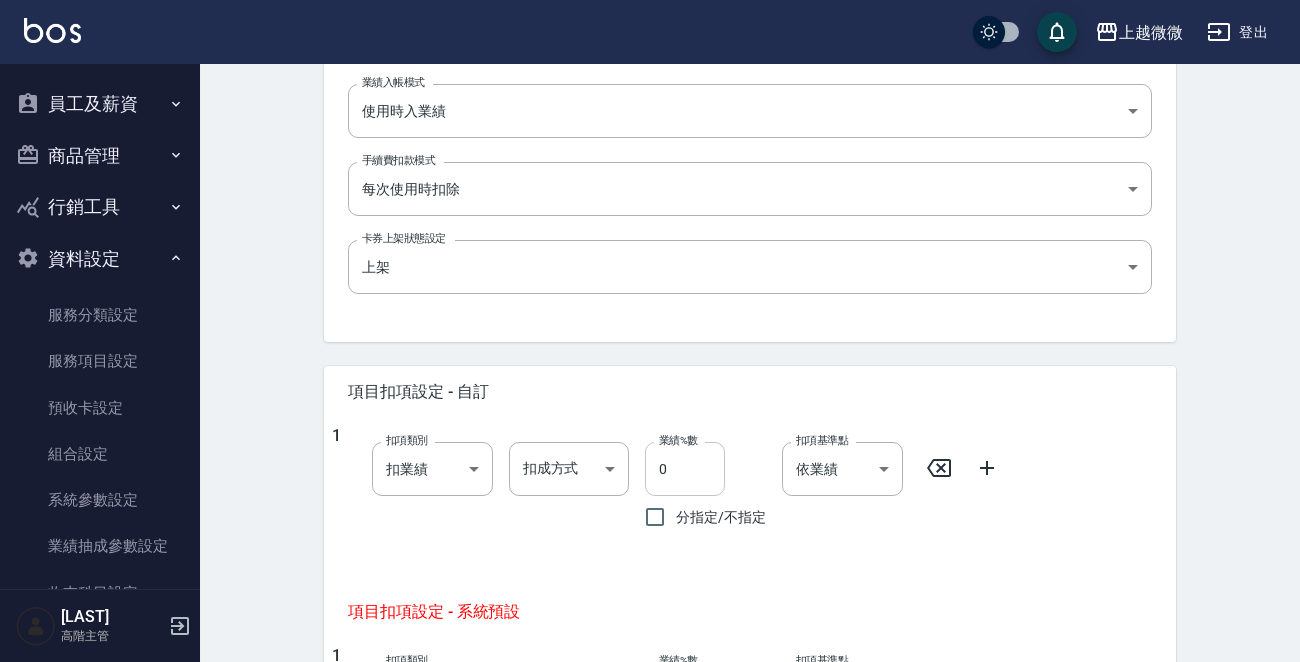 click on "0" at bounding box center [685, 469] 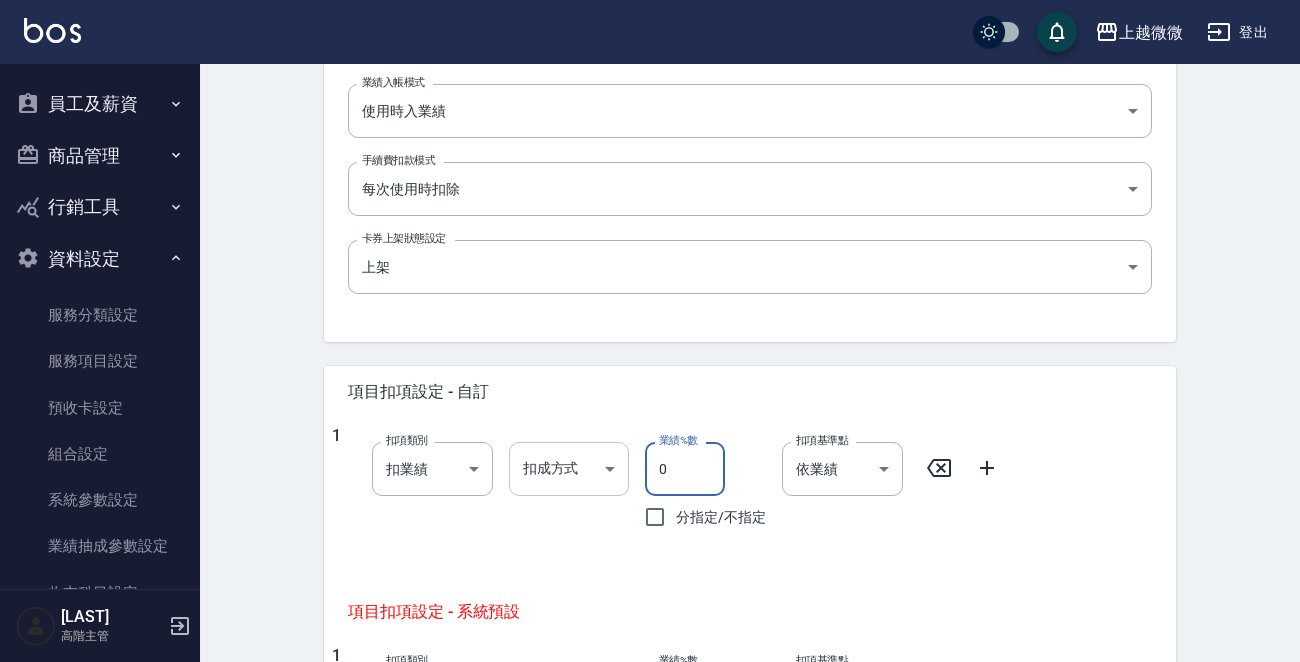 drag, startPoint x: 688, startPoint y: 466, endPoint x: 553, endPoint y: 468, distance: 135.01482 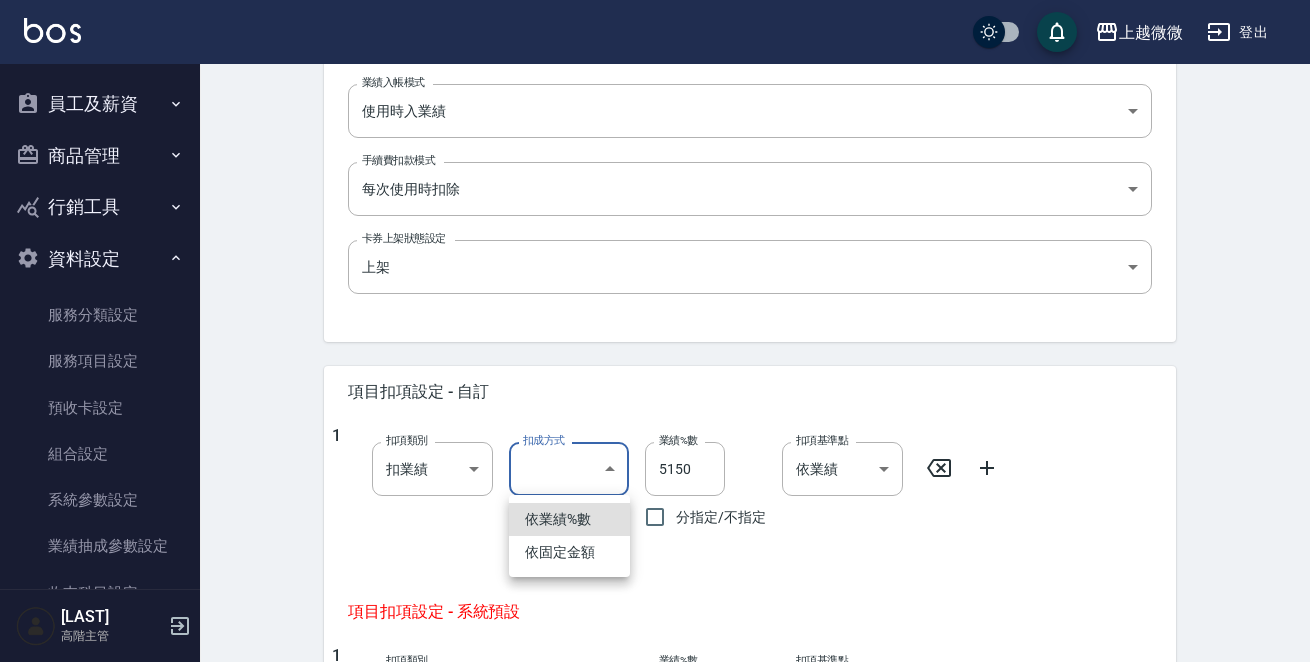 click on "上越微微 登出 櫃檯作業 打帳單 帳單列表 掛單列表 座位開單 營業儀表板 現金收支登錄 高階收支登錄 材料自購登錄 每日結帳 排班表 現場電腦打卡 掃碼打卡 預約管理 預約管理 單日預約紀錄 單週預約紀錄 報表及分析 報表目錄 消費分析儀表板 店家區間累計表 店家日報表 店家排行榜 互助日報表 互助月報表 互助排行榜 互助點數明細 互助業績報表 全店業績分析表 每日業績分析表 營業統計分析表 營業項目月分析表 設計師業績表 設計師日報表 設計師業績分析表 設計師業績月報表 設計師抽成報表 設計師排行榜 商品銷售排行榜 商品消耗明細 商品進銷貨報表 商品庫存表 商品庫存盤點表 會員卡銷售報表 服務扣項明細表 單一服務項目查詢 店販抽成明細 店販分類抽成明細 顧客入金餘額表 顧客卡券餘額表 每日非現金明細 每日收支明細 收支分類明細表 收支匯款表 [NUMBER]" at bounding box center [655, 270] 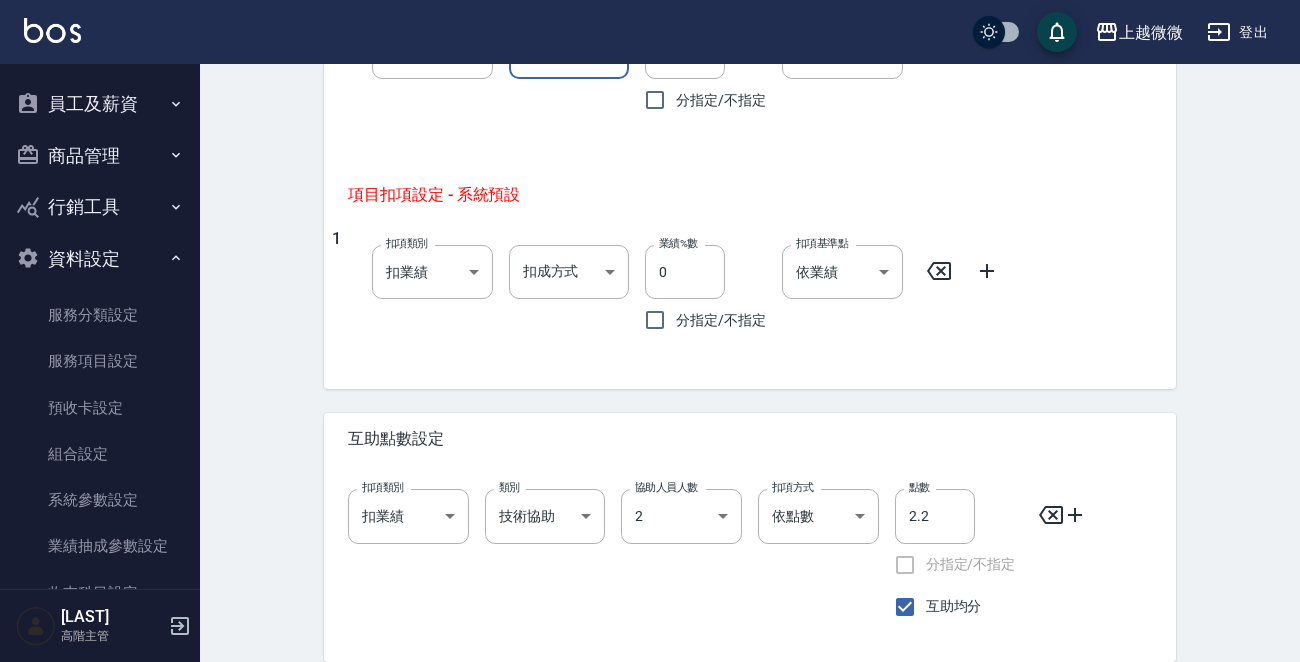 scroll, scrollTop: 1122, scrollLeft: 0, axis: vertical 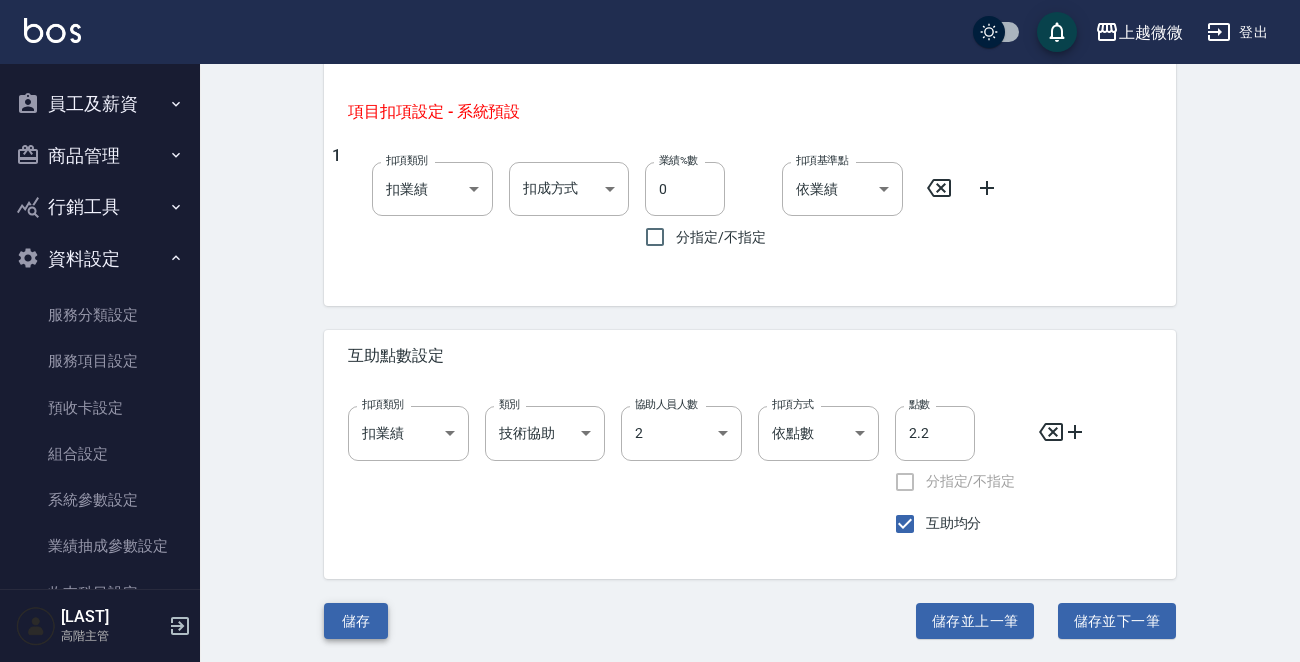 click on "儲存" at bounding box center (356, 621) 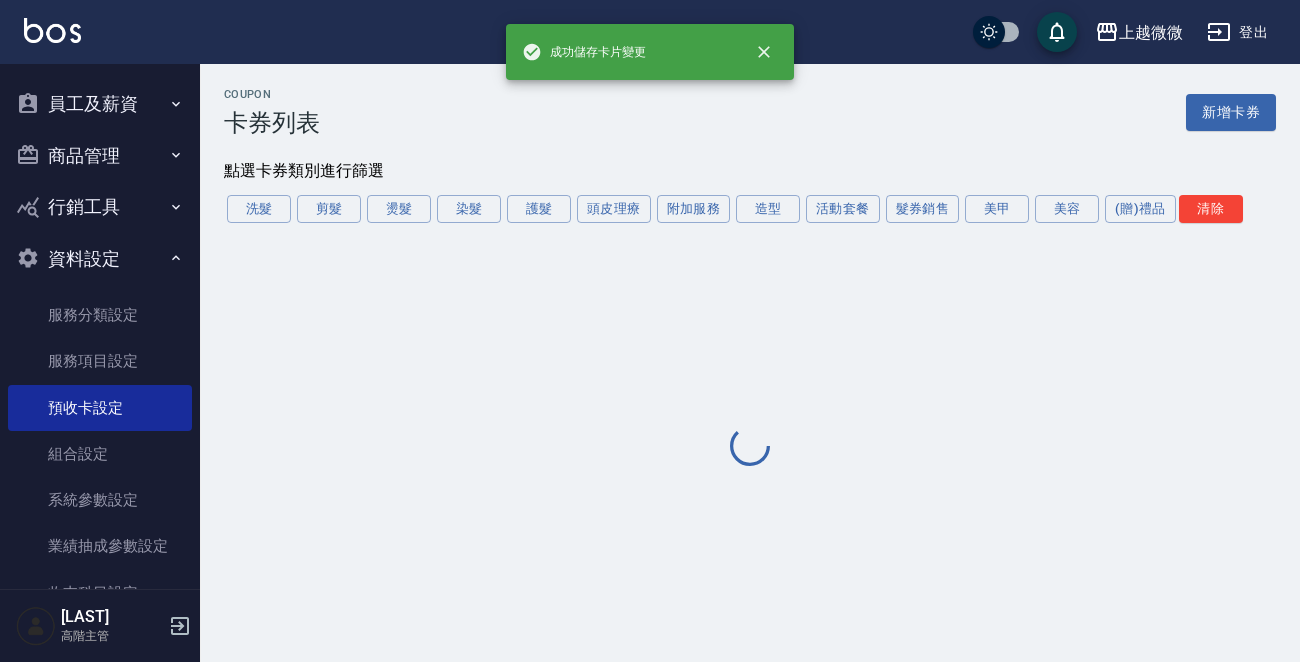 scroll, scrollTop: 0, scrollLeft: 0, axis: both 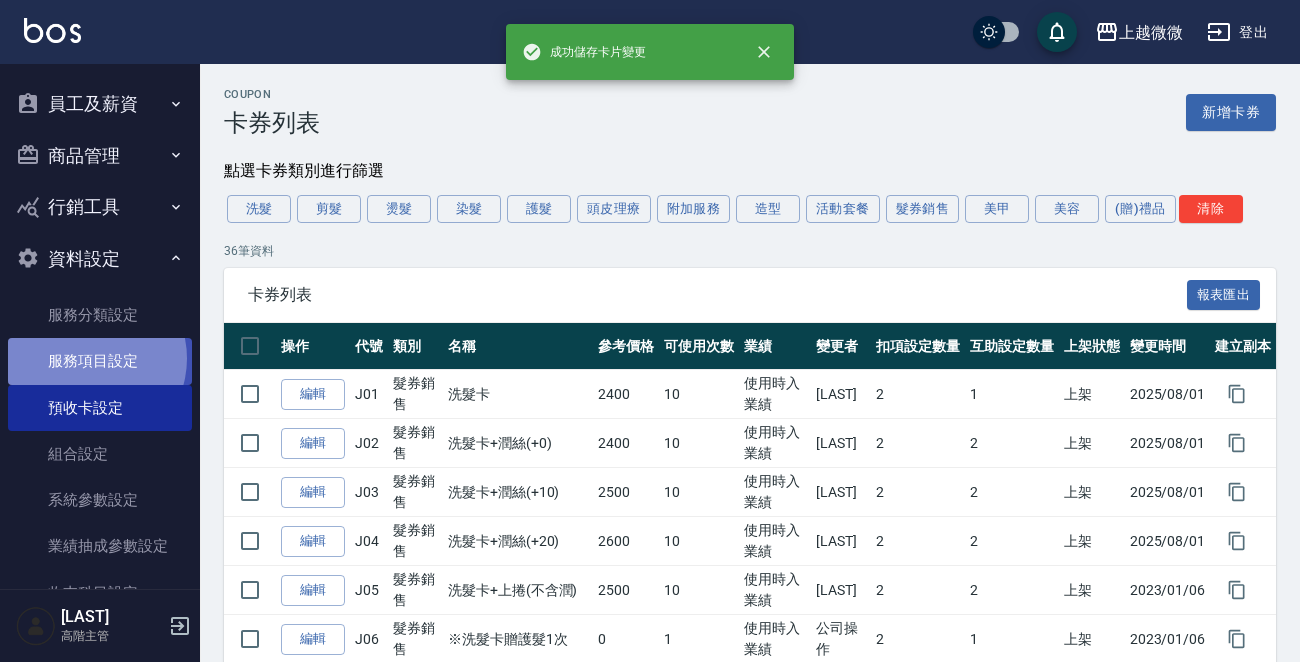click on "服務項目設定" at bounding box center [100, 361] 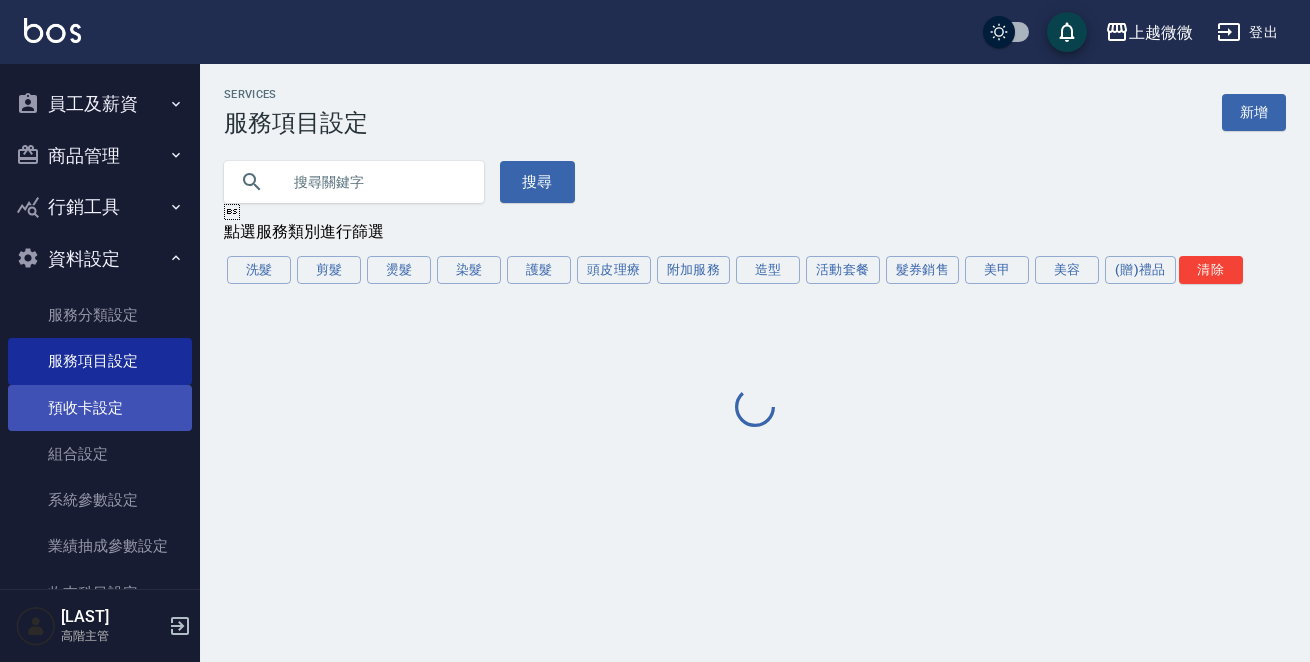 click on "預收卡設定" at bounding box center (100, 408) 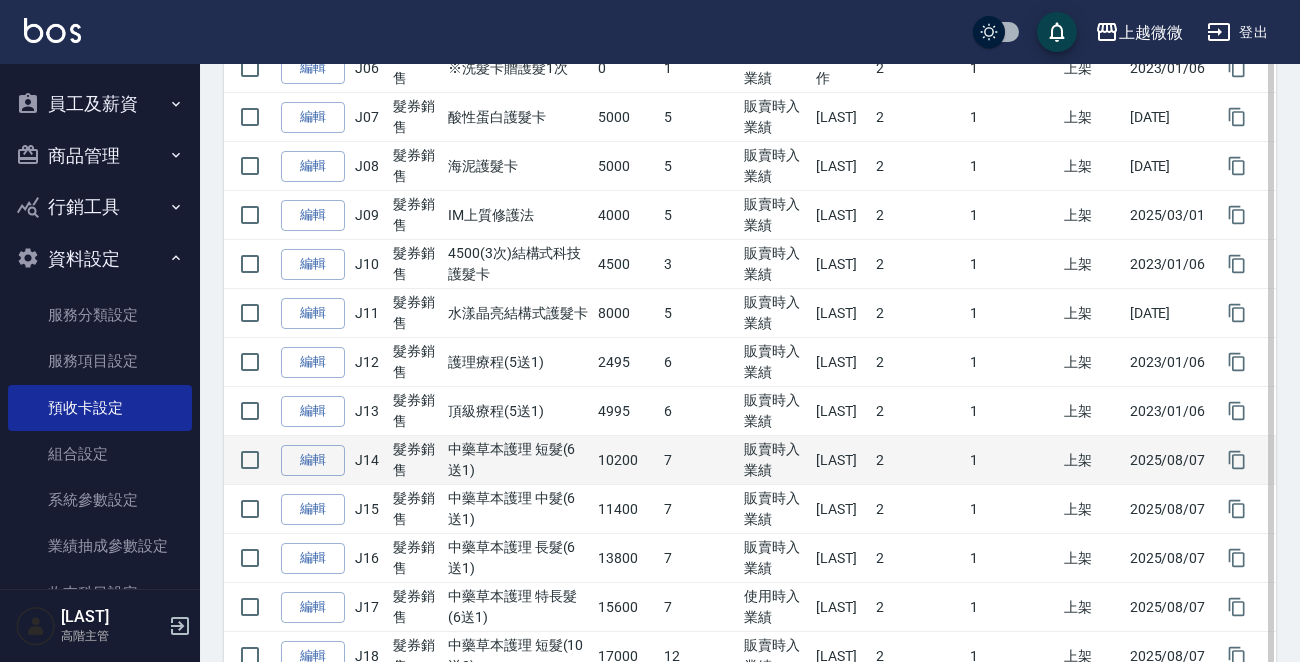 scroll, scrollTop: 600, scrollLeft: 0, axis: vertical 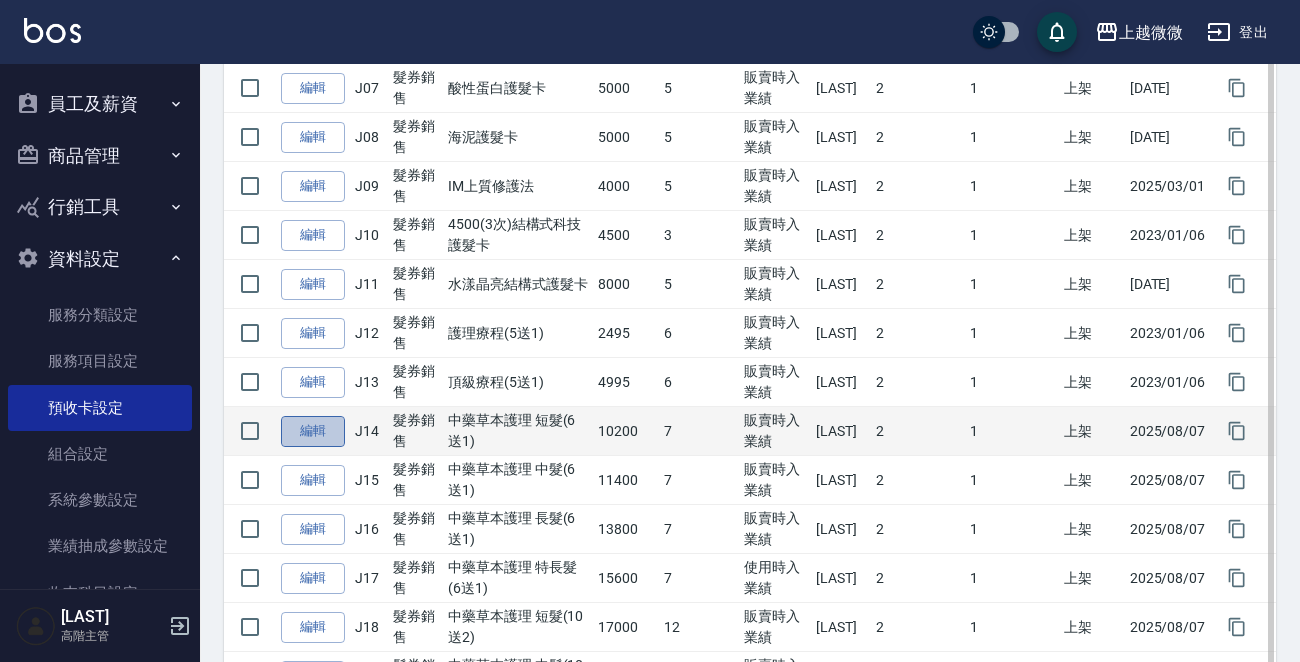 click on "編輯" at bounding box center [313, 431] 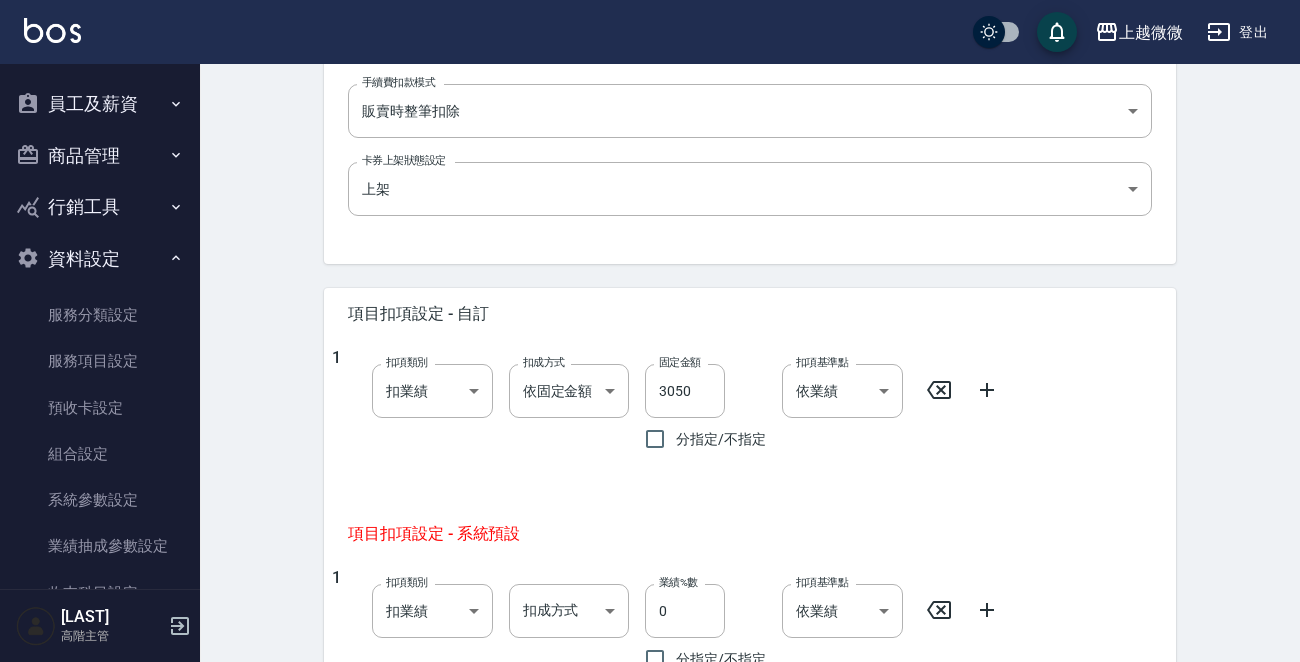 scroll, scrollTop: 1122, scrollLeft: 0, axis: vertical 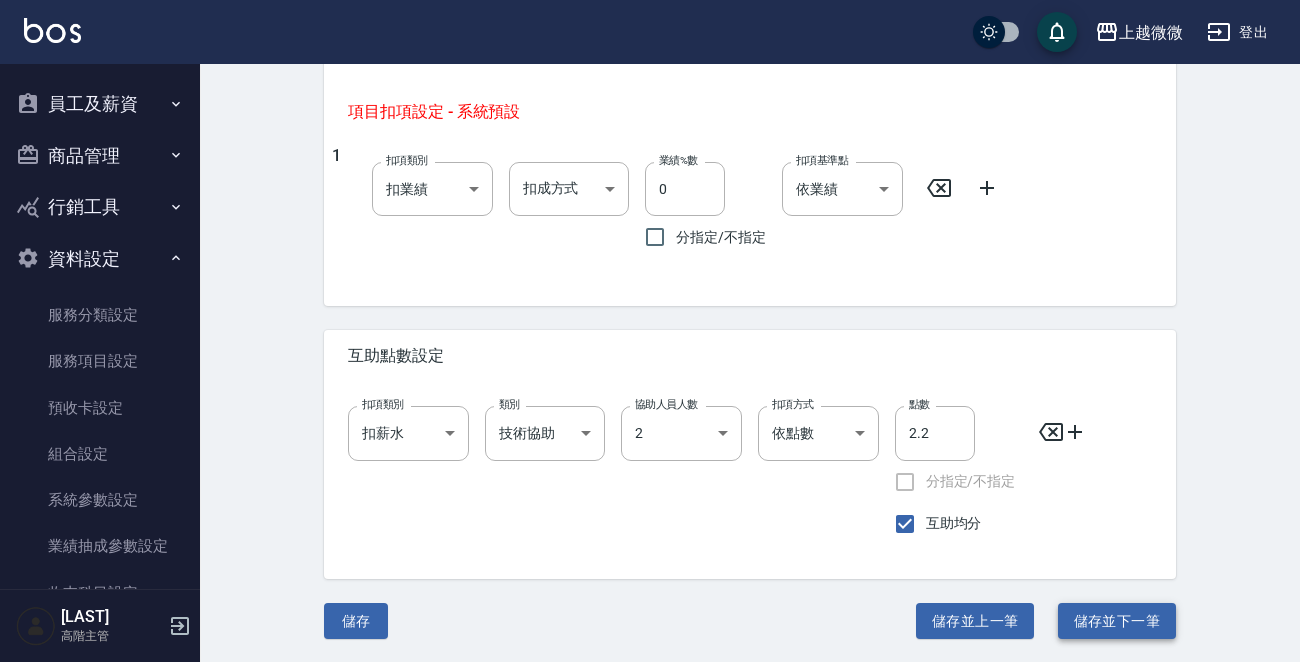 click on "儲存並下一筆" at bounding box center (1117, 621) 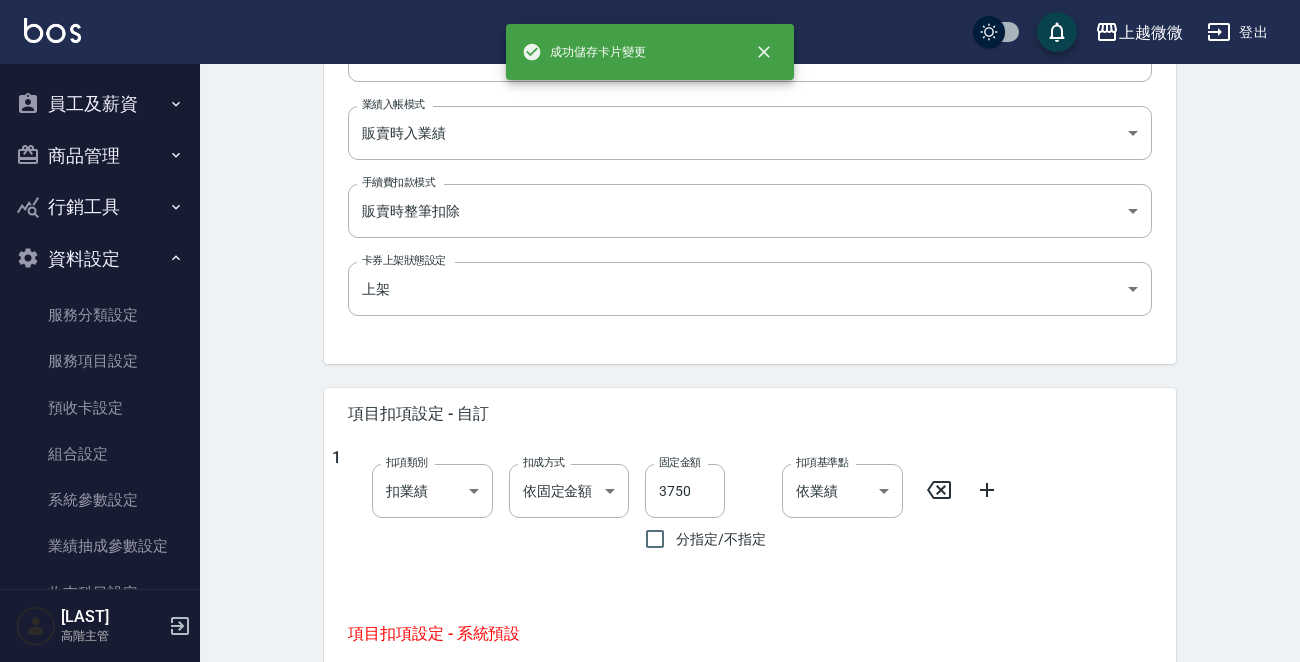 scroll, scrollTop: 1100, scrollLeft: 0, axis: vertical 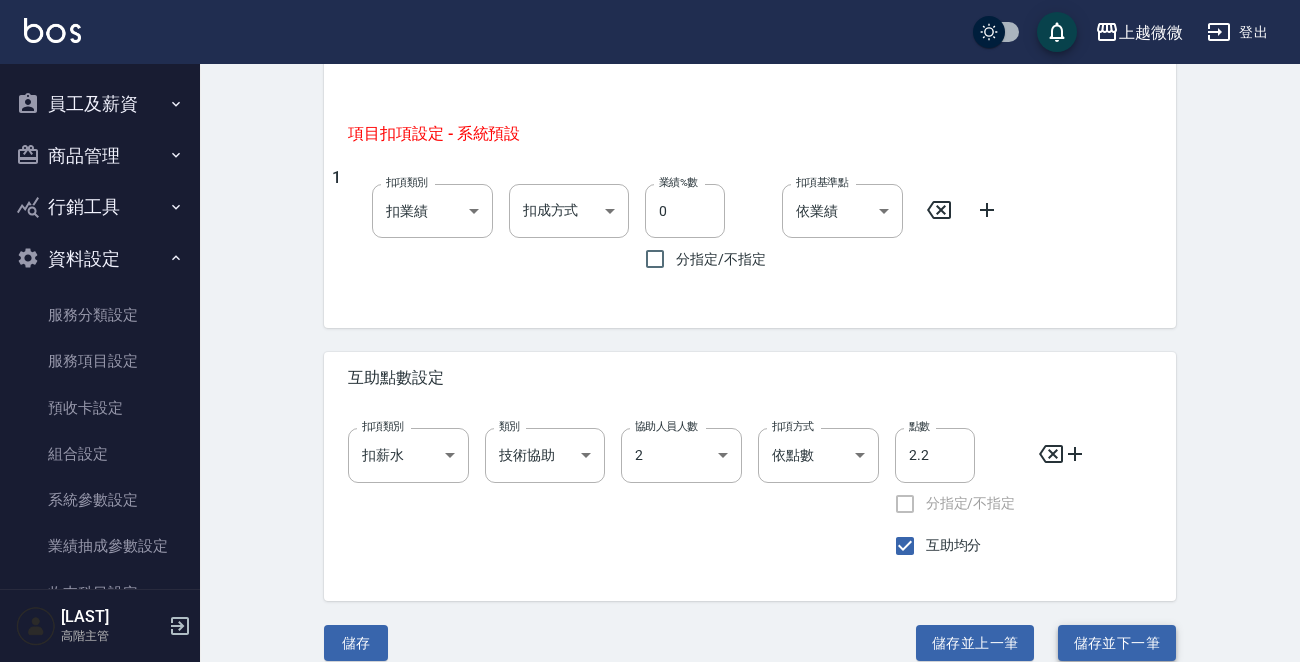 click on "儲存並下一筆" at bounding box center [1117, 643] 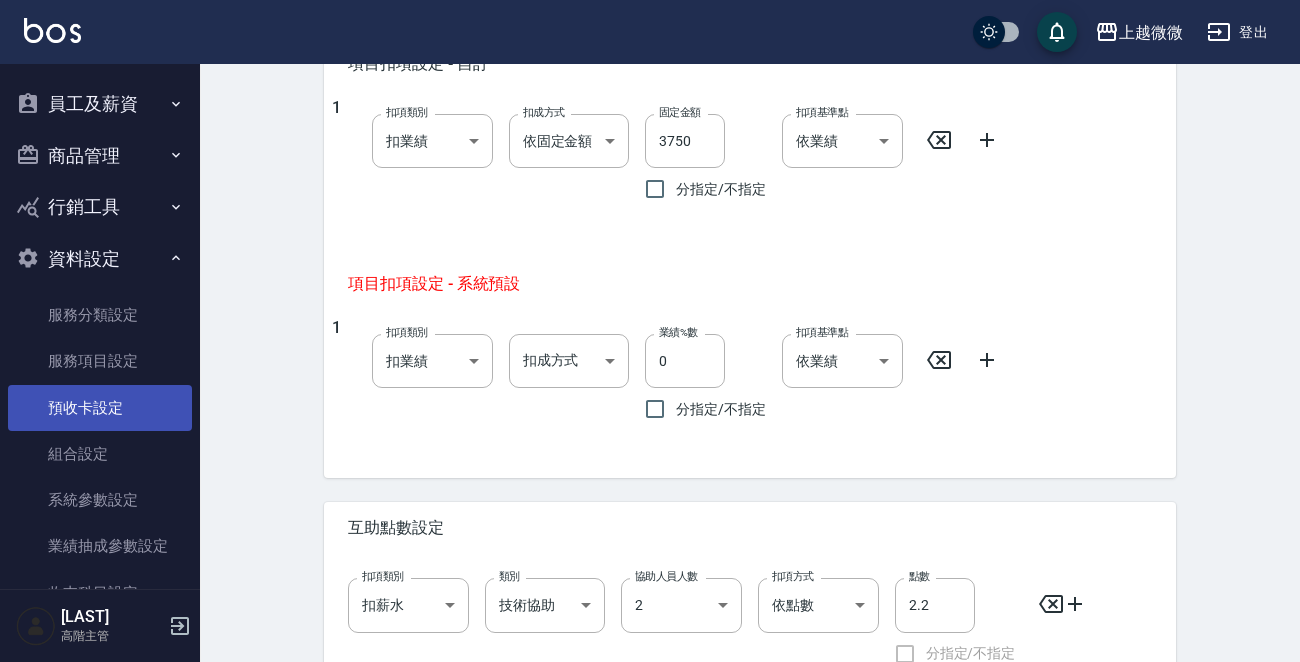 scroll, scrollTop: 800, scrollLeft: 0, axis: vertical 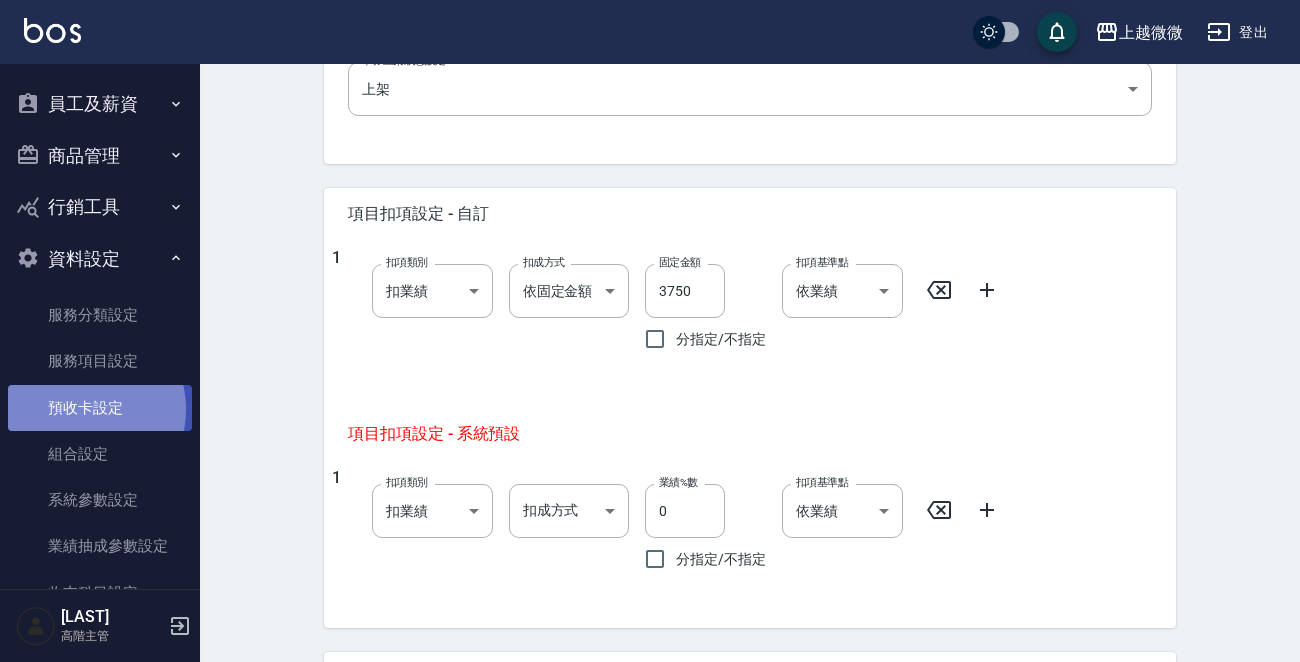 click on "預收卡設定" at bounding box center [100, 408] 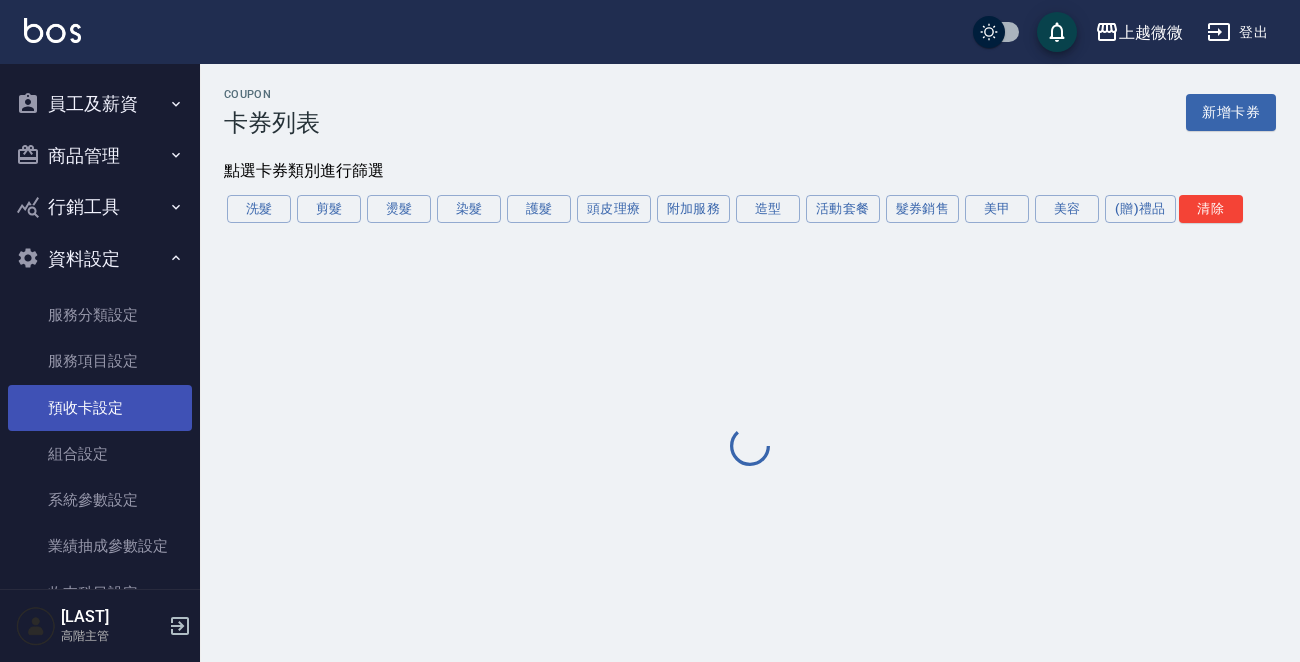scroll, scrollTop: 0, scrollLeft: 0, axis: both 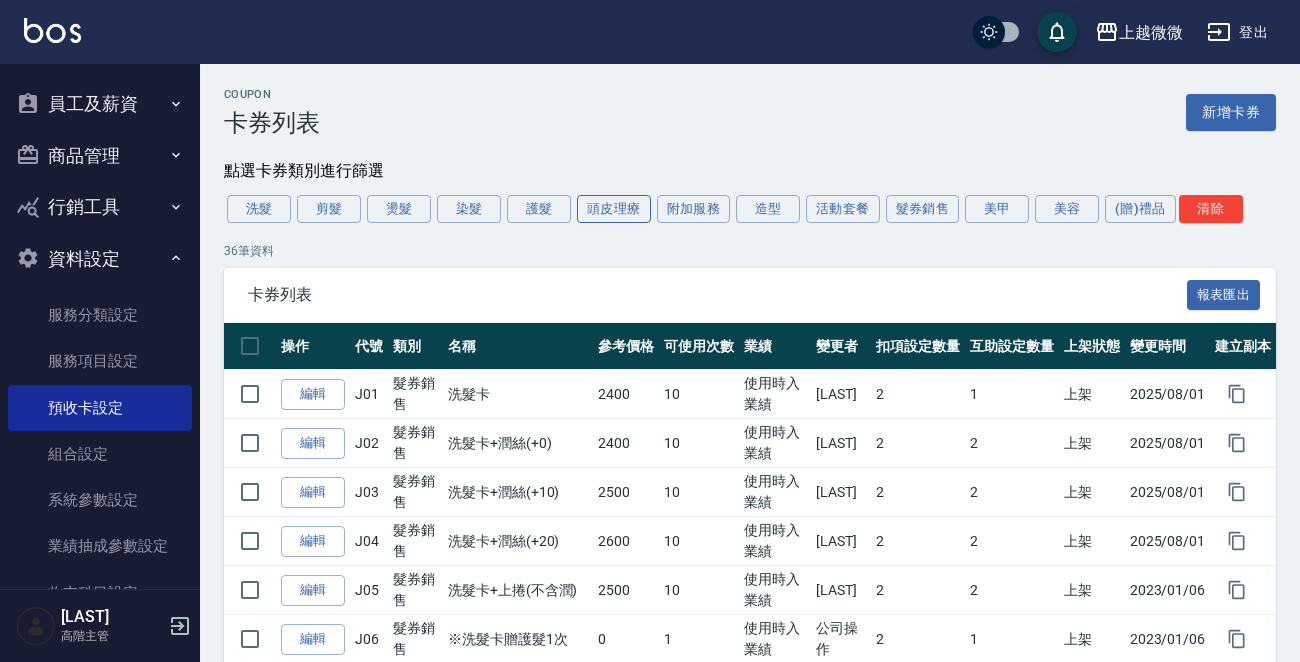 click on "頭皮理療" at bounding box center [614, 209] 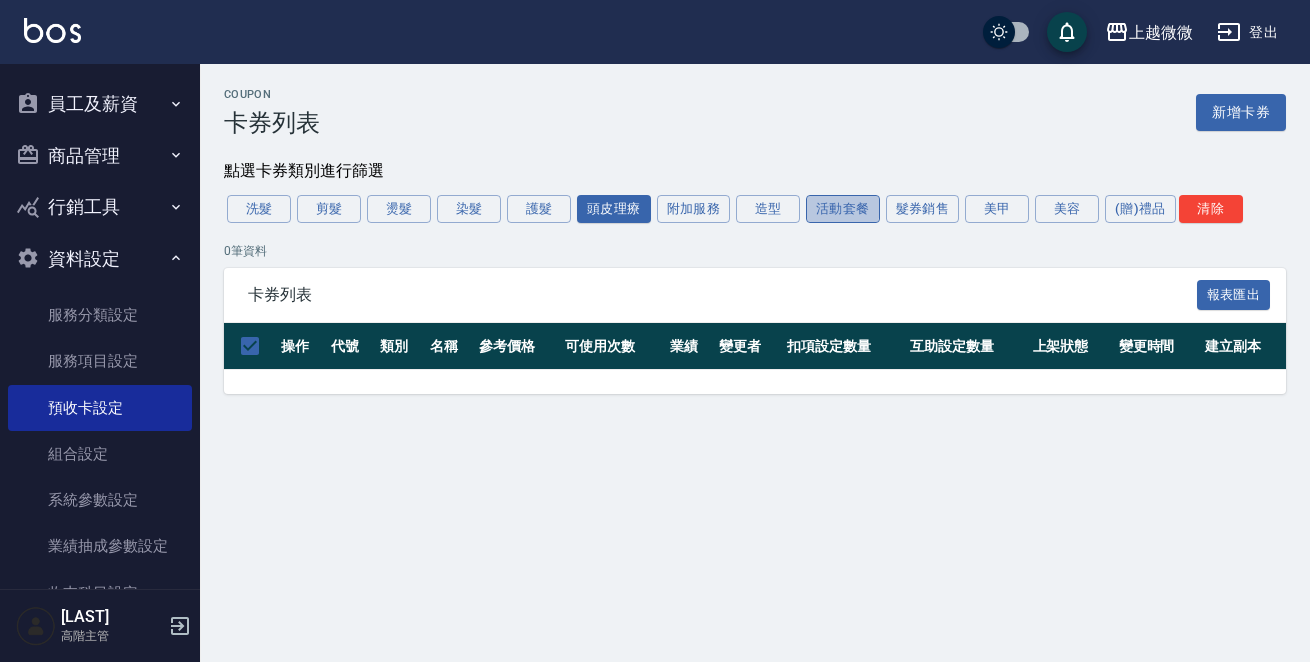 click on "活動套餐" at bounding box center (843, 209) 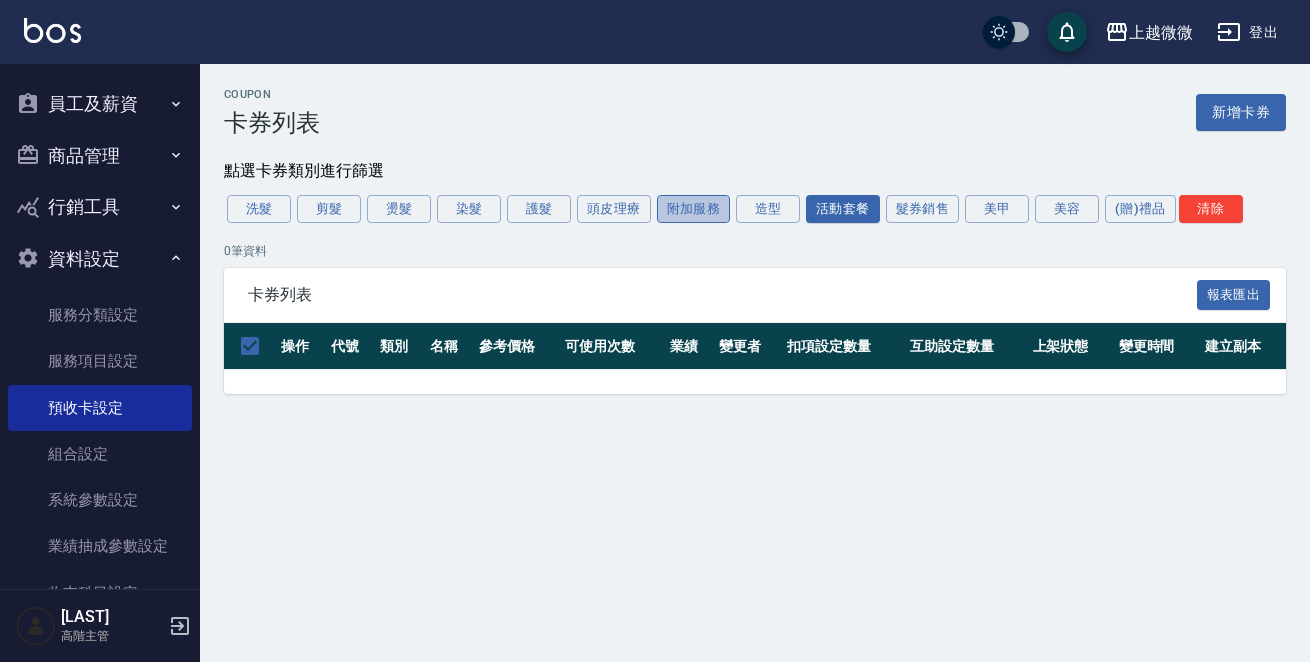 click on "附加服務" at bounding box center [694, 209] 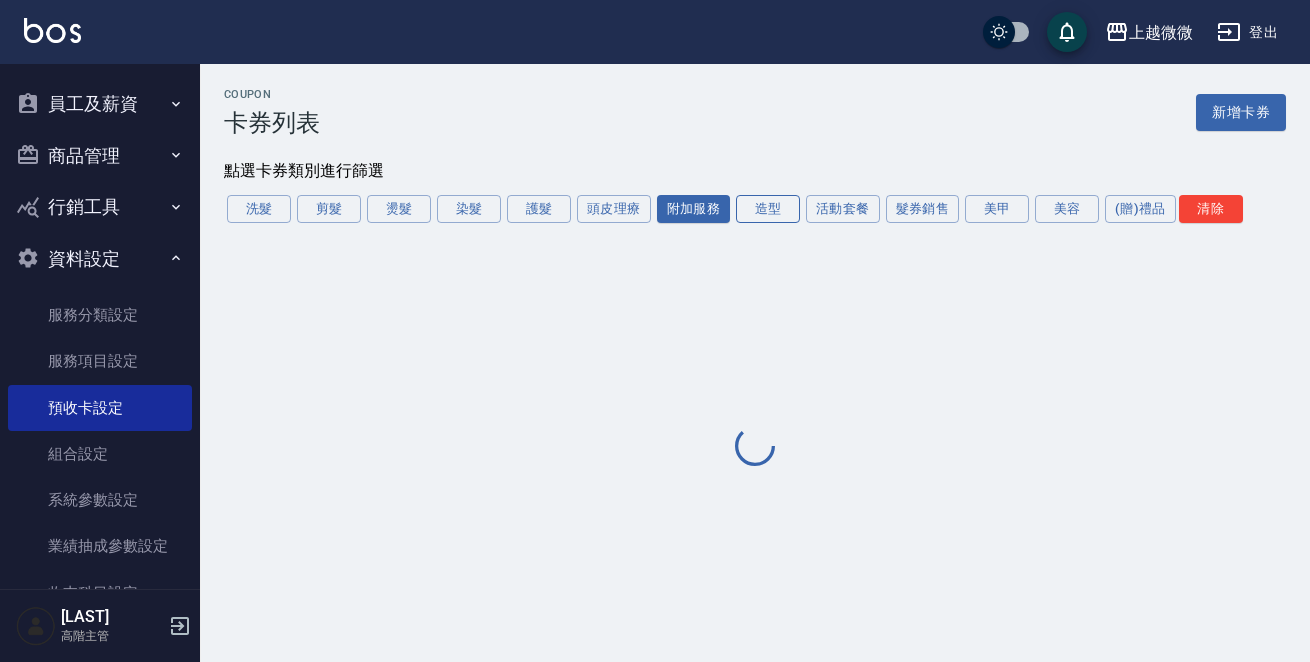 click on "造型" at bounding box center (768, 209) 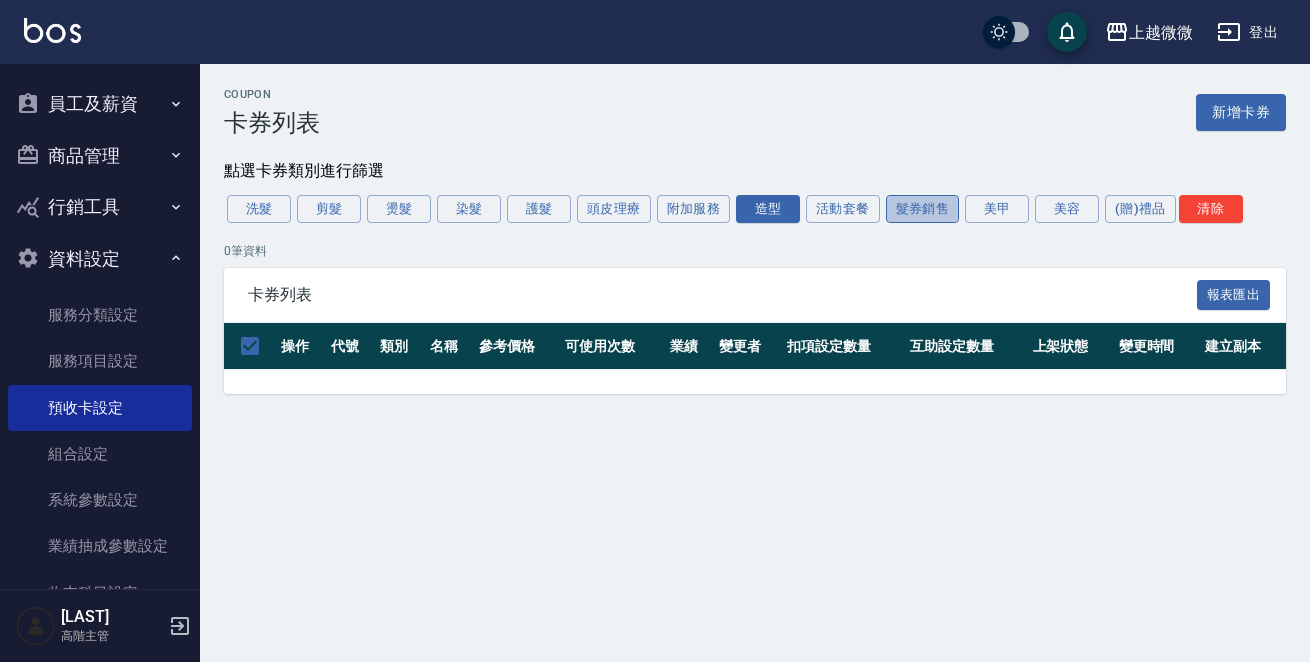 click on "髮券銷售" at bounding box center [923, 209] 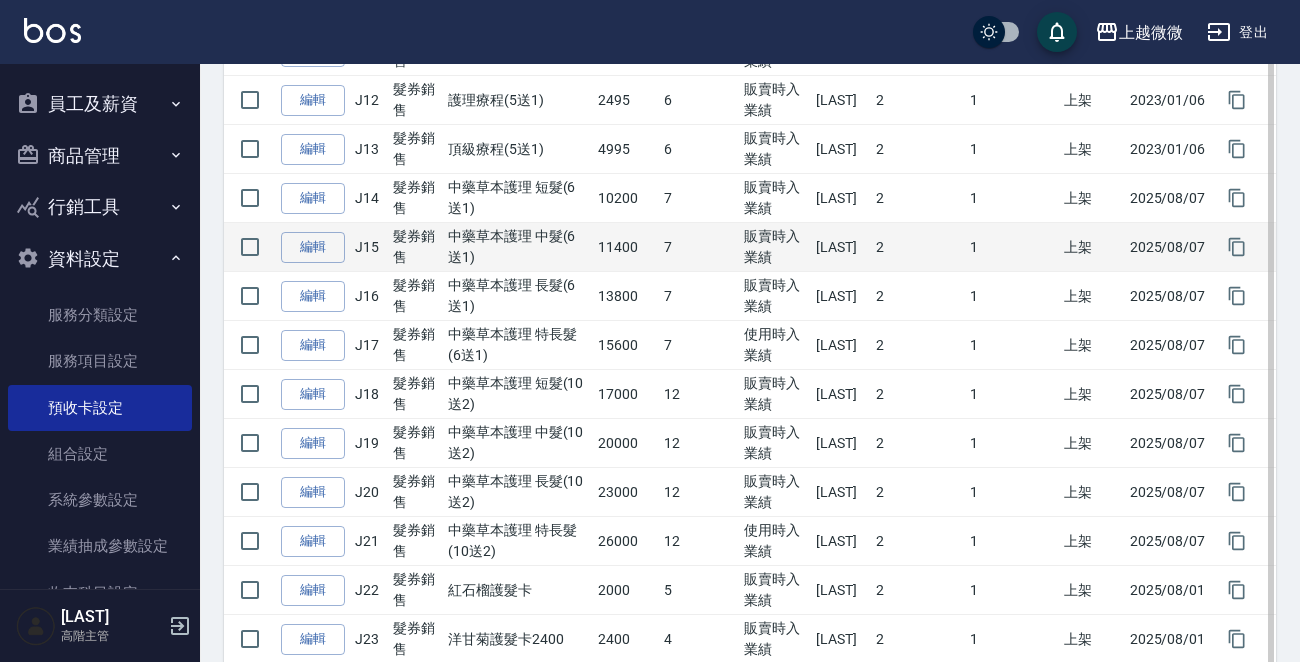 scroll, scrollTop: 800, scrollLeft: 0, axis: vertical 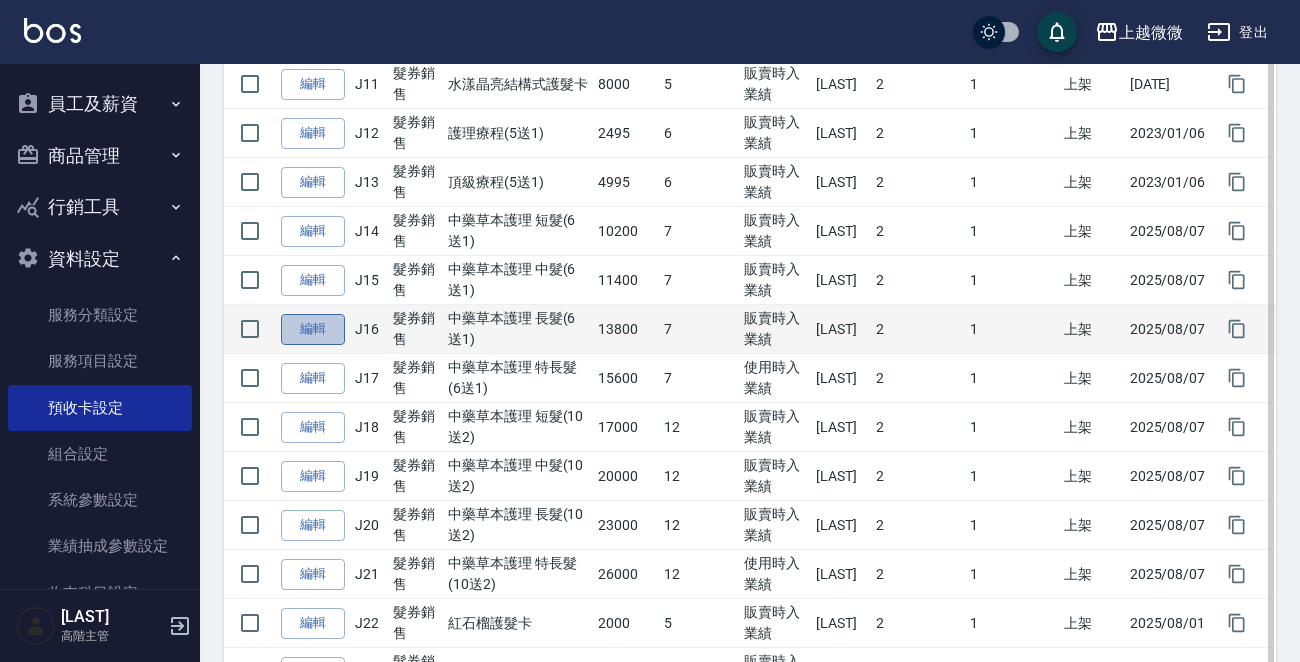 click on "編輯" at bounding box center (313, 329) 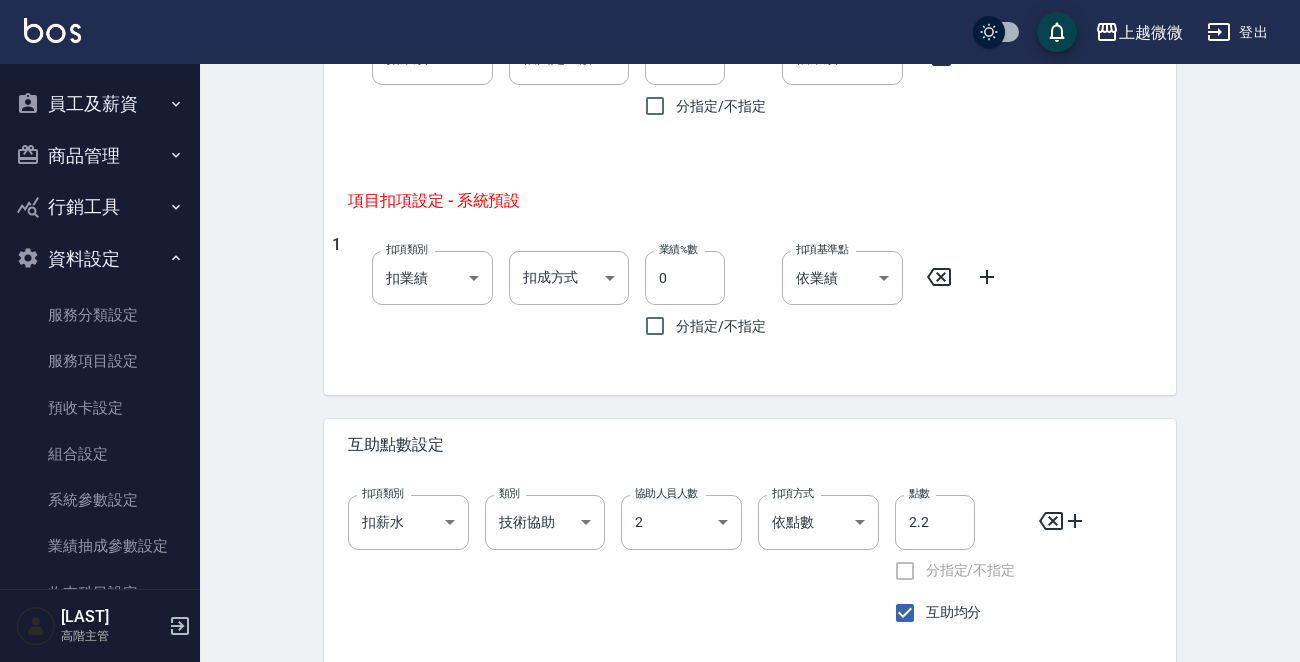 scroll, scrollTop: 1122, scrollLeft: 0, axis: vertical 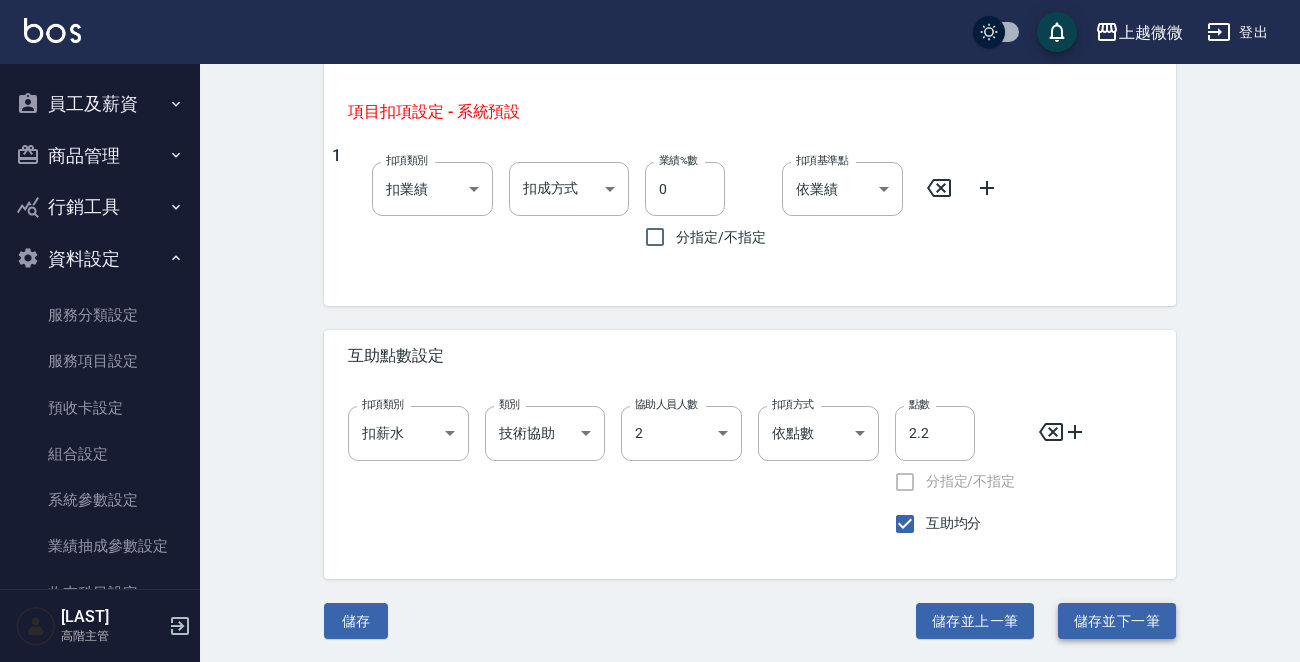 click on "儲存並下一筆" at bounding box center (1117, 621) 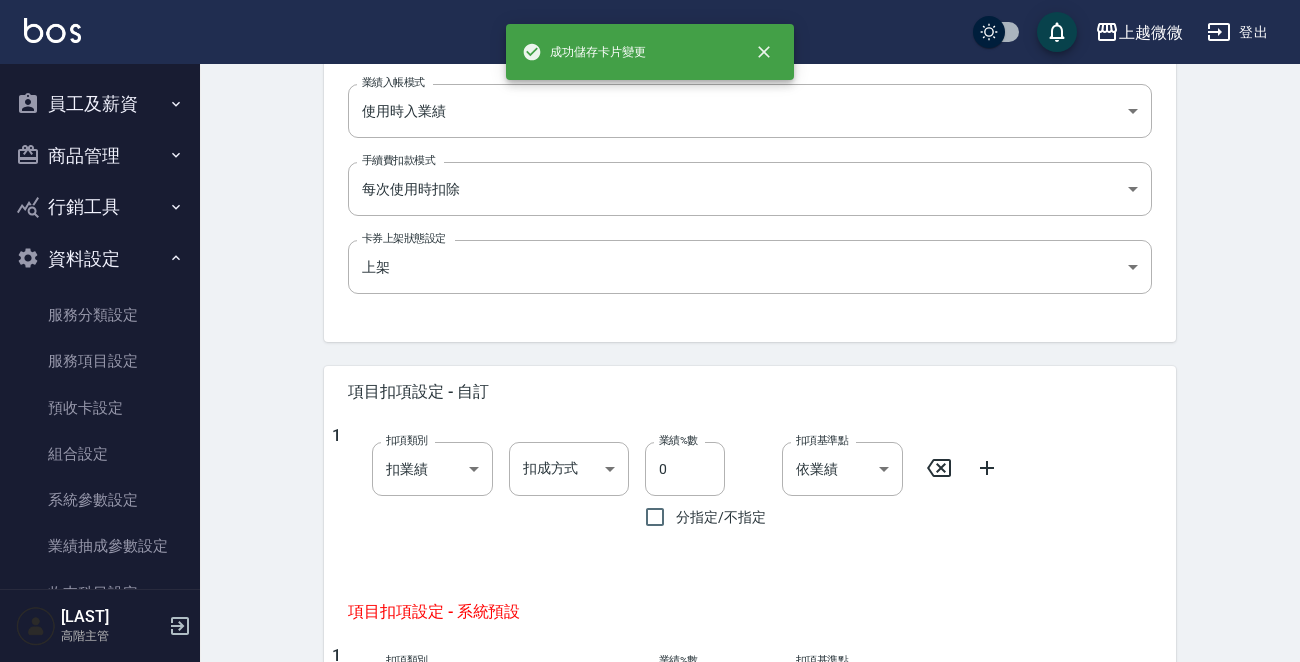 scroll, scrollTop: 800, scrollLeft: 0, axis: vertical 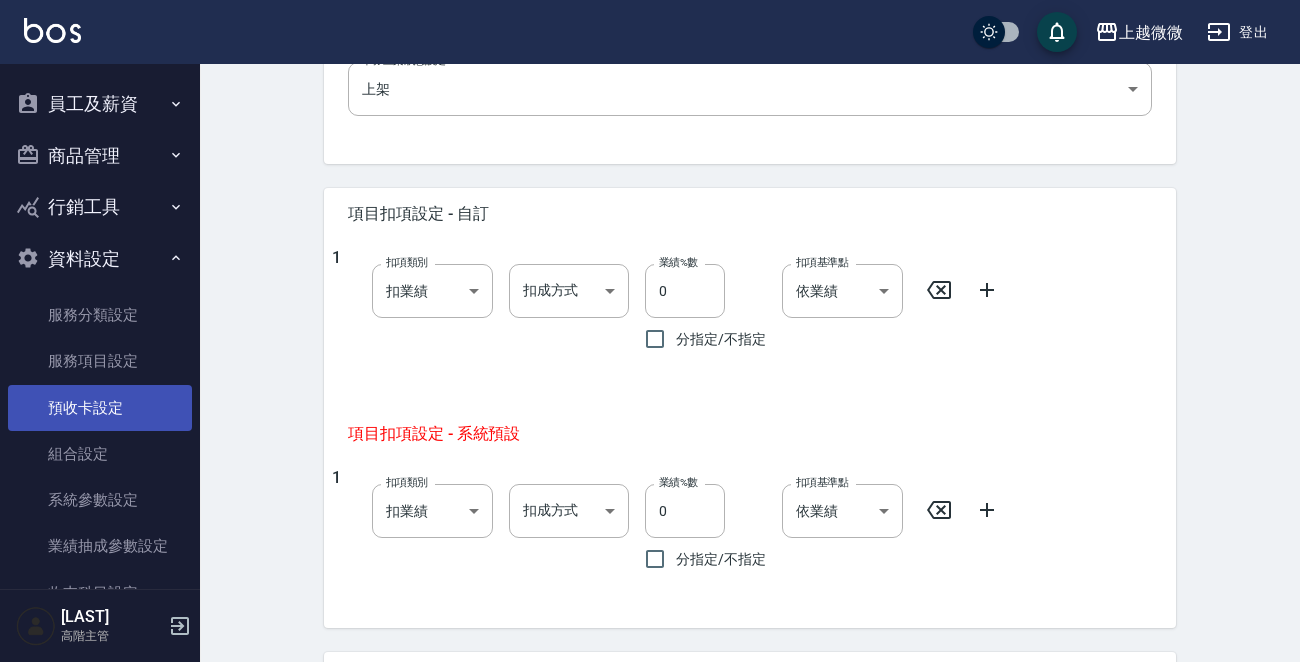 drag, startPoint x: 106, startPoint y: 399, endPoint x: 150, endPoint y: 397, distance: 44.04543 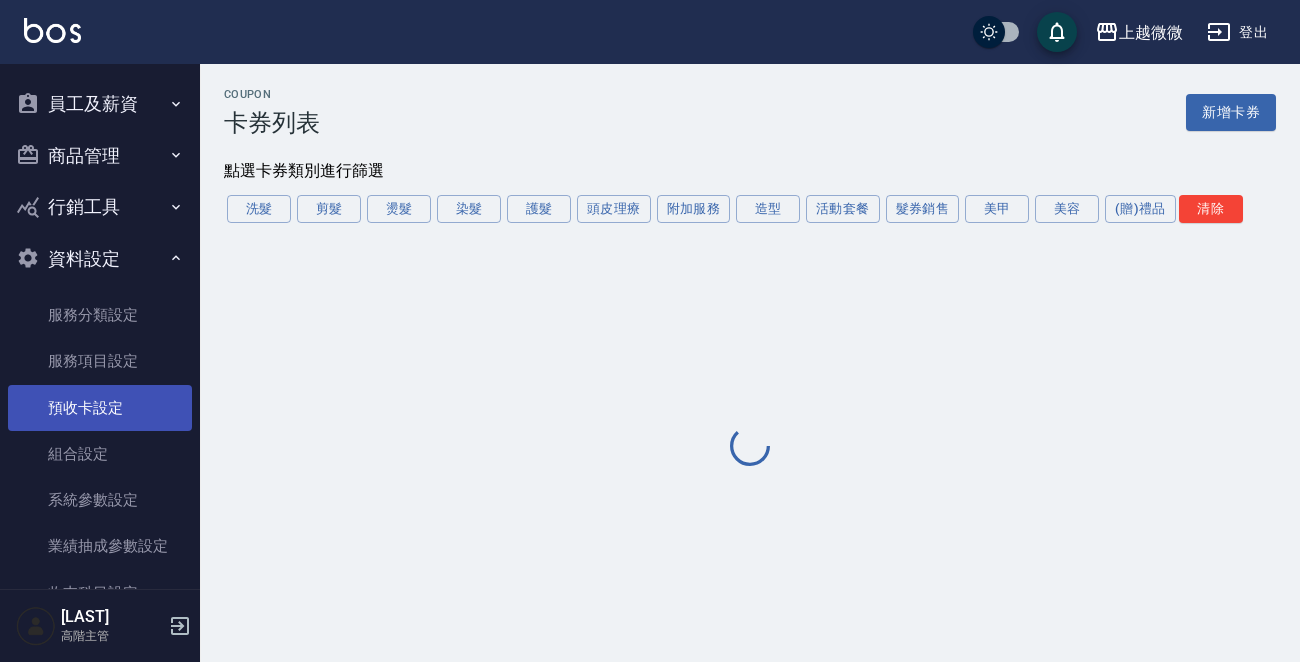 scroll, scrollTop: 0, scrollLeft: 0, axis: both 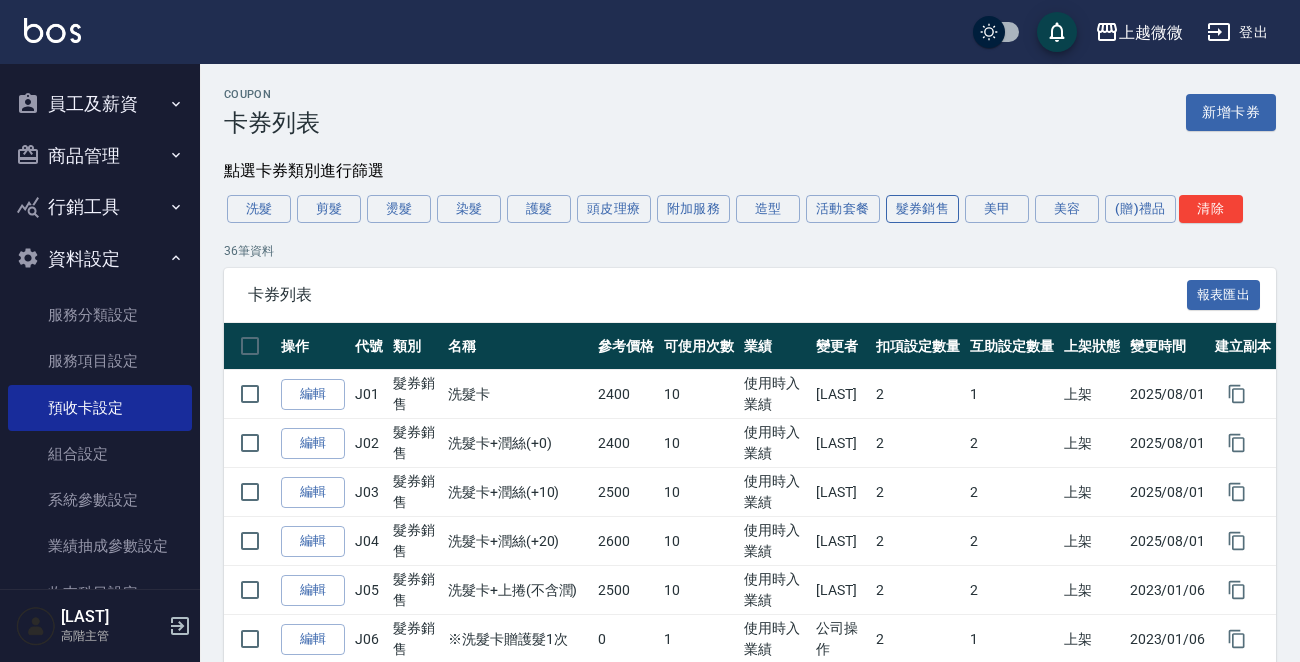 click on "髮券銷售" at bounding box center [923, 209] 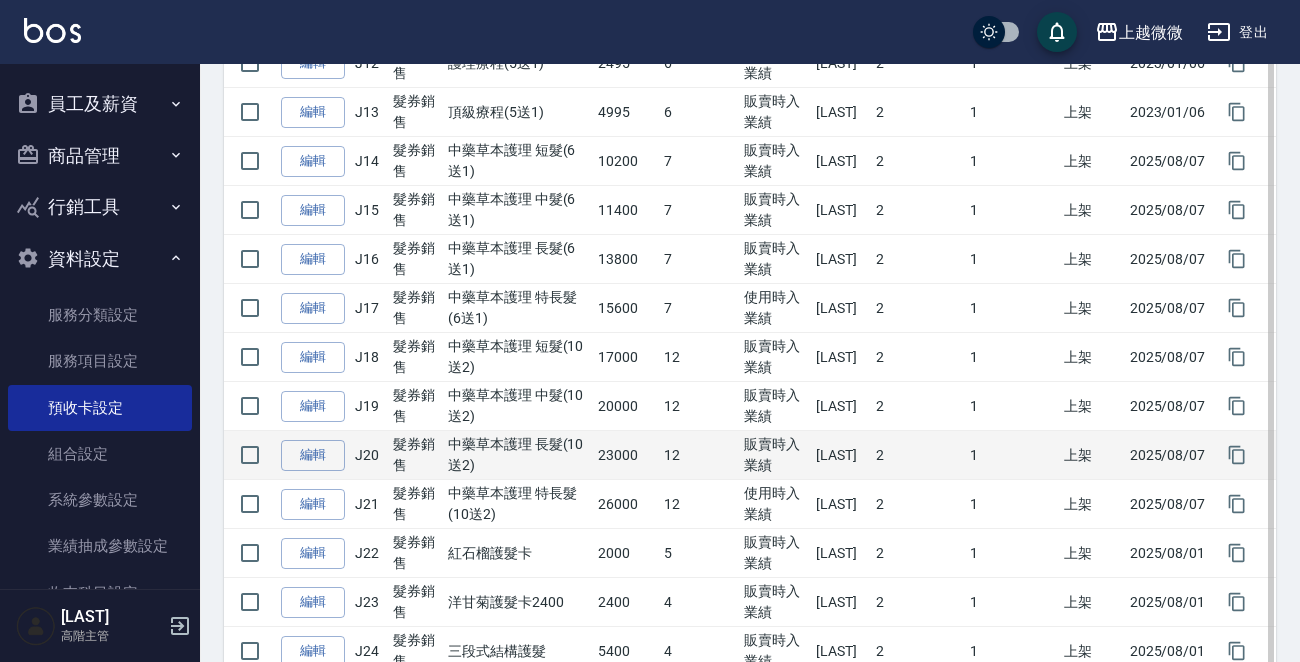 scroll, scrollTop: 900, scrollLeft: 0, axis: vertical 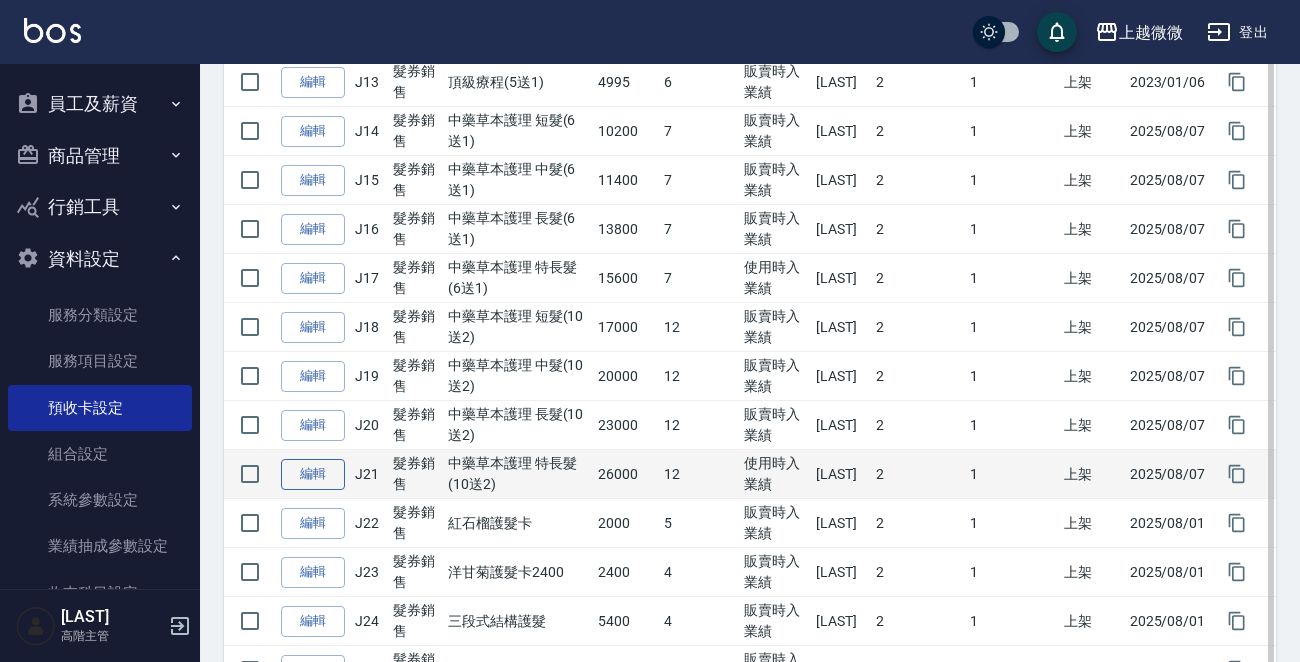 click on "編輯" at bounding box center (313, 474) 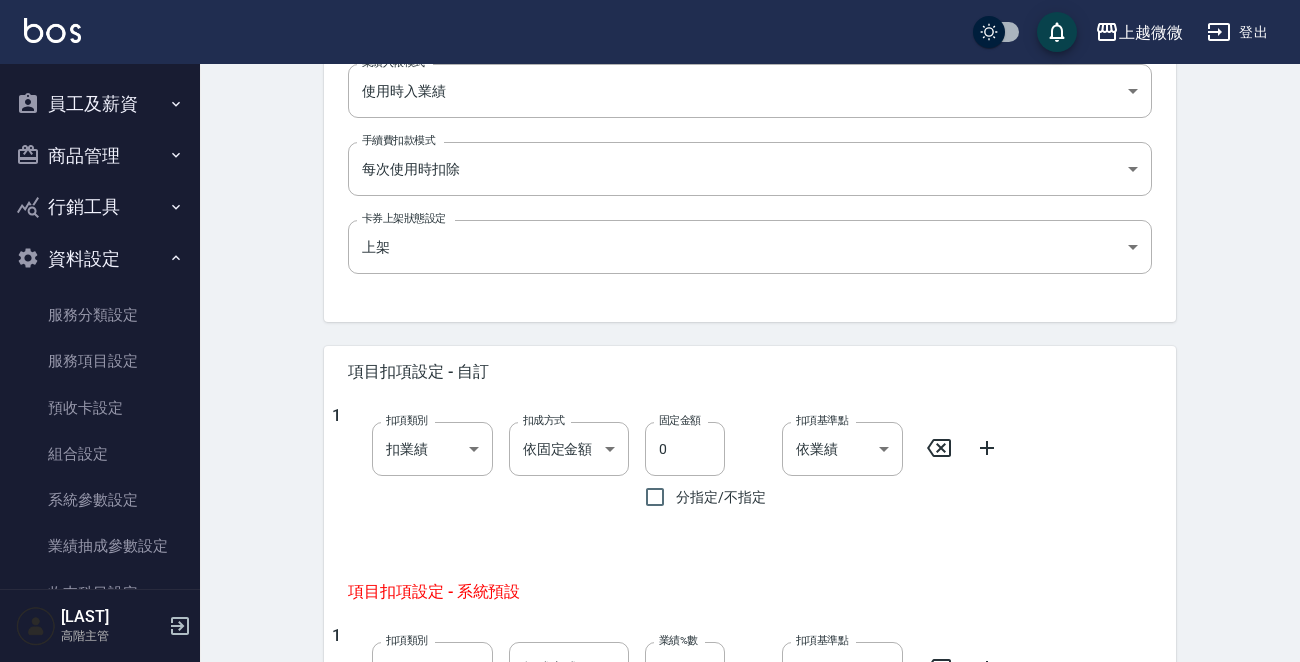 scroll, scrollTop: 800, scrollLeft: 0, axis: vertical 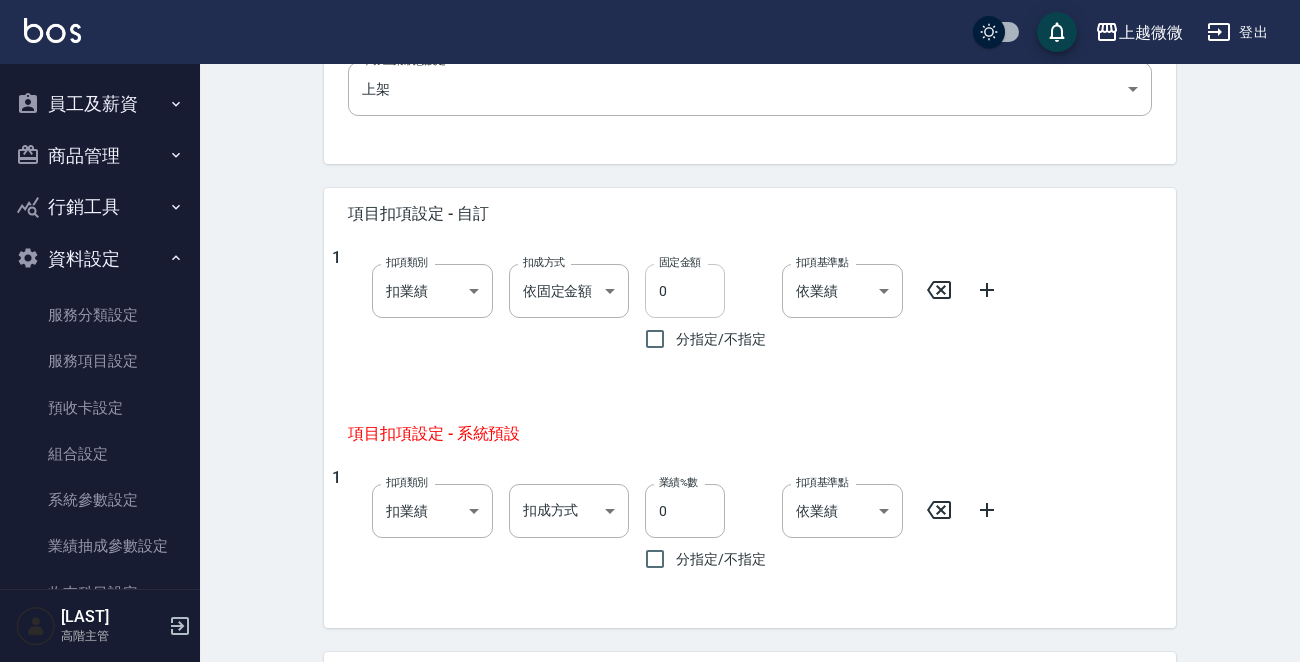 click on "0" at bounding box center [685, 291] 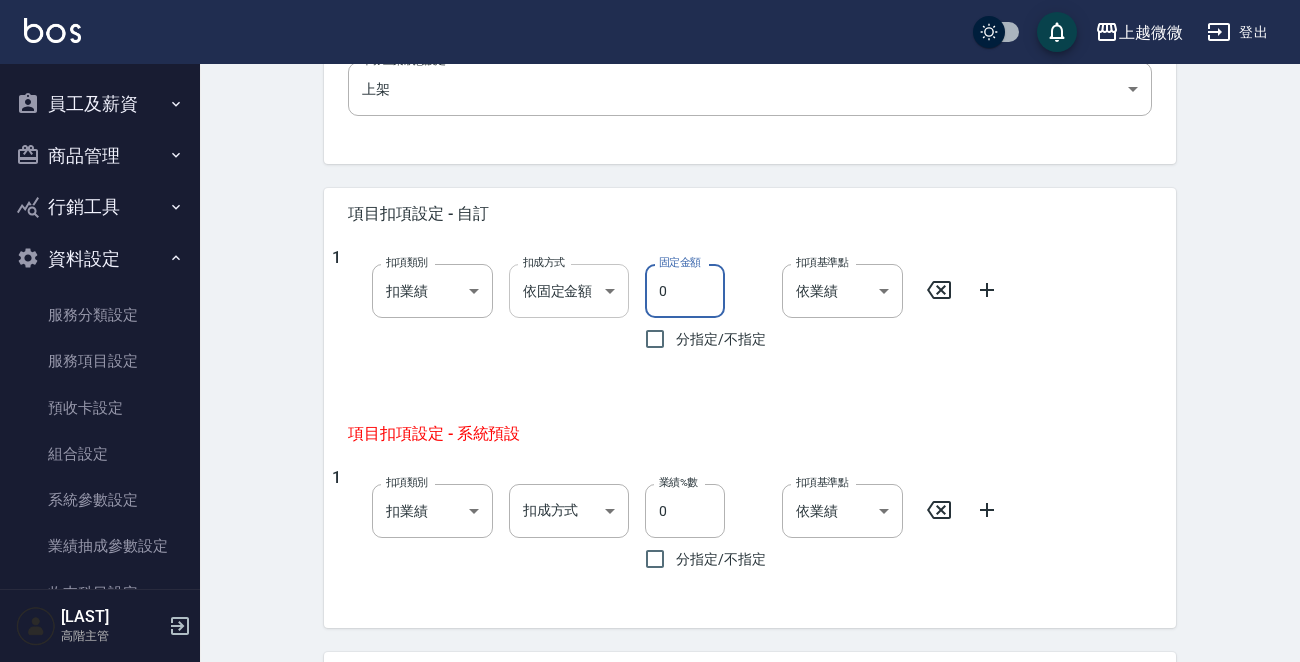 drag, startPoint x: 692, startPoint y: 288, endPoint x: 555, endPoint y: 293, distance: 137.09122 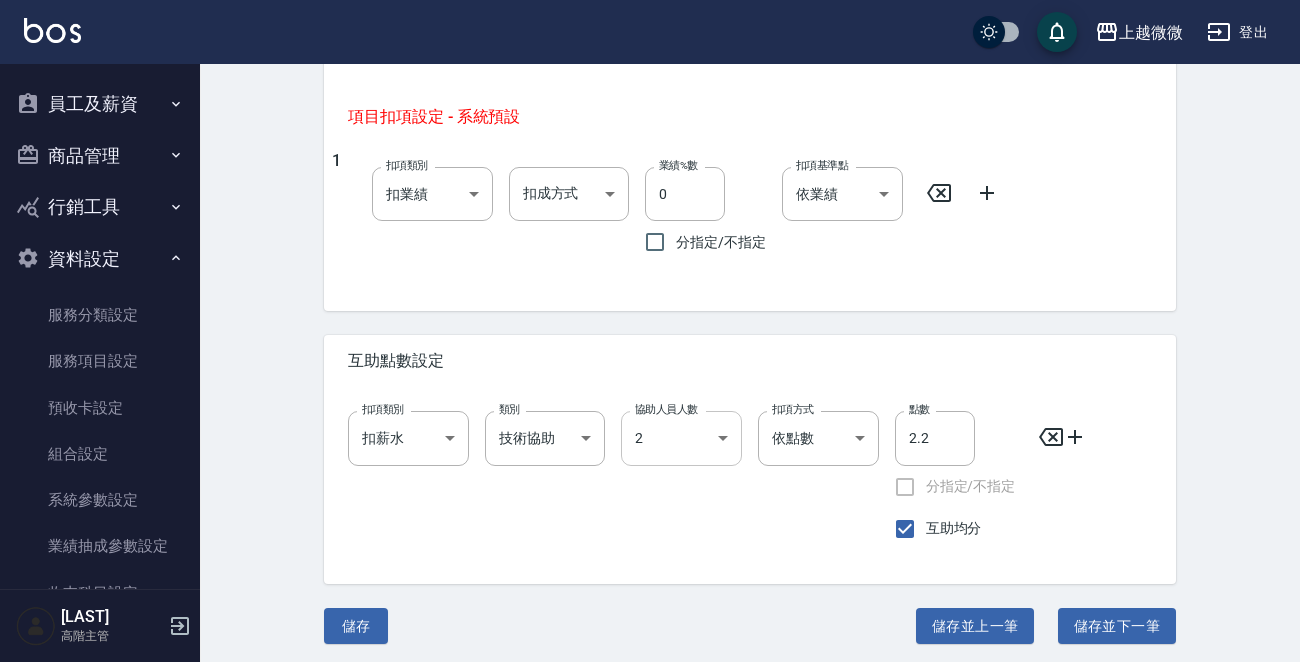 scroll, scrollTop: 1122, scrollLeft: 0, axis: vertical 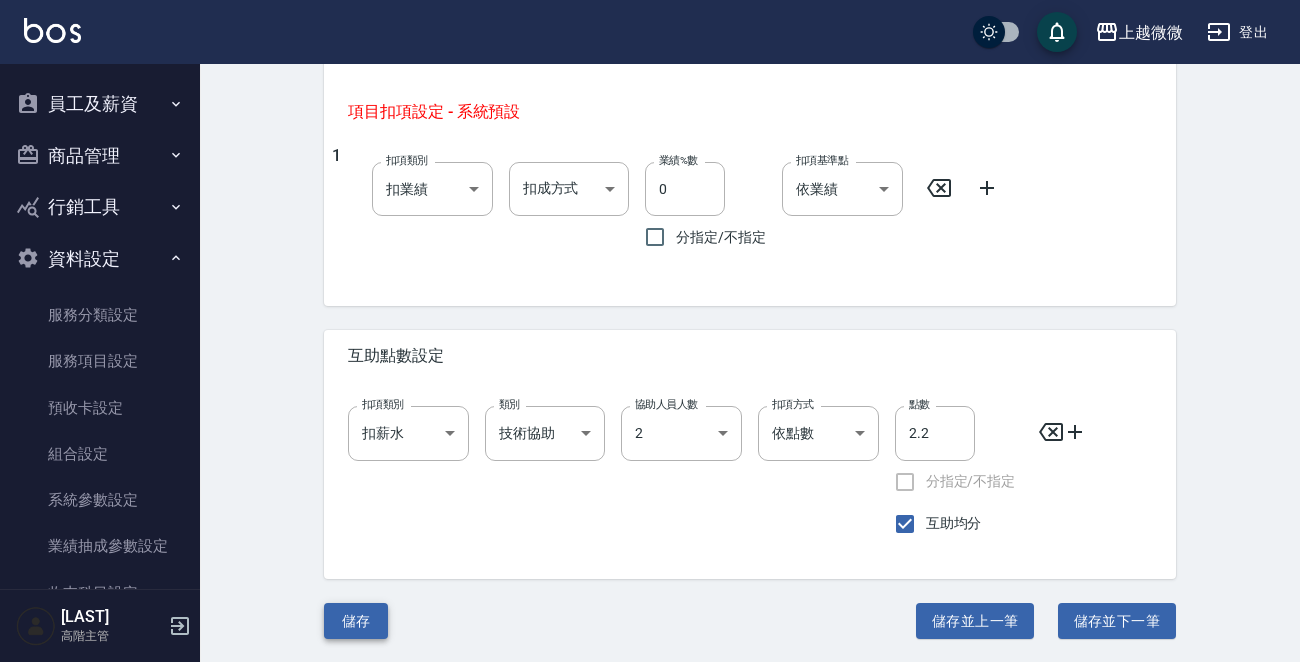 click on "儲存" at bounding box center [356, 621] 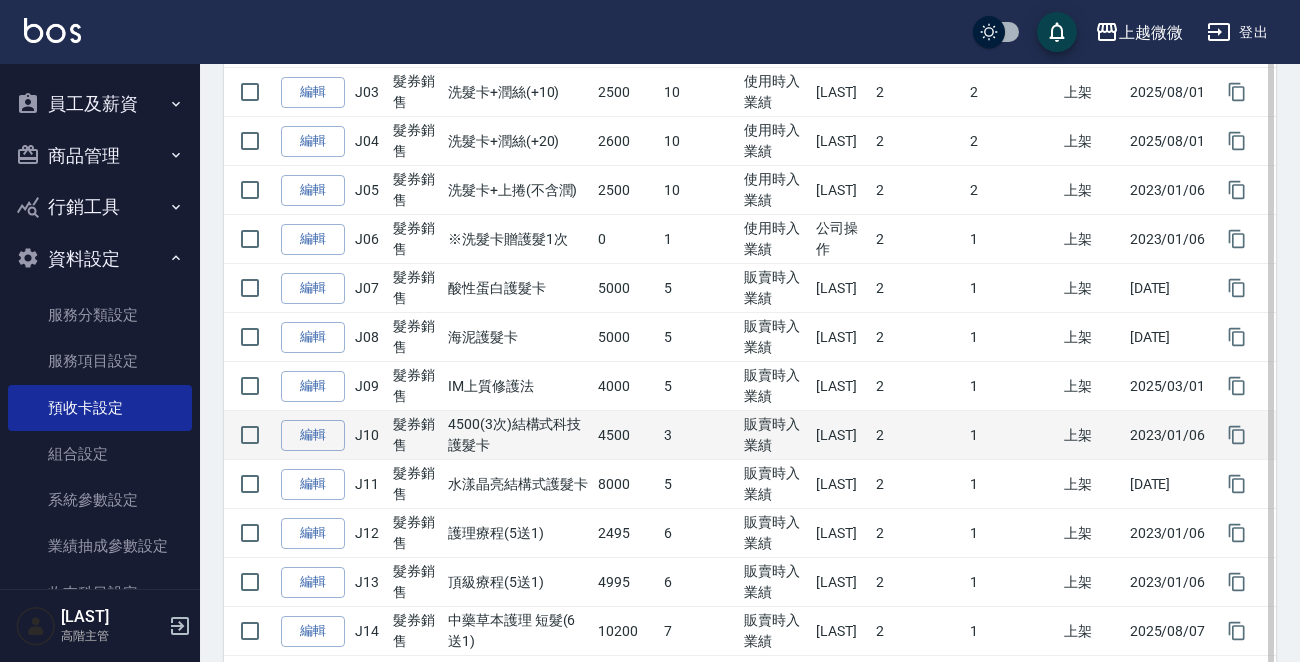 scroll, scrollTop: 700, scrollLeft: 0, axis: vertical 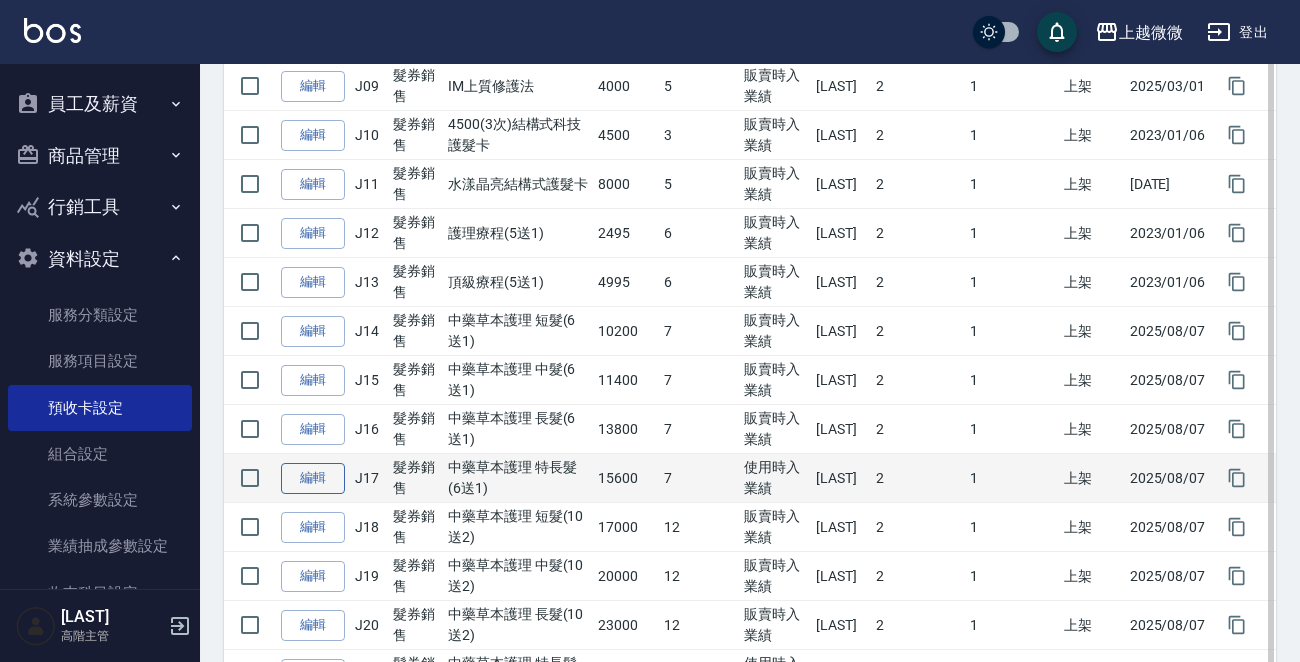 click on "編輯" at bounding box center [313, 478] 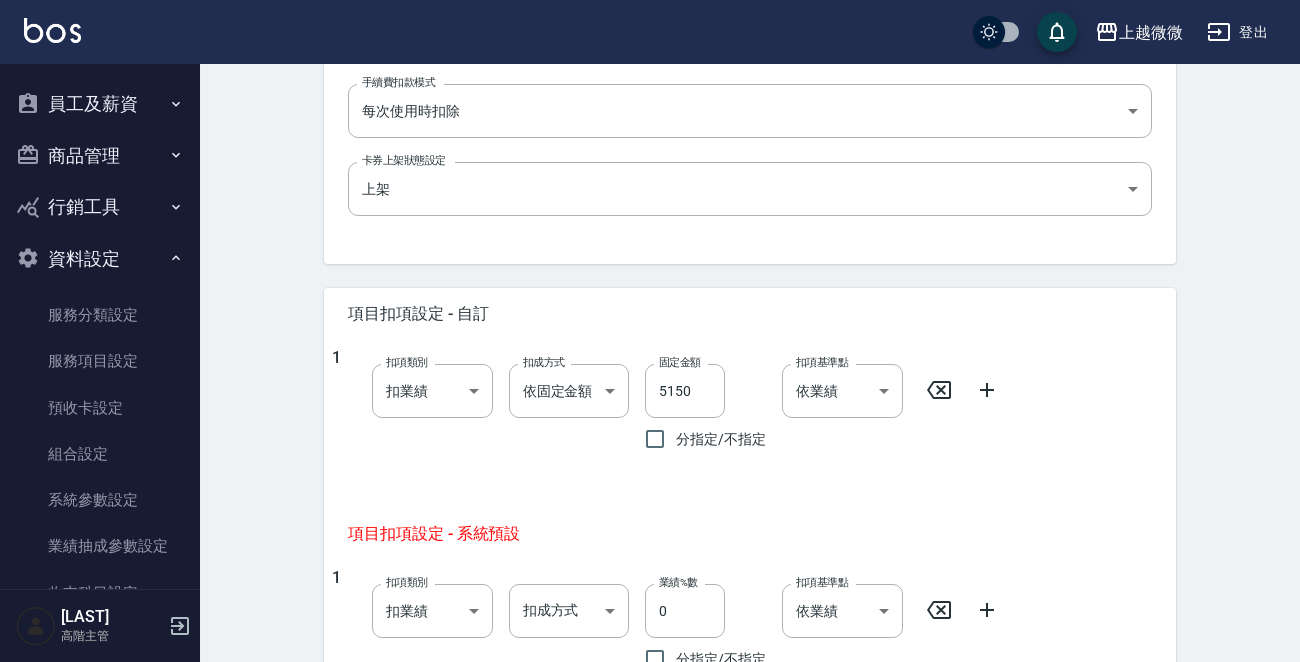 scroll, scrollTop: 1122, scrollLeft: 0, axis: vertical 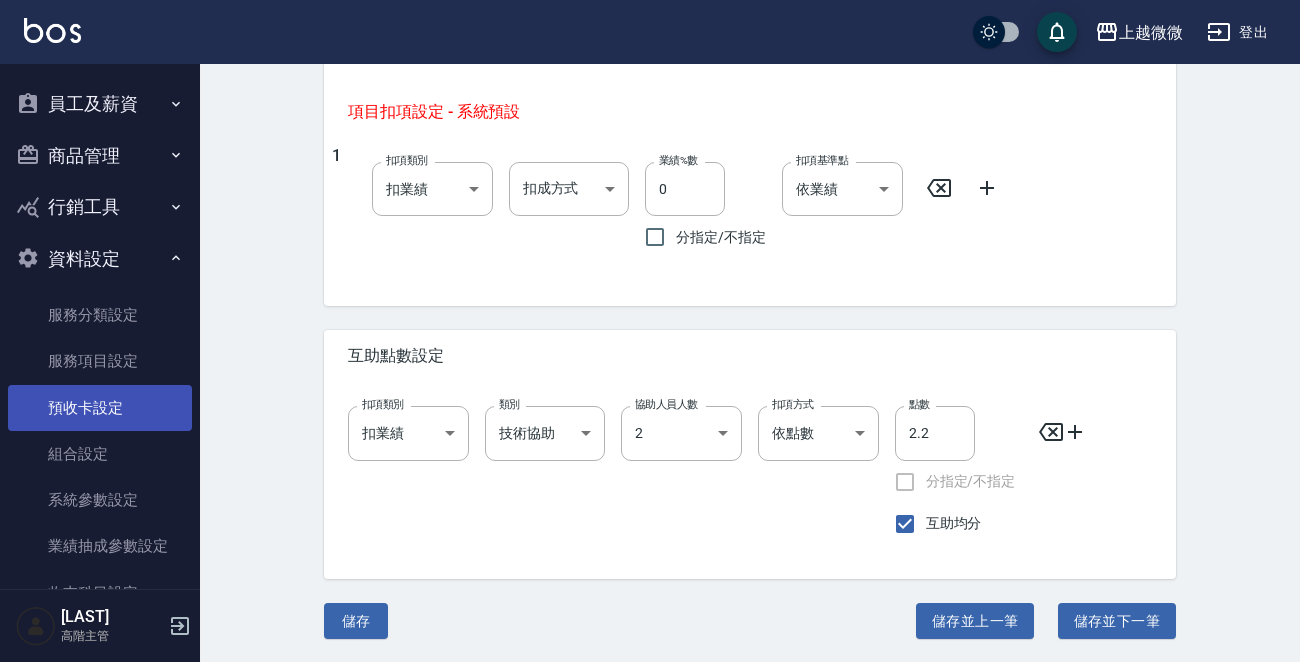 click on "預收卡設定" at bounding box center (100, 408) 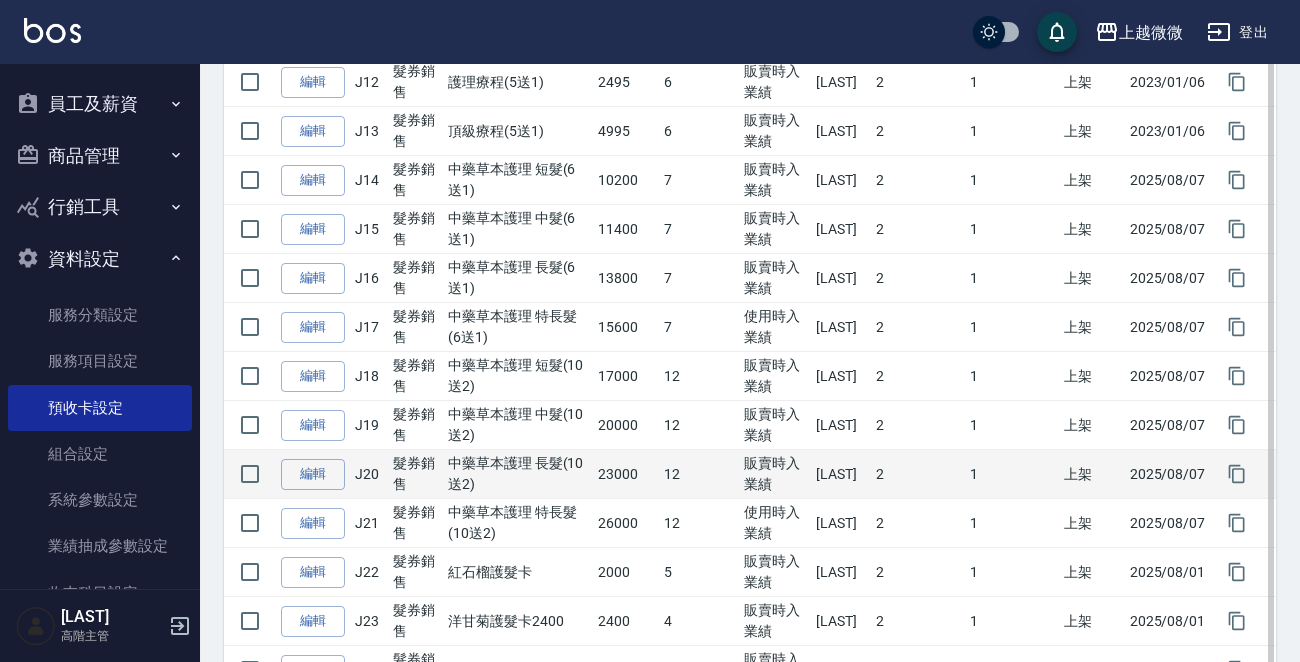 scroll, scrollTop: 900, scrollLeft: 0, axis: vertical 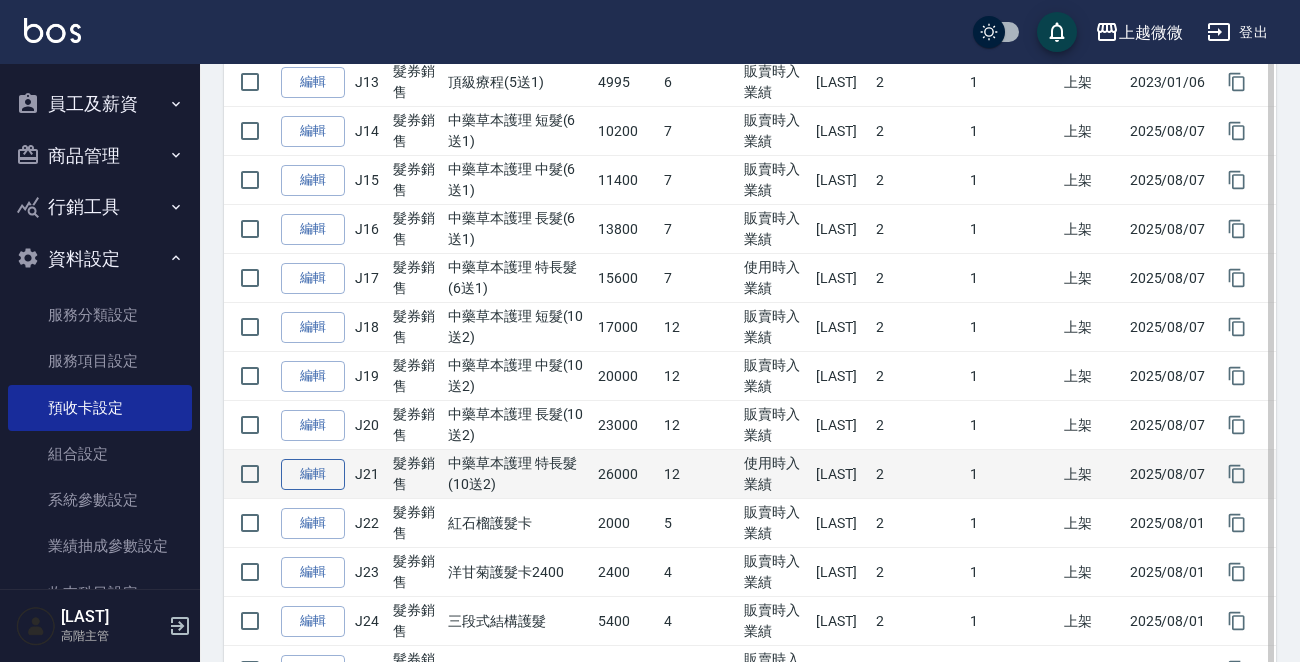 click on "編輯" at bounding box center [313, 474] 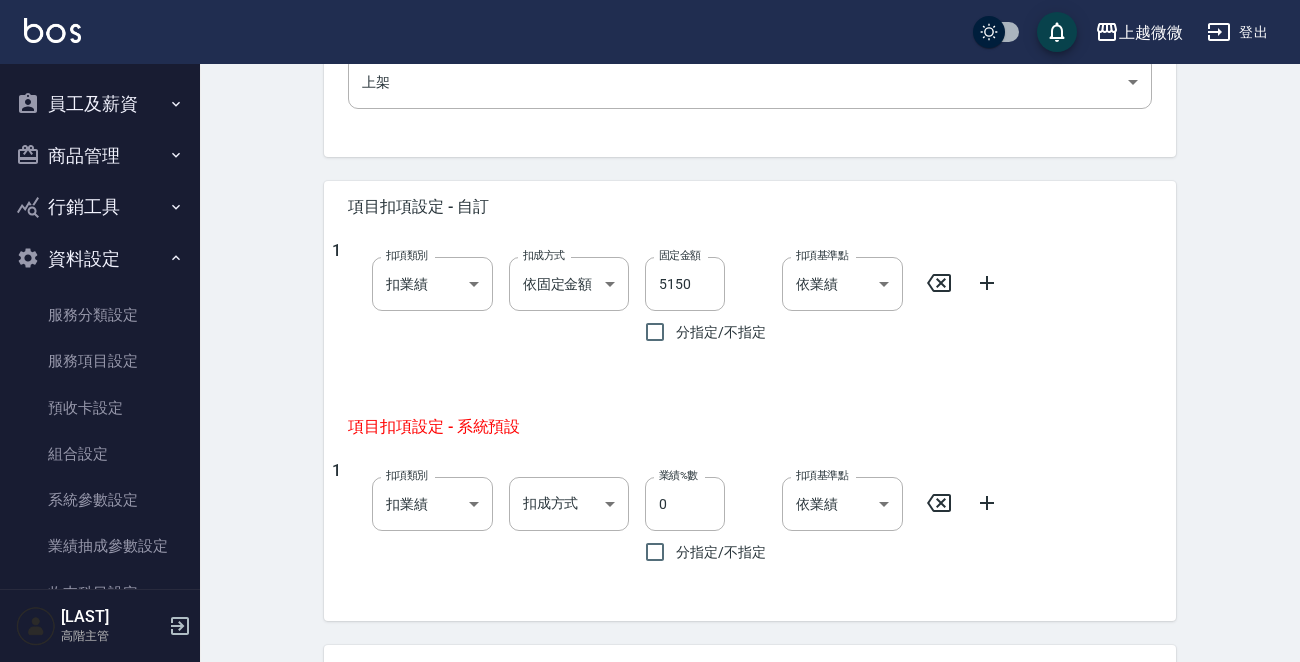 scroll, scrollTop: 900, scrollLeft: 0, axis: vertical 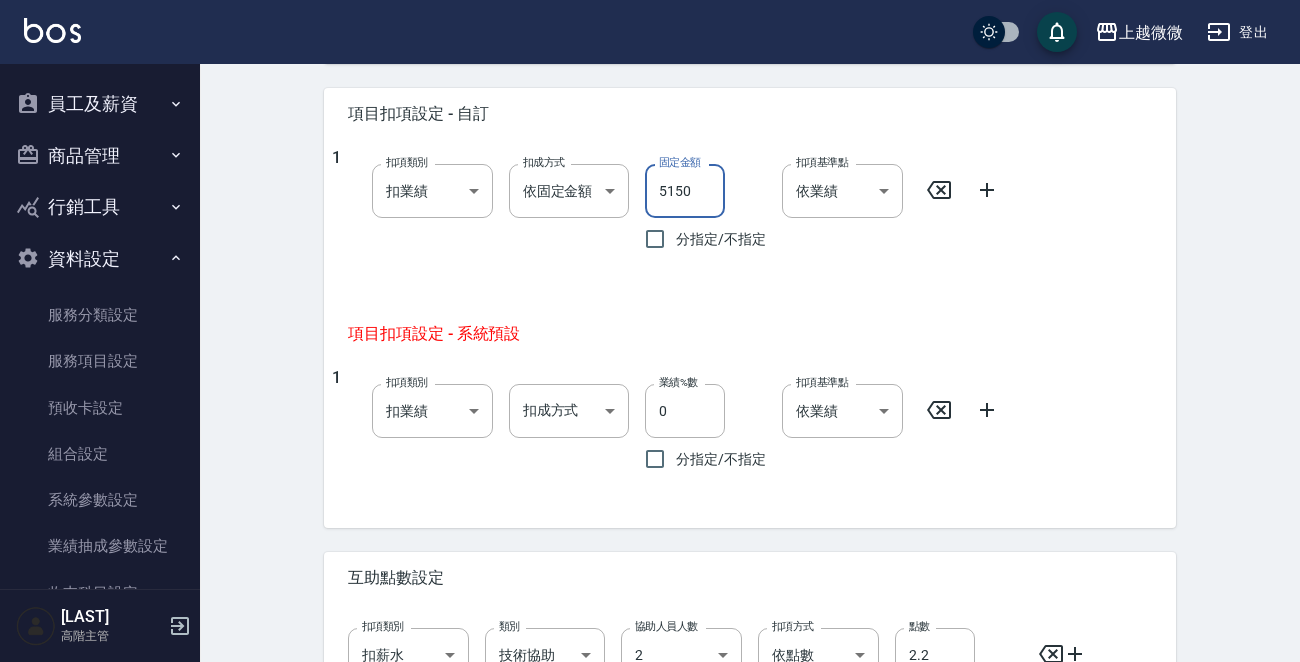 click on "5150" at bounding box center [685, 191] 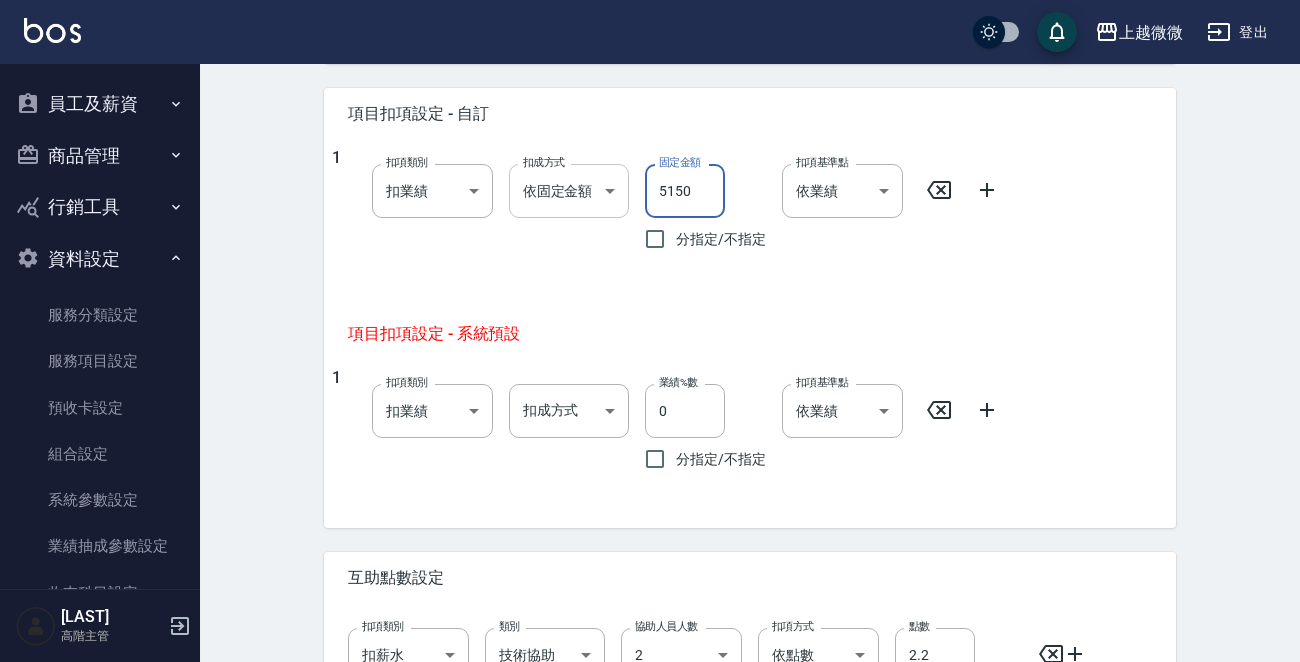 drag, startPoint x: 698, startPoint y: 188, endPoint x: 565, endPoint y: 189, distance: 133.00375 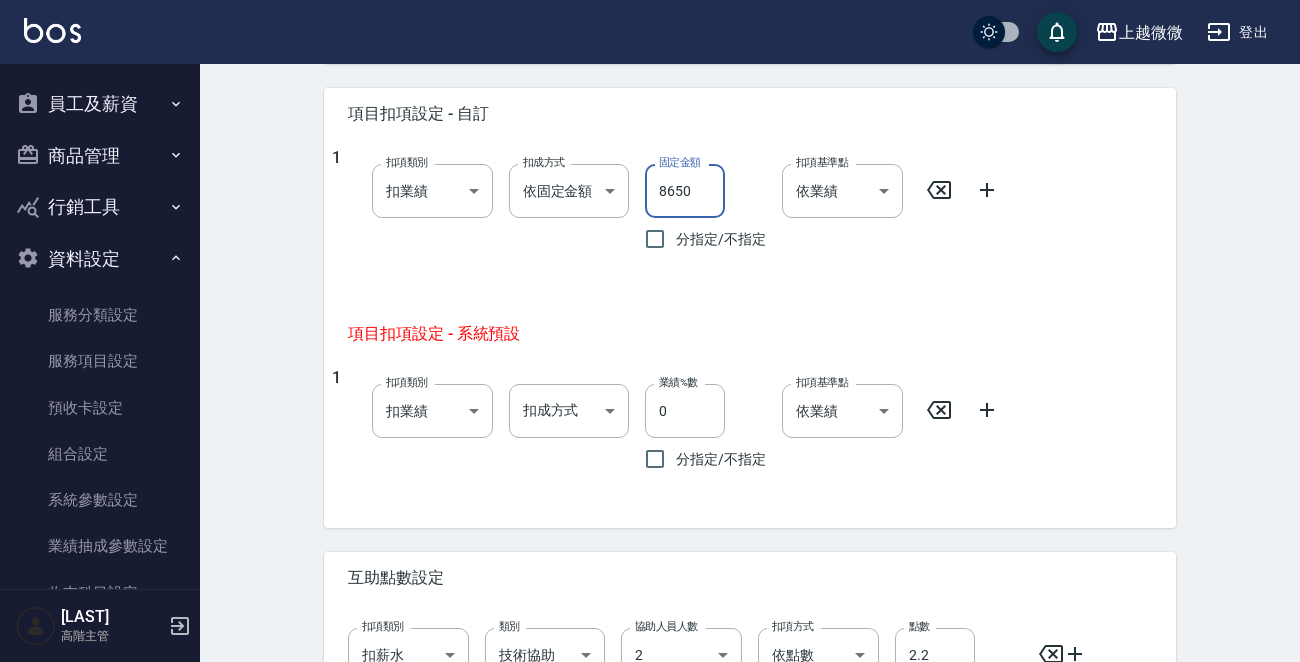 scroll, scrollTop: 1122, scrollLeft: 0, axis: vertical 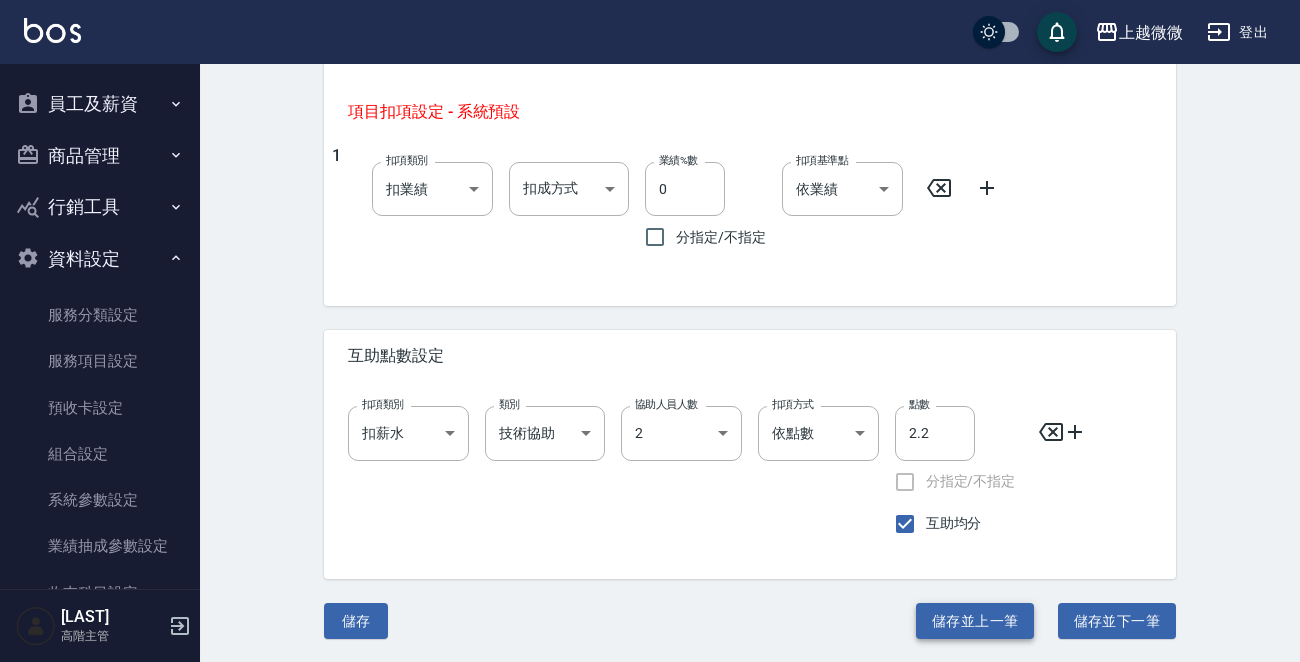 click on "儲存並上一筆" at bounding box center [975, 621] 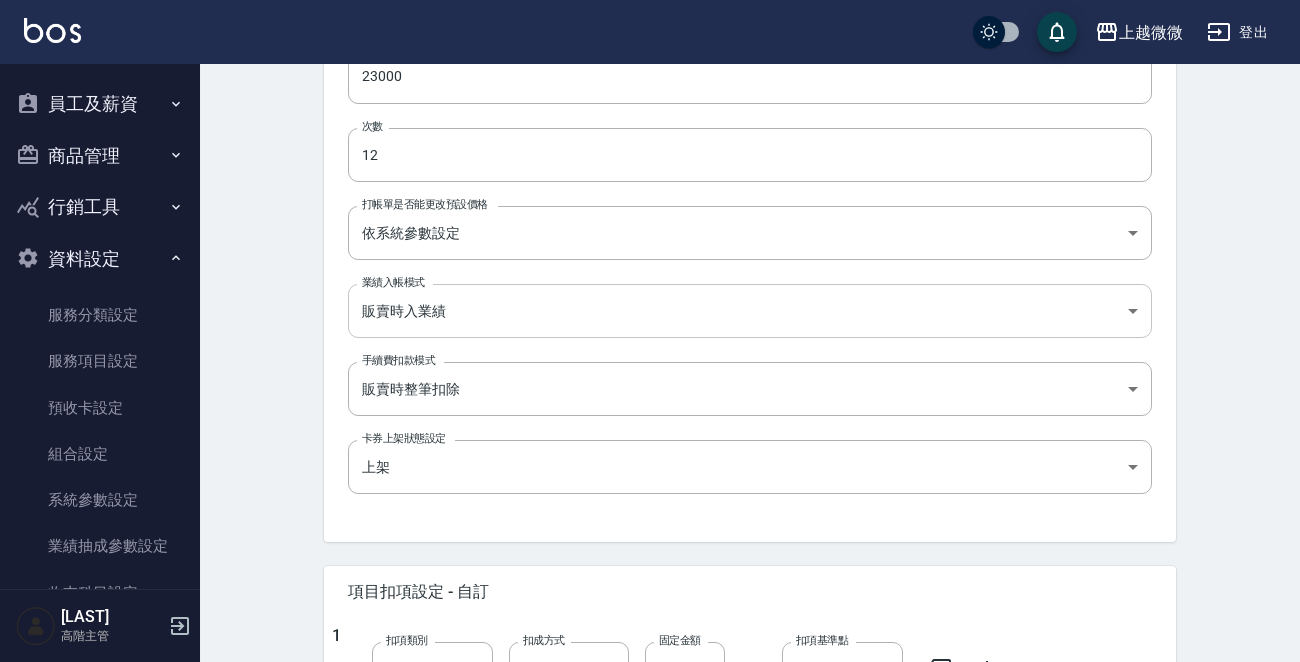 scroll, scrollTop: 922, scrollLeft: 0, axis: vertical 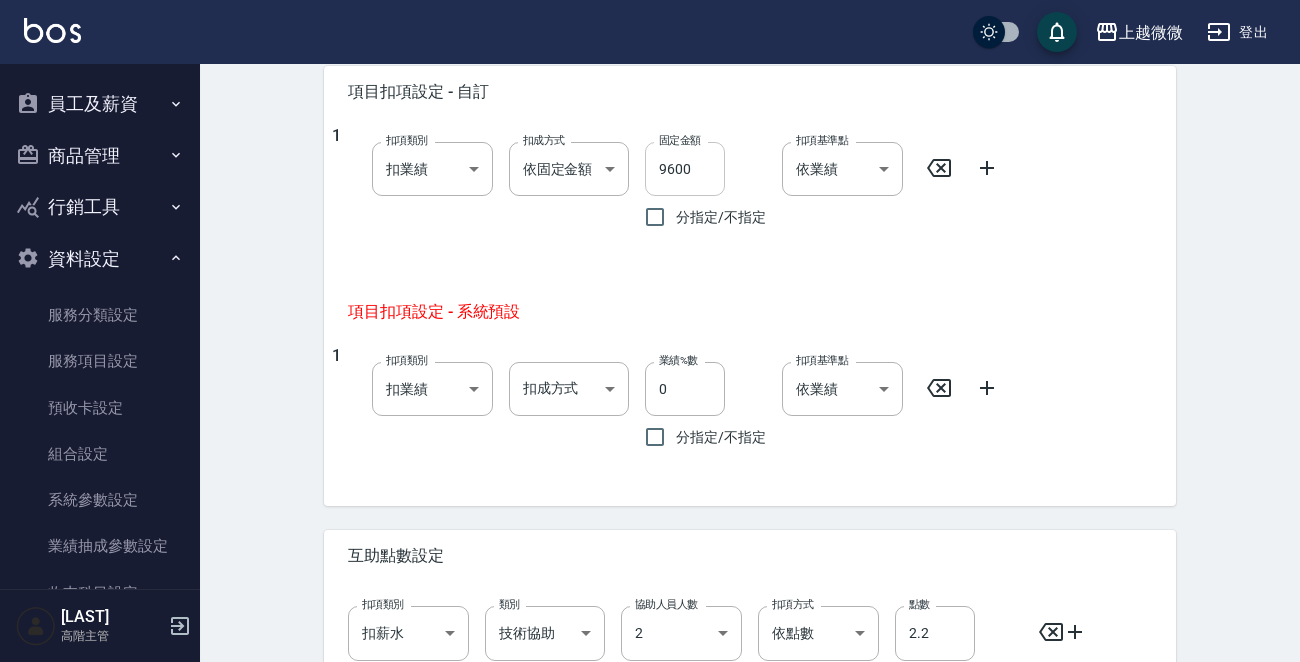 click on "9600" at bounding box center (685, 169) 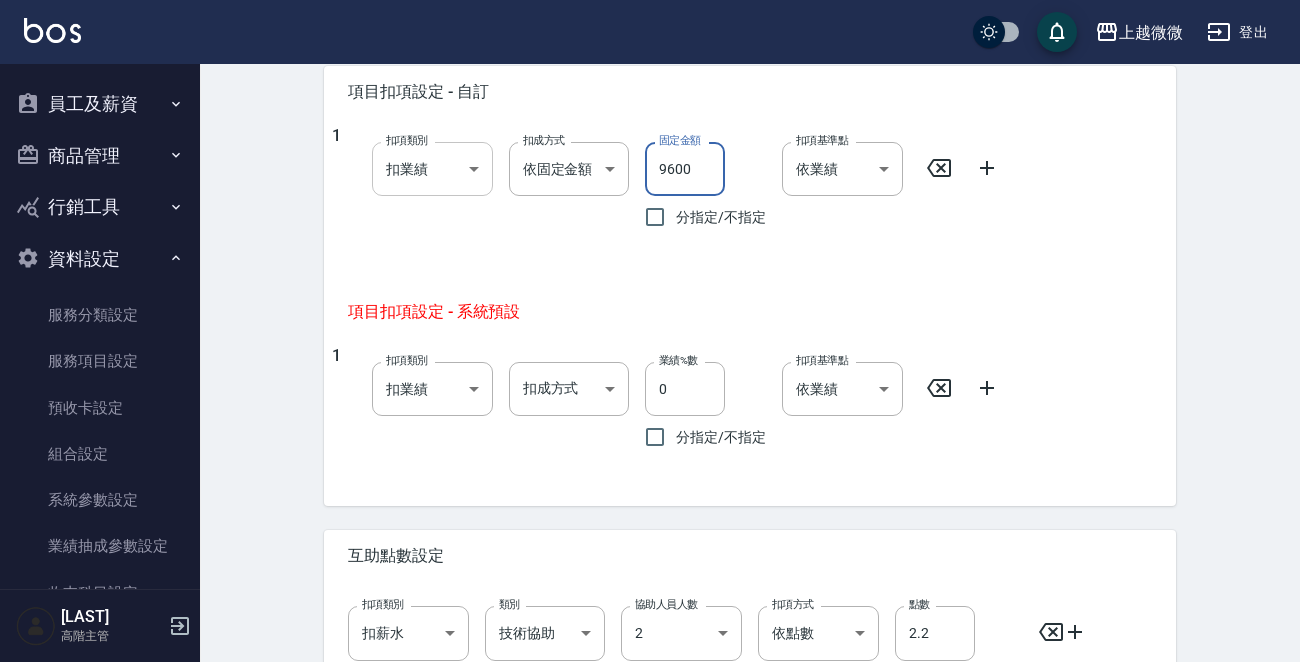 drag, startPoint x: 707, startPoint y: 158, endPoint x: 484, endPoint y: 157, distance: 223.00224 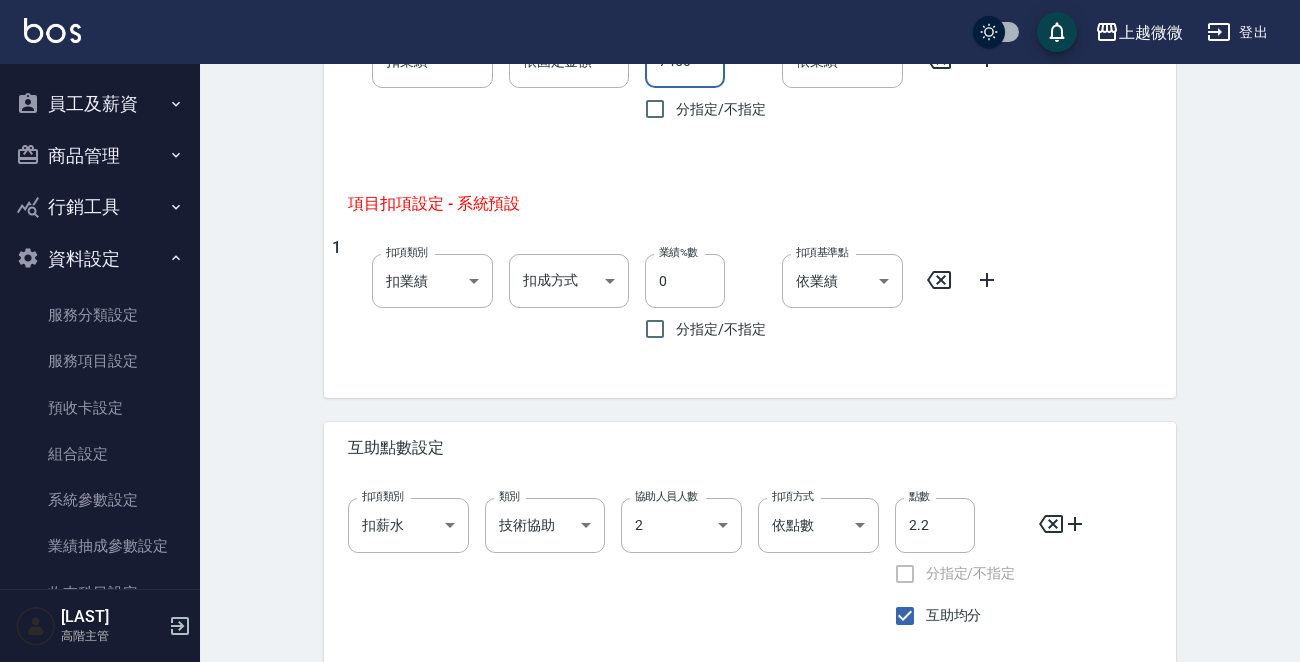 scroll, scrollTop: 1122, scrollLeft: 0, axis: vertical 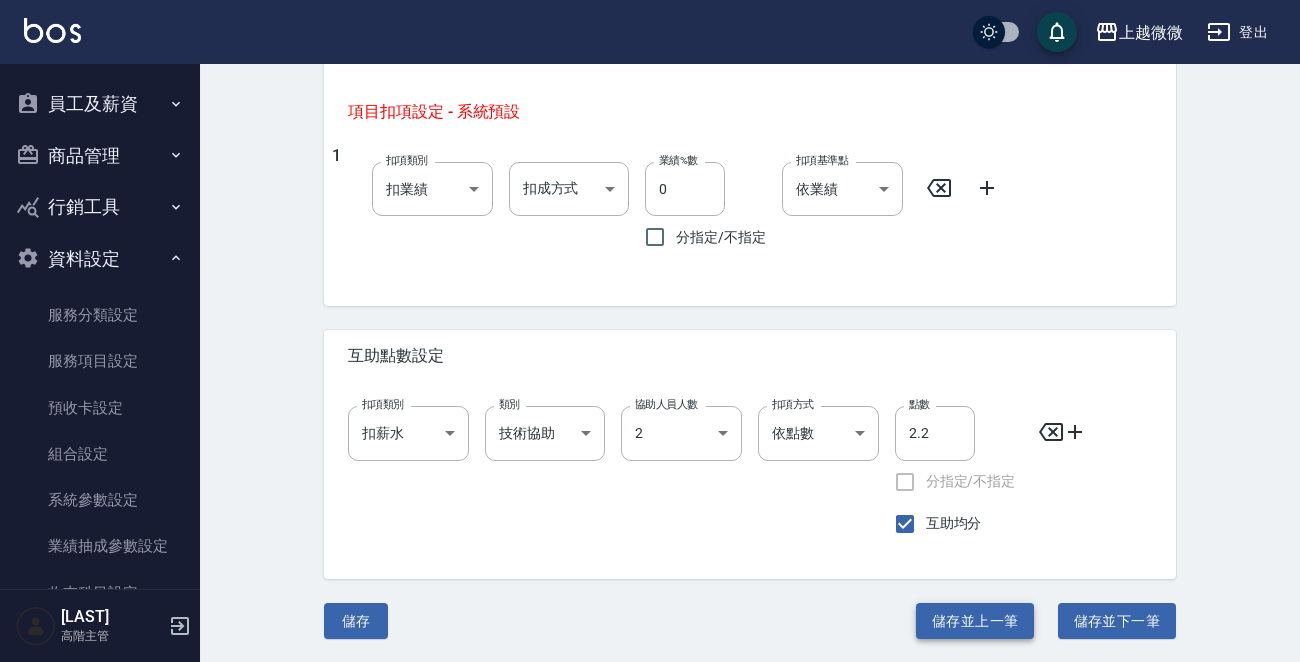 click on "儲存並上一筆" at bounding box center [975, 621] 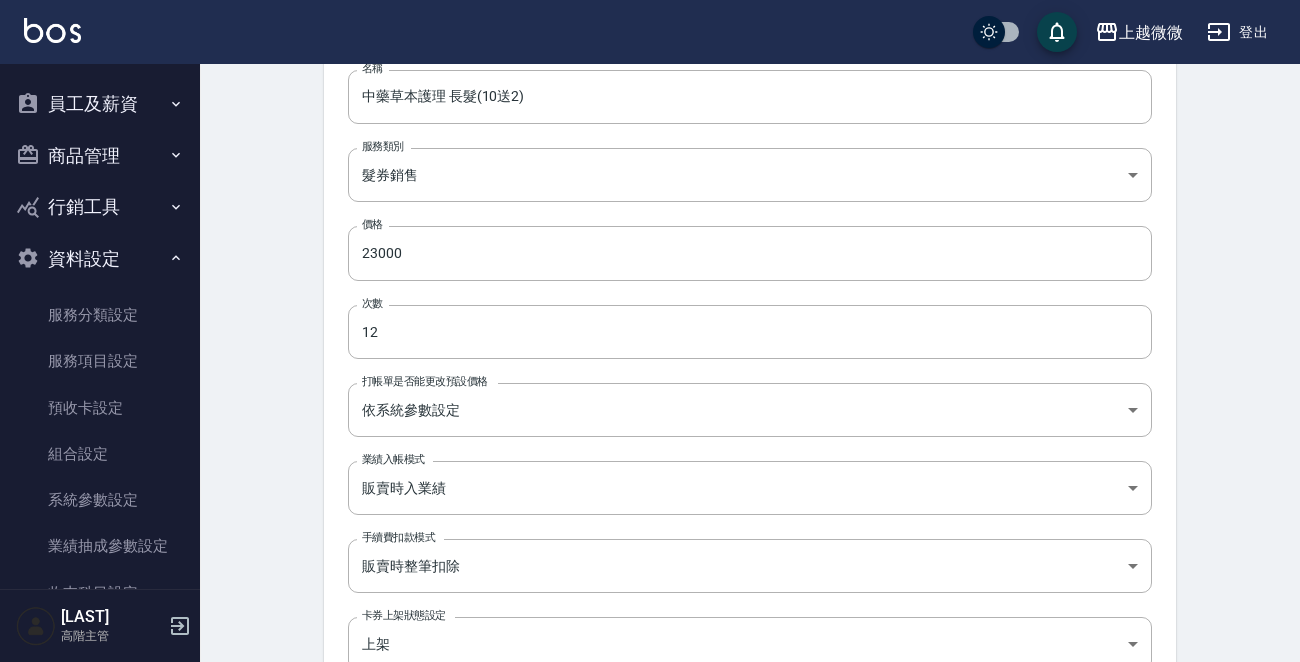scroll, scrollTop: 22, scrollLeft: 0, axis: vertical 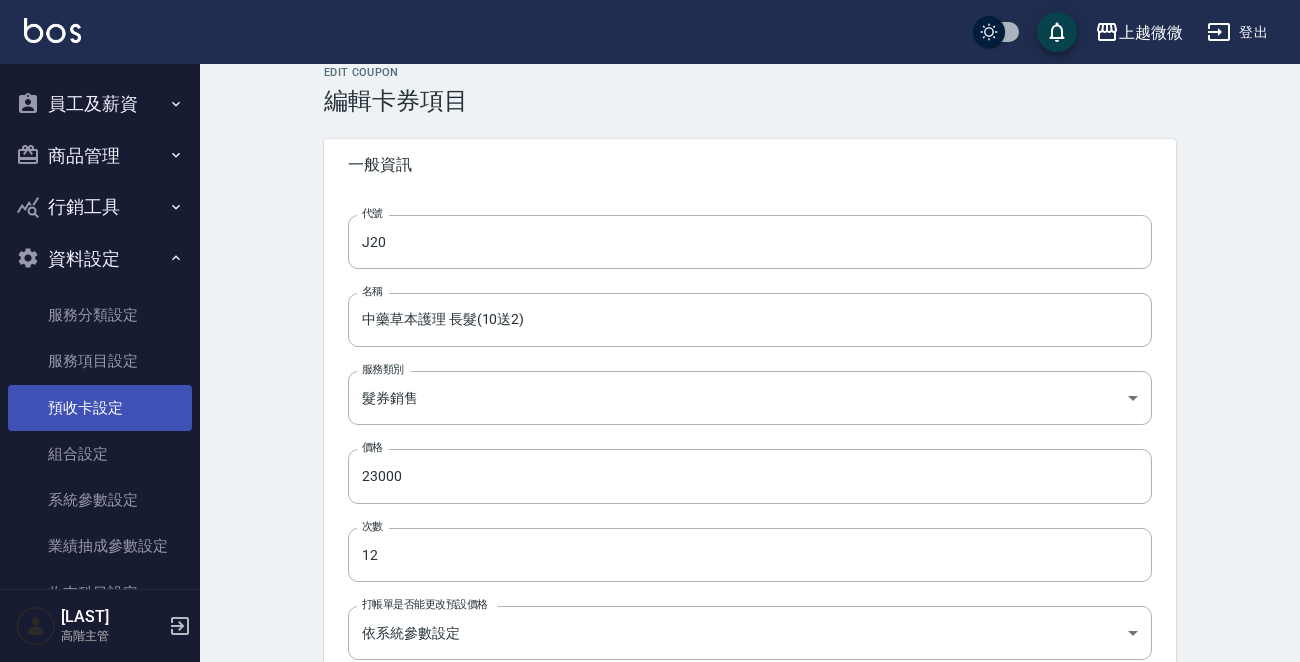 click on "預收卡設定" at bounding box center [100, 408] 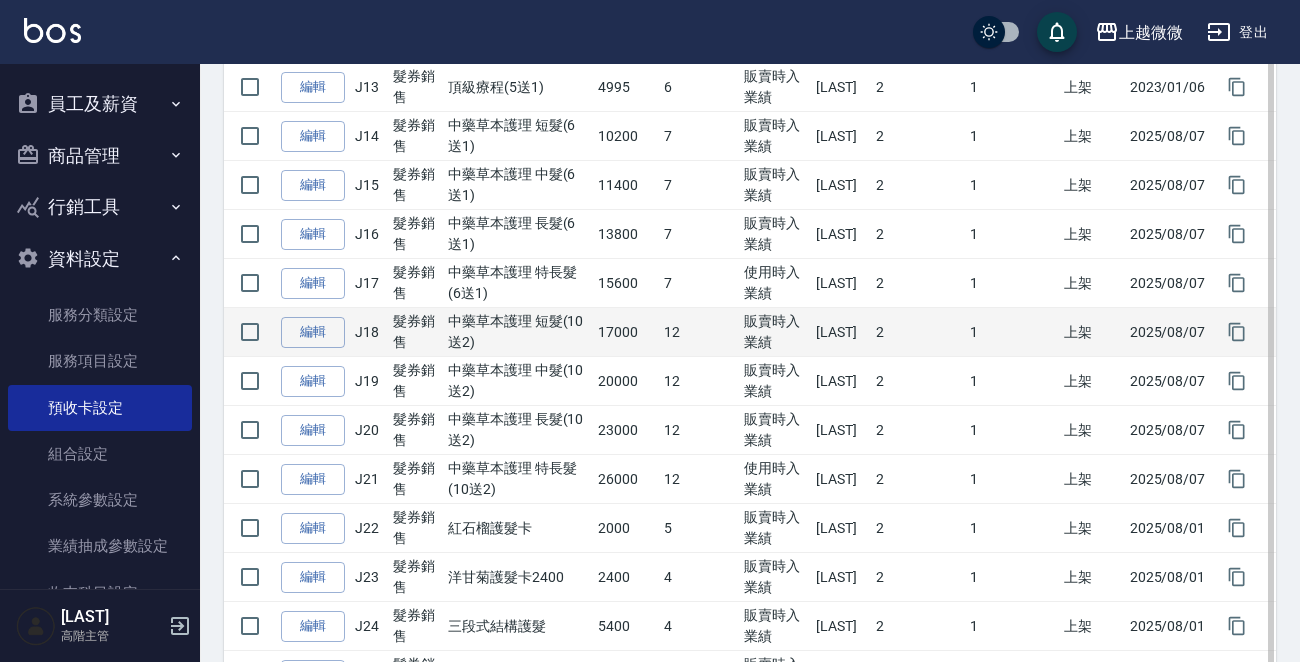 scroll, scrollTop: 900, scrollLeft: 0, axis: vertical 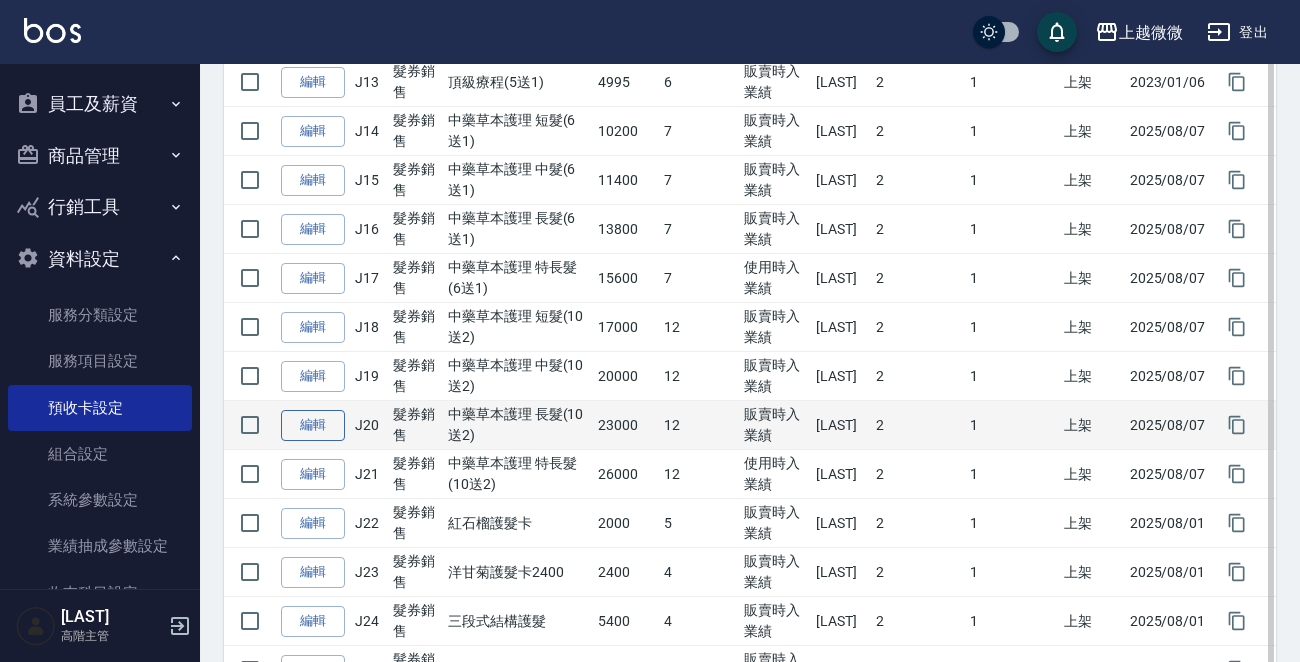 click on "編輯" at bounding box center [313, 425] 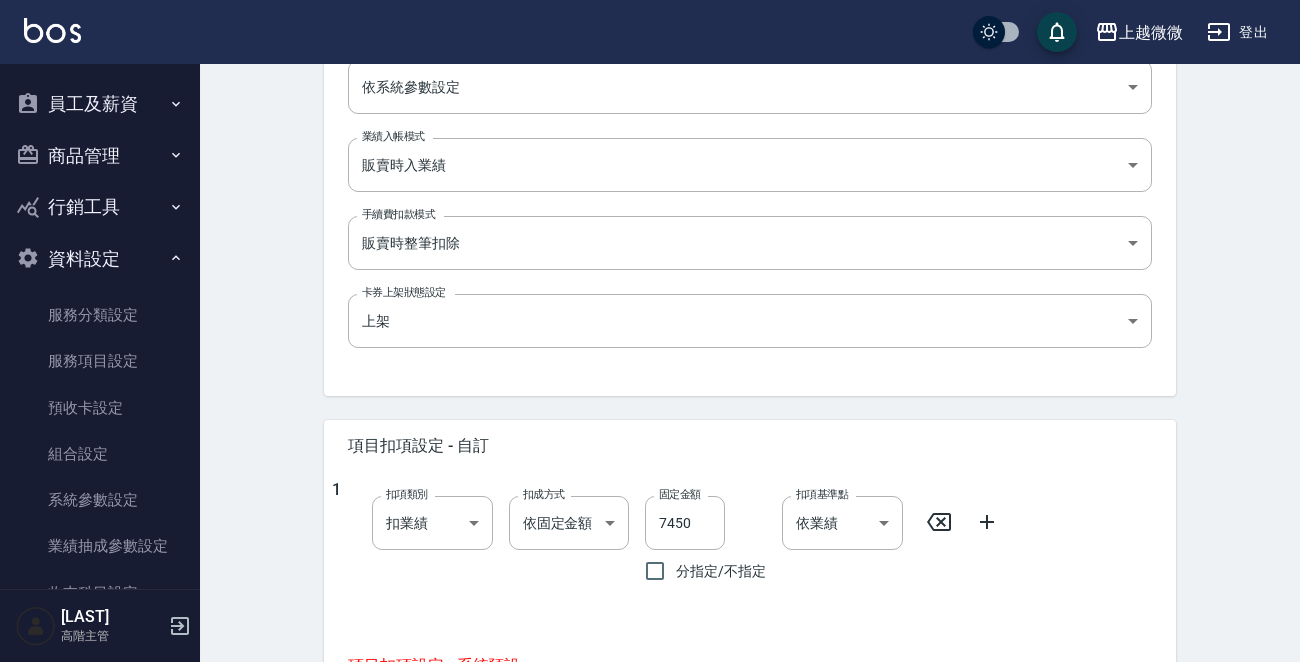 scroll, scrollTop: 800, scrollLeft: 0, axis: vertical 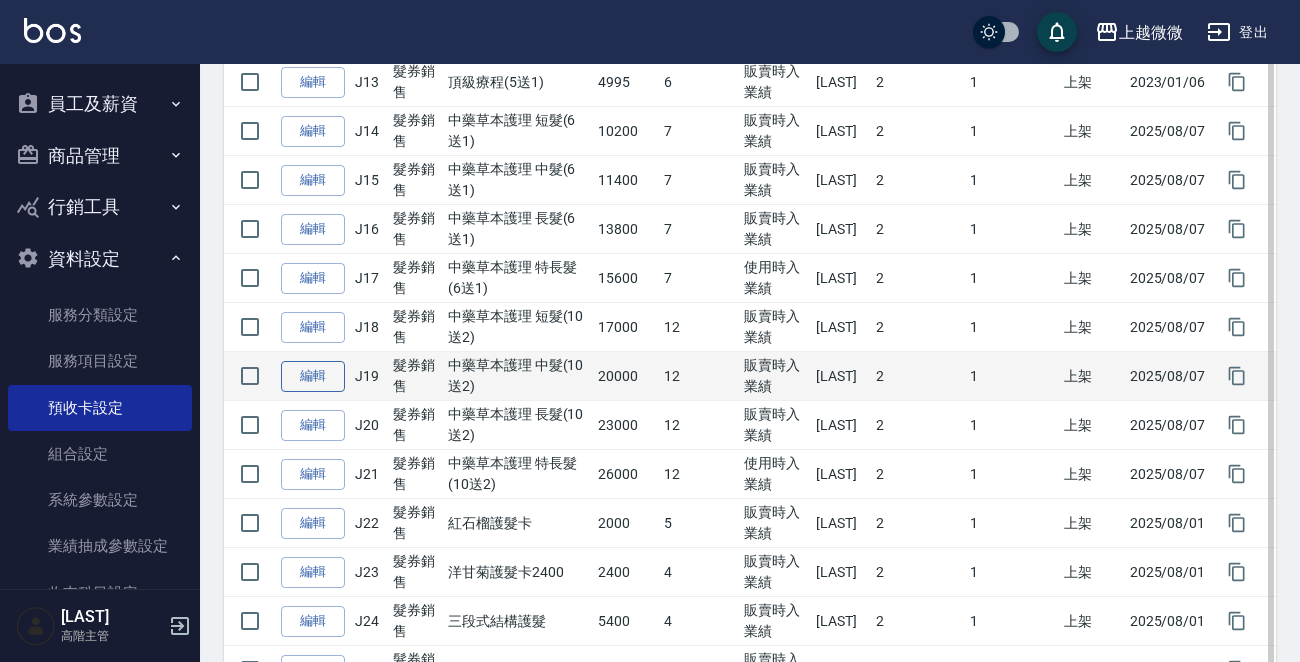 click on "編輯" at bounding box center [313, 376] 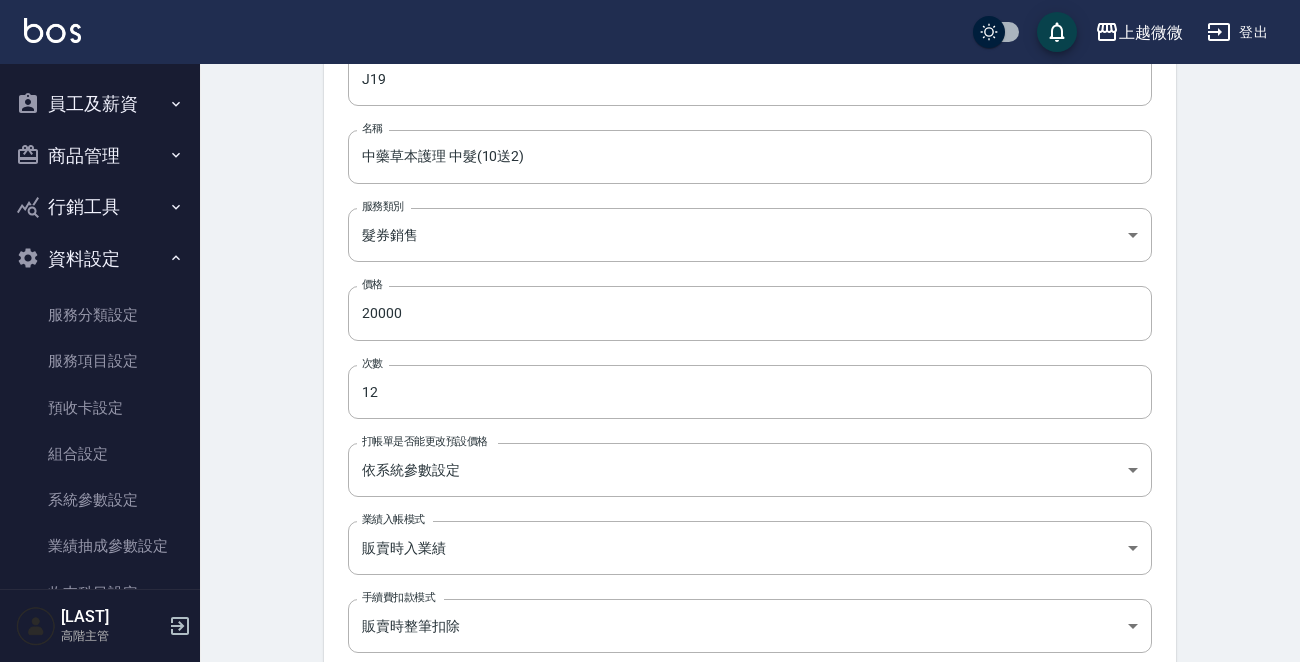 scroll, scrollTop: 700, scrollLeft: 0, axis: vertical 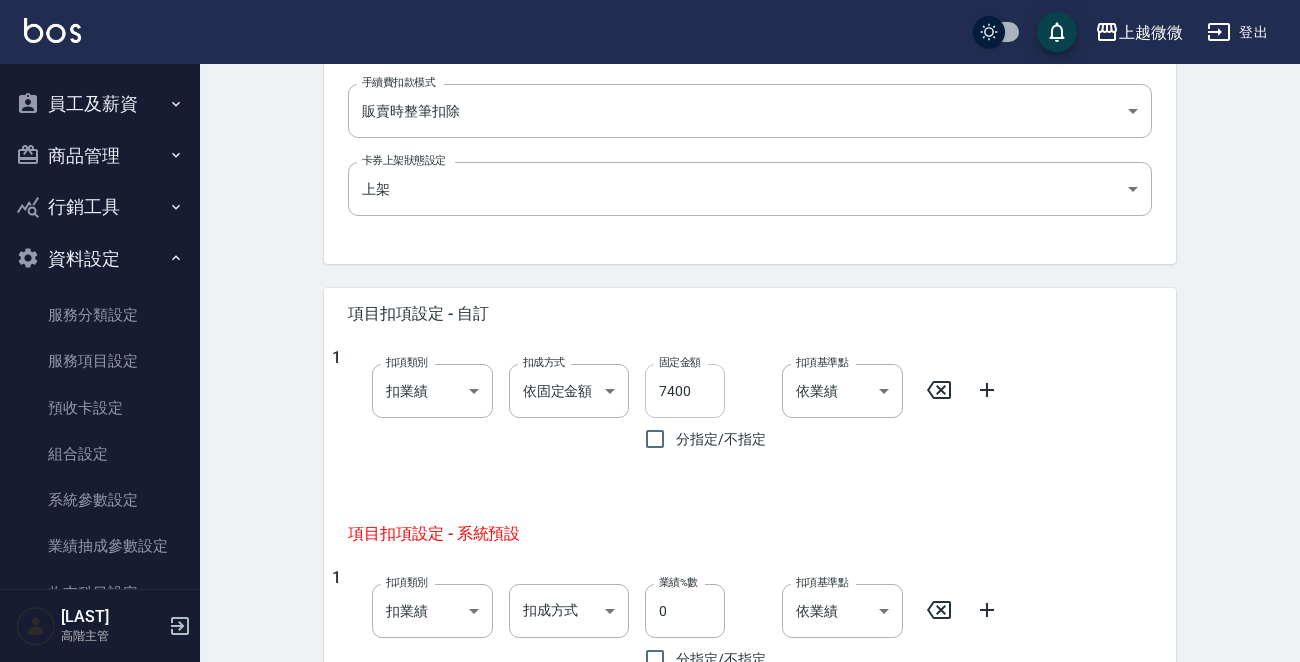 click on "7400" at bounding box center [685, 391] 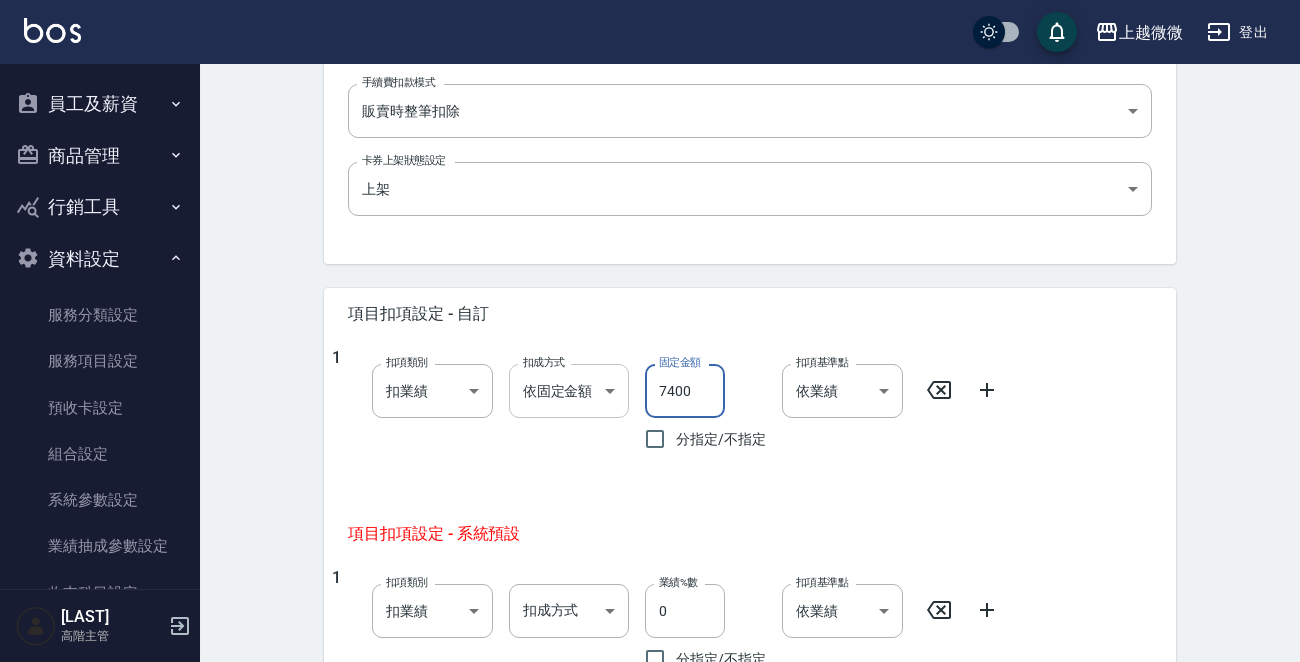 drag, startPoint x: 690, startPoint y: 394, endPoint x: 557, endPoint y: 391, distance: 133.03383 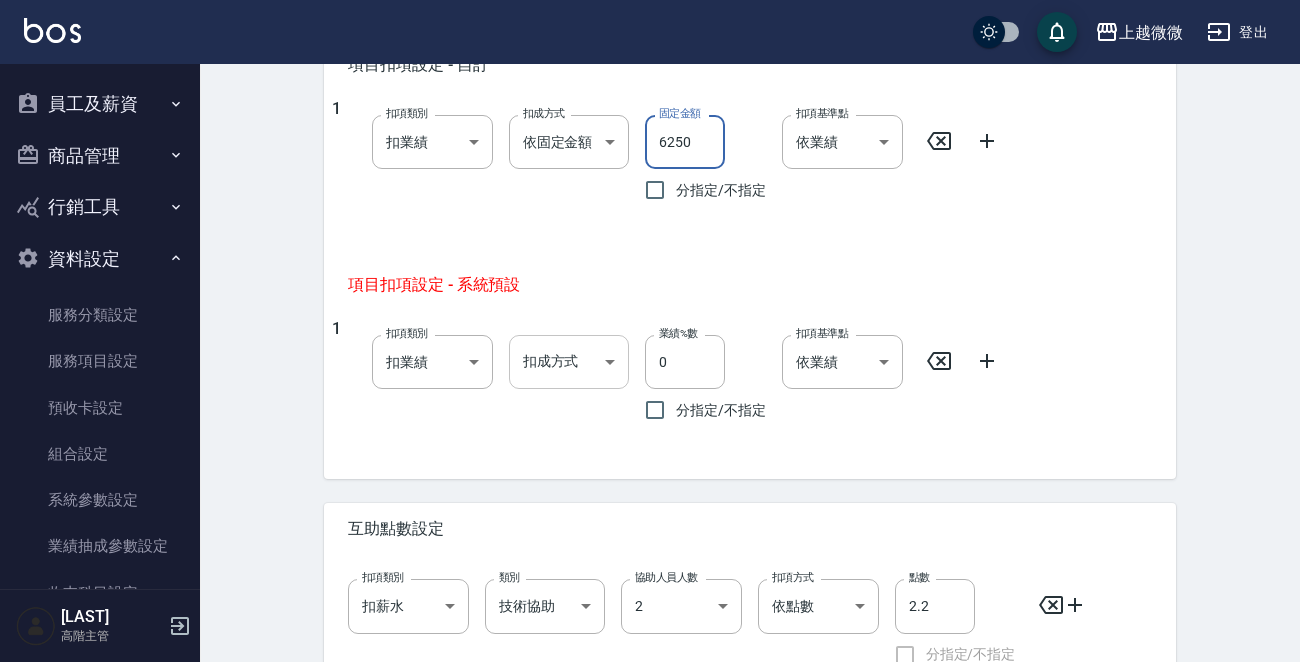 scroll, scrollTop: 1122, scrollLeft: 0, axis: vertical 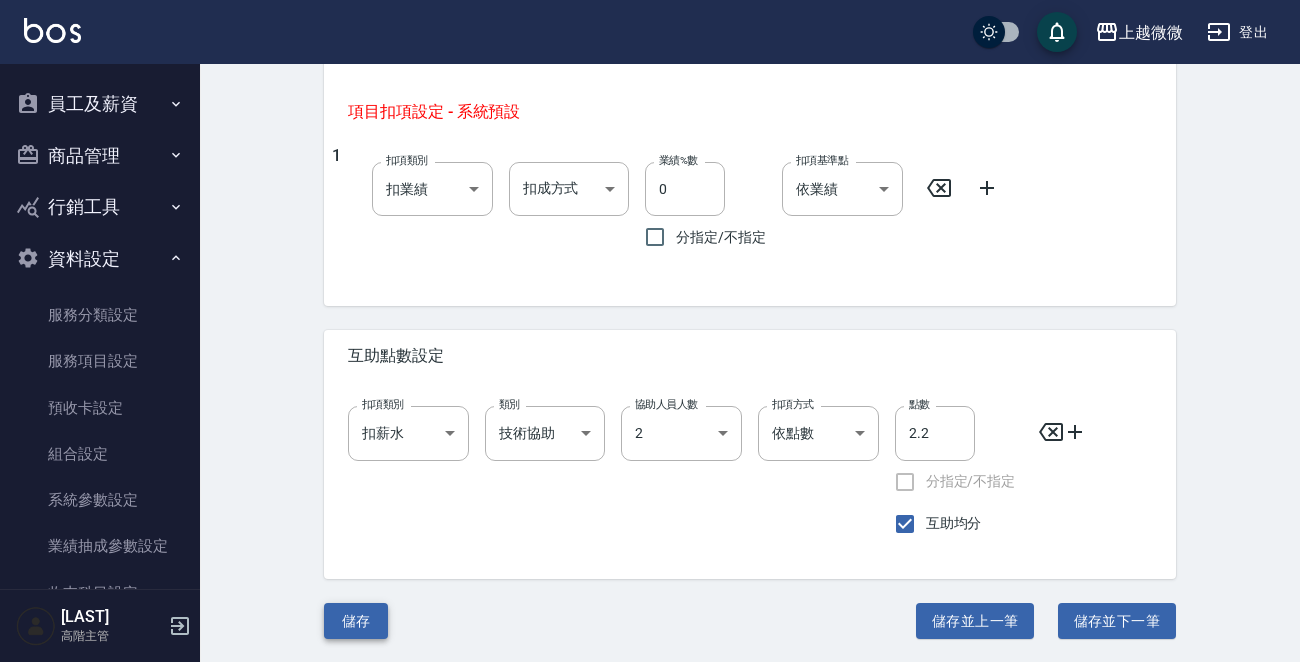 click on "儲存" at bounding box center [356, 621] 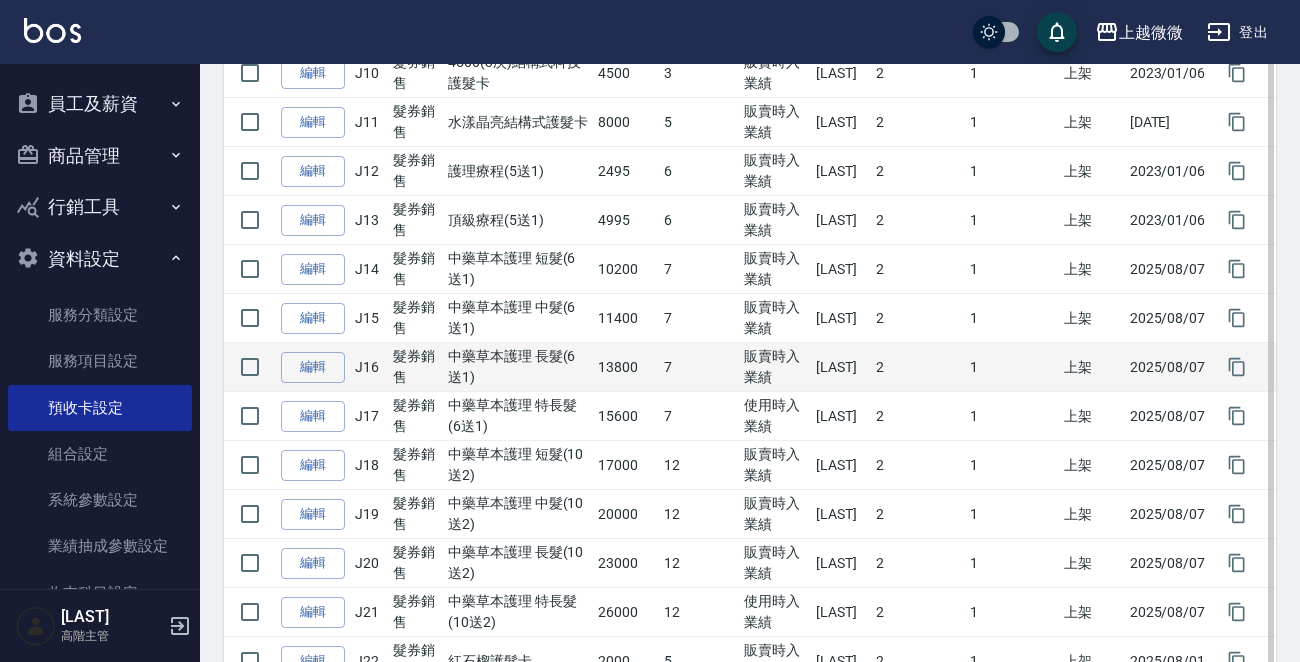 scroll, scrollTop: 800, scrollLeft: 0, axis: vertical 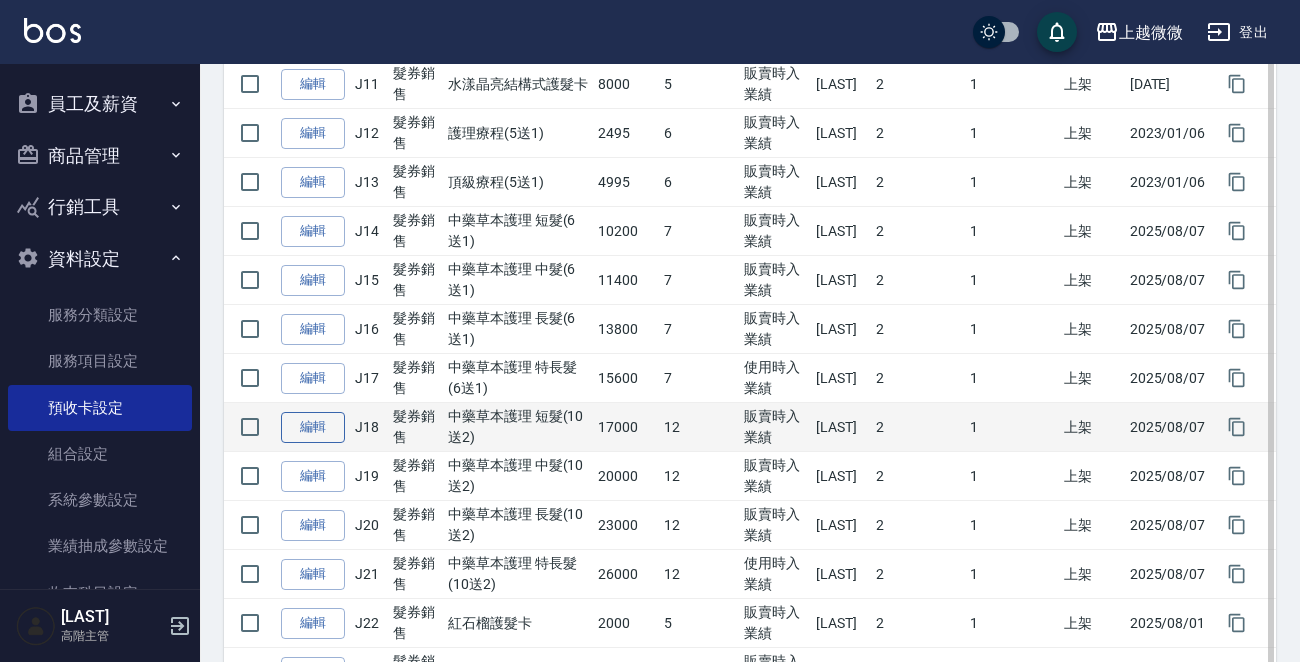 click on "編輯" at bounding box center [313, 427] 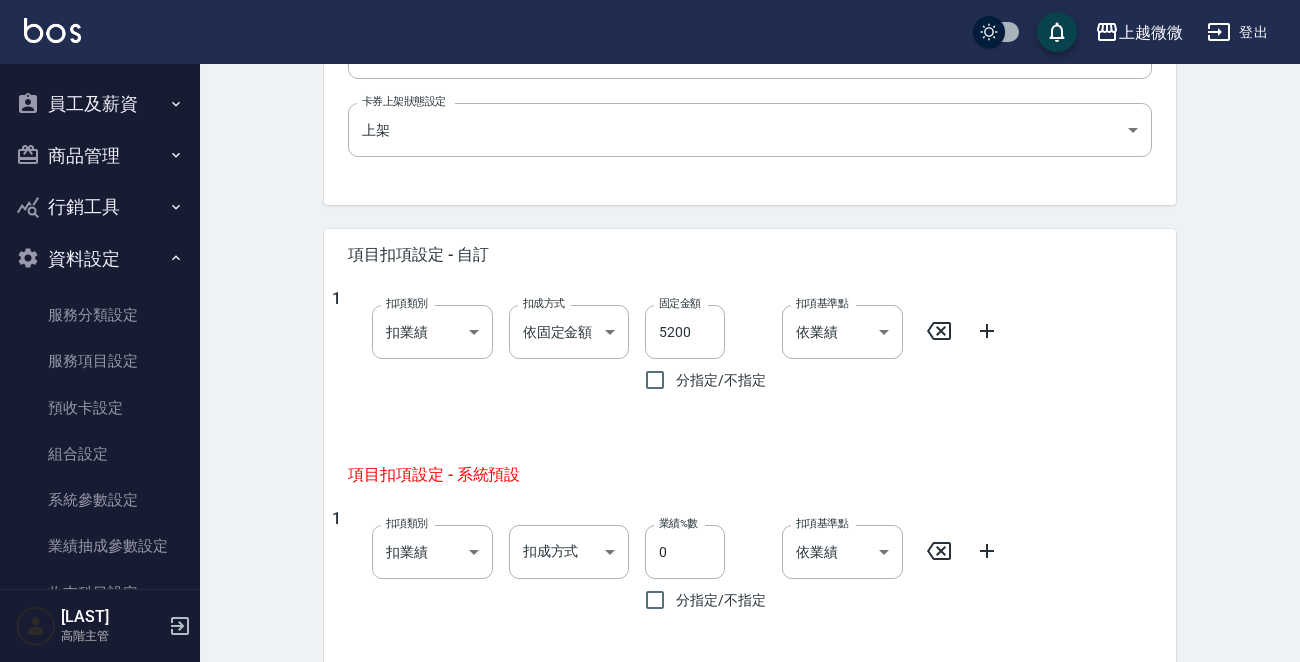 scroll, scrollTop: 800, scrollLeft: 0, axis: vertical 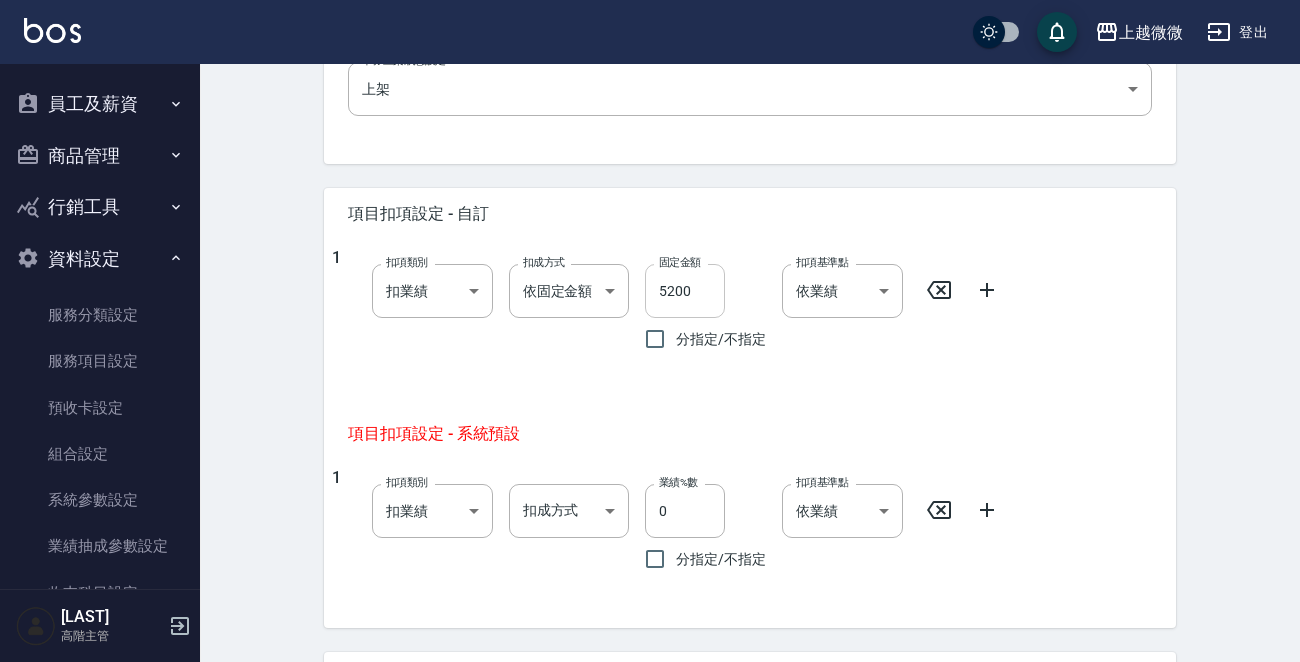 click on "5200" at bounding box center (685, 291) 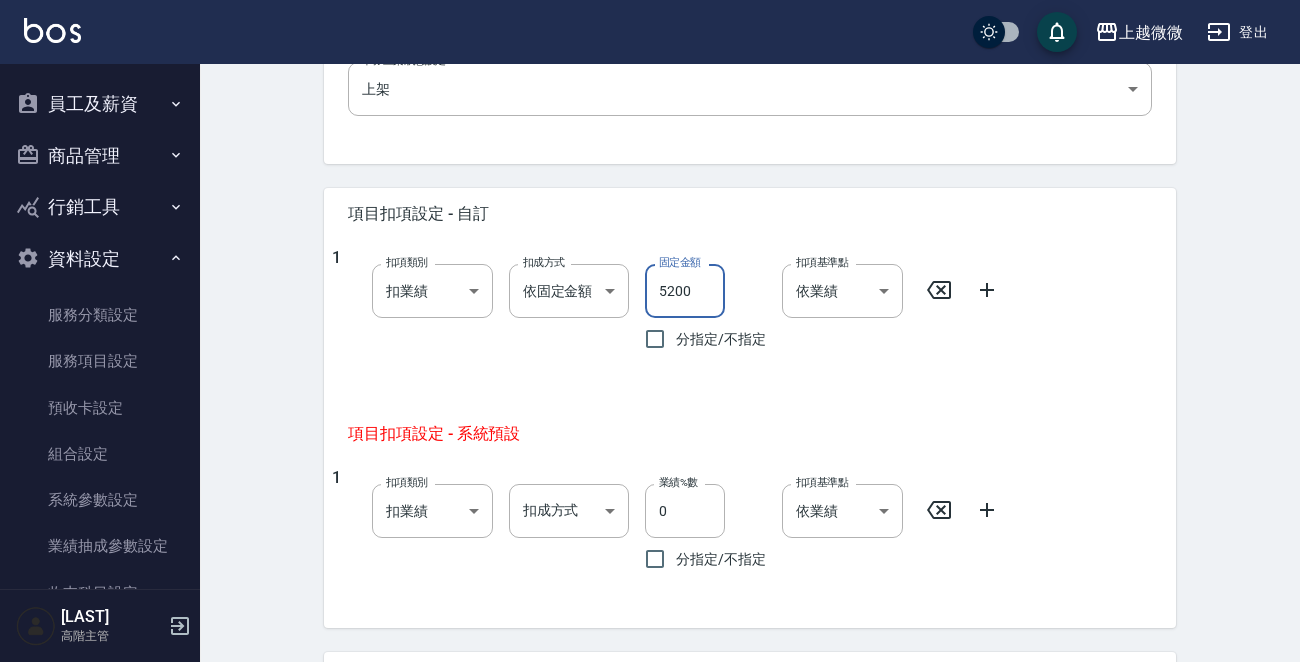 click on "5200" at bounding box center [685, 291] 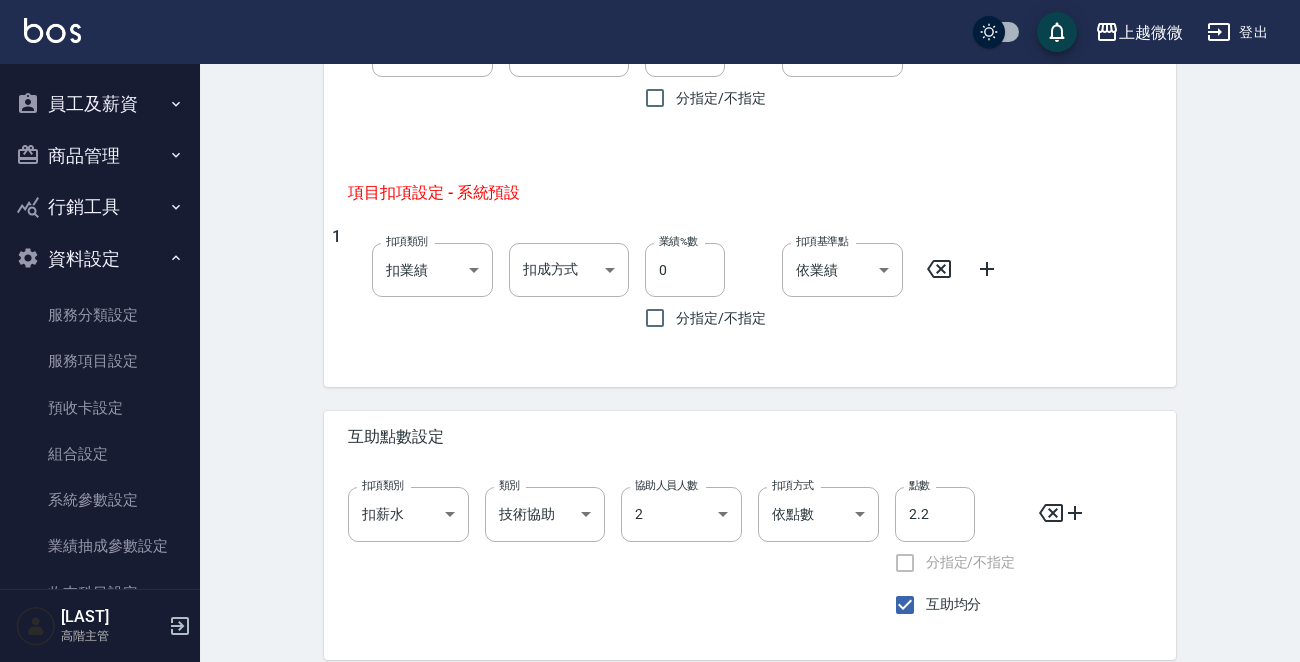 scroll, scrollTop: 1122, scrollLeft: 0, axis: vertical 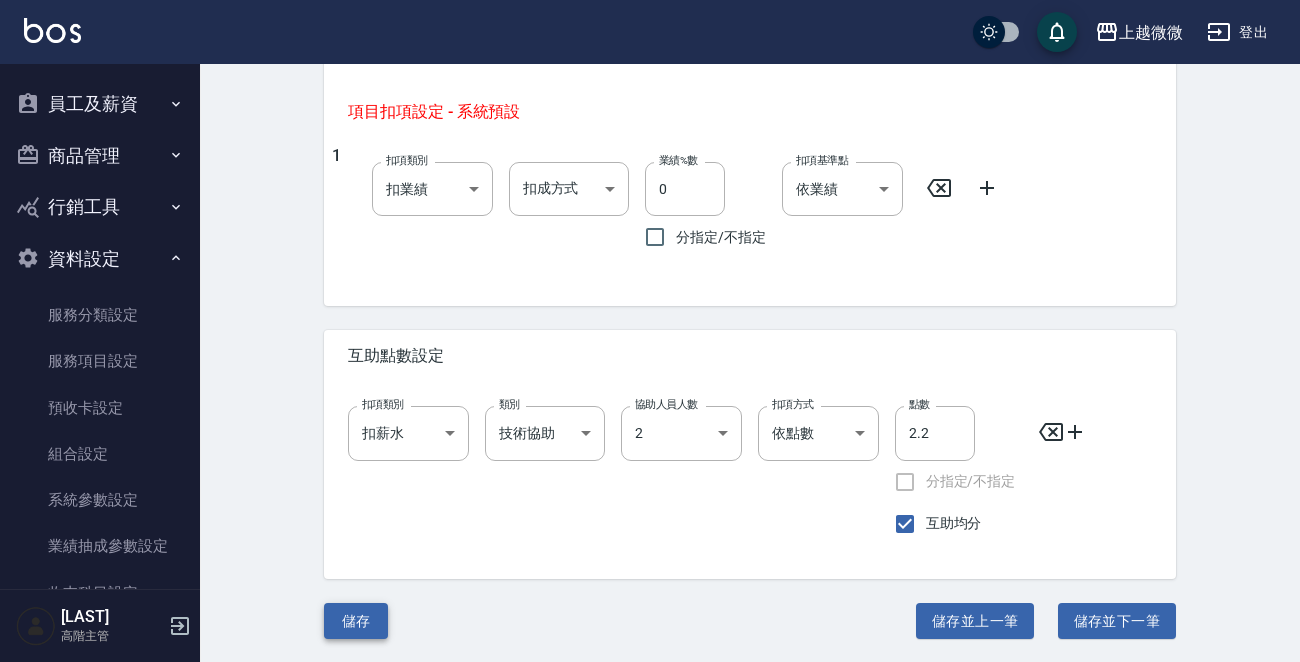 click on "儲存" at bounding box center (356, 621) 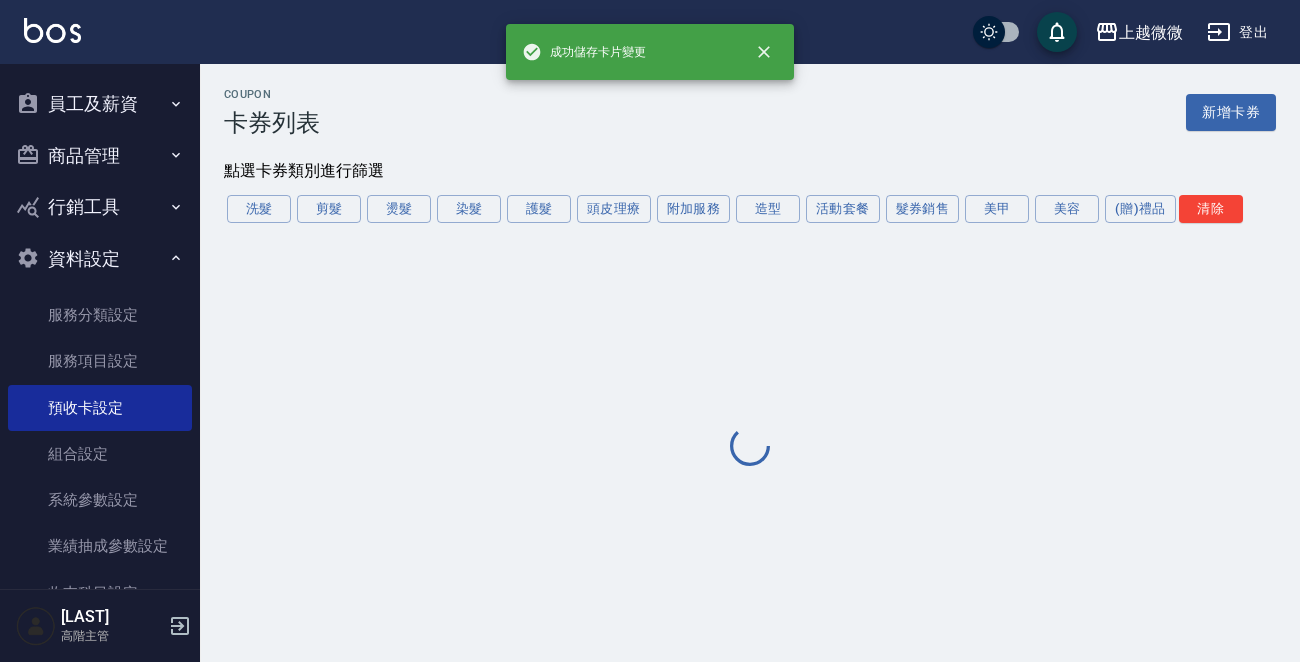 scroll, scrollTop: 0, scrollLeft: 0, axis: both 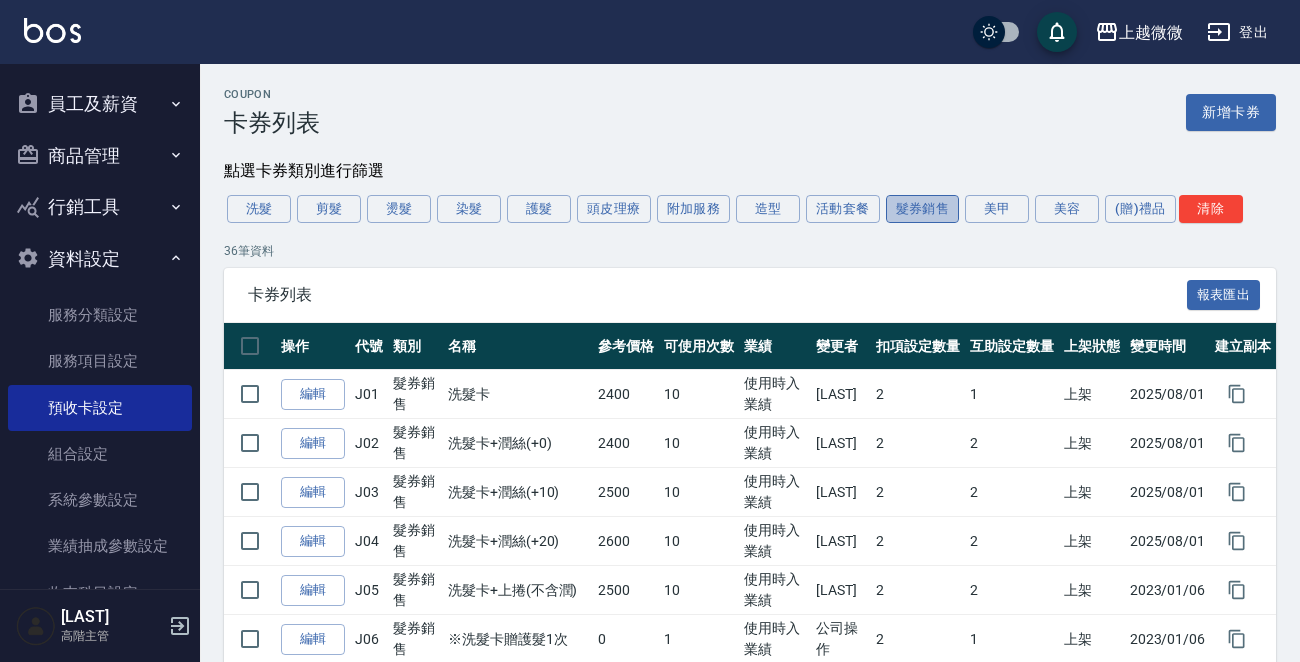 click on "髮券銷售" at bounding box center [923, 209] 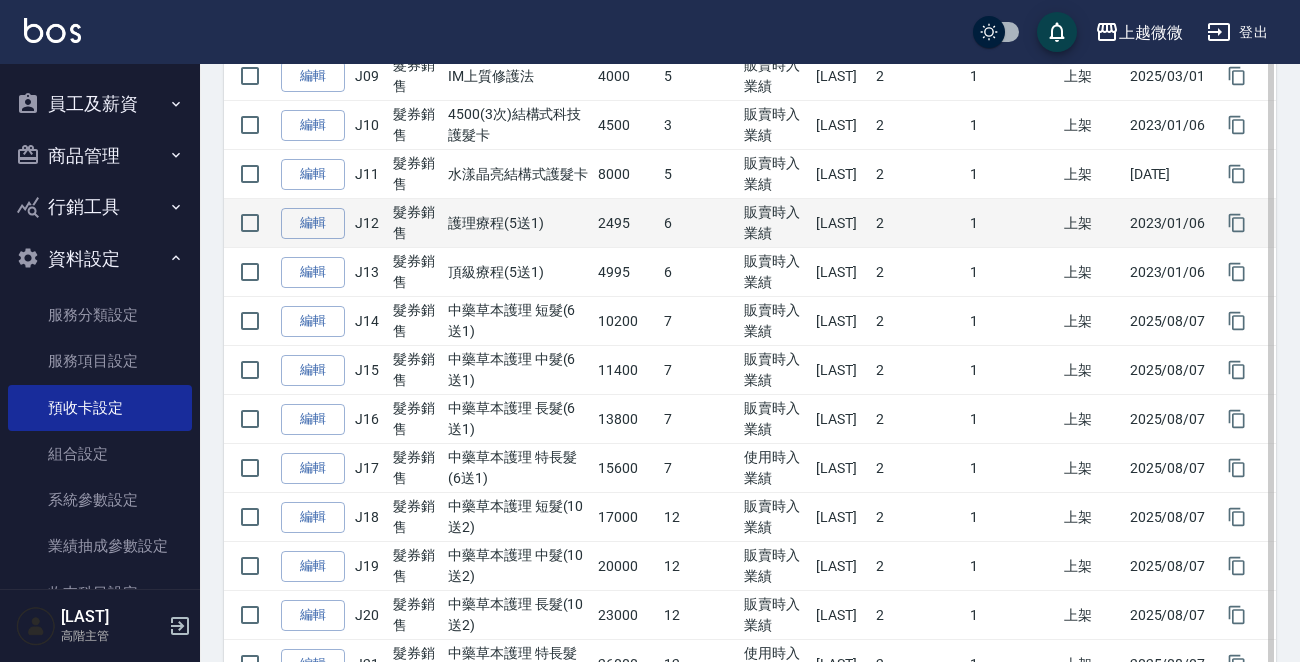 scroll, scrollTop: 900, scrollLeft: 0, axis: vertical 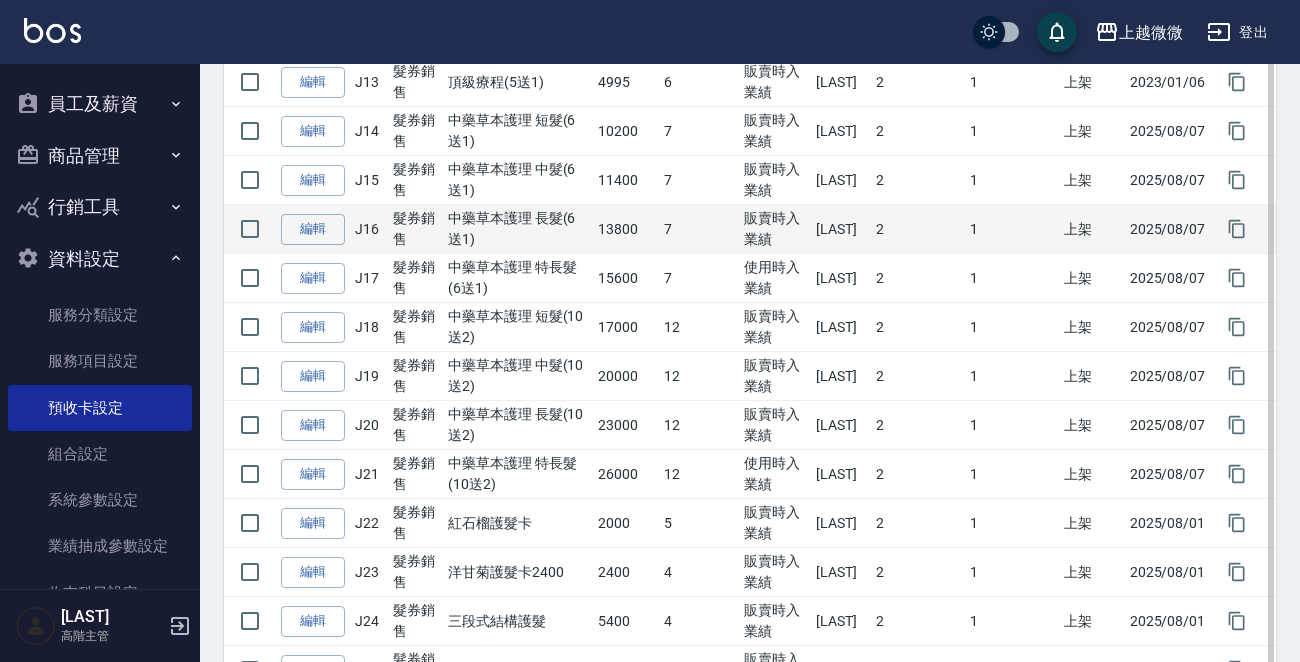 click on "13800" at bounding box center [626, 229] 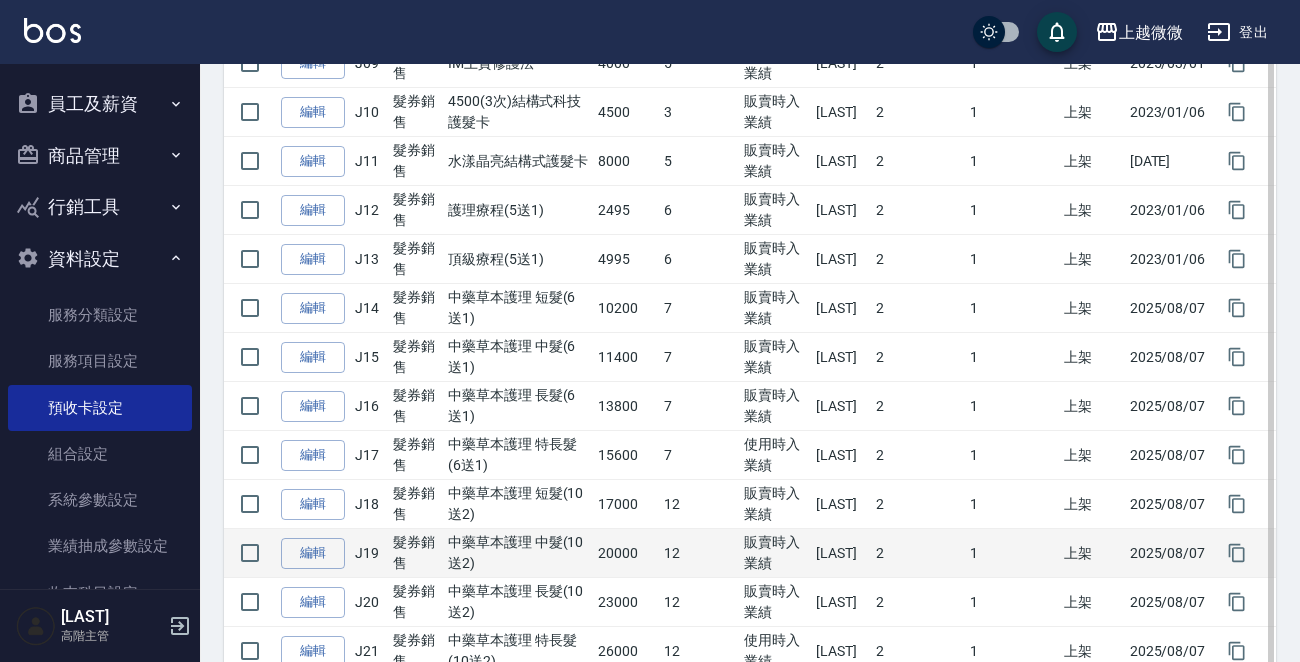 scroll, scrollTop: 600, scrollLeft: 0, axis: vertical 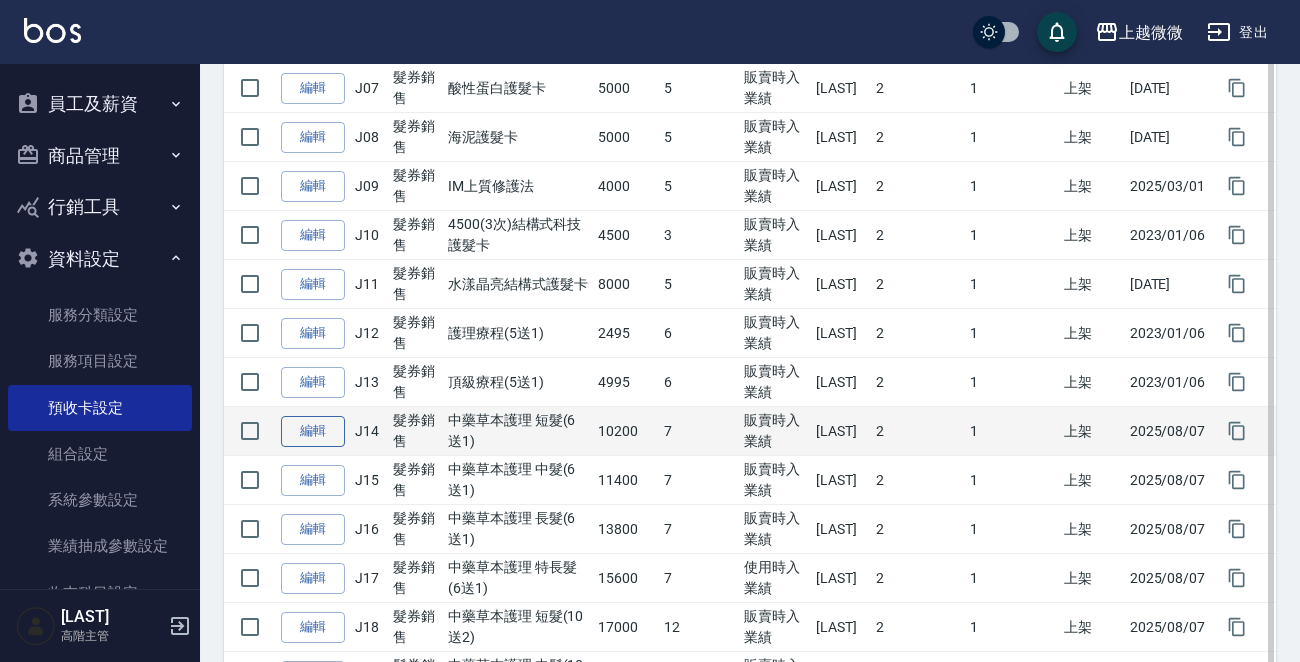 click on "編輯" at bounding box center [313, 431] 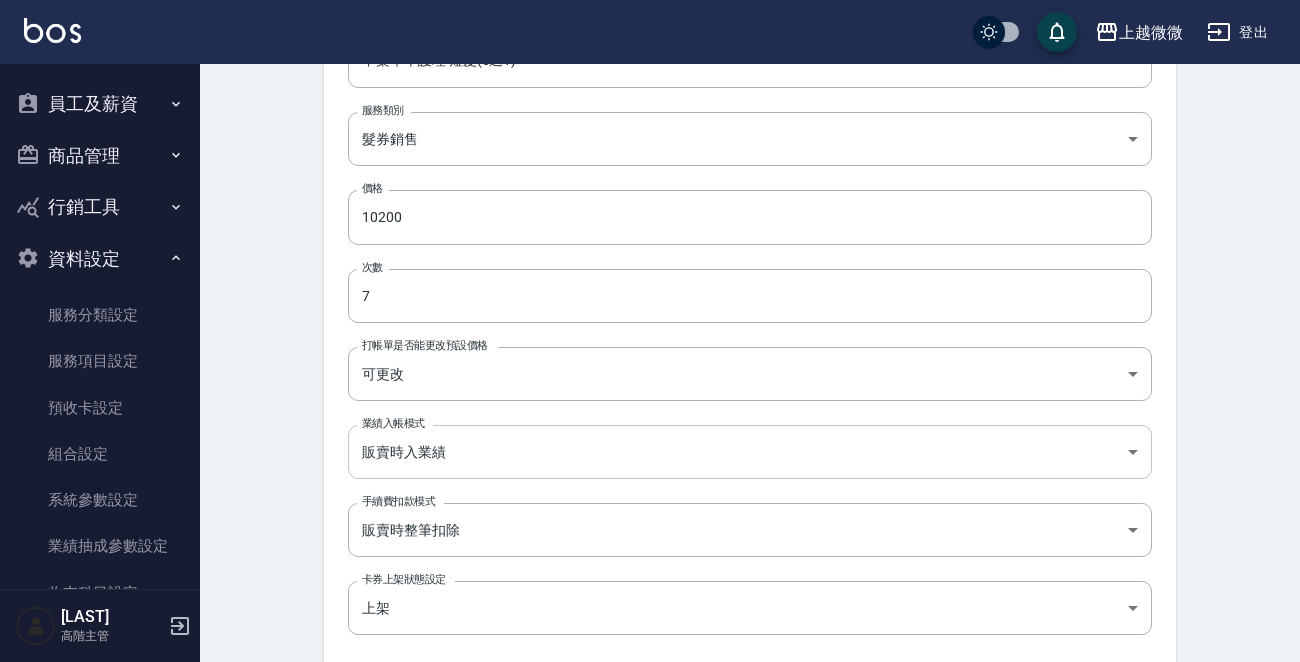 scroll, scrollTop: 100, scrollLeft: 0, axis: vertical 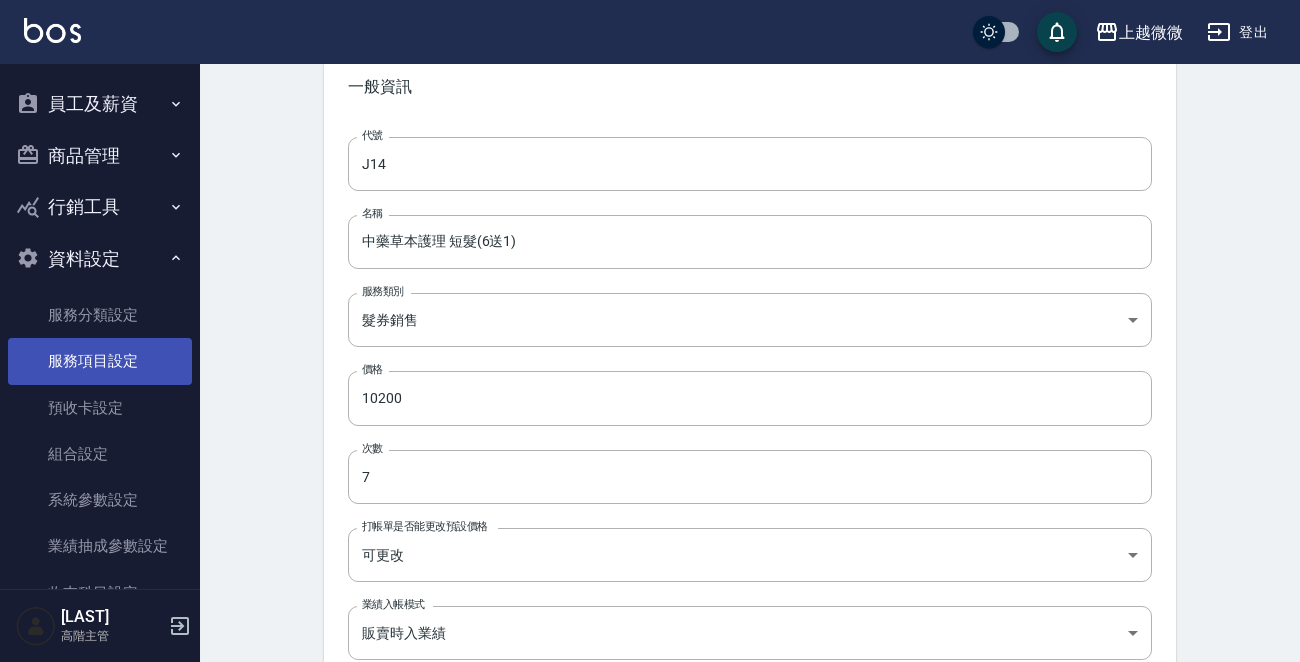 click on "服務項目設定" at bounding box center [100, 361] 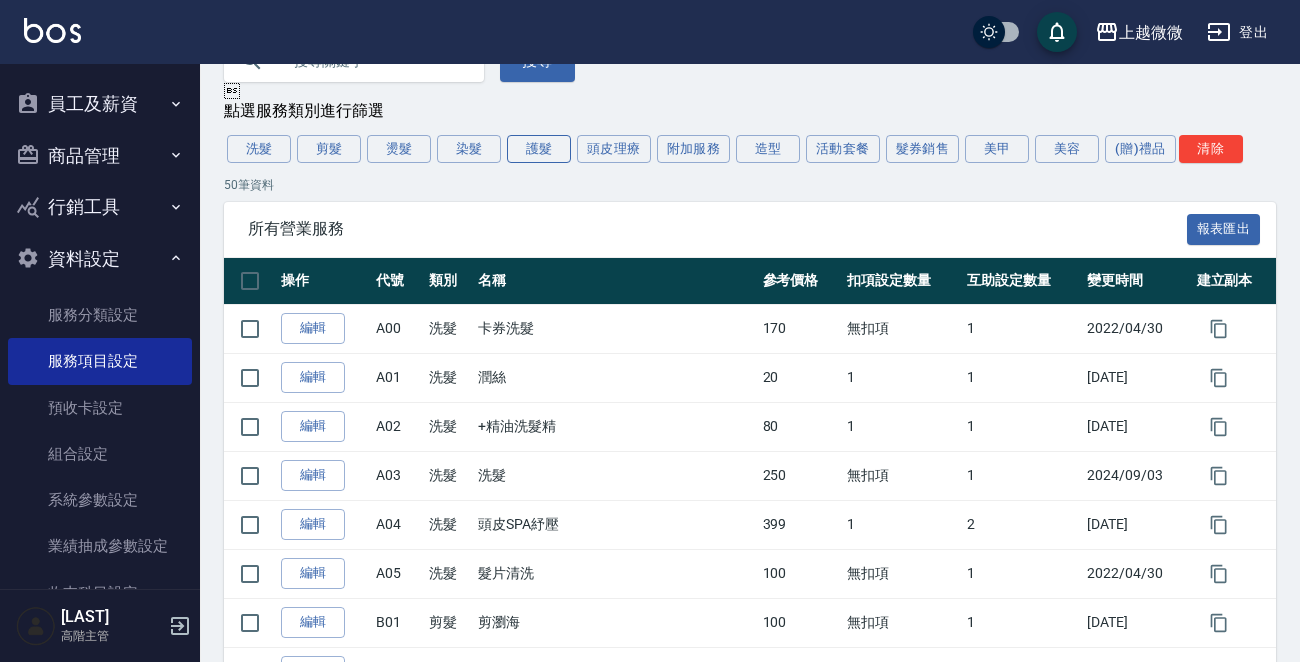 scroll, scrollTop: 0, scrollLeft: 0, axis: both 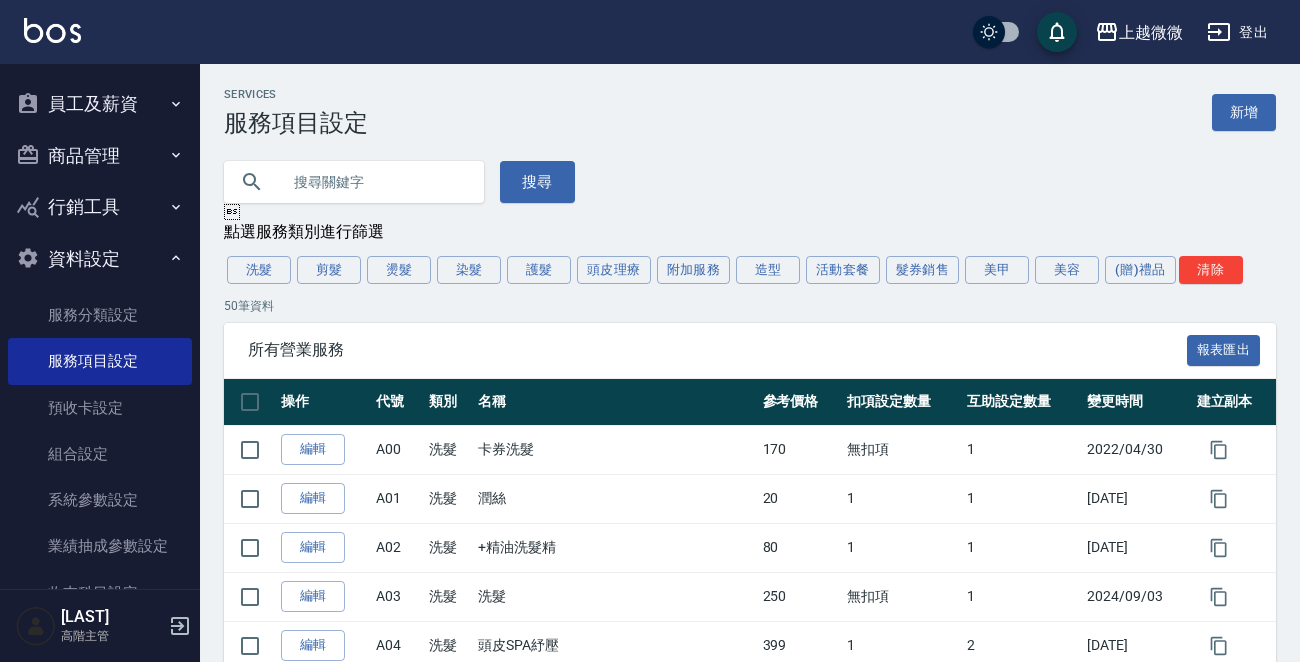 click on "所有營業服務 報表匯出" at bounding box center [750, 350] 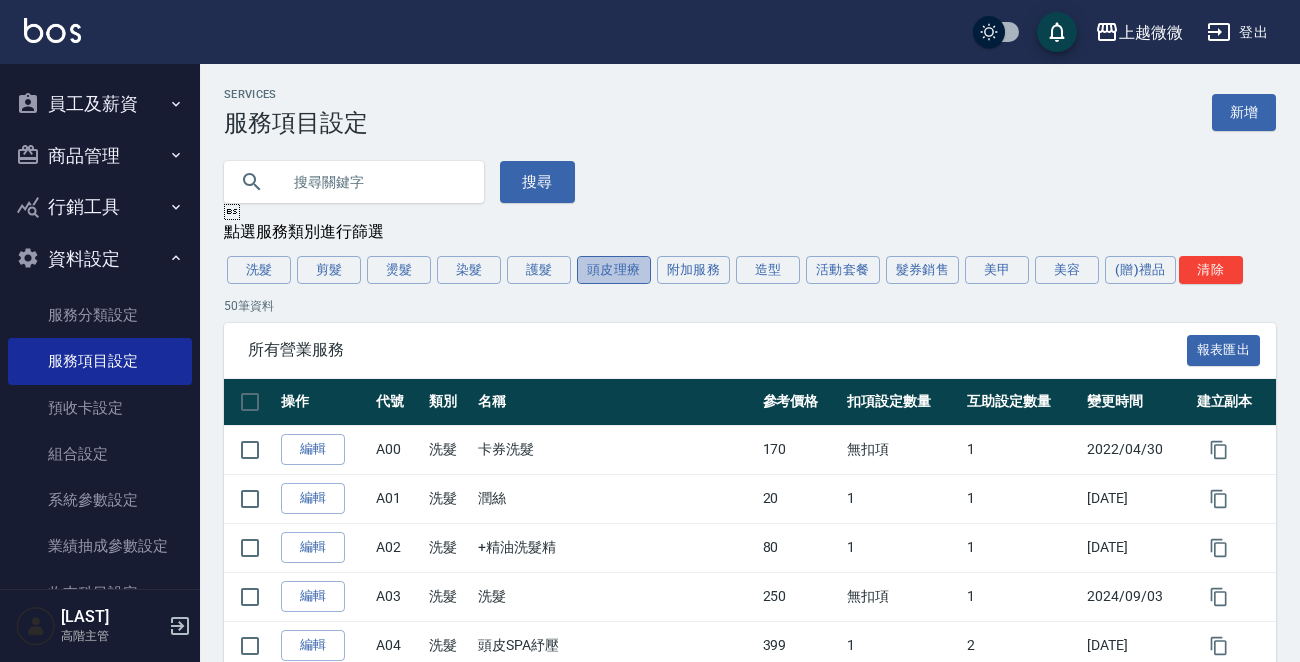click on "頭皮理療" at bounding box center (614, 270) 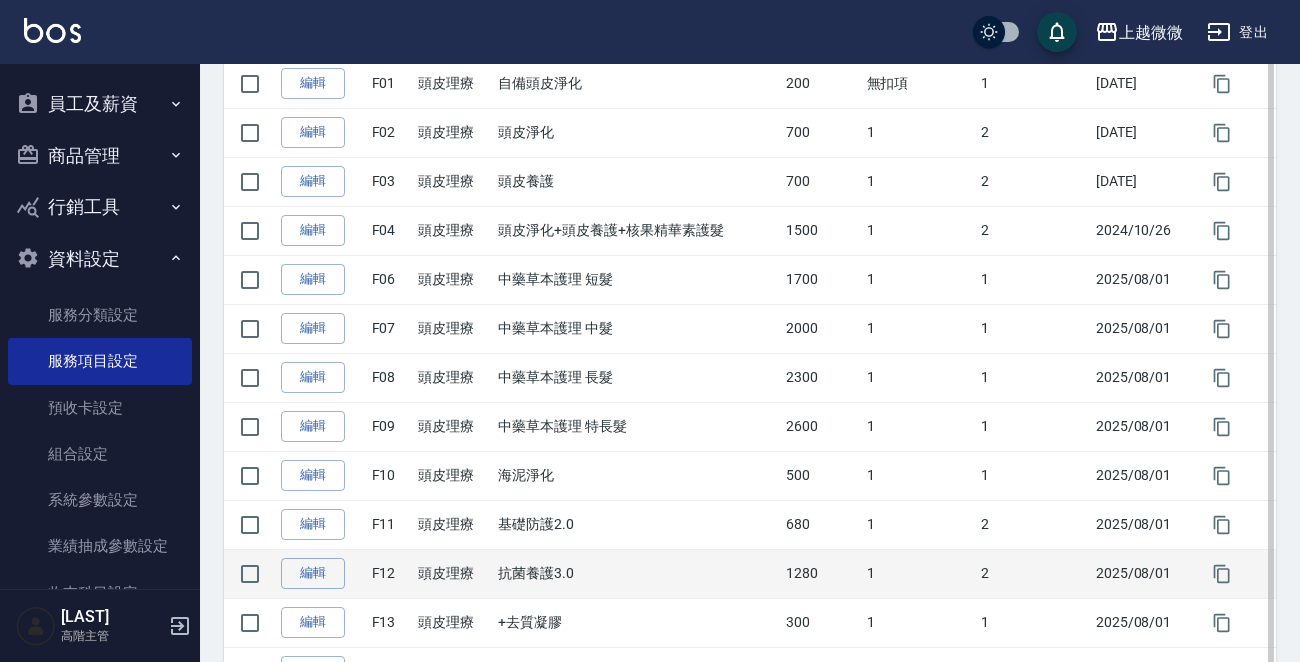 scroll, scrollTop: 245, scrollLeft: 0, axis: vertical 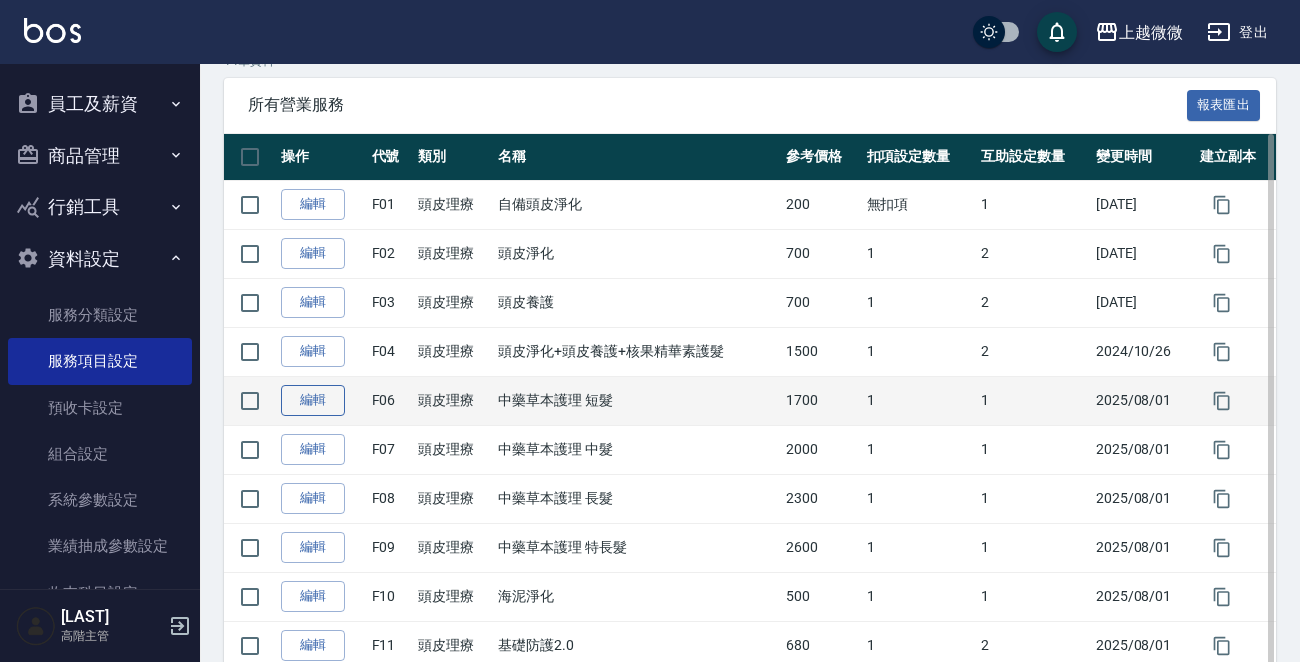 click on "編輯" at bounding box center [313, 400] 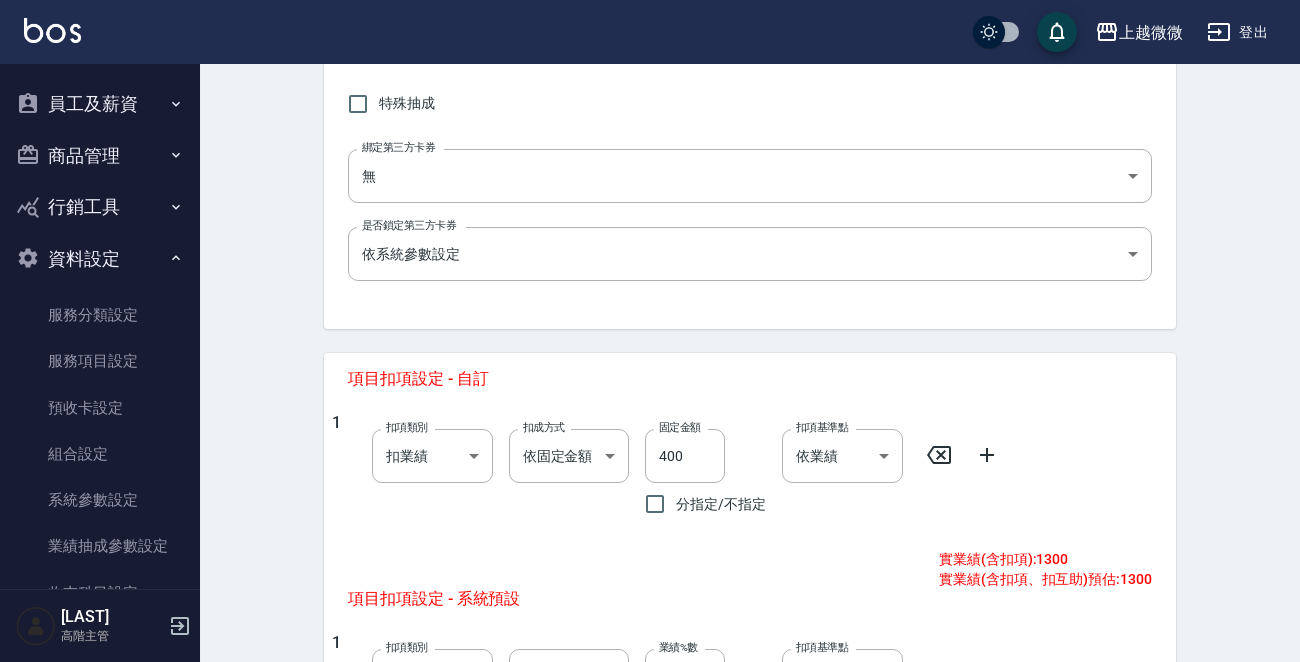 scroll, scrollTop: 700, scrollLeft: 0, axis: vertical 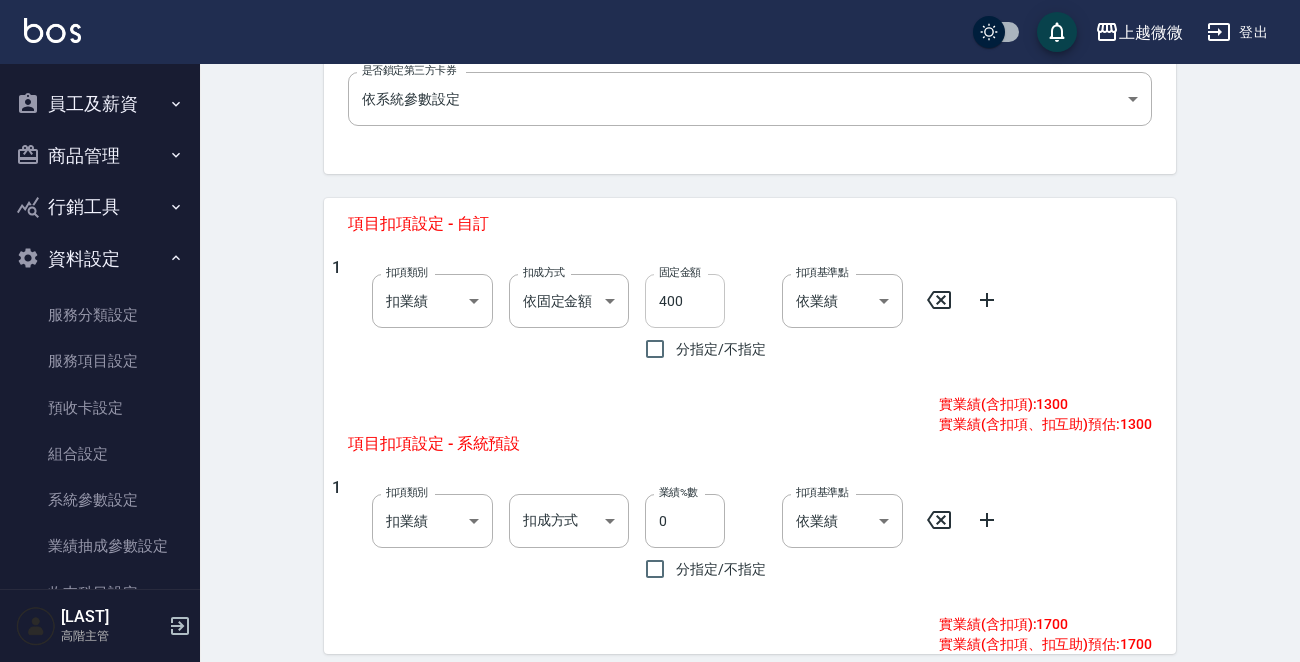 click on "400" at bounding box center [685, 301] 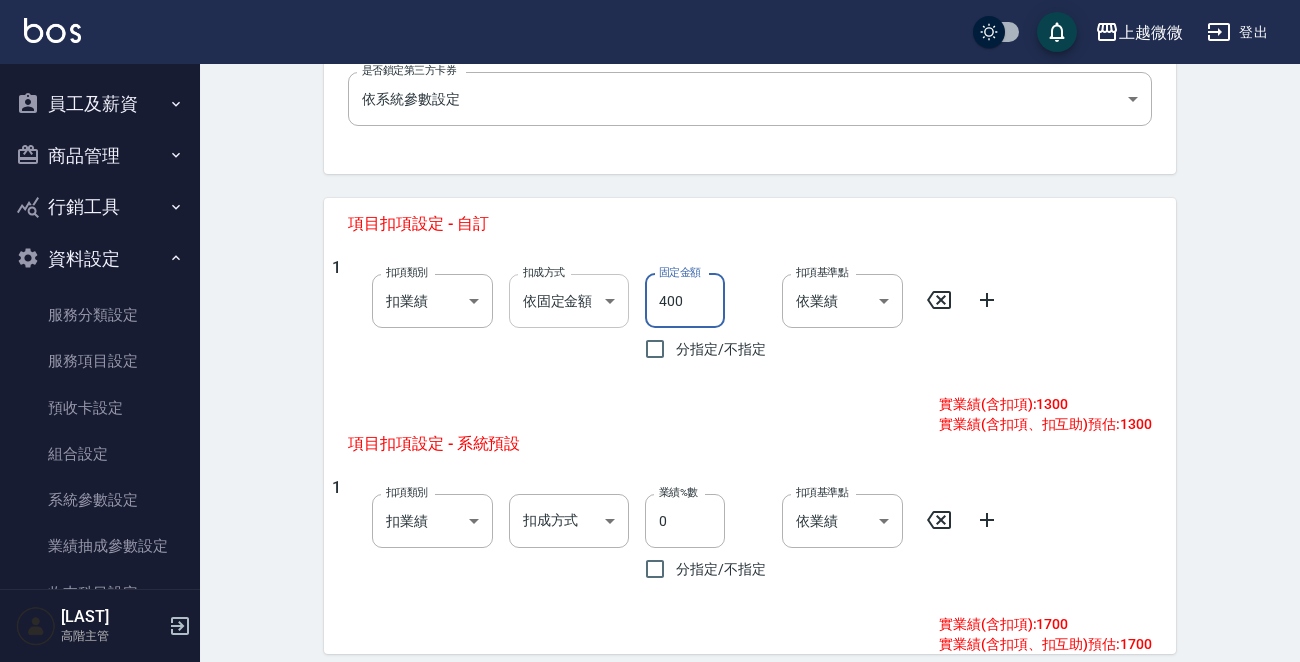 drag, startPoint x: 692, startPoint y: 297, endPoint x: 580, endPoint y: 284, distance: 112.75194 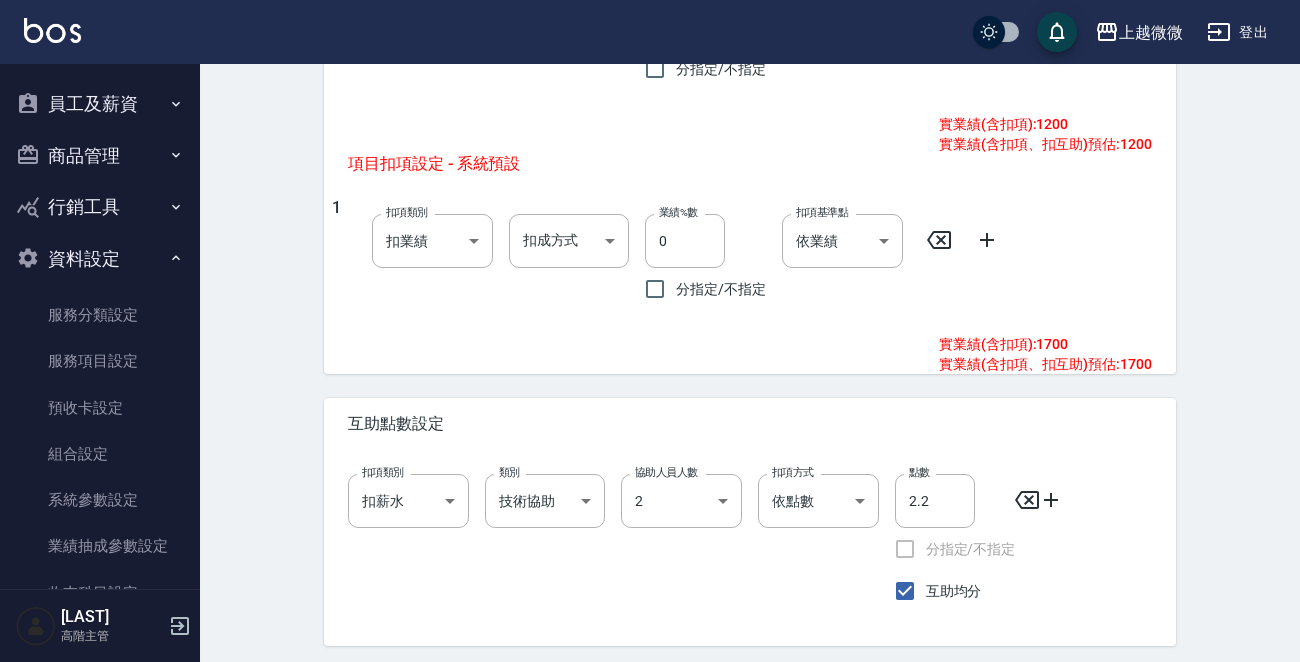 scroll, scrollTop: 1048, scrollLeft: 0, axis: vertical 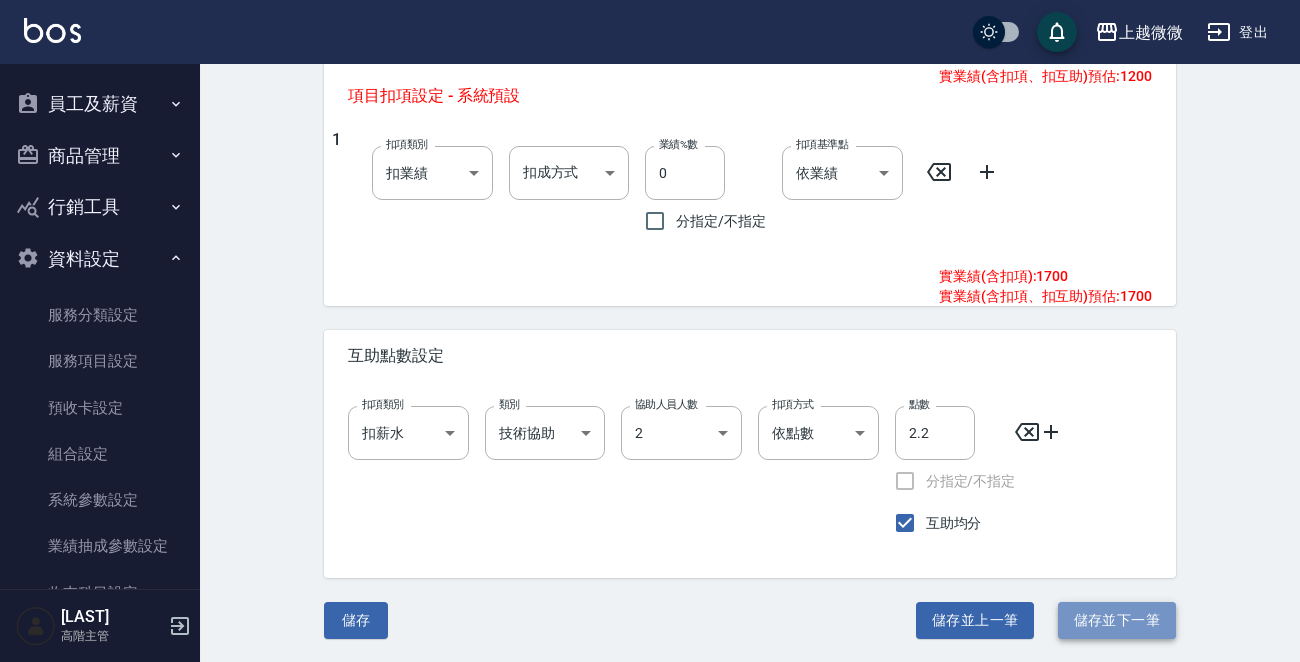 click on "儲存並下一筆" at bounding box center (1117, 620) 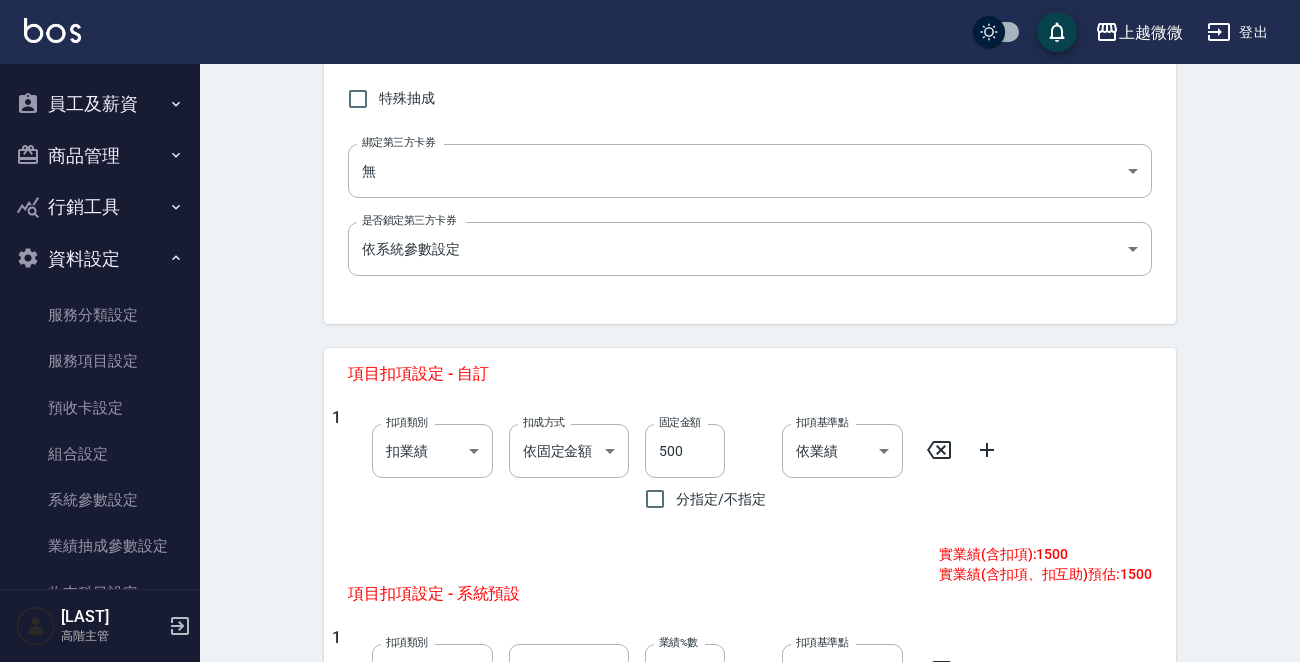 scroll, scrollTop: 800, scrollLeft: 0, axis: vertical 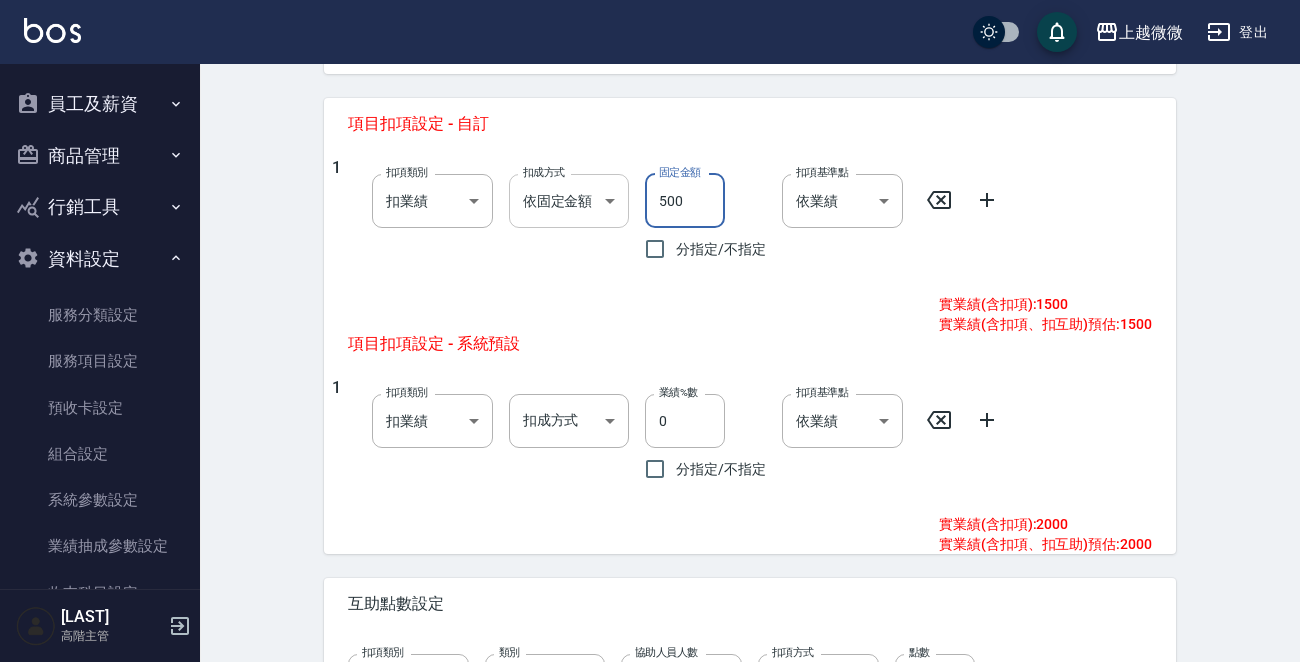 drag, startPoint x: 698, startPoint y: 204, endPoint x: 571, endPoint y: 189, distance: 127.88276 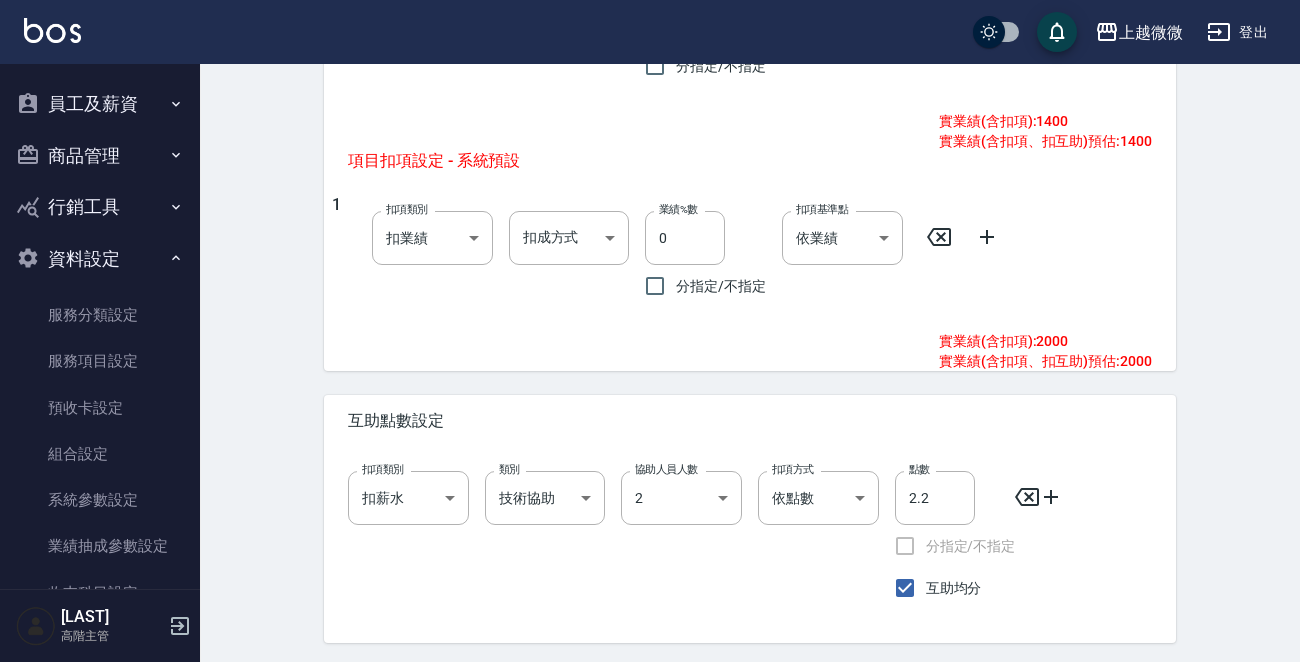scroll, scrollTop: 1048, scrollLeft: 0, axis: vertical 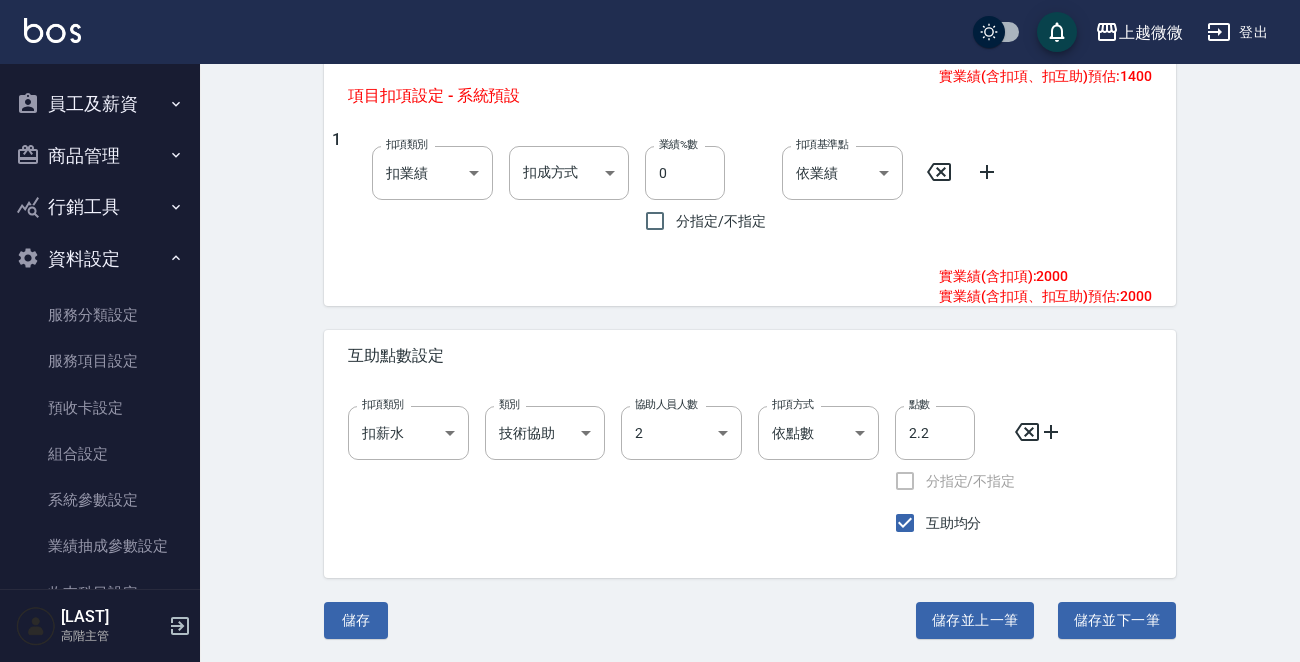 click on "儲存並下一筆" at bounding box center [1117, 620] 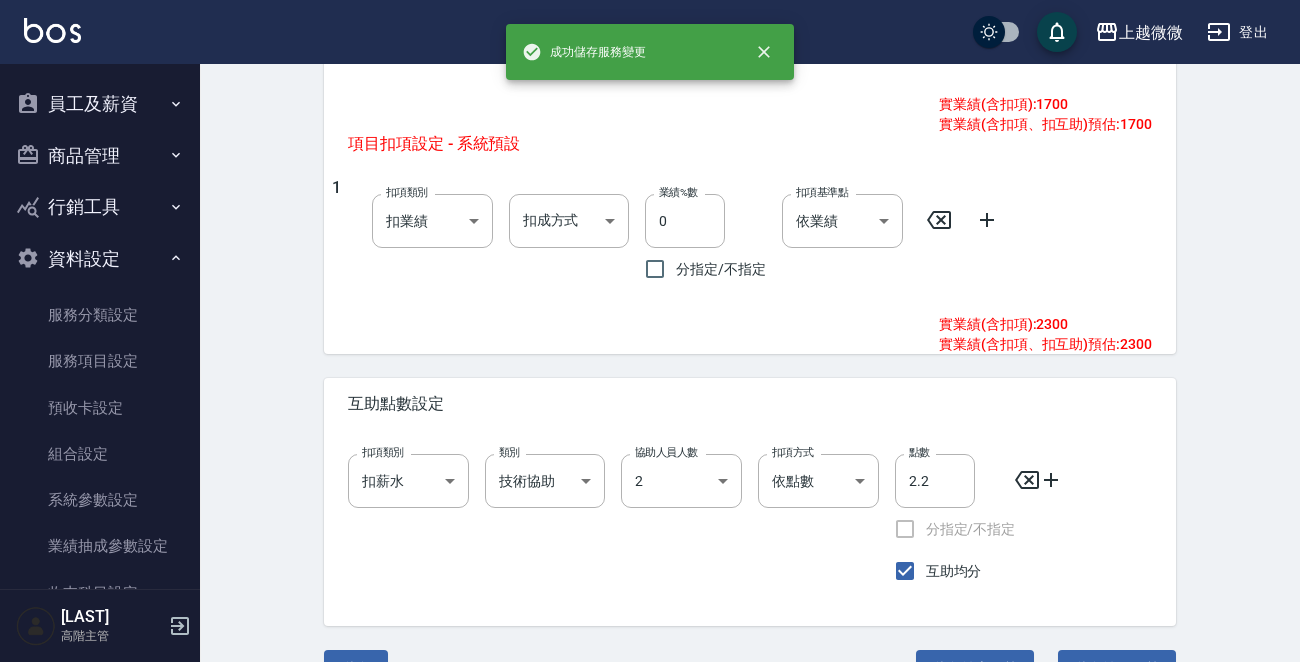scroll, scrollTop: 800, scrollLeft: 0, axis: vertical 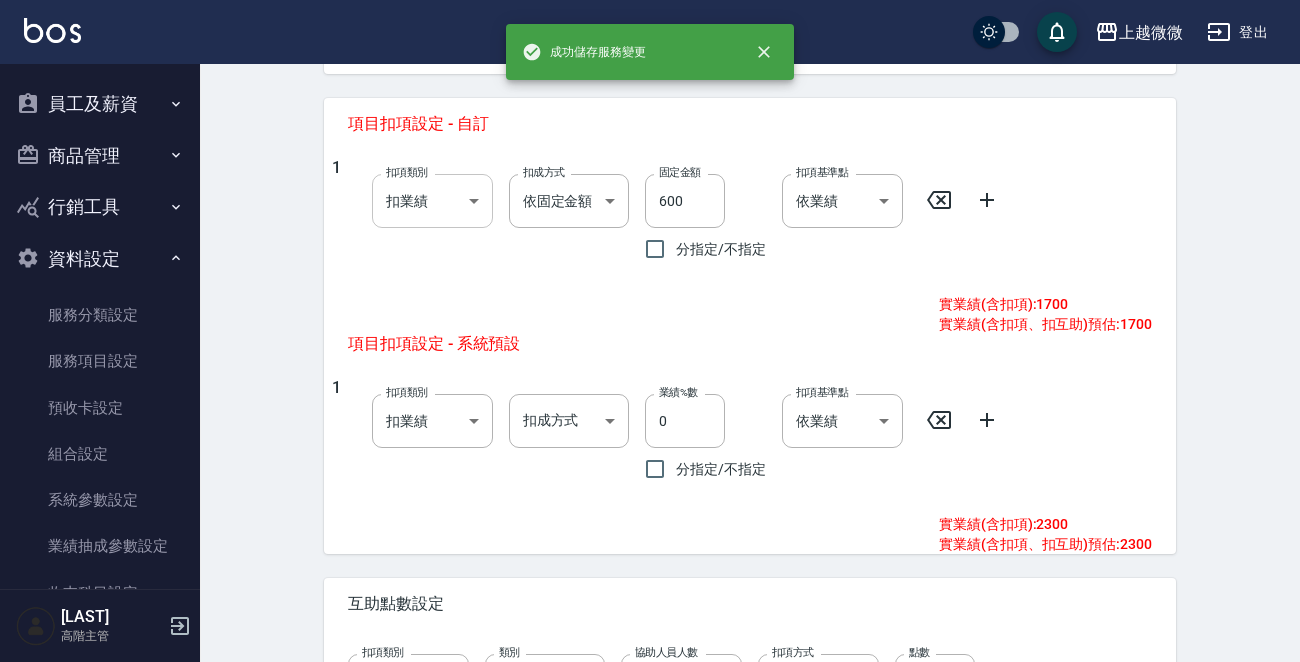 drag, startPoint x: 700, startPoint y: 204, endPoint x: 489, endPoint y: 197, distance: 211.11609 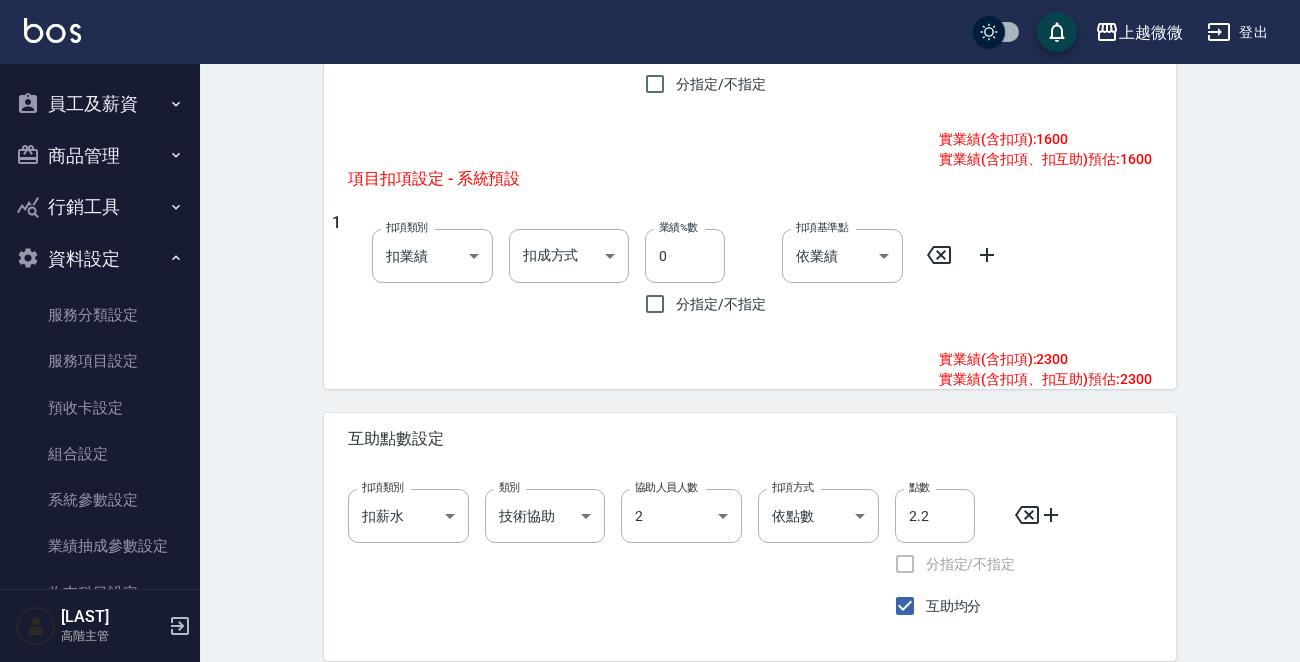 scroll, scrollTop: 1048, scrollLeft: 0, axis: vertical 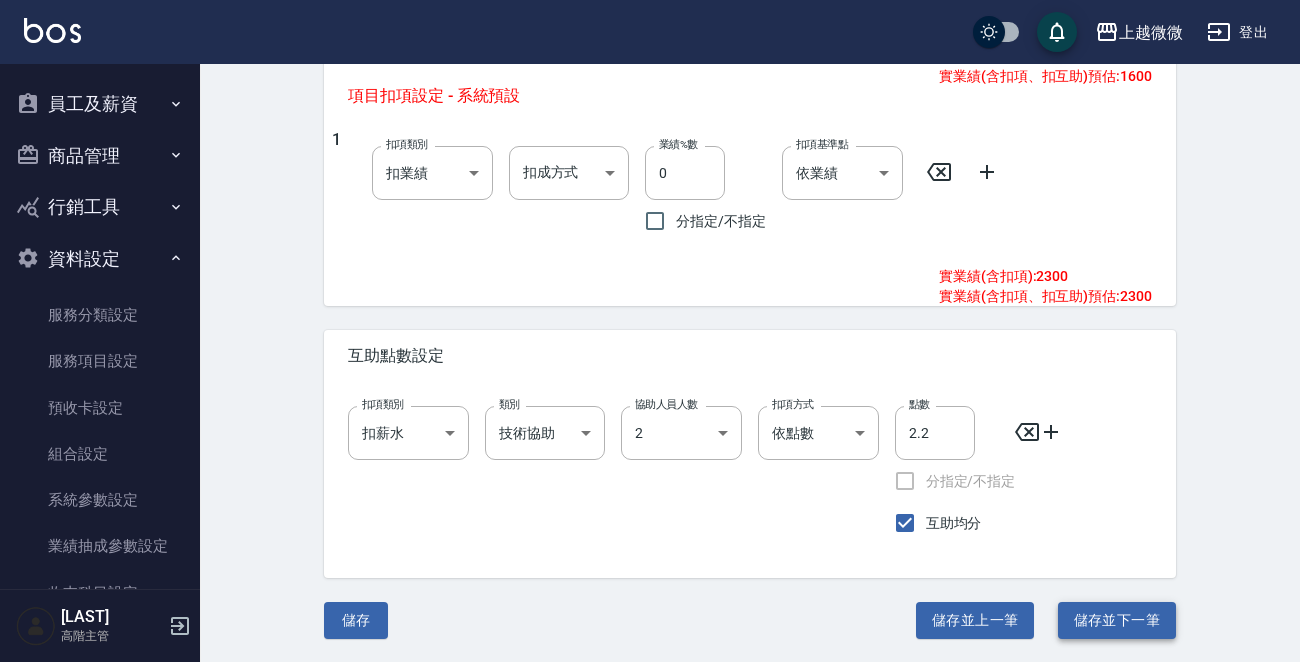click on "儲存並下一筆" at bounding box center (1117, 620) 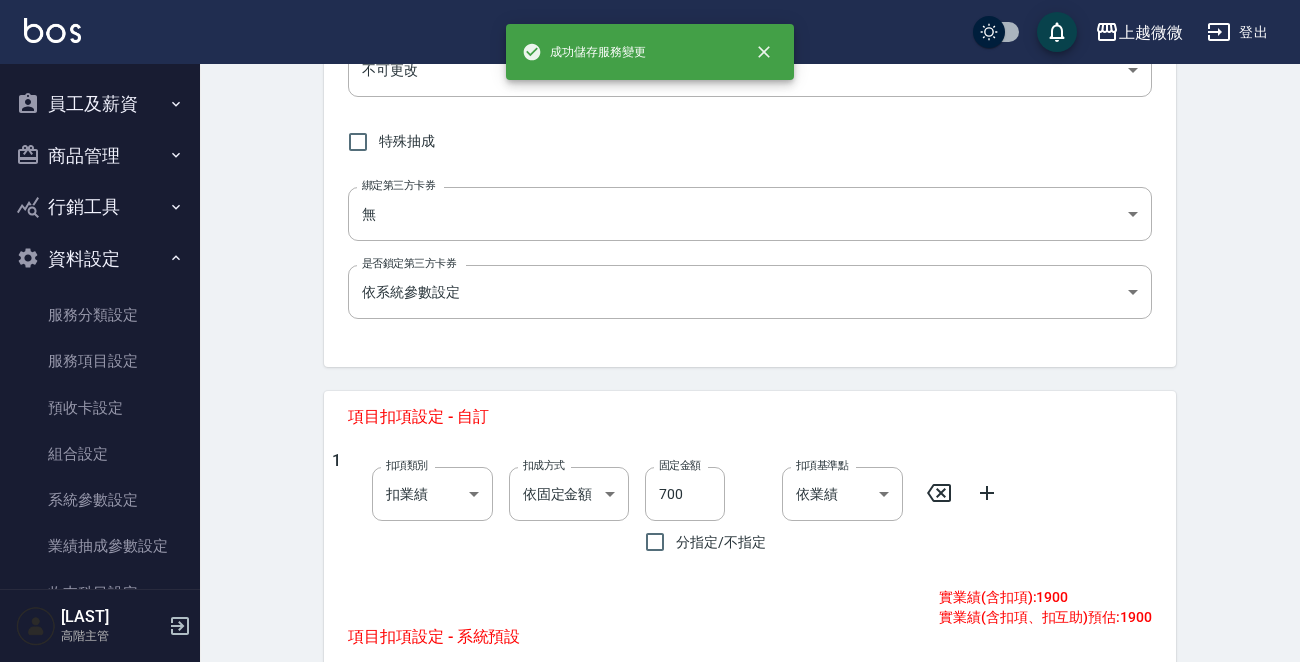scroll, scrollTop: 600, scrollLeft: 0, axis: vertical 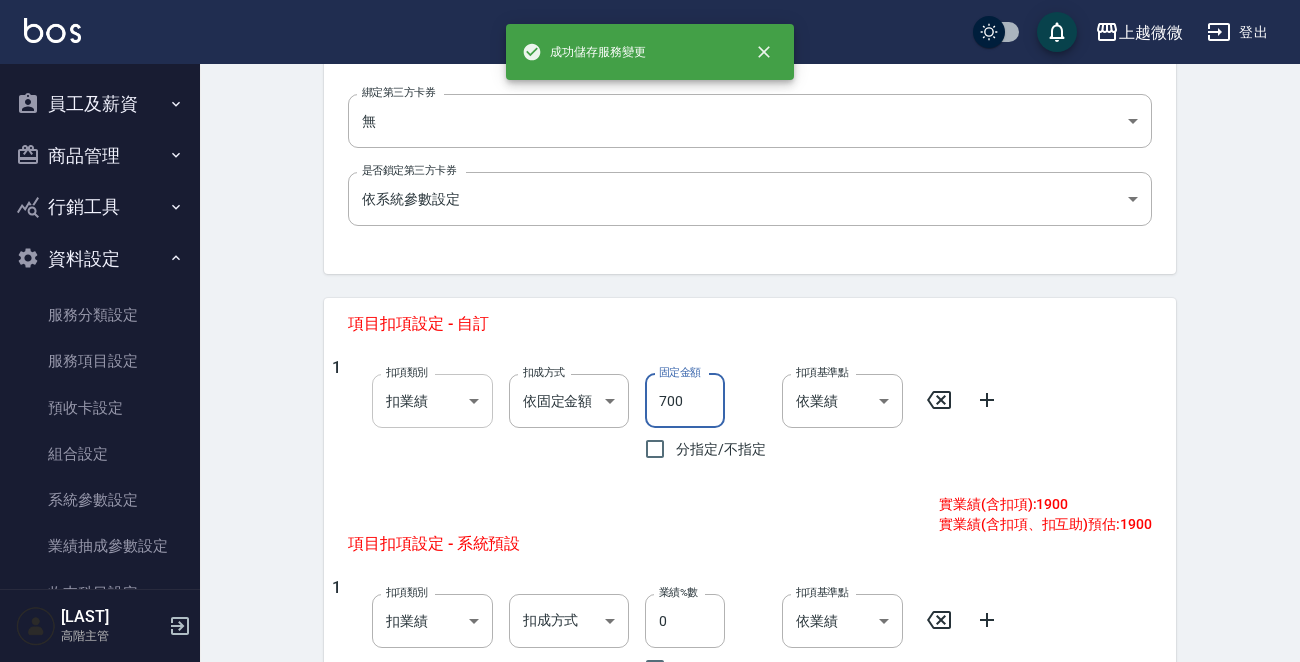 drag, startPoint x: 703, startPoint y: 389, endPoint x: 449, endPoint y: 404, distance: 254.44254 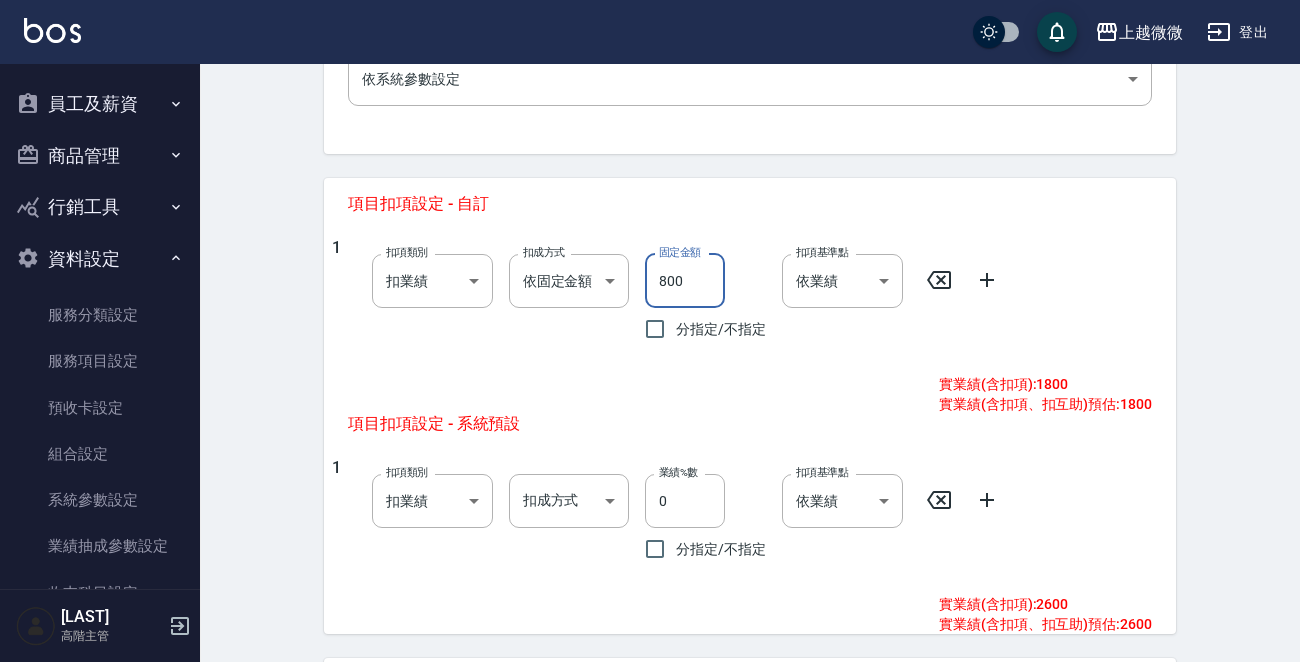 scroll, scrollTop: 1048, scrollLeft: 0, axis: vertical 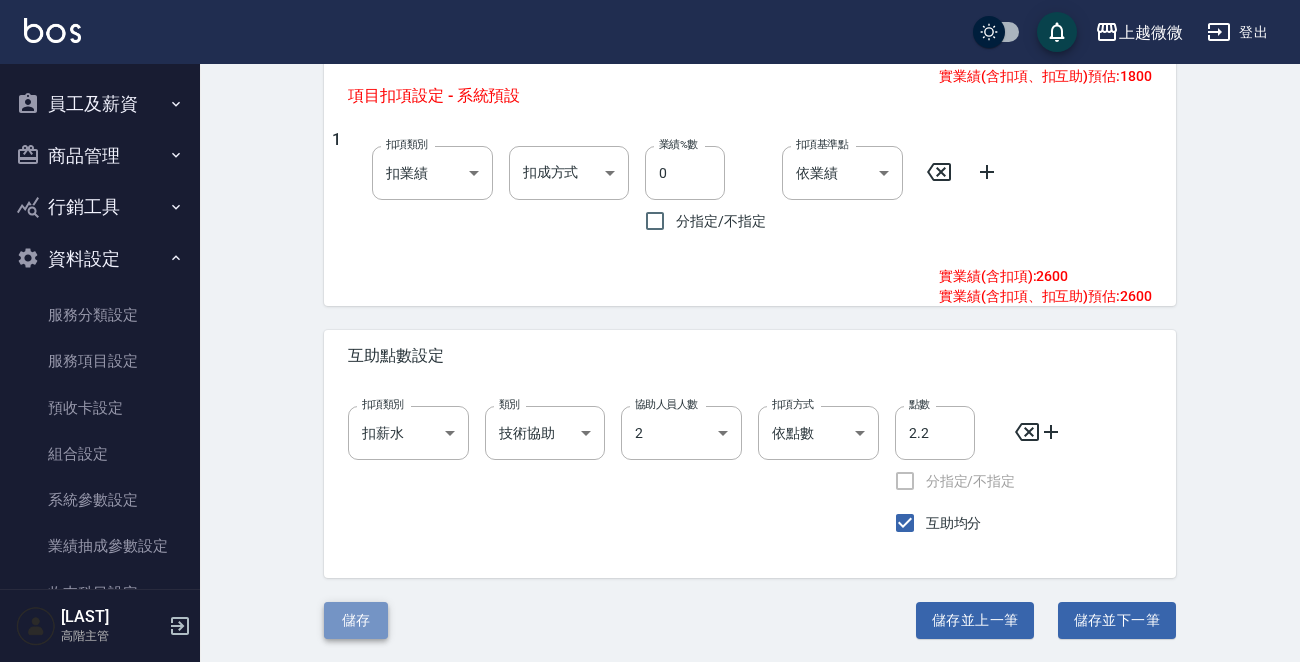 click on "儲存" at bounding box center [356, 620] 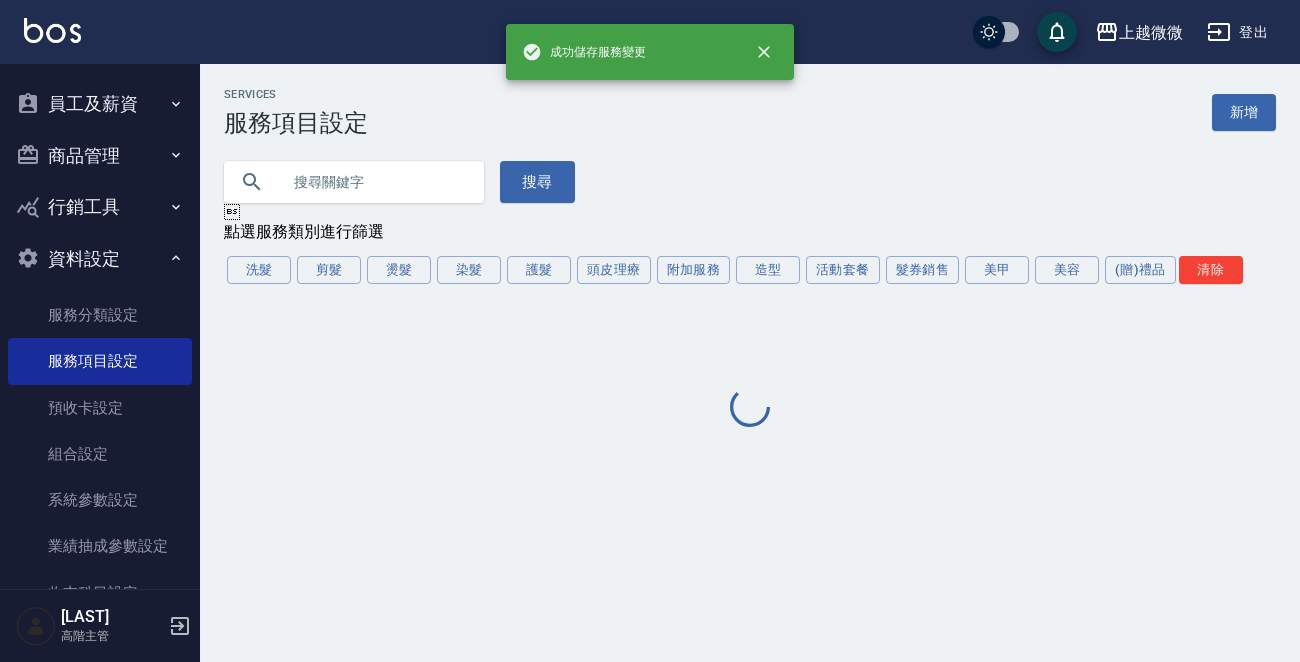 scroll, scrollTop: 0, scrollLeft: 0, axis: both 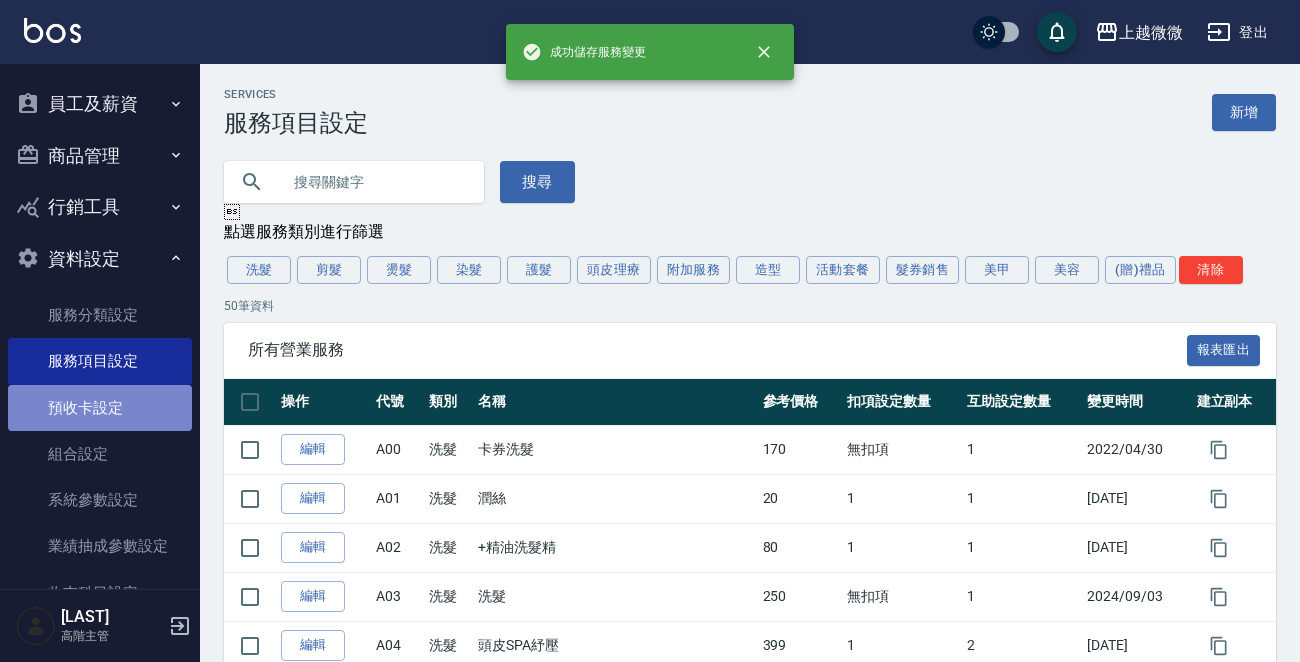 click on "預收卡設定" at bounding box center [100, 408] 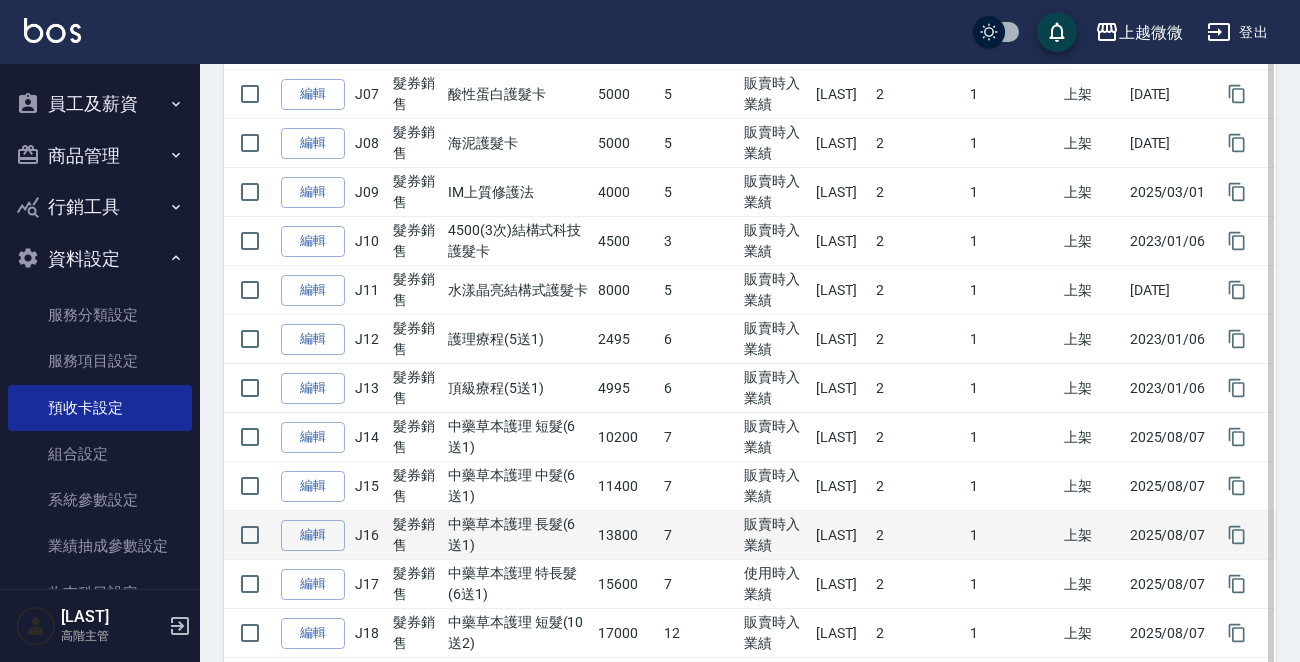 scroll, scrollTop: 800, scrollLeft: 0, axis: vertical 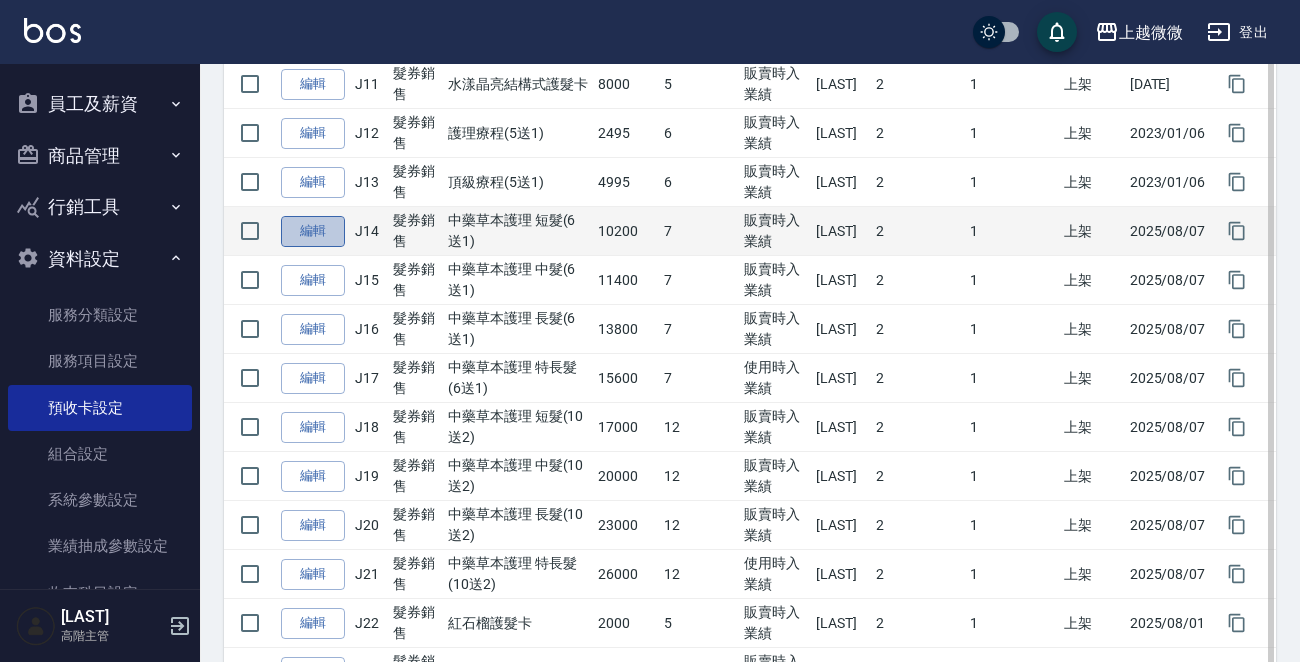 click on "編輯" at bounding box center [313, 231] 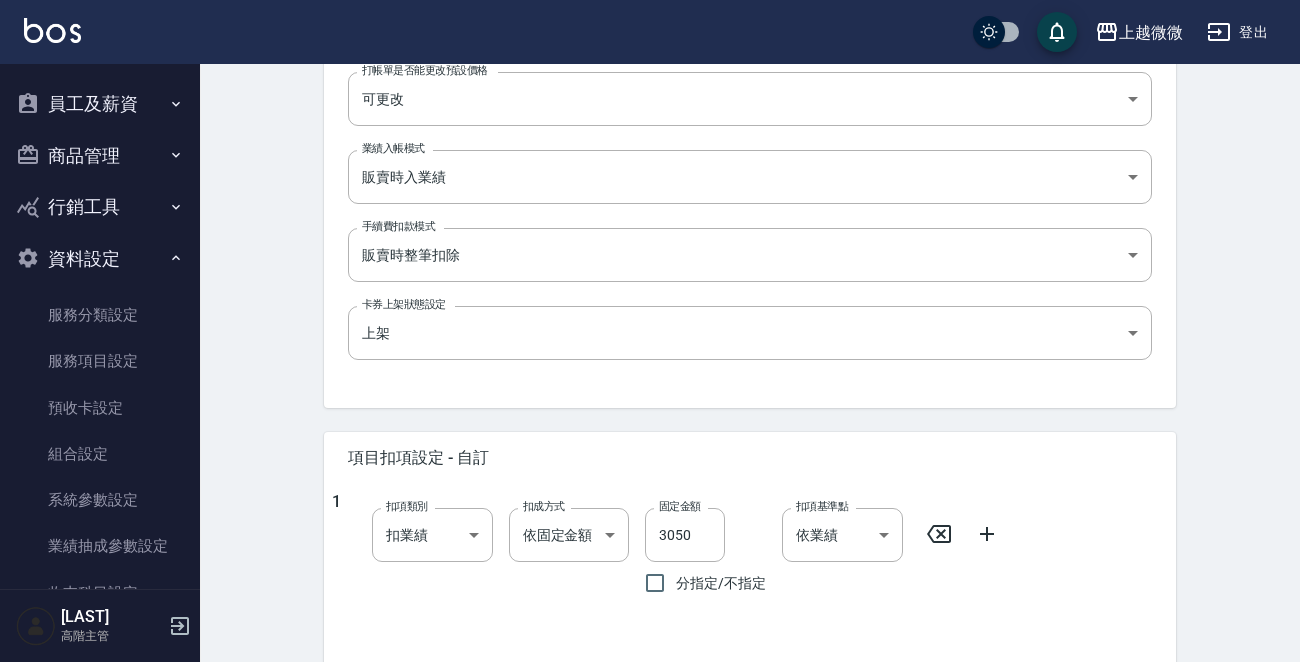 scroll, scrollTop: 800, scrollLeft: 0, axis: vertical 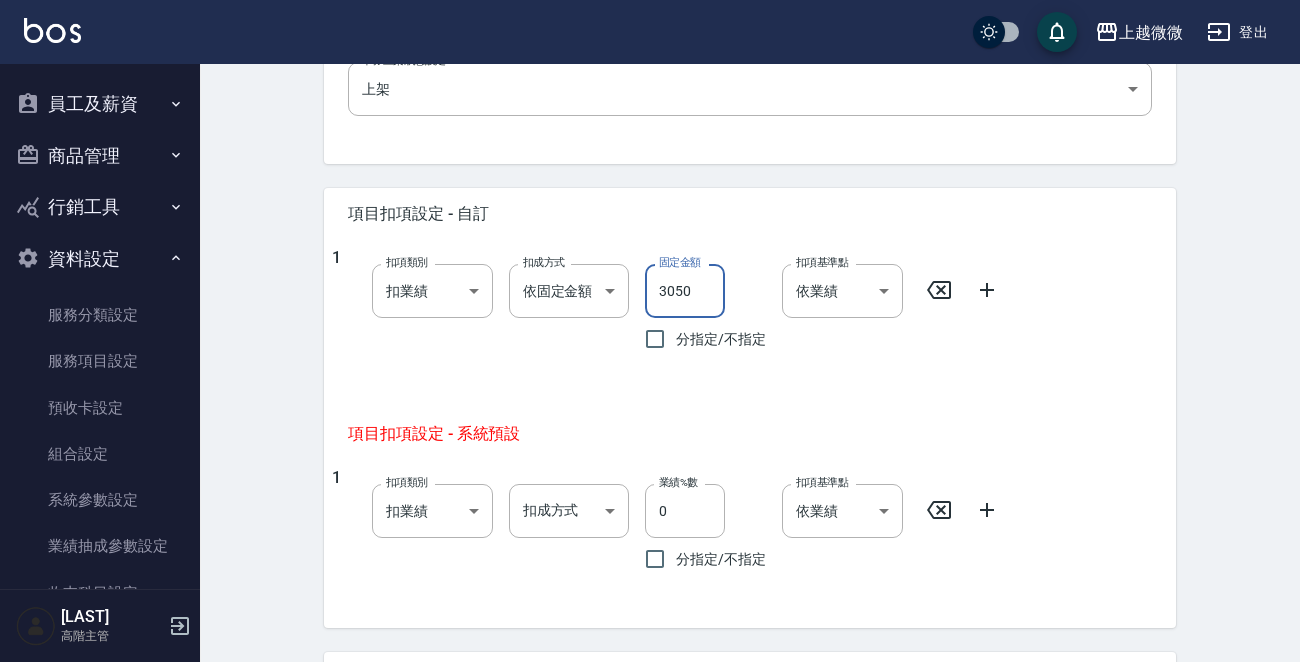 click on "3050" at bounding box center [685, 291] 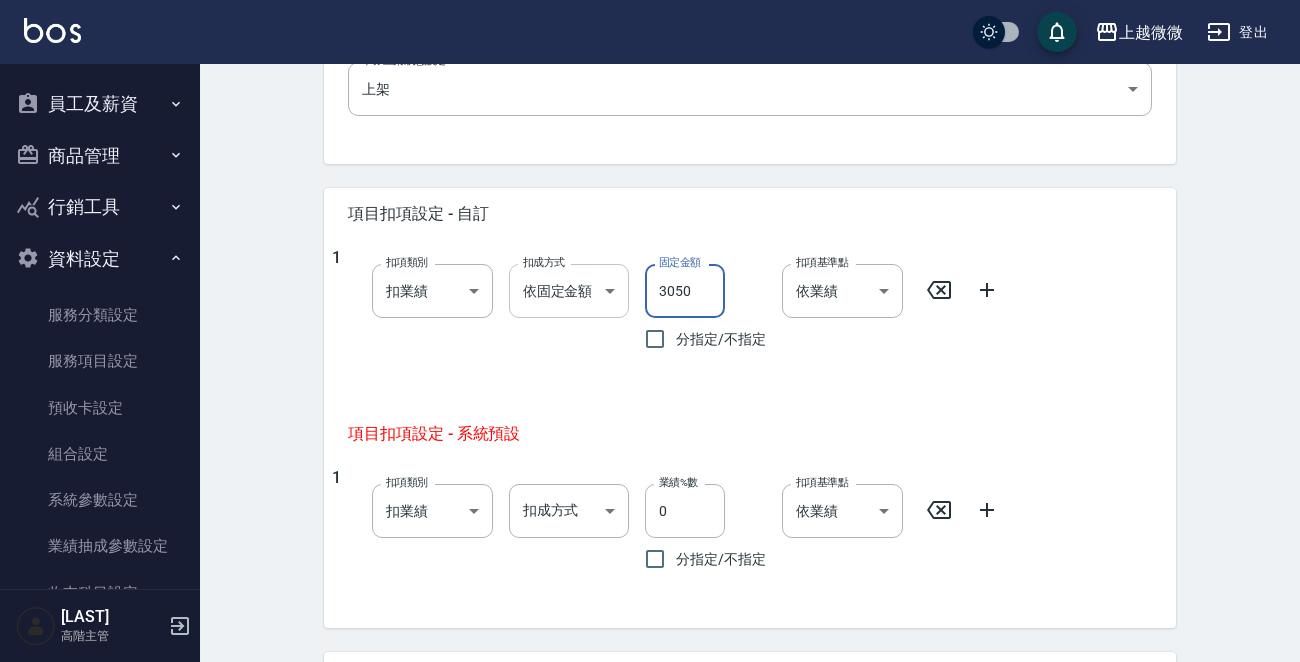 drag, startPoint x: 690, startPoint y: 282, endPoint x: 542, endPoint y: 286, distance: 148.05405 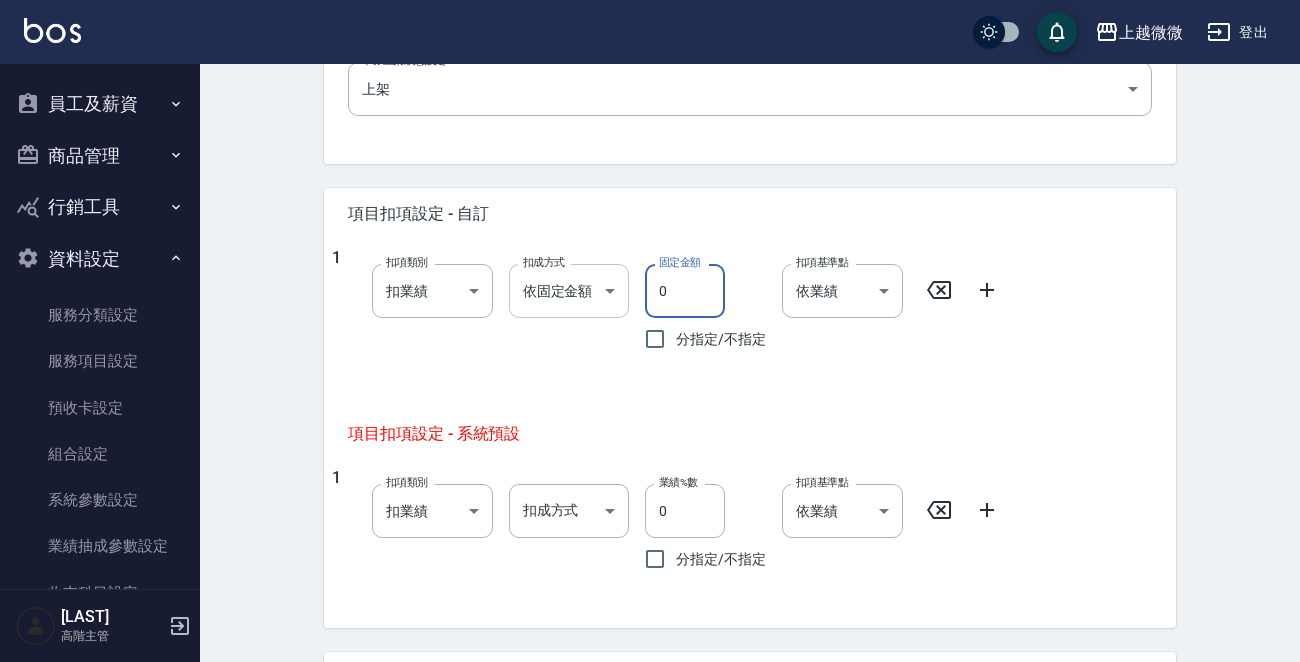 drag, startPoint x: 679, startPoint y: 283, endPoint x: 602, endPoint y: 286, distance: 77.05842 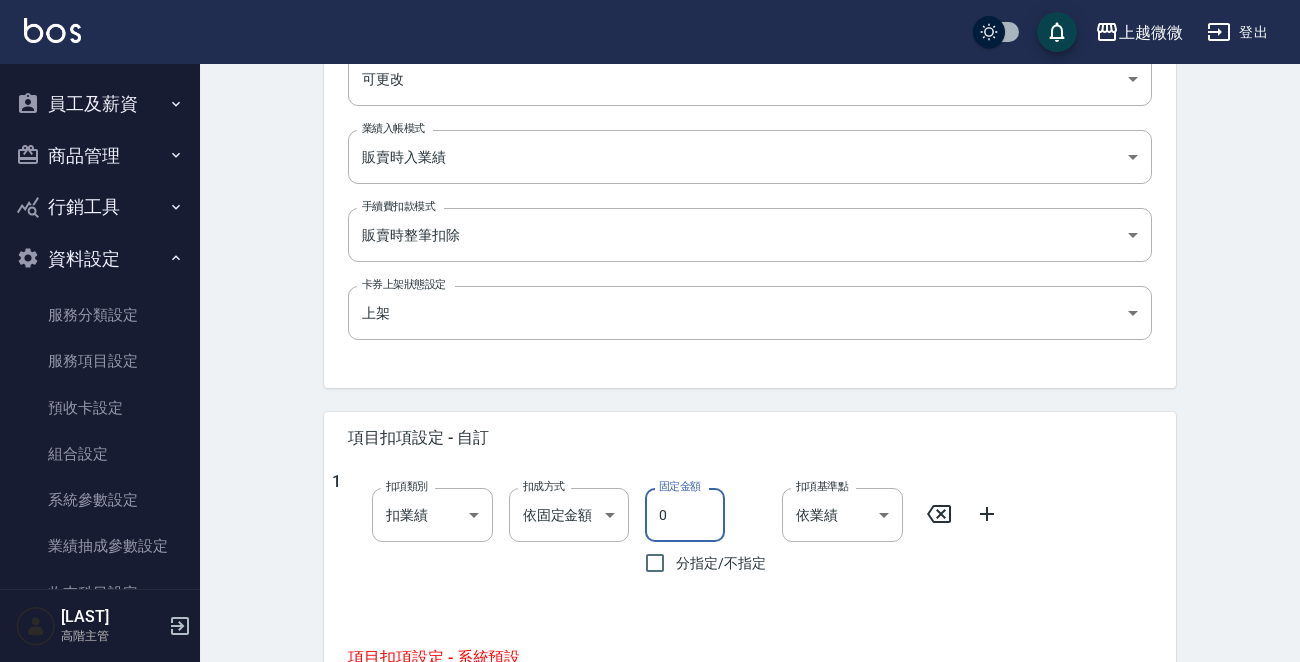 scroll, scrollTop: 800, scrollLeft: 0, axis: vertical 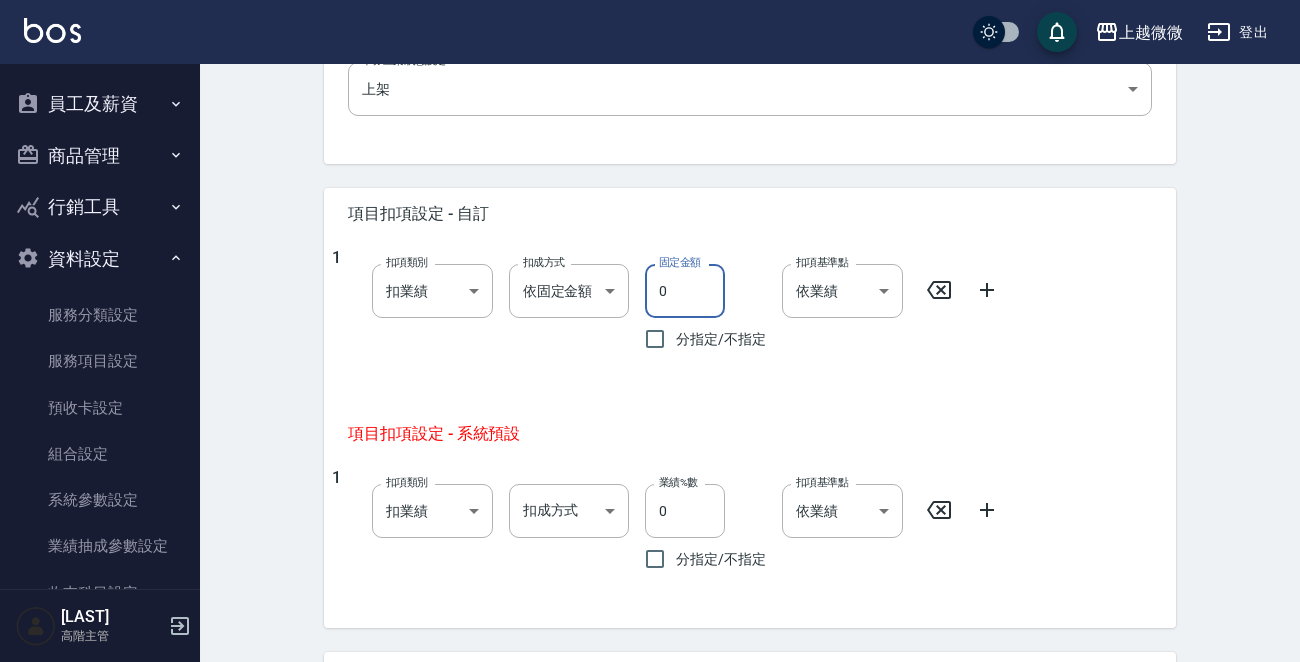 click on "0" at bounding box center (685, 291) 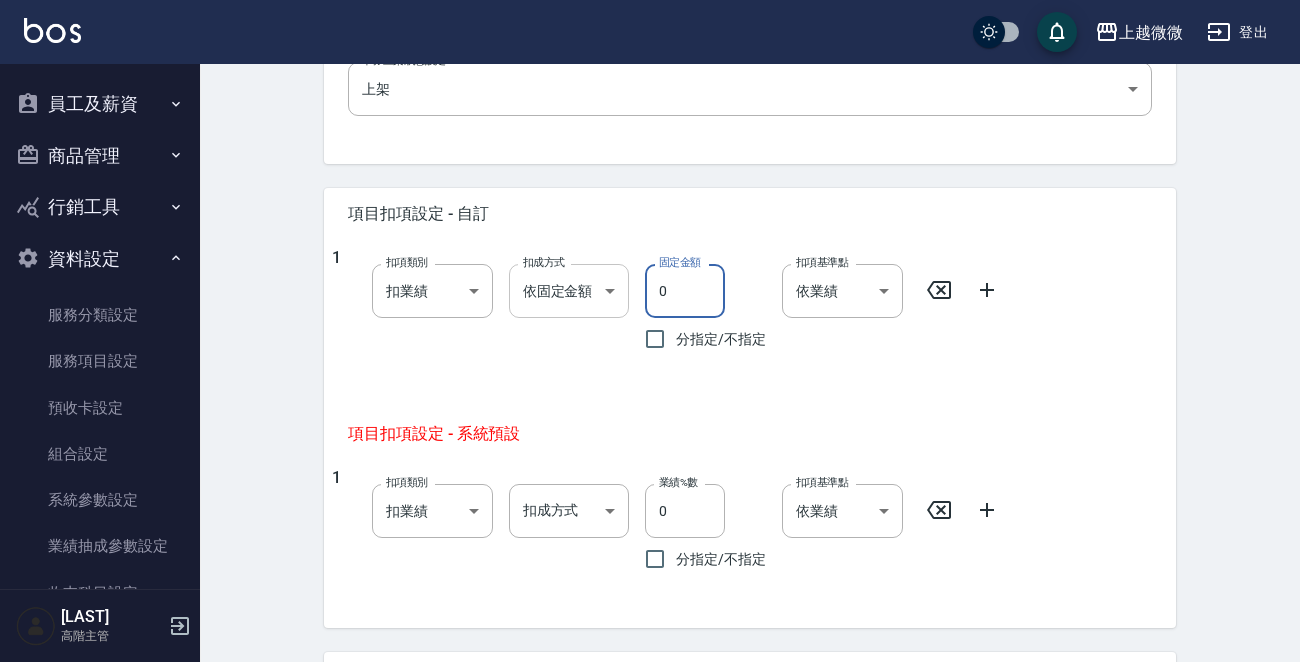 drag, startPoint x: 707, startPoint y: 284, endPoint x: 589, endPoint y: 288, distance: 118.06778 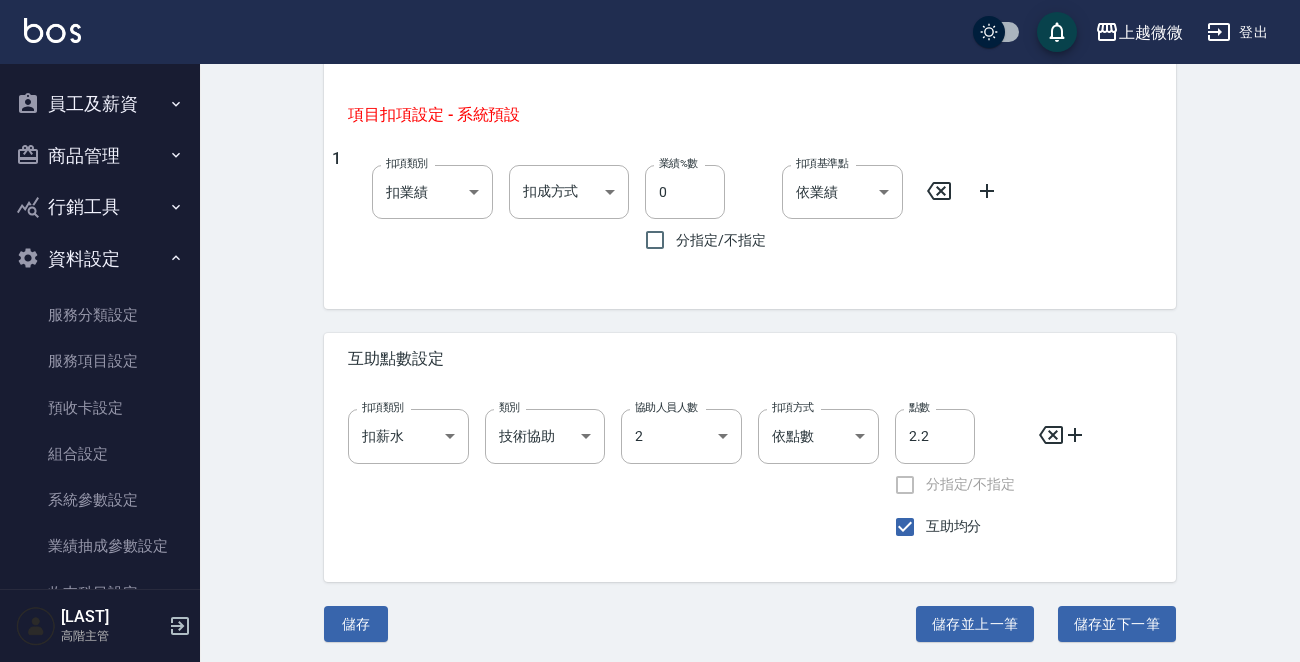 scroll, scrollTop: 1122, scrollLeft: 0, axis: vertical 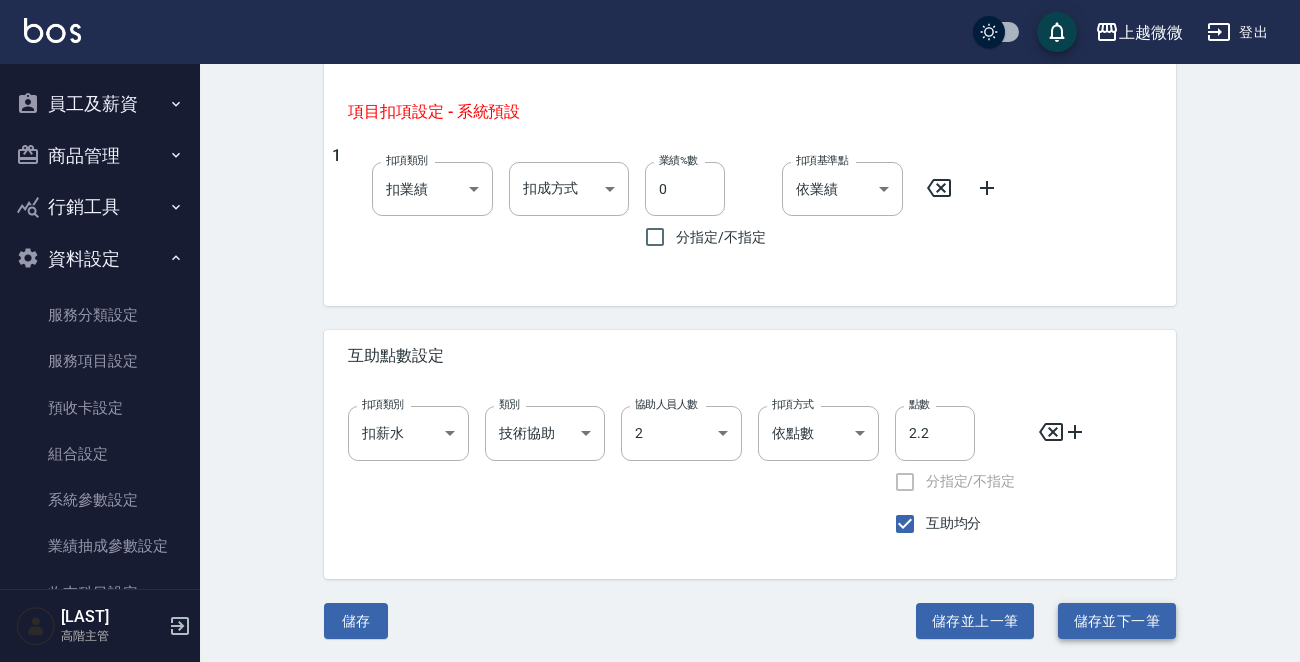 click on "儲存並下一筆" at bounding box center (1117, 621) 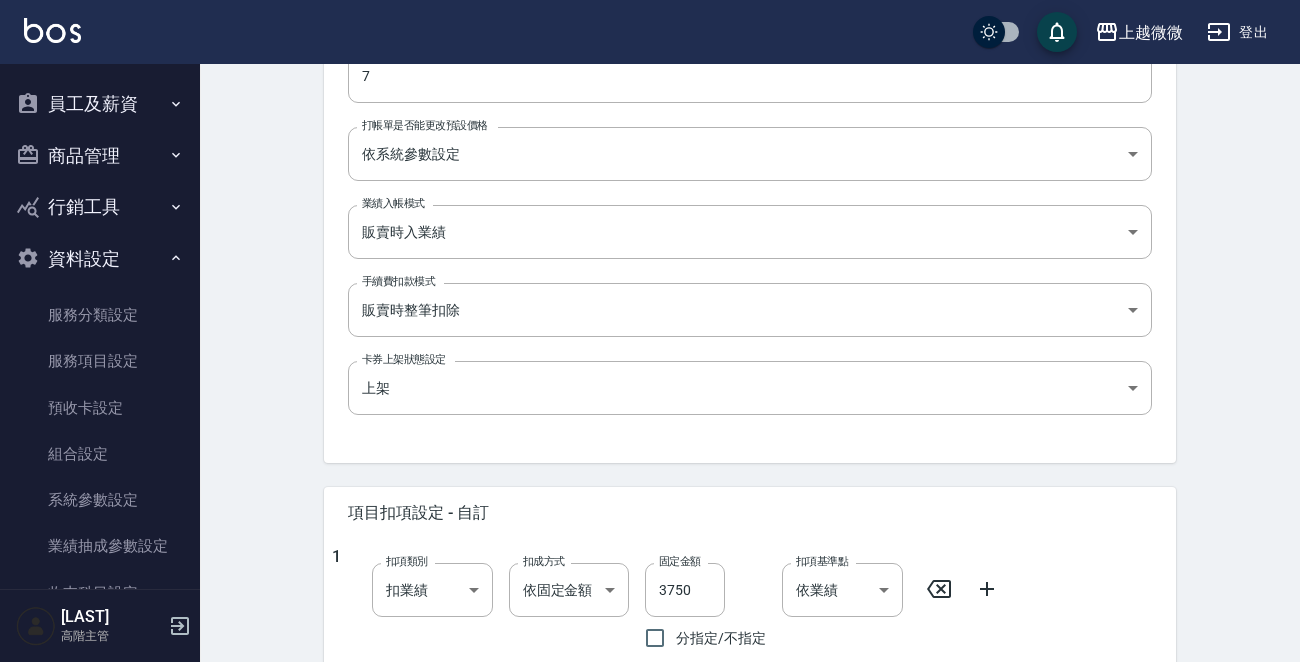 scroll, scrollTop: 800, scrollLeft: 0, axis: vertical 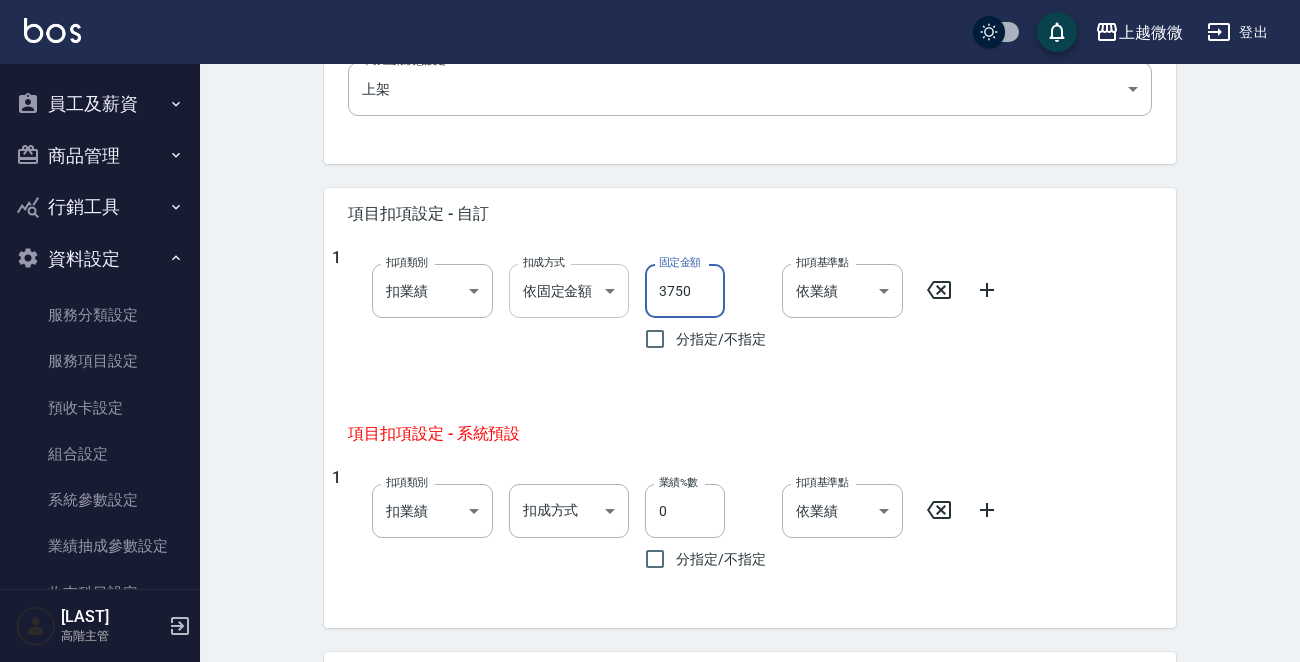 drag, startPoint x: 706, startPoint y: 282, endPoint x: 583, endPoint y: 282, distance: 123 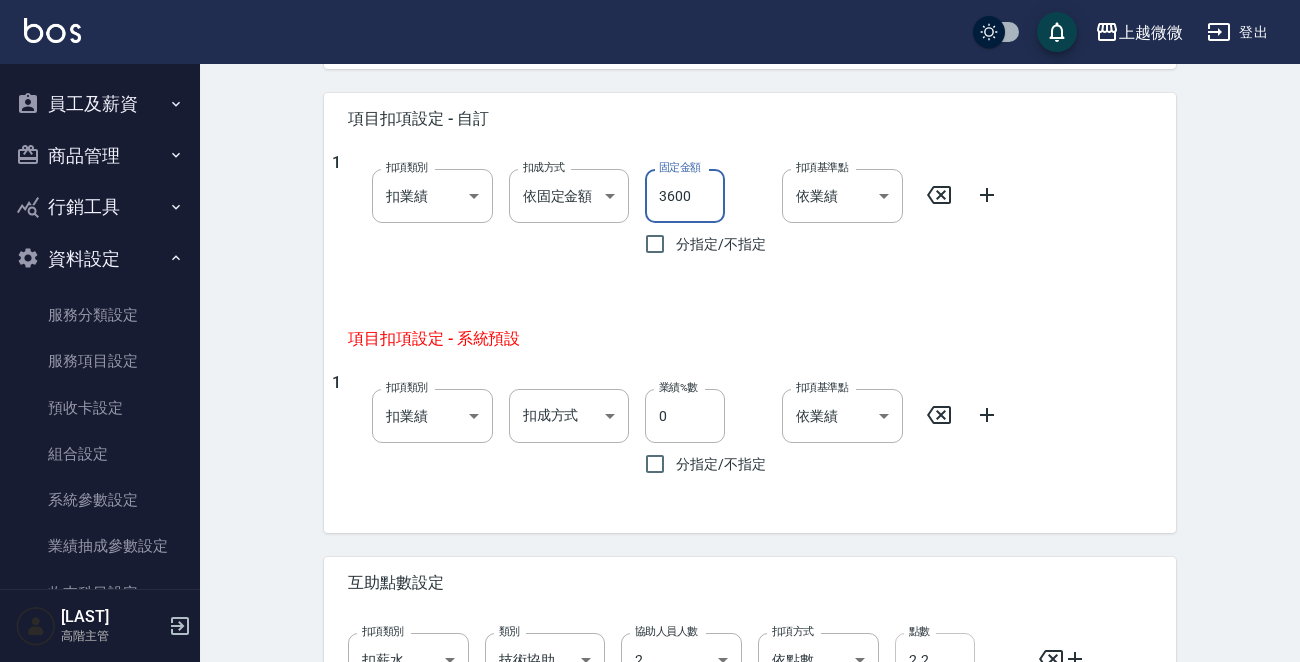 scroll, scrollTop: 1122, scrollLeft: 0, axis: vertical 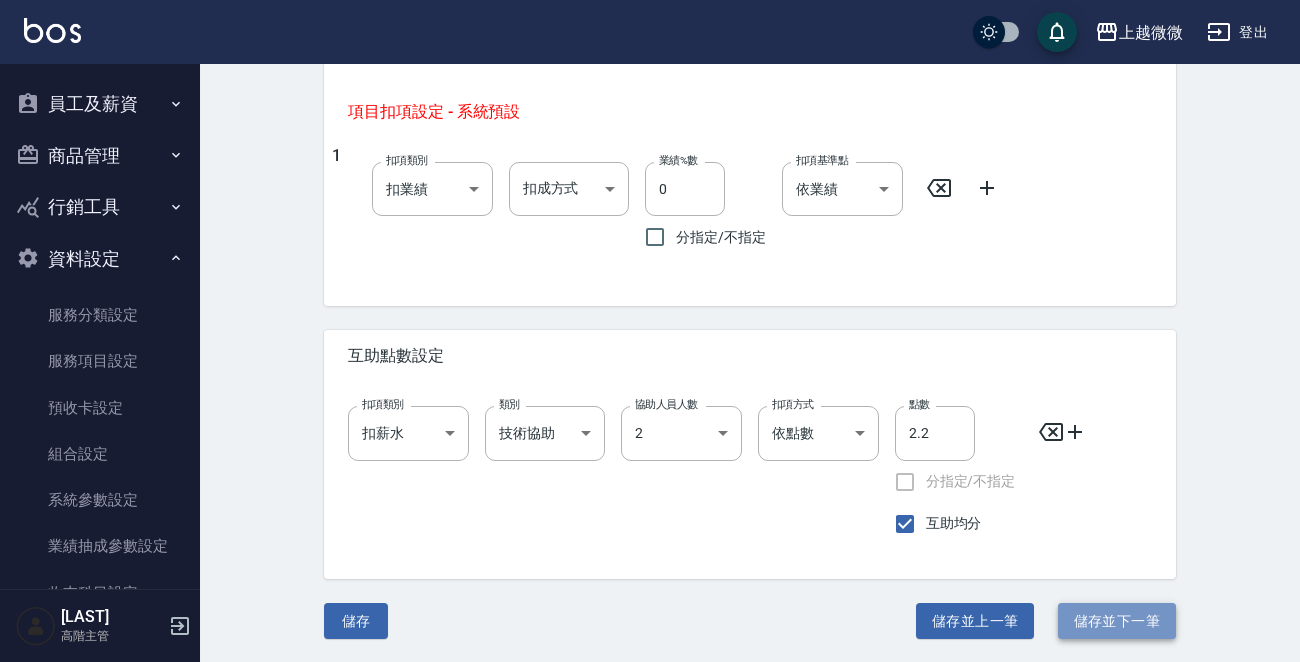 click on "儲存並下一筆" at bounding box center (1117, 621) 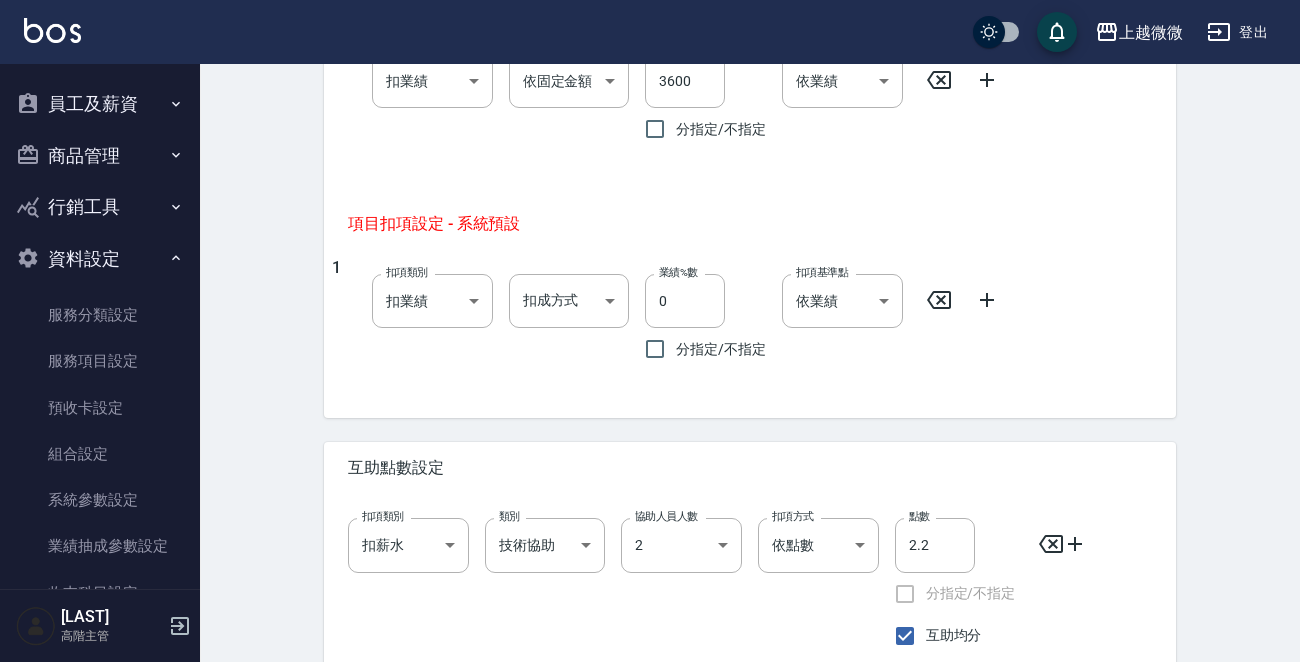 scroll, scrollTop: 1122, scrollLeft: 0, axis: vertical 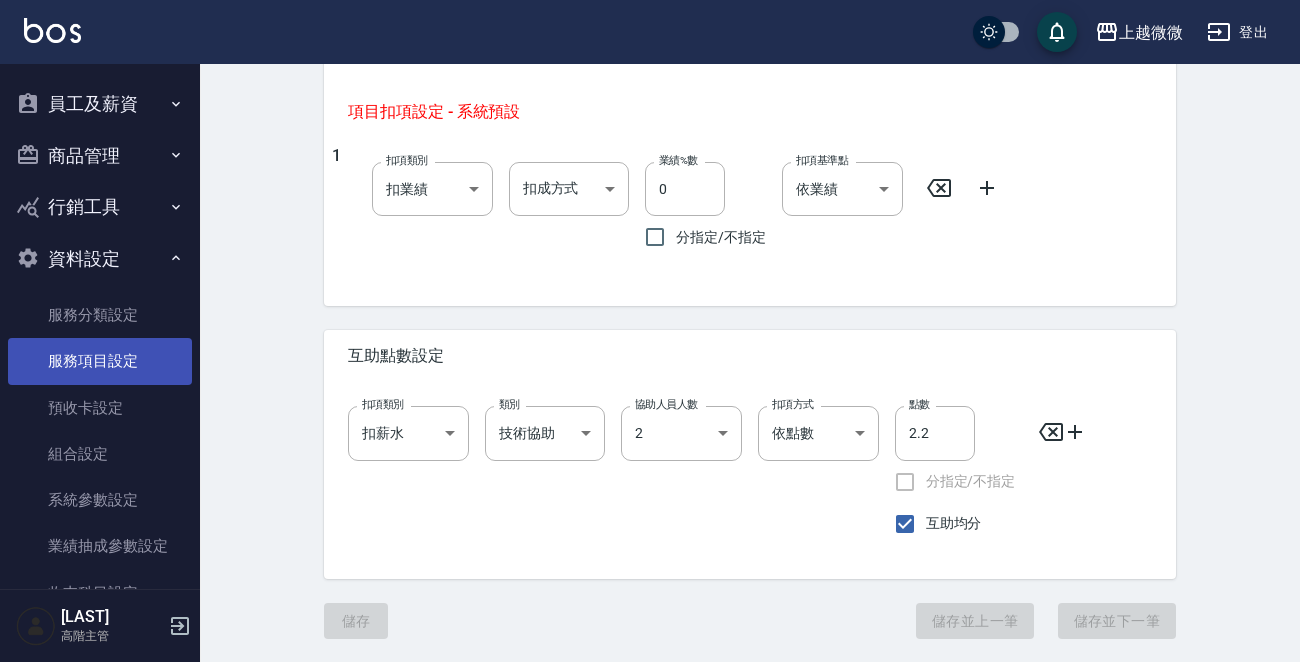 click on "服務項目設定" at bounding box center [100, 361] 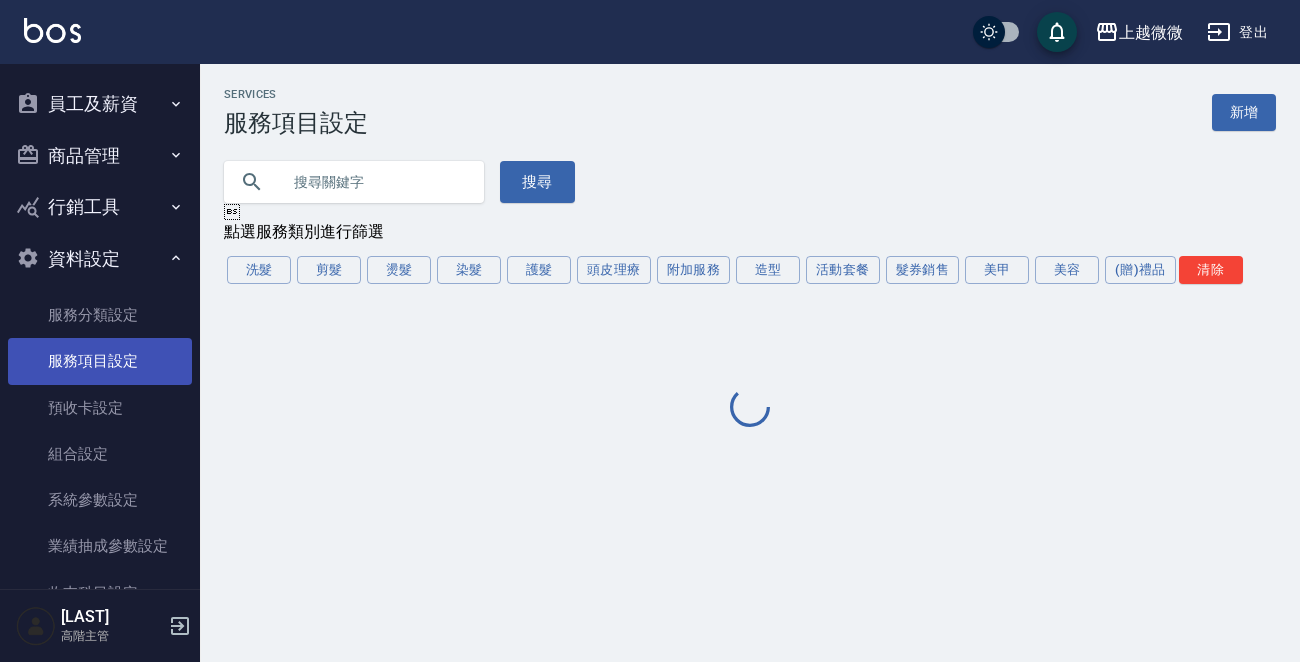 scroll, scrollTop: 0, scrollLeft: 0, axis: both 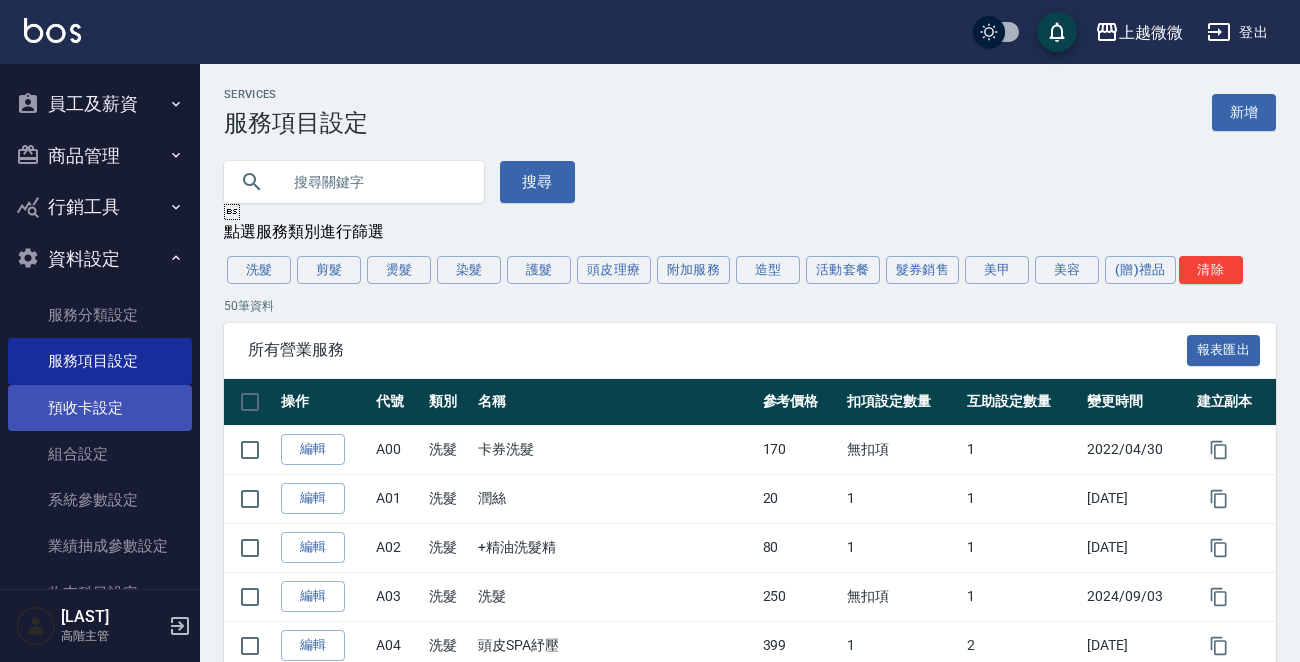 click on "預收卡設定" at bounding box center [100, 408] 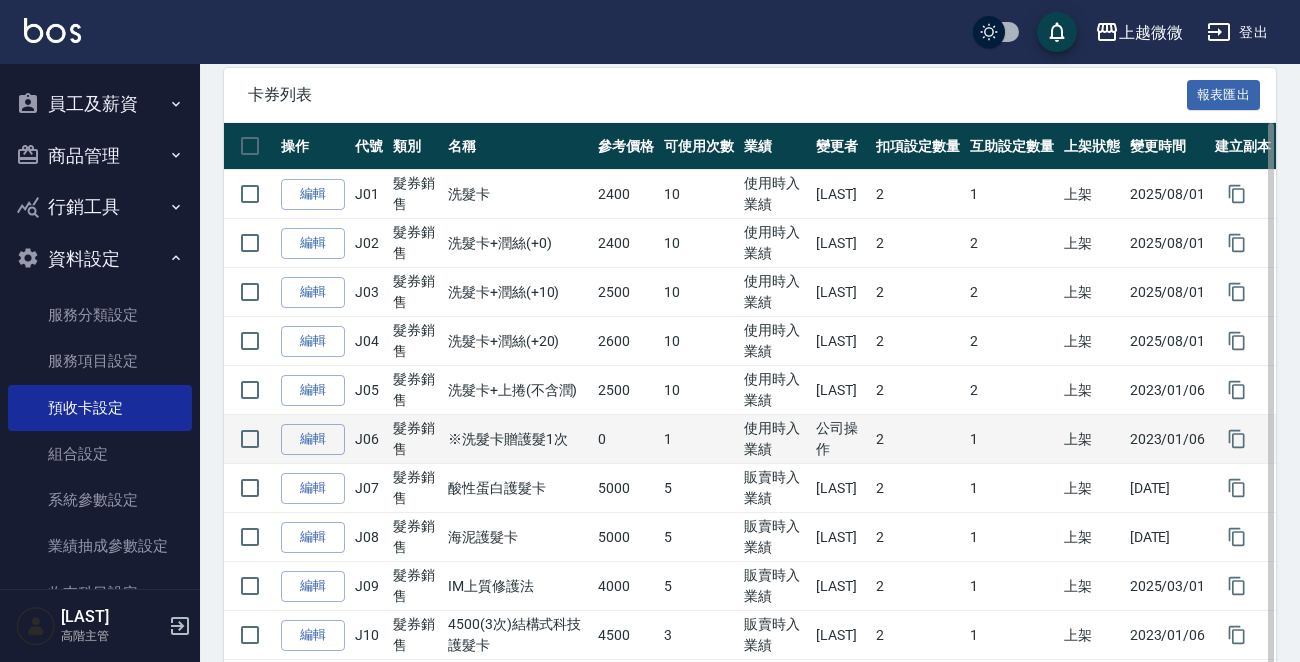 scroll, scrollTop: 700, scrollLeft: 0, axis: vertical 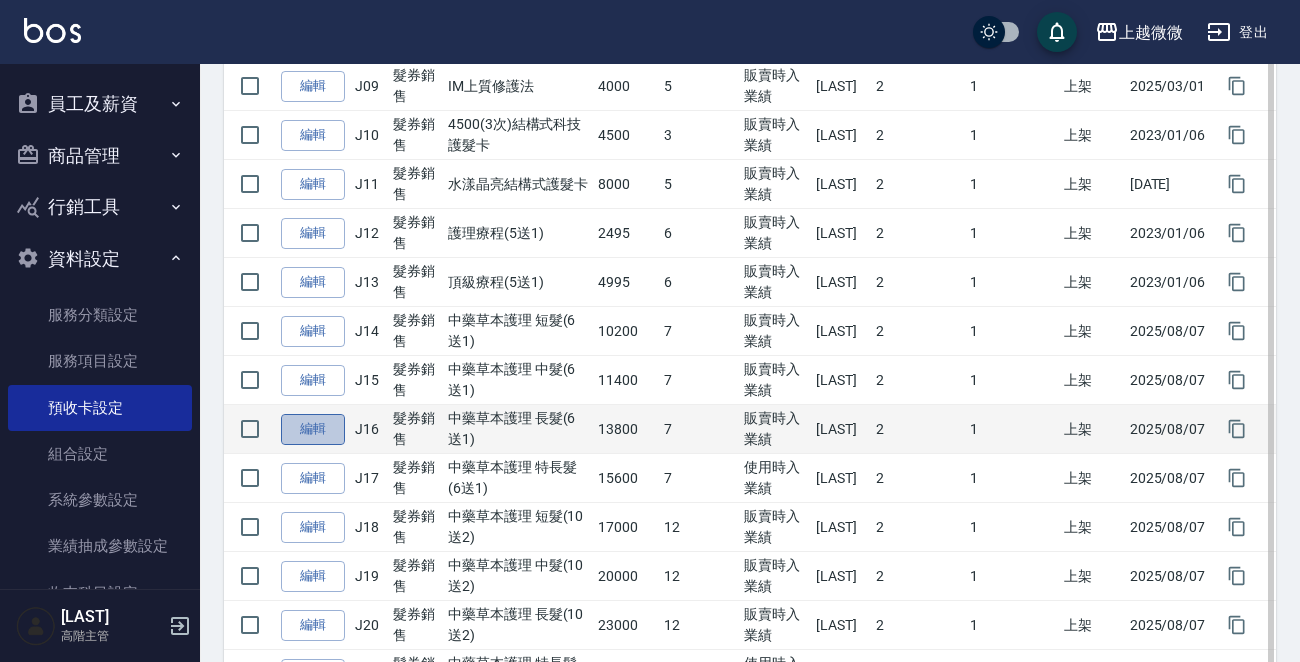 click on "編輯" at bounding box center (313, 429) 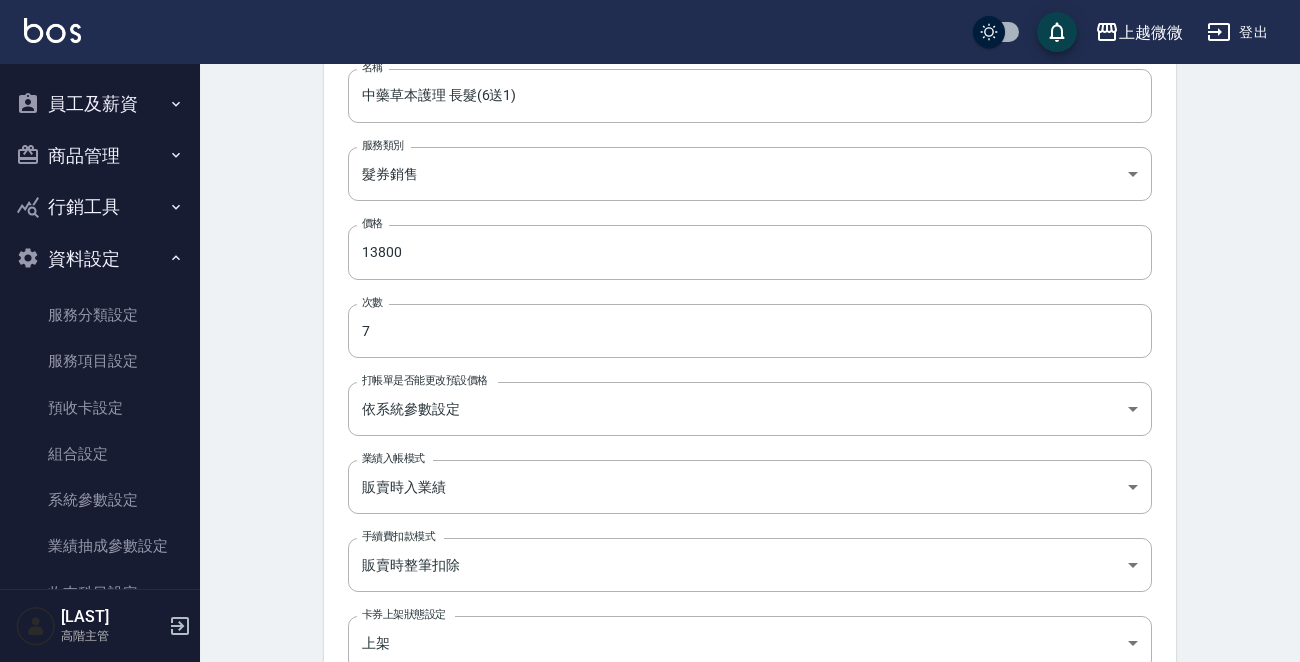 scroll, scrollTop: 600, scrollLeft: 0, axis: vertical 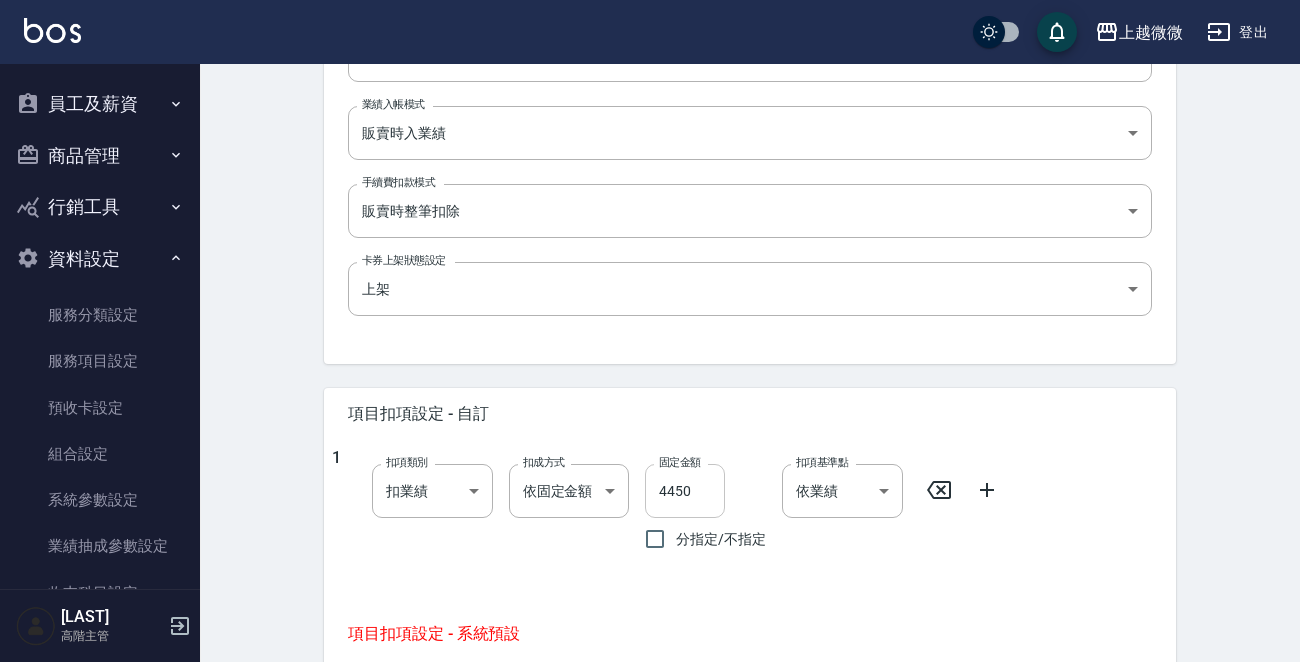 click on "4450" at bounding box center (685, 491) 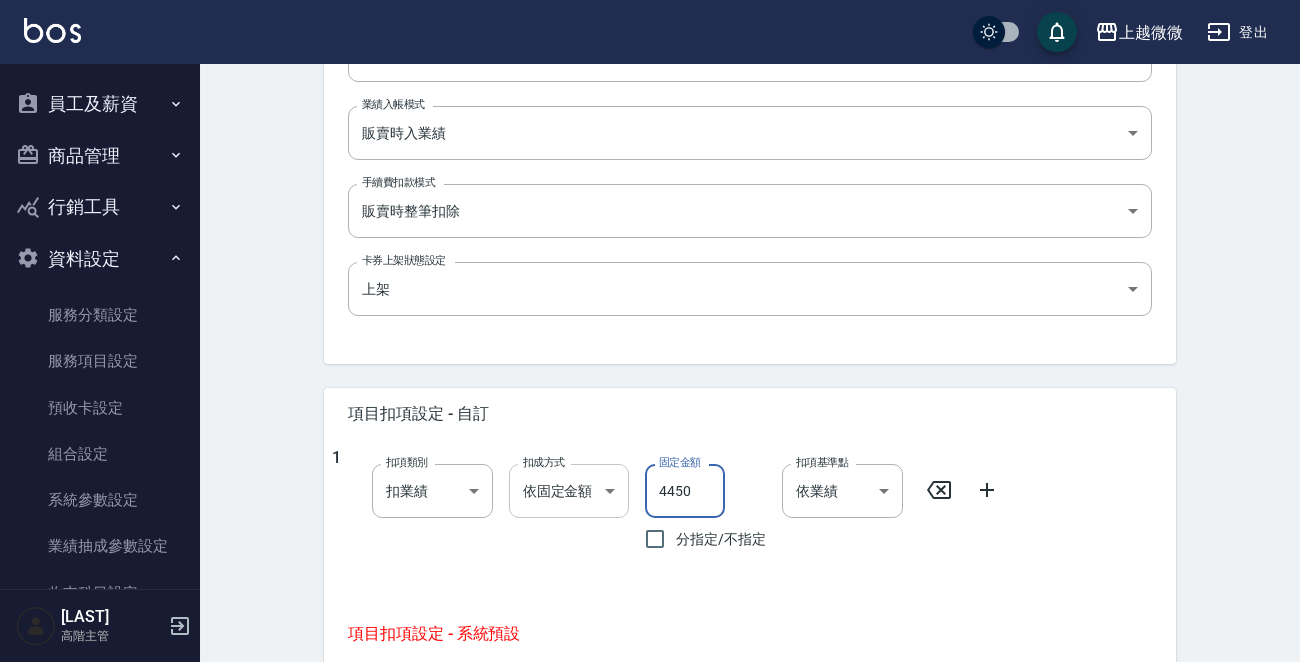 drag, startPoint x: 704, startPoint y: 483, endPoint x: 573, endPoint y: 483, distance: 131 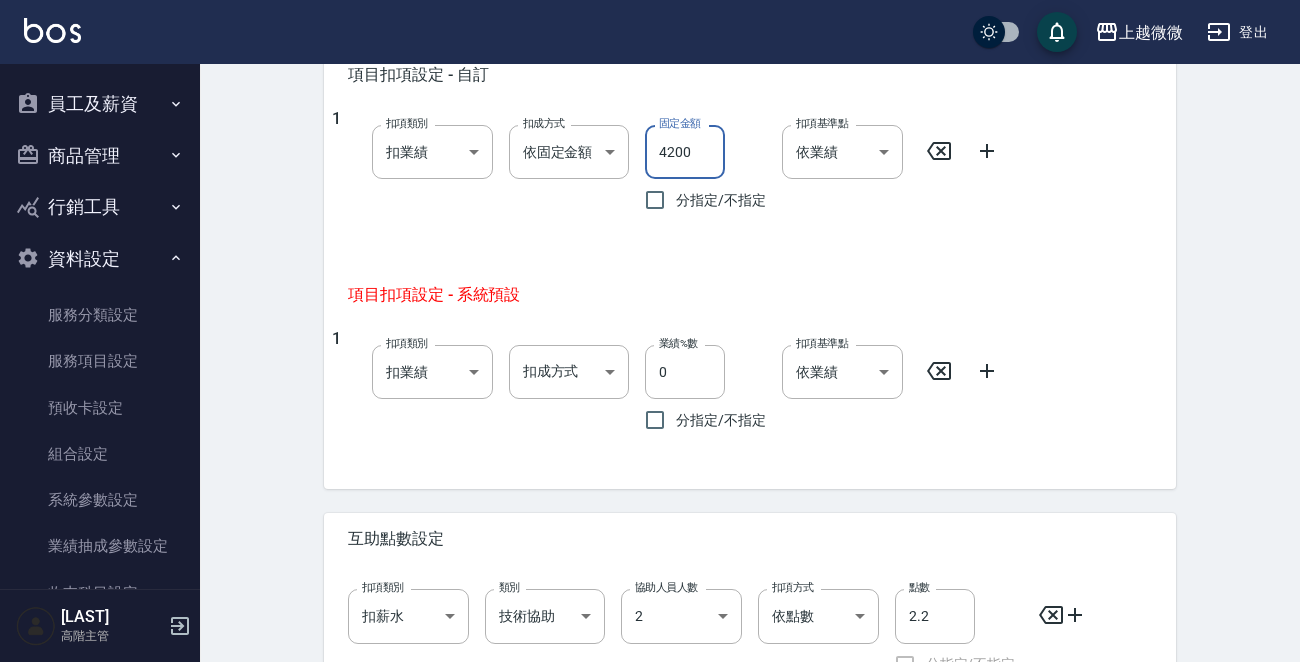 scroll, scrollTop: 1122, scrollLeft: 0, axis: vertical 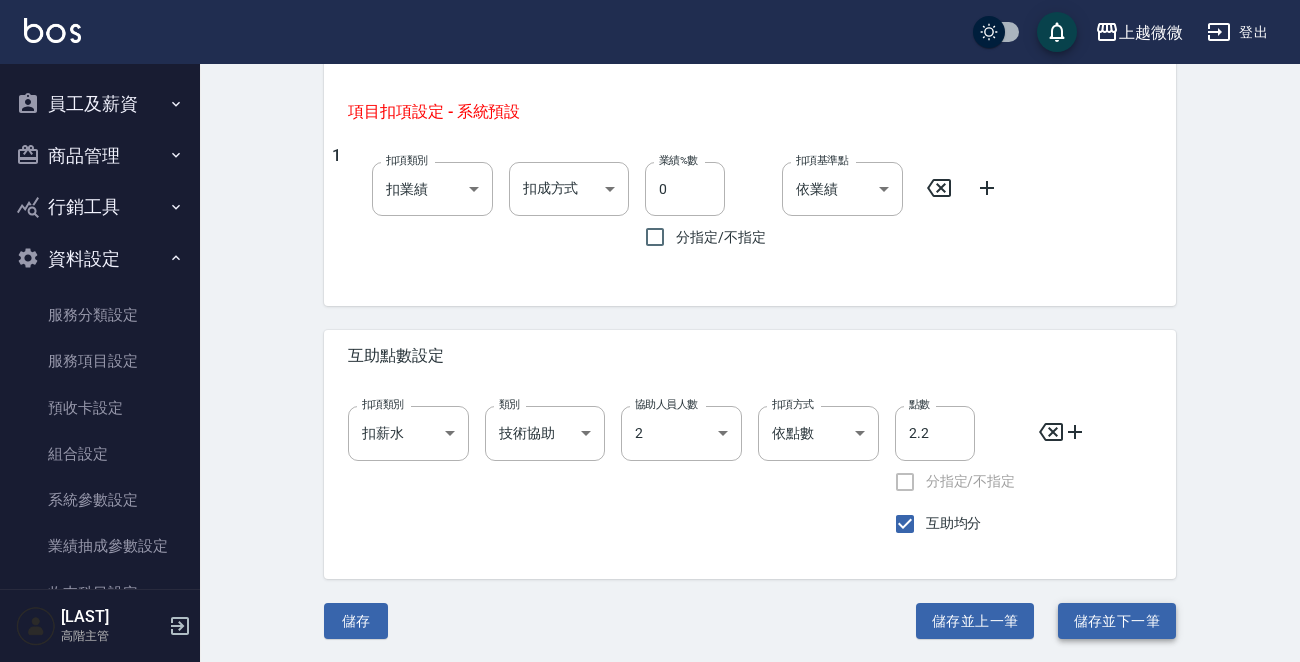 click on "儲存並下一筆" at bounding box center [1117, 621] 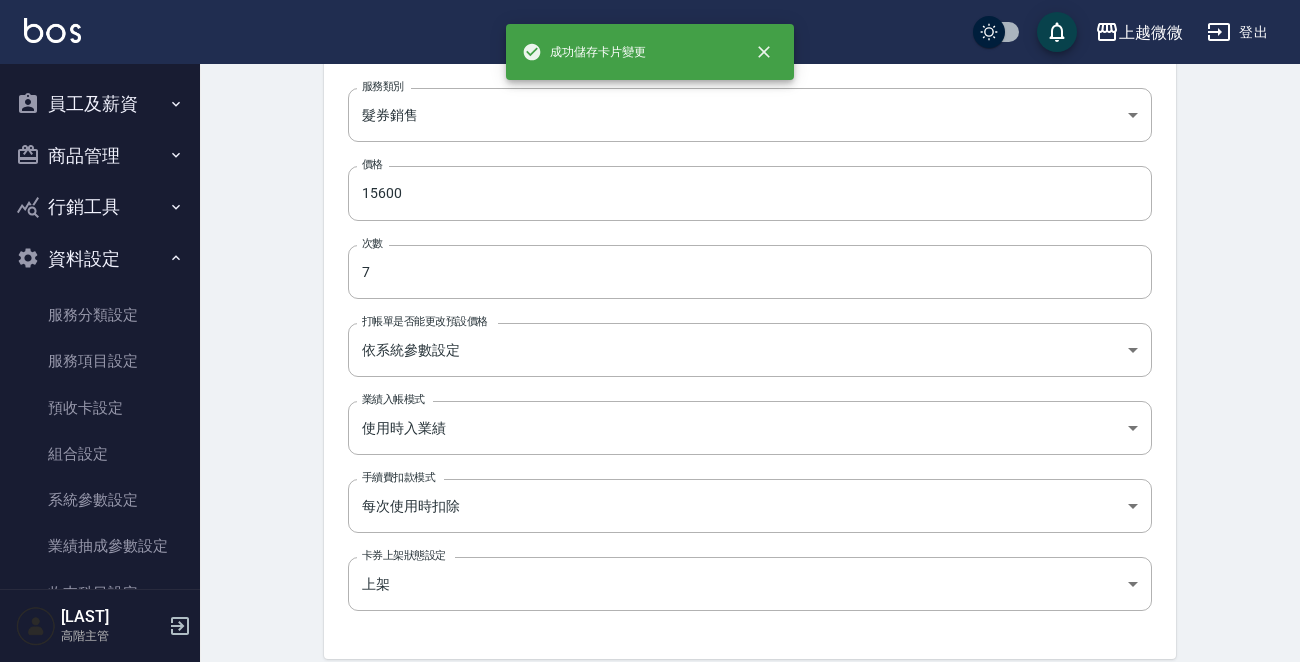 scroll, scrollTop: 700, scrollLeft: 0, axis: vertical 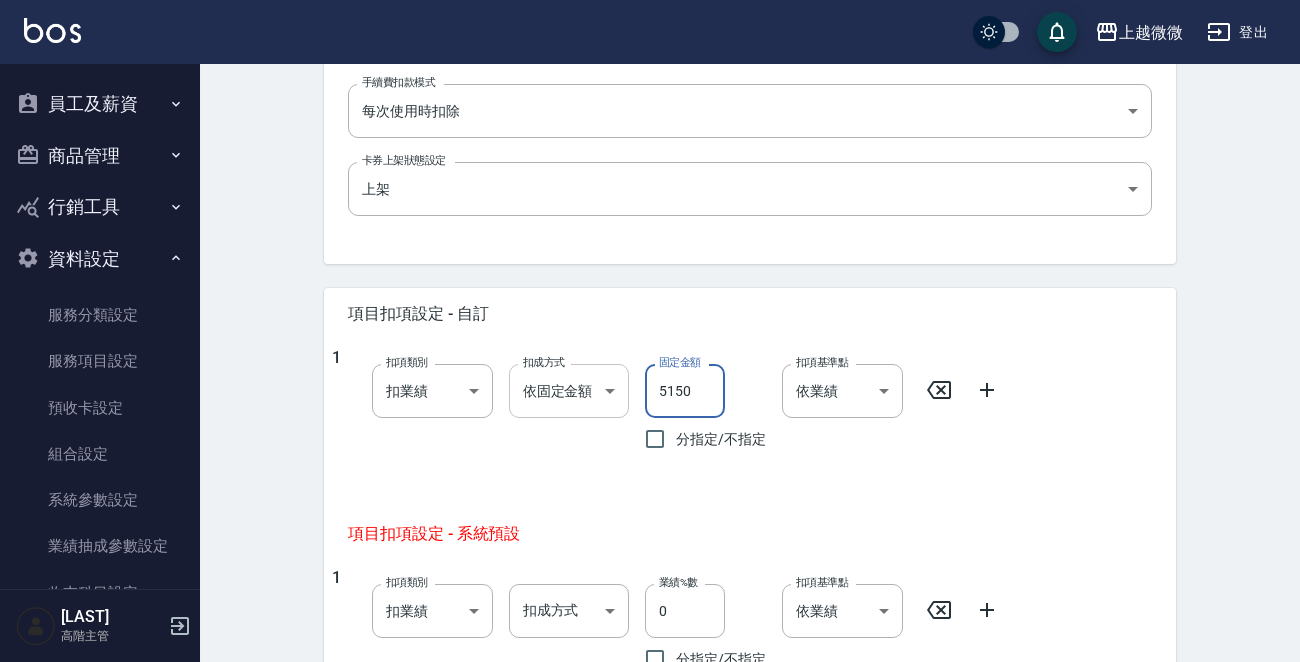drag, startPoint x: 700, startPoint y: 384, endPoint x: 588, endPoint y: 377, distance: 112.21854 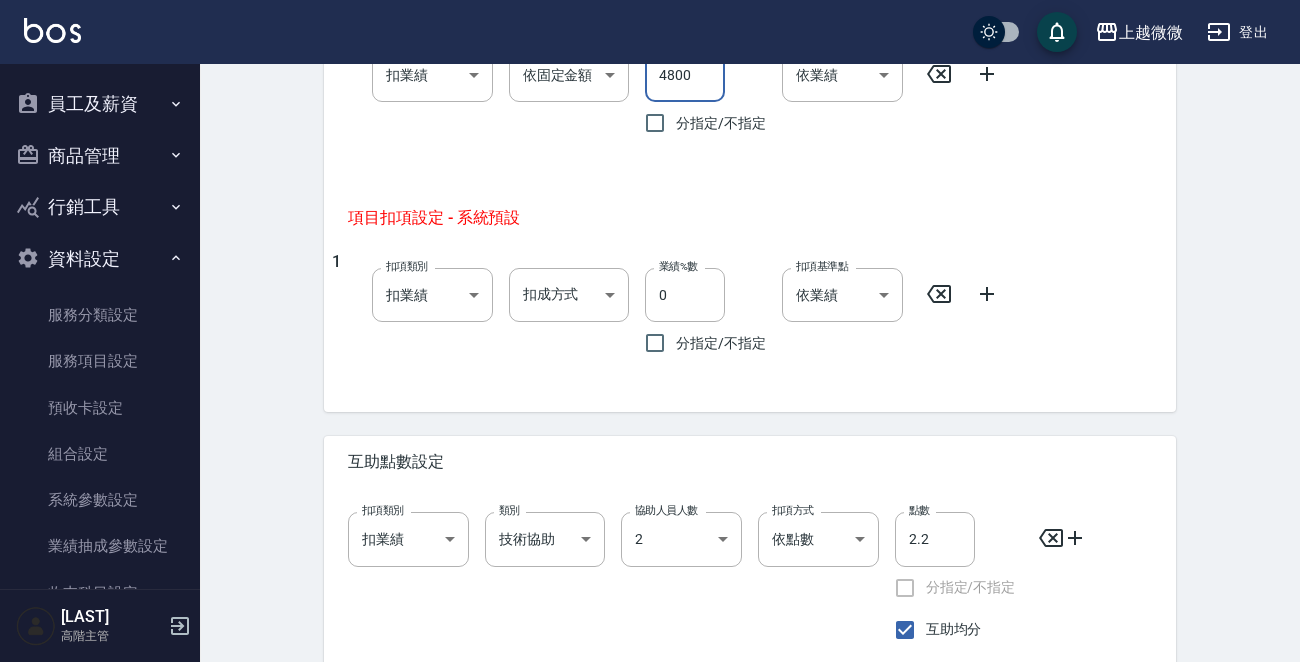 scroll, scrollTop: 1122, scrollLeft: 0, axis: vertical 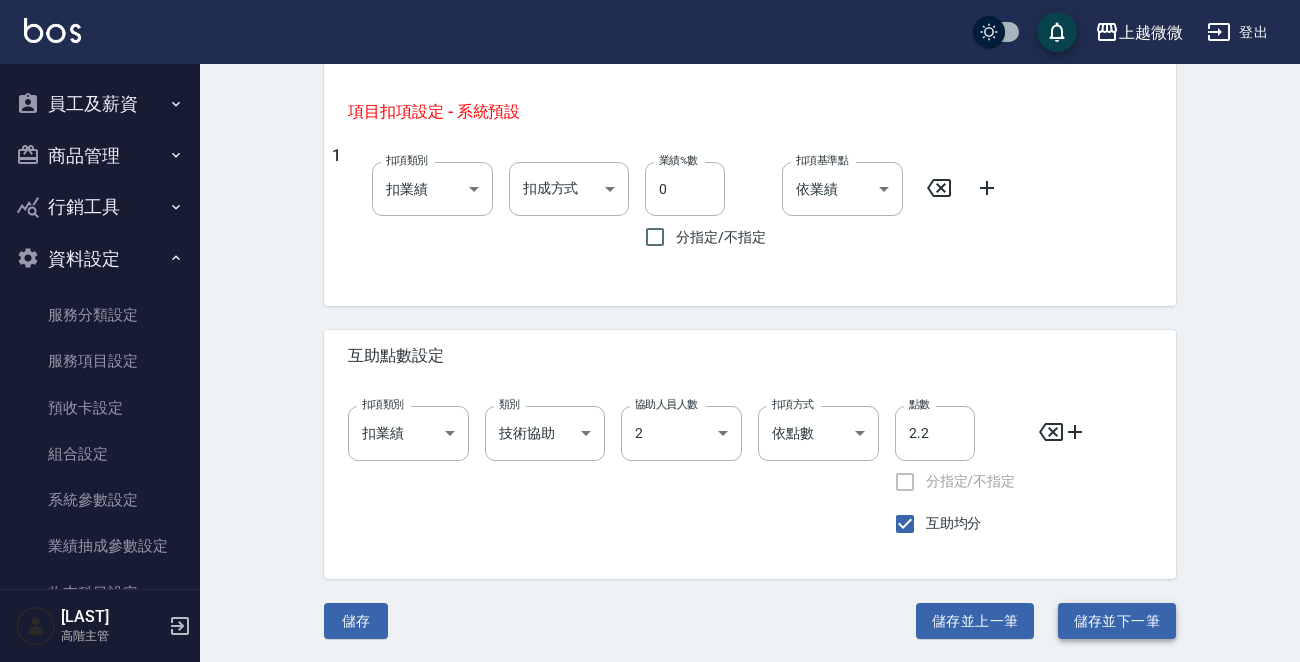 click on "儲存並下一筆" at bounding box center [1117, 621] 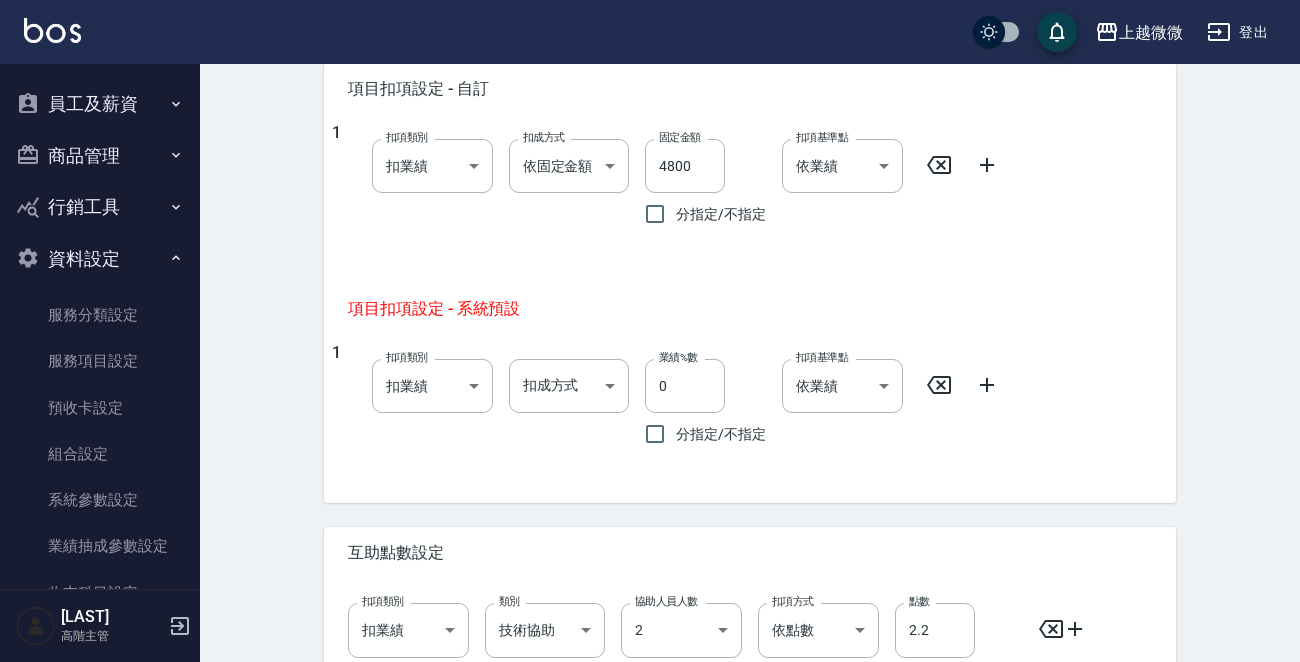 scroll, scrollTop: 622, scrollLeft: 0, axis: vertical 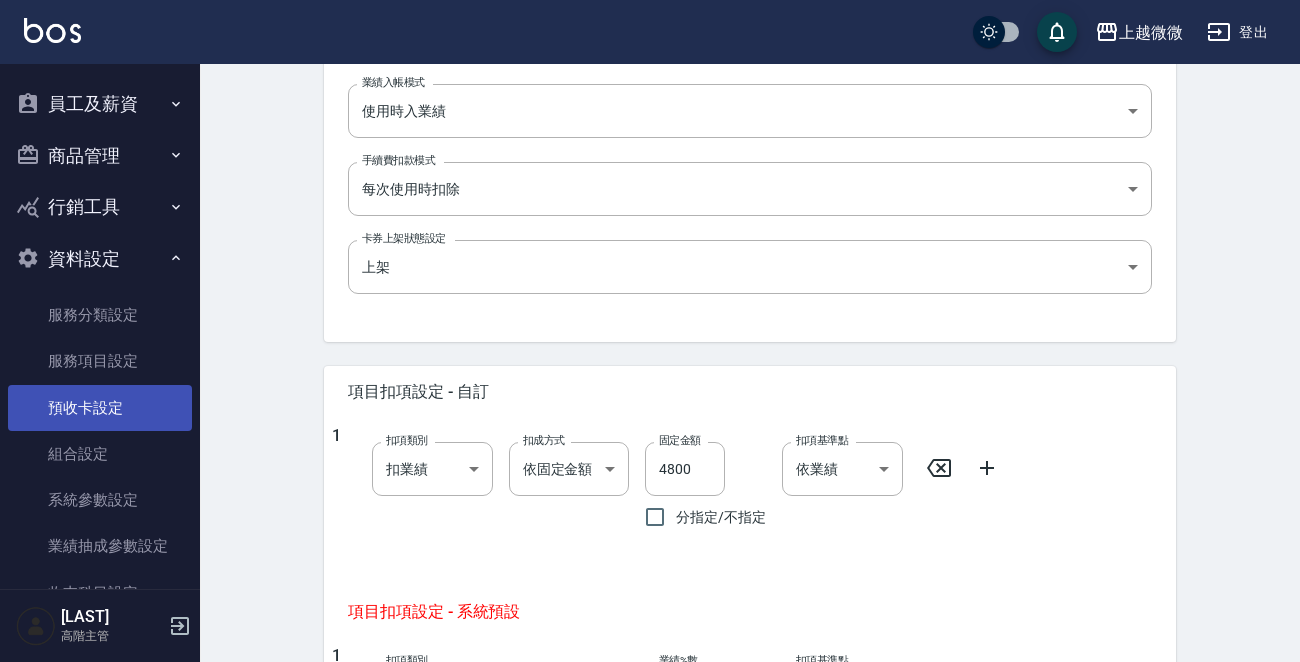 click on "預收卡設定" at bounding box center (100, 408) 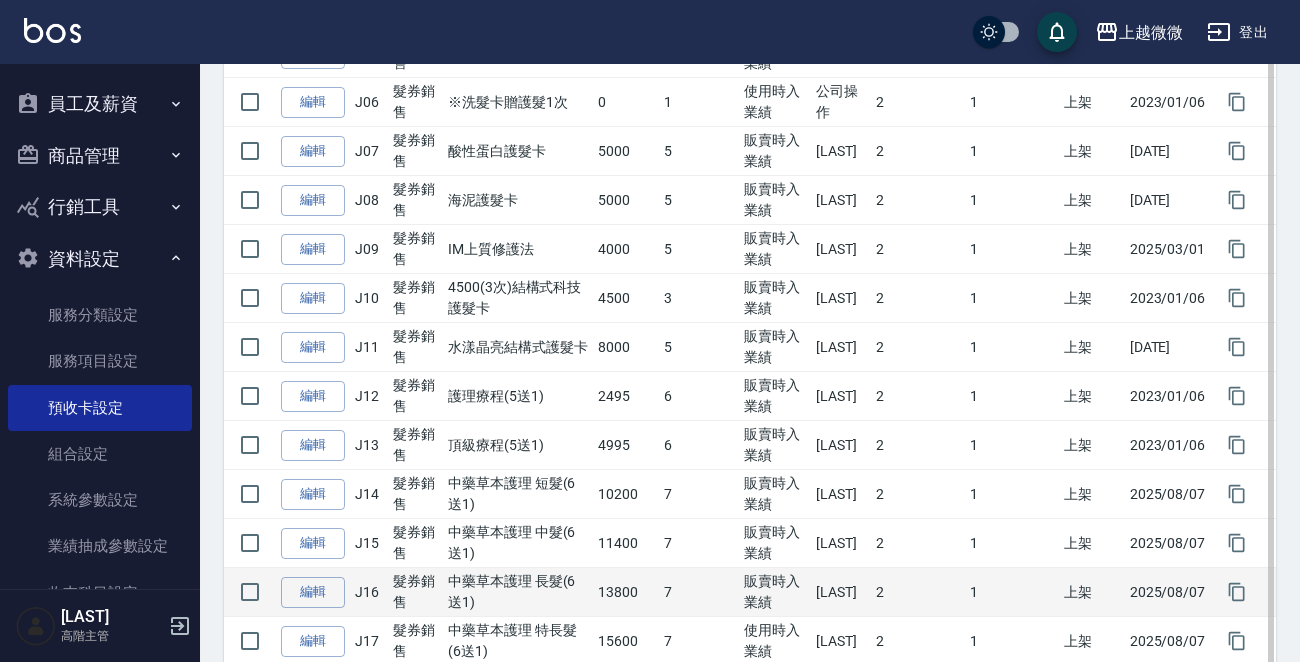 scroll, scrollTop: 700, scrollLeft: 0, axis: vertical 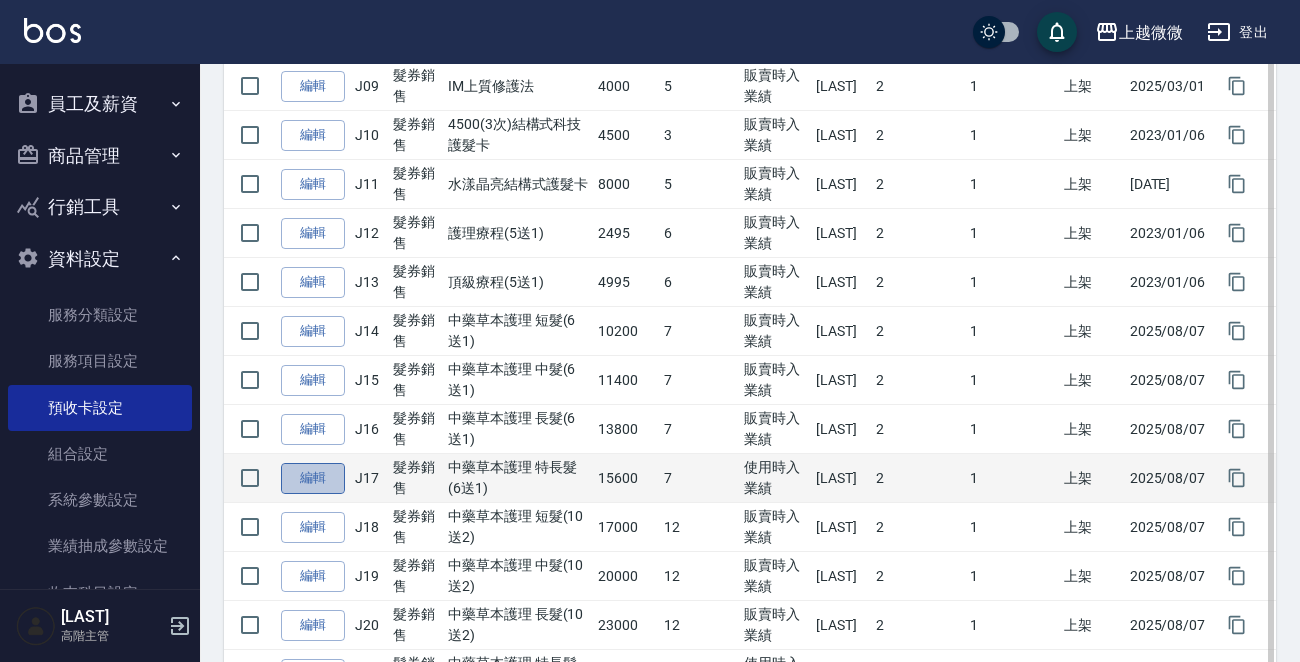 click on "編輯" at bounding box center [313, 478] 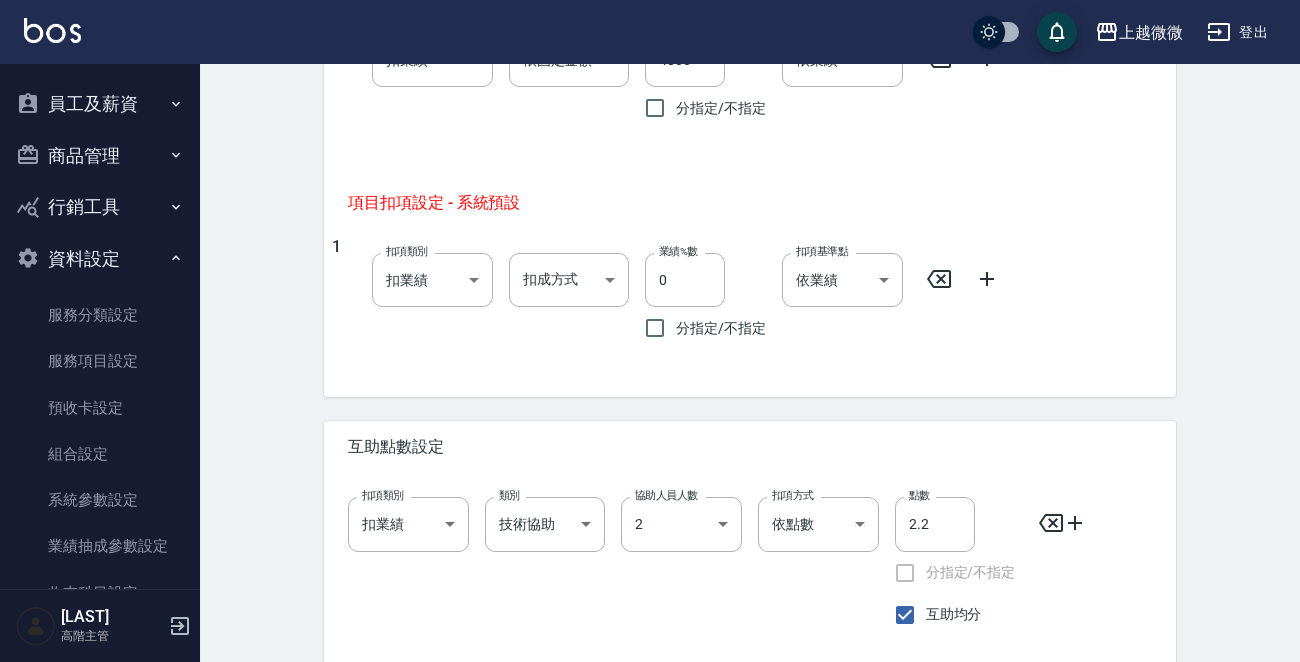 scroll, scrollTop: 1122, scrollLeft: 0, axis: vertical 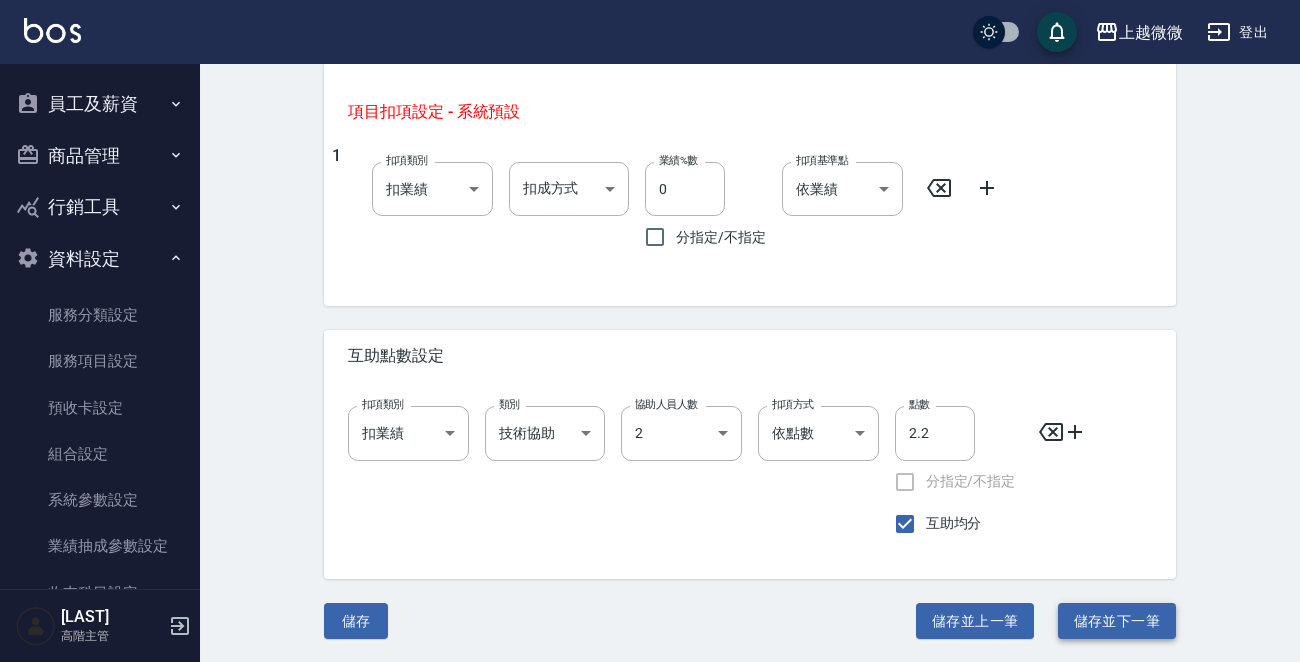 click on "儲存並下一筆" at bounding box center [1117, 621] 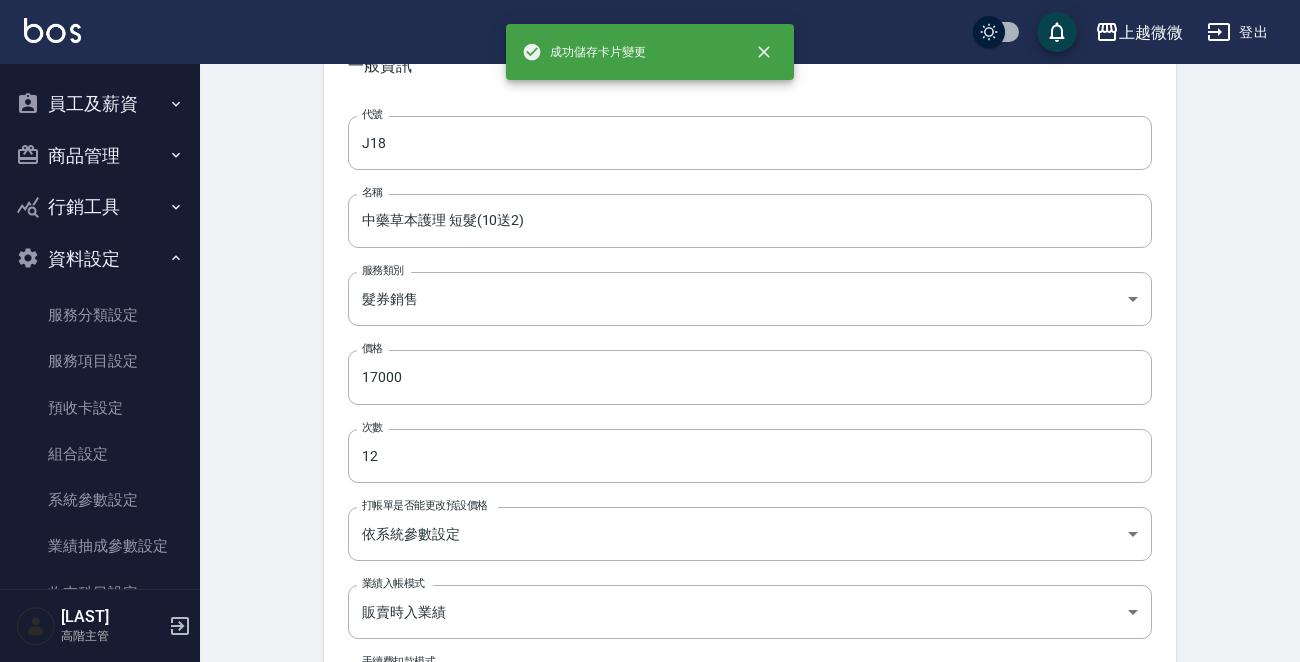 scroll, scrollTop: 500, scrollLeft: 0, axis: vertical 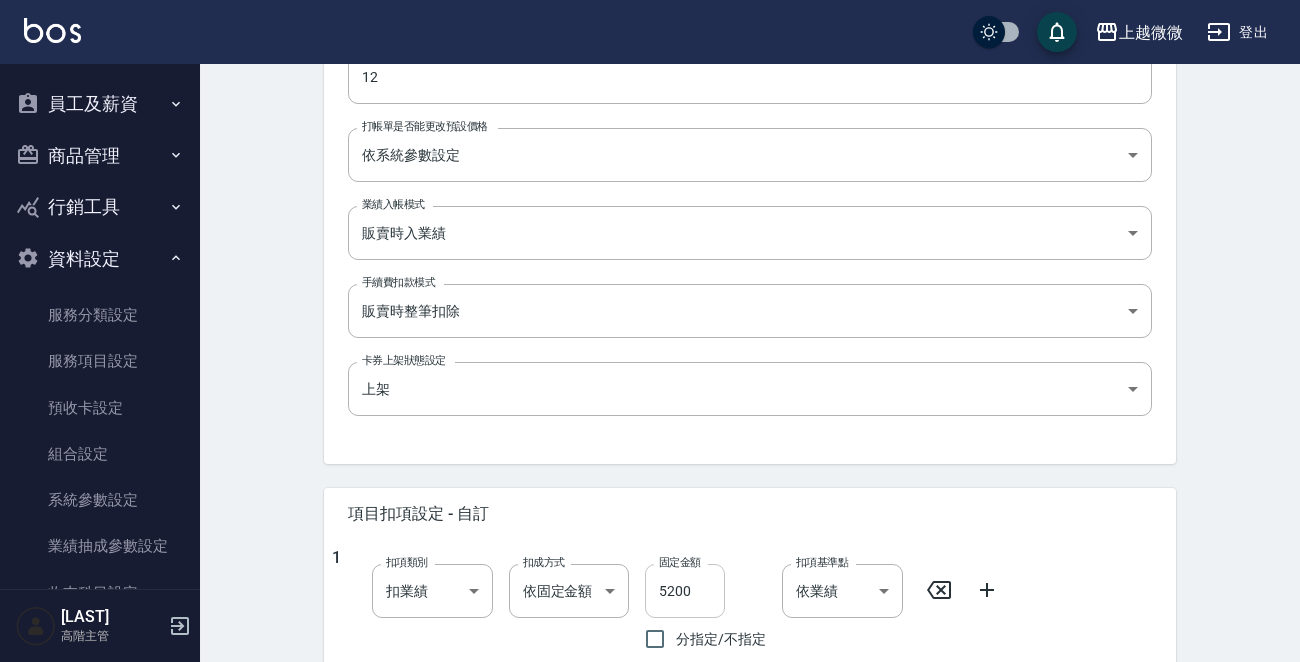 click on "5200" at bounding box center [685, 591] 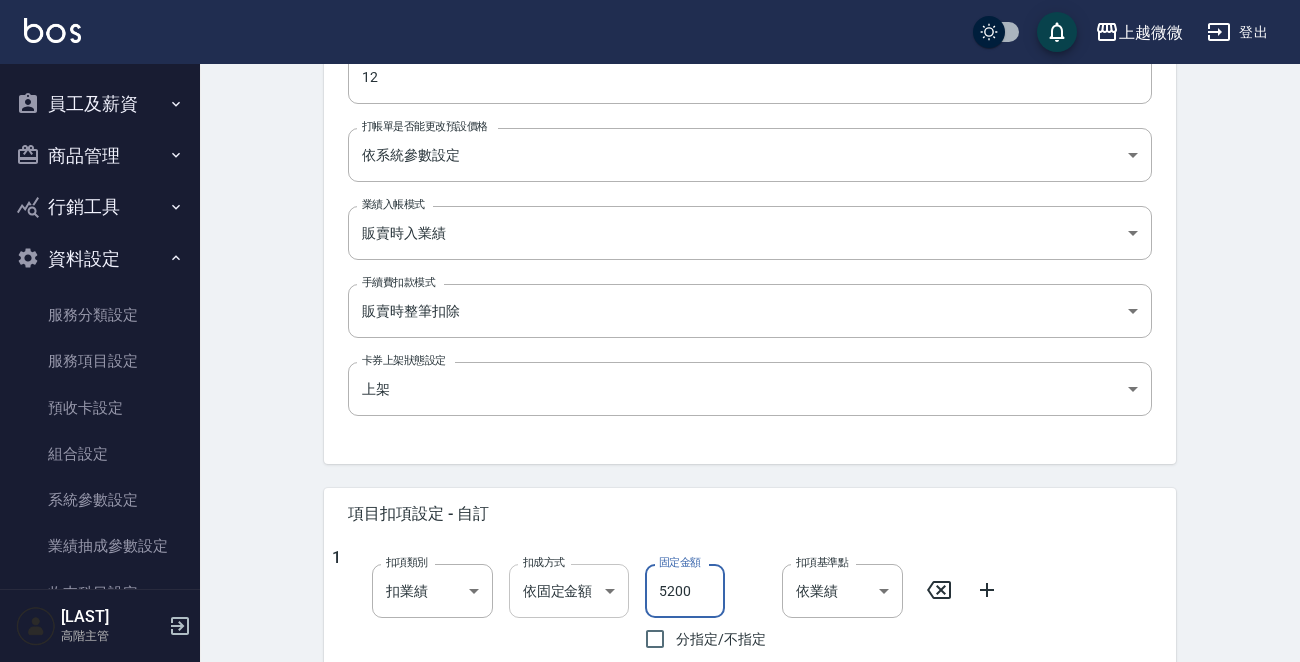drag, startPoint x: 699, startPoint y: 584, endPoint x: 620, endPoint y: 584, distance: 79 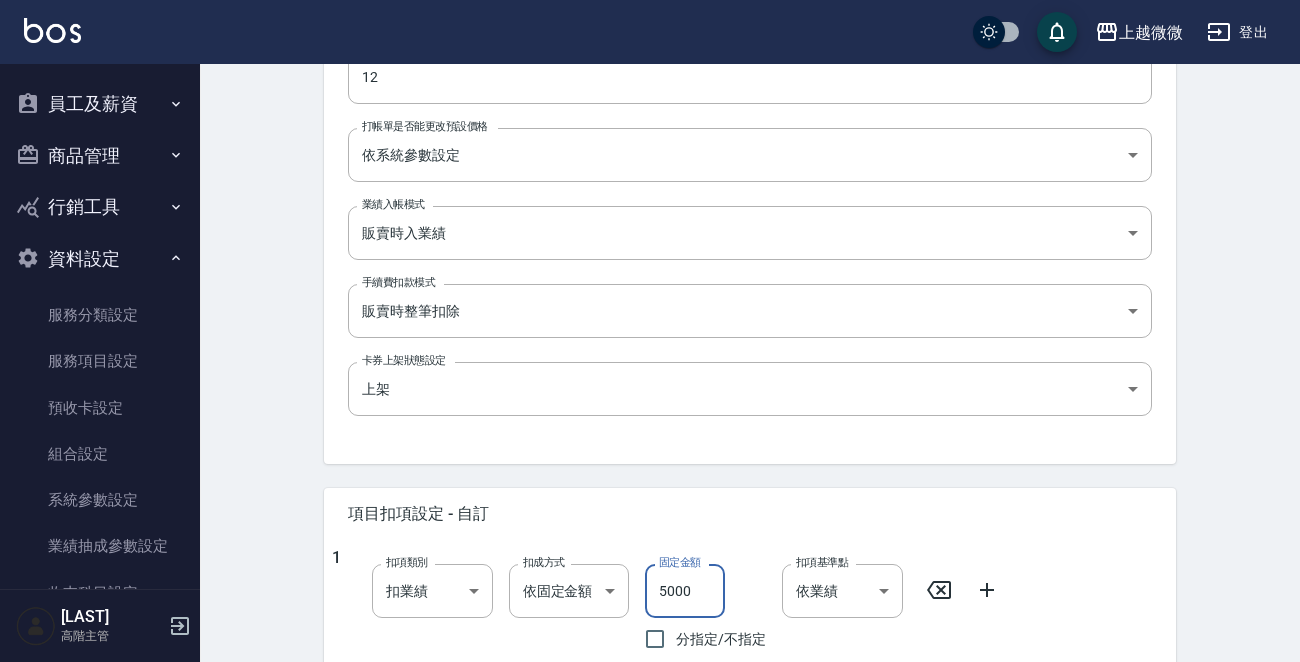 scroll, scrollTop: 1122, scrollLeft: 0, axis: vertical 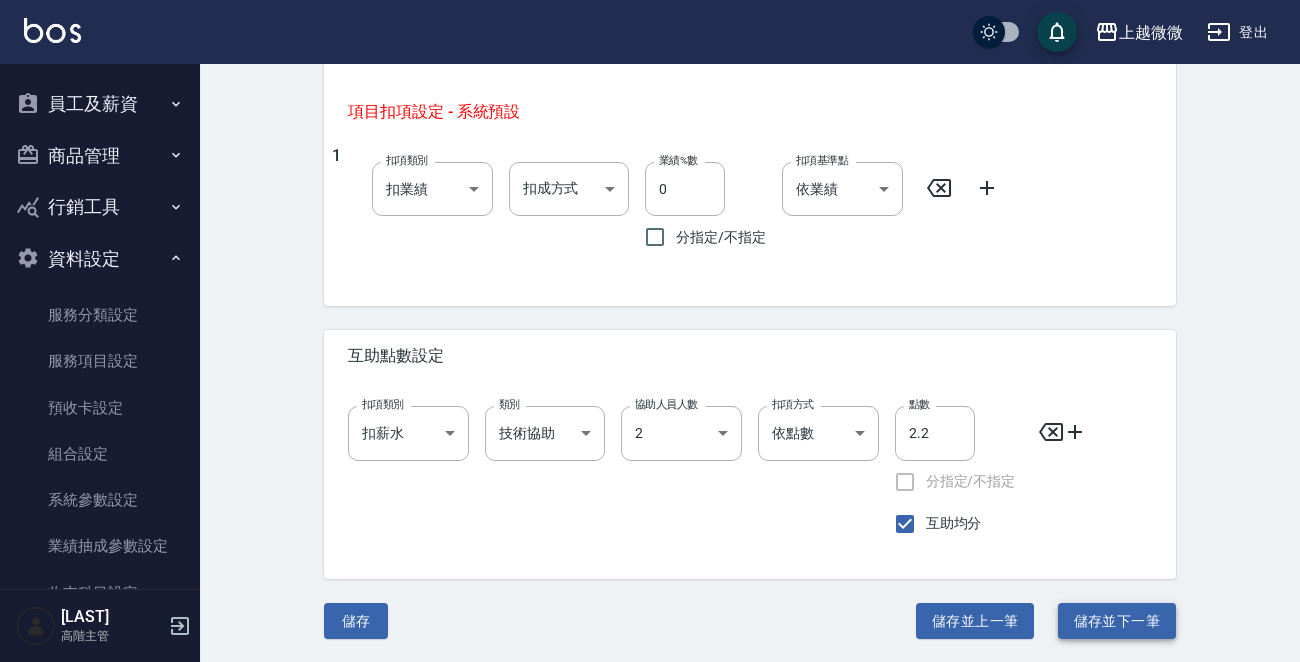 click on "儲存並下一筆" at bounding box center (1117, 621) 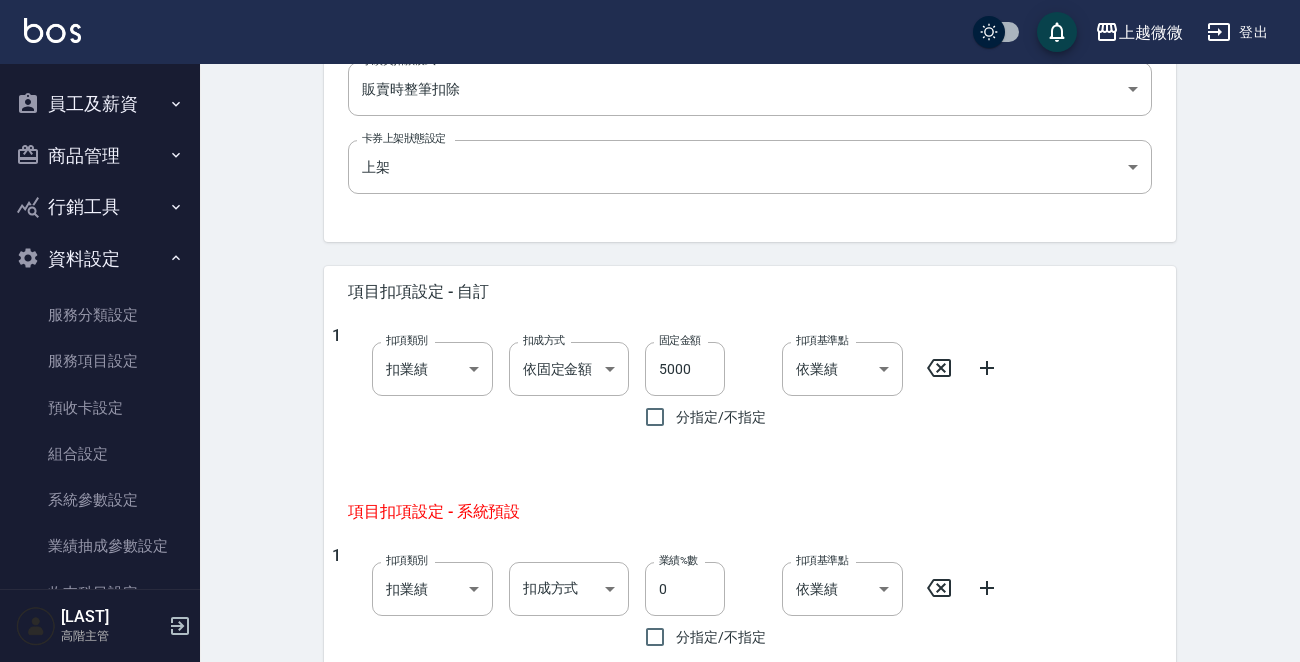 scroll, scrollTop: 422, scrollLeft: 0, axis: vertical 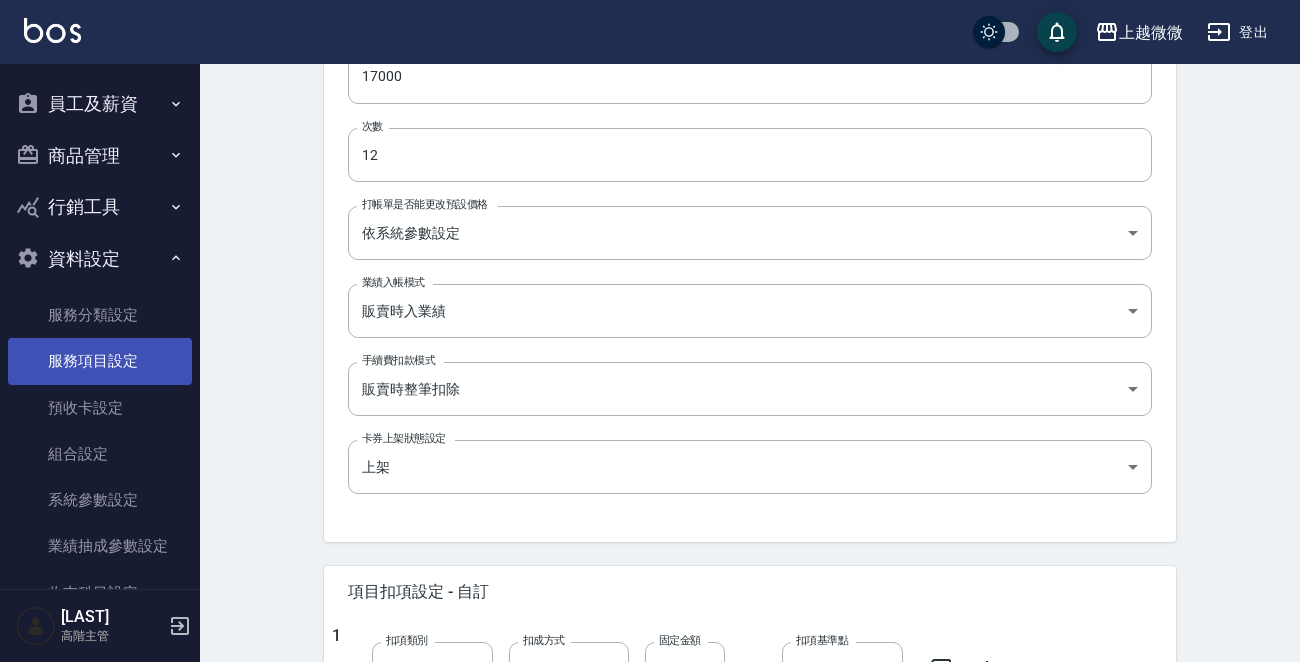 click on "服務項目設定" at bounding box center [100, 361] 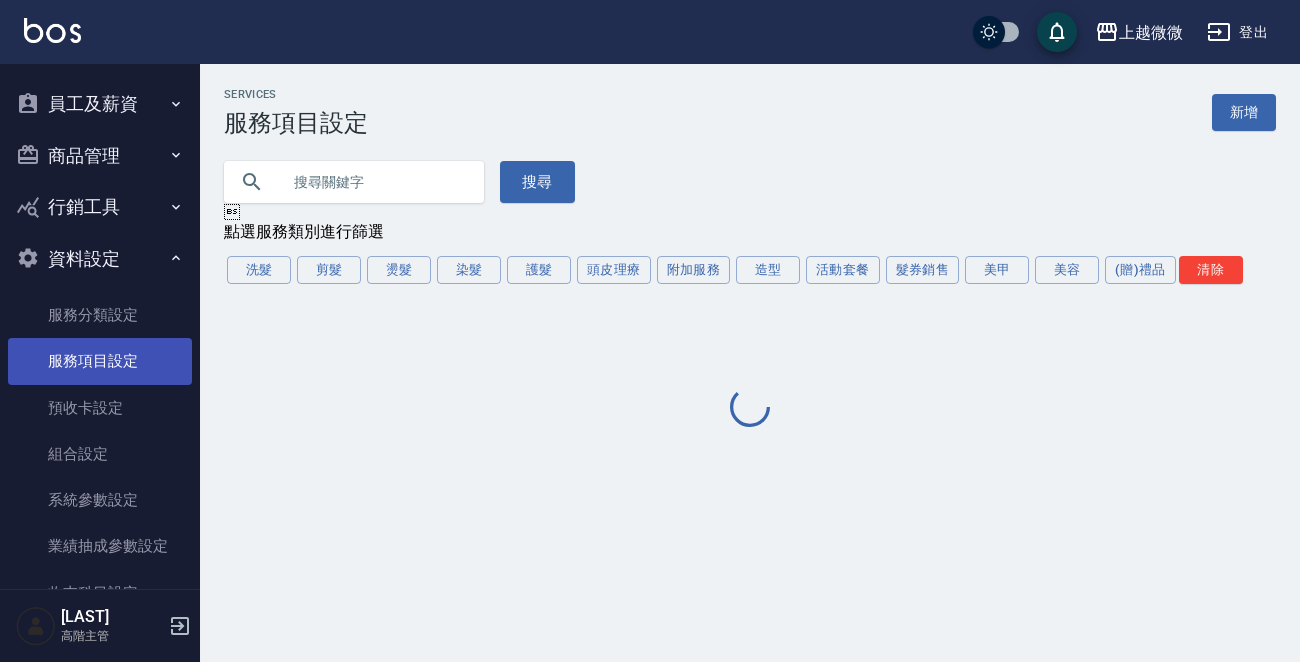 scroll, scrollTop: 0, scrollLeft: 0, axis: both 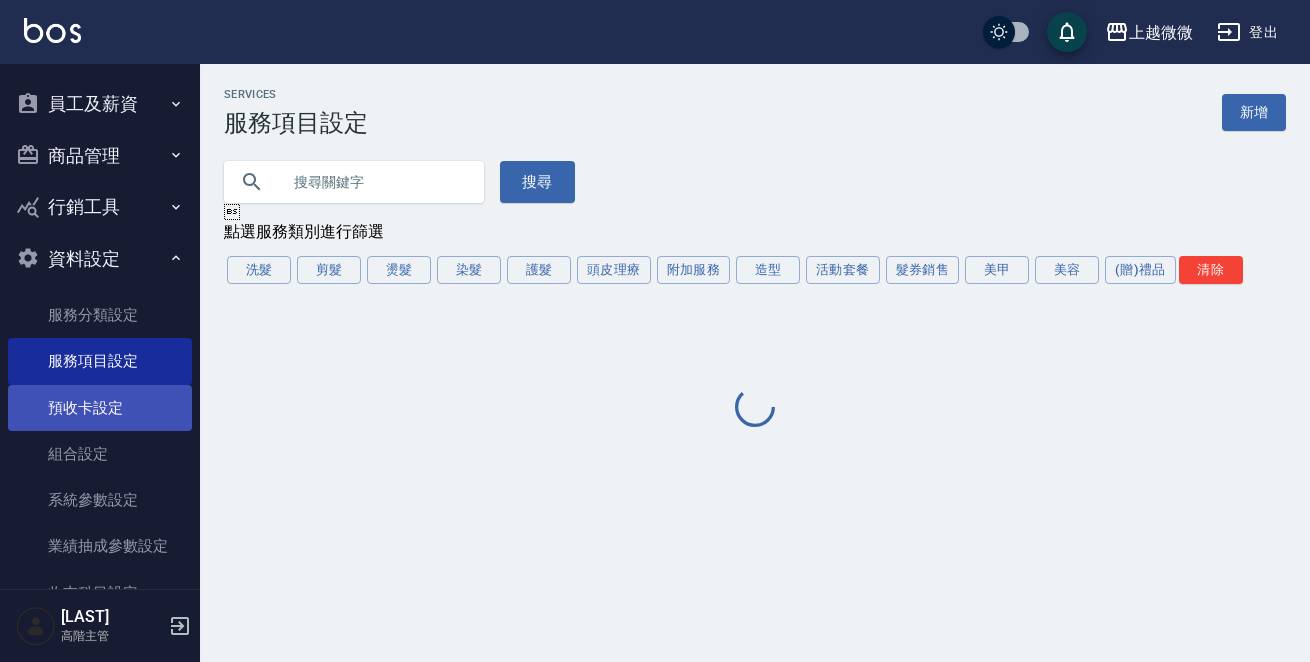 click on "預收卡設定" at bounding box center (100, 408) 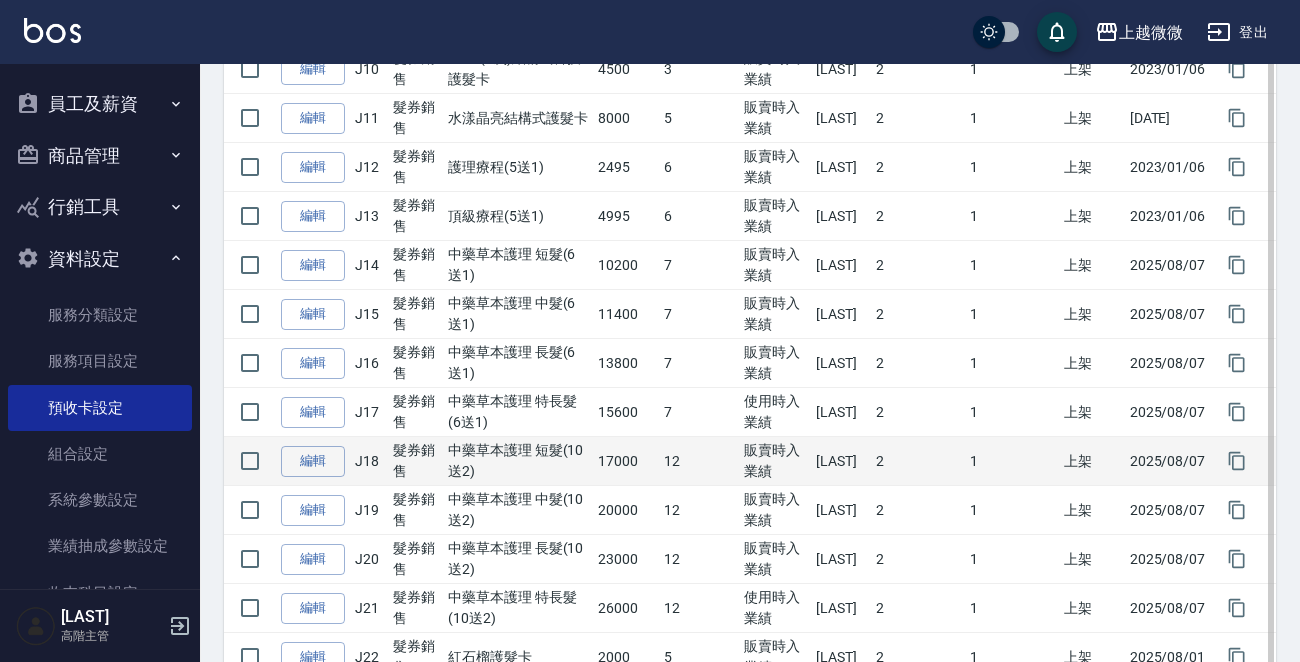 scroll, scrollTop: 800, scrollLeft: 0, axis: vertical 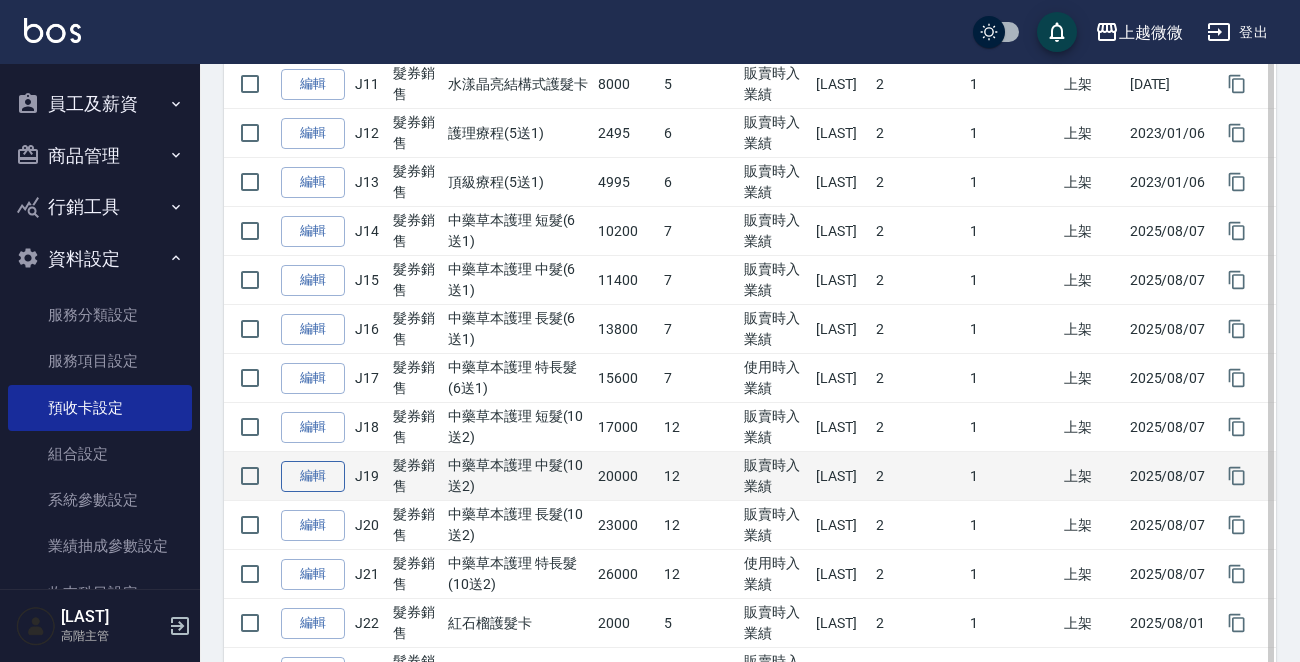 click on "編輯" at bounding box center [313, 476] 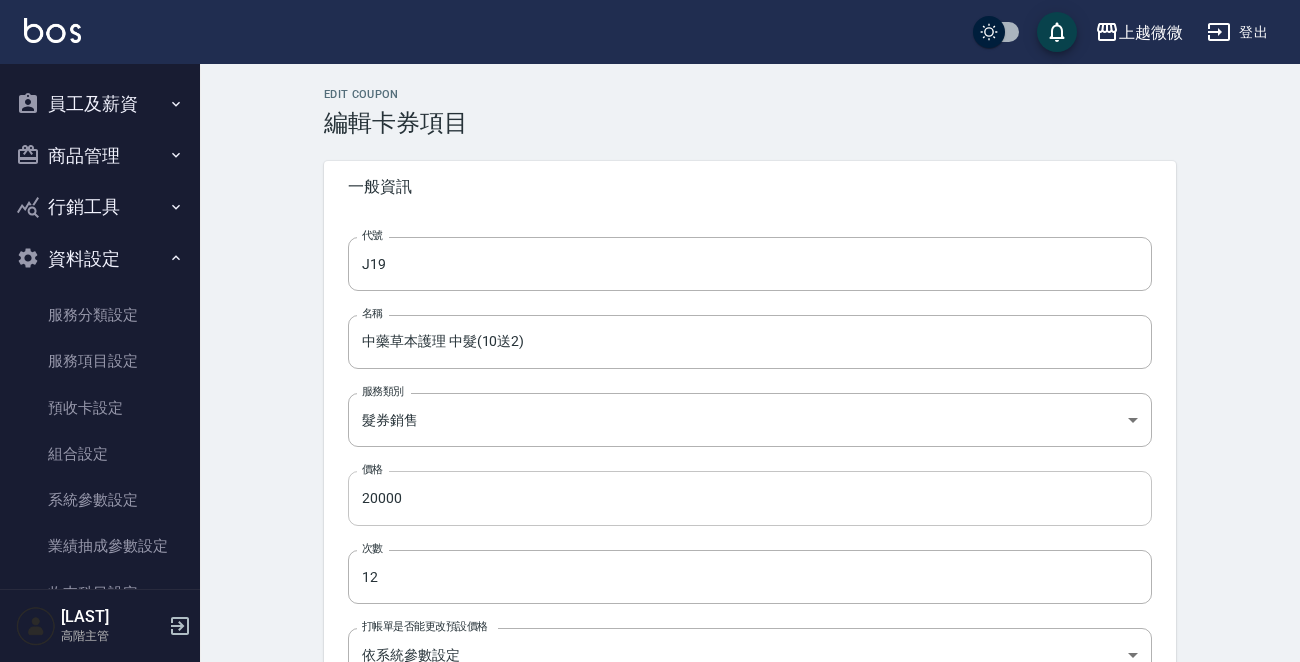 scroll, scrollTop: 600, scrollLeft: 0, axis: vertical 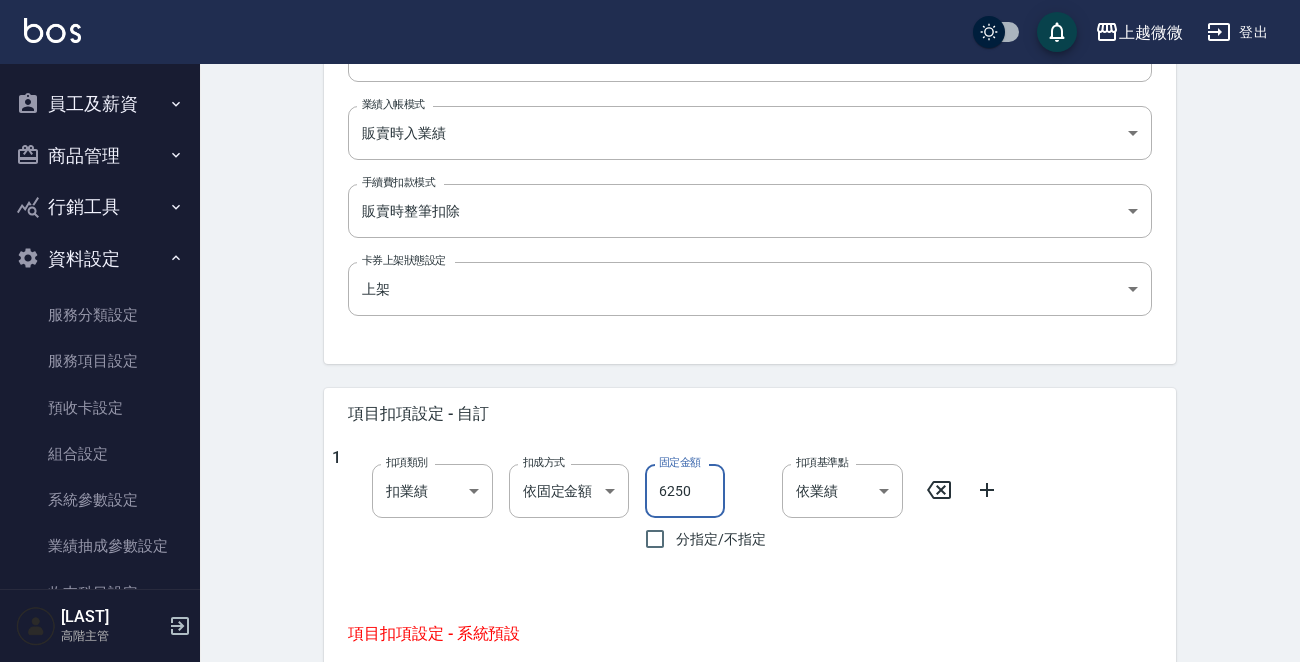 click on "6250" at bounding box center [685, 491] 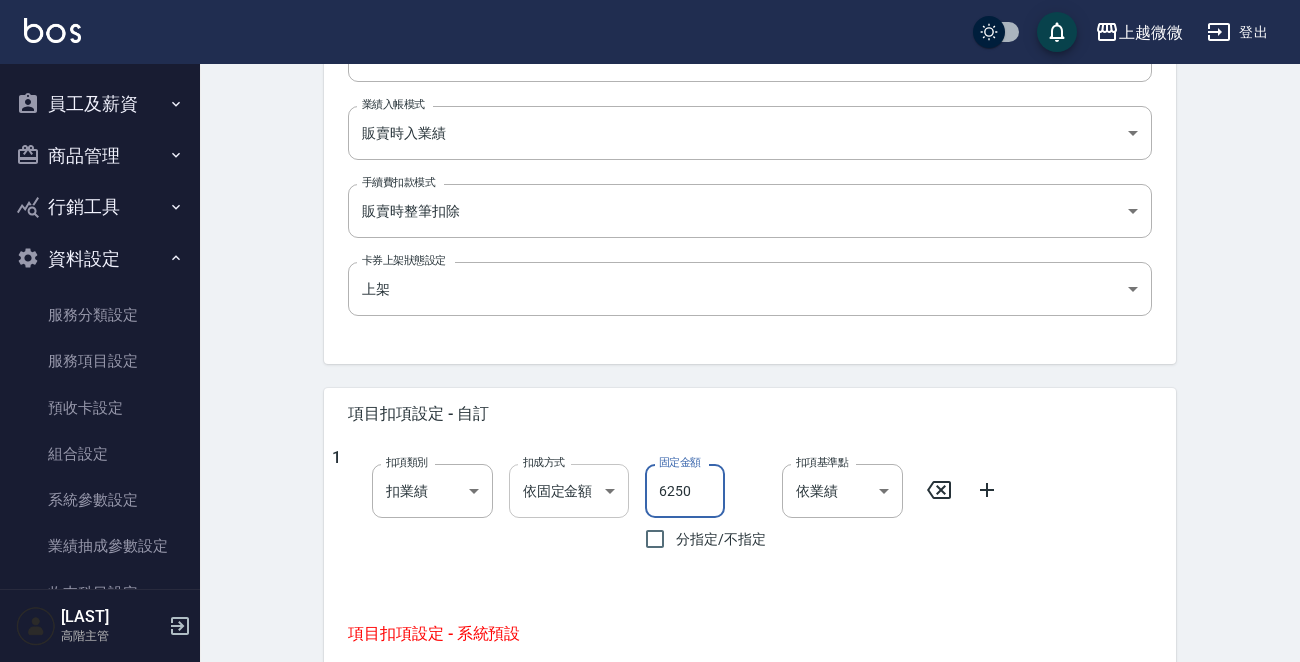 drag, startPoint x: 714, startPoint y: 490, endPoint x: 526, endPoint y: 497, distance: 188.13028 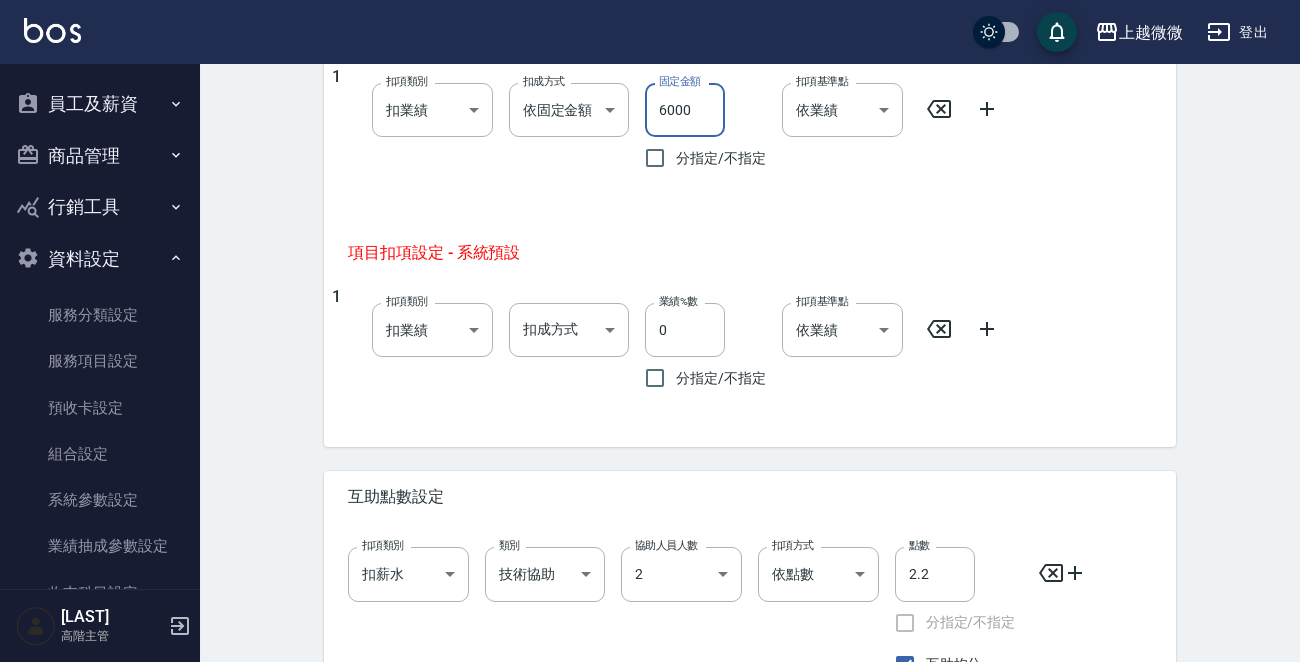 scroll, scrollTop: 1122, scrollLeft: 0, axis: vertical 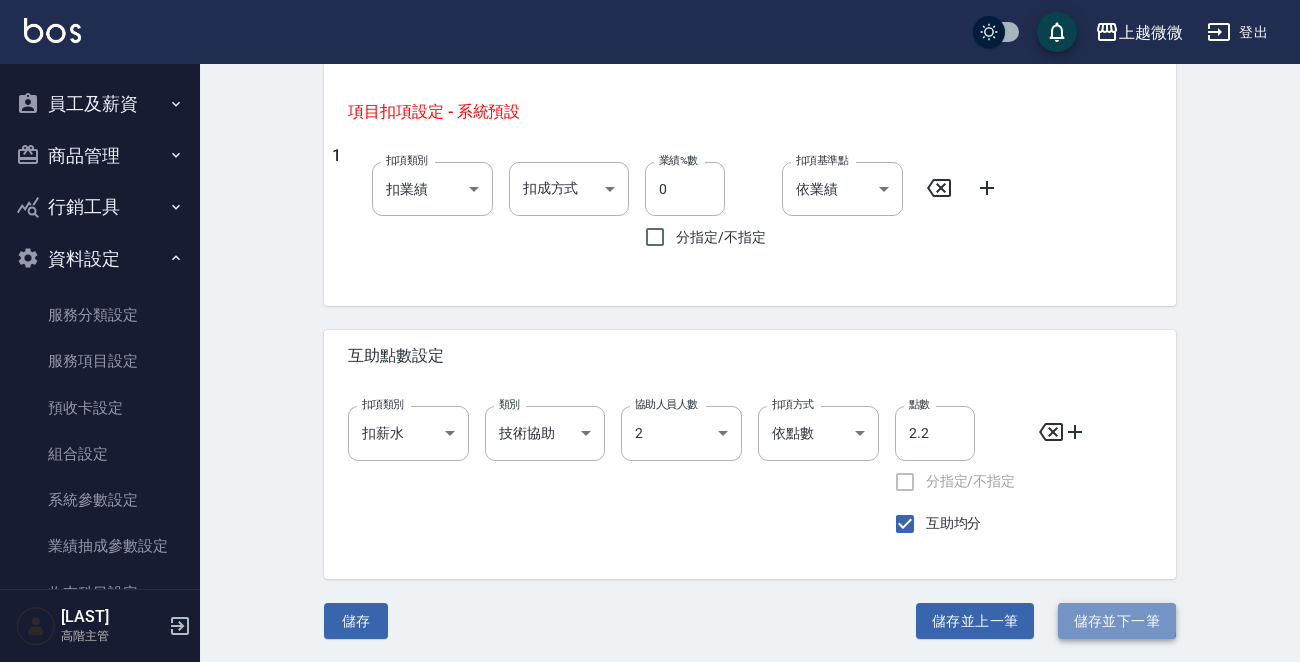 click on "儲存並下一筆" at bounding box center [1117, 621] 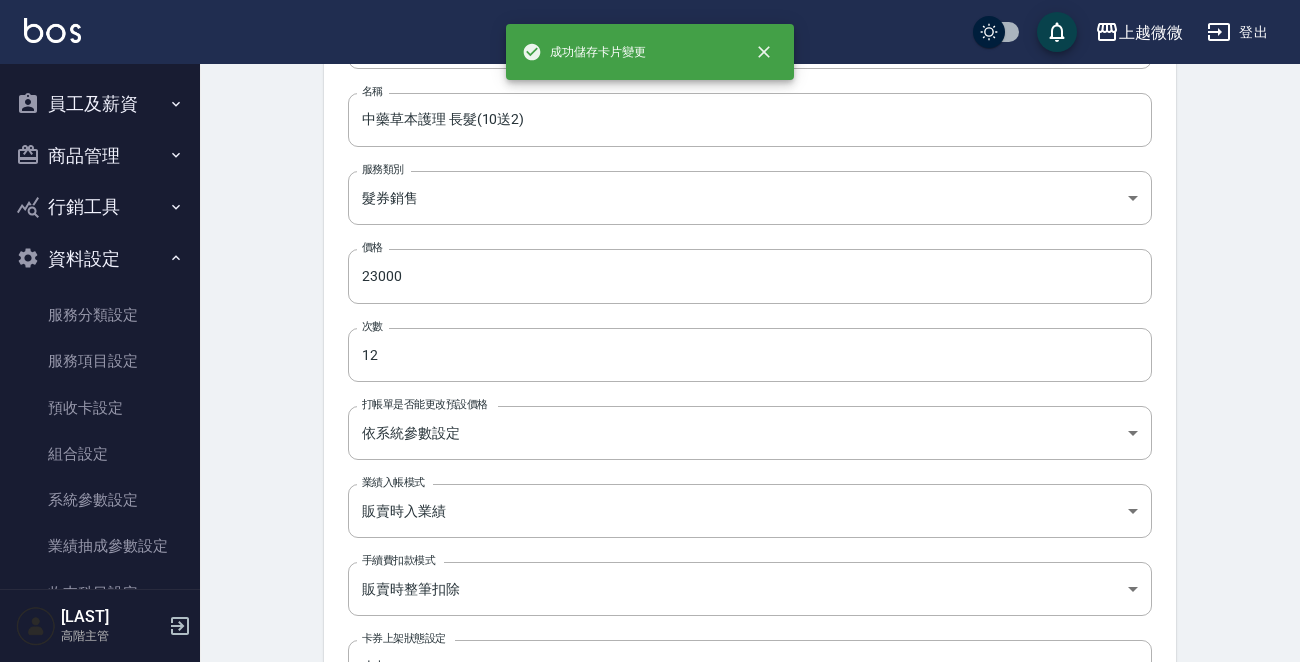 scroll, scrollTop: 600, scrollLeft: 0, axis: vertical 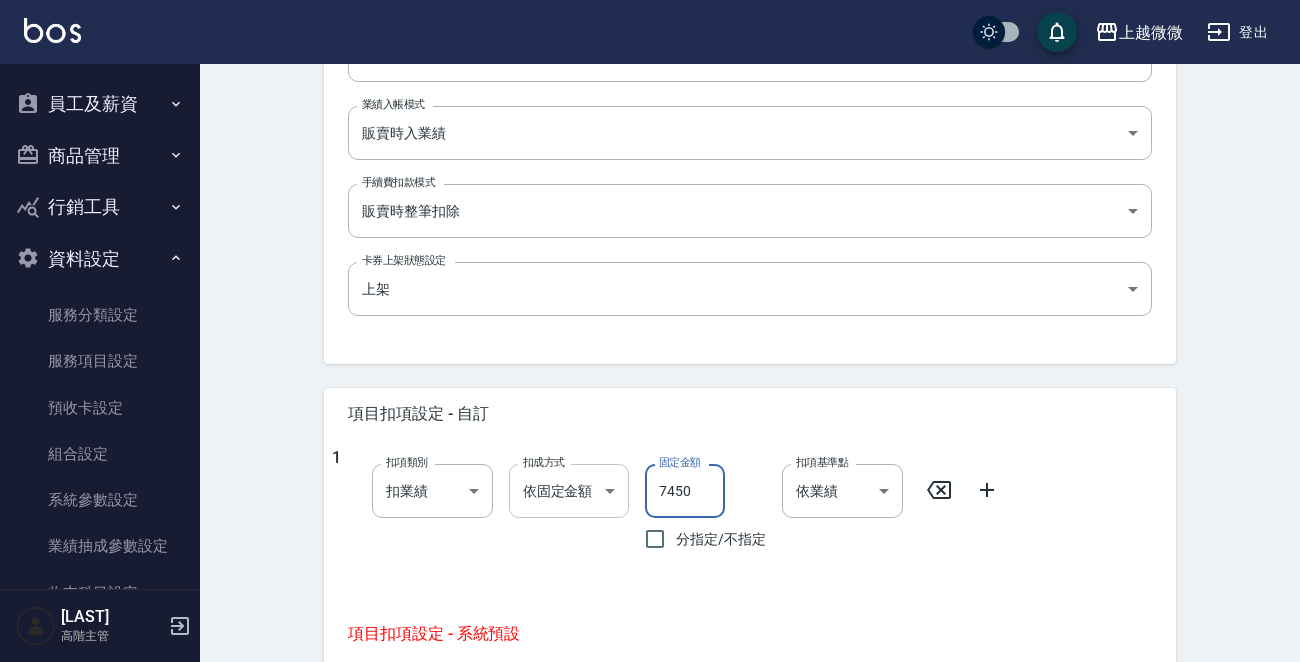 drag, startPoint x: 708, startPoint y: 490, endPoint x: 541, endPoint y: 490, distance: 167 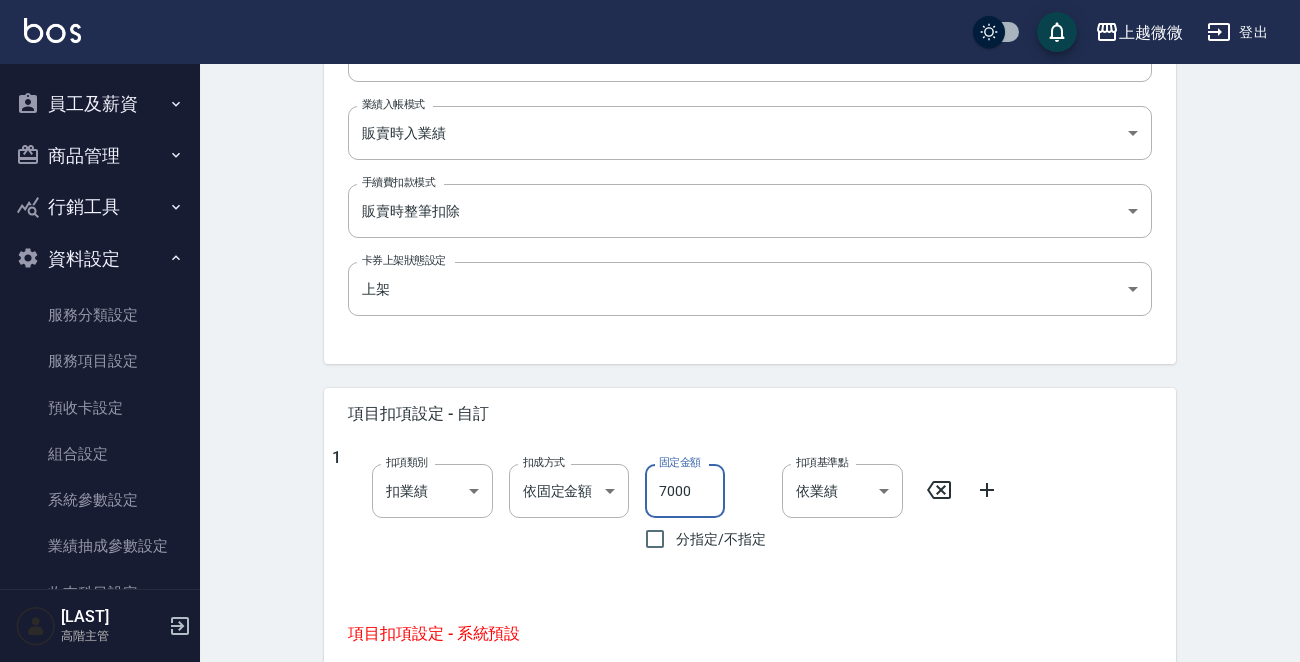 scroll, scrollTop: 1122, scrollLeft: 0, axis: vertical 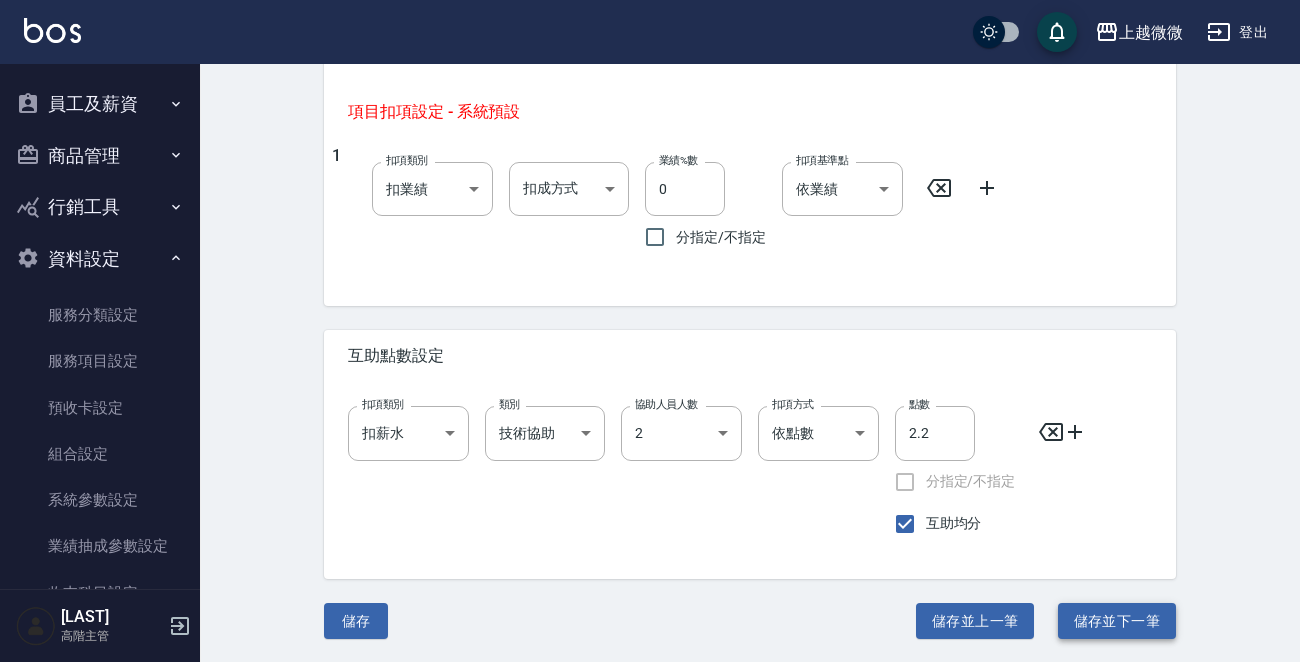 click on "儲存並下一筆" at bounding box center (1117, 621) 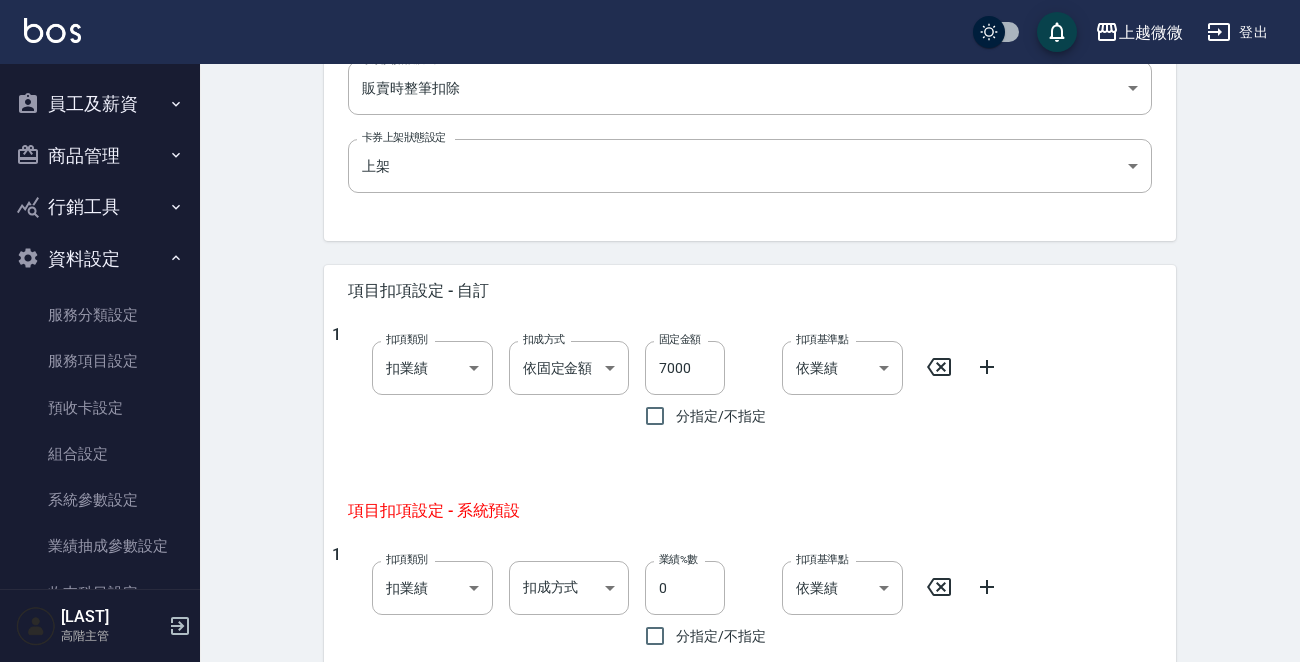 scroll, scrollTop: 722, scrollLeft: 0, axis: vertical 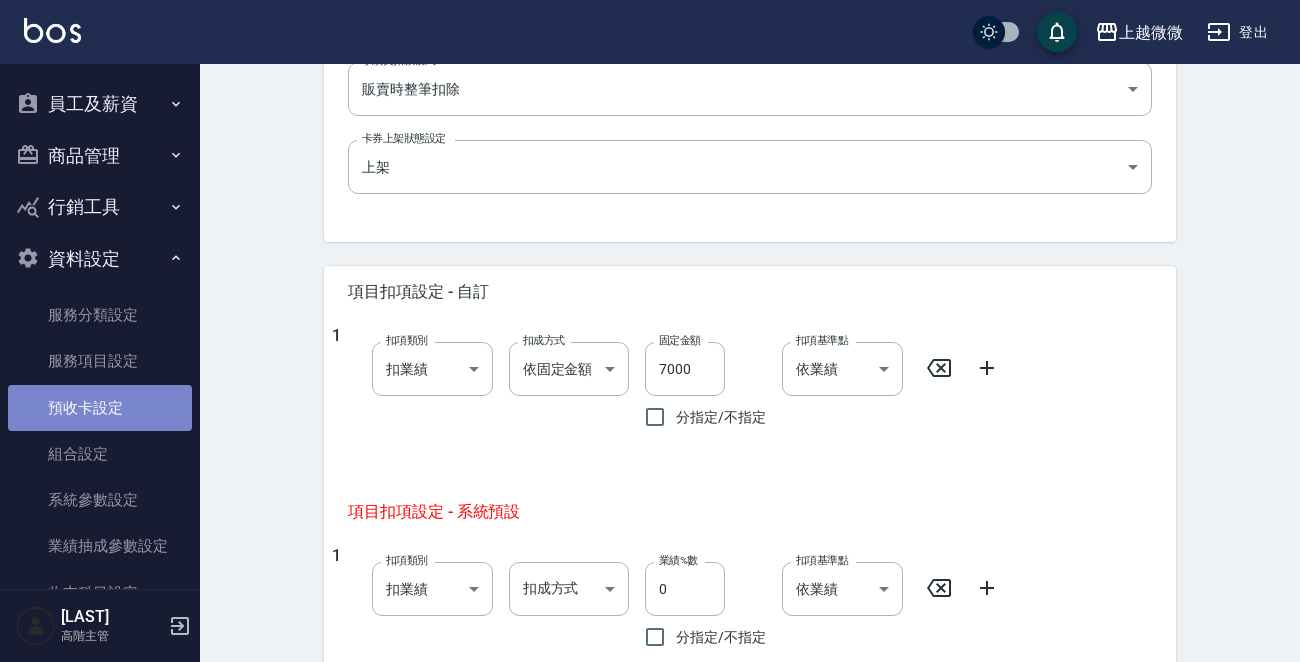 click on "預收卡設定" at bounding box center [100, 408] 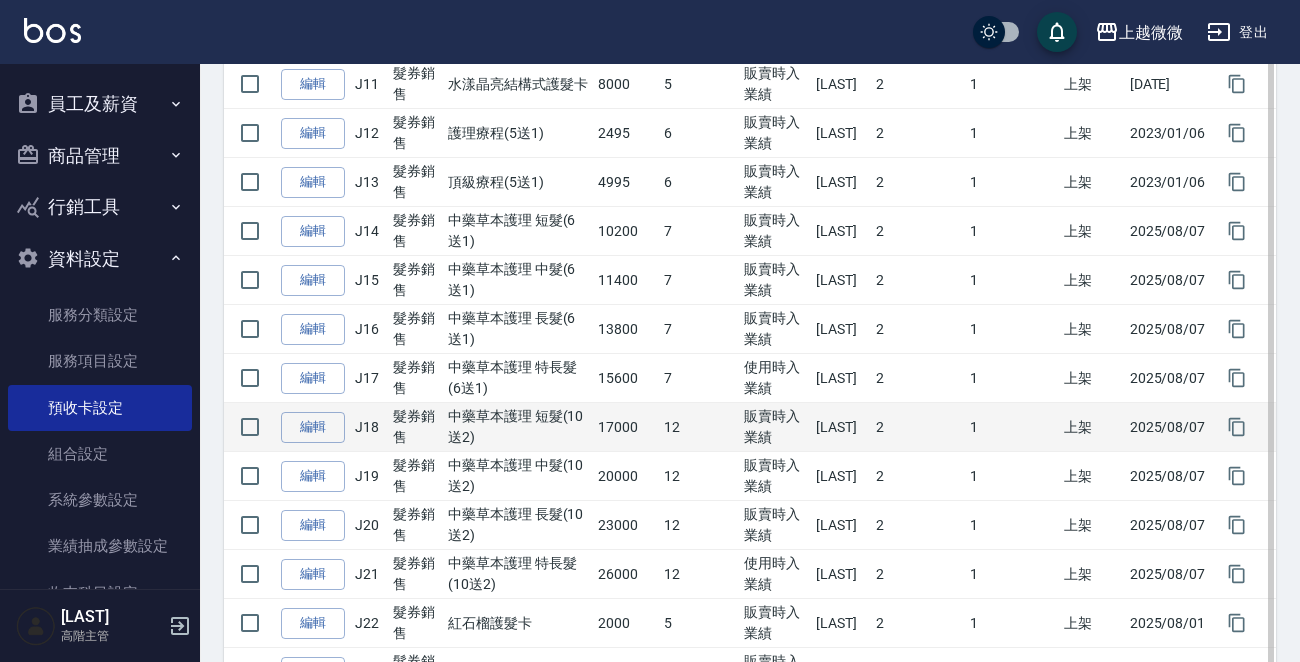 scroll, scrollTop: 1000, scrollLeft: 0, axis: vertical 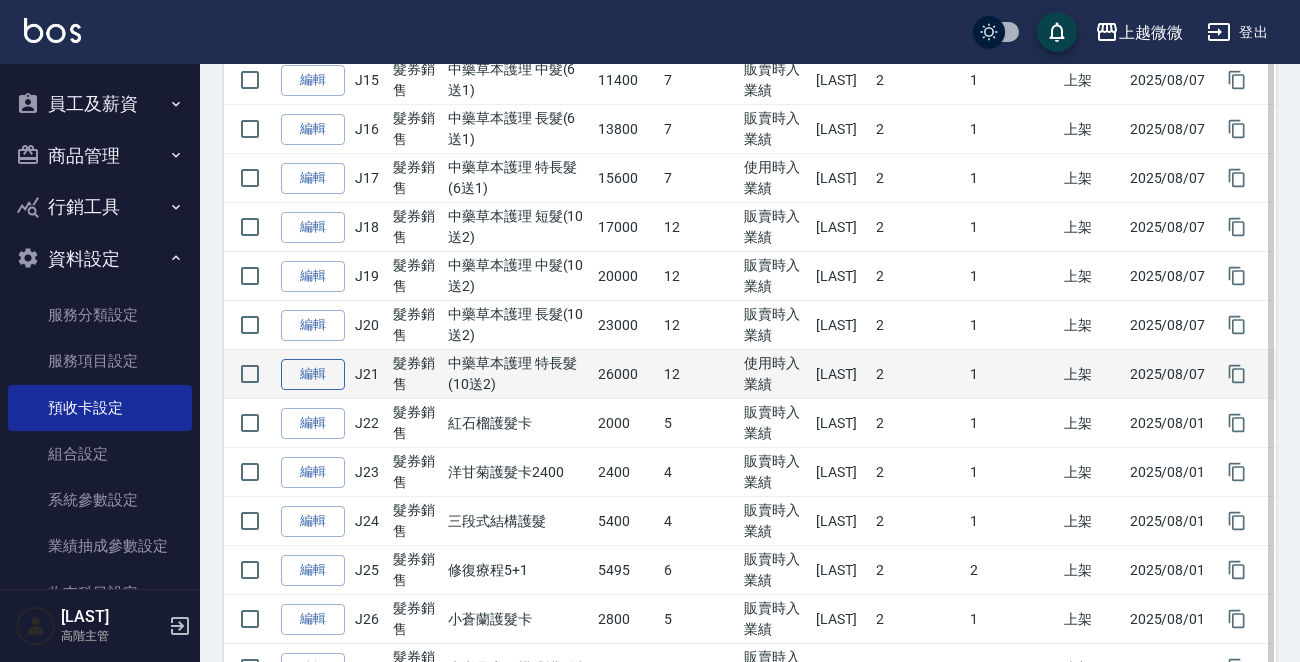 click on "編輯" at bounding box center [313, 374] 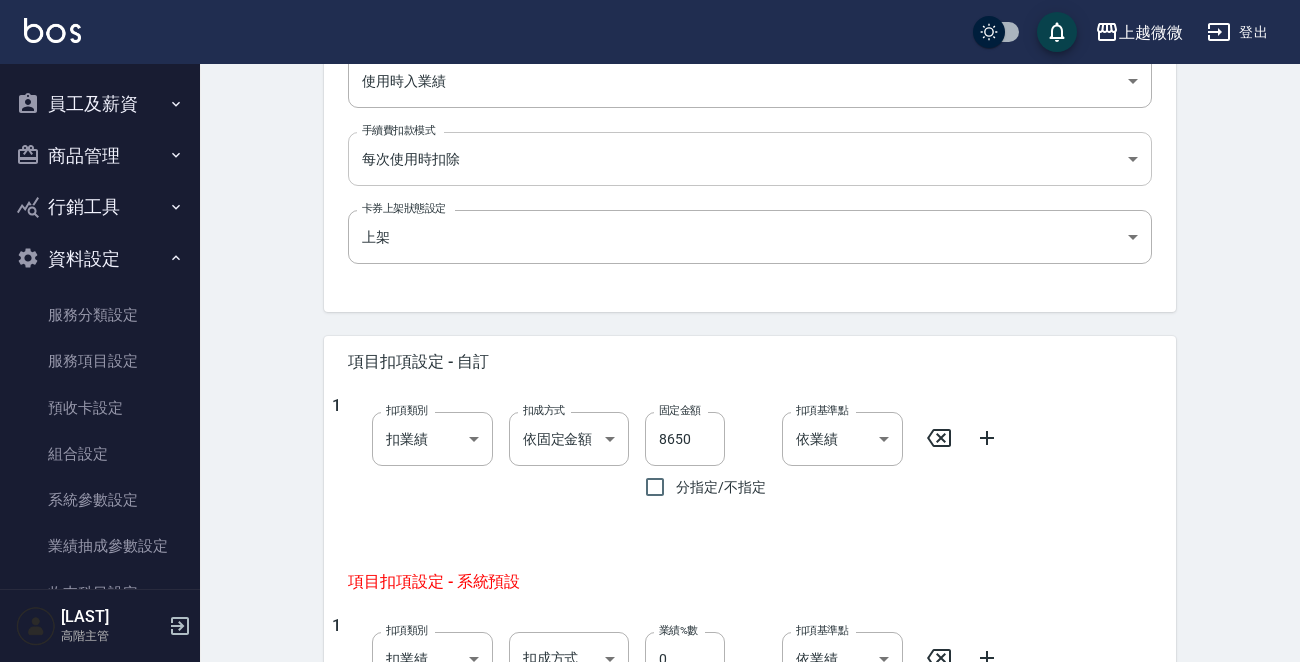 scroll, scrollTop: 900, scrollLeft: 0, axis: vertical 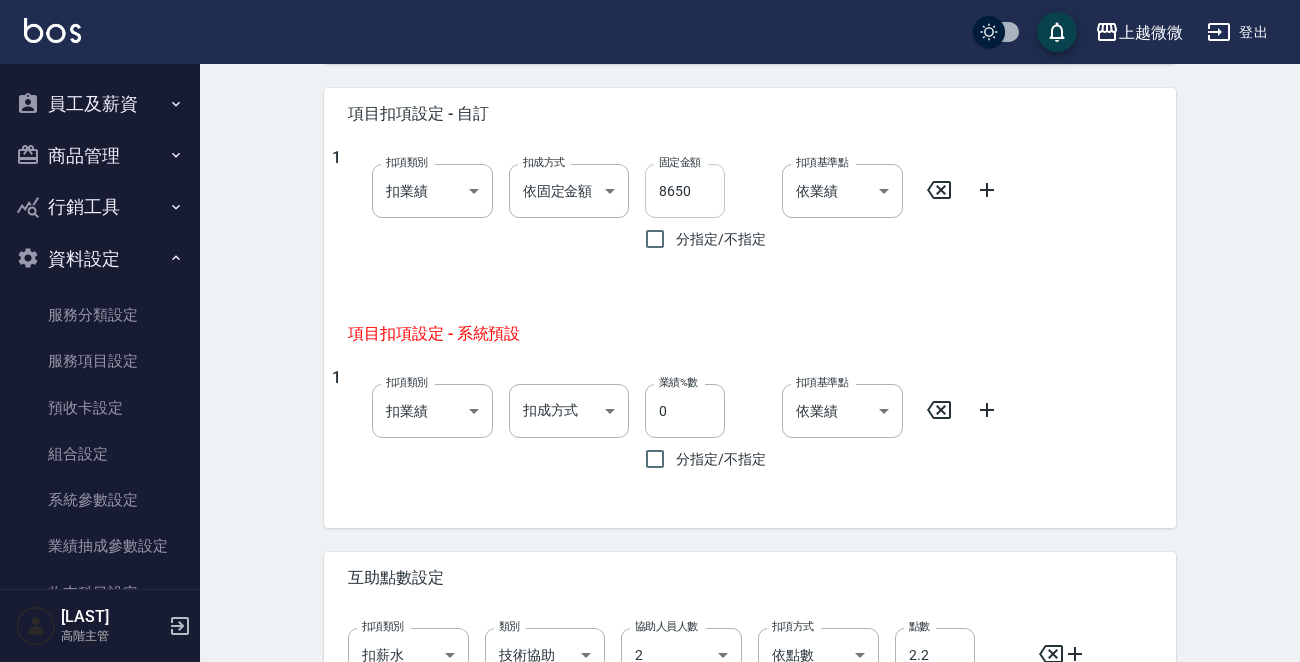 click on "8650" at bounding box center (685, 191) 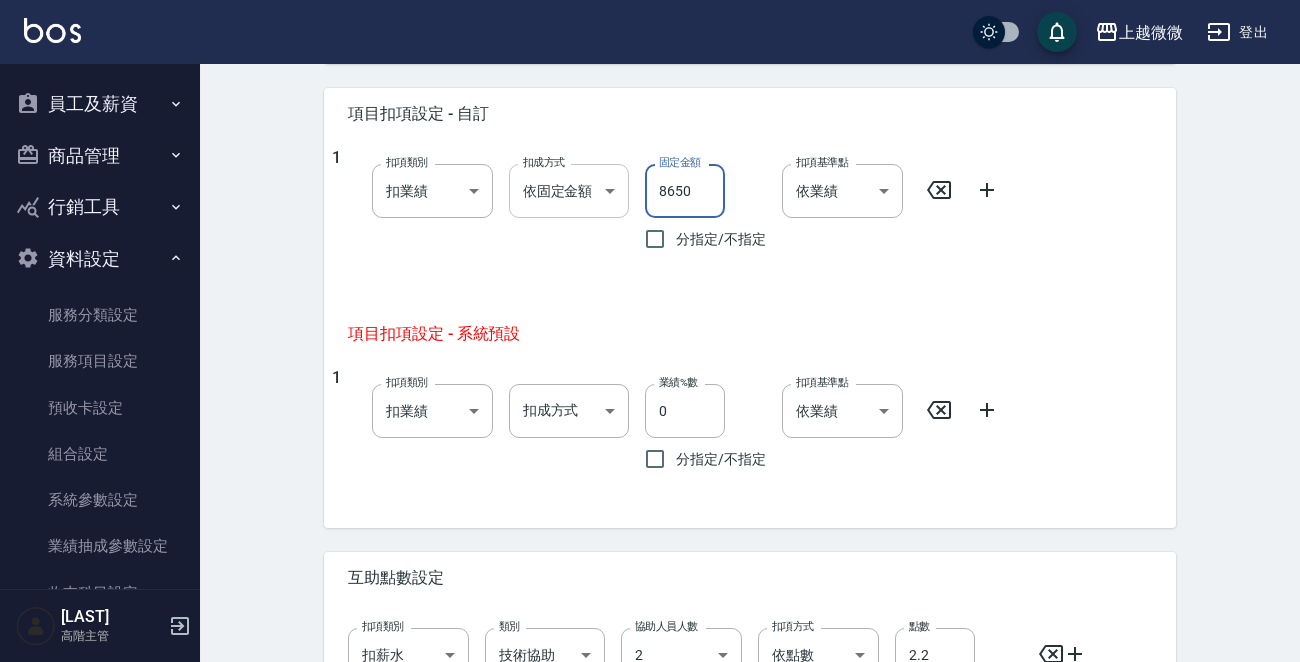 drag, startPoint x: 707, startPoint y: 190, endPoint x: 574, endPoint y: 190, distance: 133 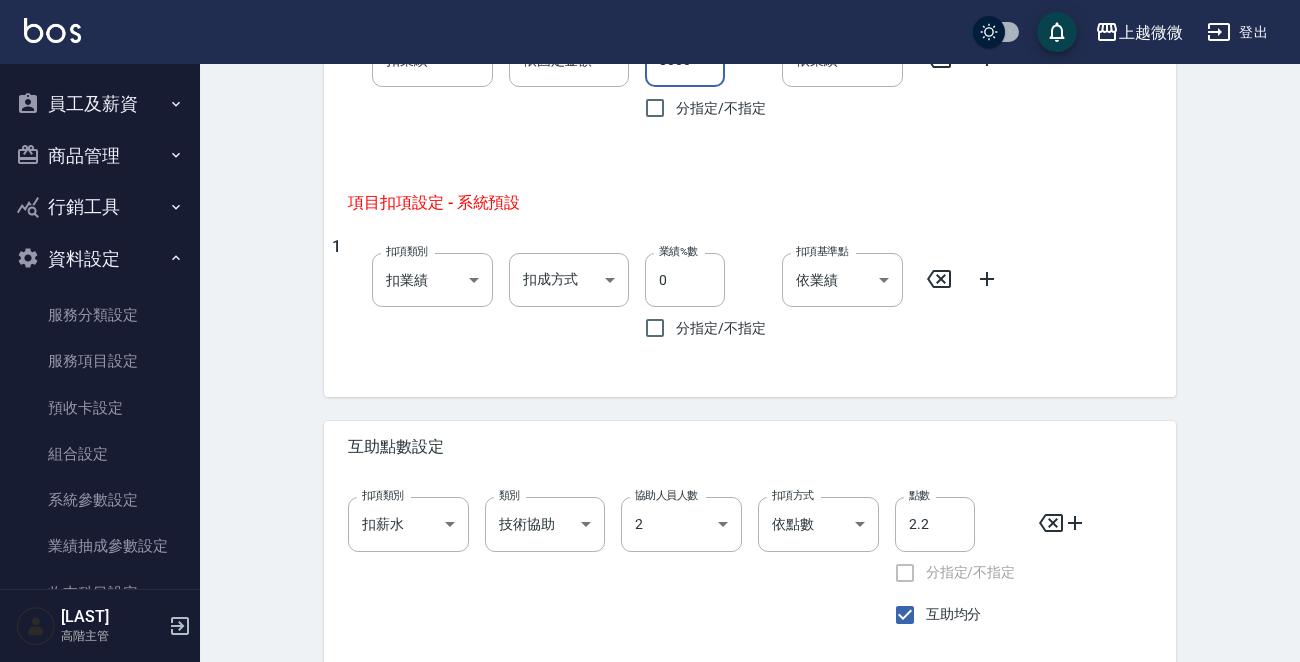 scroll, scrollTop: 1122, scrollLeft: 0, axis: vertical 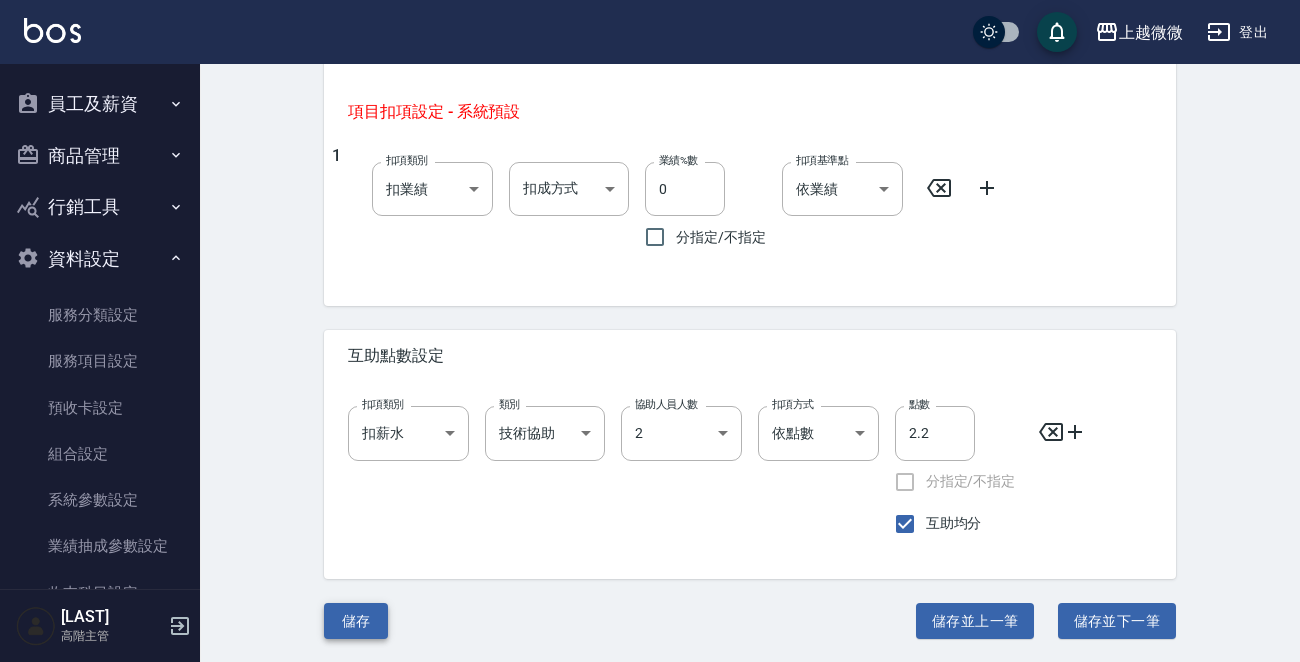 click on "儲存" at bounding box center (356, 621) 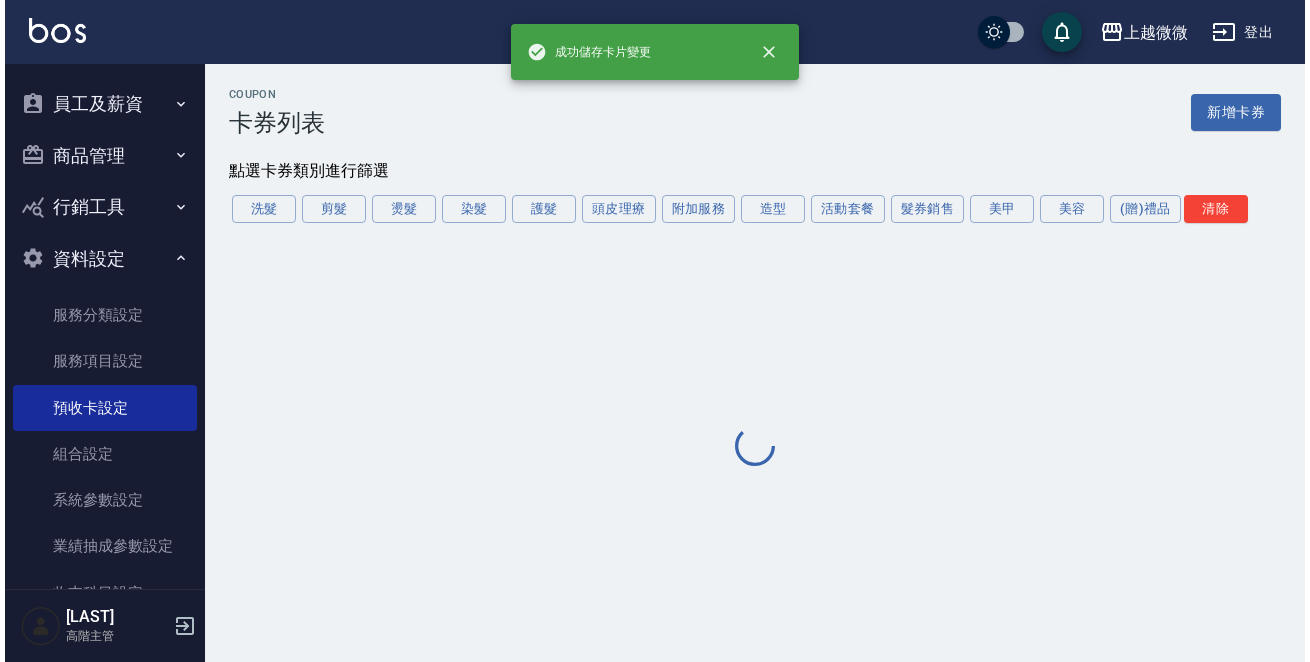 scroll, scrollTop: 0, scrollLeft: 0, axis: both 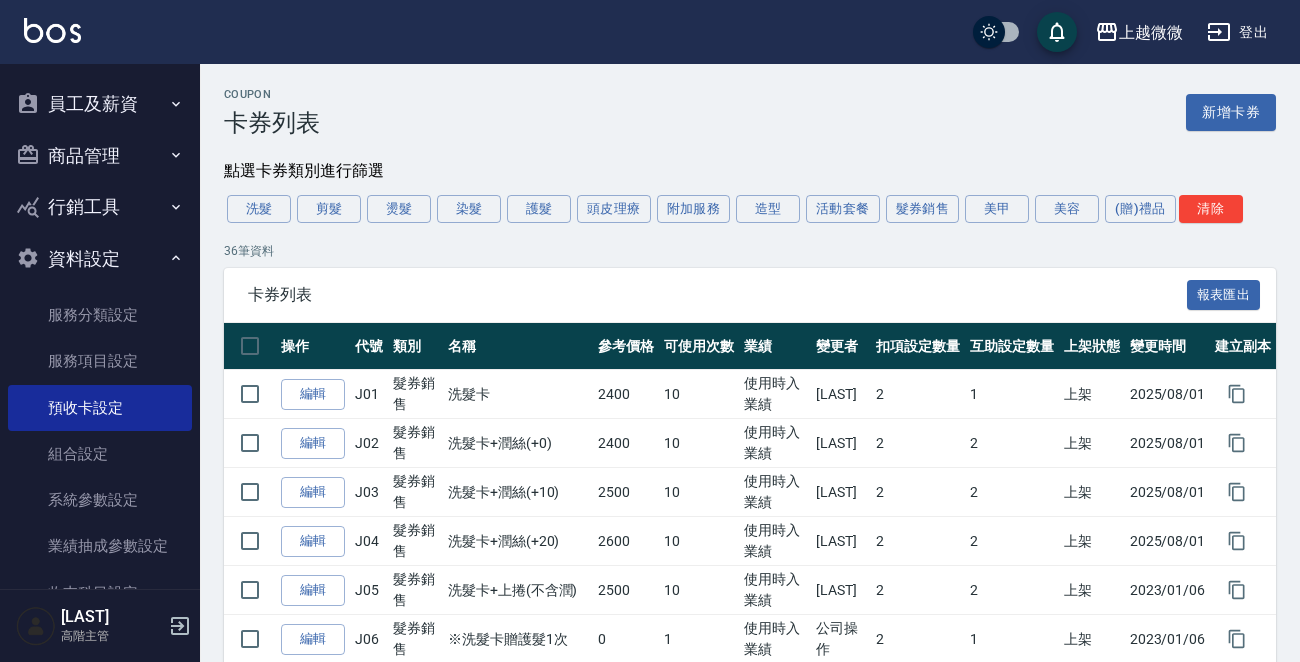 click at bounding box center (52, 30) 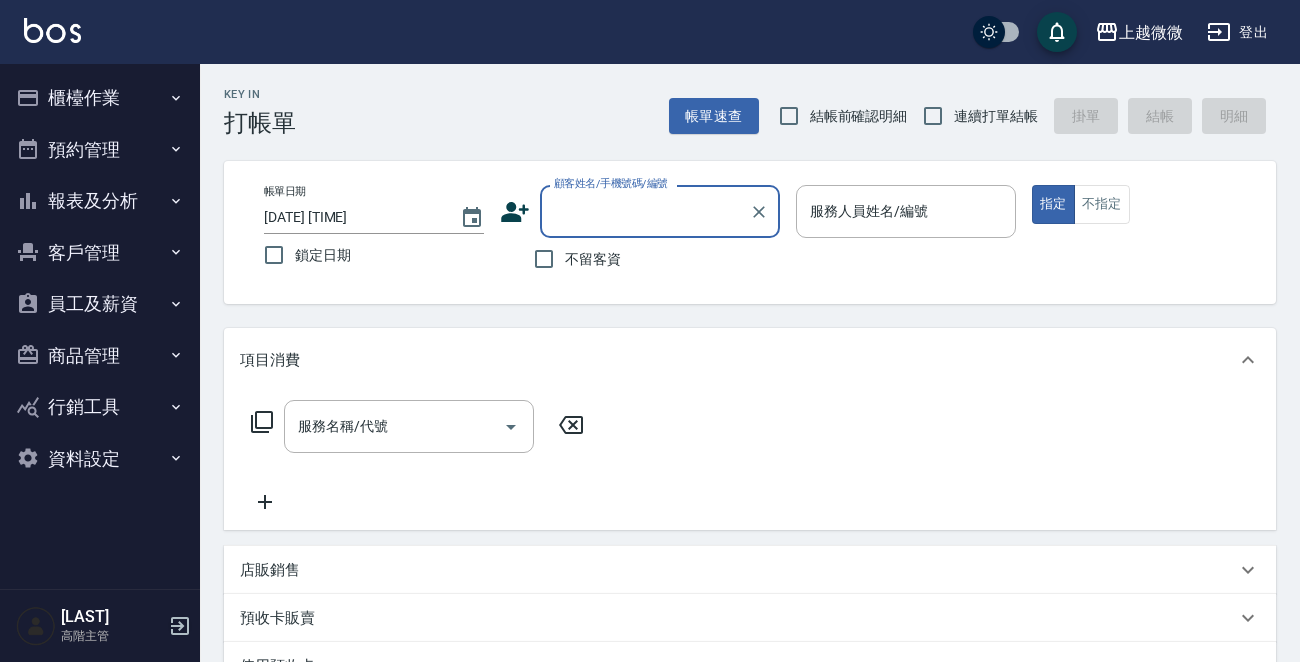 click 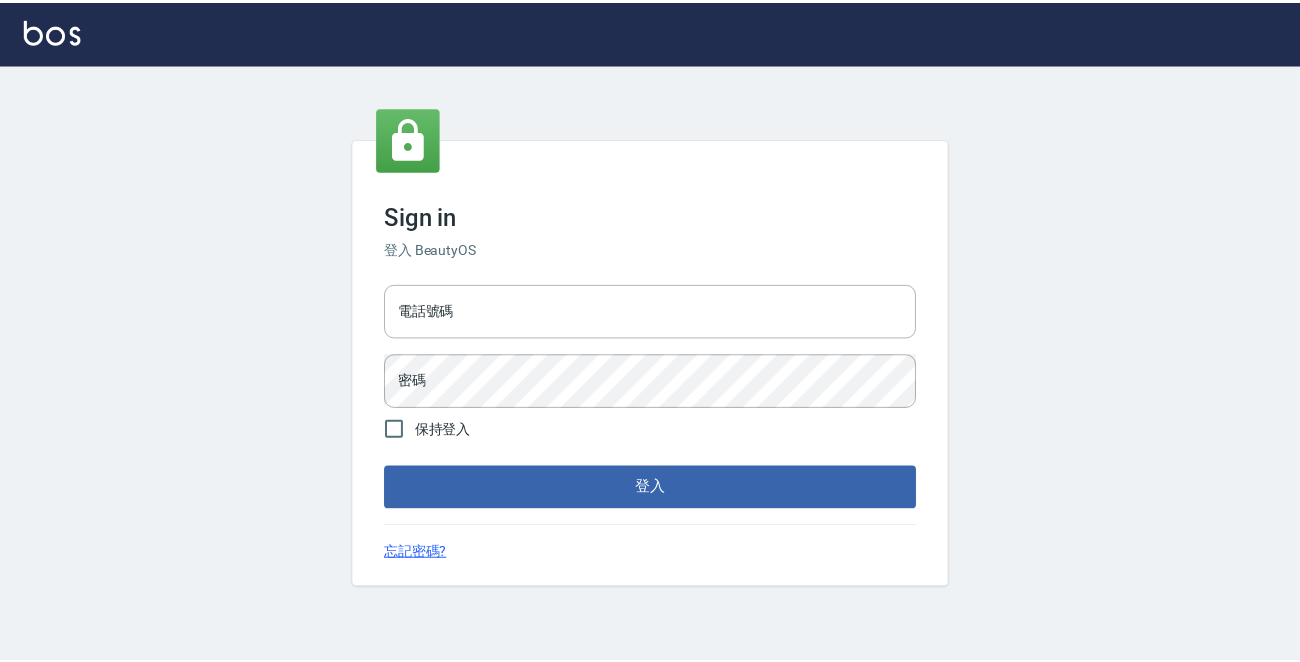 scroll, scrollTop: 0, scrollLeft: 0, axis: both 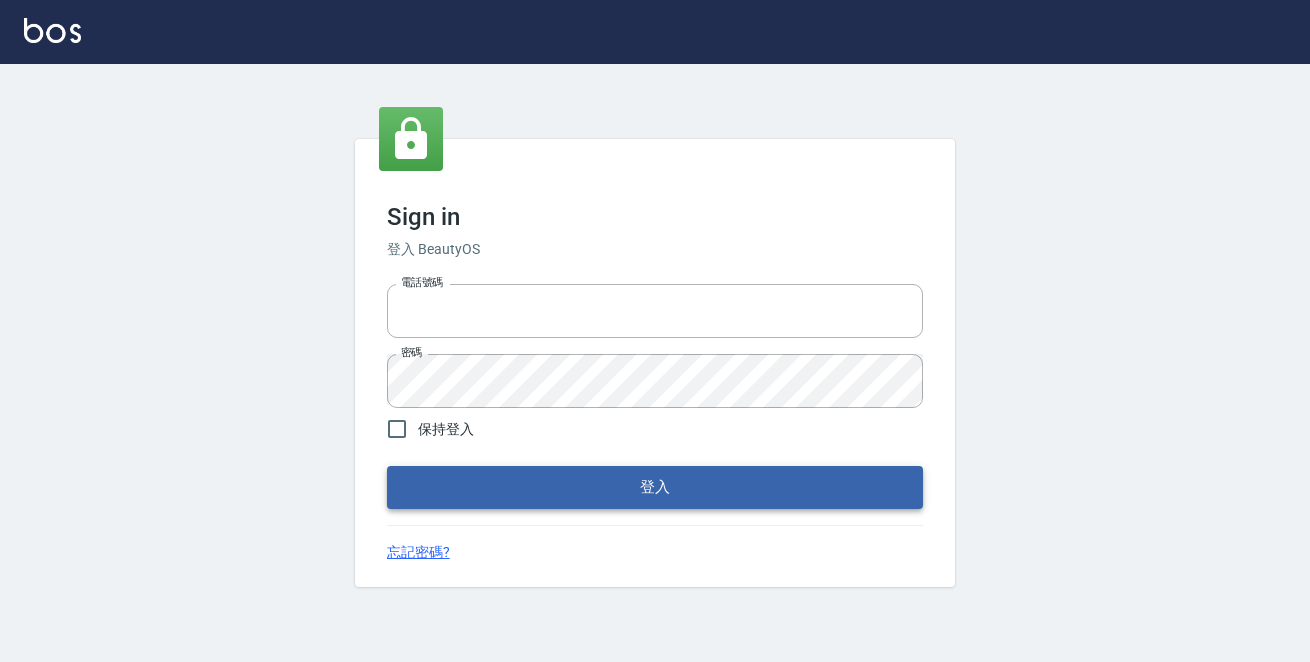 type on "[PHONE]" 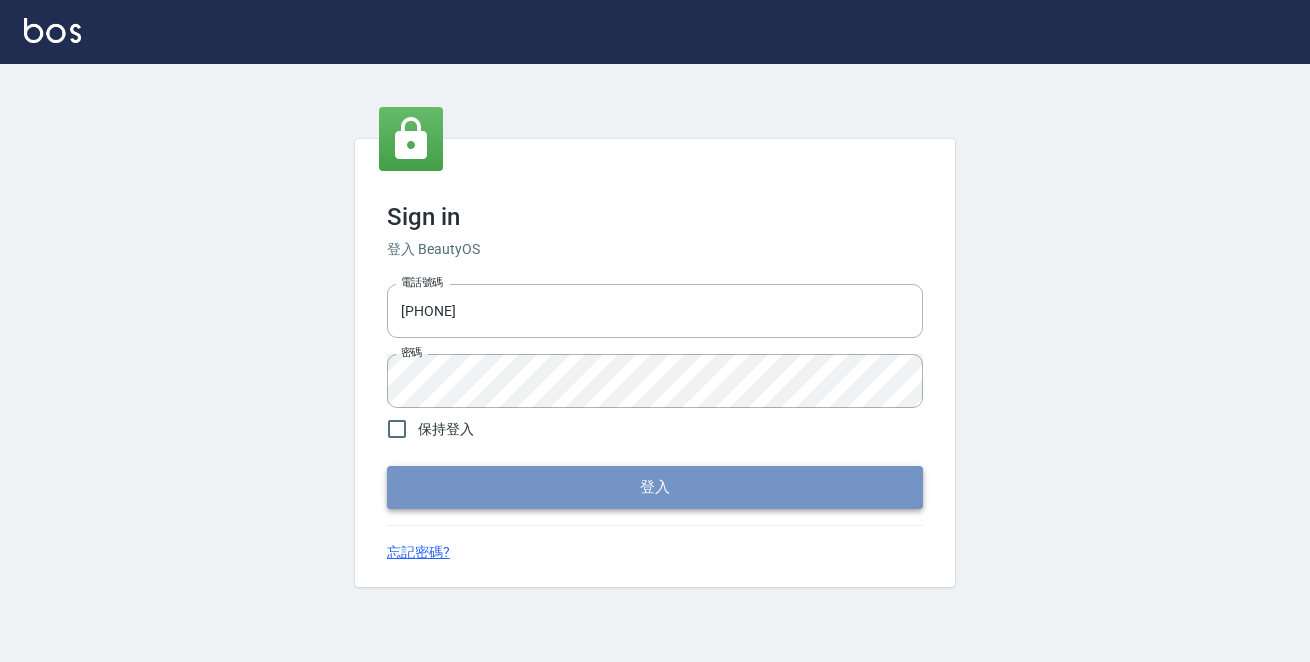 click on "登入" at bounding box center [655, 487] 